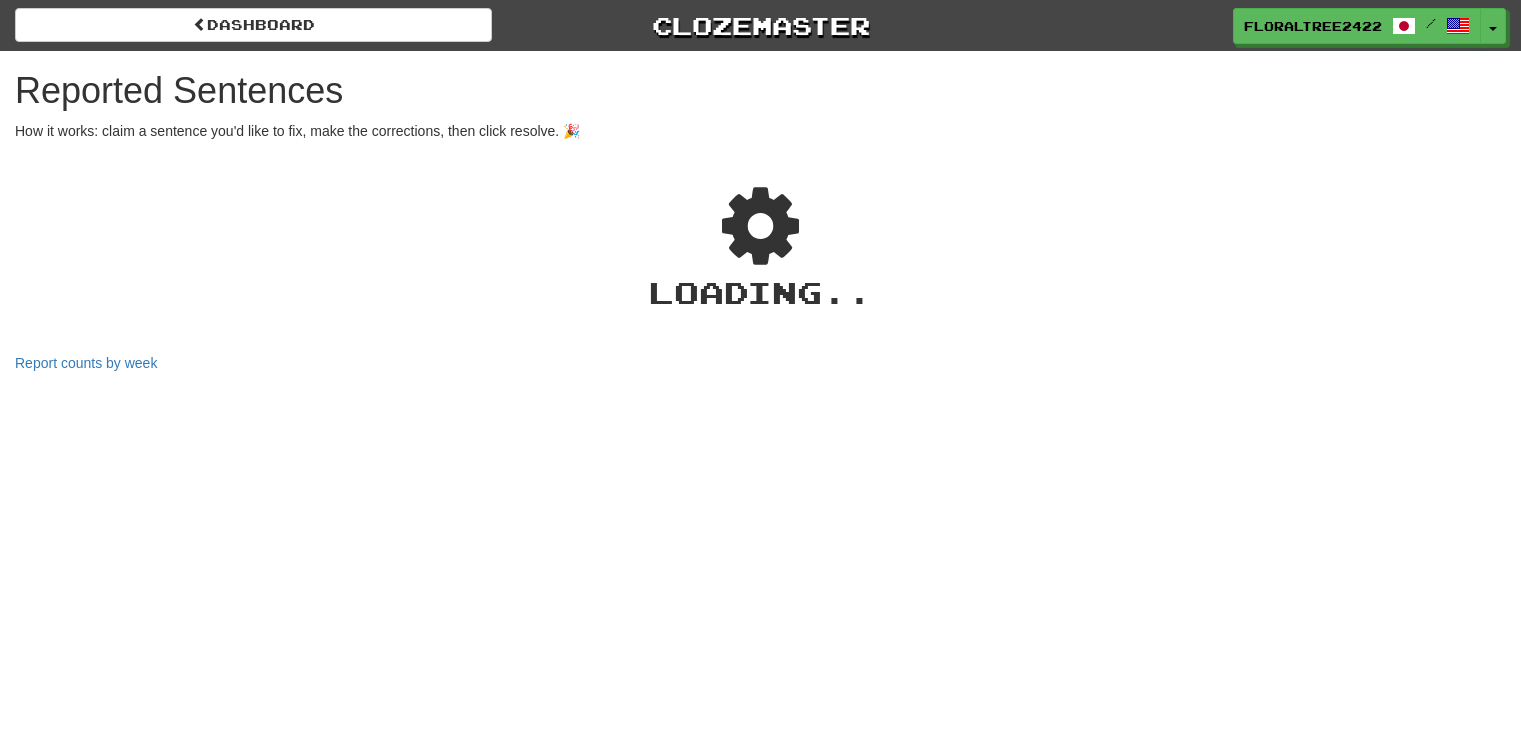 scroll, scrollTop: 0, scrollLeft: 0, axis: both 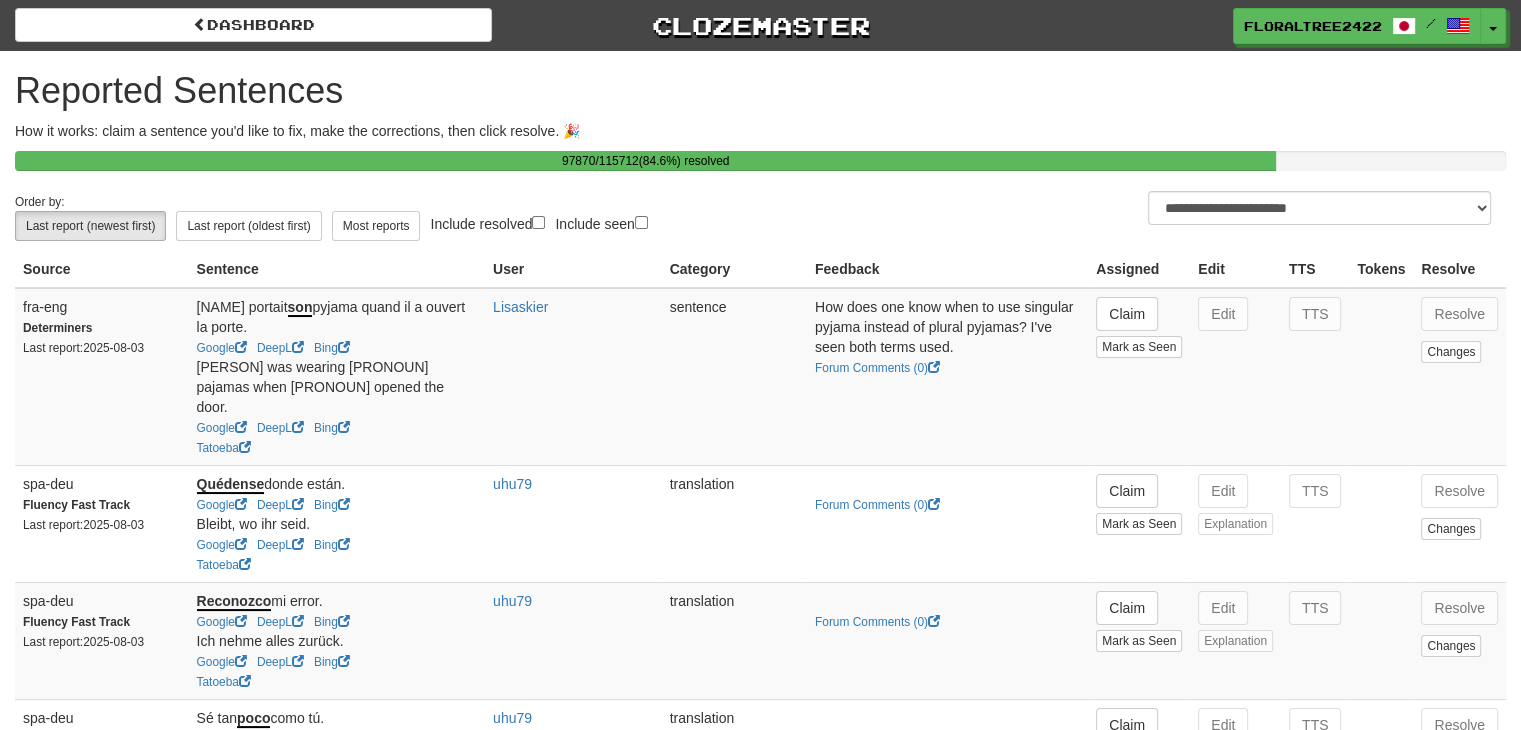 drag, startPoint x: 1012, startPoint y: 201, endPoint x: 1165, endPoint y: 209, distance: 153.20901 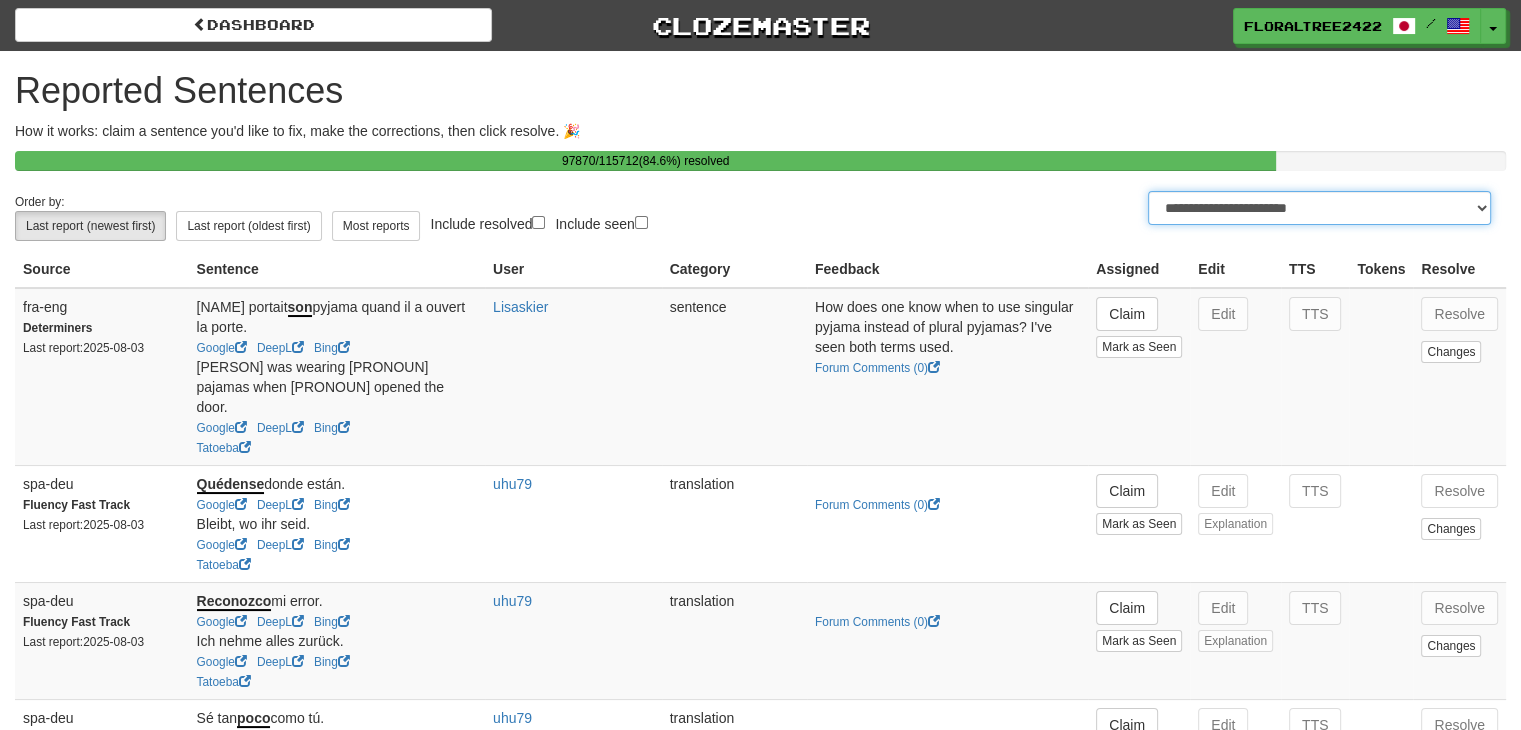 click on "**********" at bounding box center [1319, 208] 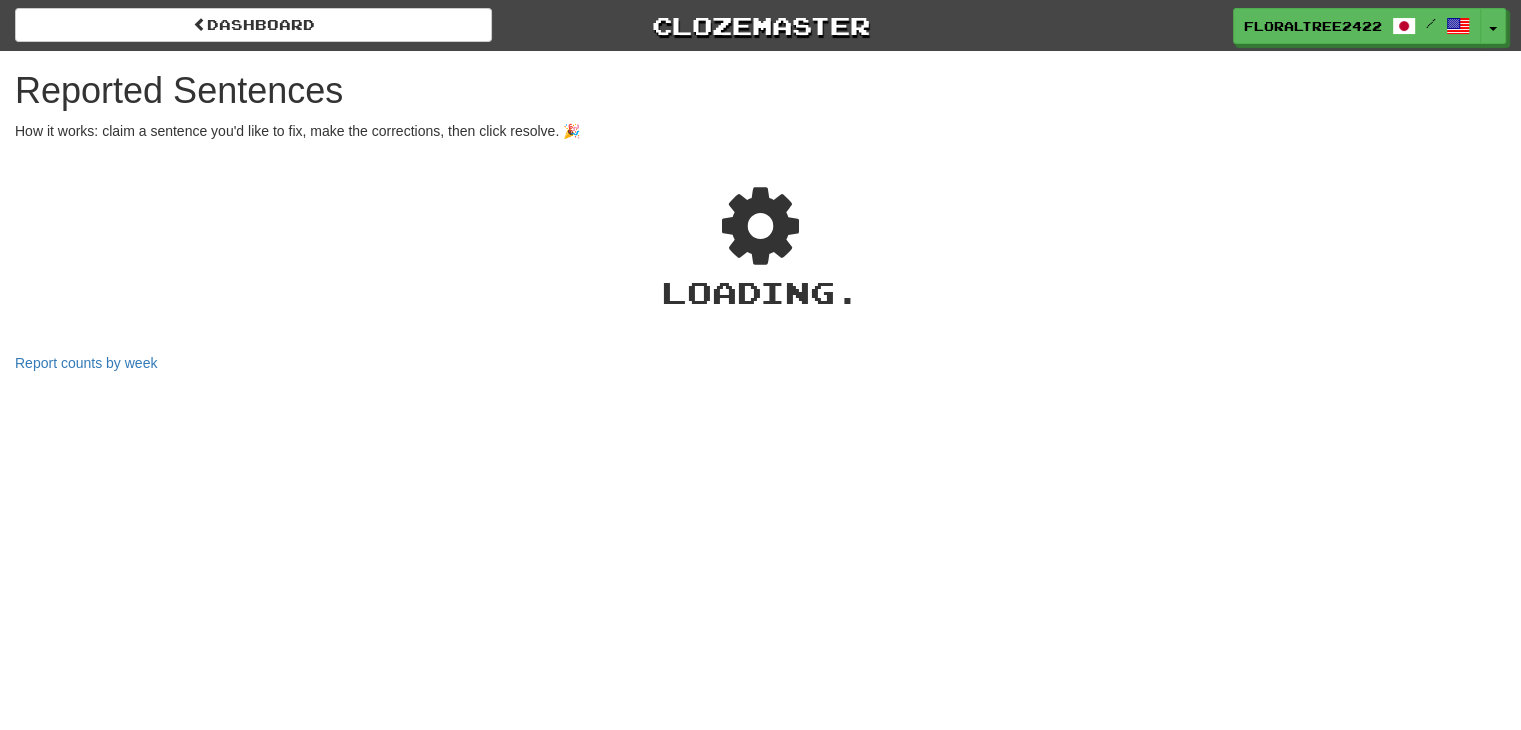 select on "**" 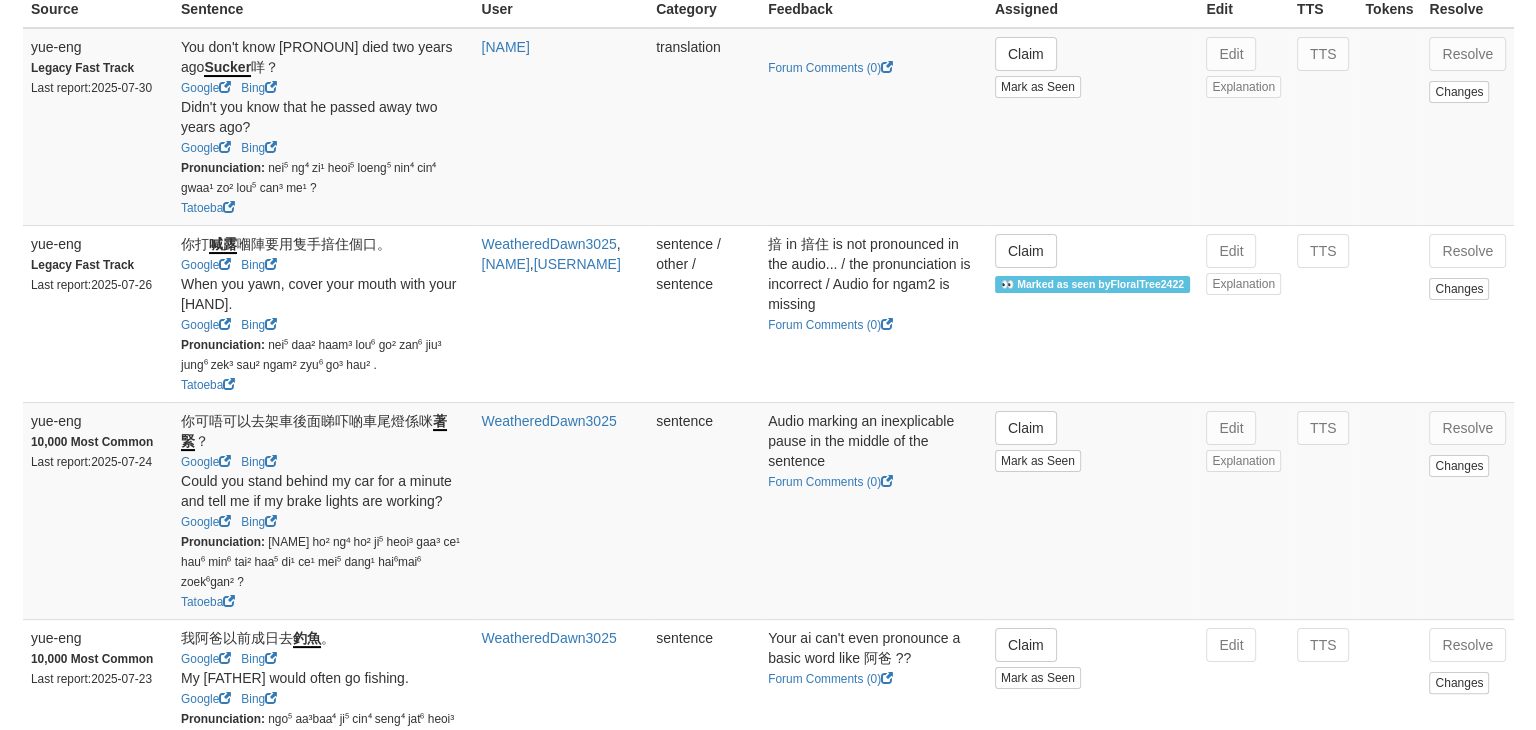 scroll, scrollTop: 262, scrollLeft: 0, axis: vertical 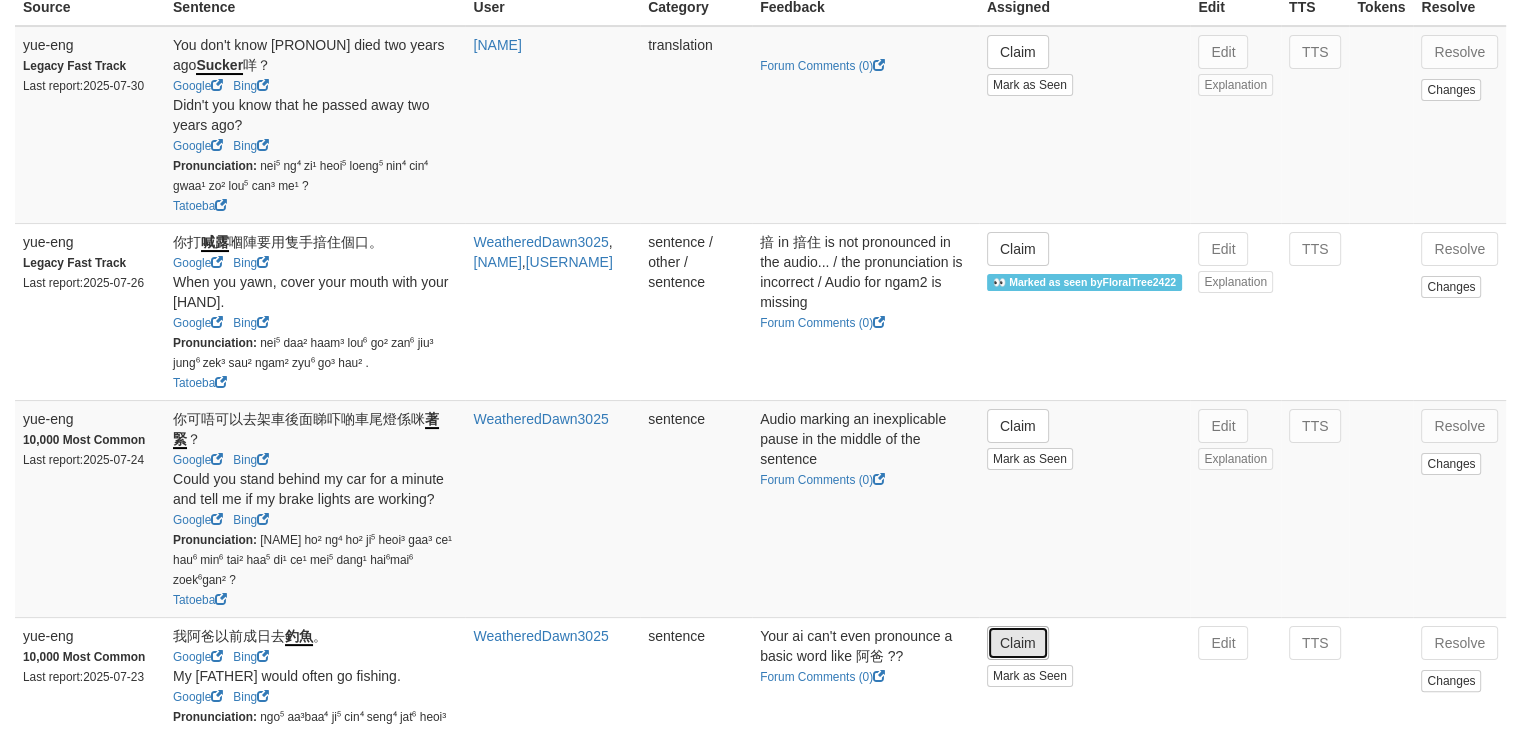 click on "Claim" at bounding box center (1018, 643) 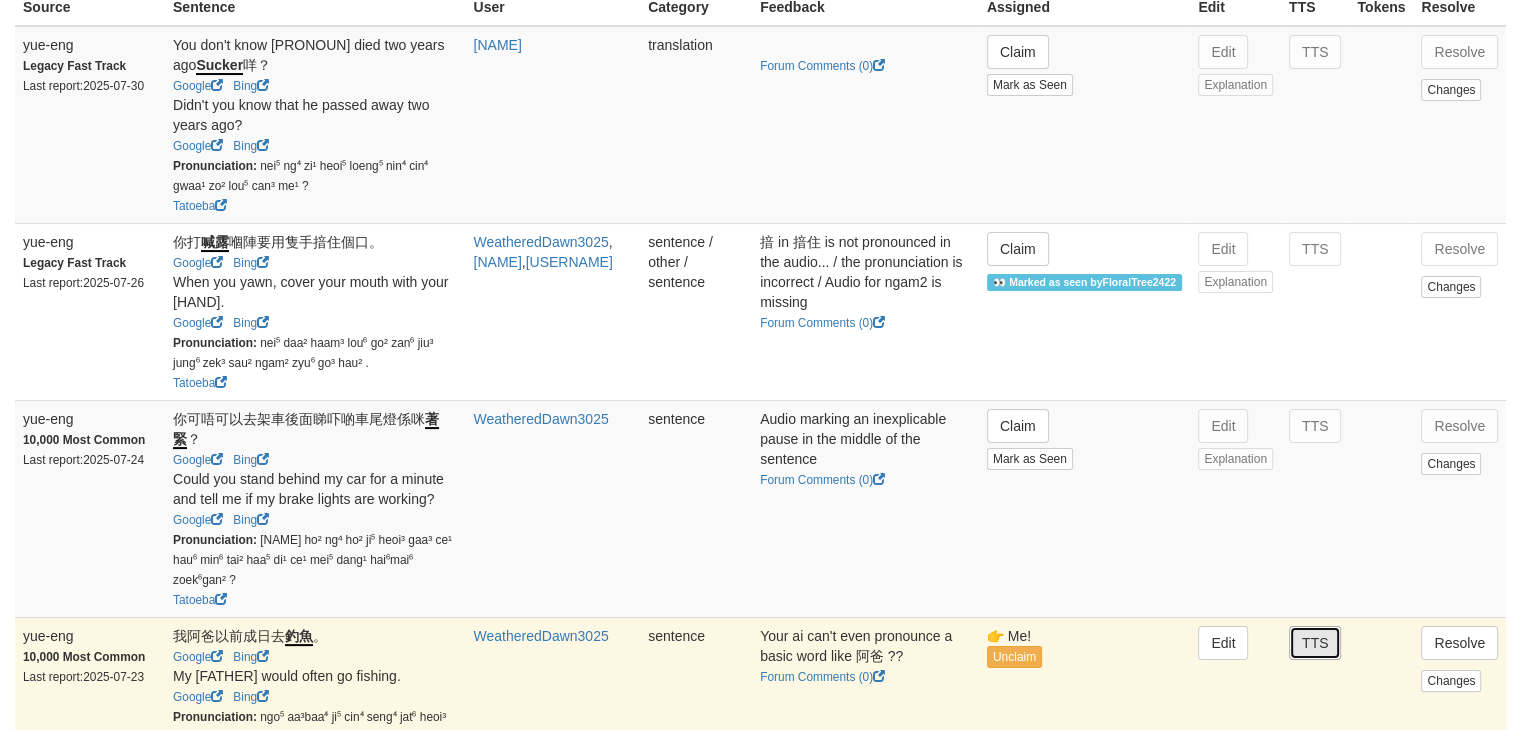 click on "TTS" at bounding box center (1315, 643) 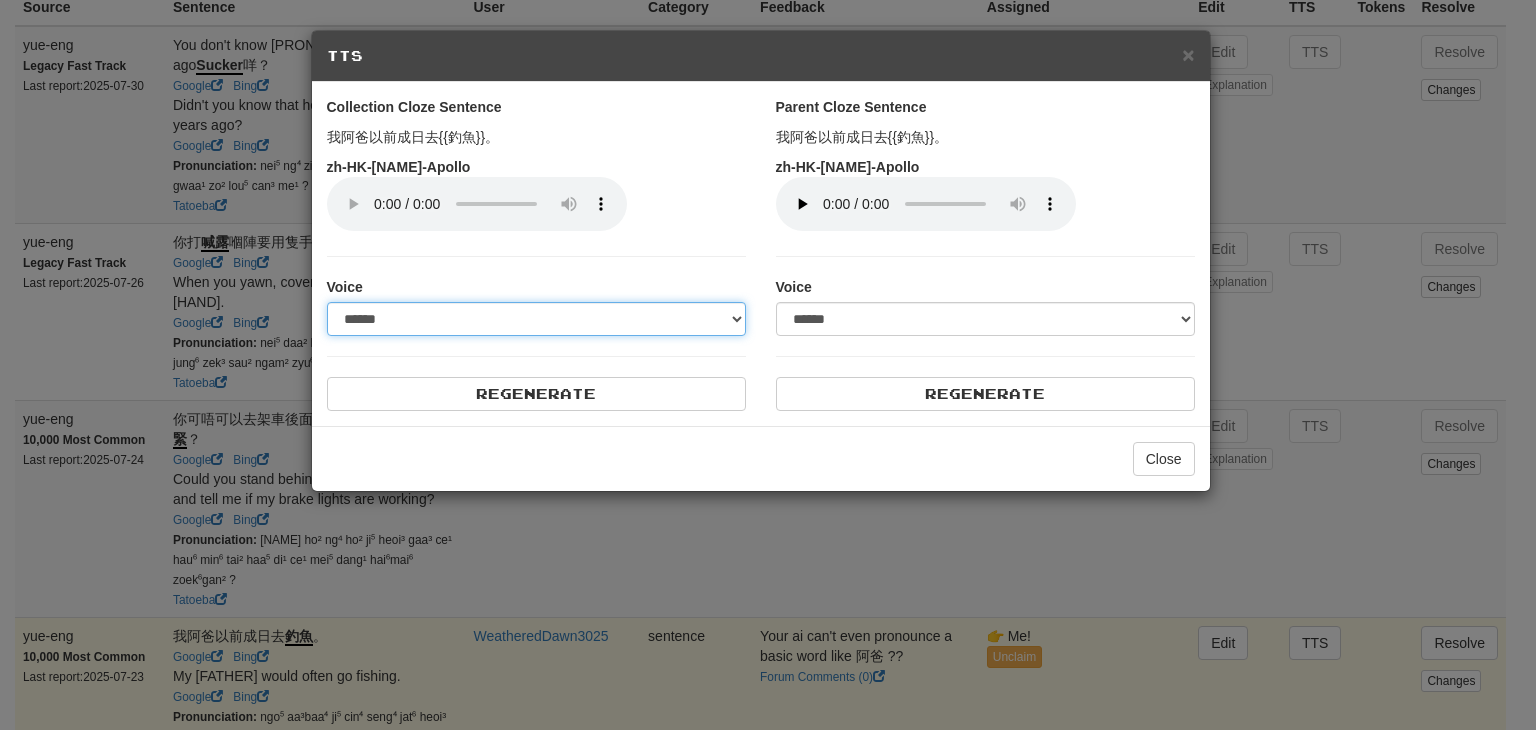 click on "**********" at bounding box center [536, 319] 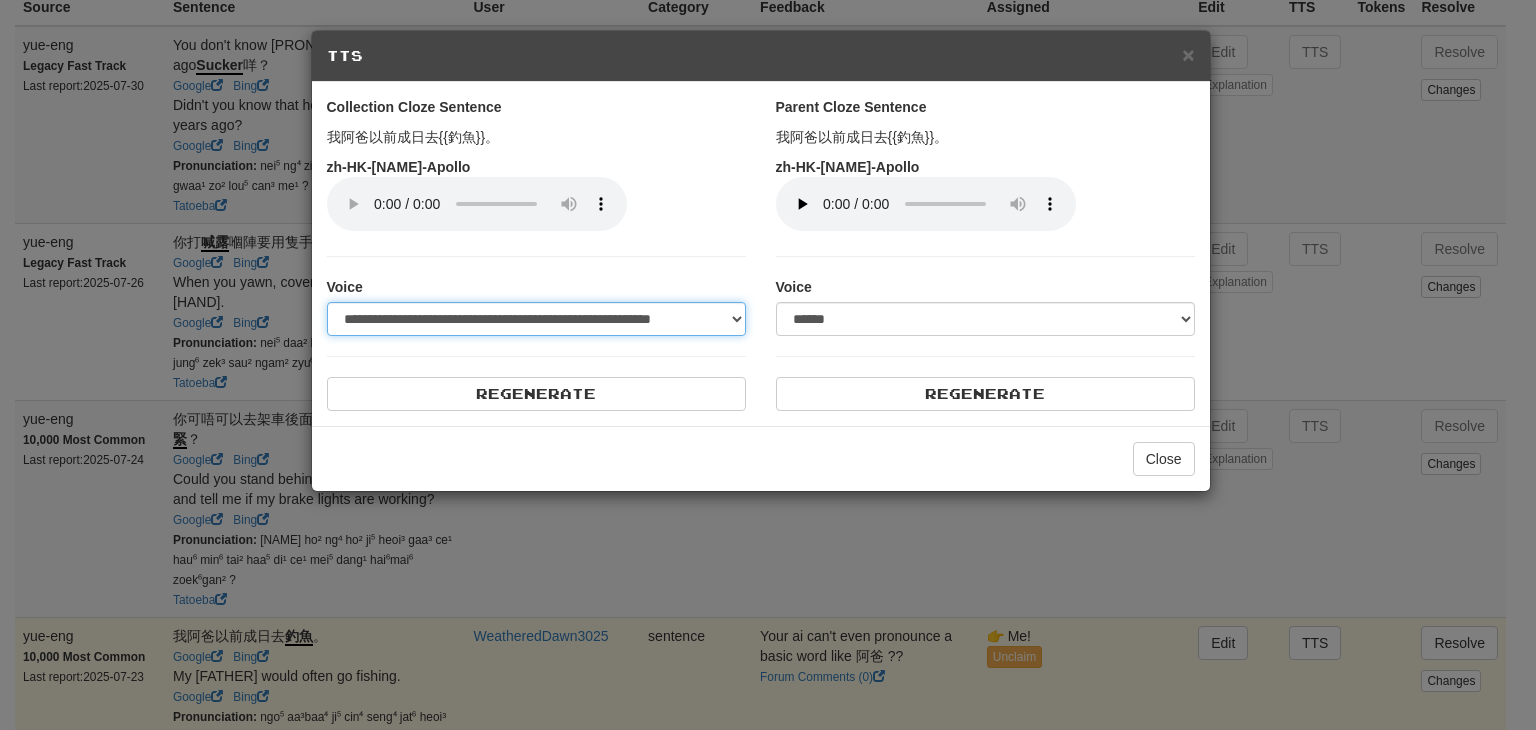 click on "**********" at bounding box center [536, 319] 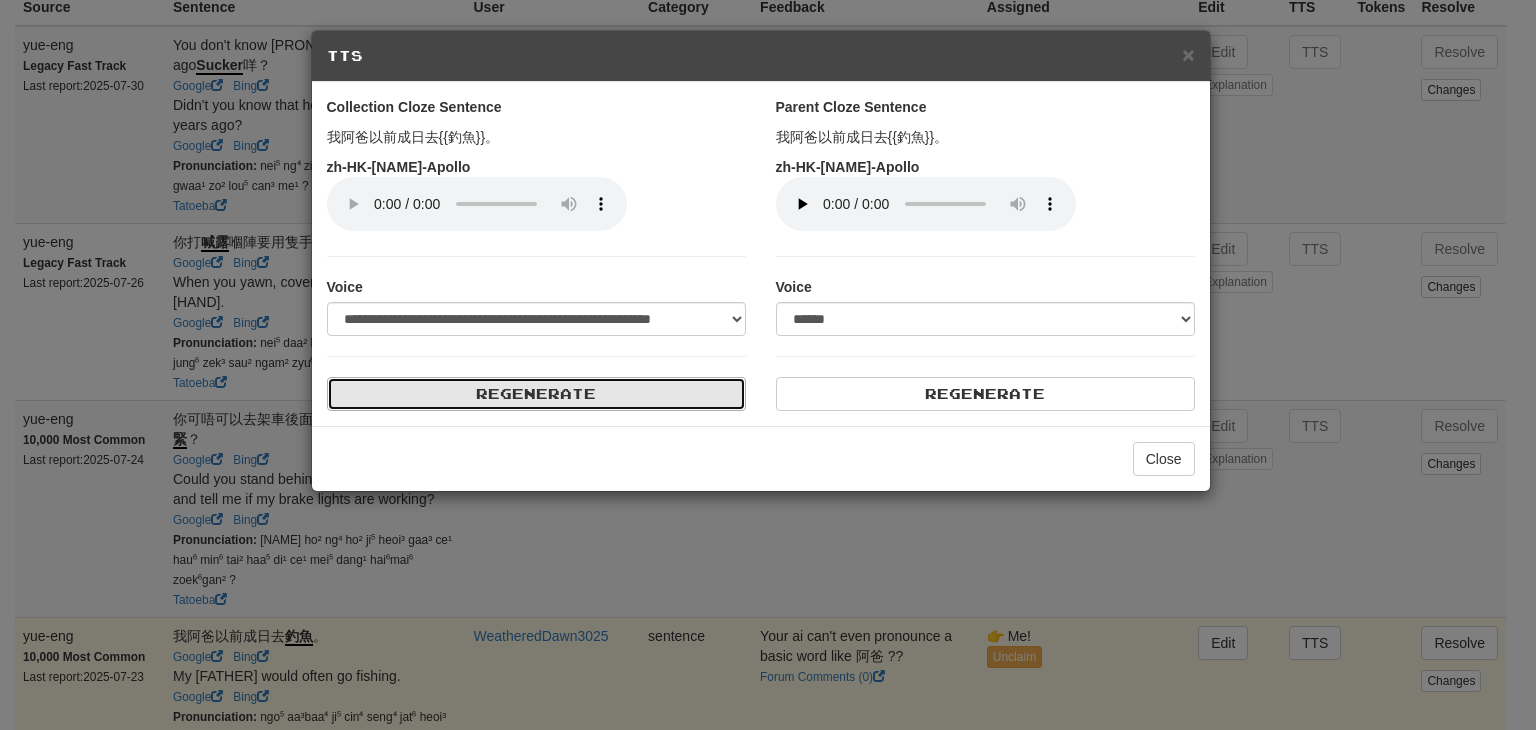 click on "Regenerate" at bounding box center (536, 394) 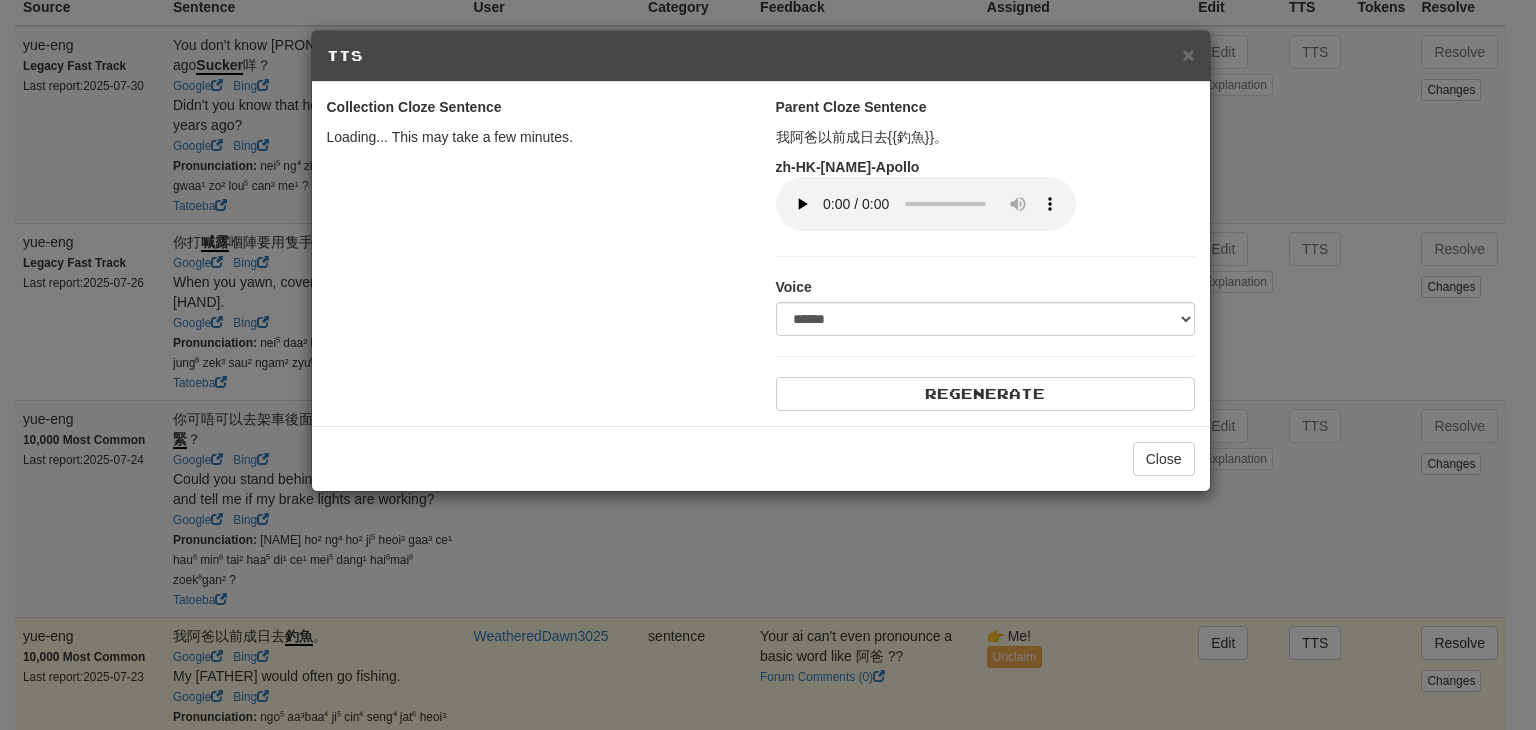 select on "***" 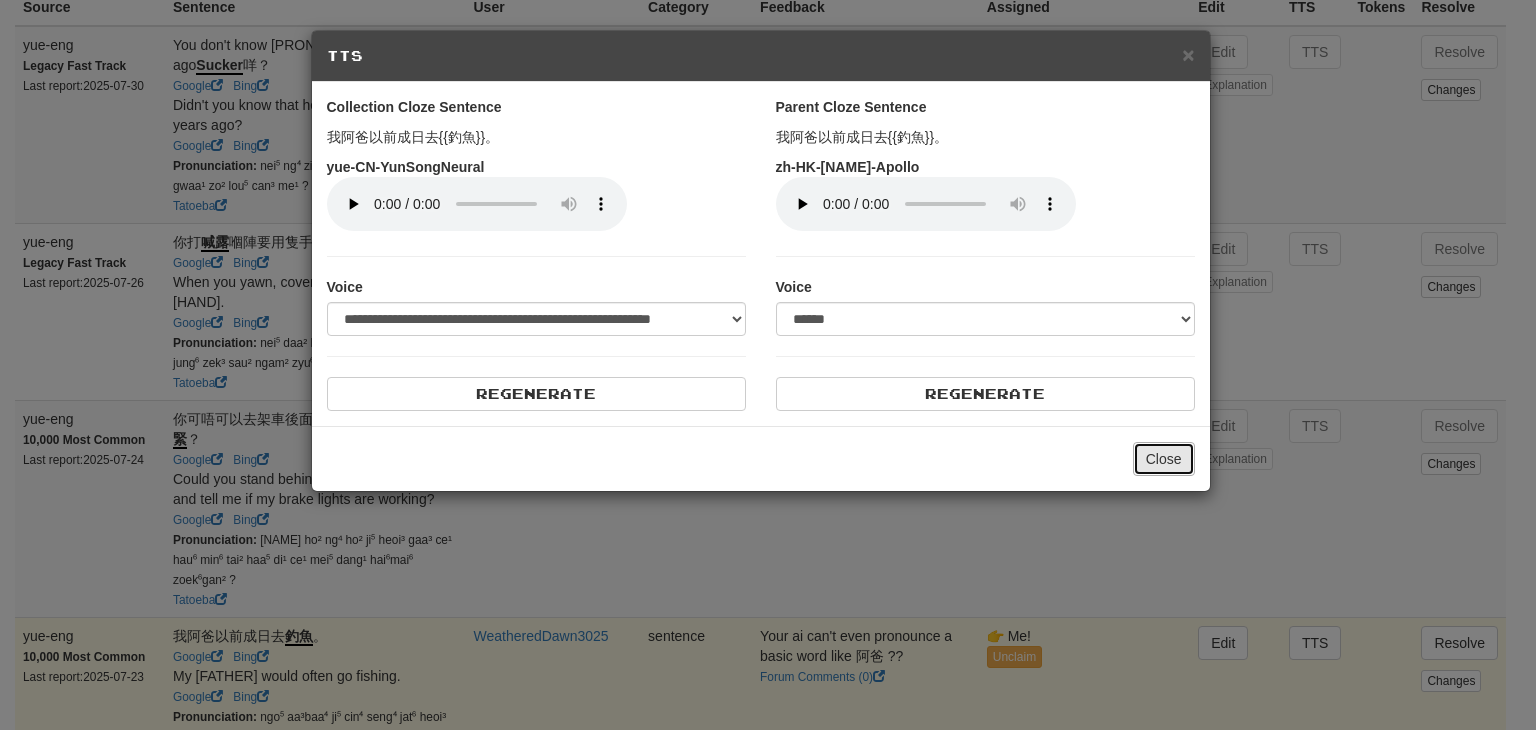 click on "Close" at bounding box center [1164, 459] 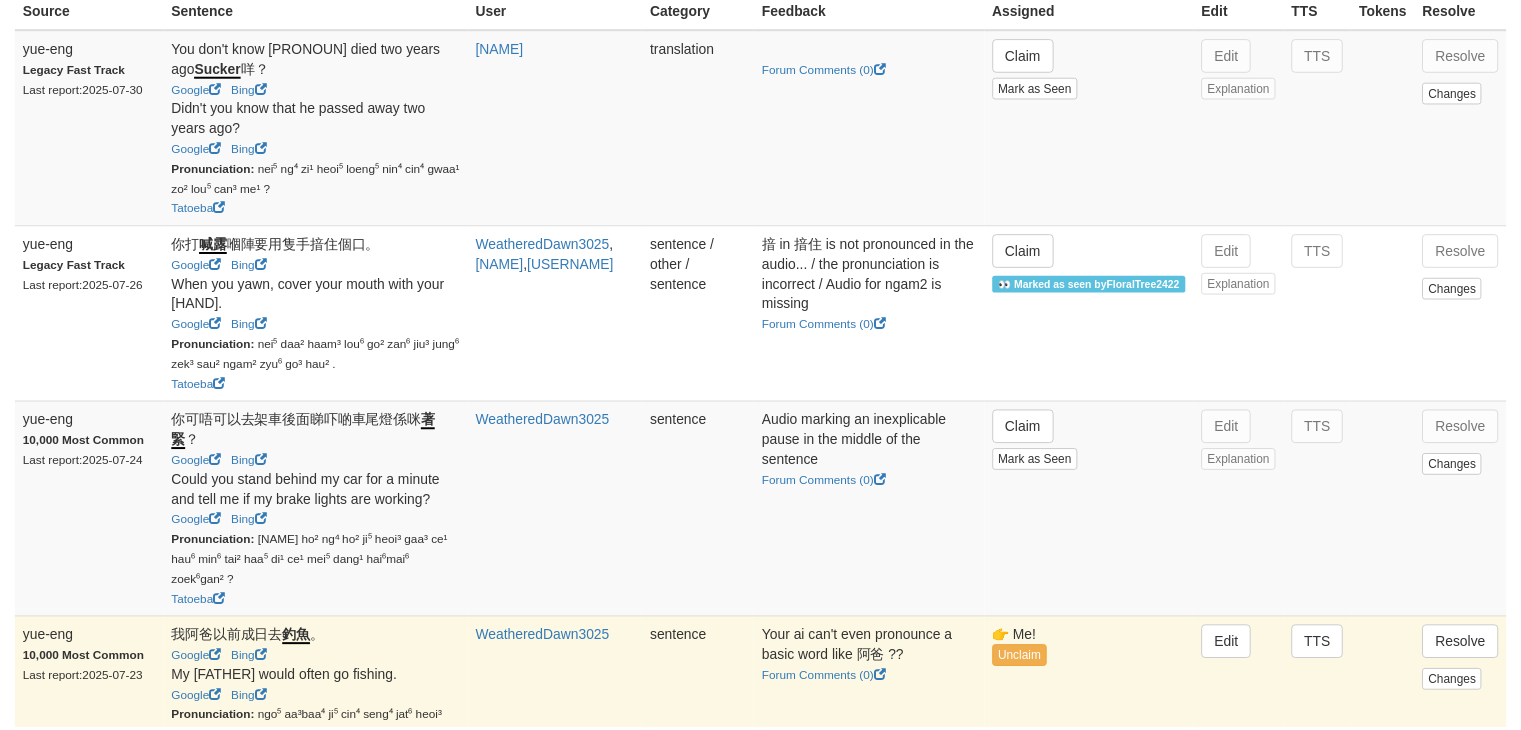 scroll, scrollTop: 292, scrollLeft: 0, axis: vertical 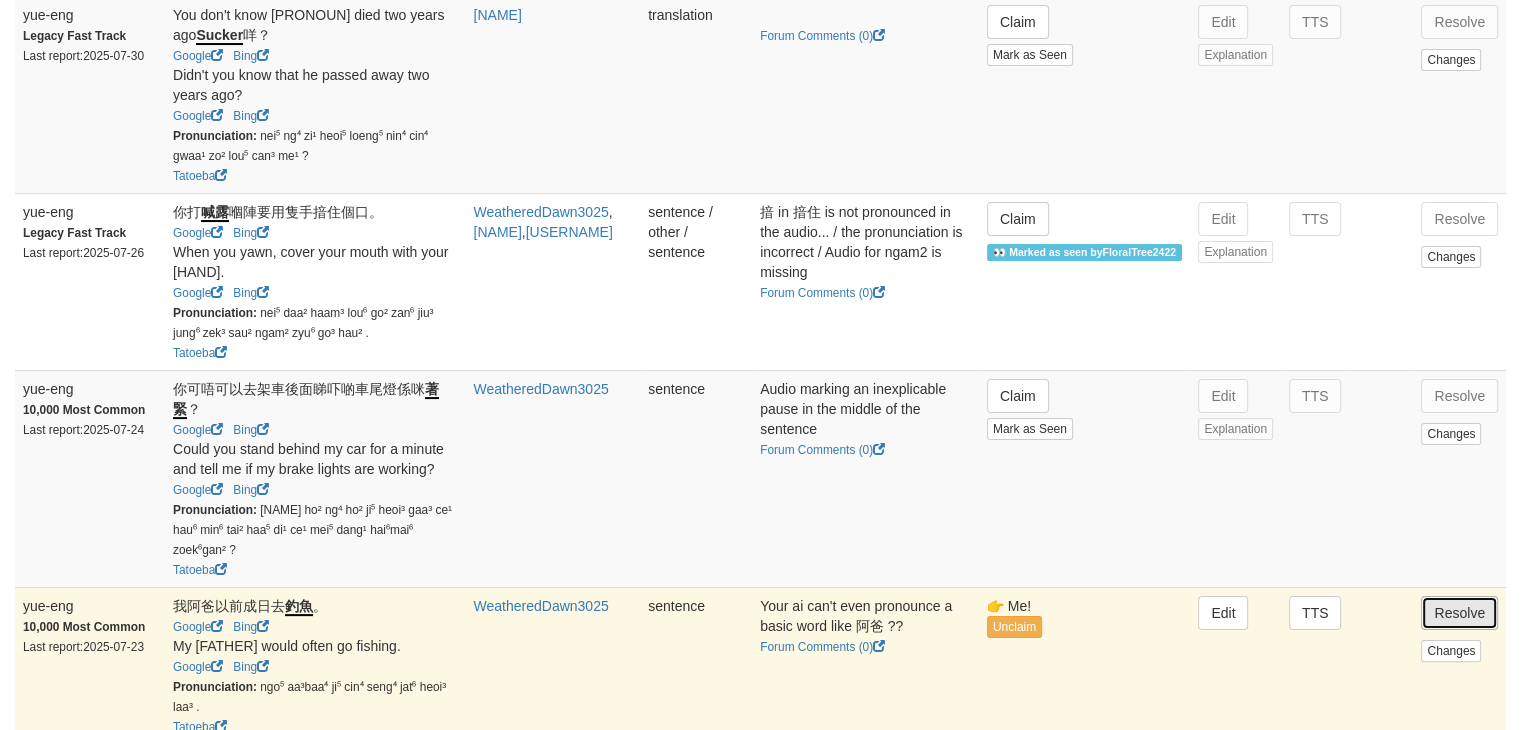 click on "Resolve" at bounding box center [1459, 613] 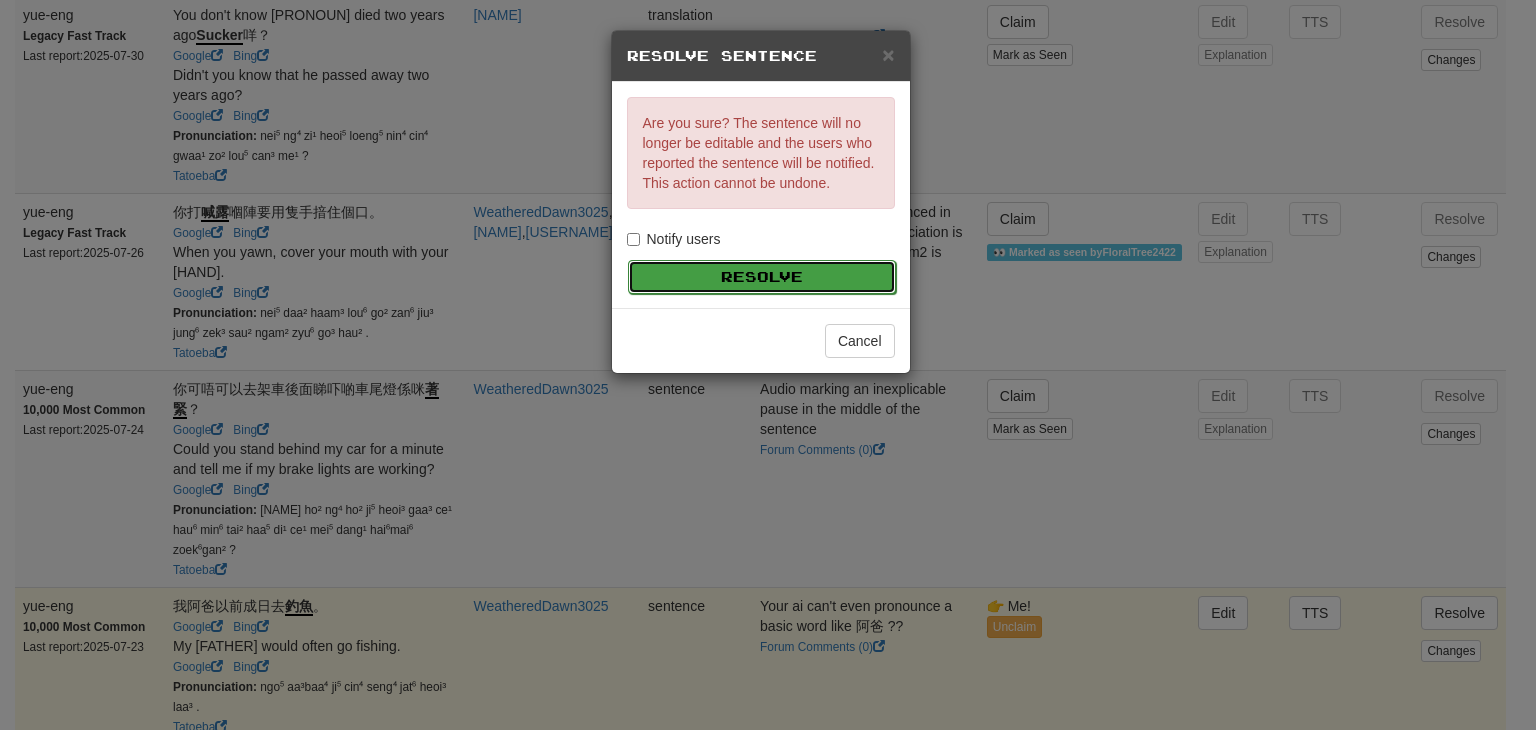 click on "Resolve" at bounding box center (762, 277) 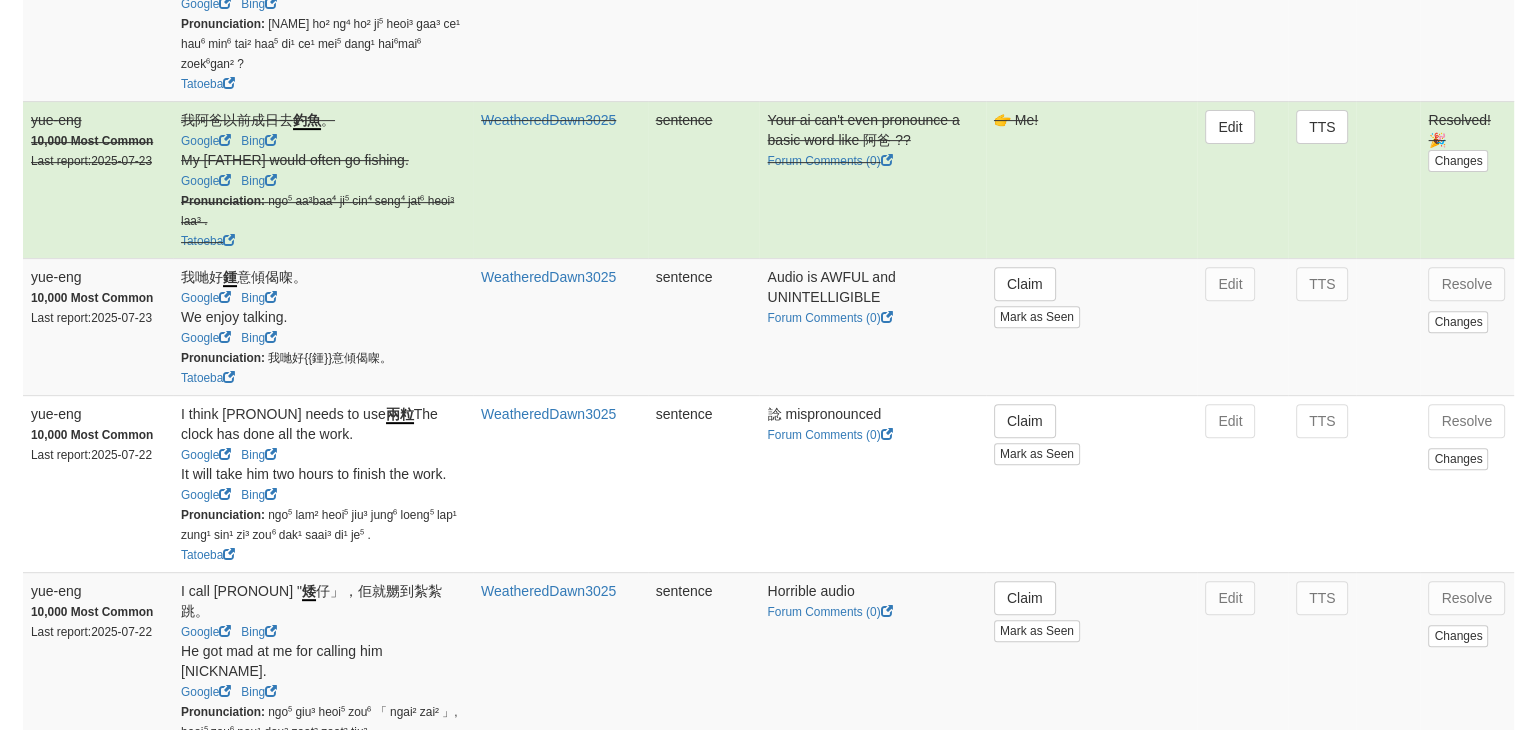 scroll, scrollTop: 780, scrollLeft: 0, axis: vertical 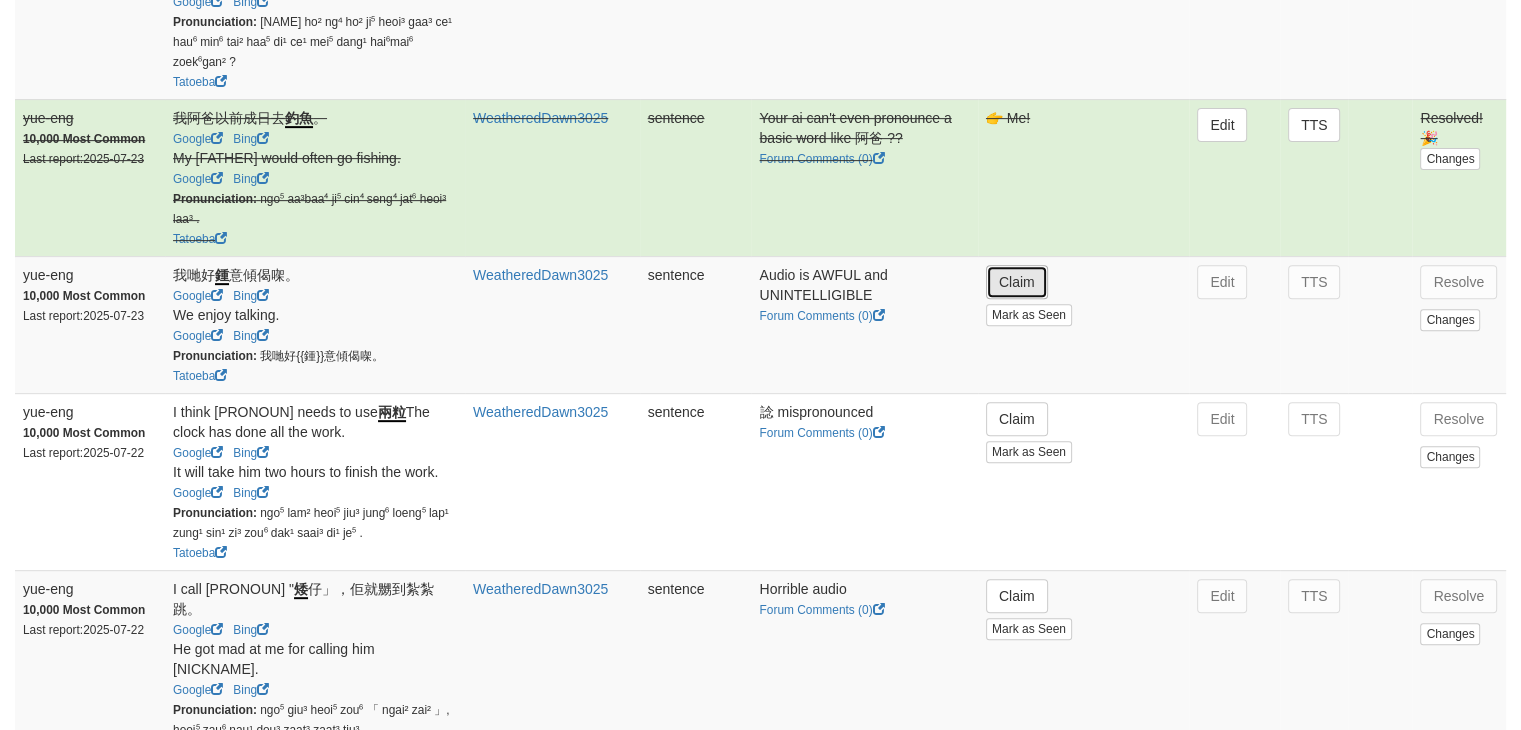 click on "Claim" at bounding box center (1017, 282) 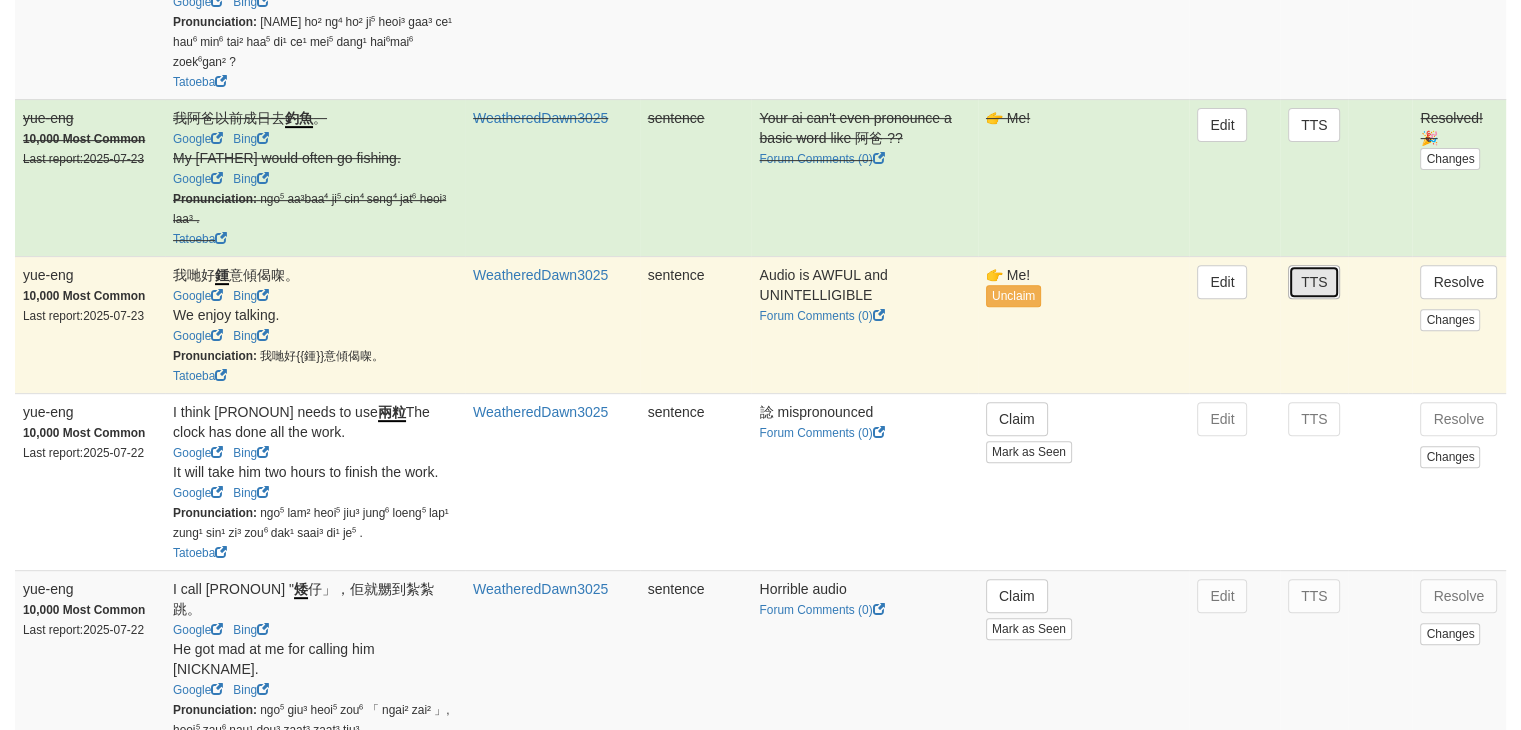 click on "TTS" at bounding box center (1314, 282) 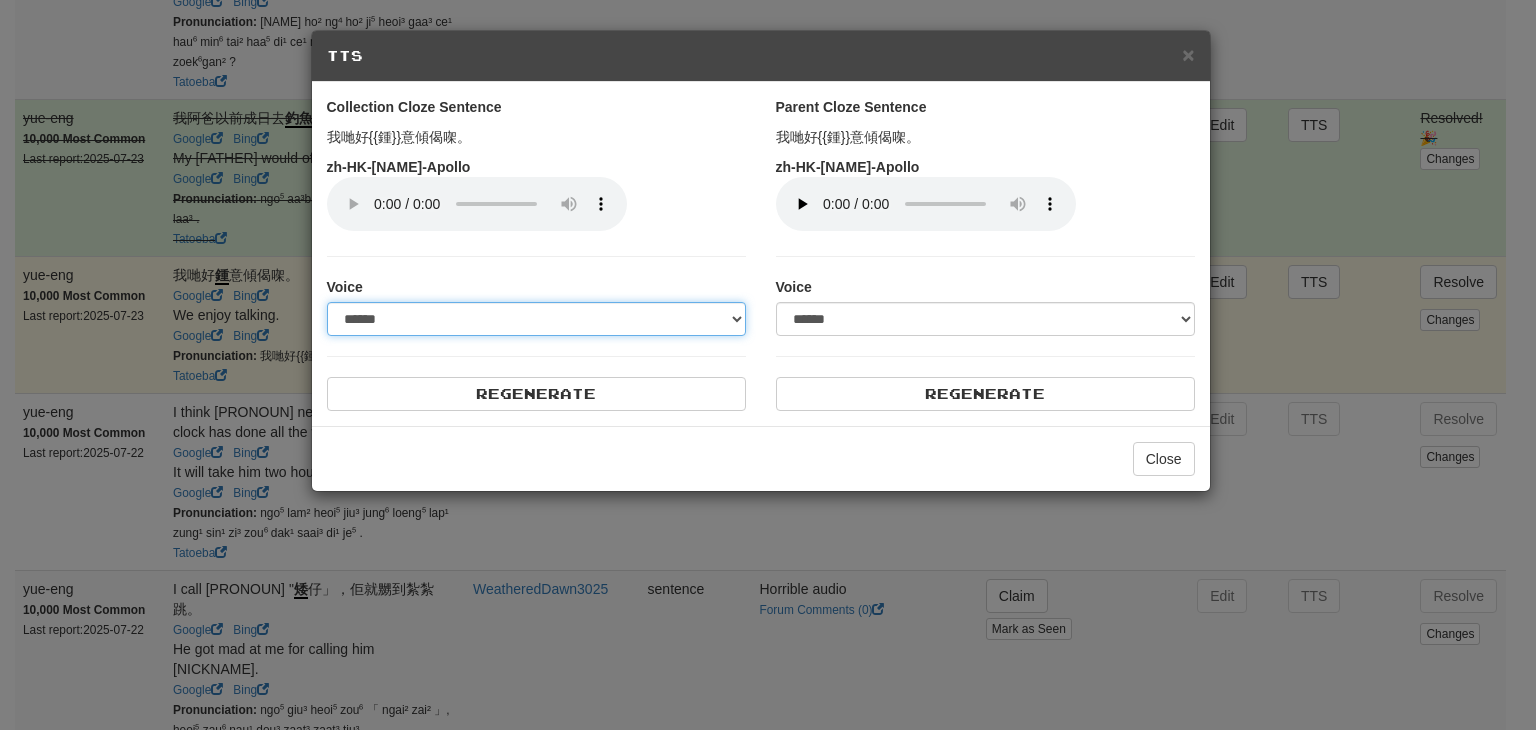 click on "**********" at bounding box center (536, 319) 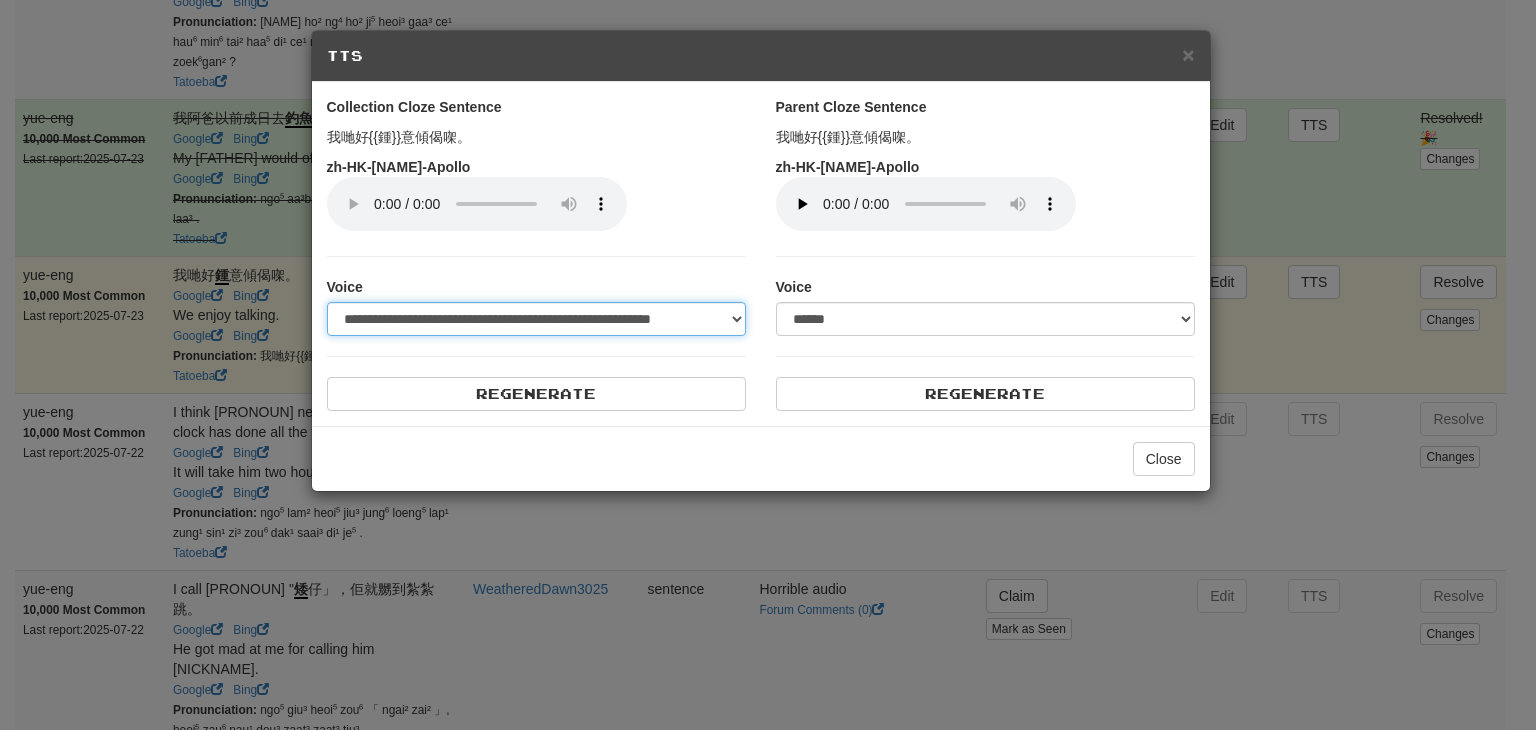 click on "**********" at bounding box center (536, 319) 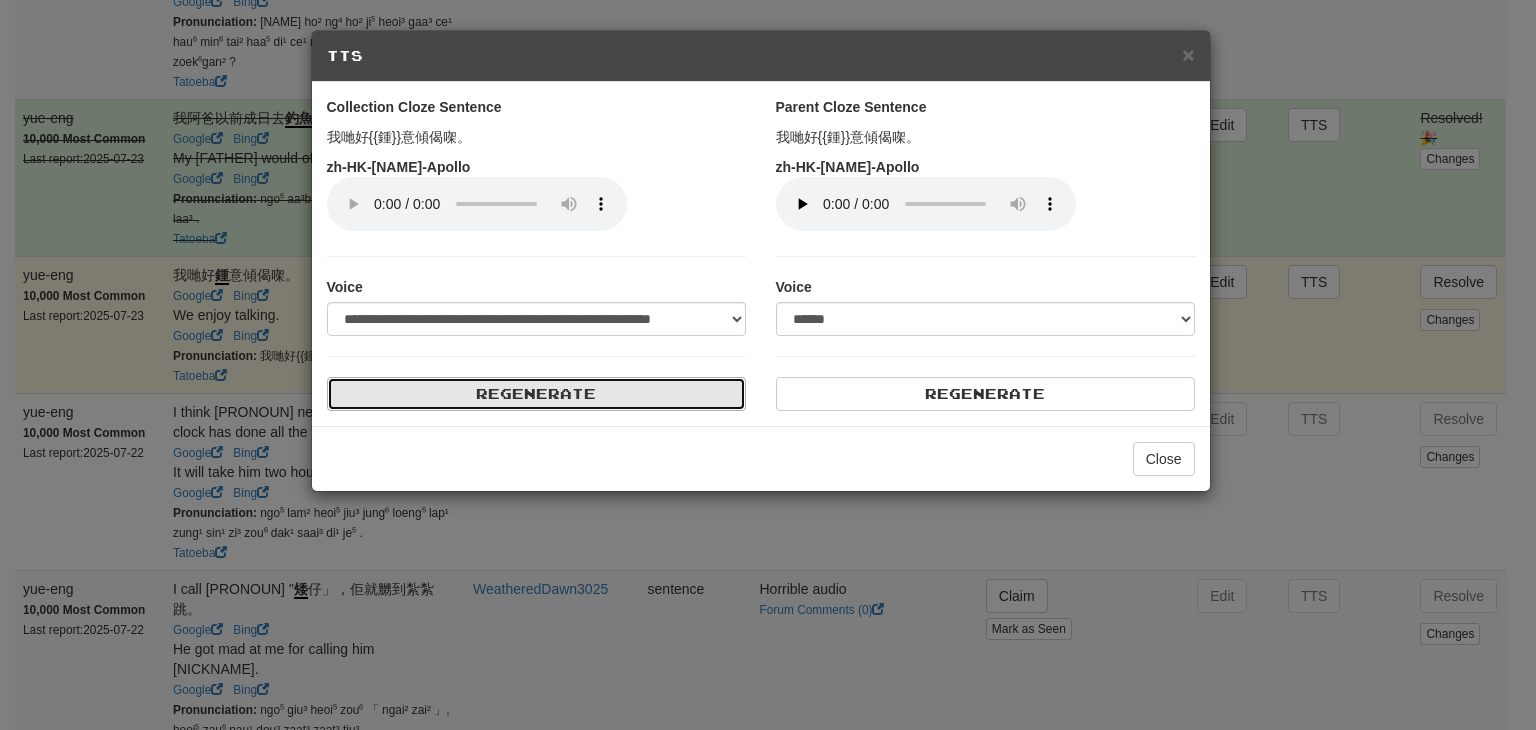 click on "Regenerate" at bounding box center (536, 394) 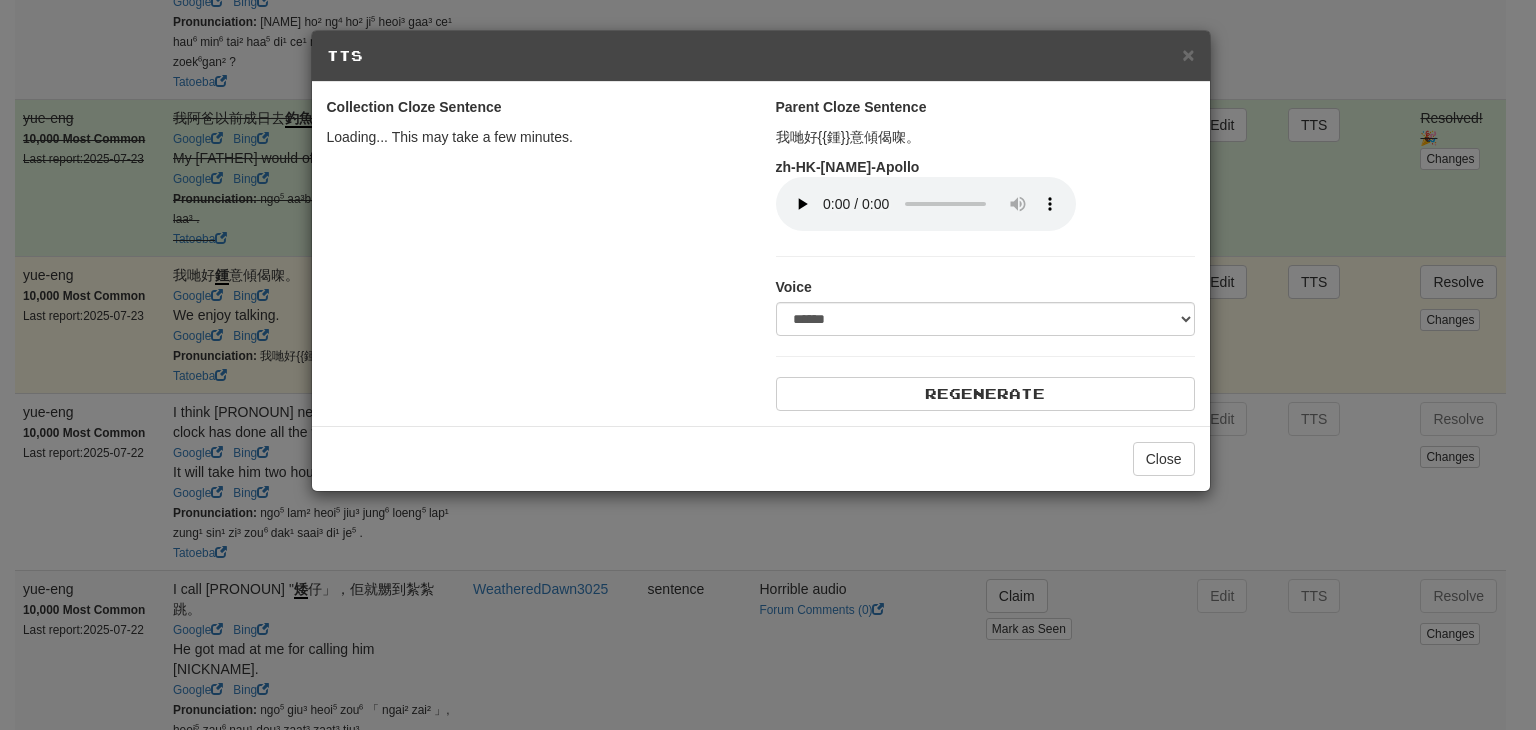select on "***" 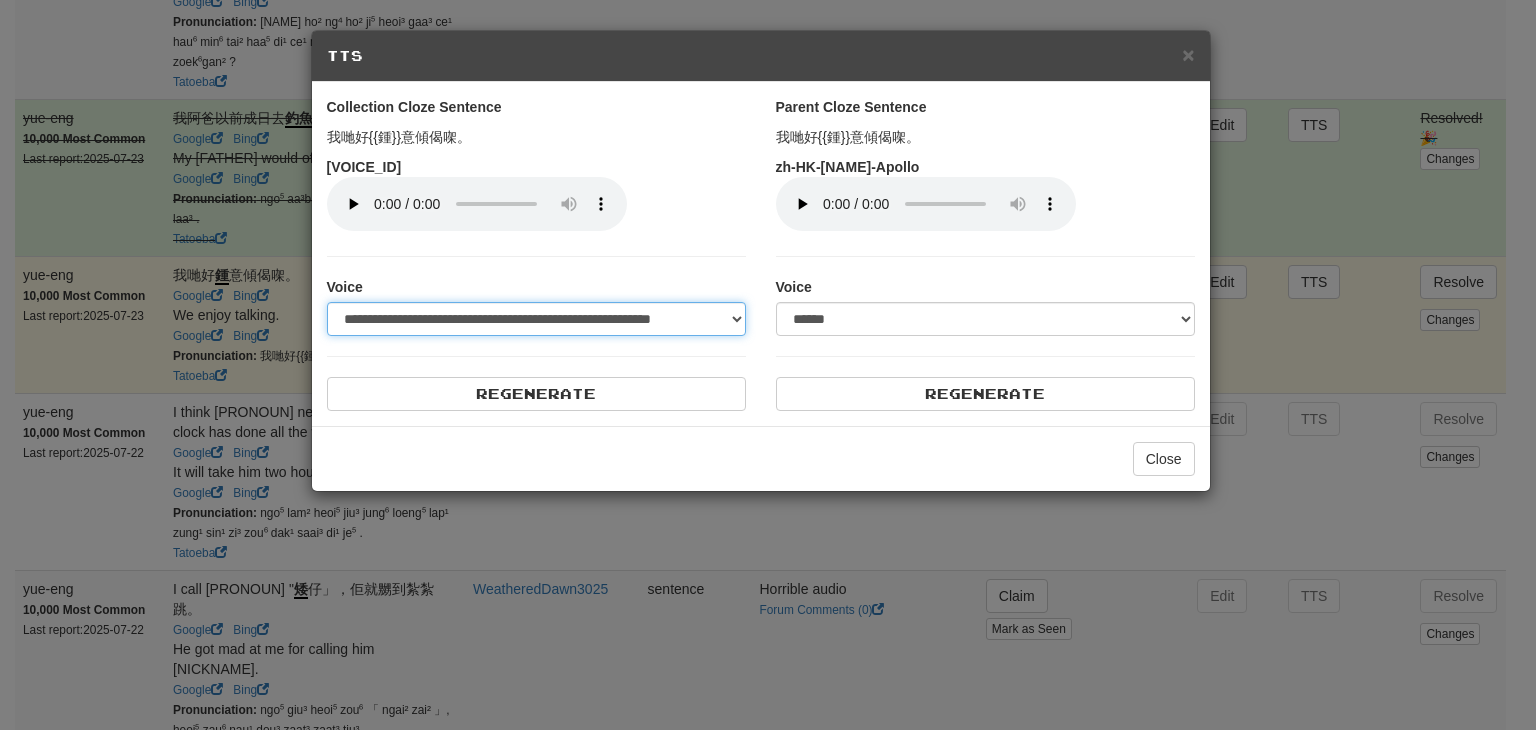 click on "**********" at bounding box center (536, 319) 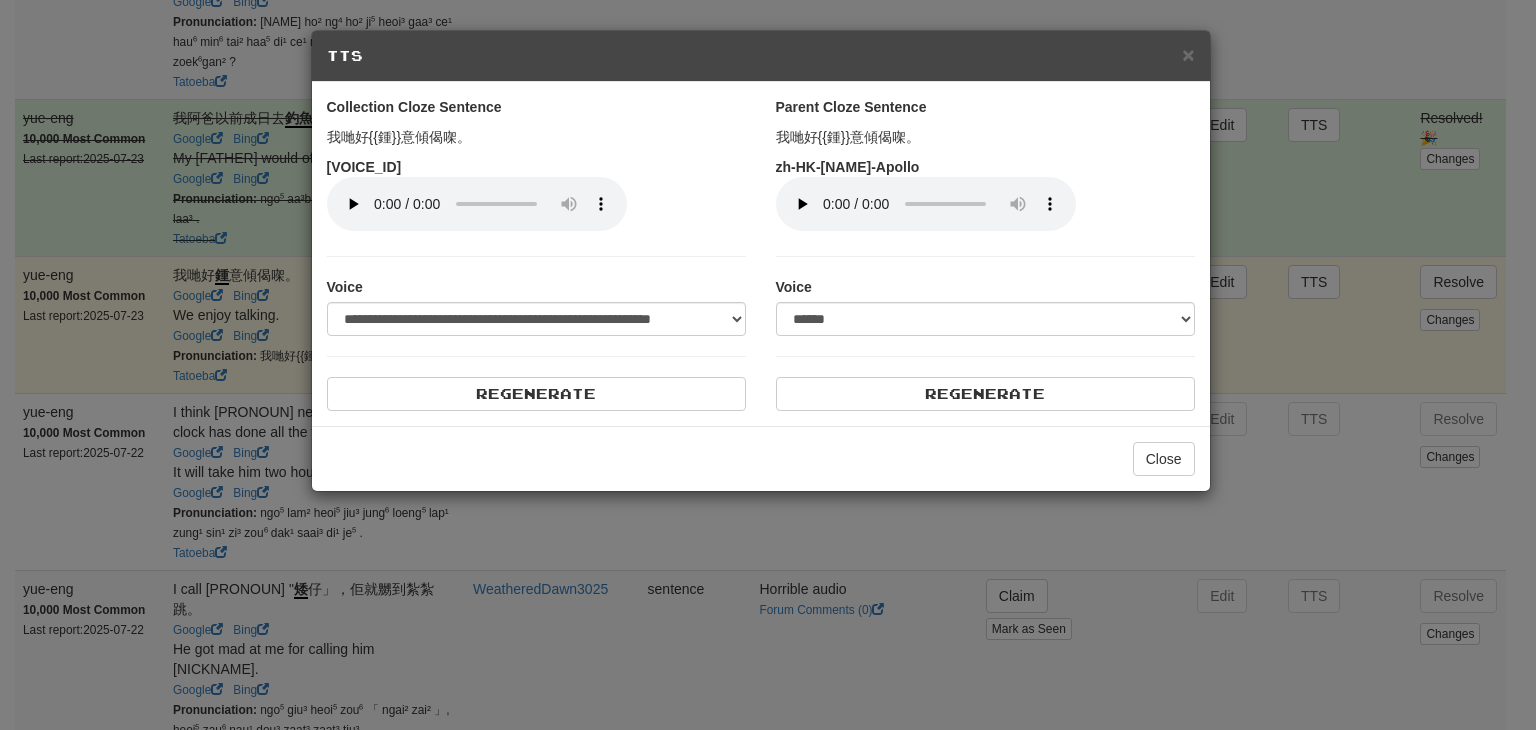 click on "**********" at bounding box center [536, 306] 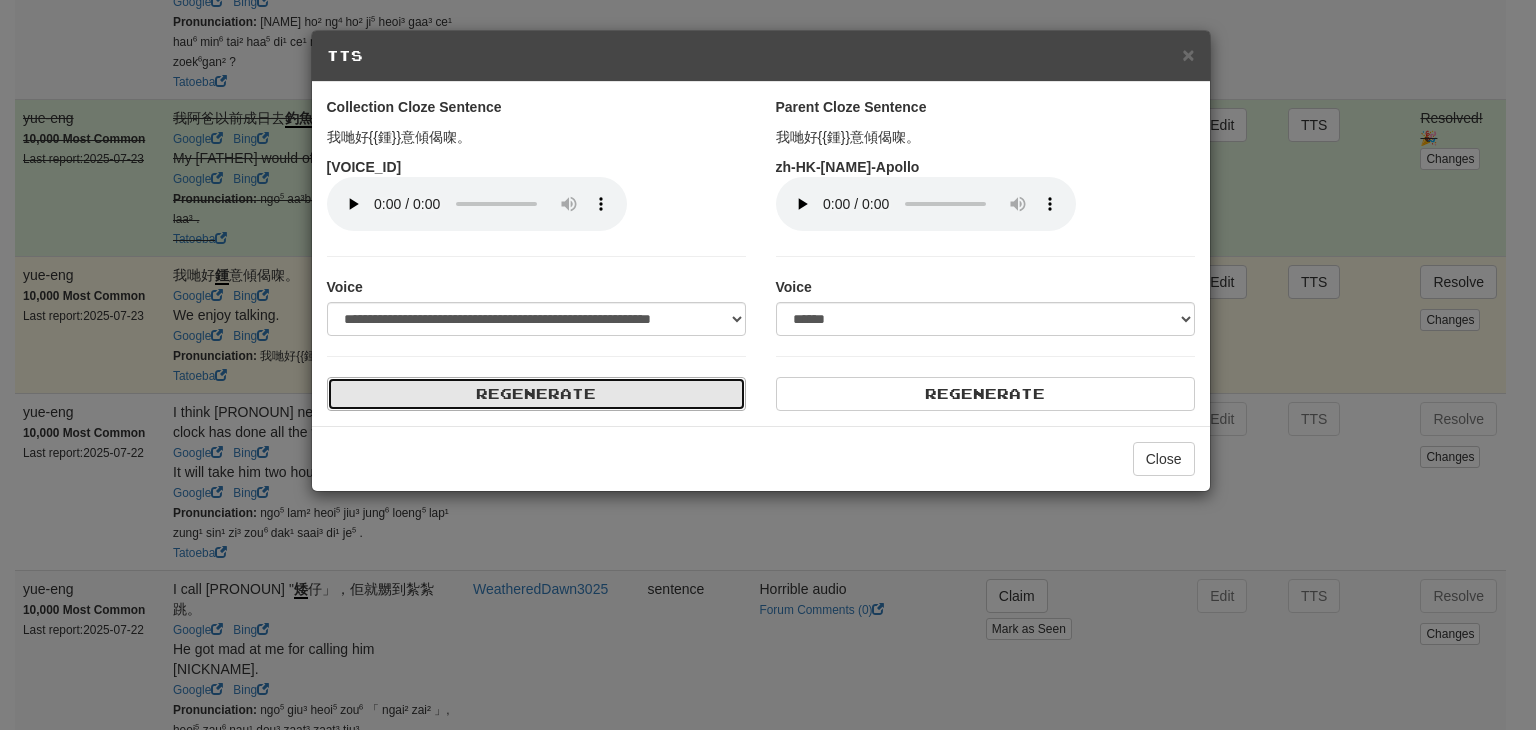 click on "Regenerate" at bounding box center (536, 394) 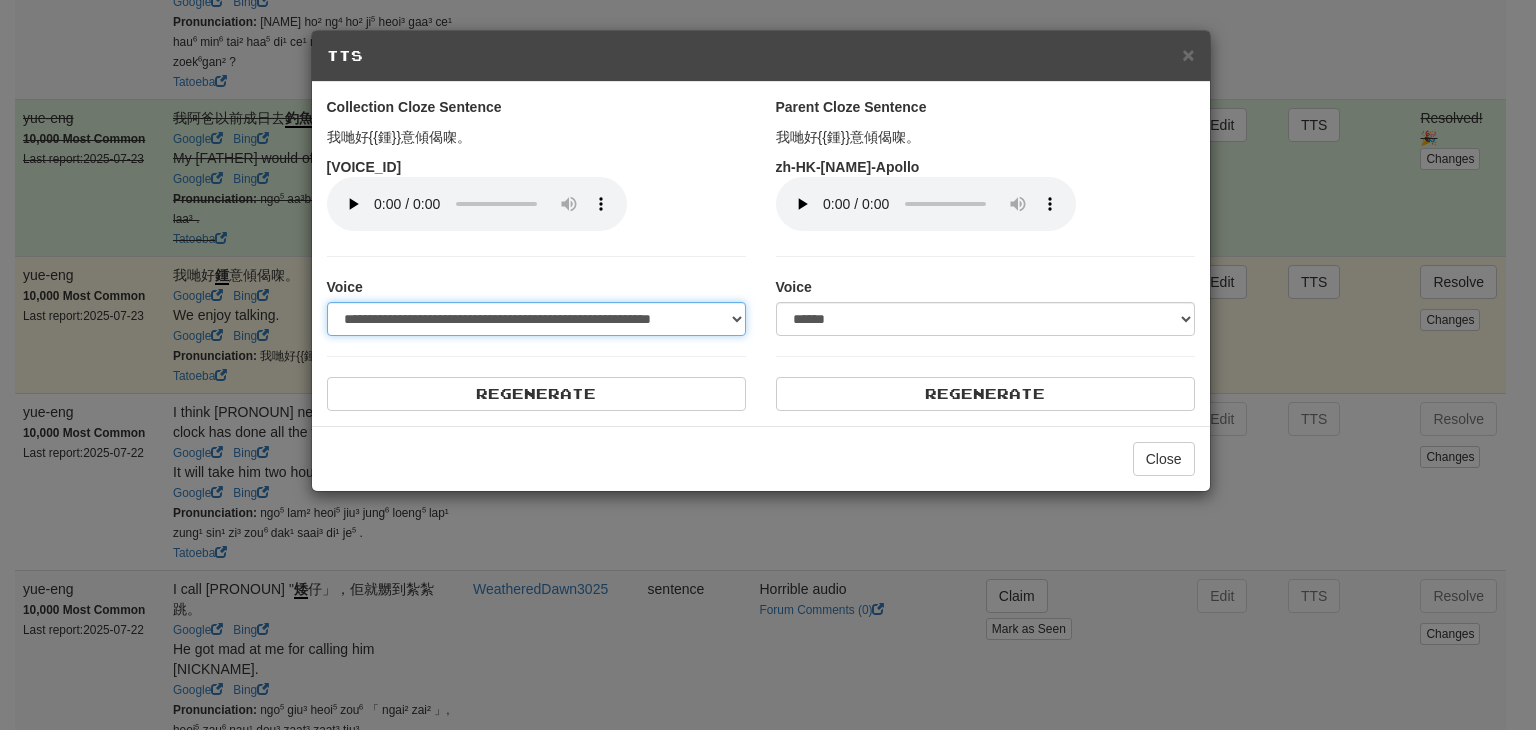 click on "**********" at bounding box center (536, 319) 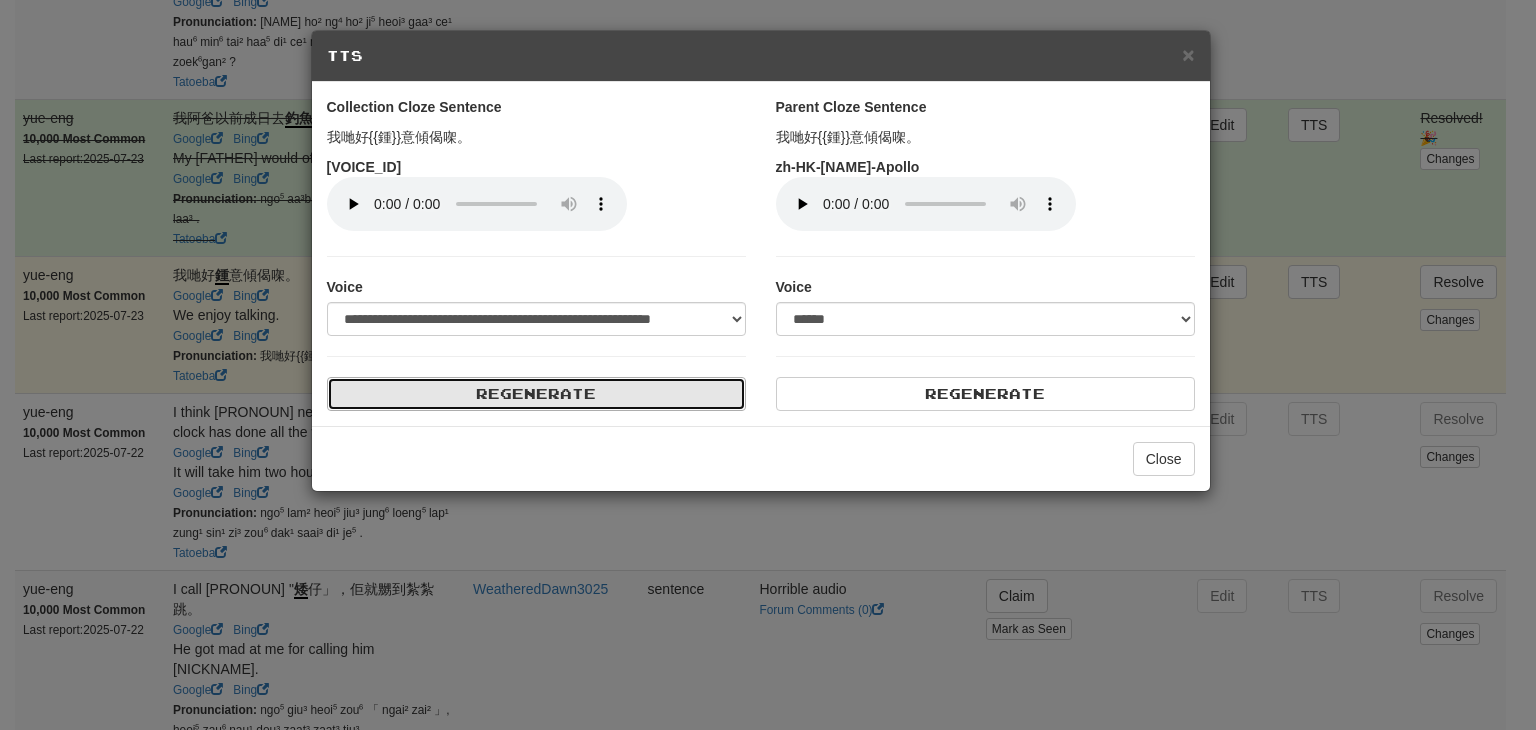 click on "Regenerate" at bounding box center (536, 394) 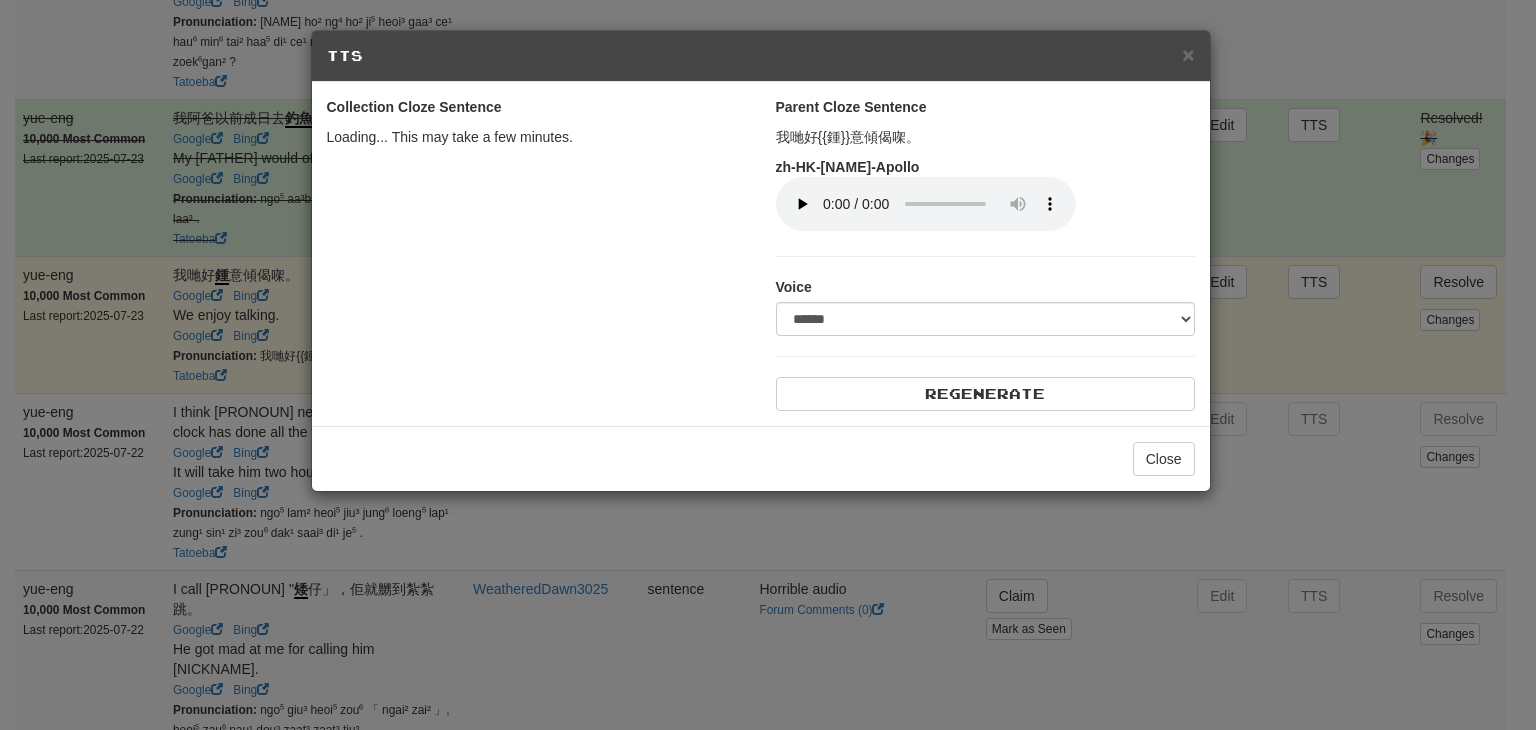 select on "***" 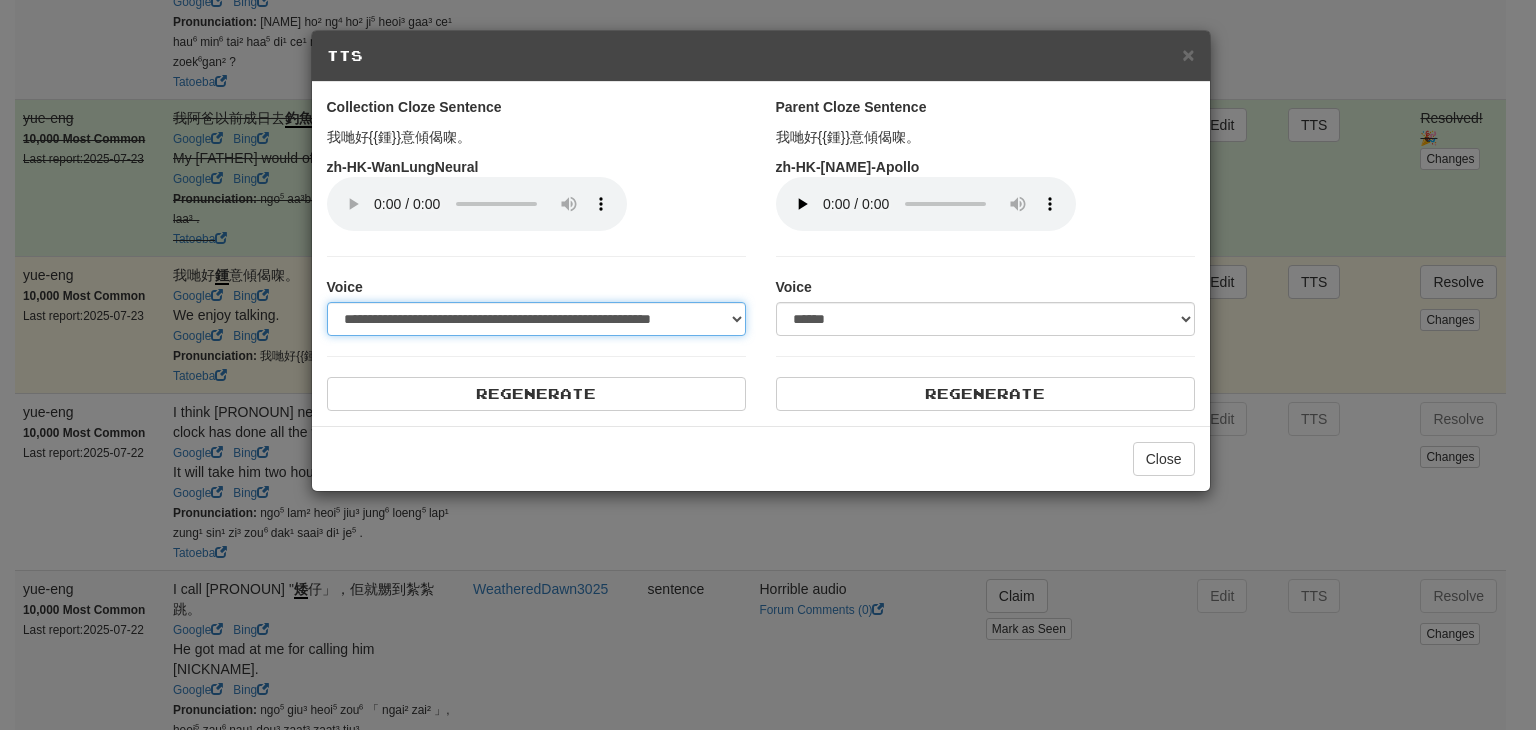 click on "**********" at bounding box center (536, 319) 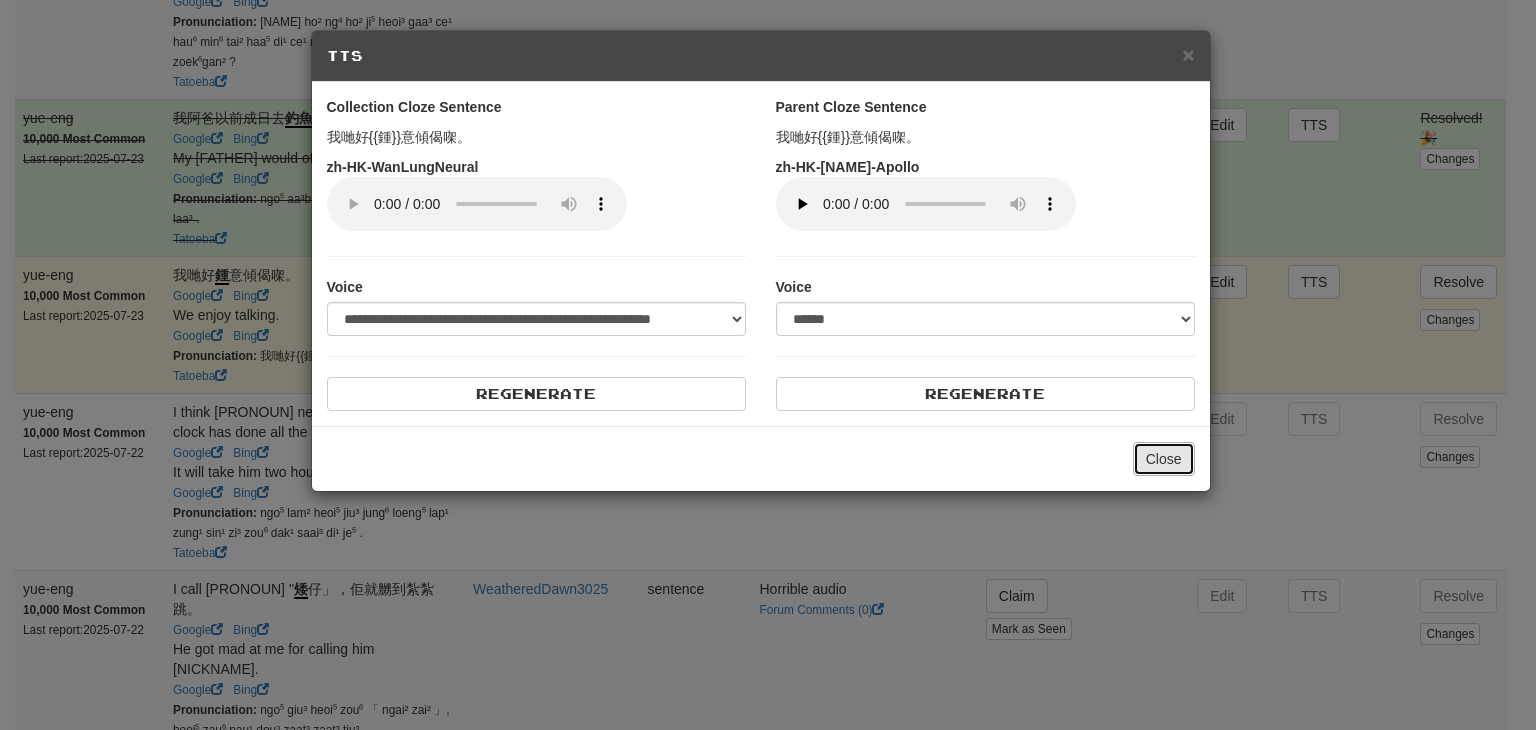 click on "Close" at bounding box center (1164, 459) 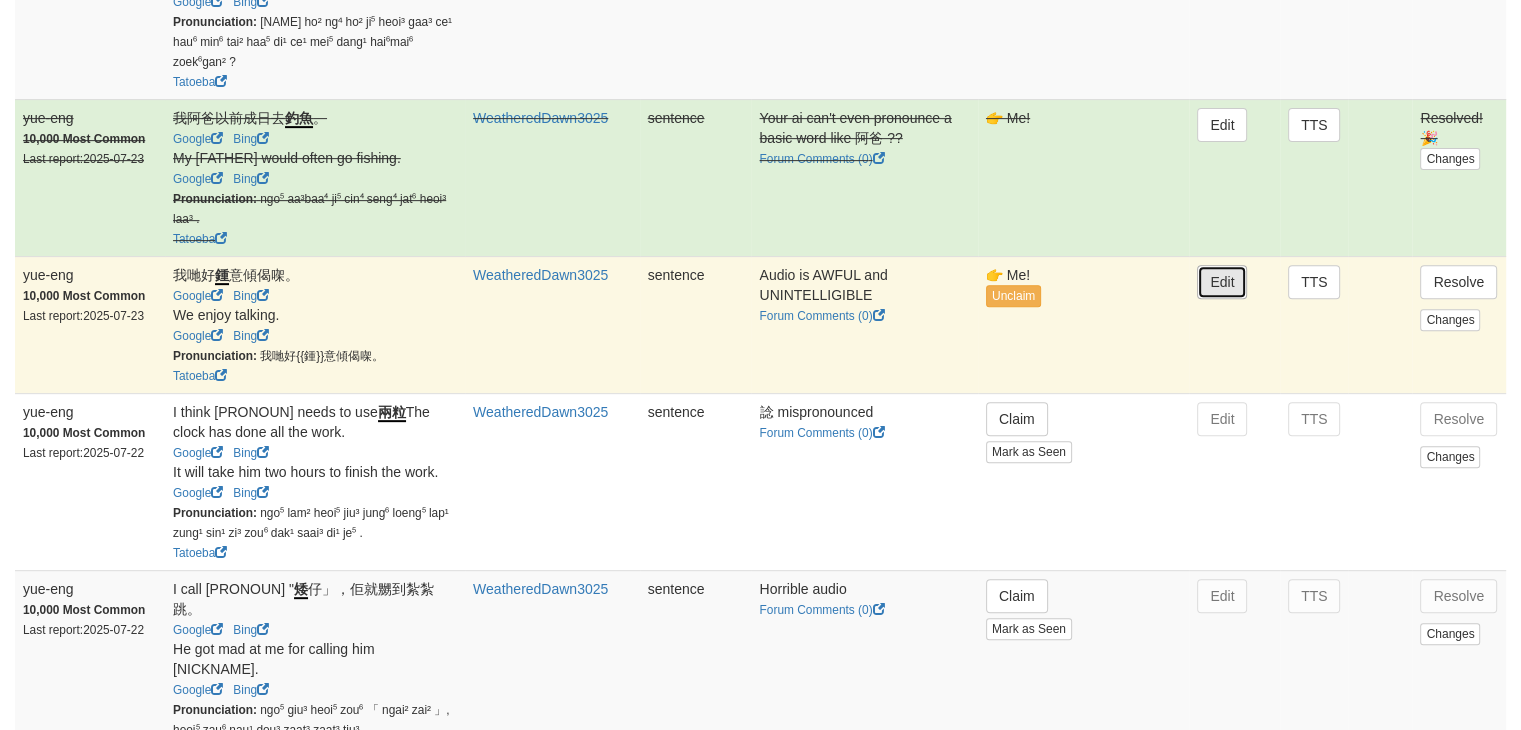 click on "Edit" at bounding box center (1222, 282) 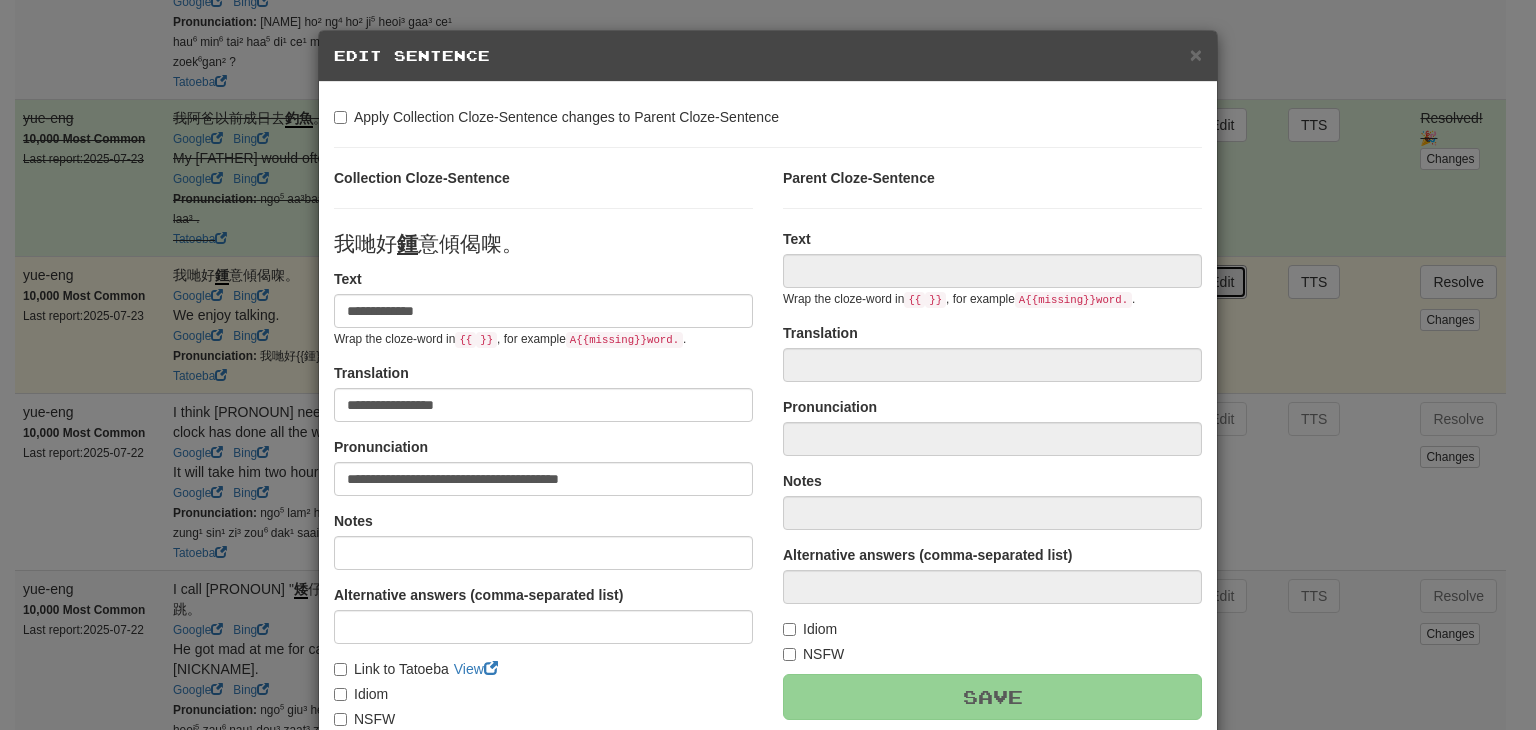 type on "**********" 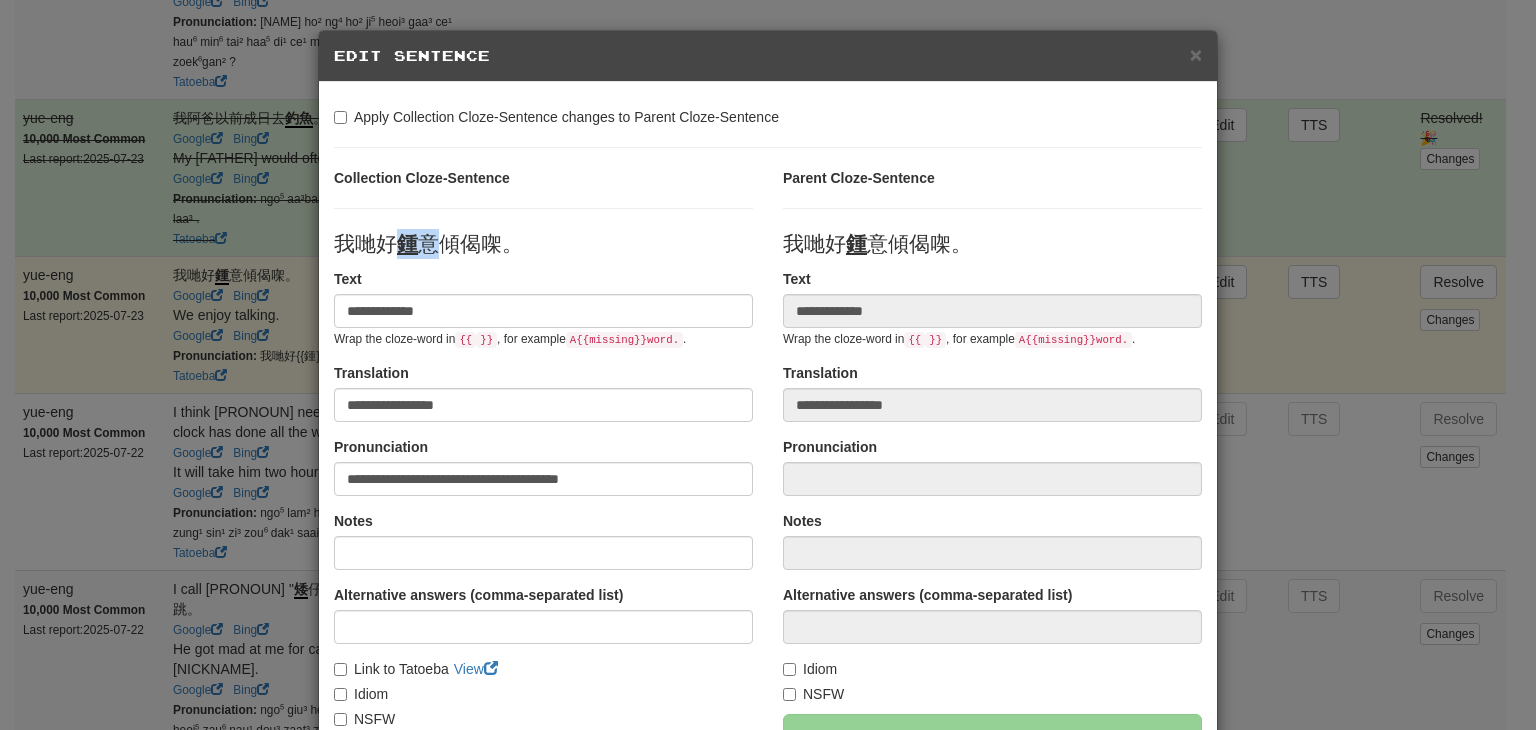 drag, startPoint x: 392, startPoint y: 249, endPoint x: 421, endPoint y: 249, distance: 29 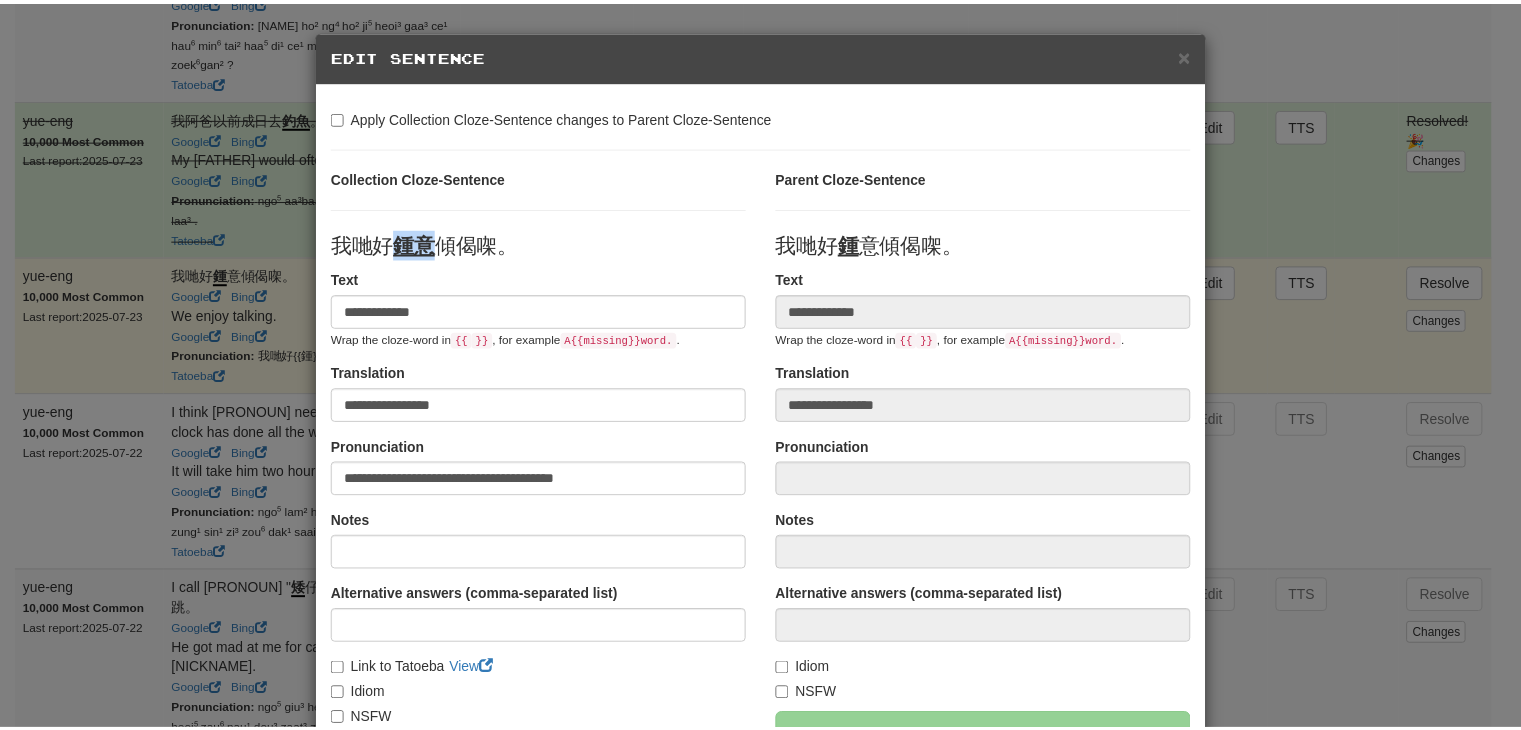 scroll, scrollTop: 246, scrollLeft: 0, axis: vertical 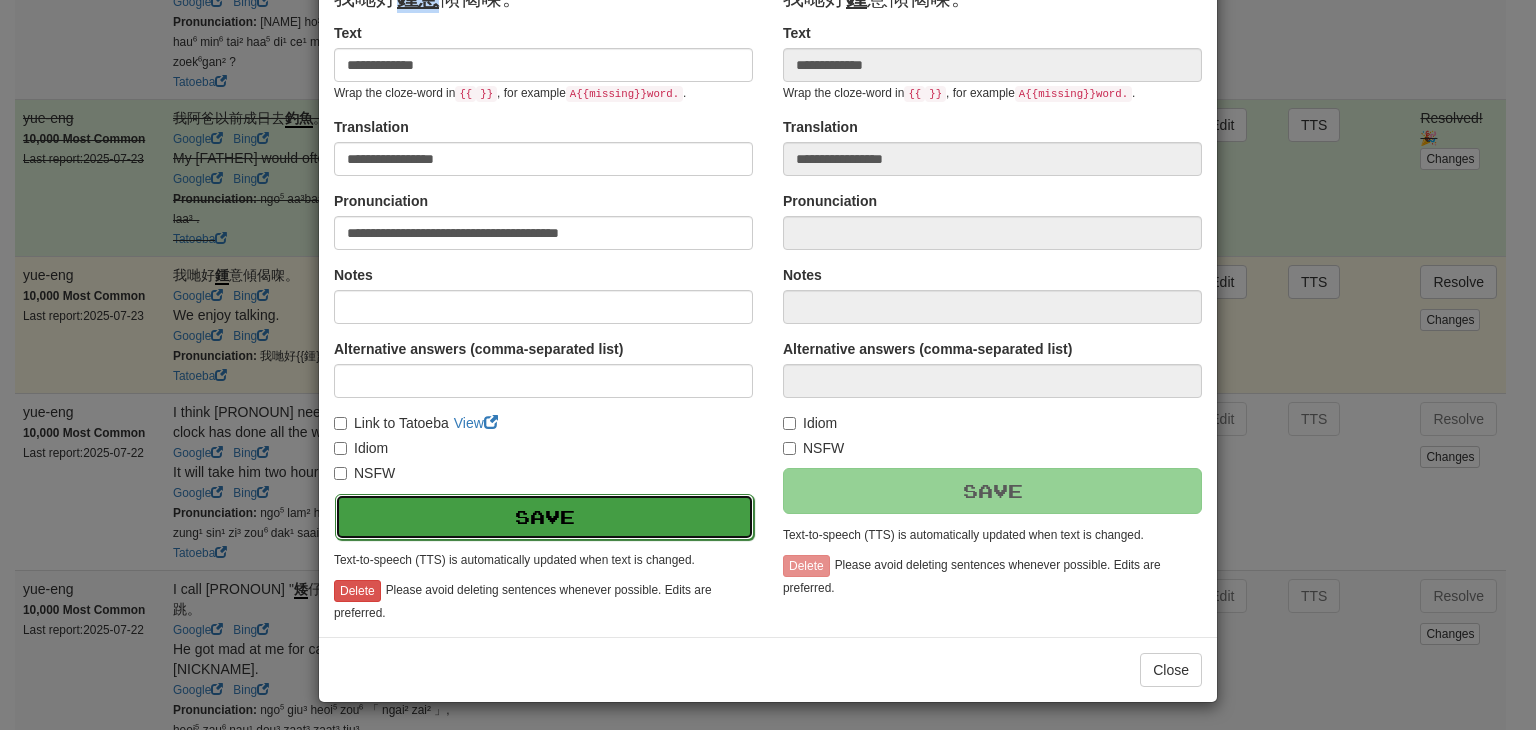 click on "Save" at bounding box center (544, 517) 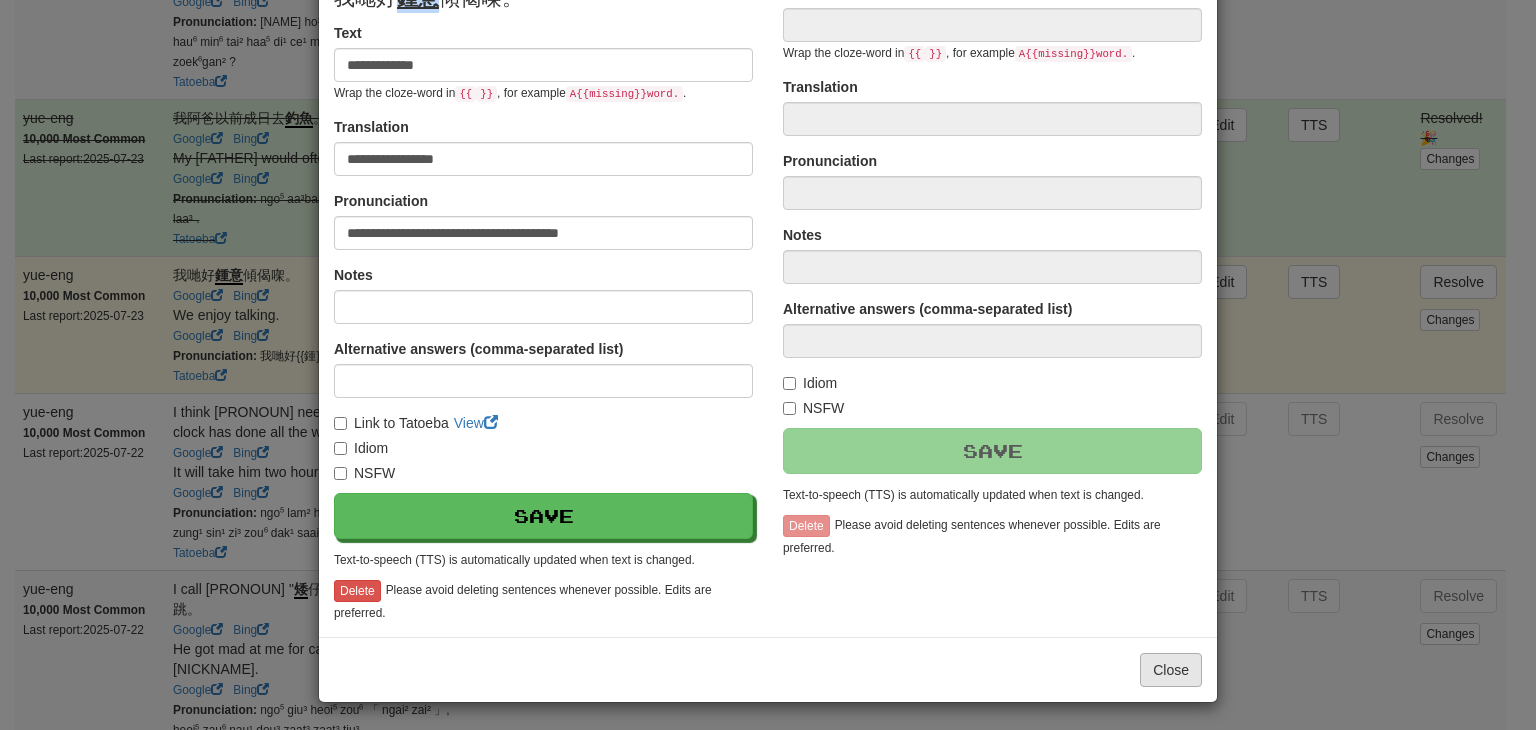 type on "**********" 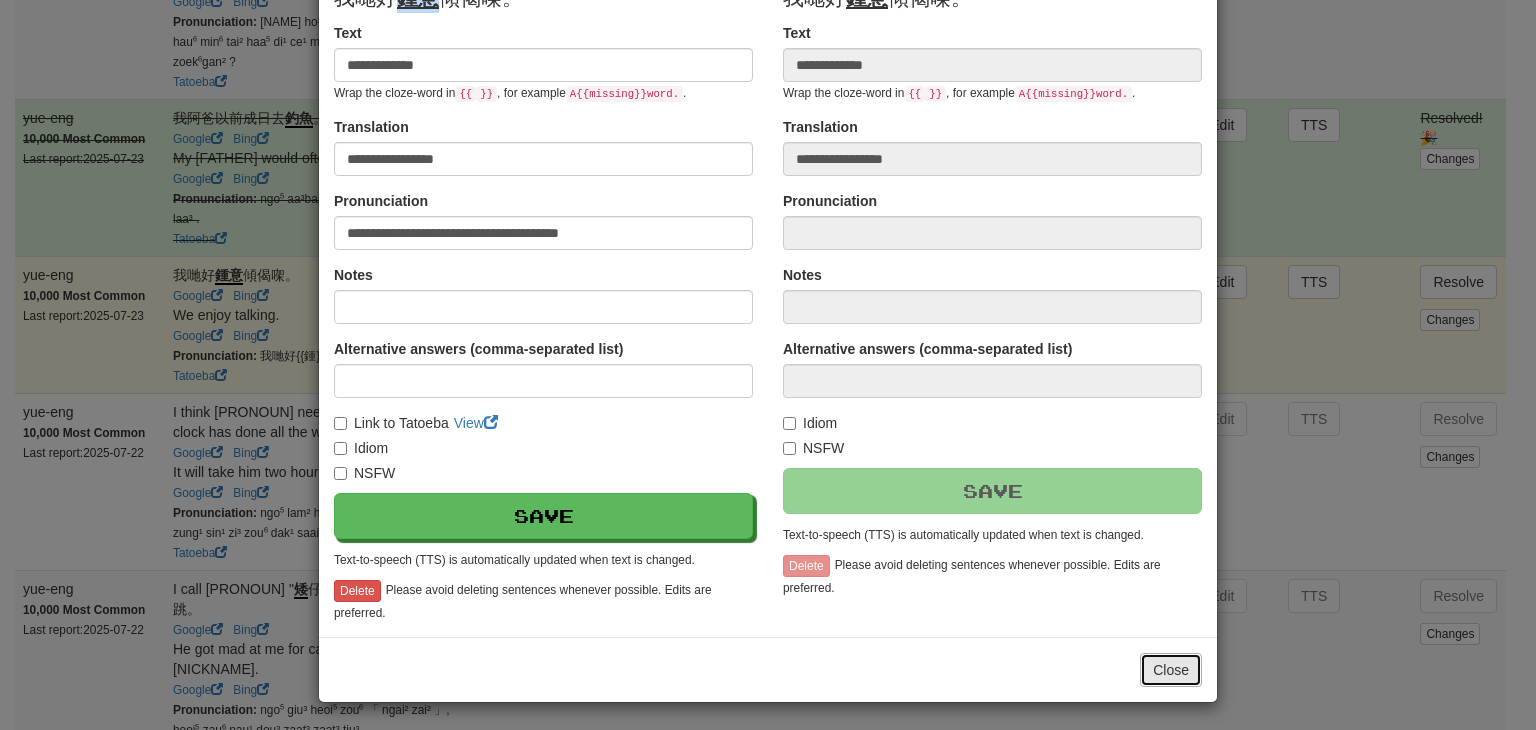 click on "Close" at bounding box center [1171, 670] 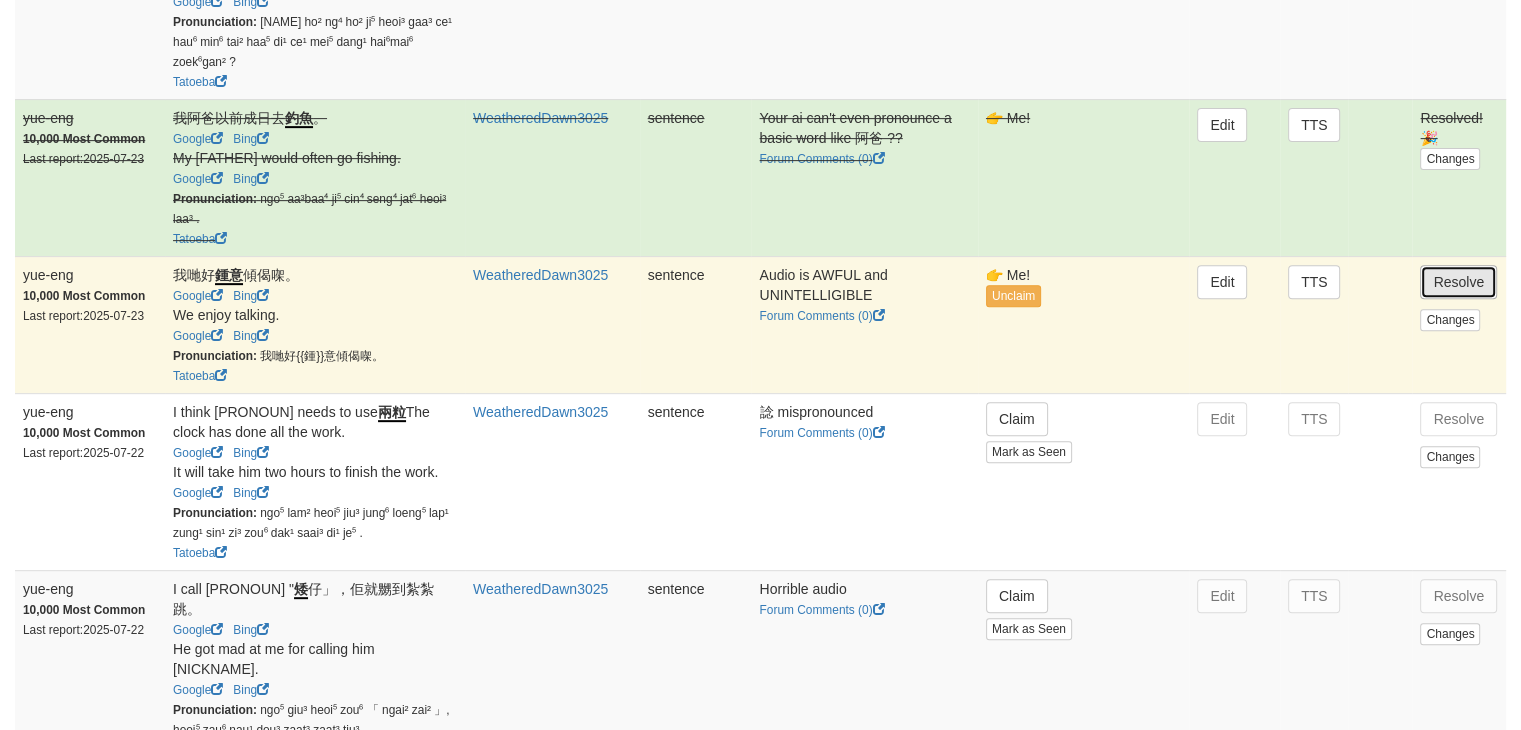 click on "Resolve" at bounding box center (1458, 282) 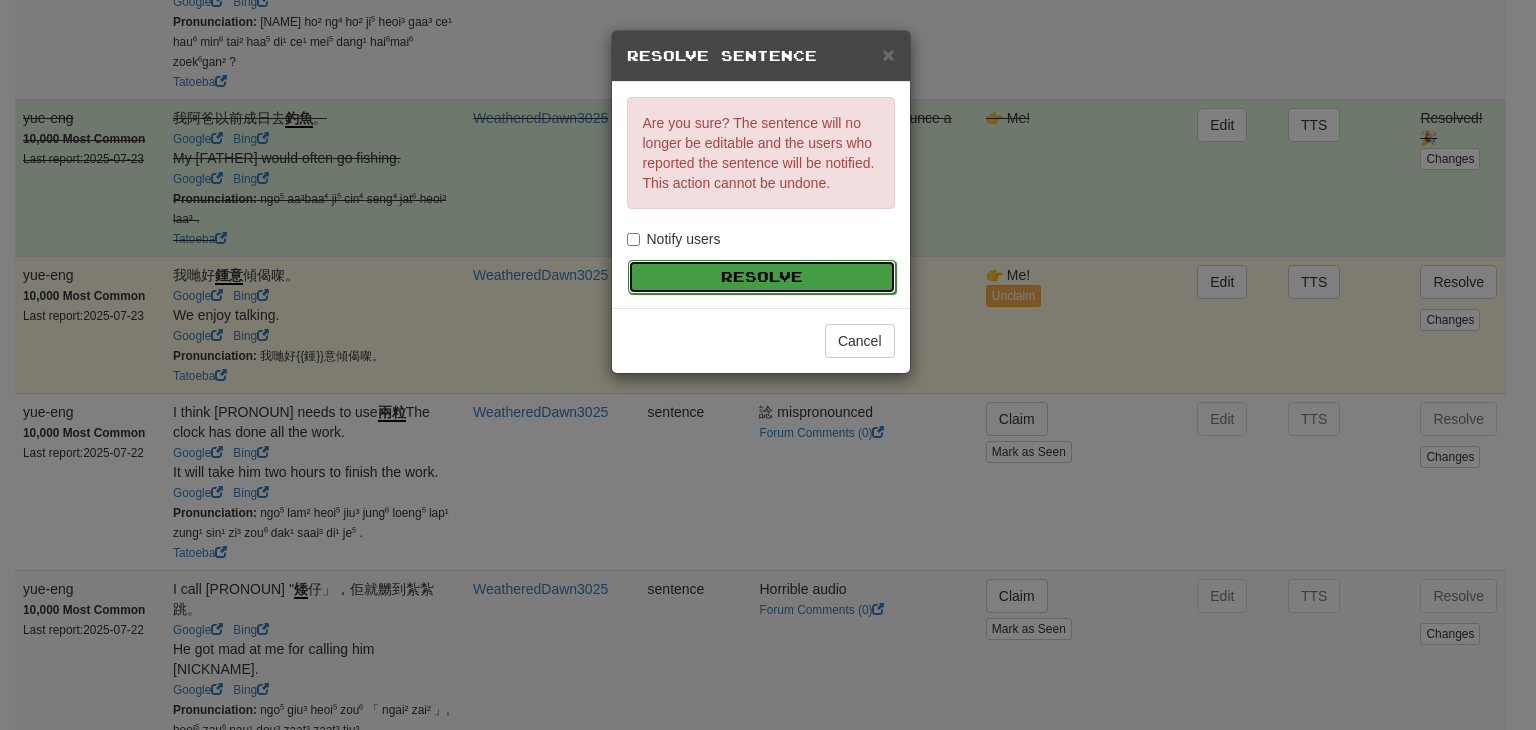 click on "Resolve" at bounding box center (762, 277) 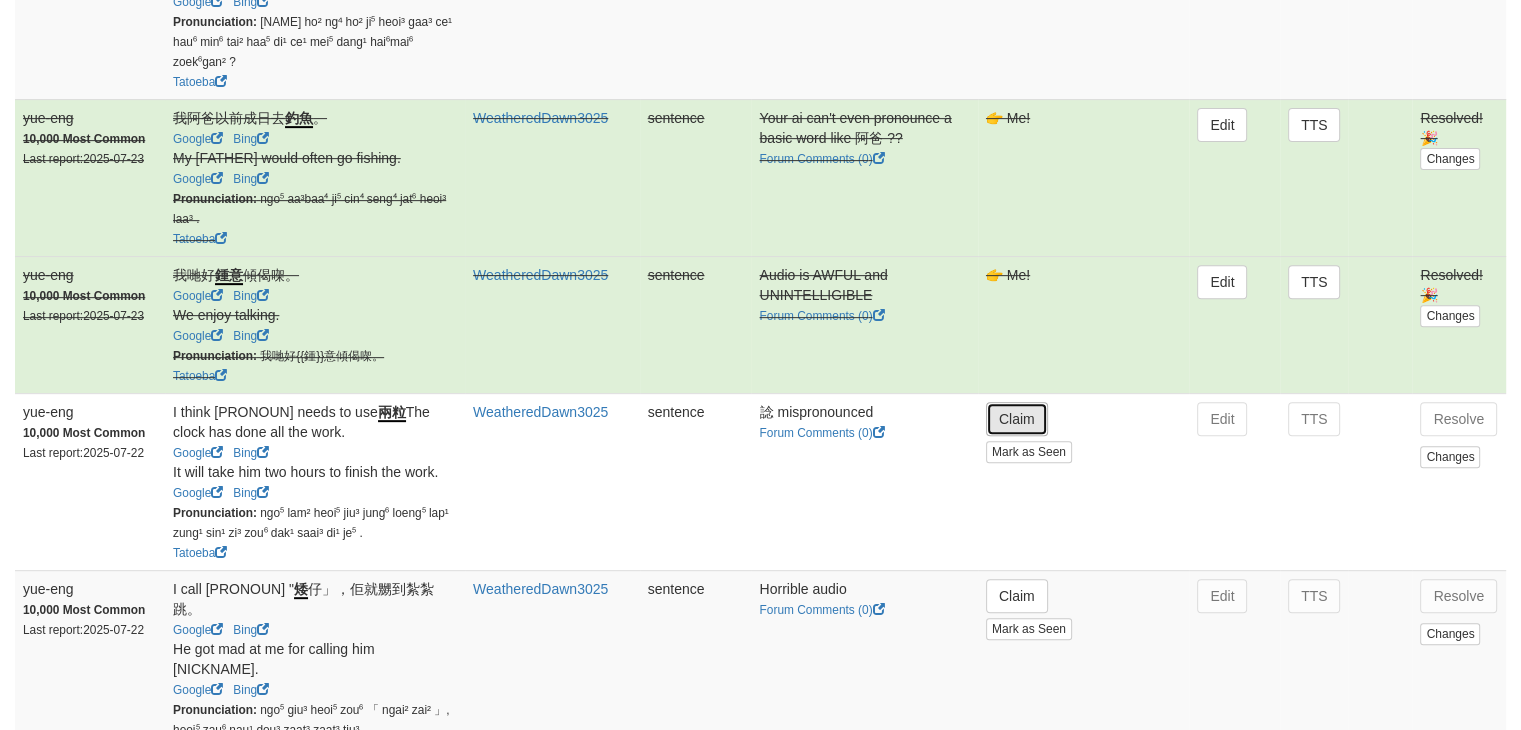 click on "Claim" at bounding box center [1017, 419] 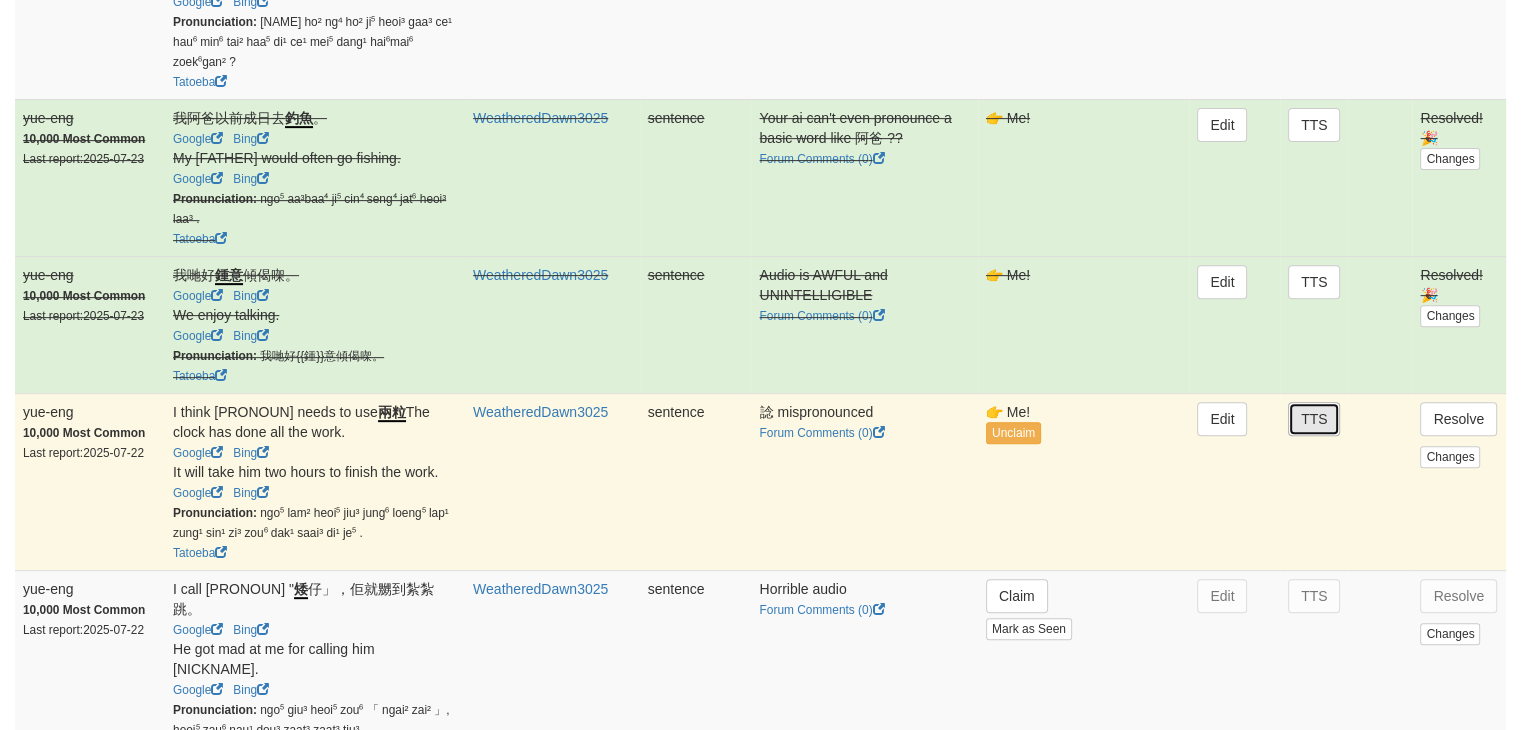 click on "TTS" at bounding box center (1314, 419) 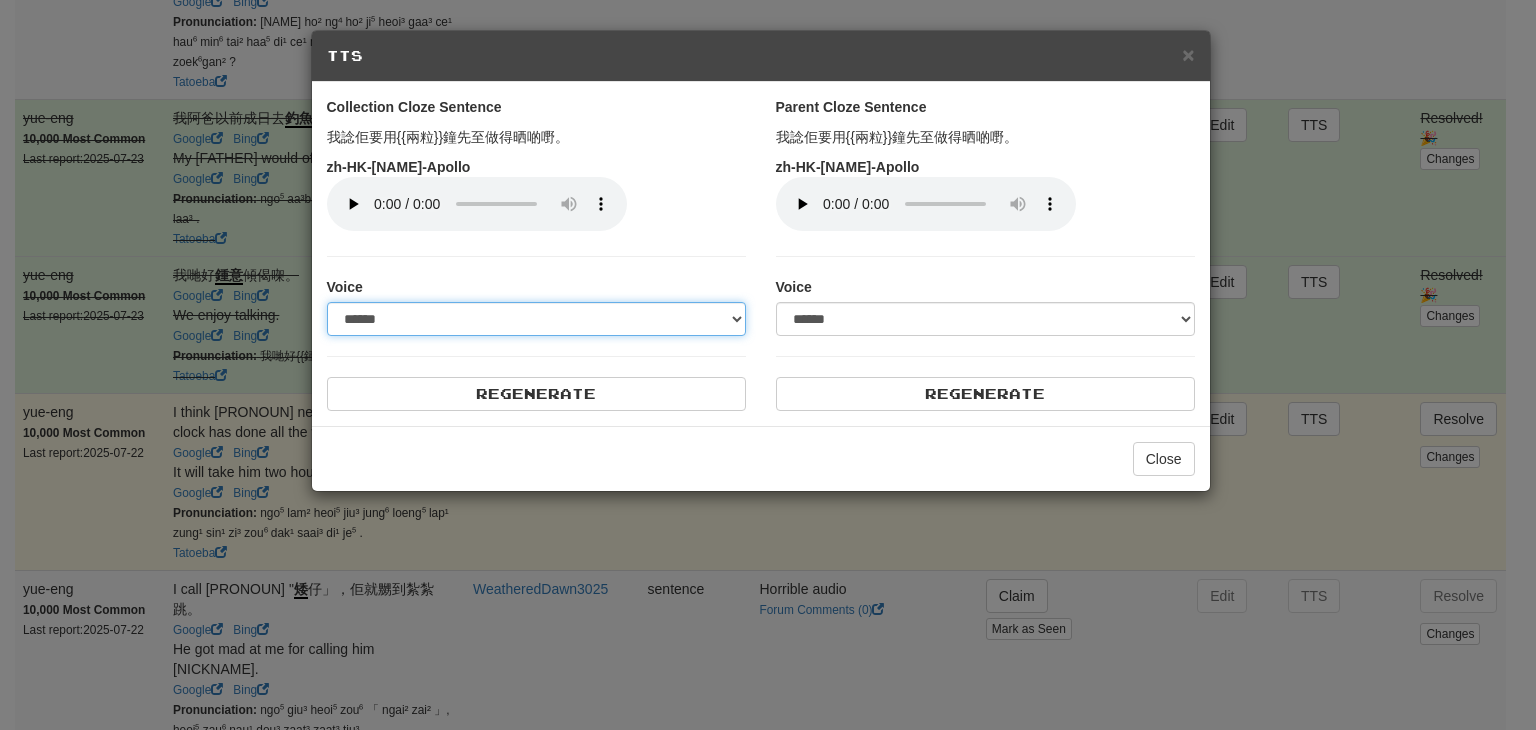 click on "**********" at bounding box center (536, 319) 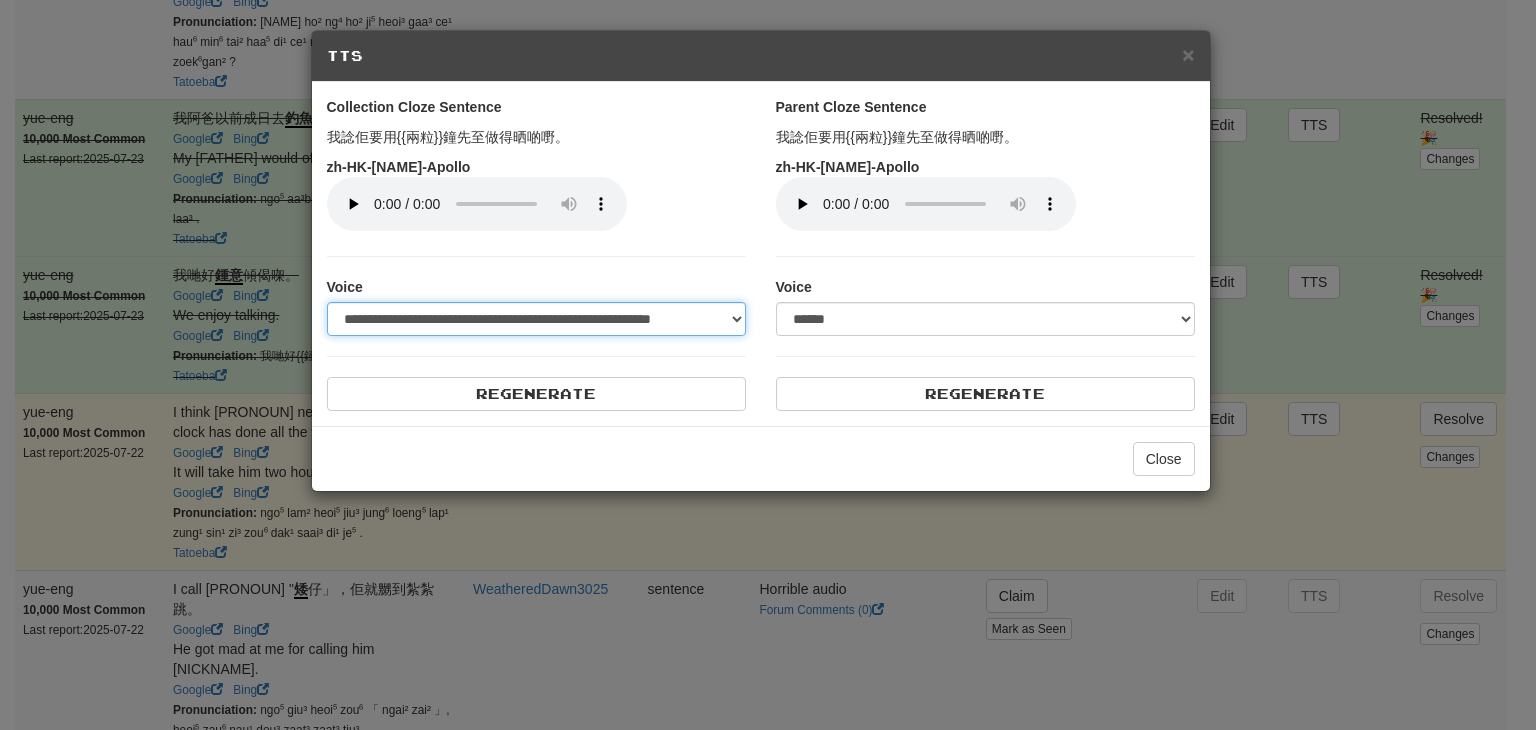 click on "**********" at bounding box center (536, 319) 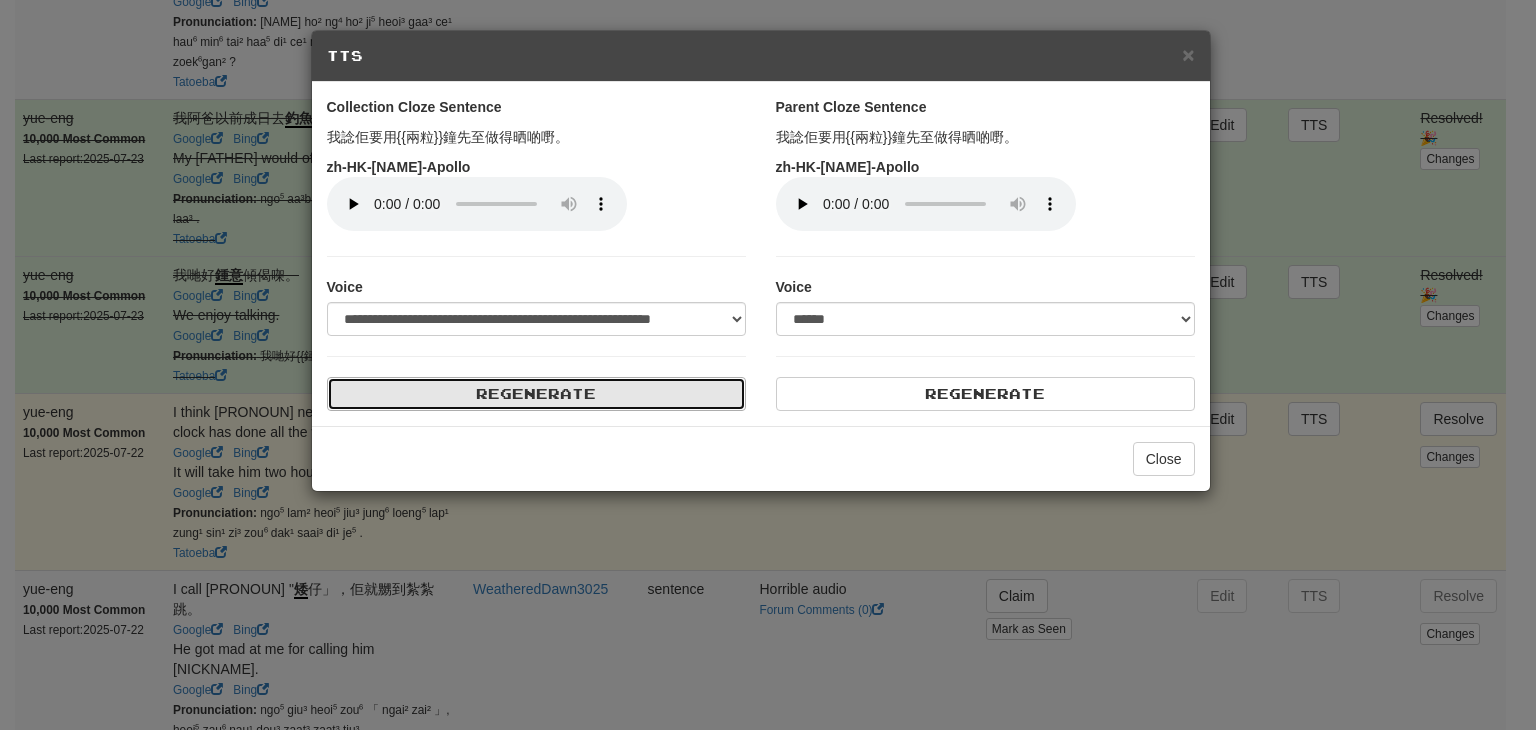 click on "Regenerate" at bounding box center (536, 394) 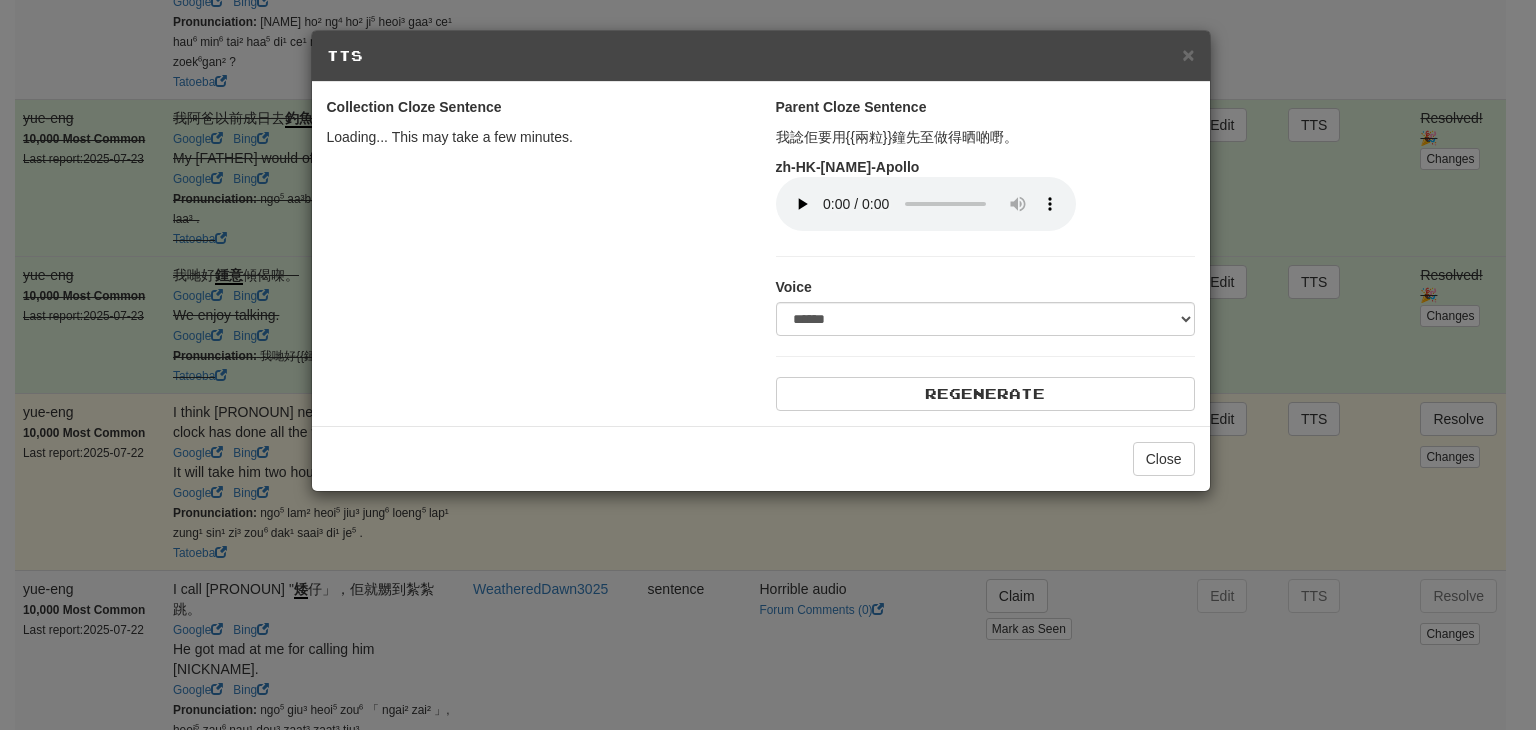 select on "***" 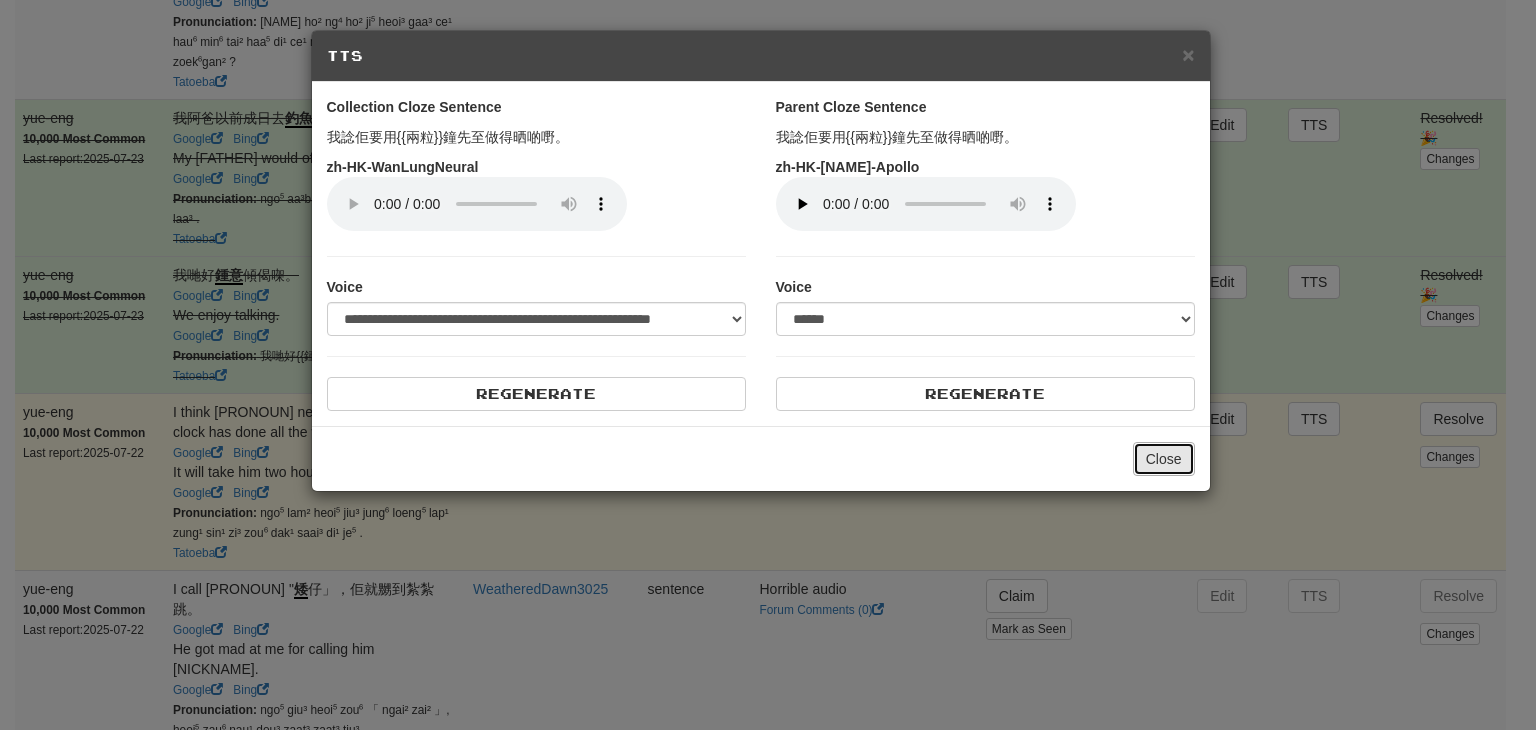 click on "Close" at bounding box center (1164, 459) 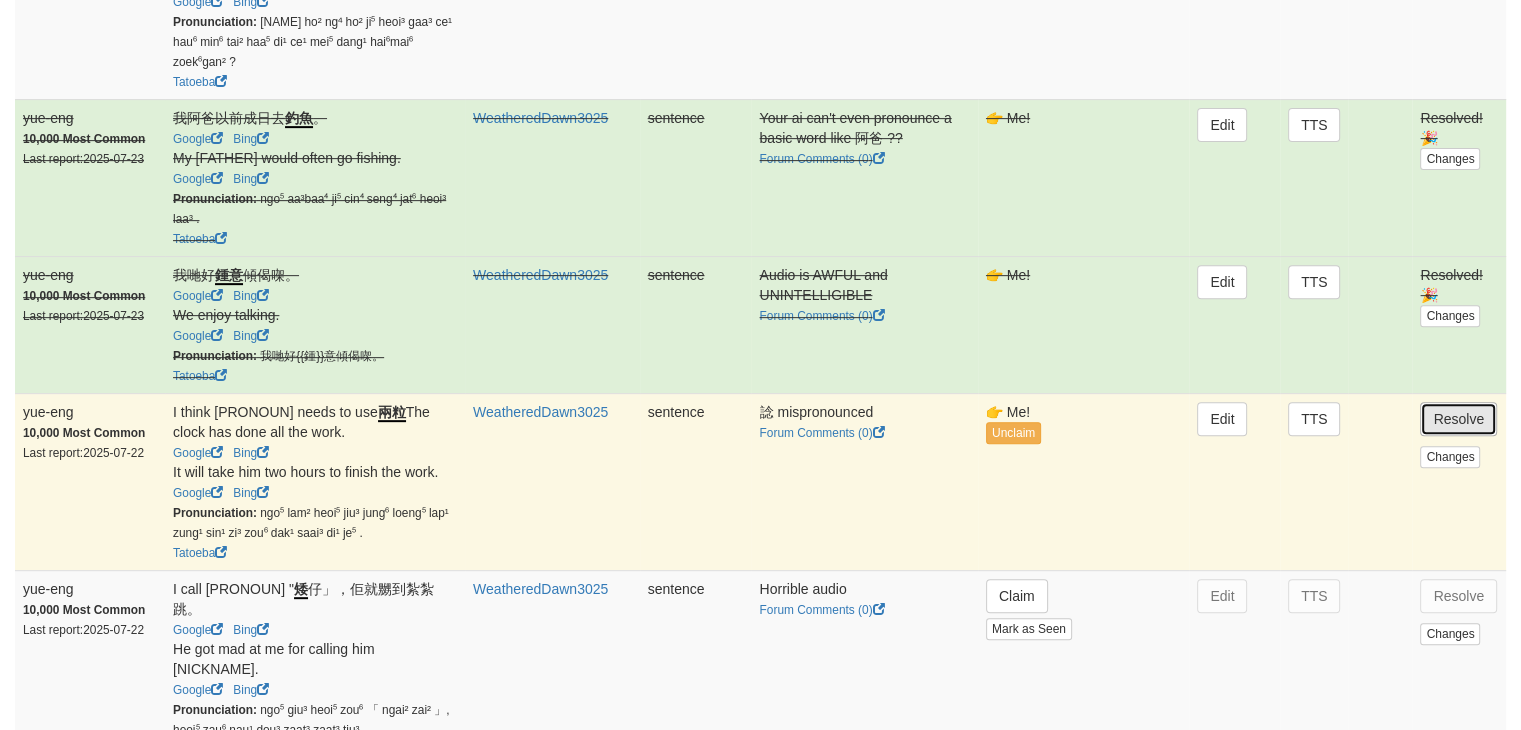 click on "Resolve" at bounding box center (1458, 419) 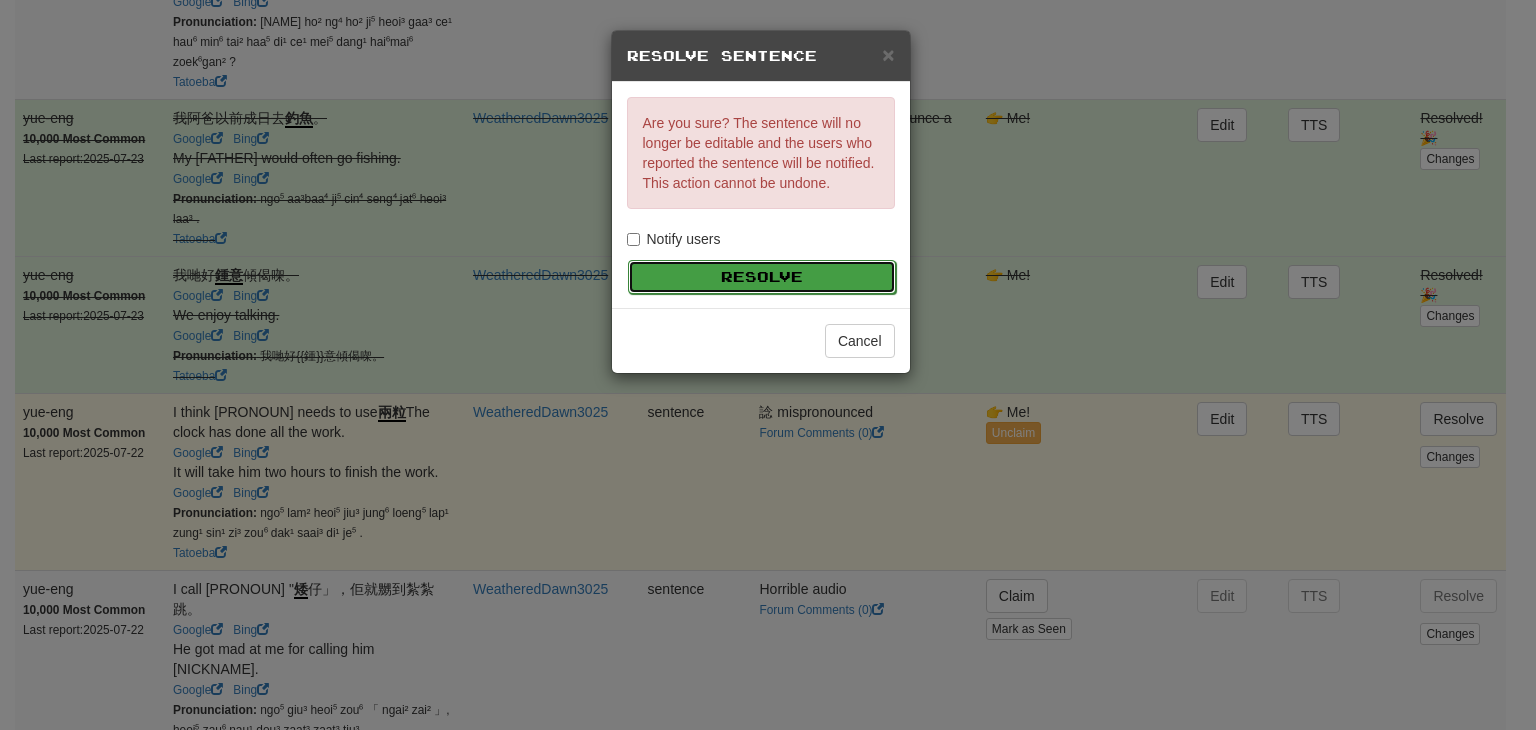 click on "Resolve" at bounding box center [762, 277] 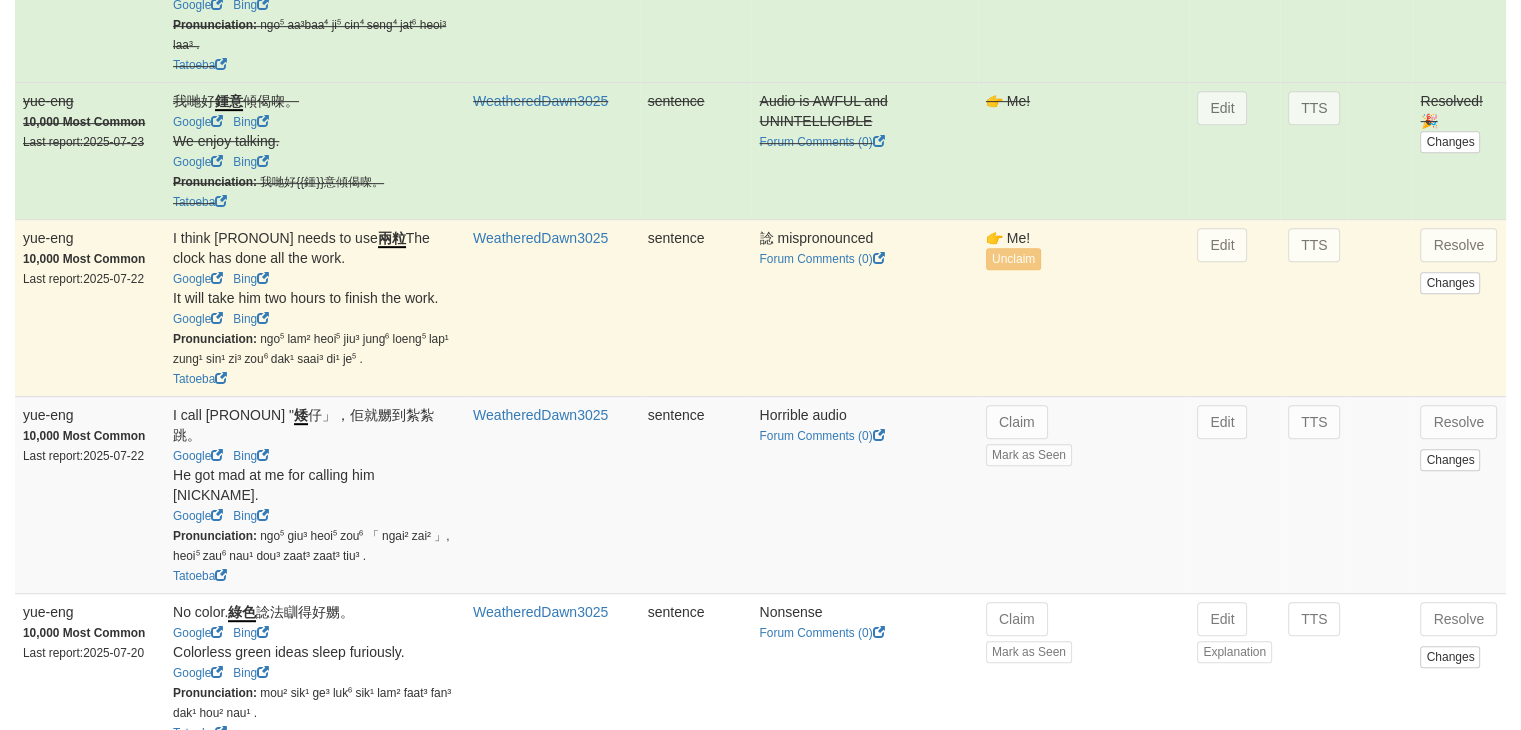 scroll, scrollTop: 956, scrollLeft: 0, axis: vertical 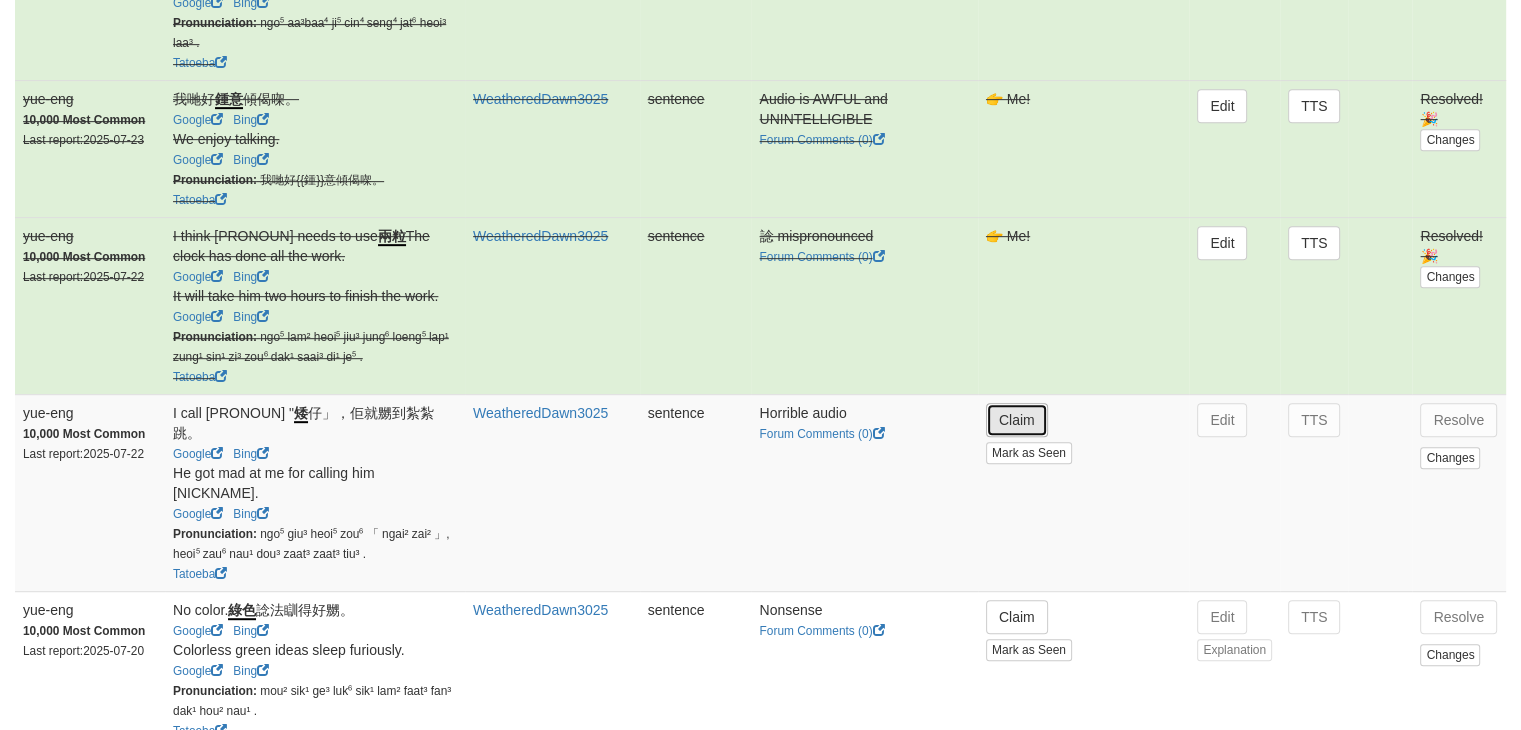click on "Claim" at bounding box center (1017, 420) 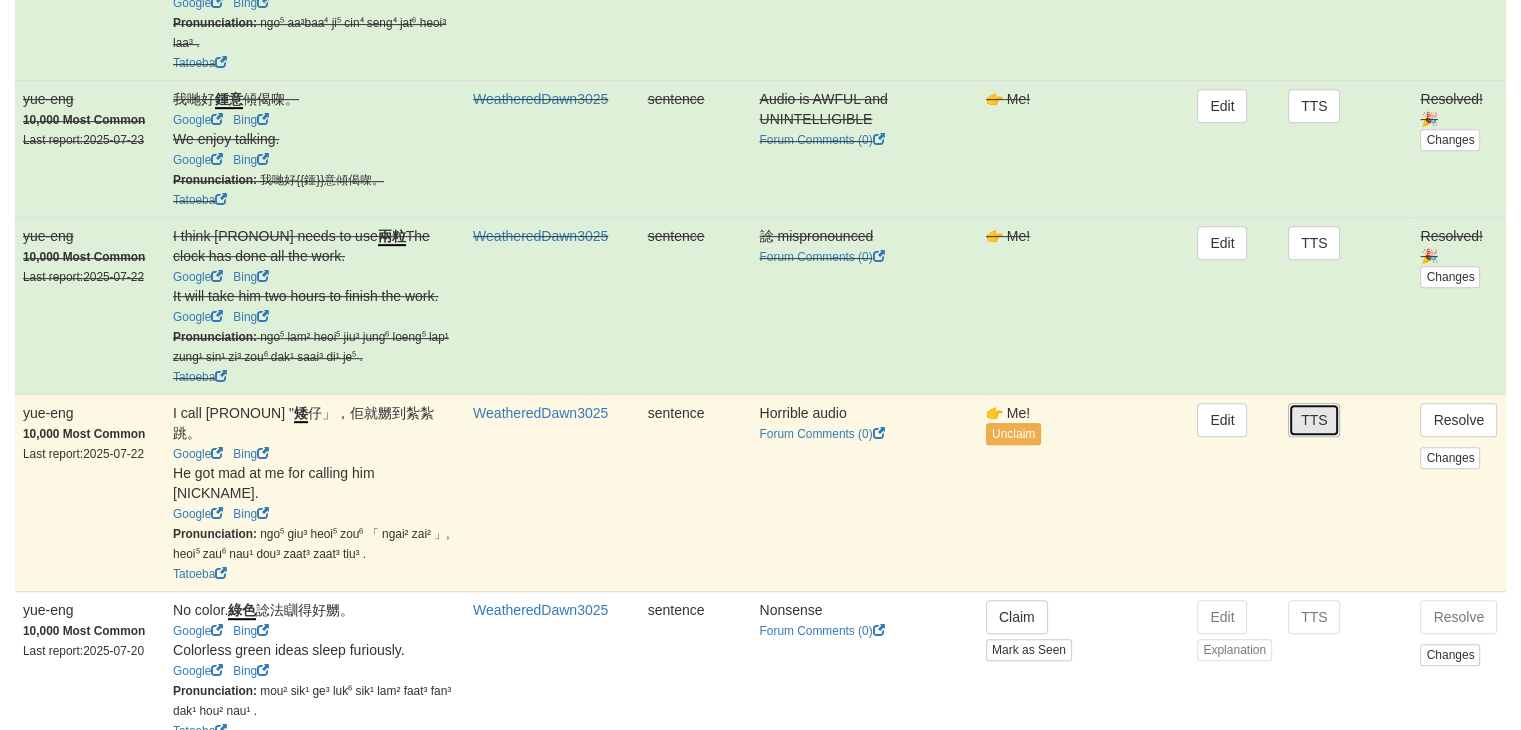 click on "TTS" at bounding box center [1314, 420] 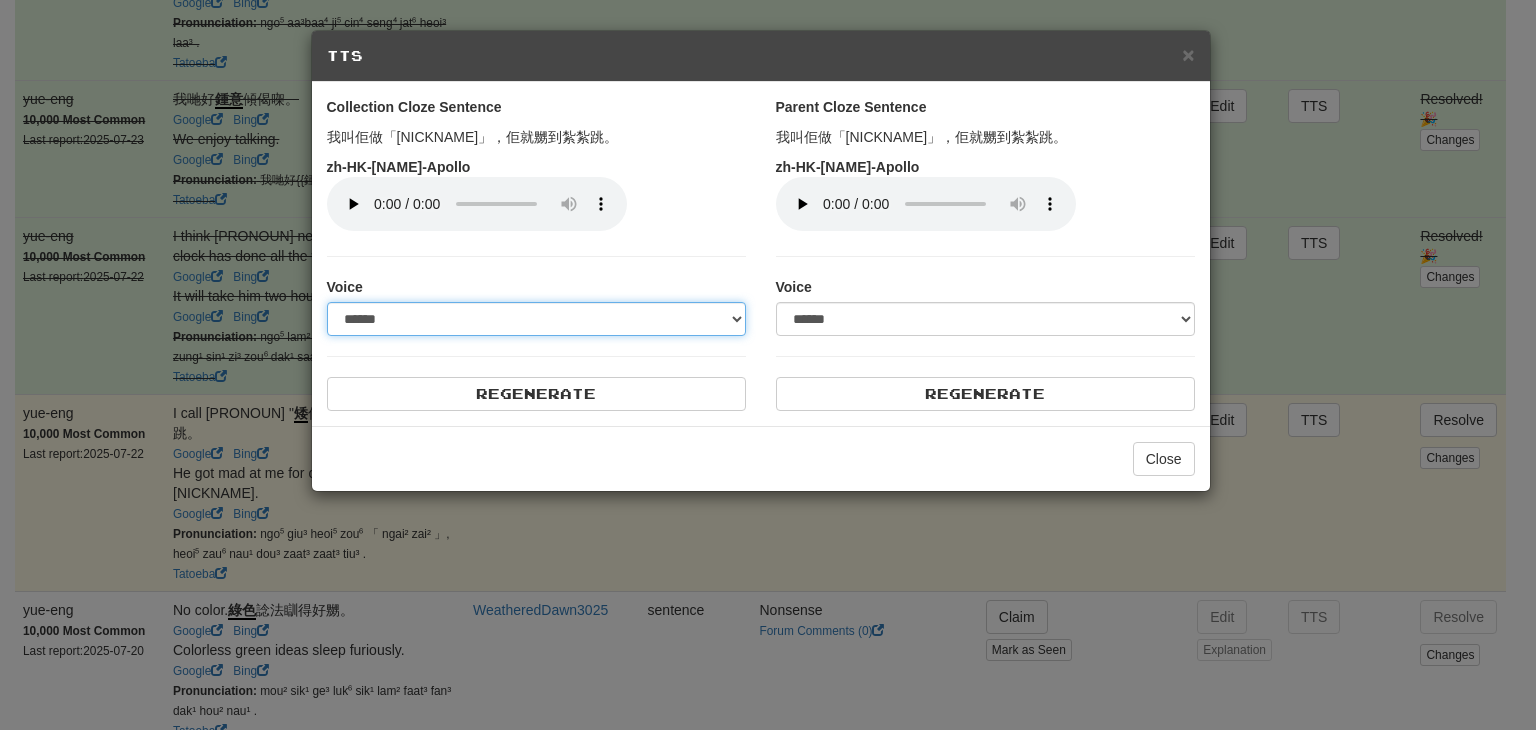 click on "**********" at bounding box center (536, 319) 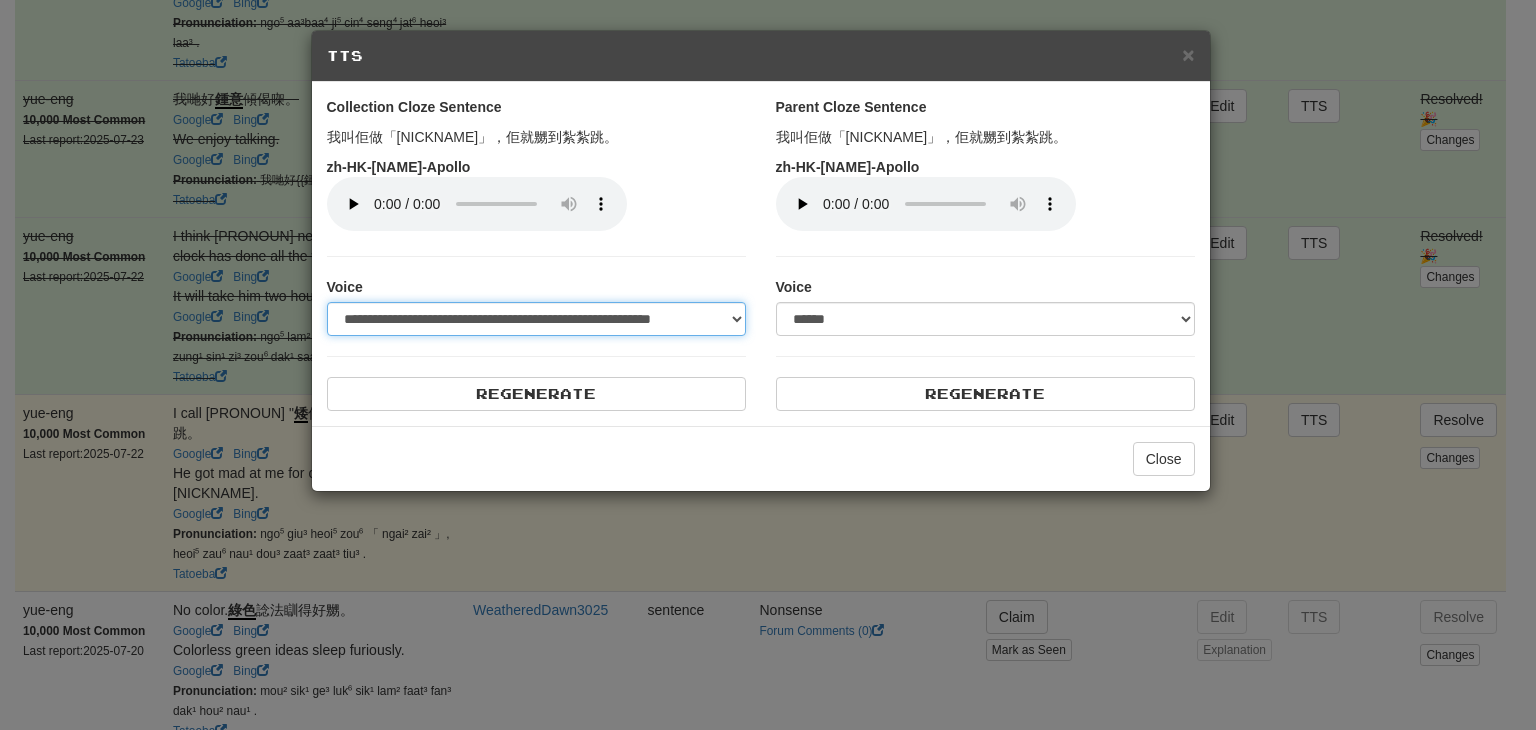click on "**********" at bounding box center [536, 319] 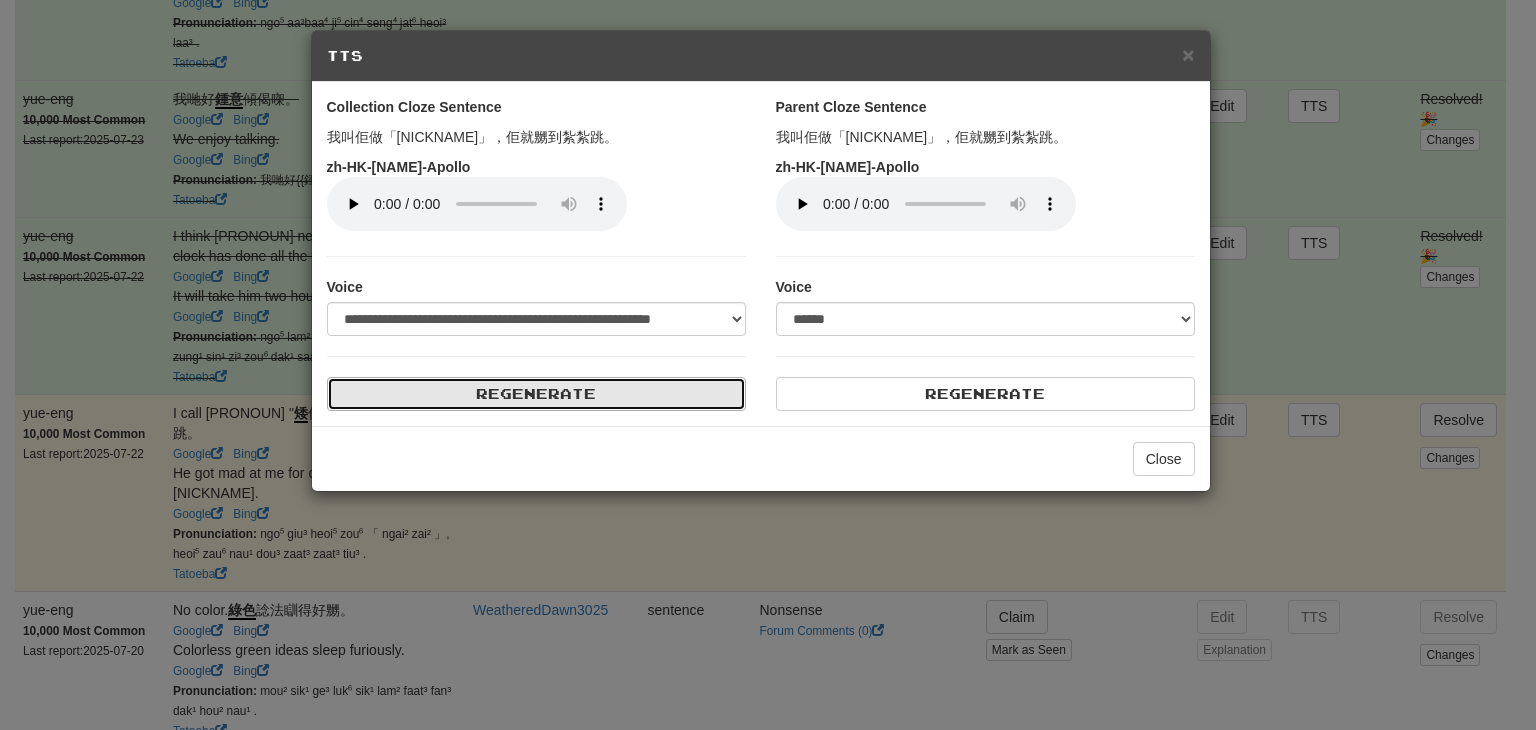 click on "Regenerate" at bounding box center [536, 394] 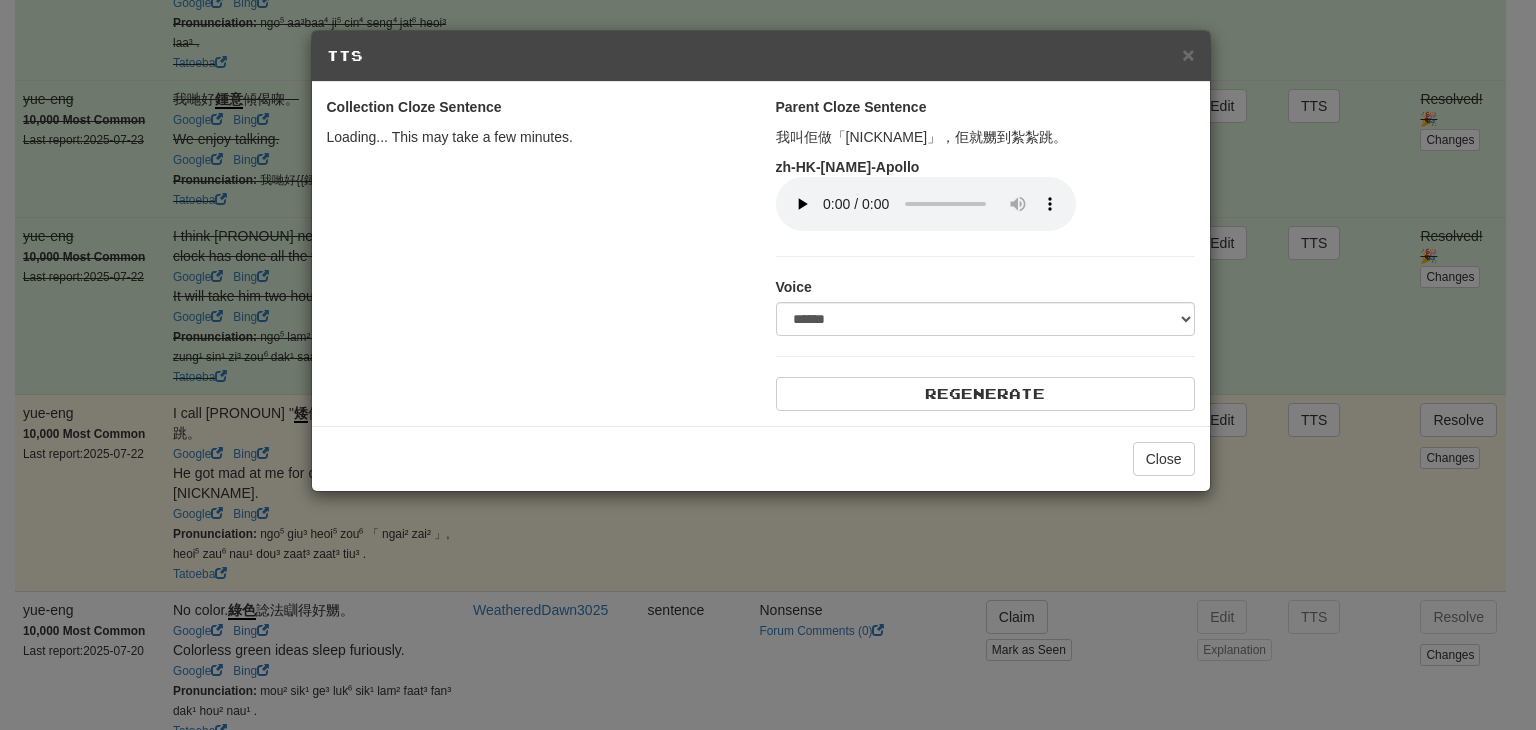select on "***" 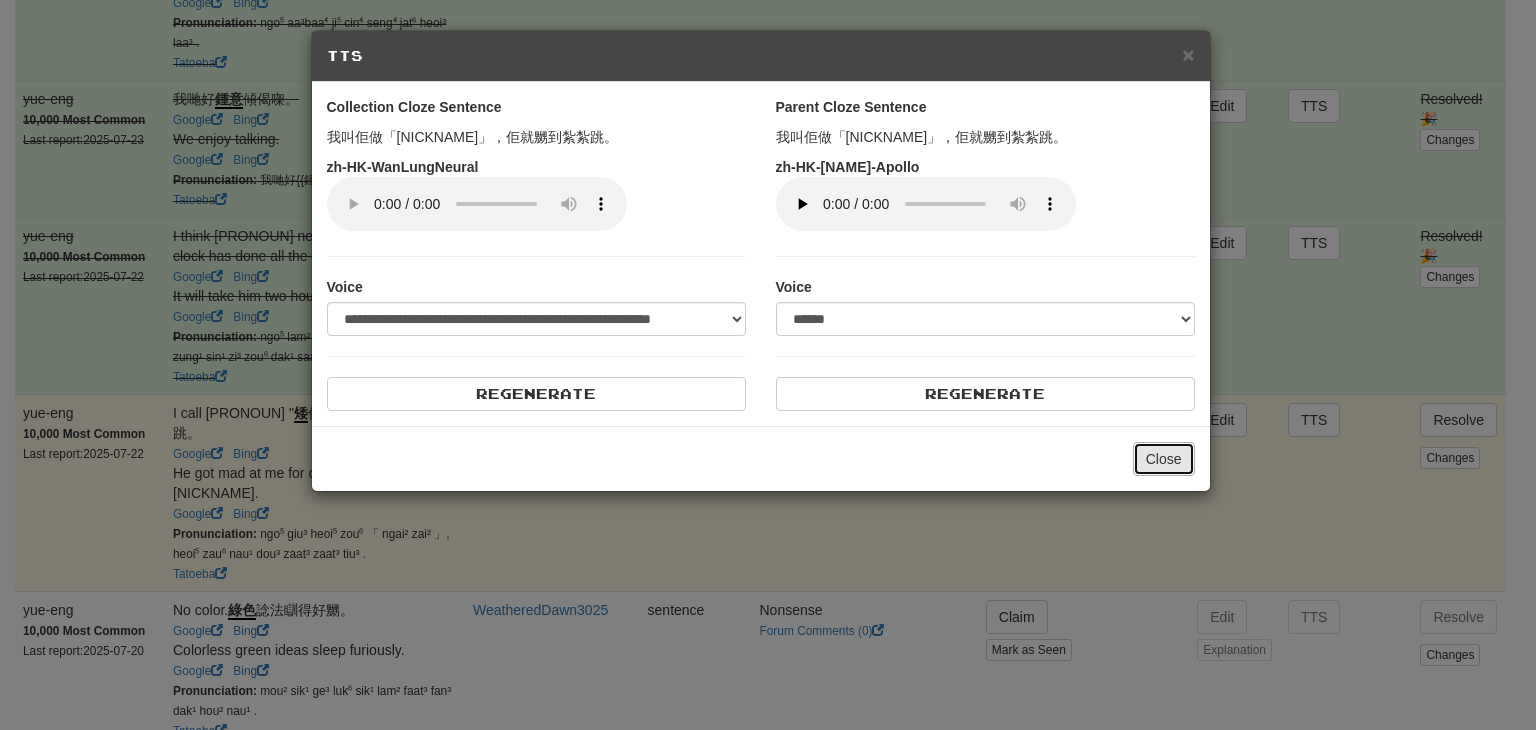 click on "Close" at bounding box center [1164, 459] 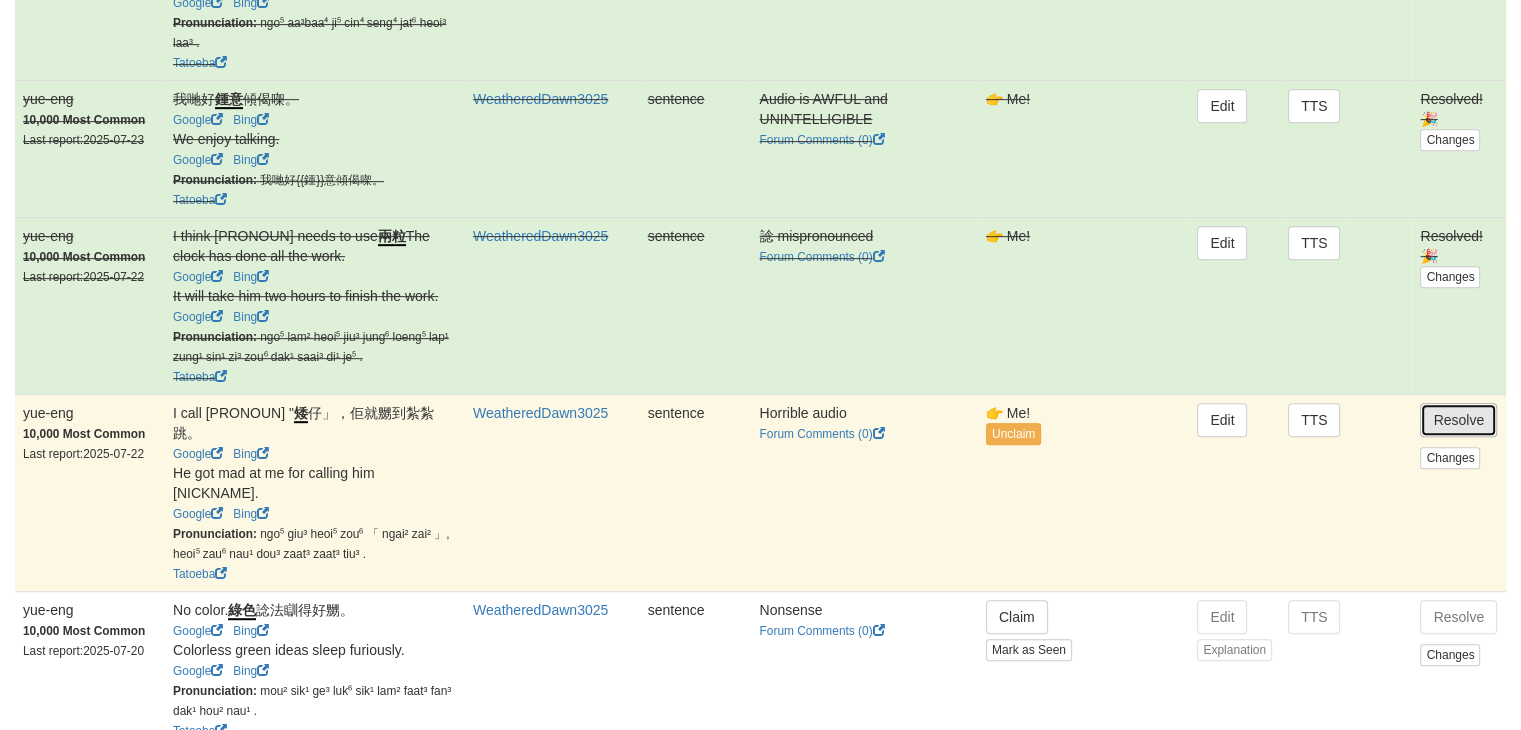click on "Resolve" at bounding box center [1458, 420] 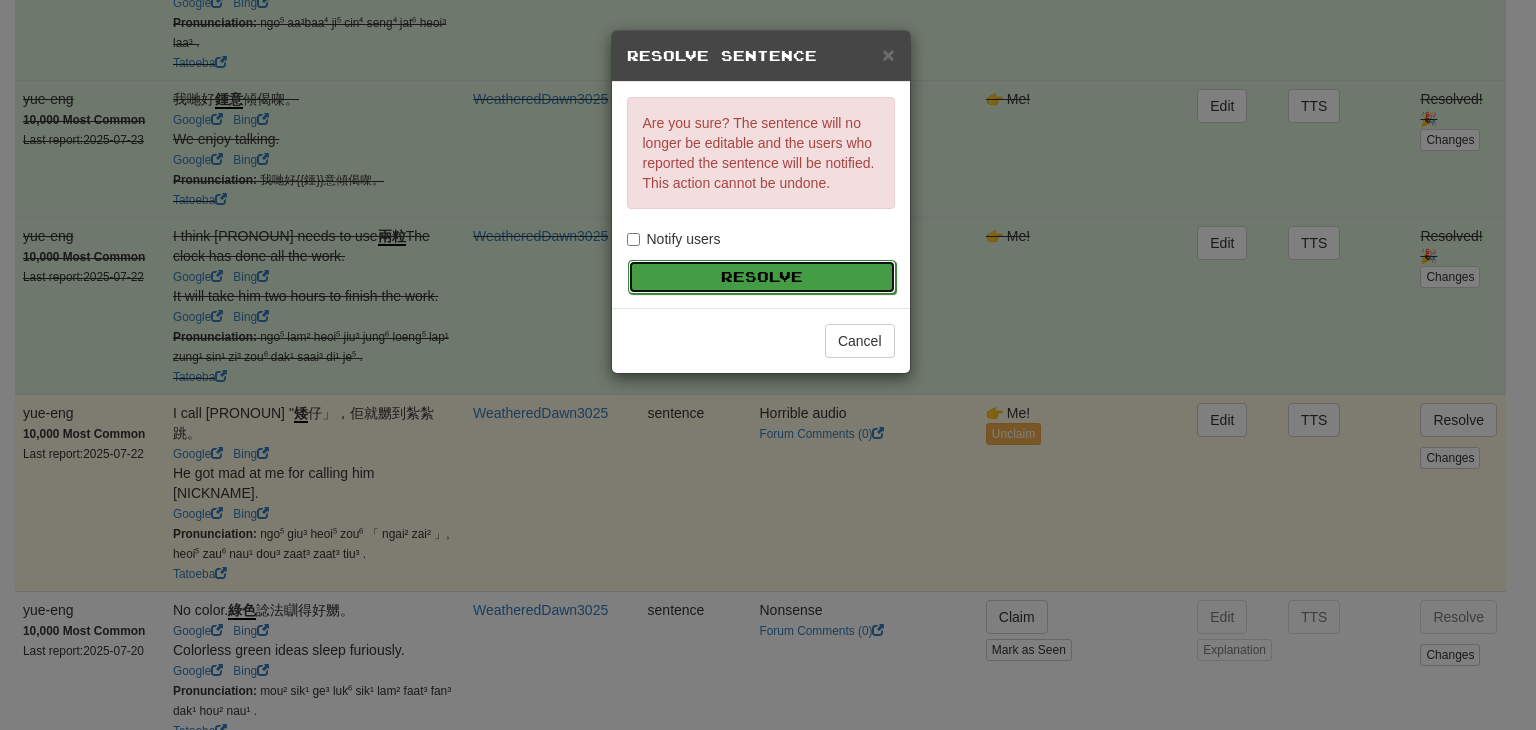 click on "Resolve" at bounding box center [762, 277] 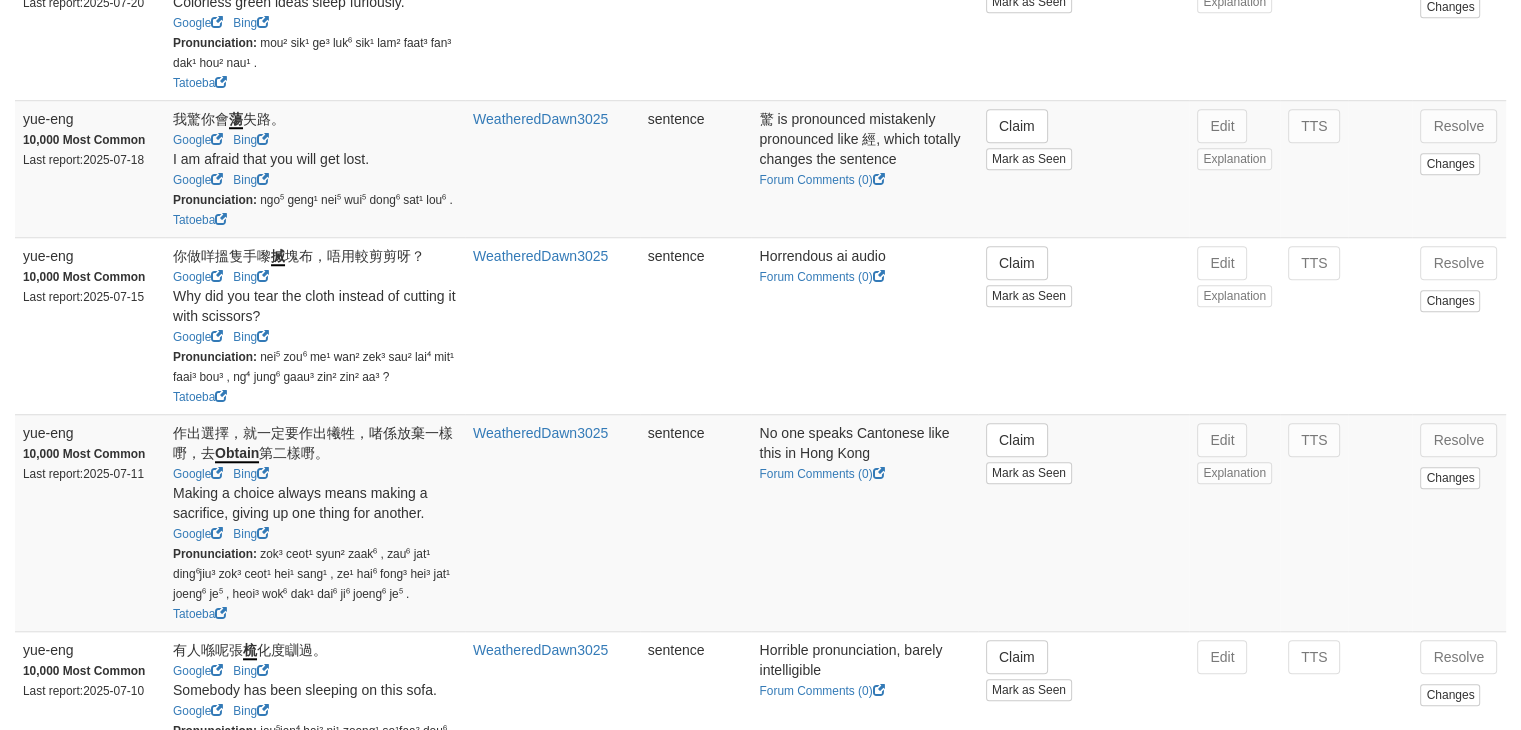 scroll, scrollTop: 1607, scrollLeft: 0, axis: vertical 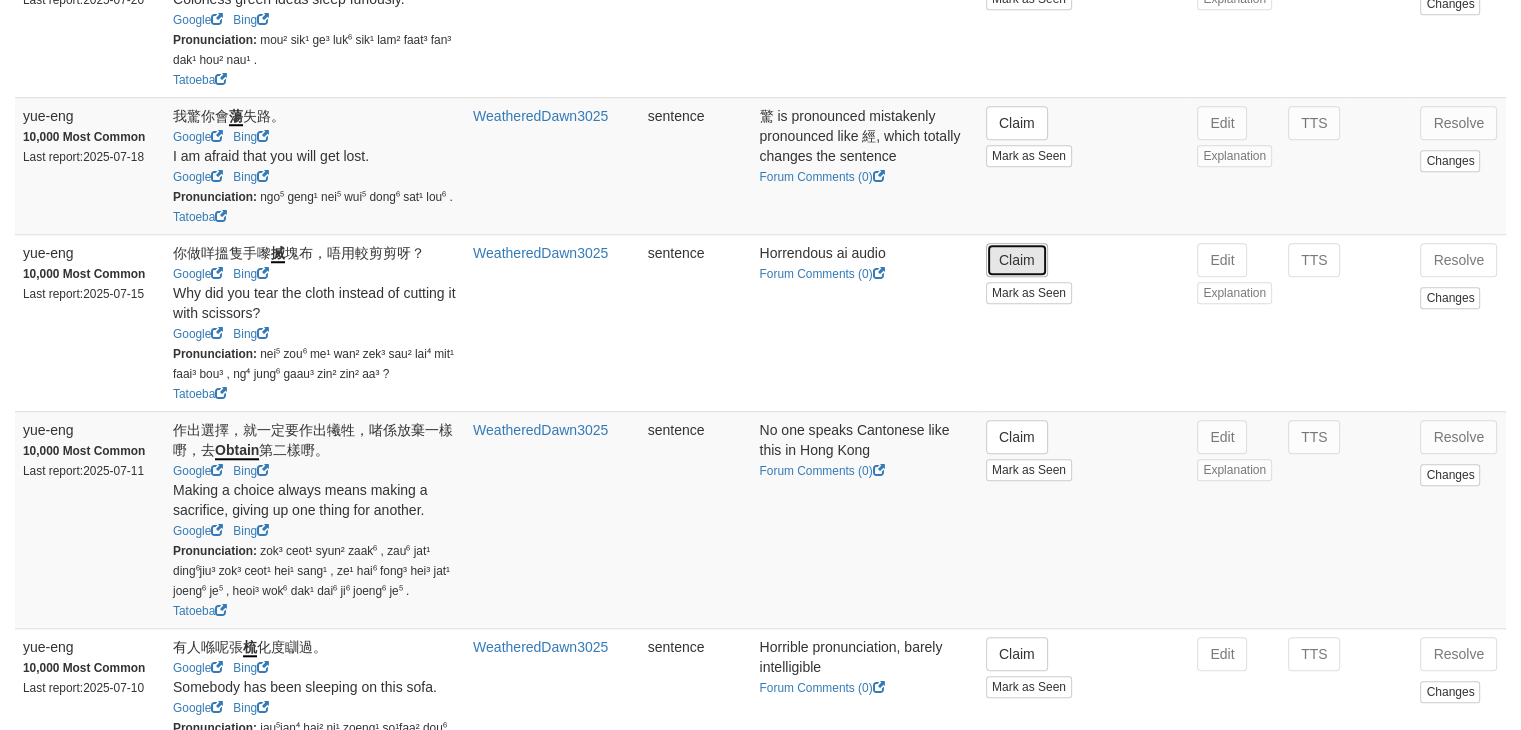 click on "Claim" at bounding box center (1017, 260) 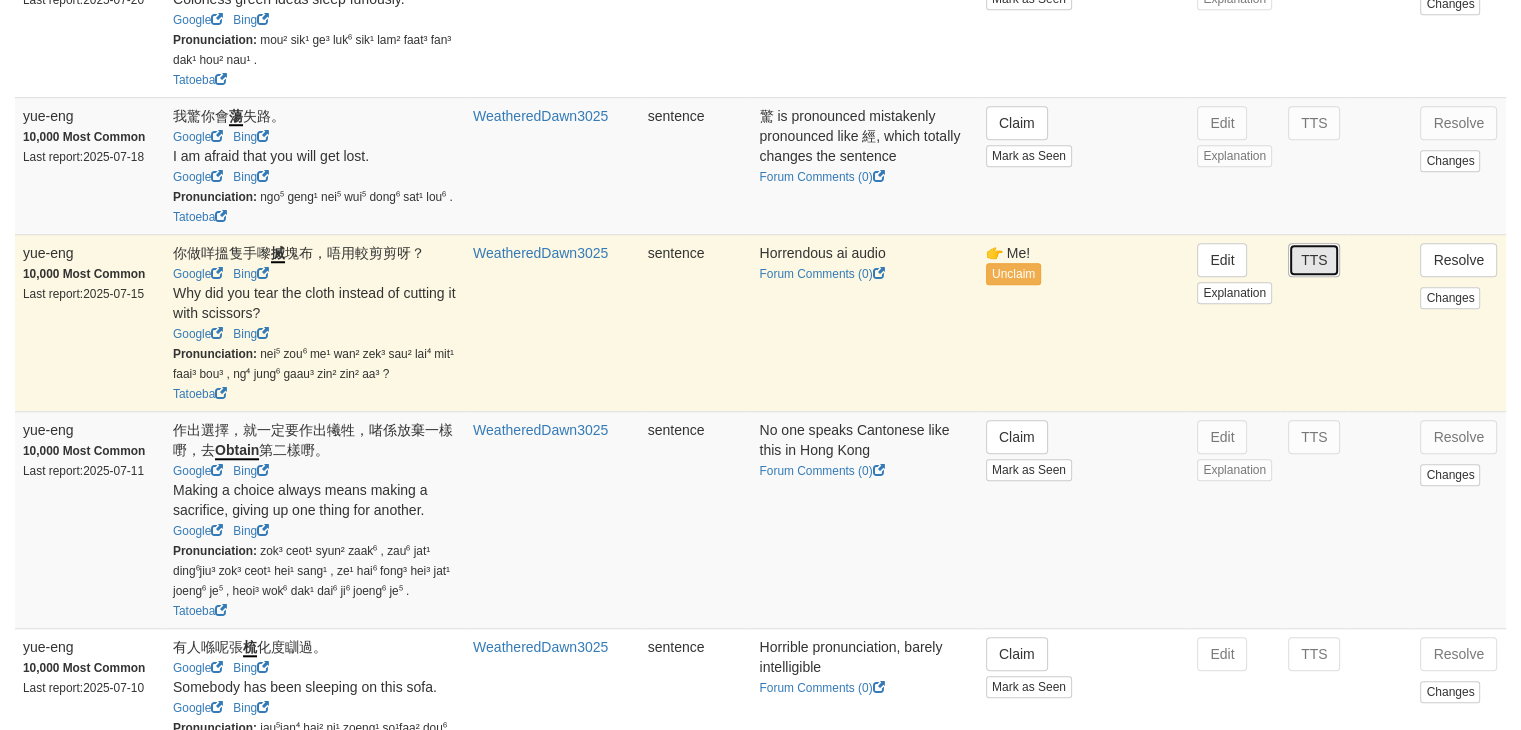 click on "TTS" at bounding box center (1314, 260) 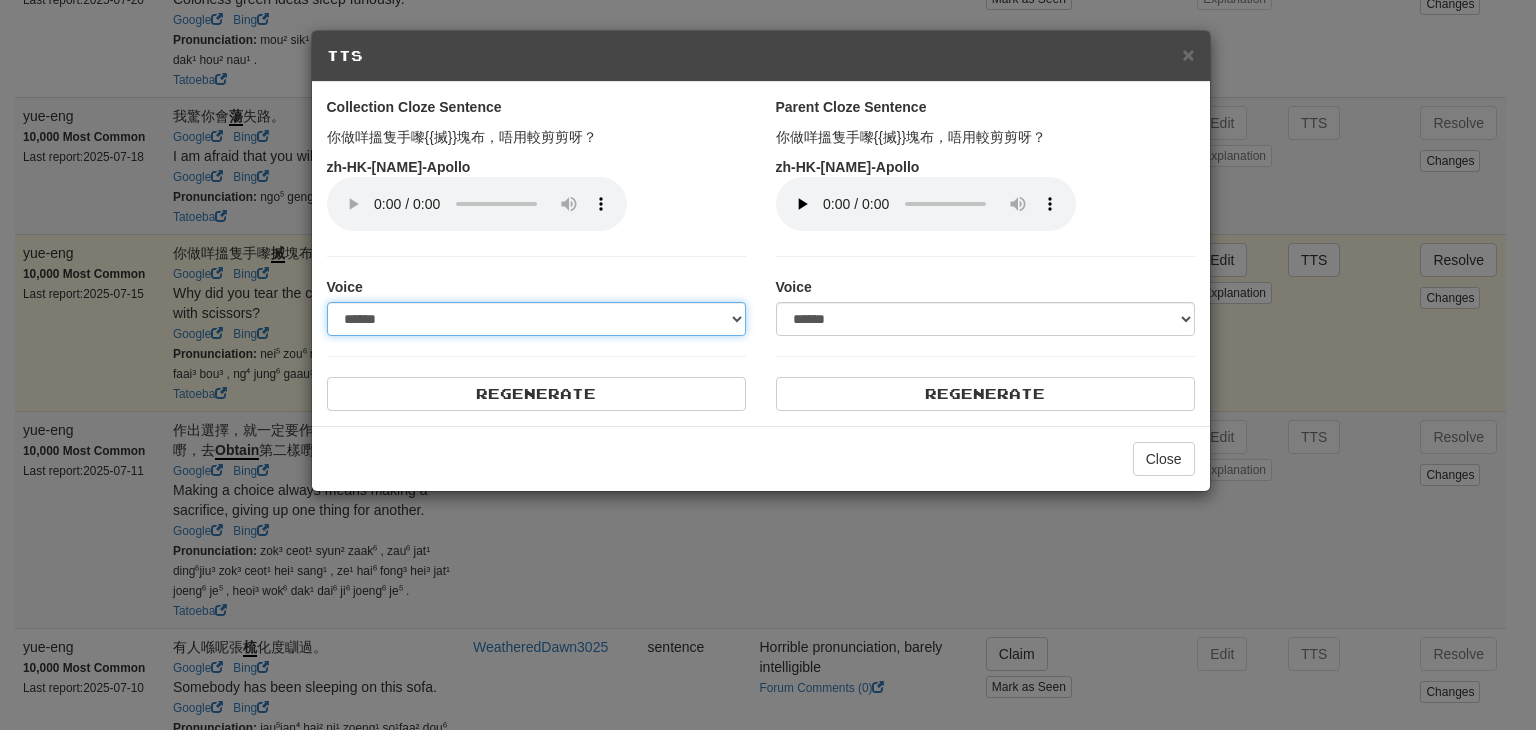 click on "**********" at bounding box center [536, 319] 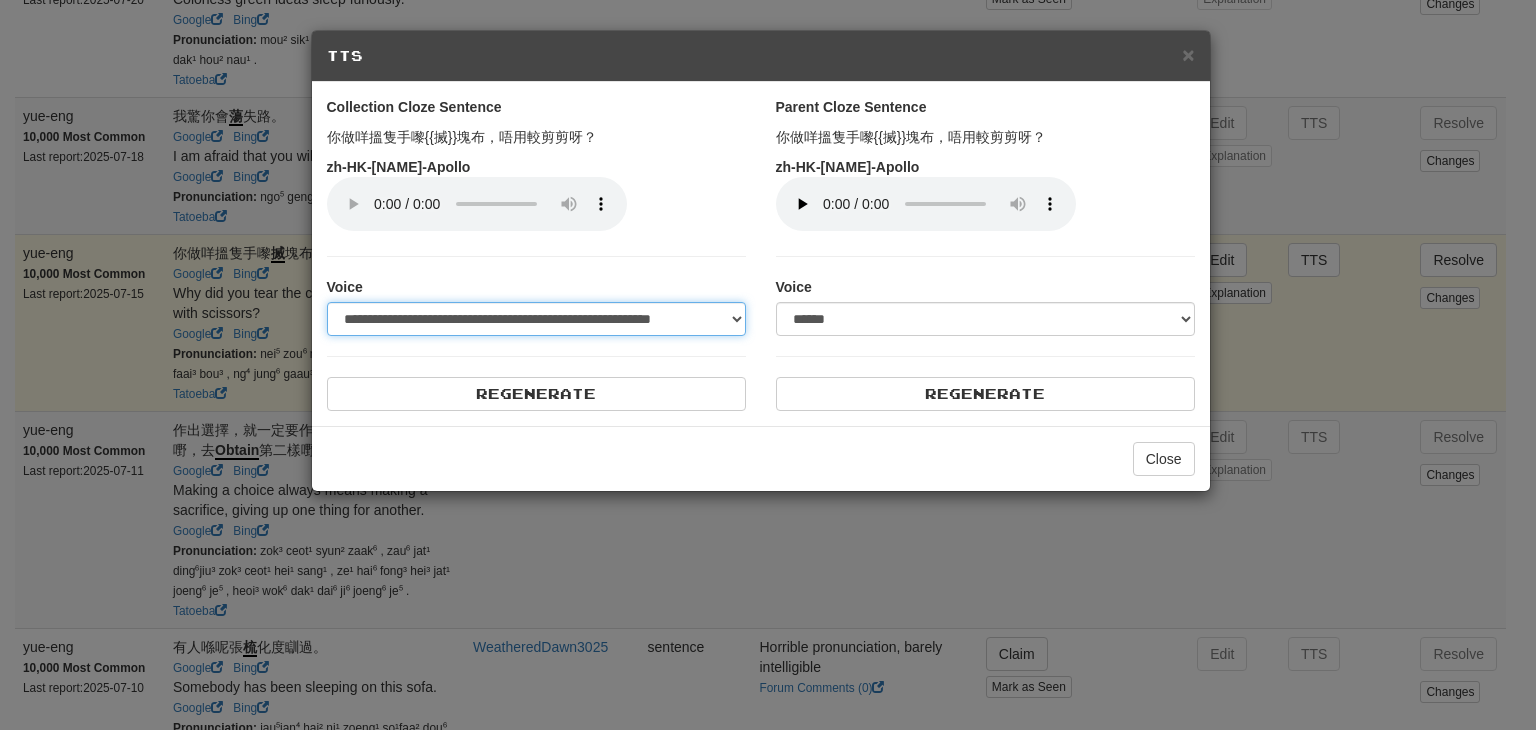 click on "**********" at bounding box center [536, 319] 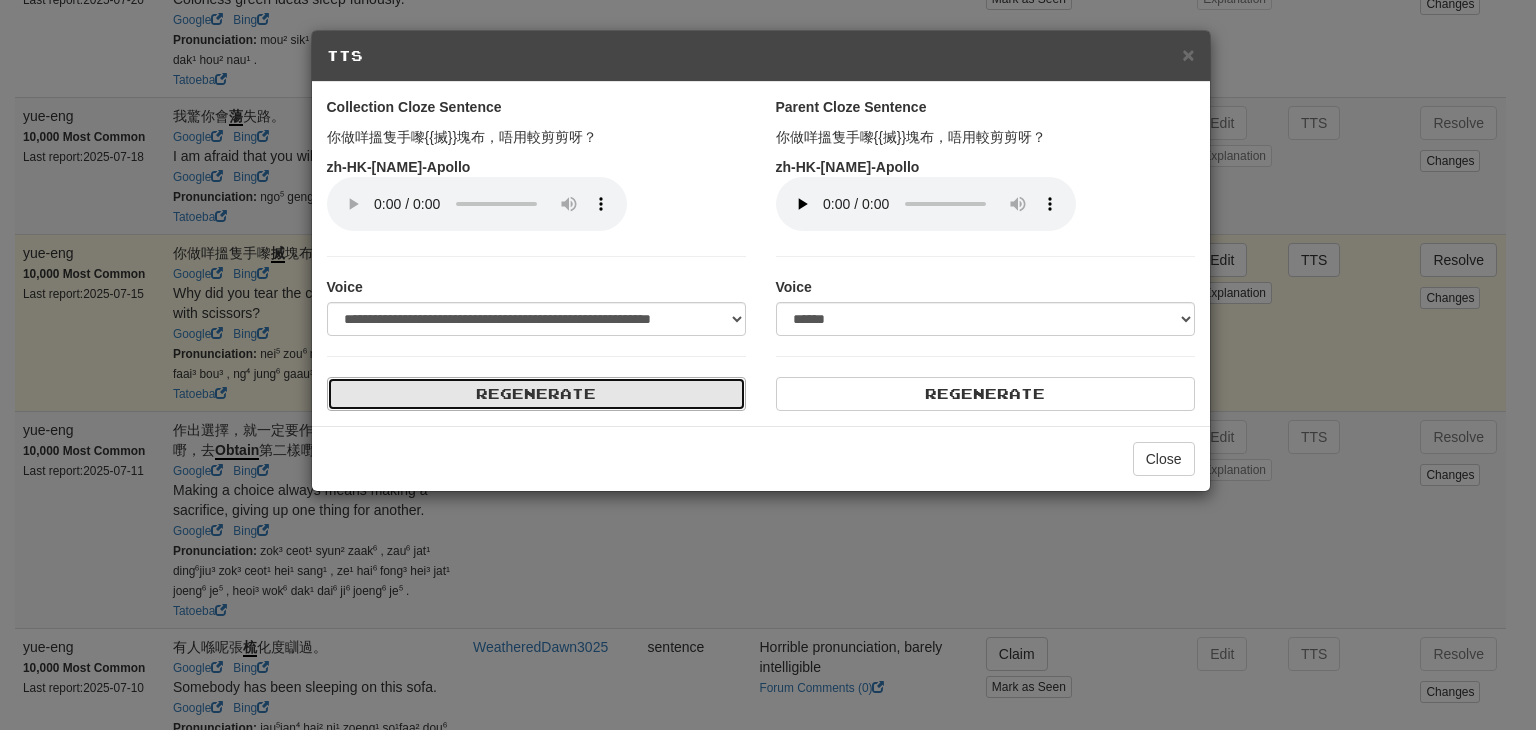 click on "Regenerate" at bounding box center (536, 394) 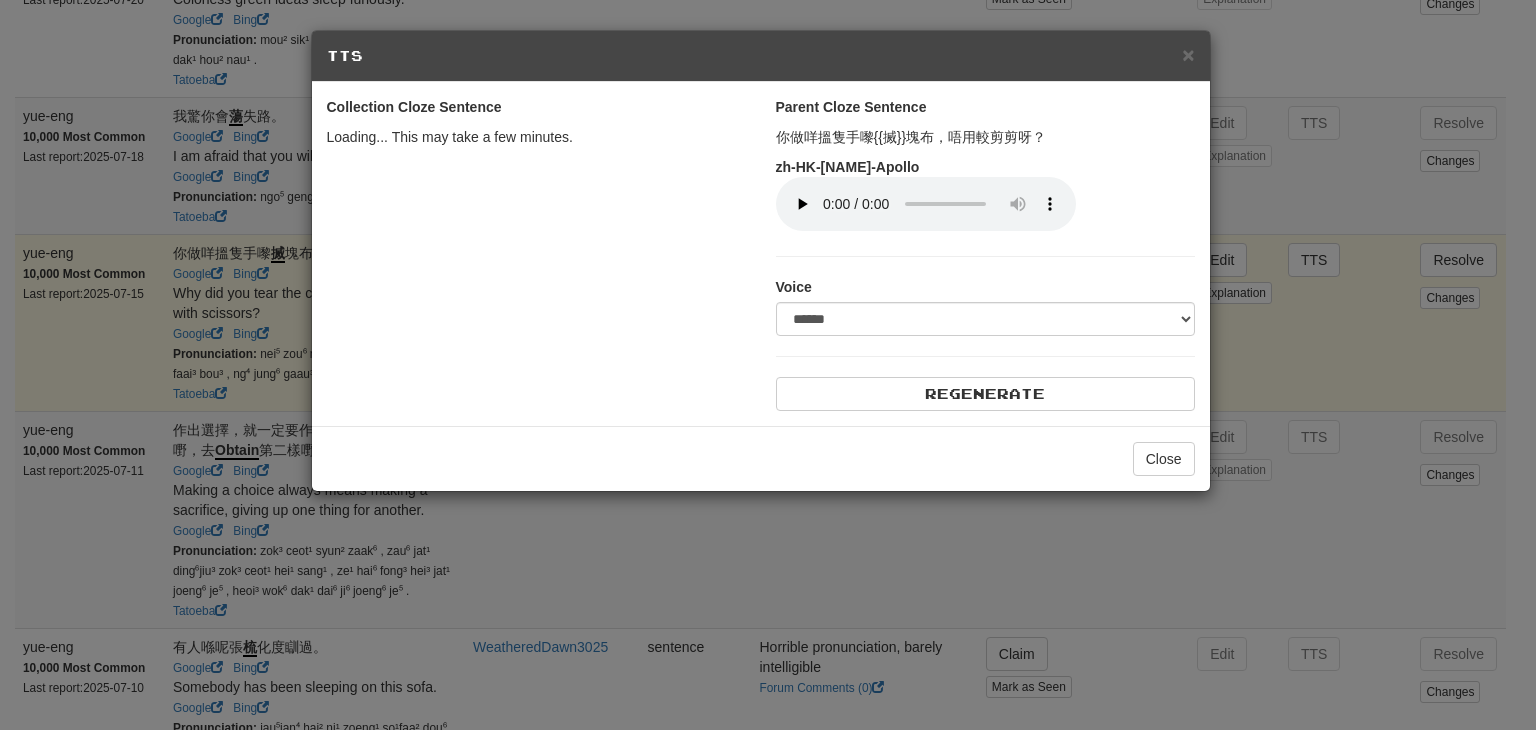 select on "***" 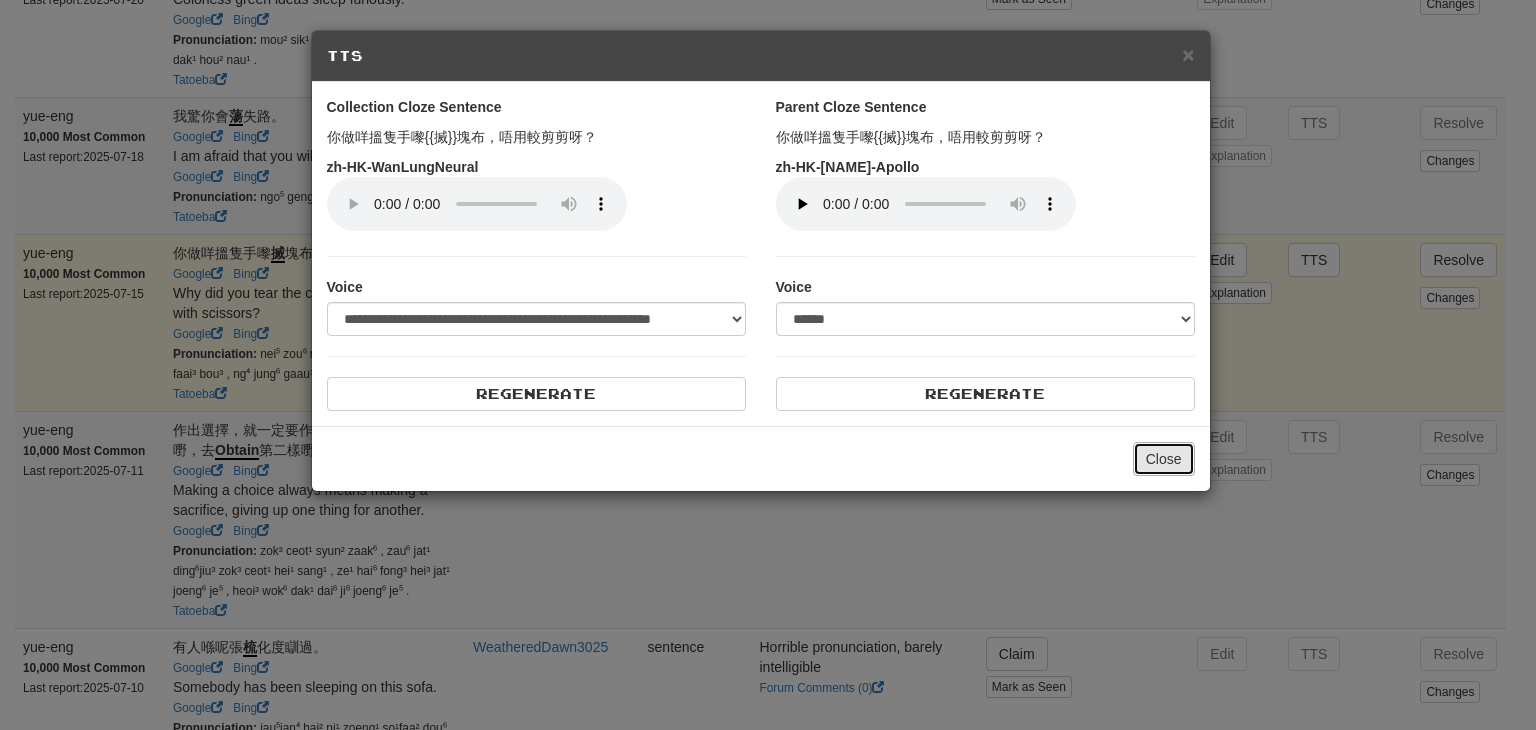 click on "Close" at bounding box center (1164, 459) 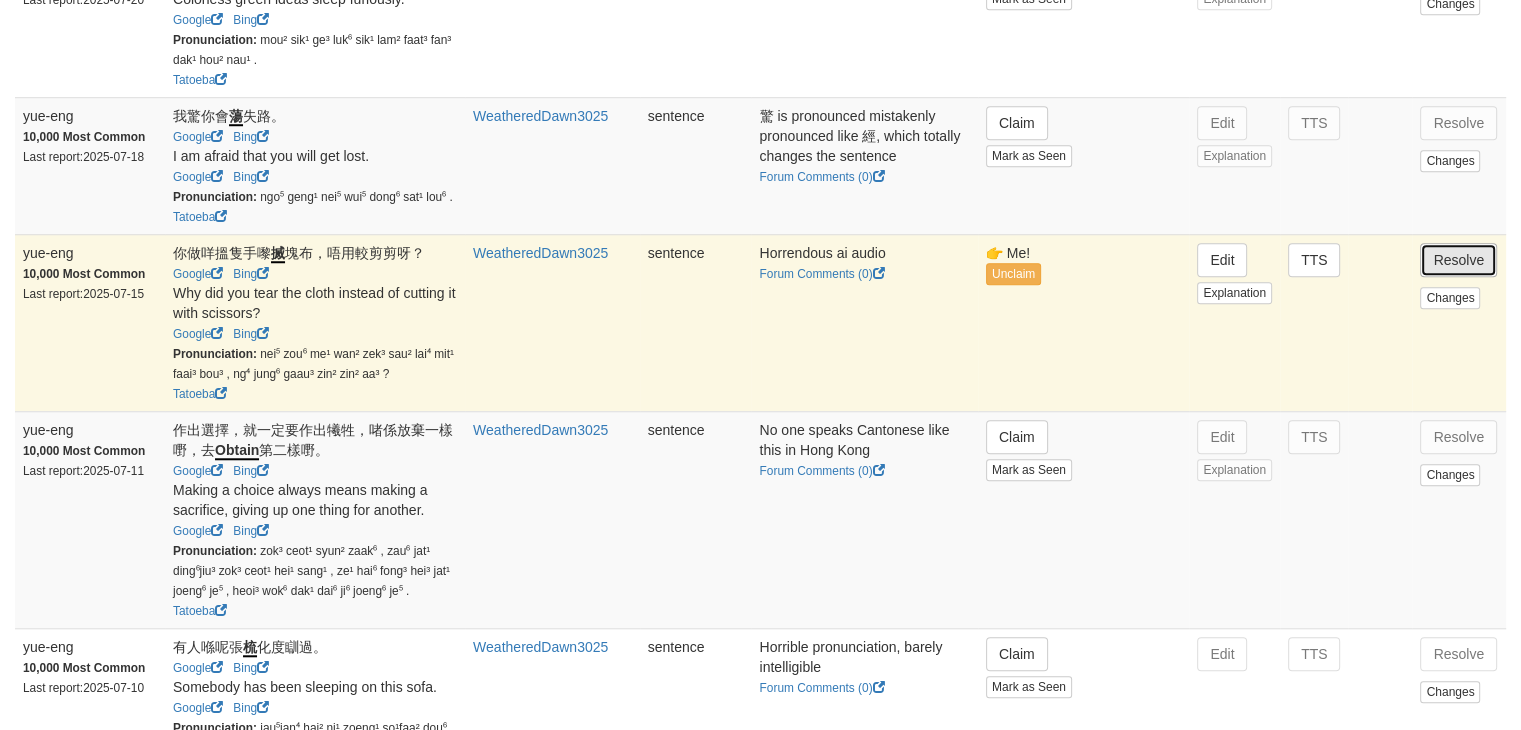 click on "Resolve" at bounding box center (1458, 260) 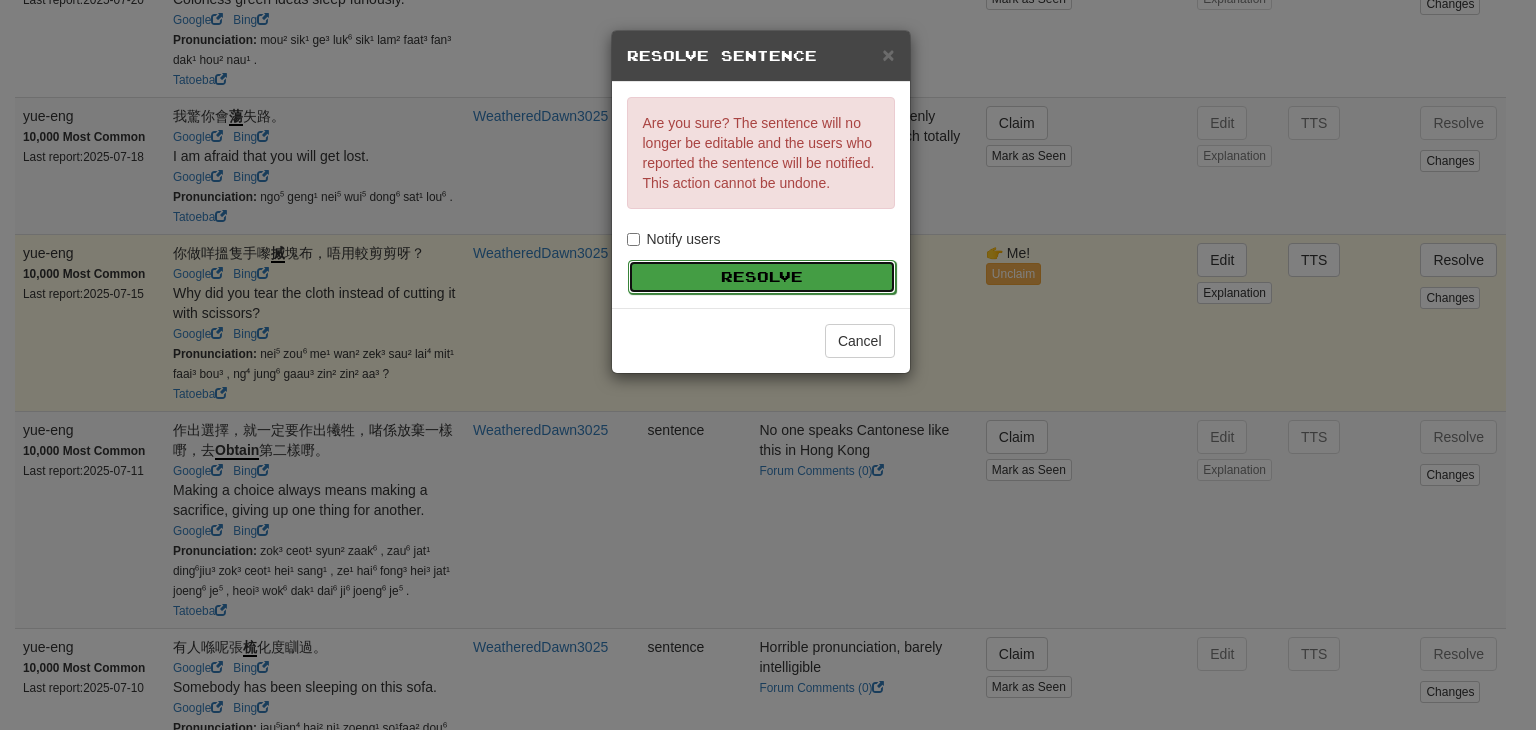 click on "Resolve" at bounding box center [762, 277] 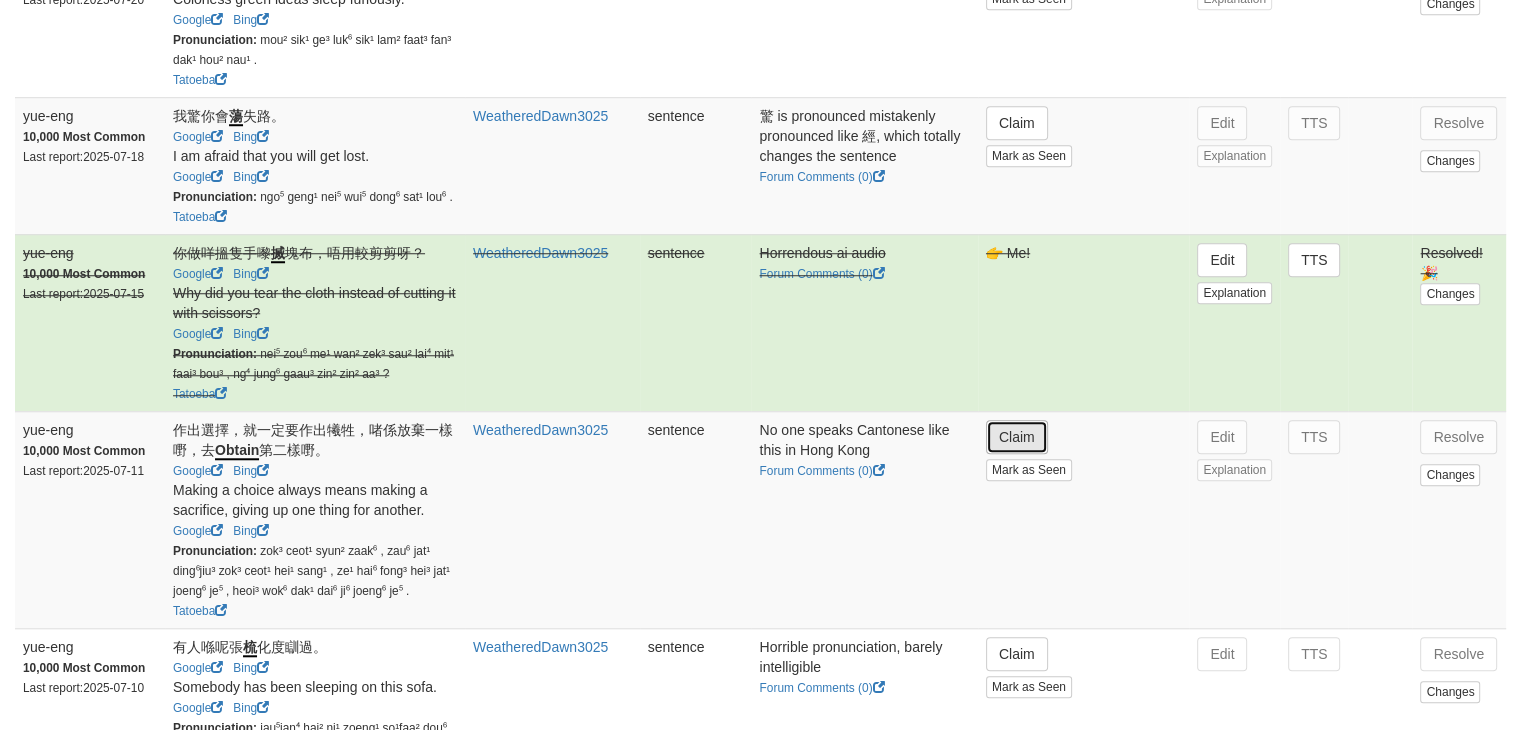 click on "Claim" at bounding box center (1017, 437) 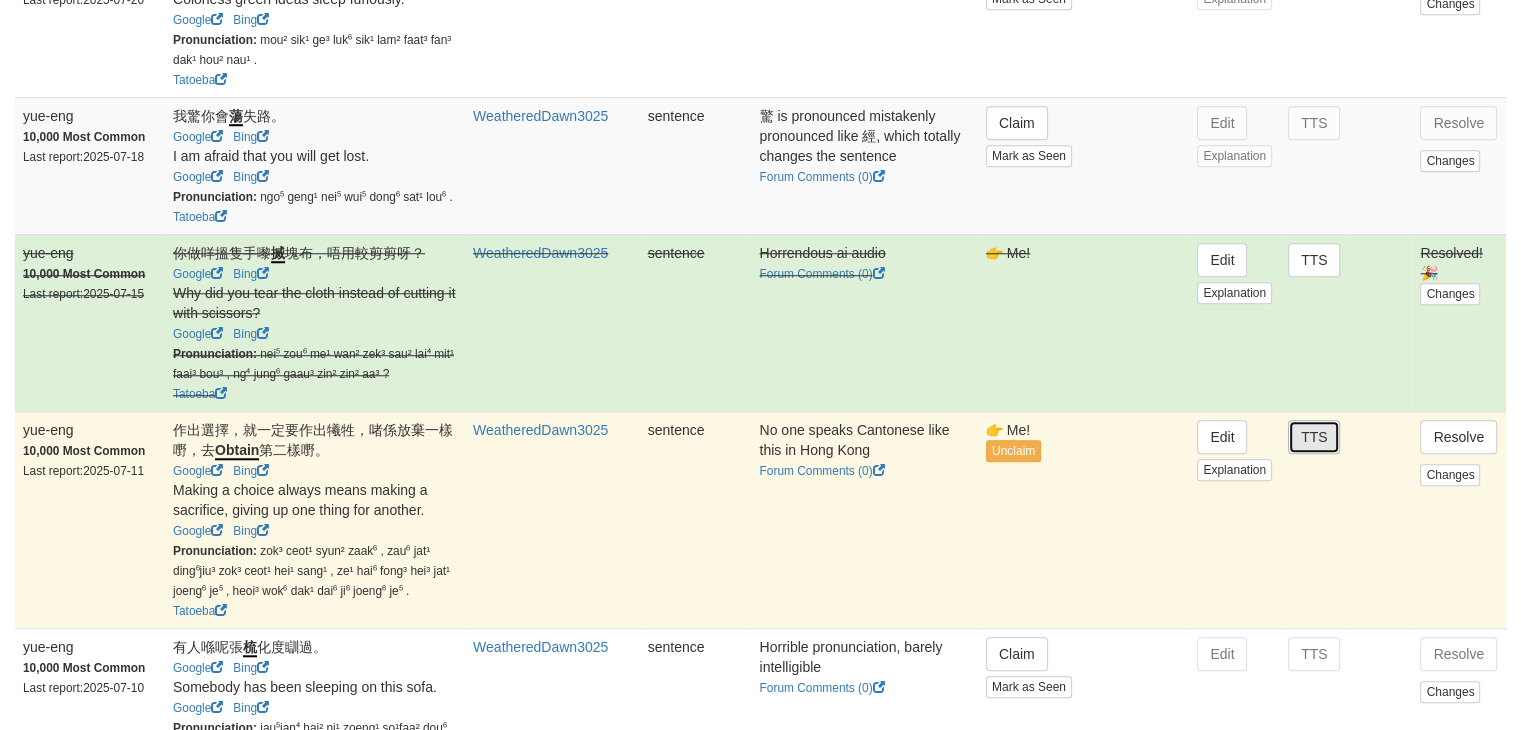 click on "TTS" at bounding box center (1314, 437) 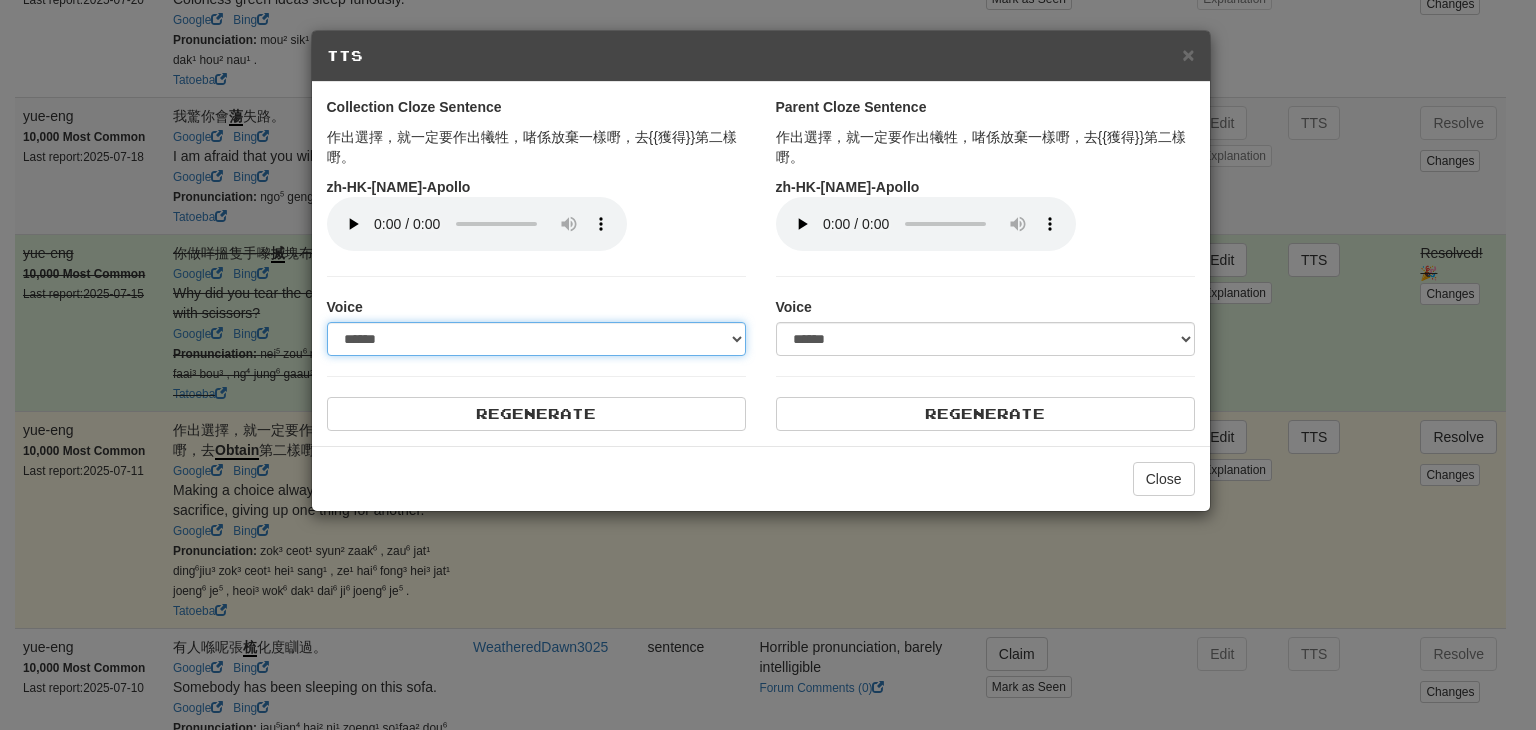 click on "**********" at bounding box center [536, 339] 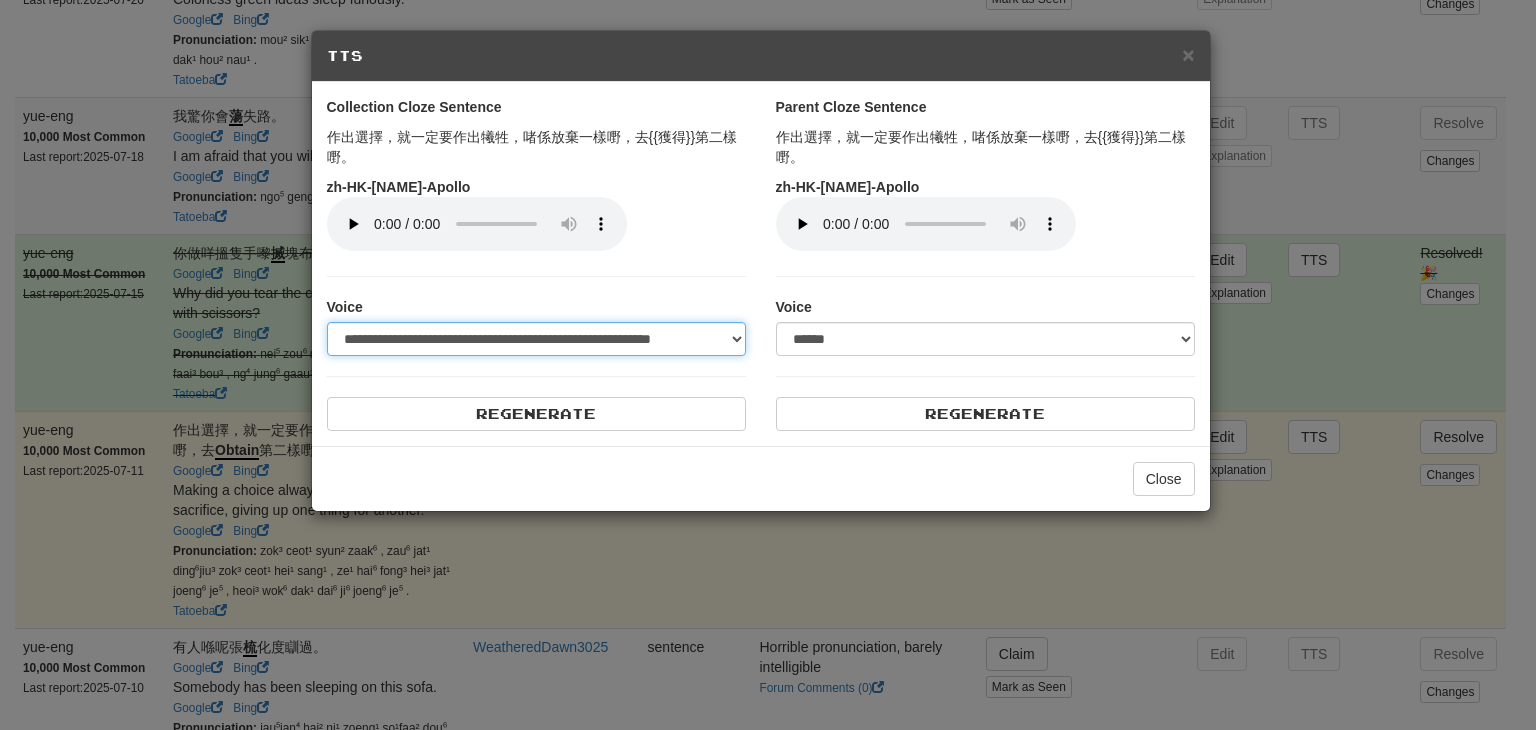 click on "**********" at bounding box center [536, 339] 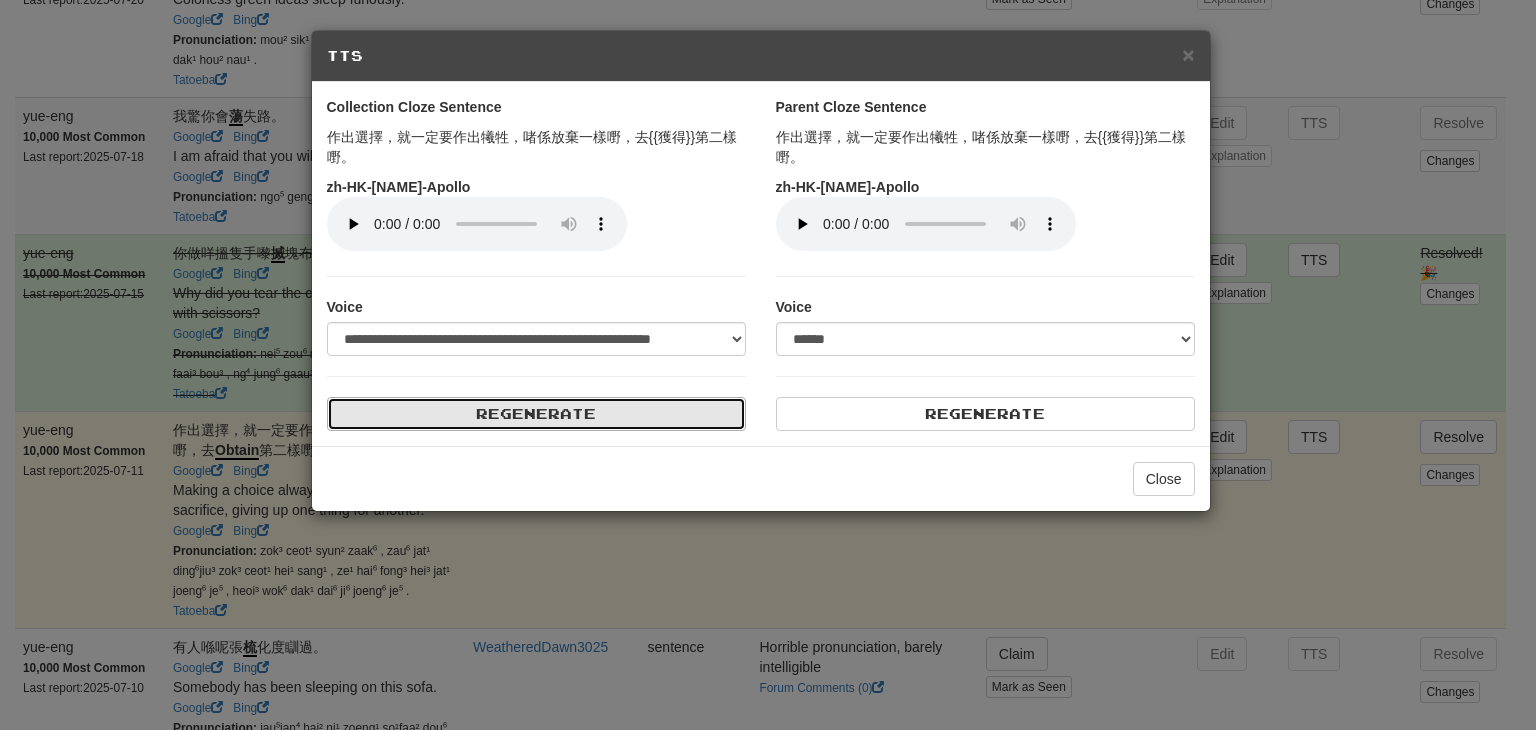 click on "Regenerate" at bounding box center (536, 414) 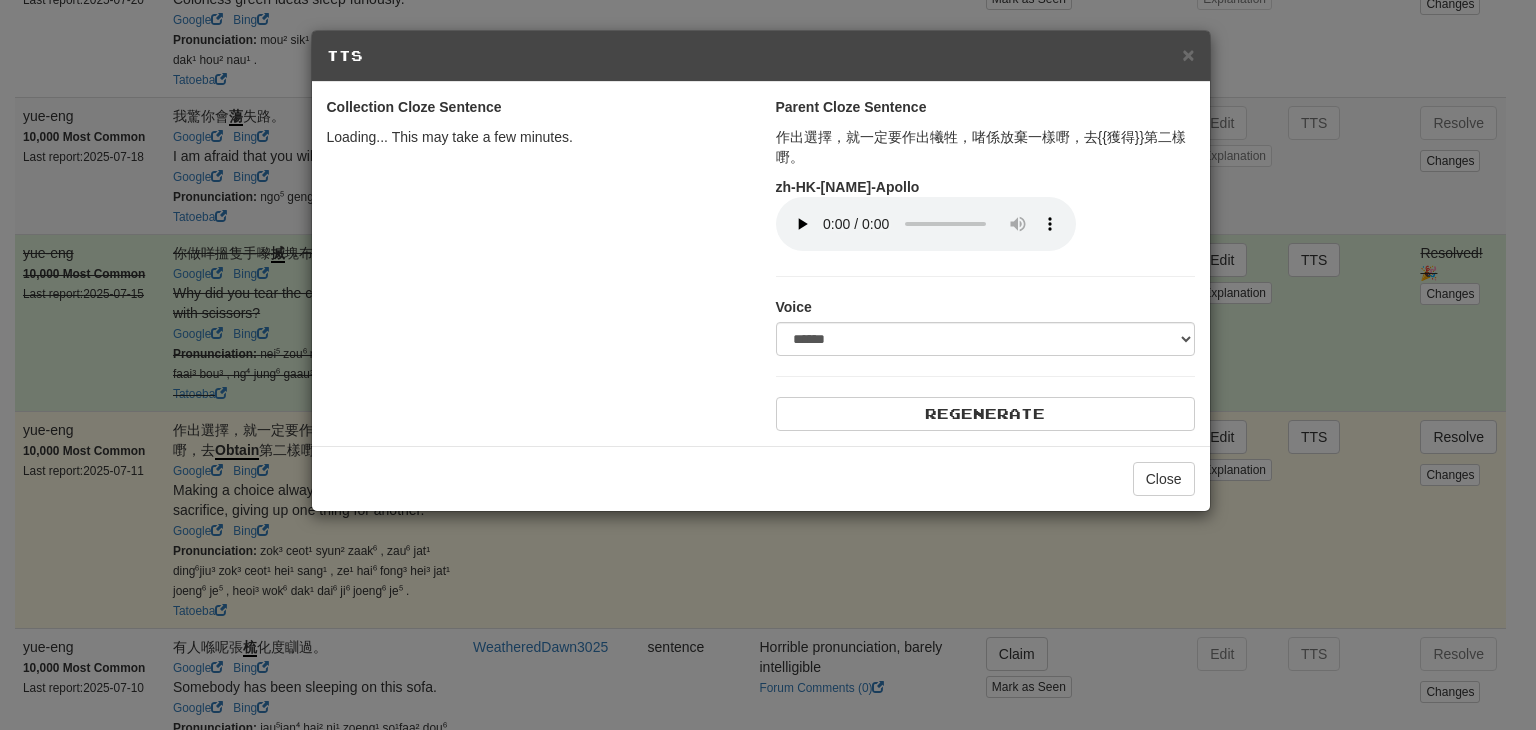 select on "***" 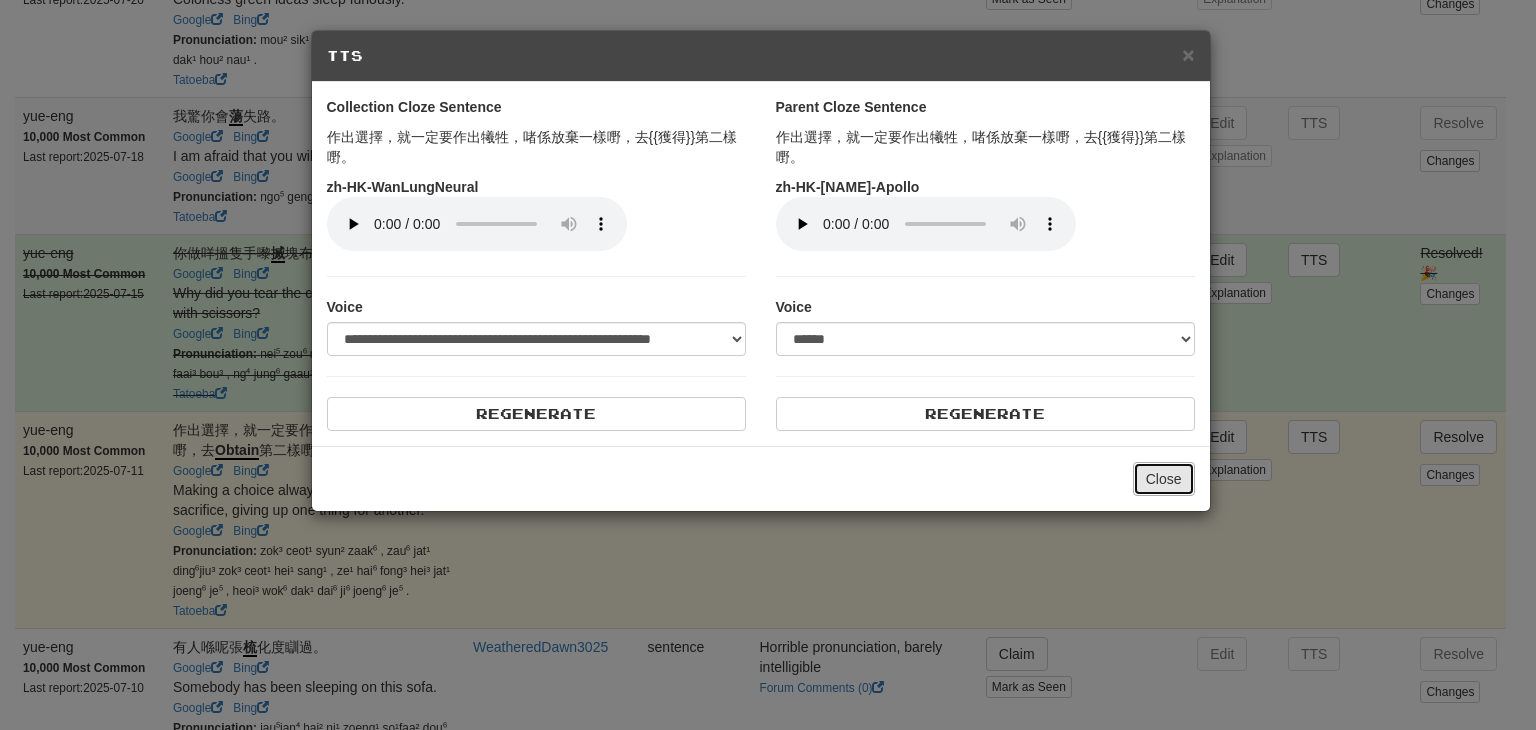 click on "Close" at bounding box center (1164, 479) 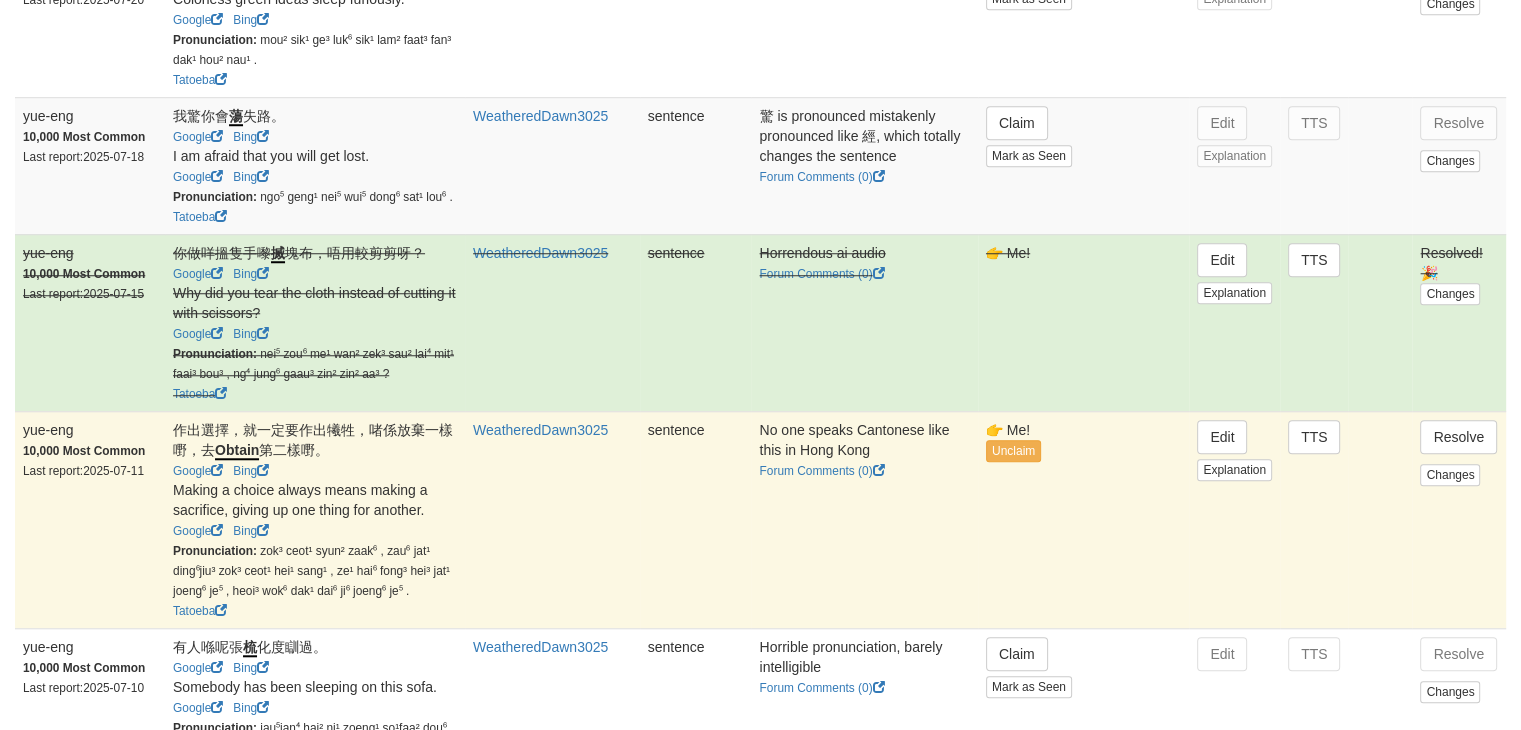 click on "👉 Me!" at bounding box center (1083, 322) 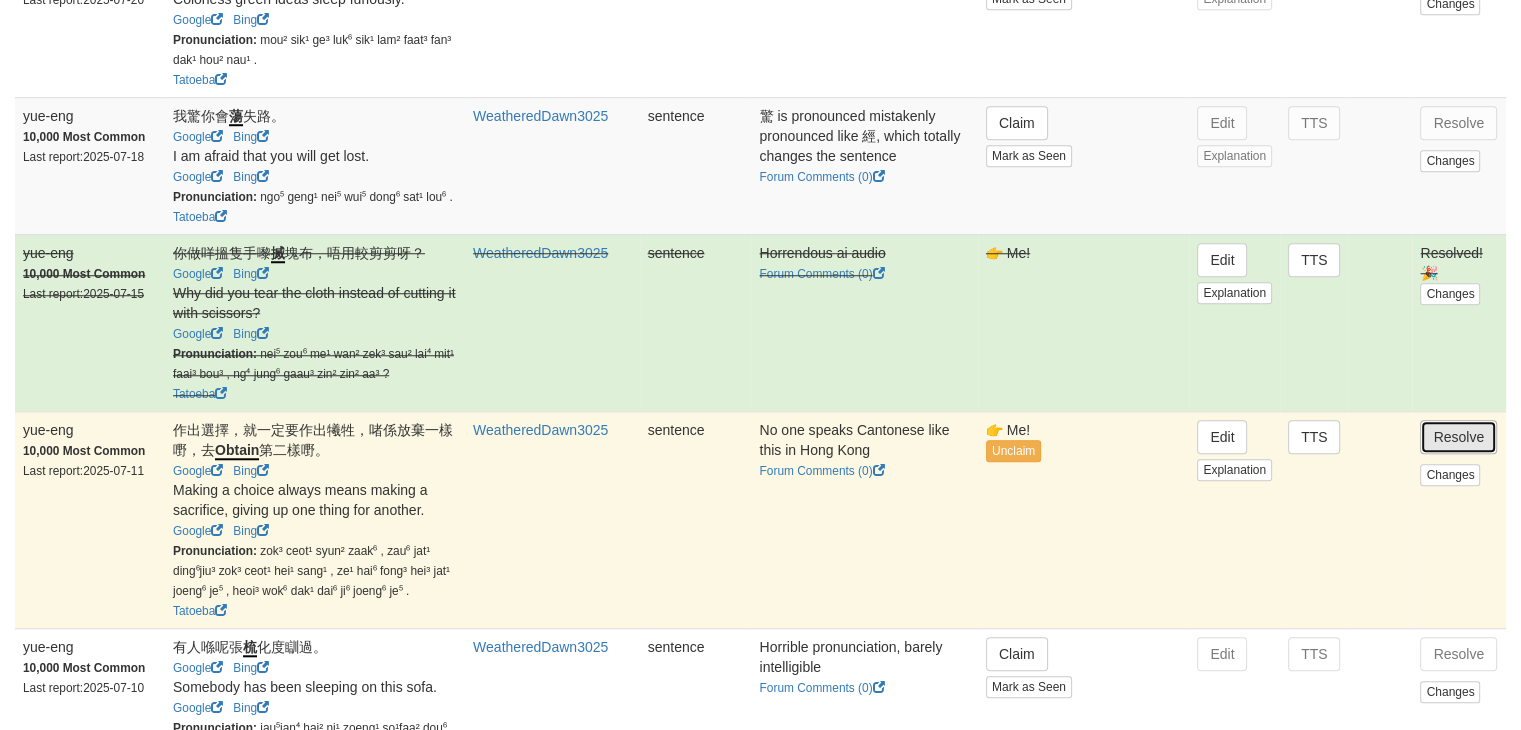 click on "Resolve" at bounding box center (1458, 437) 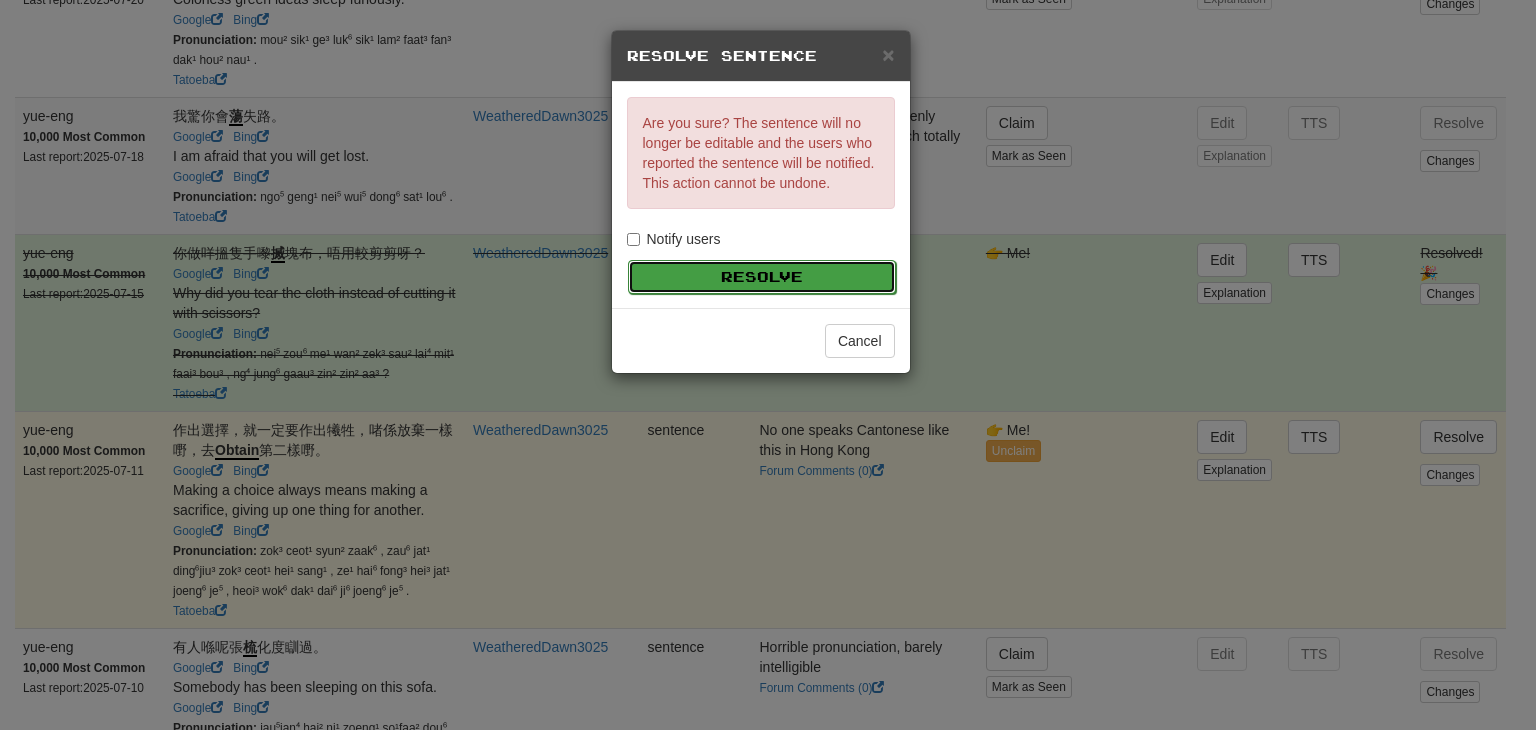 click on "Resolve" at bounding box center (762, 277) 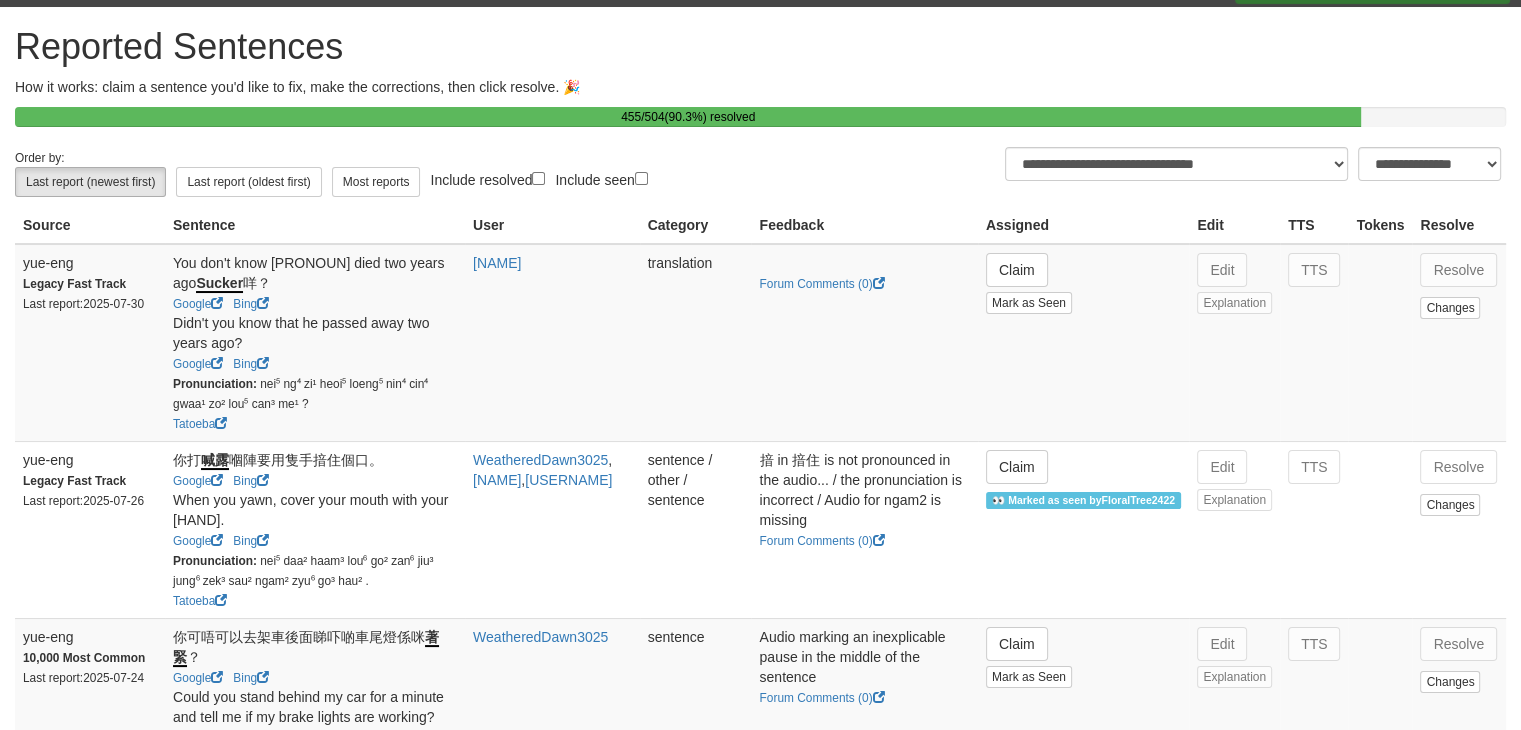 scroll, scrollTop: 0, scrollLeft: 0, axis: both 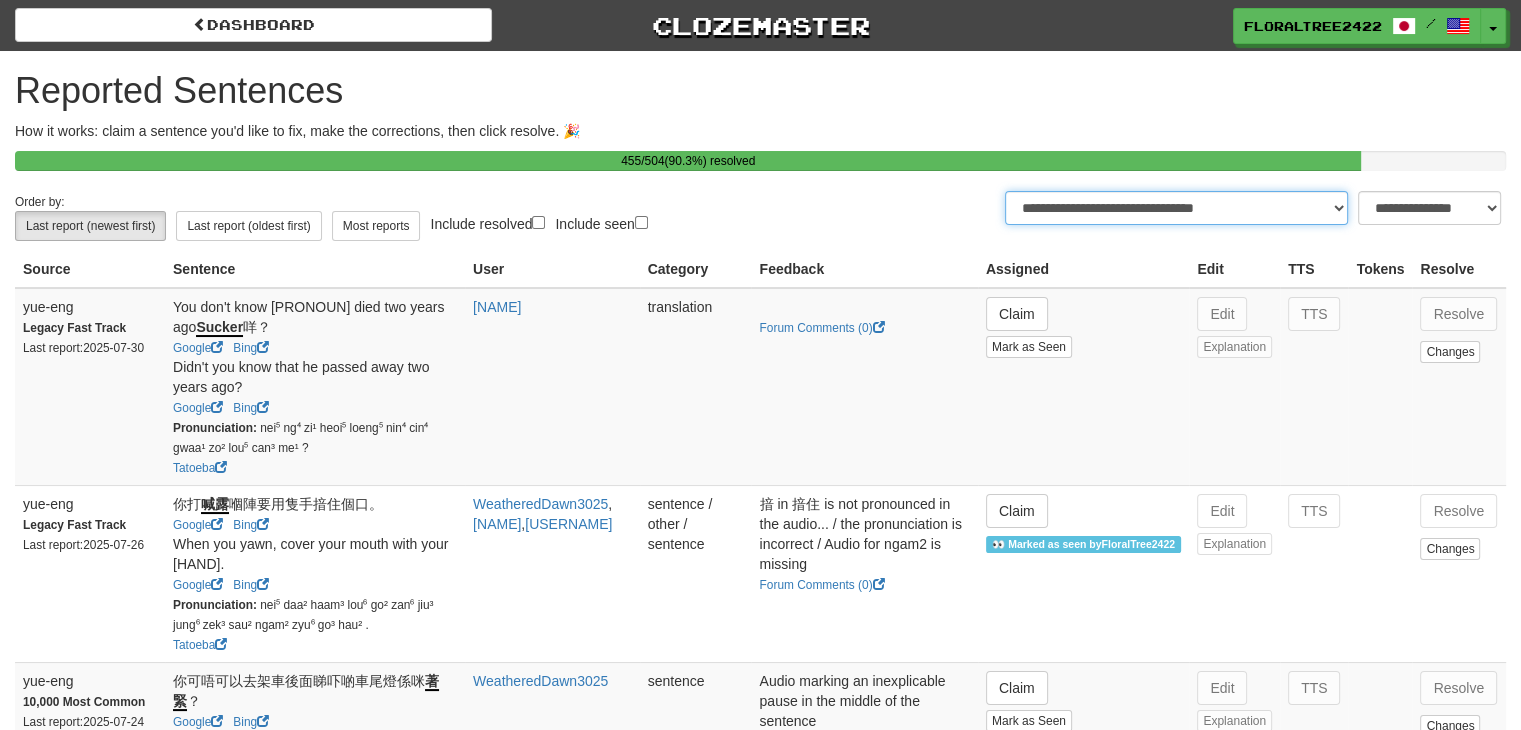 click on "**********" at bounding box center (1176, 208) 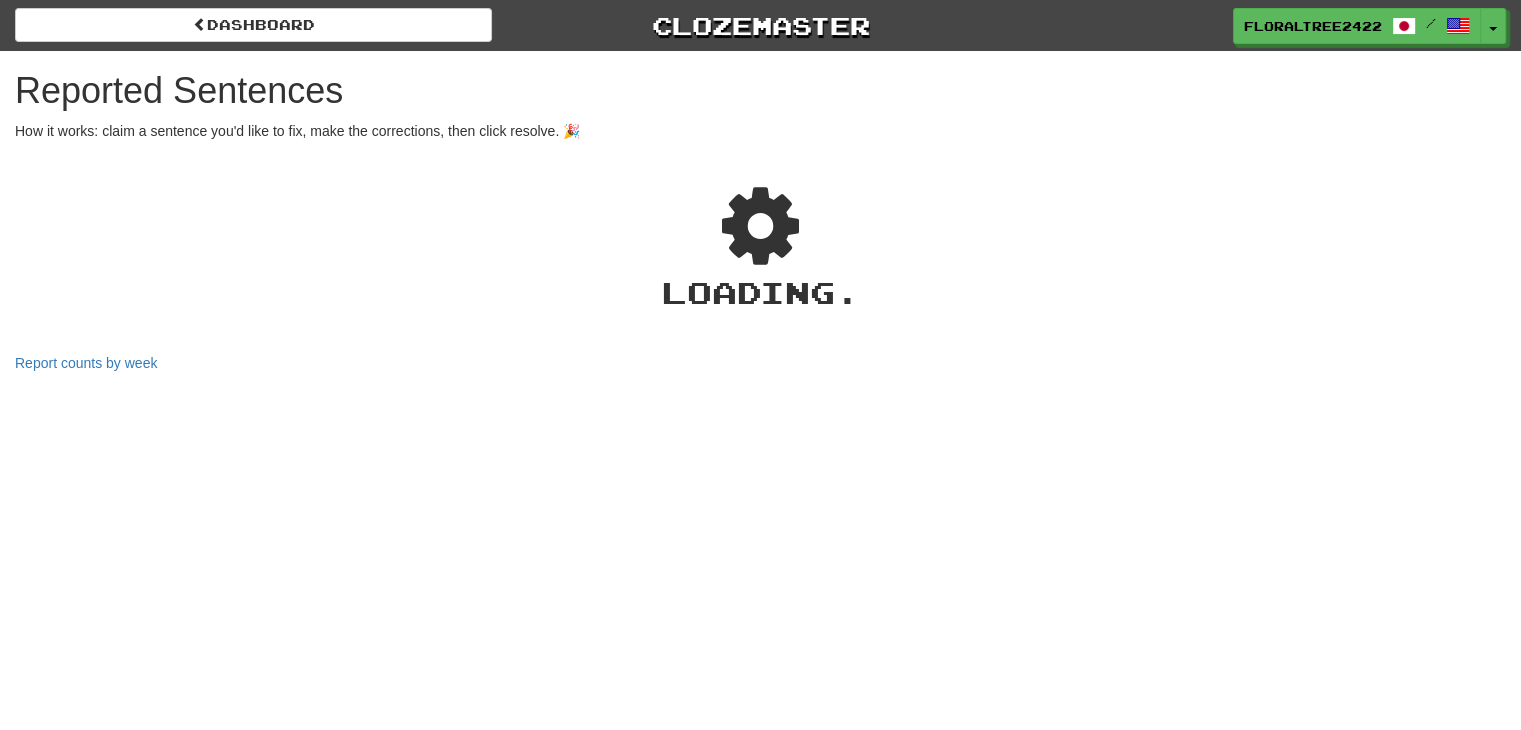 select on "**" 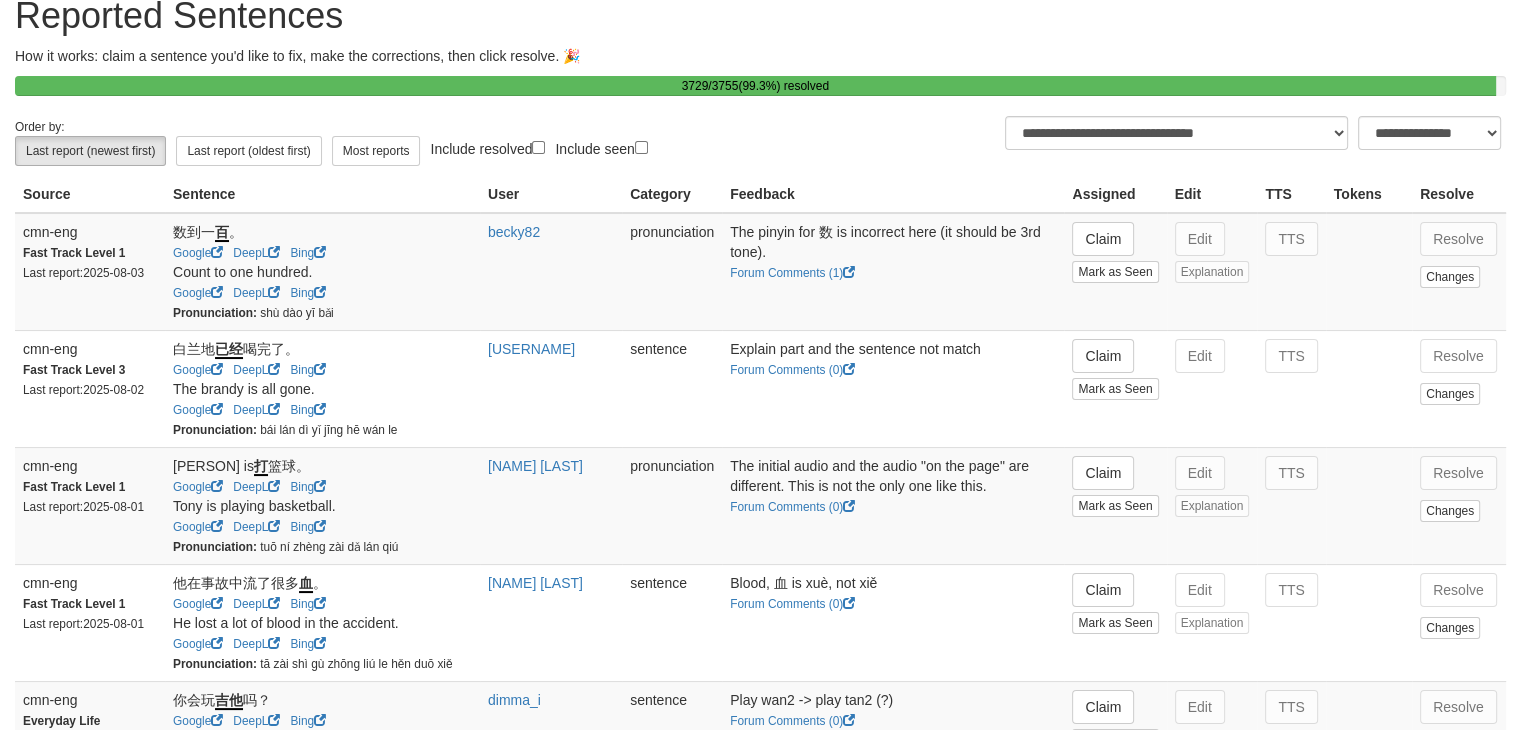 scroll, scrollTop: 0, scrollLeft: 0, axis: both 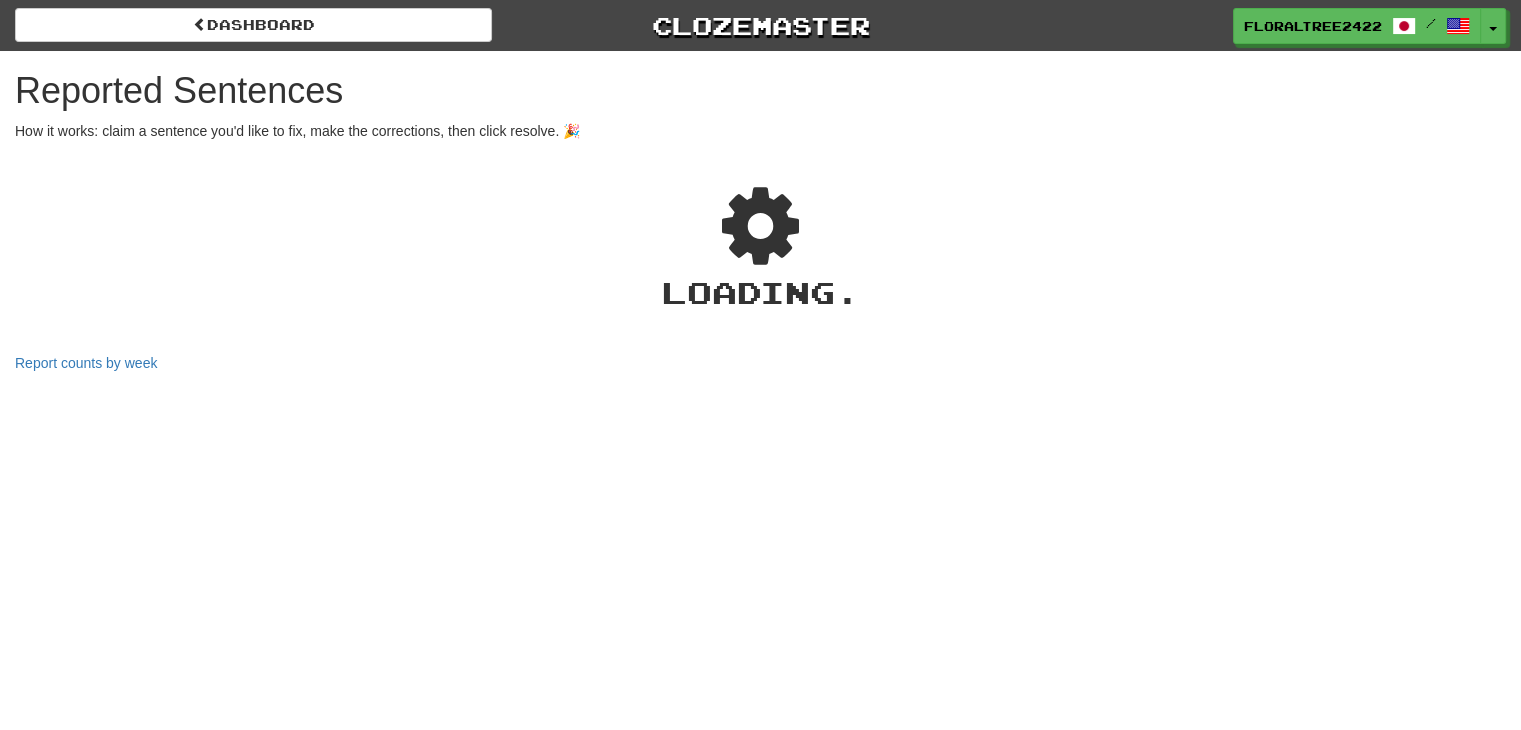 select on "**" 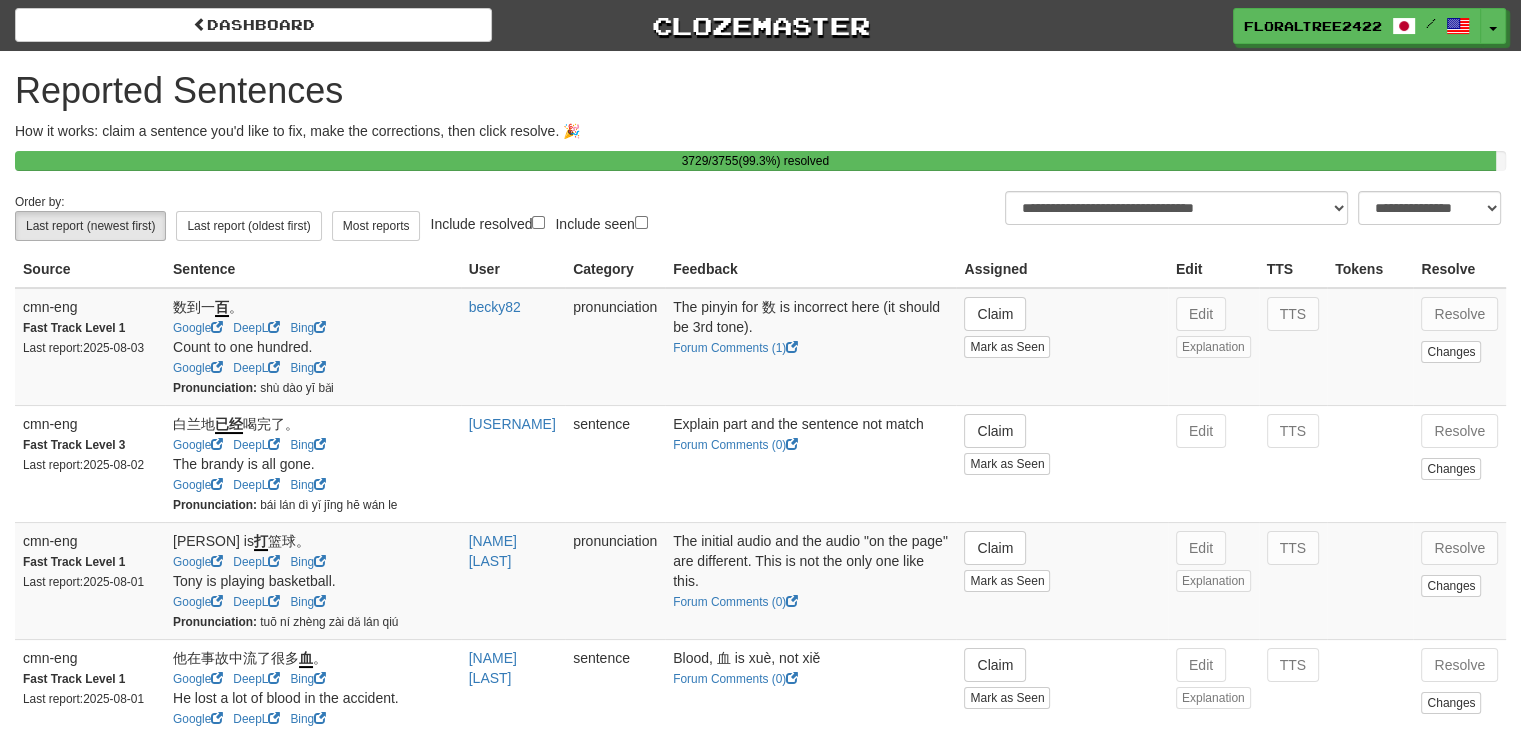click on "Include seen" at bounding box center (601, 223) 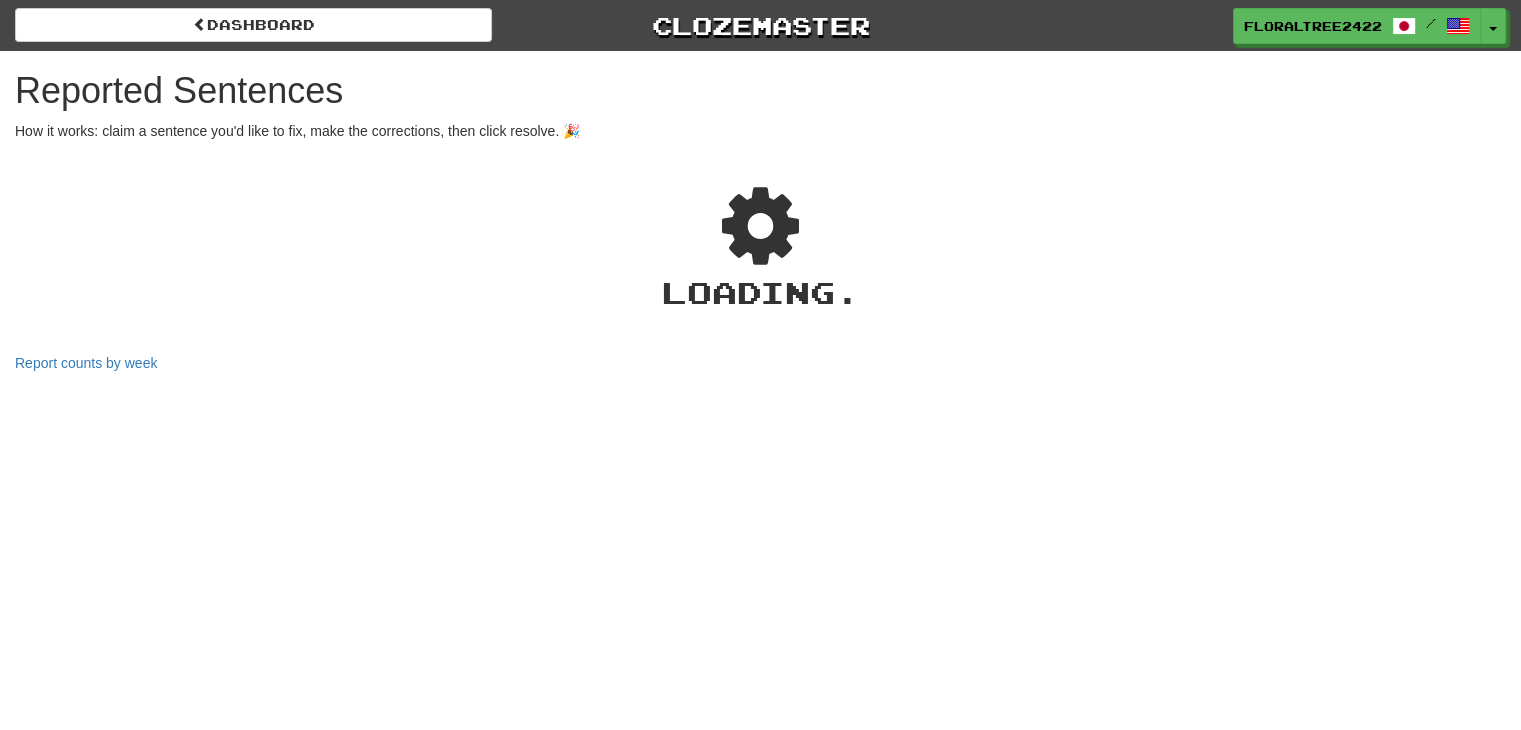 select on "**" 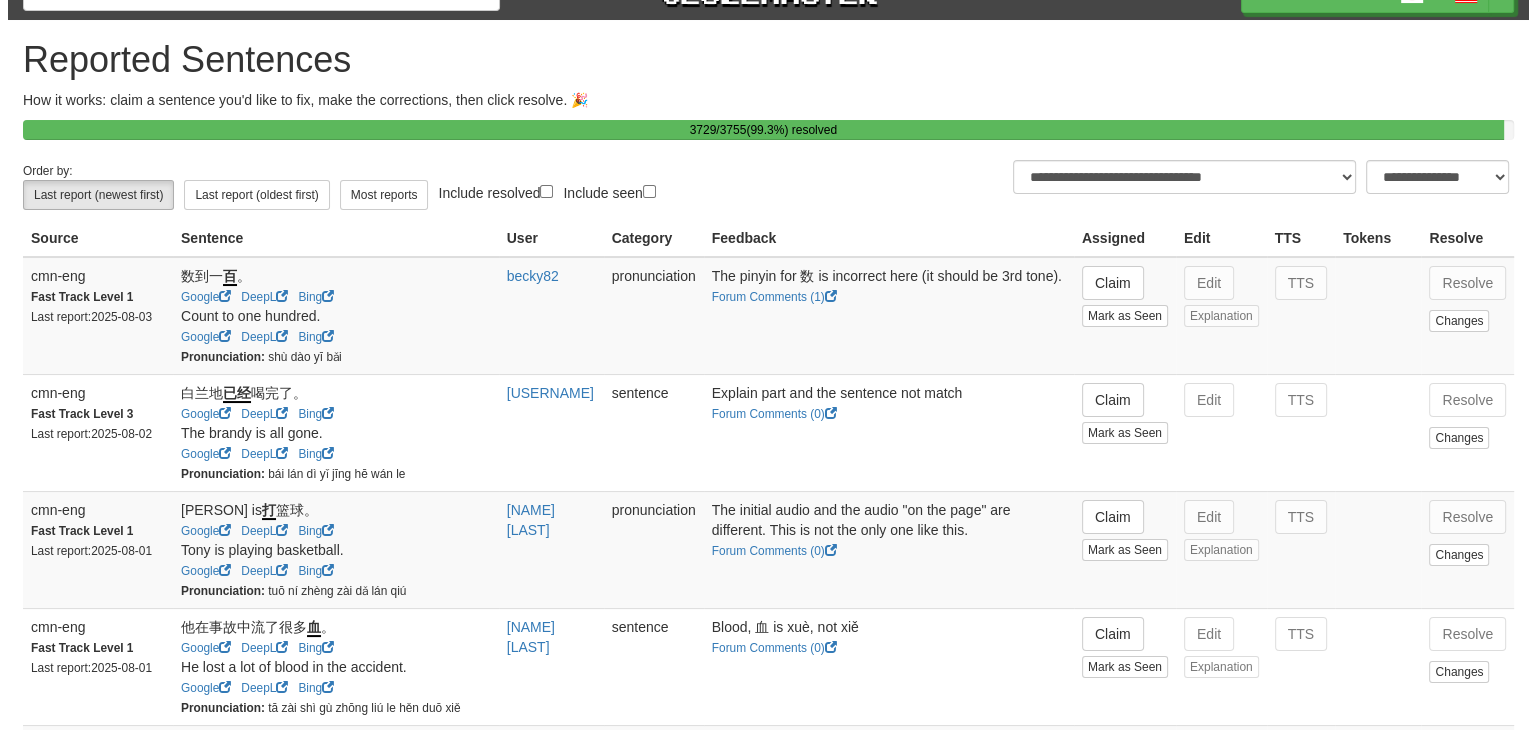 scroll, scrollTop: 40, scrollLeft: 0, axis: vertical 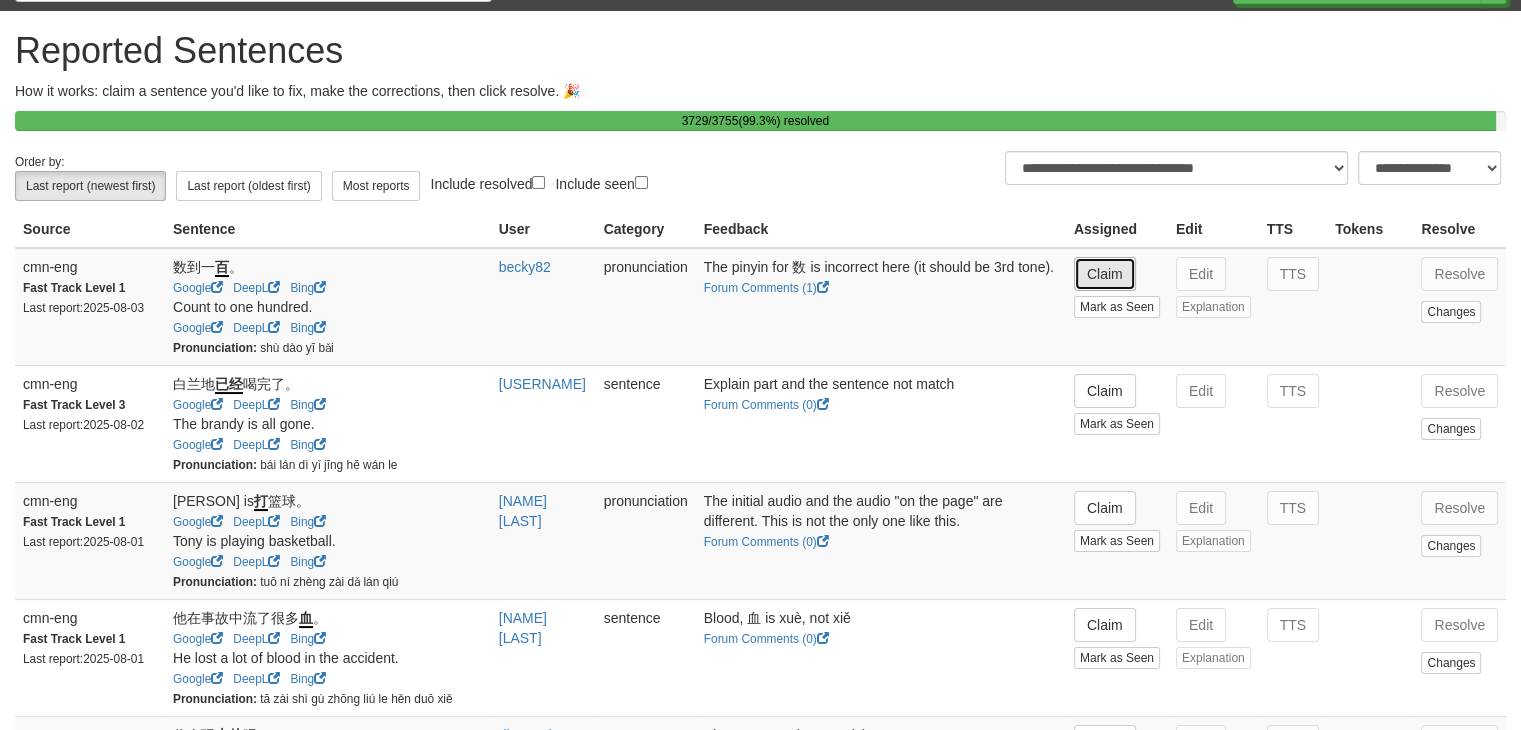 click on "Claim" at bounding box center [1105, 274] 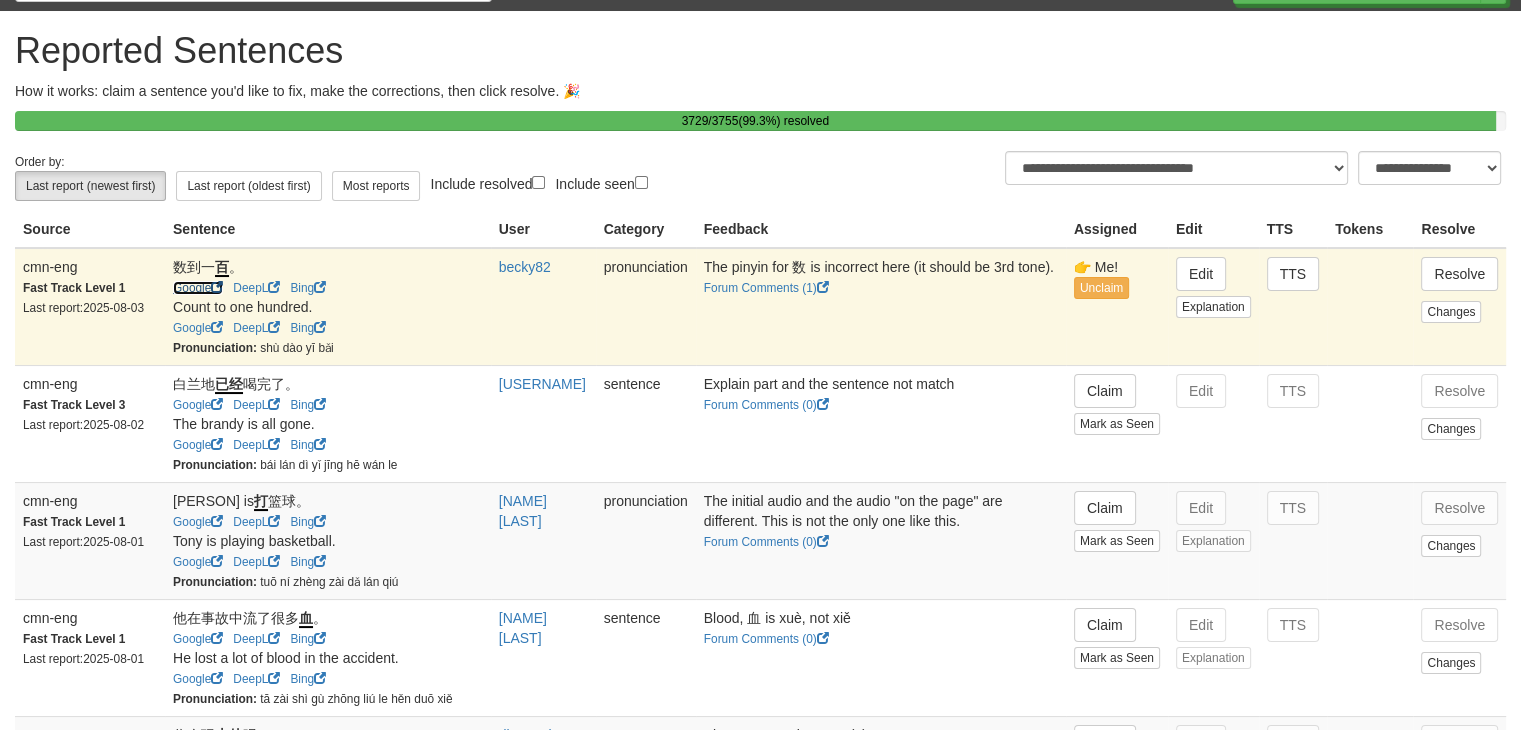 click on "Google" at bounding box center (198, 288) 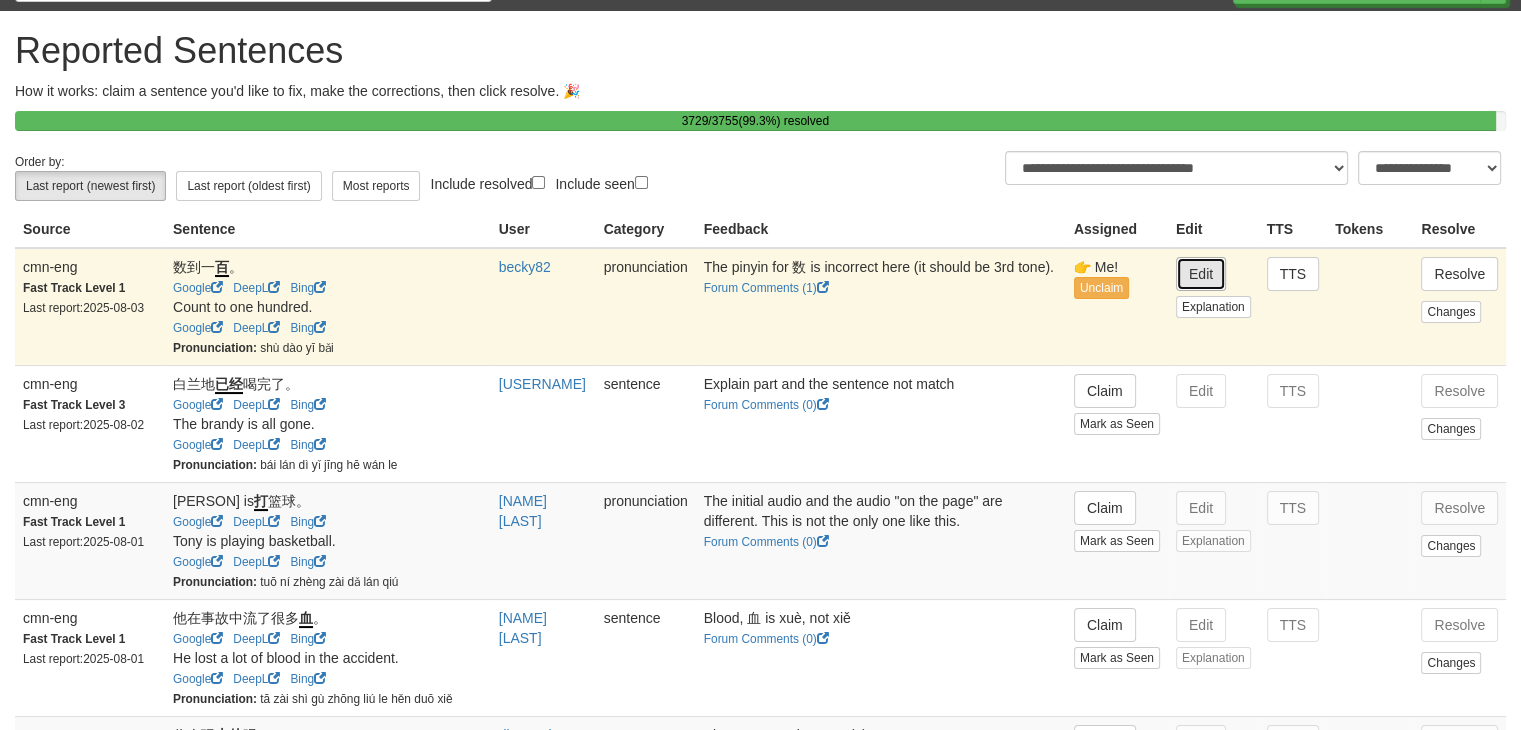 click on "Edit" at bounding box center (1201, 274) 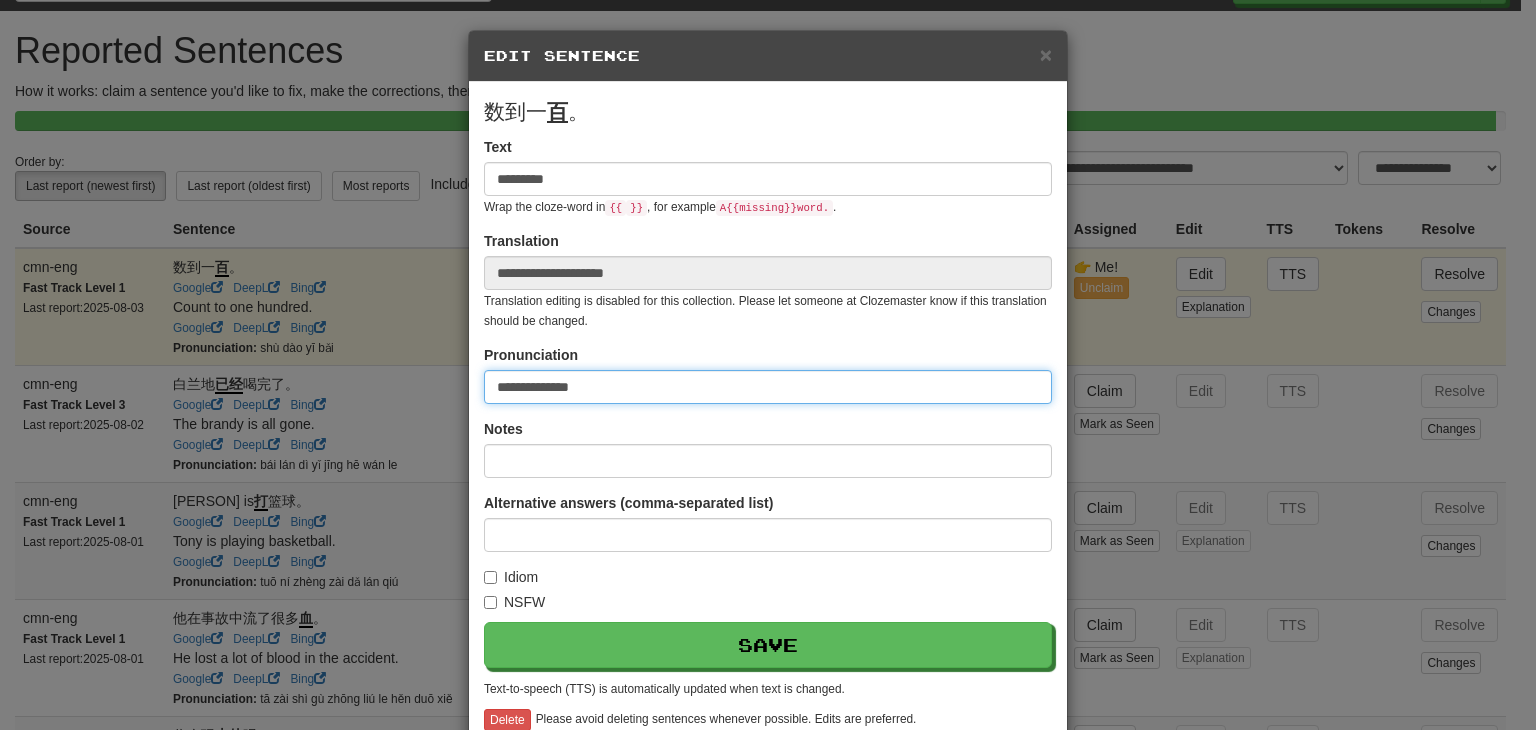 click on "**********" at bounding box center [768, 387] 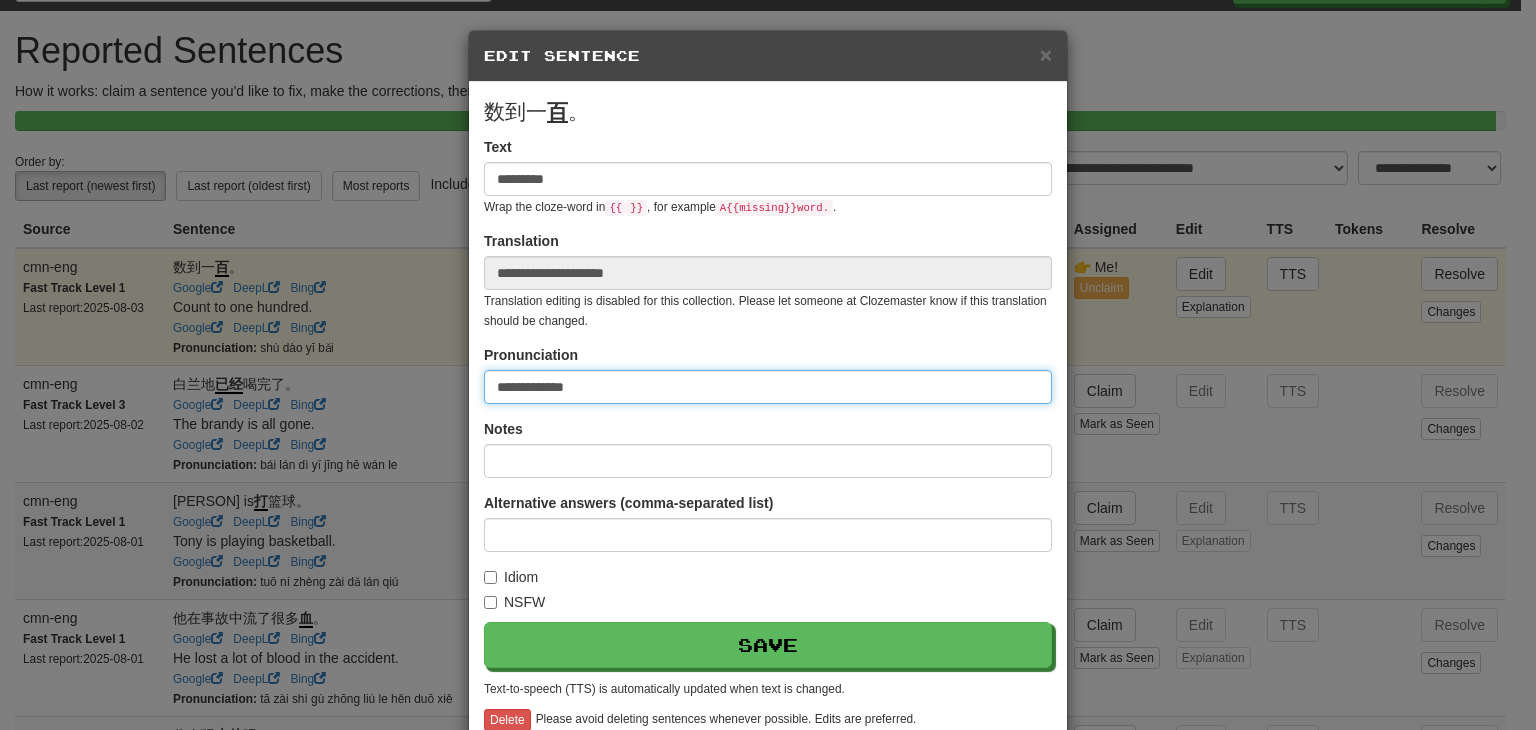 click on "**********" at bounding box center (768, 387) 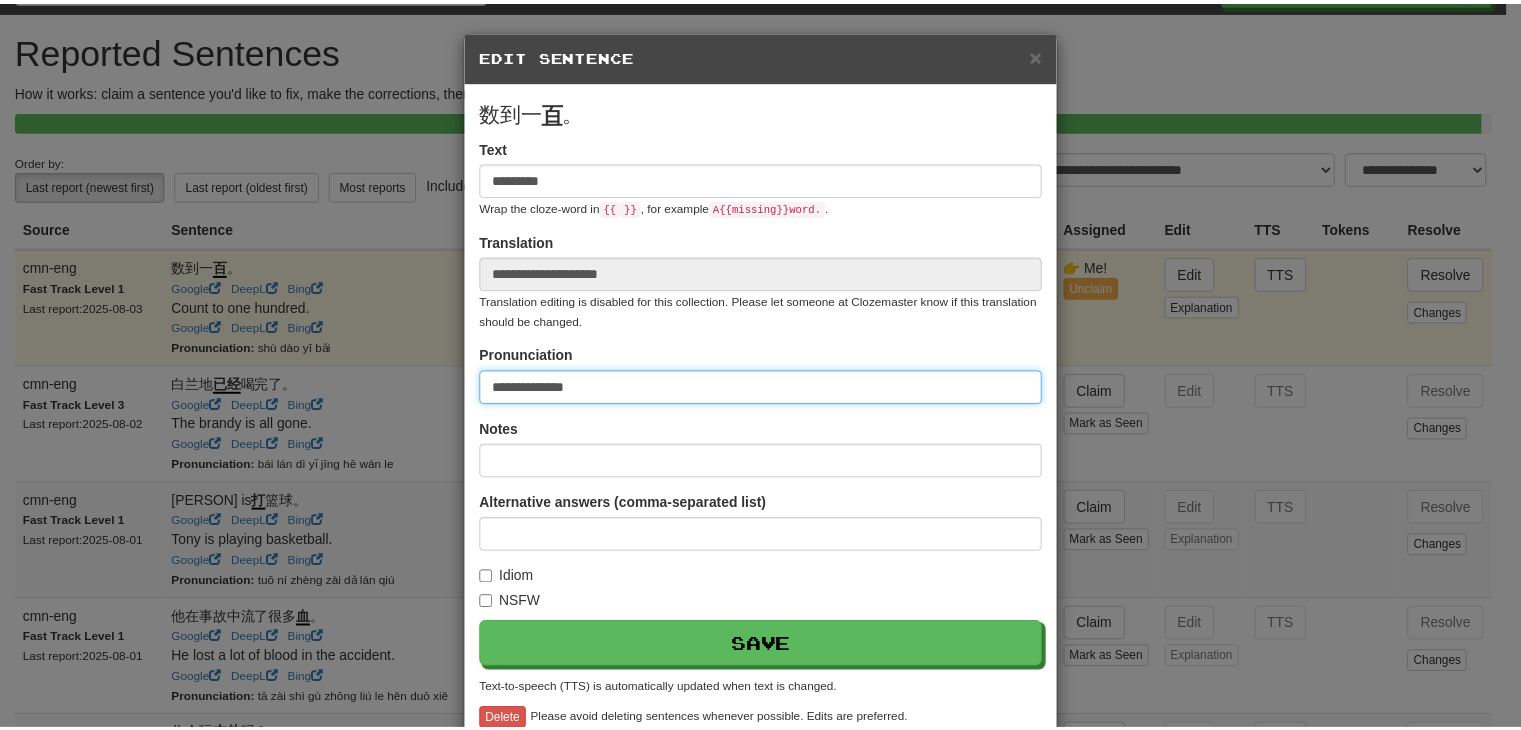 scroll, scrollTop: 109, scrollLeft: 0, axis: vertical 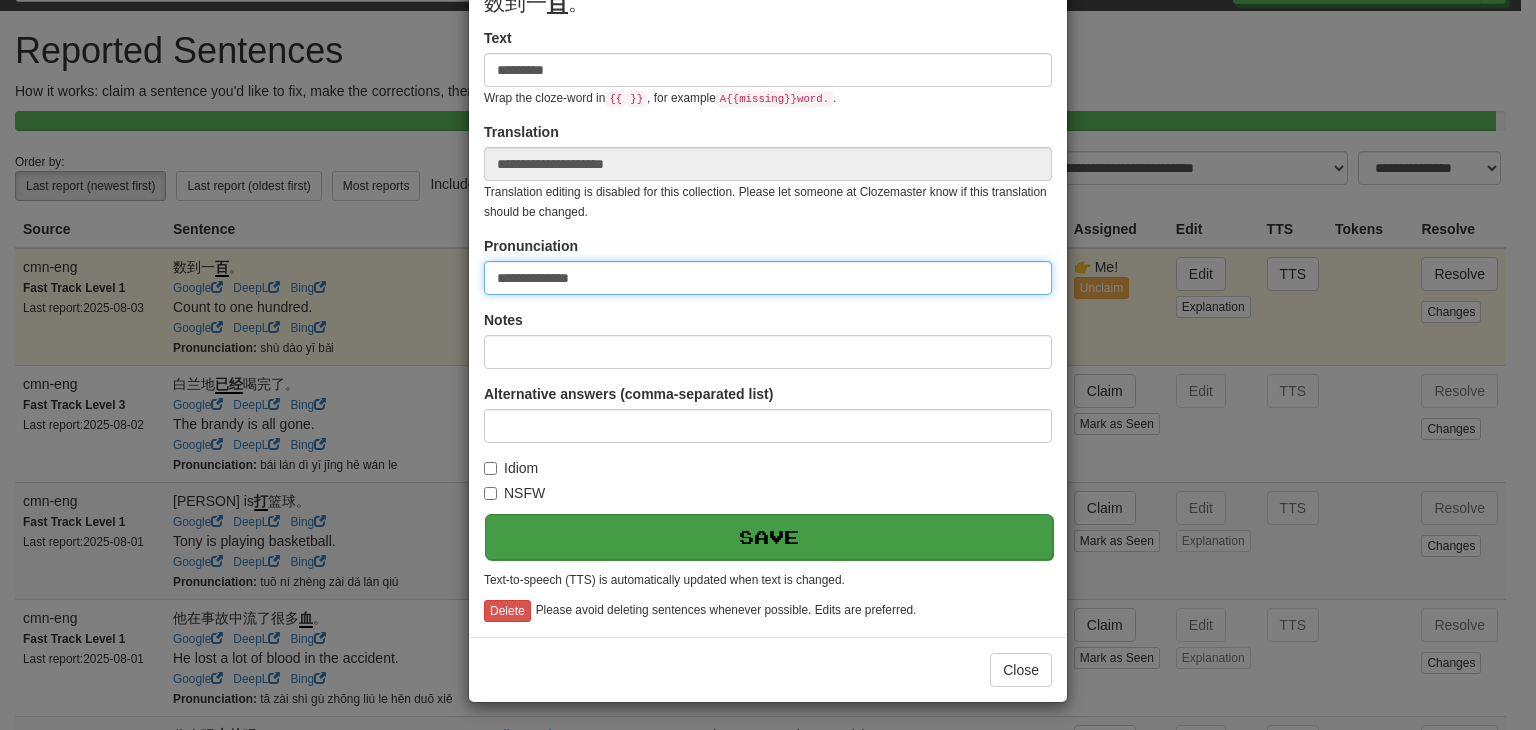 type on "**********" 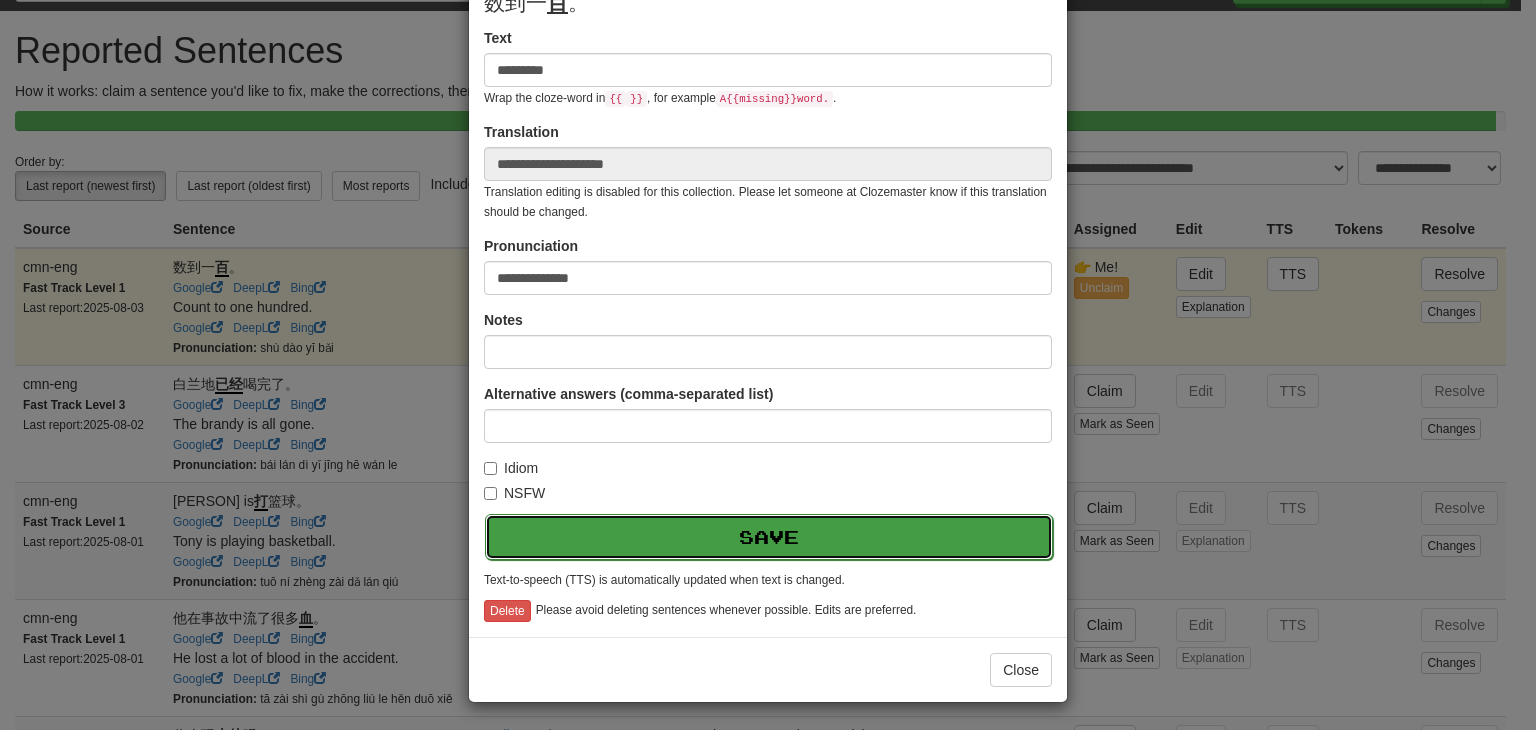 click on "Save" at bounding box center (769, 537) 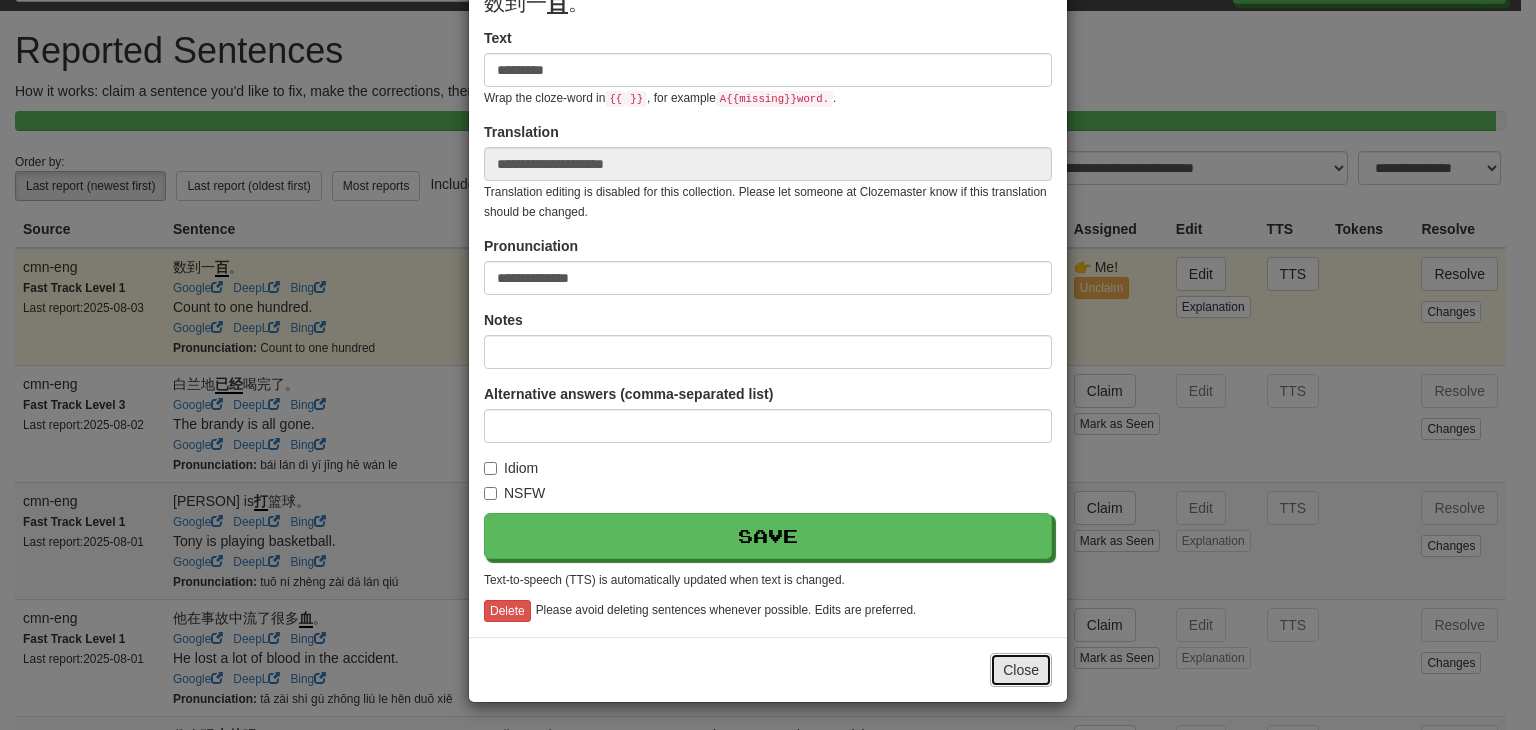 click on "Close" at bounding box center (1021, 670) 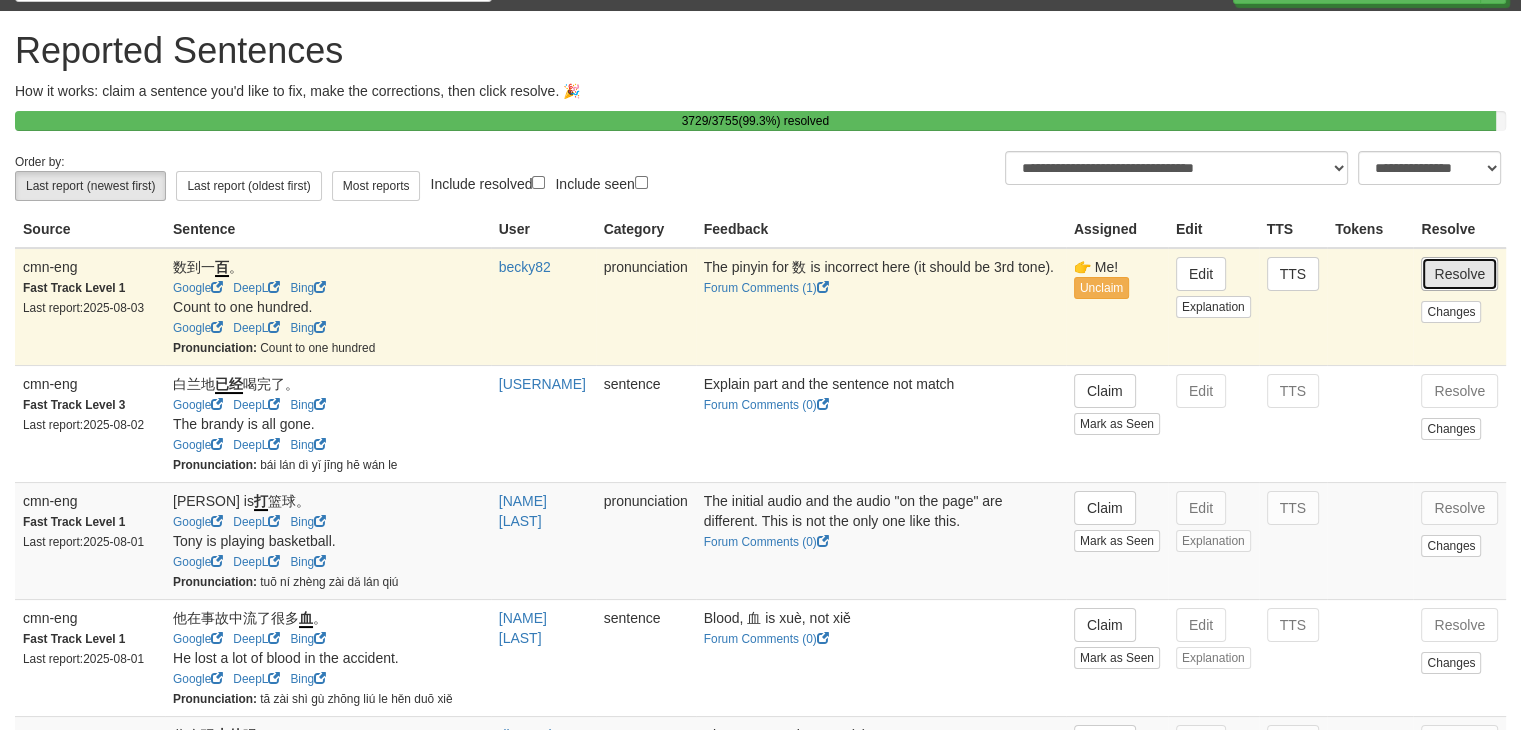 click on "Resolve" at bounding box center (1459, 274) 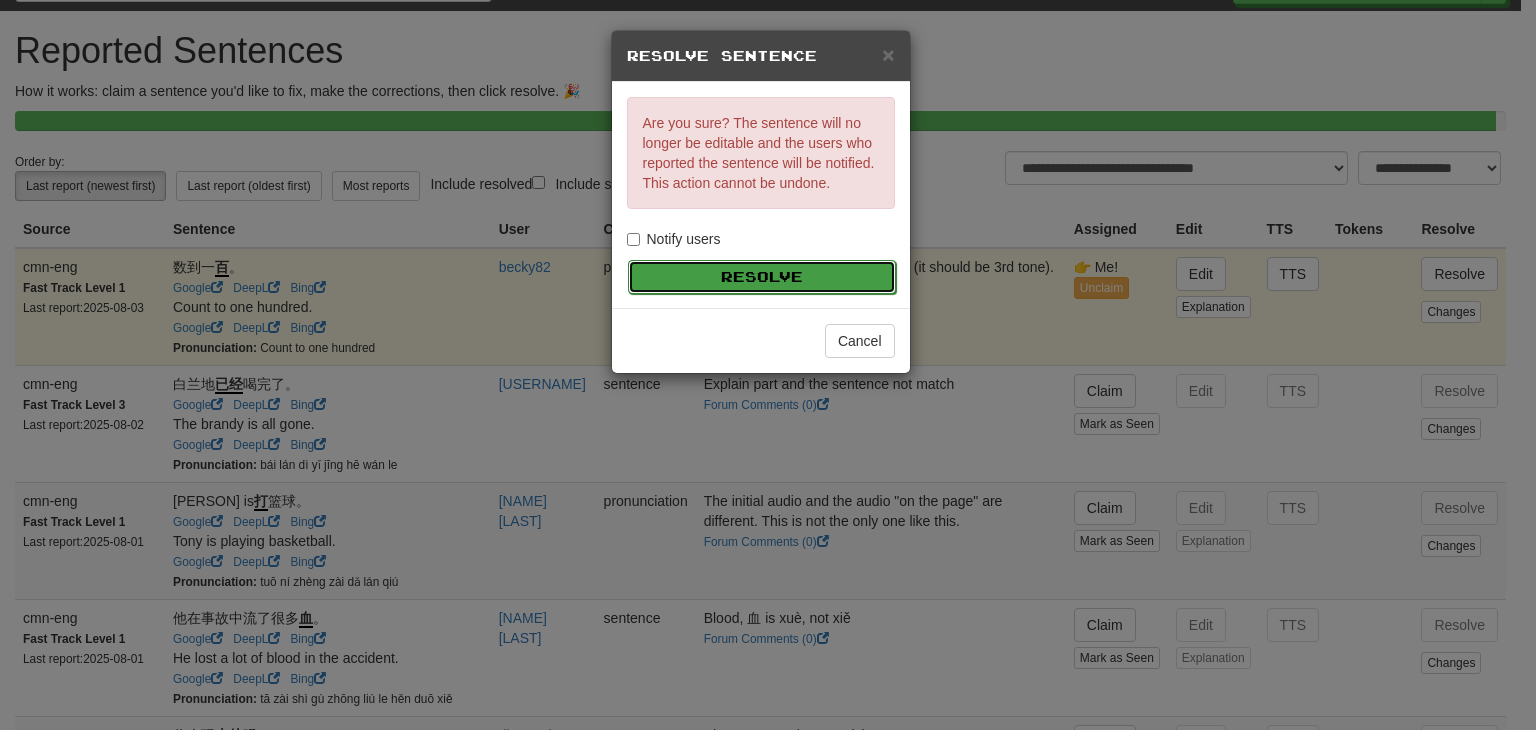 click on "Resolve" at bounding box center [762, 277] 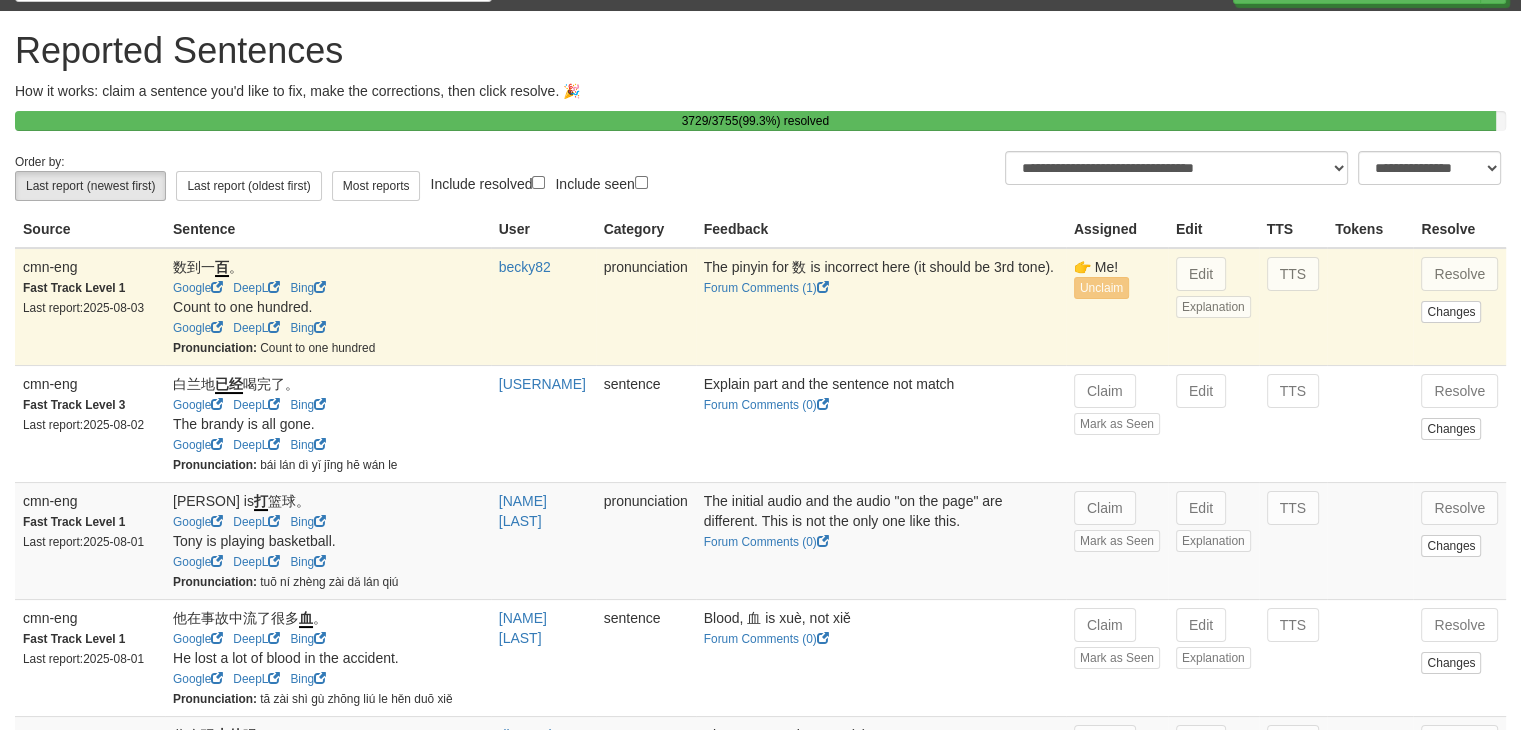 scroll, scrollTop: 120, scrollLeft: 0, axis: vertical 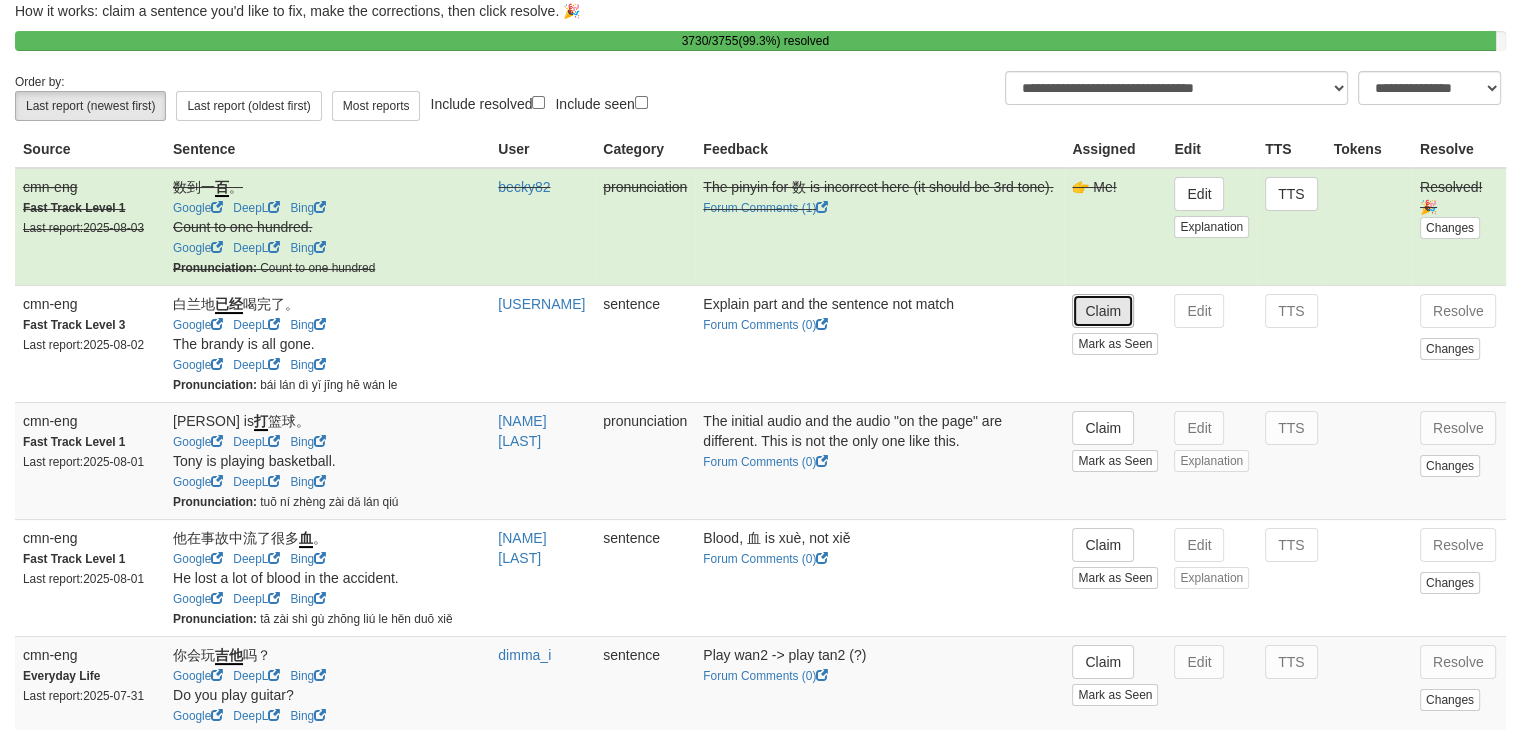 click on "Claim" at bounding box center (1103, 311) 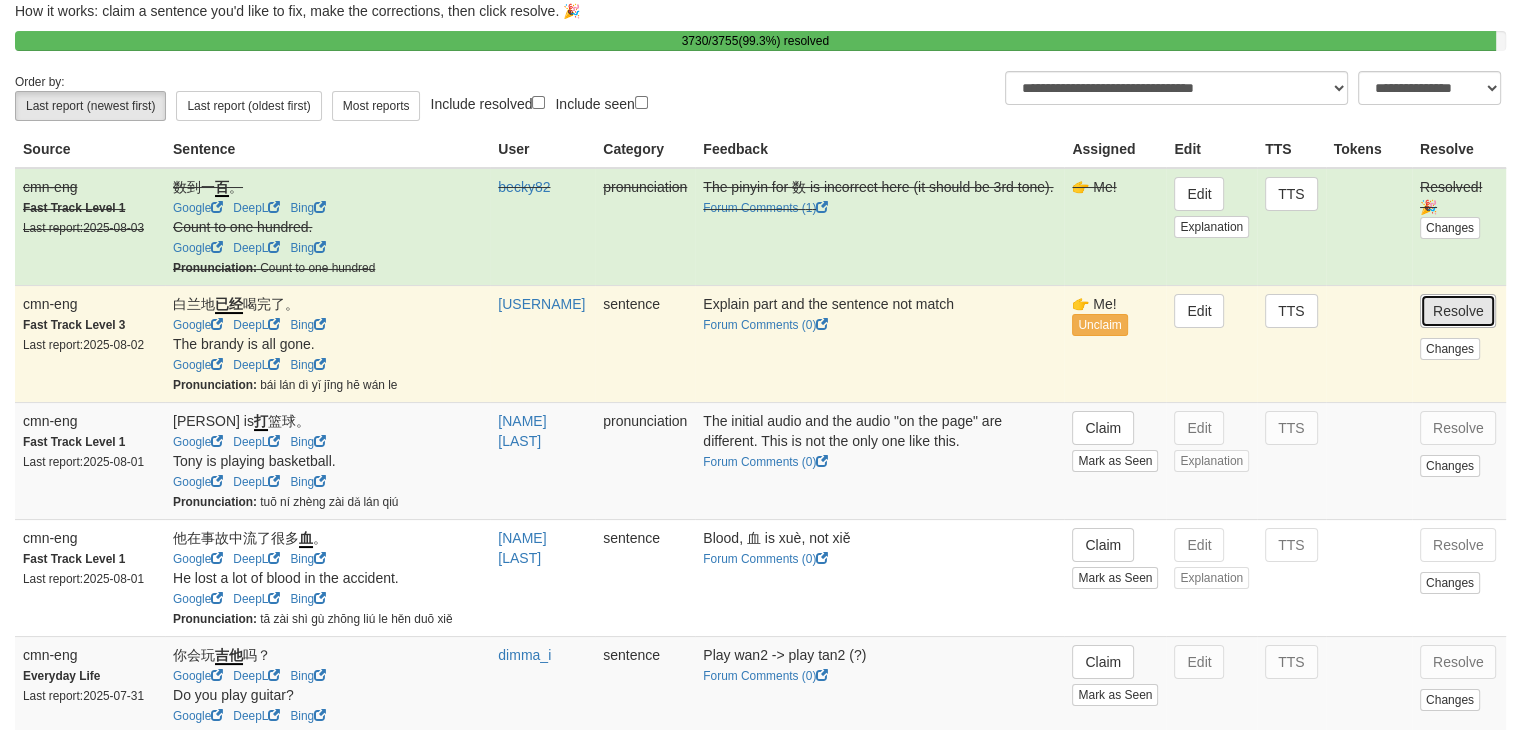 click on "Resolve" at bounding box center (1458, 311) 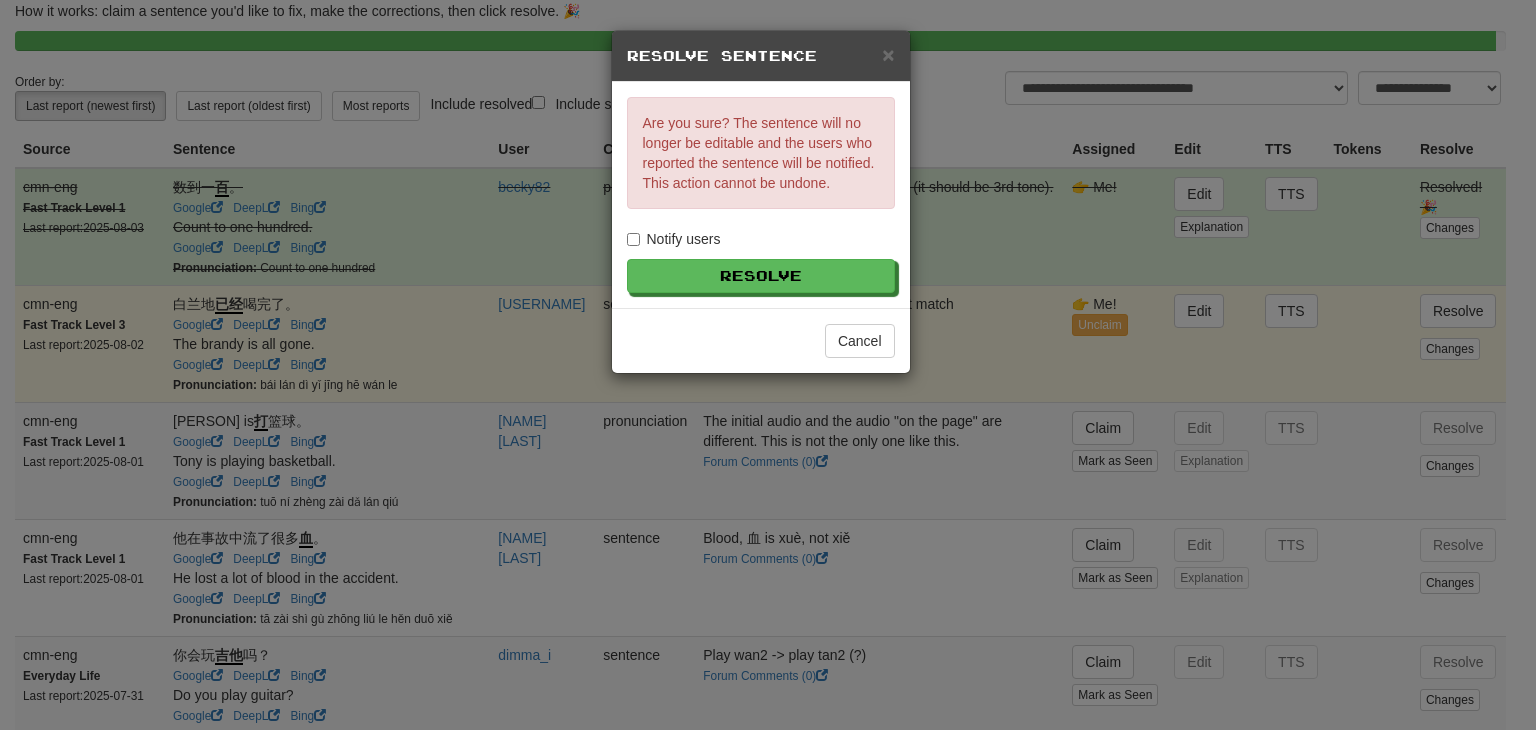 click on "Notify users" at bounding box center [674, 239] 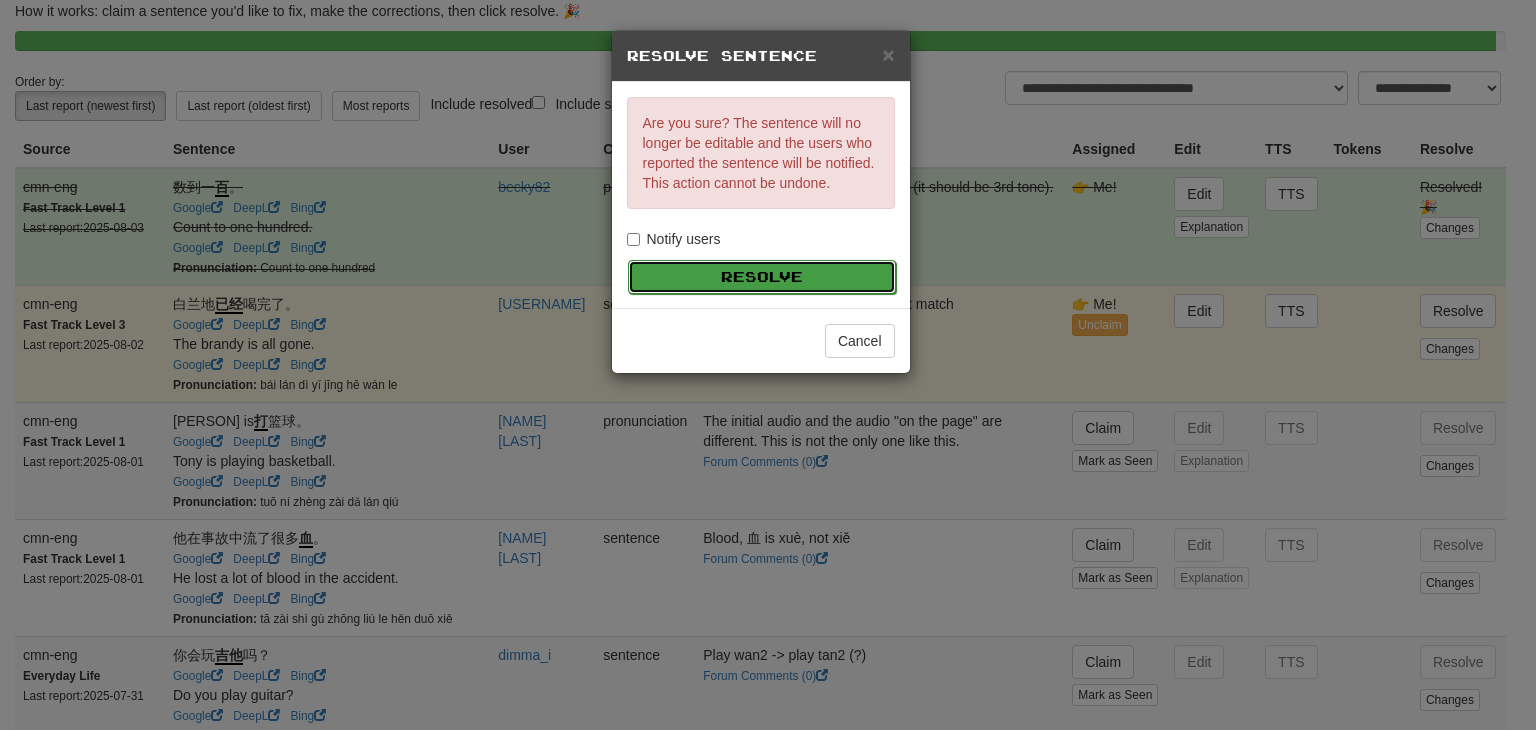 click on "Resolve" at bounding box center [762, 277] 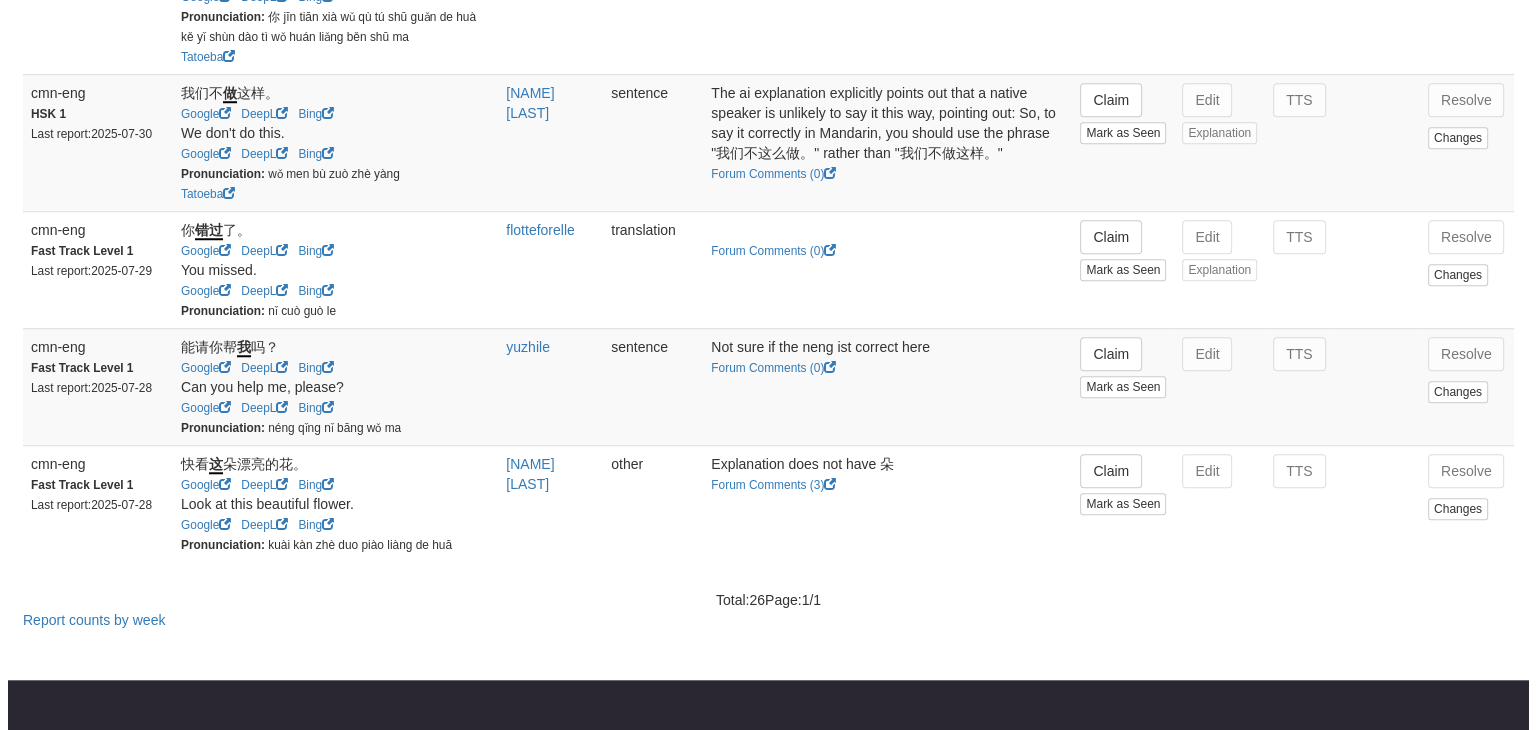 scroll, scrollTop: 1624, scrollLeft: 0, axis: vertical 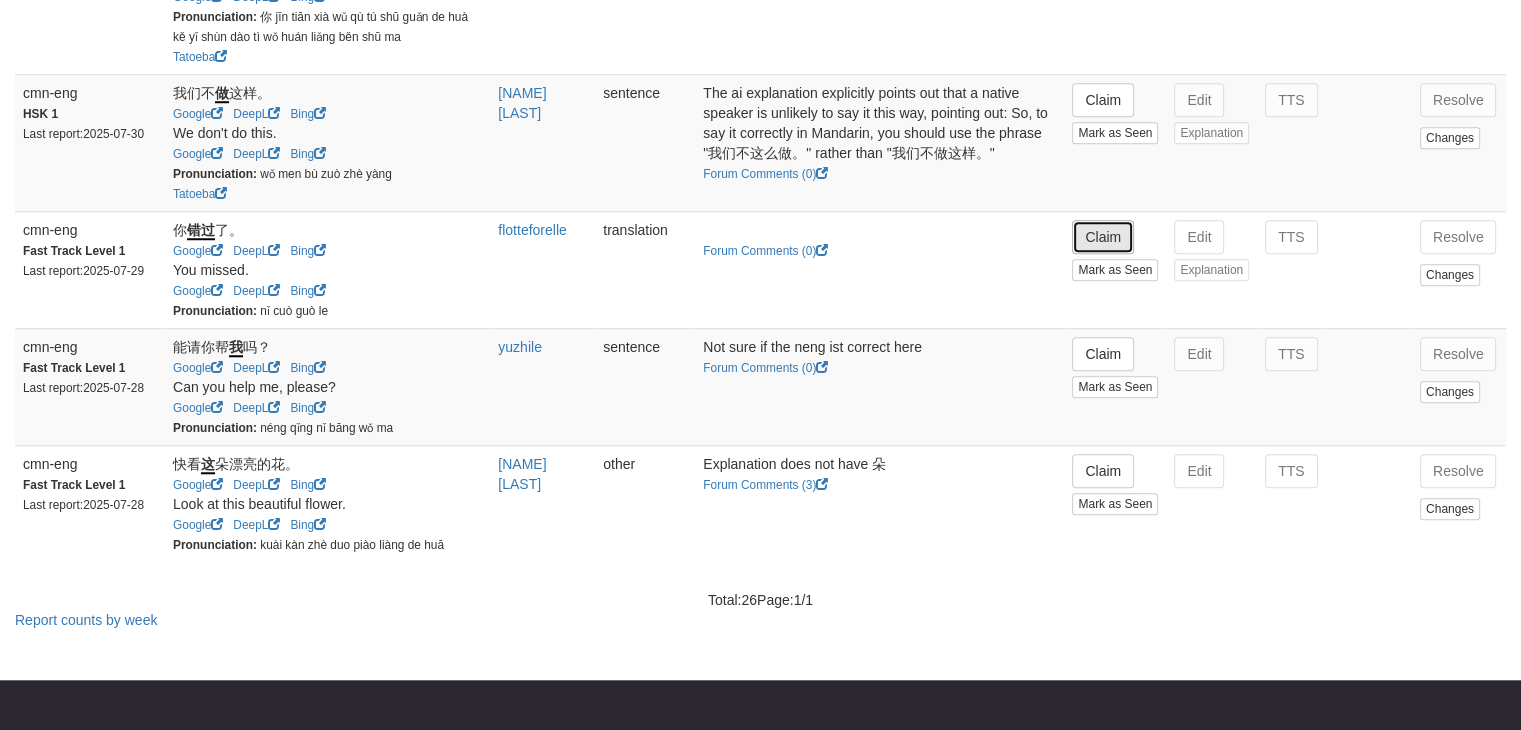 click on "Claim" at bounding box center (1103, 237) 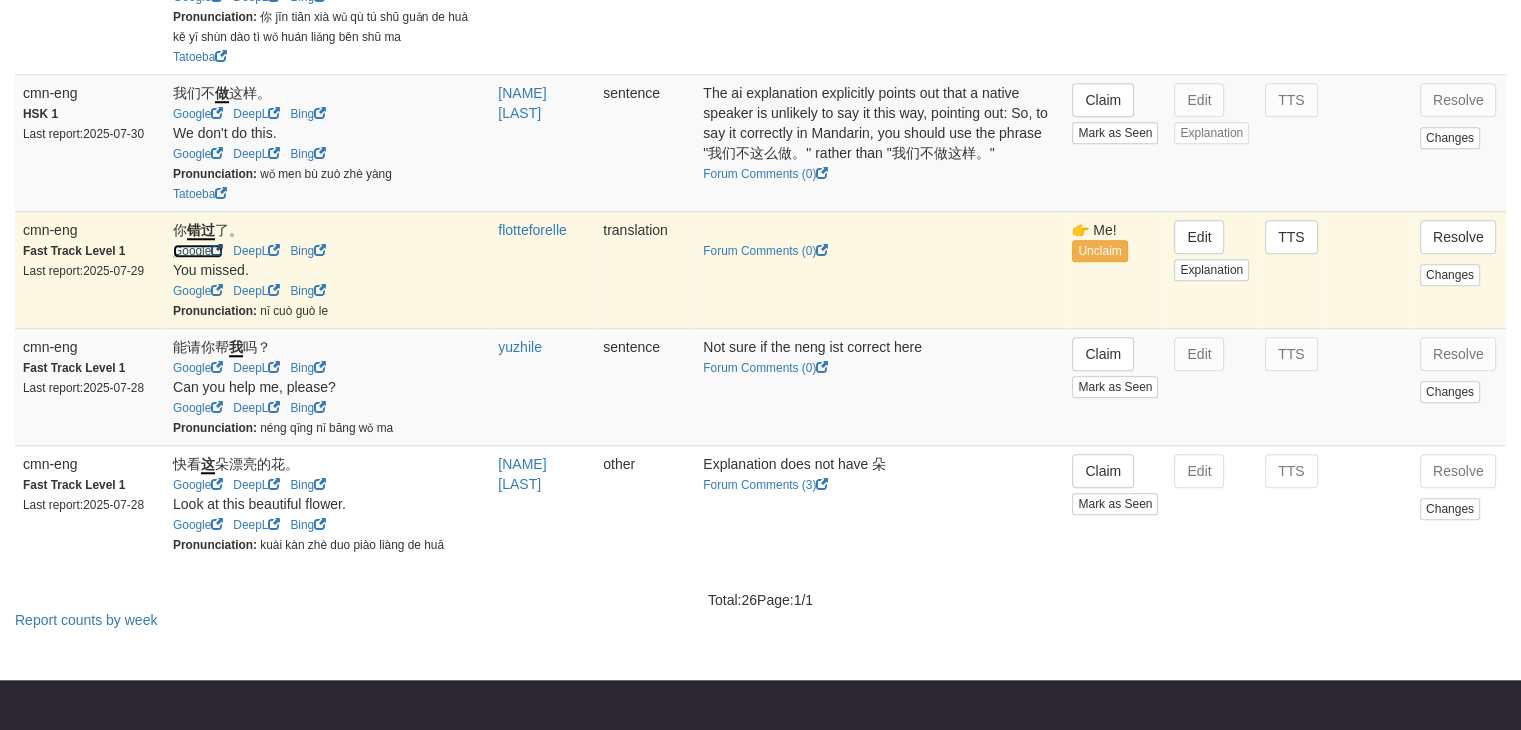 click on "Google" at bounding box center [198, 251] 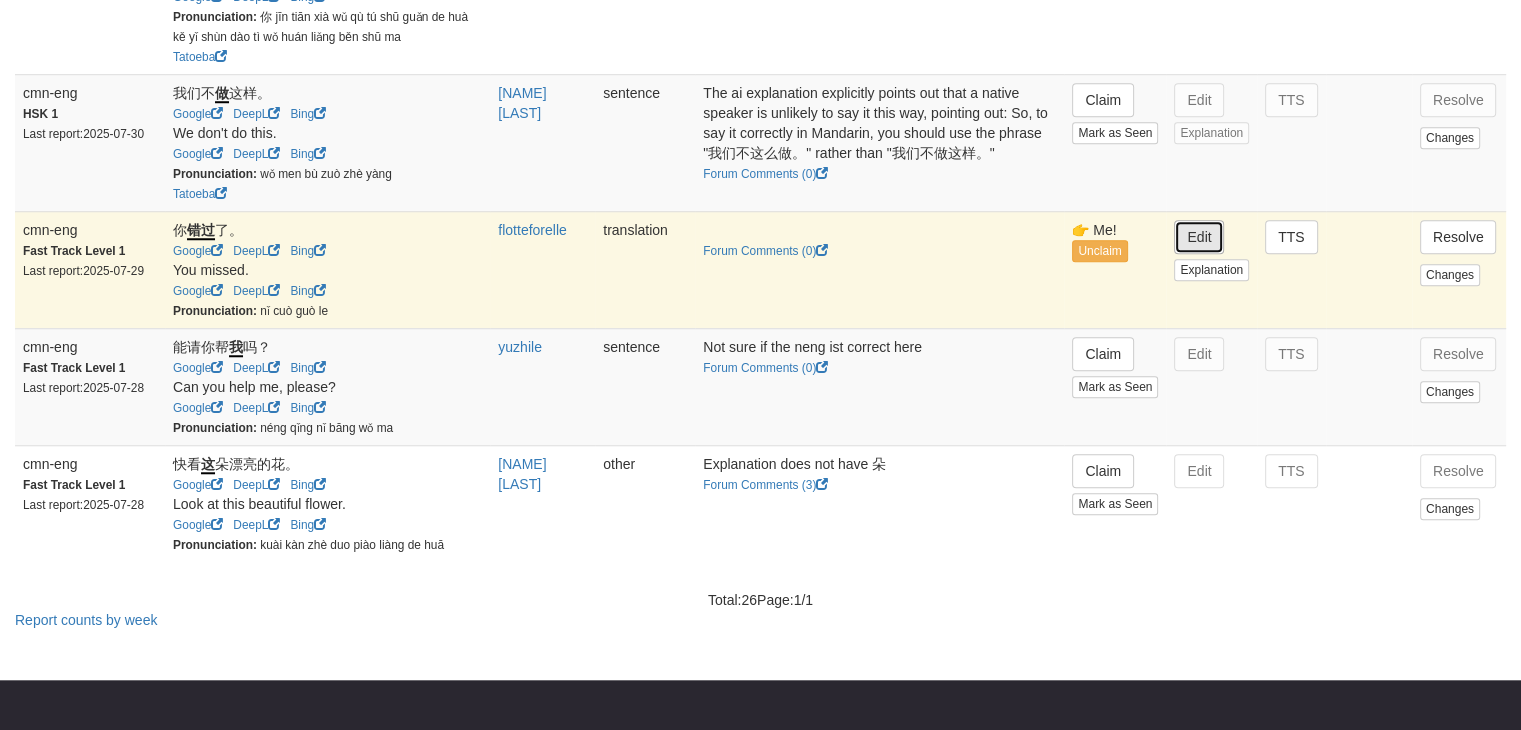 click on "Edit" at bounding box center [1199, 237] 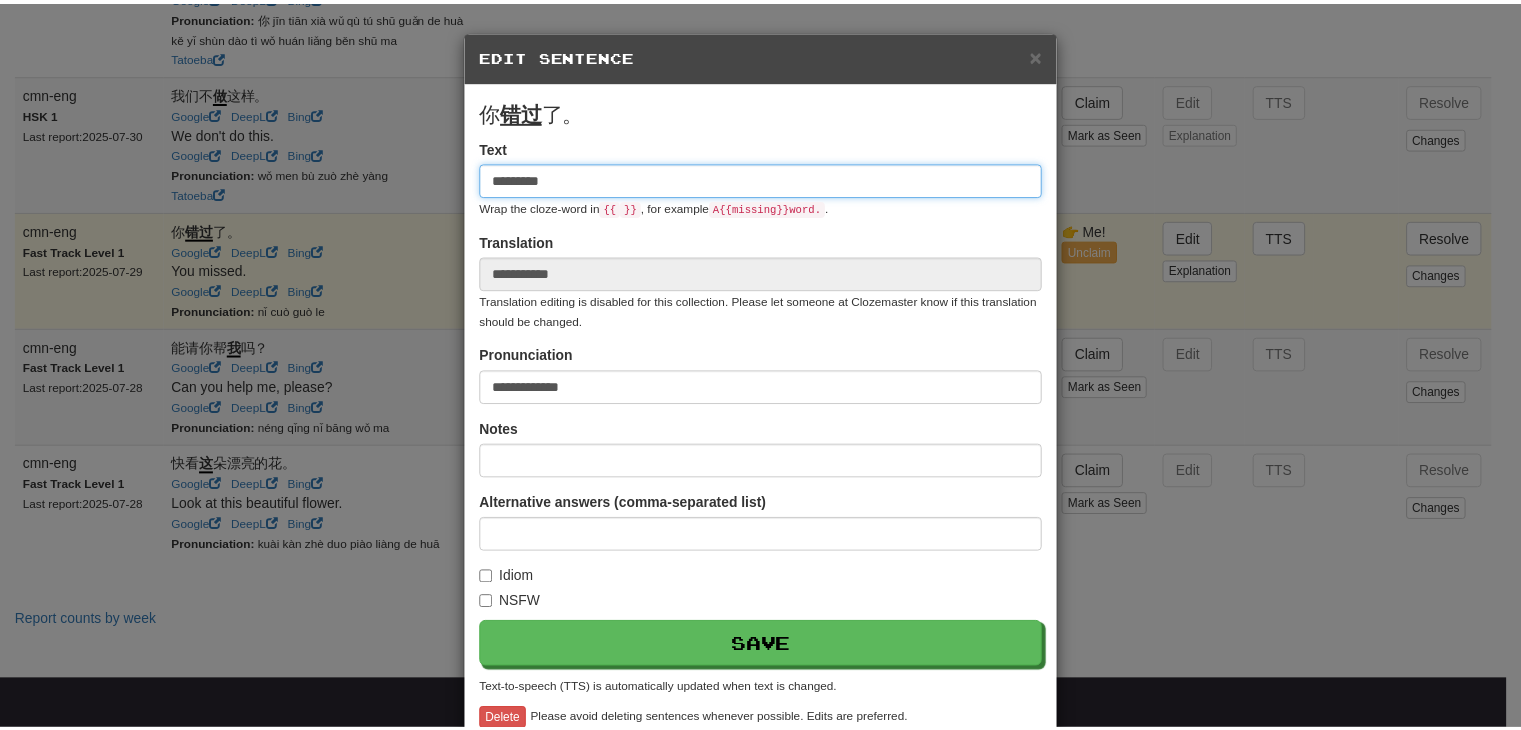 scroll, scrollTop: 109, scrollLeft: 0, axis: vertical 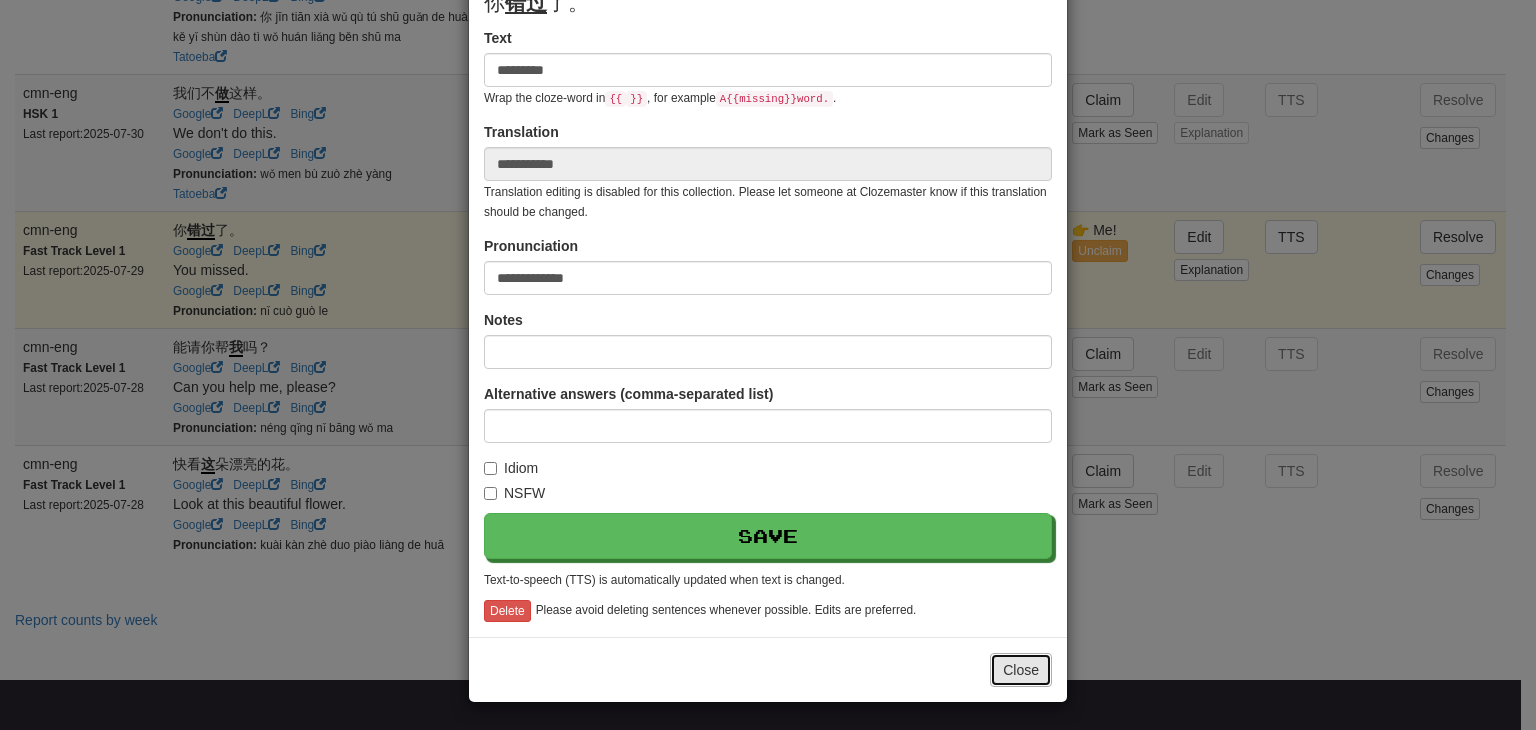 click on "Close" at bounding box center [1021, 670] 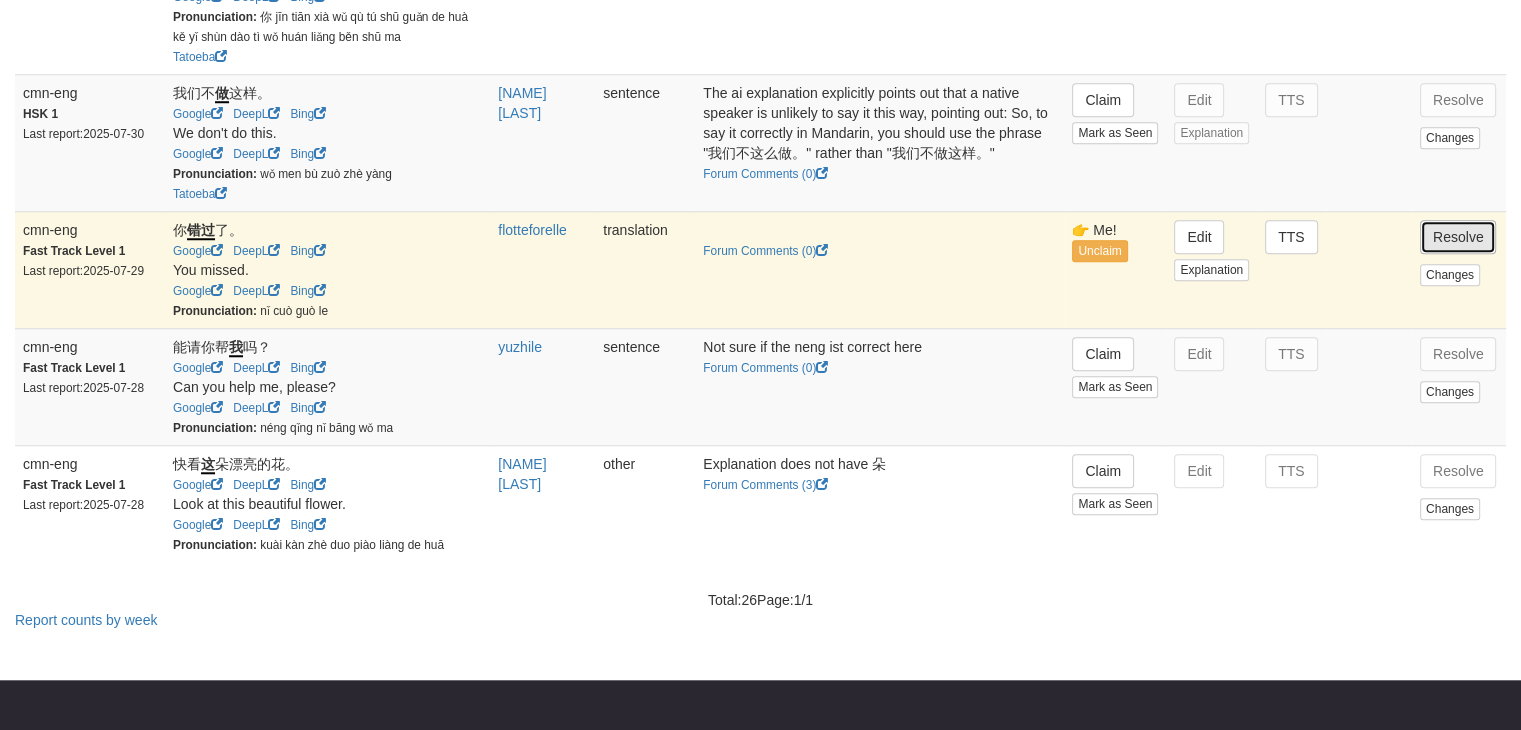 click on "Resolve" at bounding box center (1458, 237) 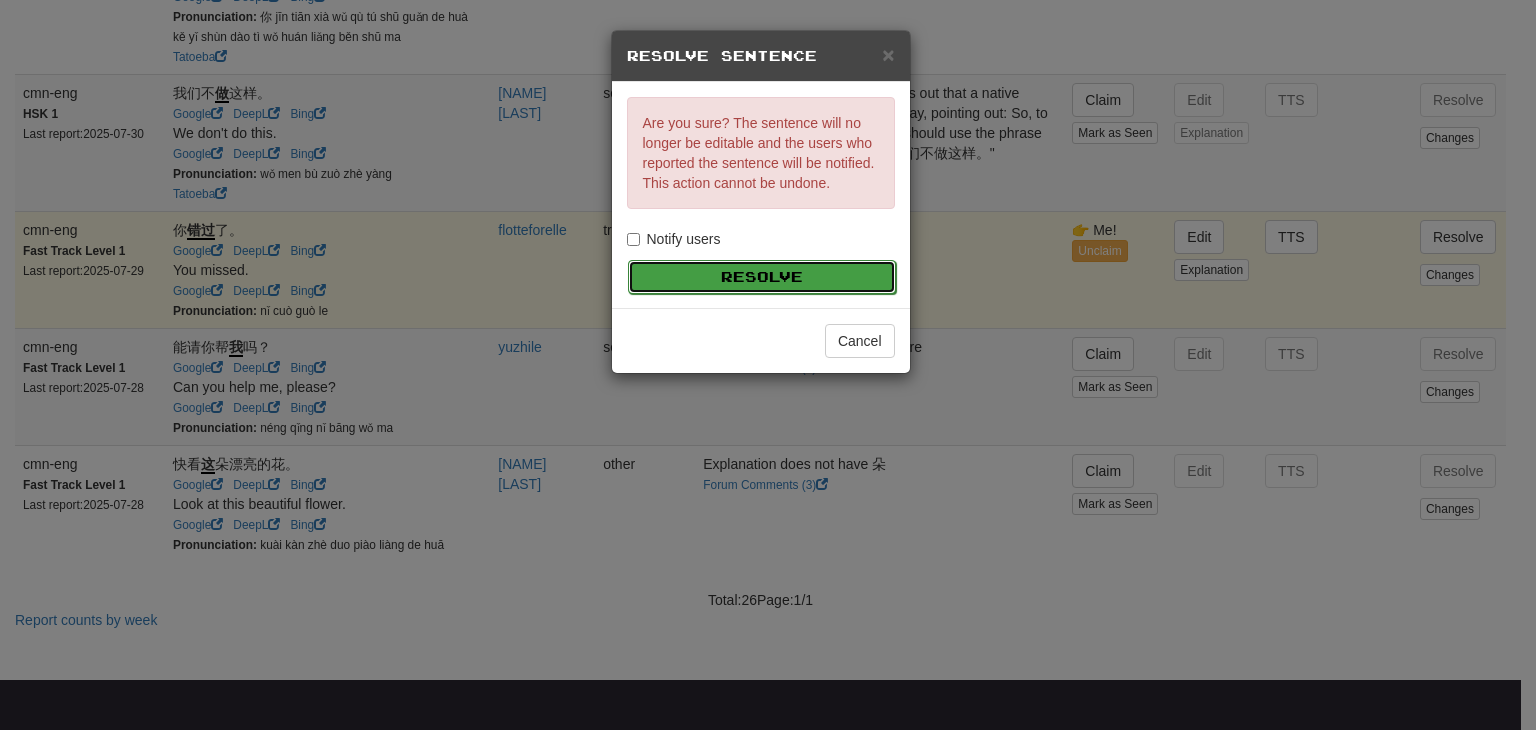 click on "Resolve" at bounding box center [762, 277] 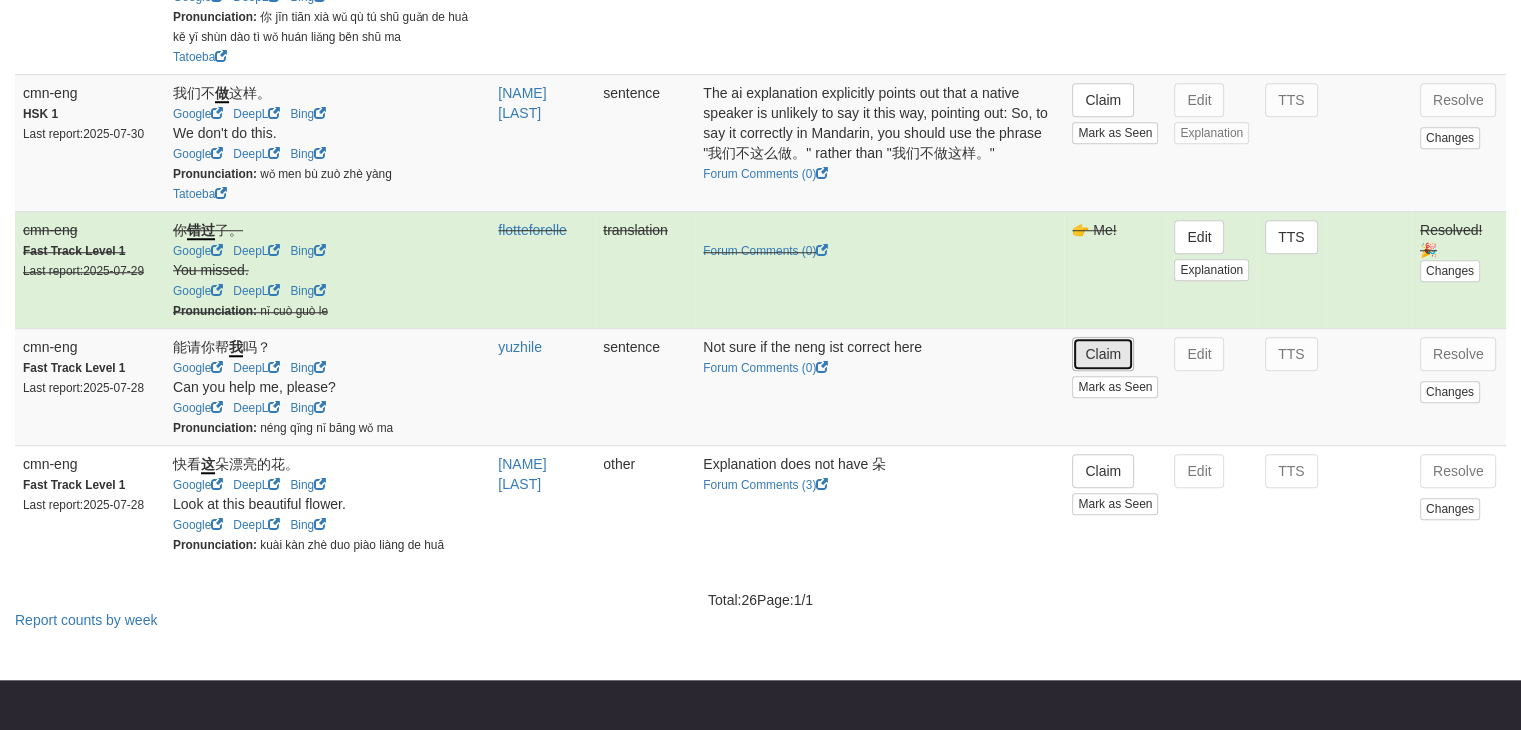 click on "Claim" at bounding box center [1103, 354] 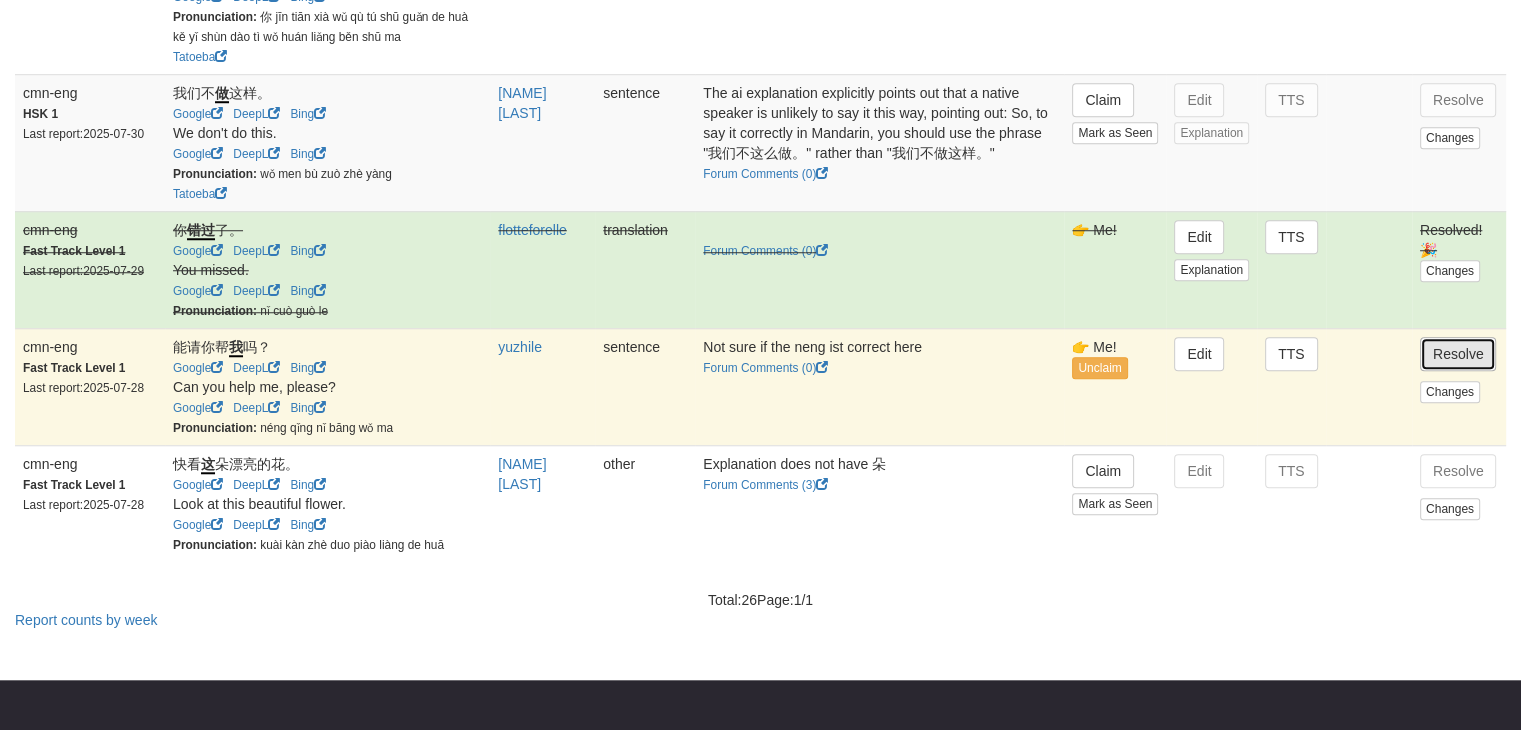 click on "Resolve" at bounding box center [1458, 354] 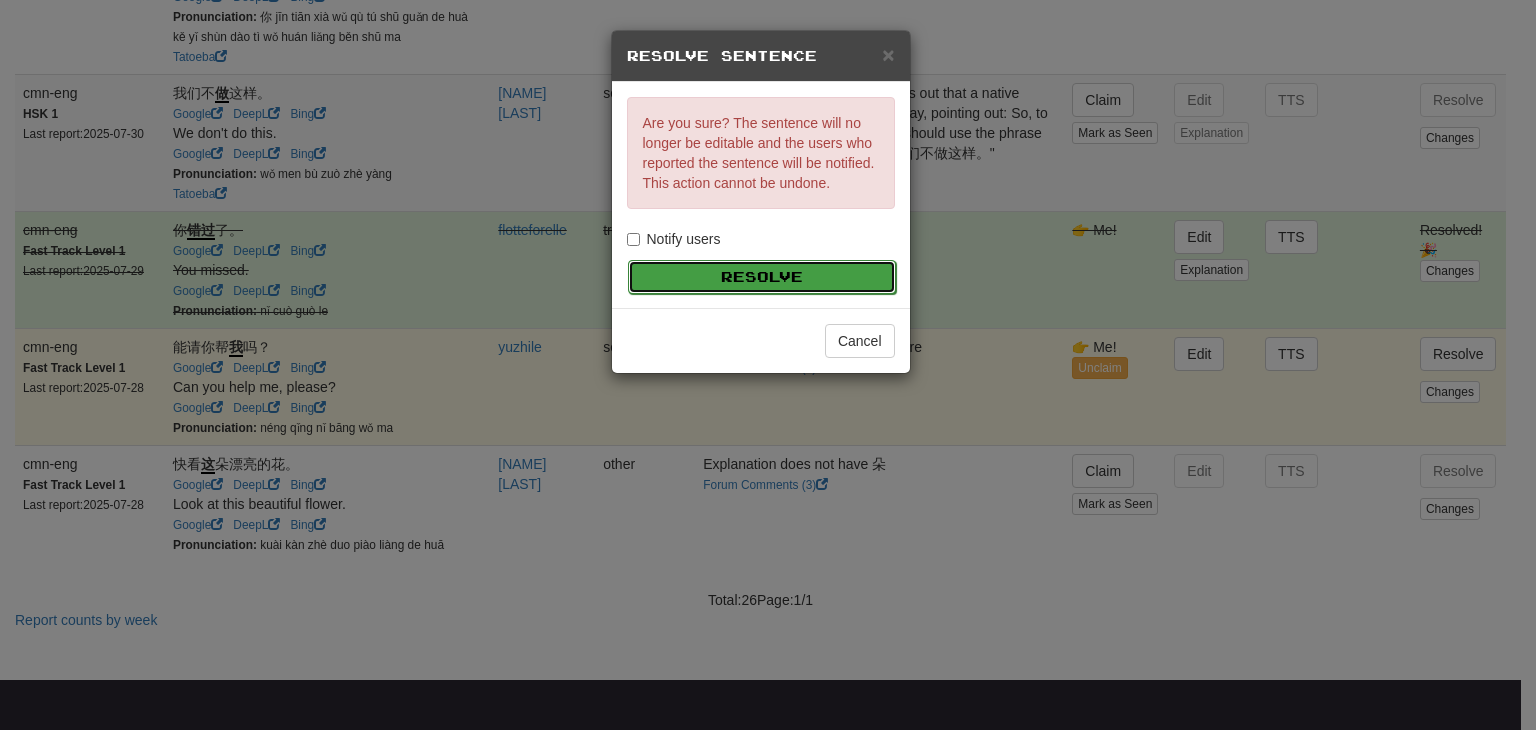 click on "Resolve" at bounding box center [762, 277] 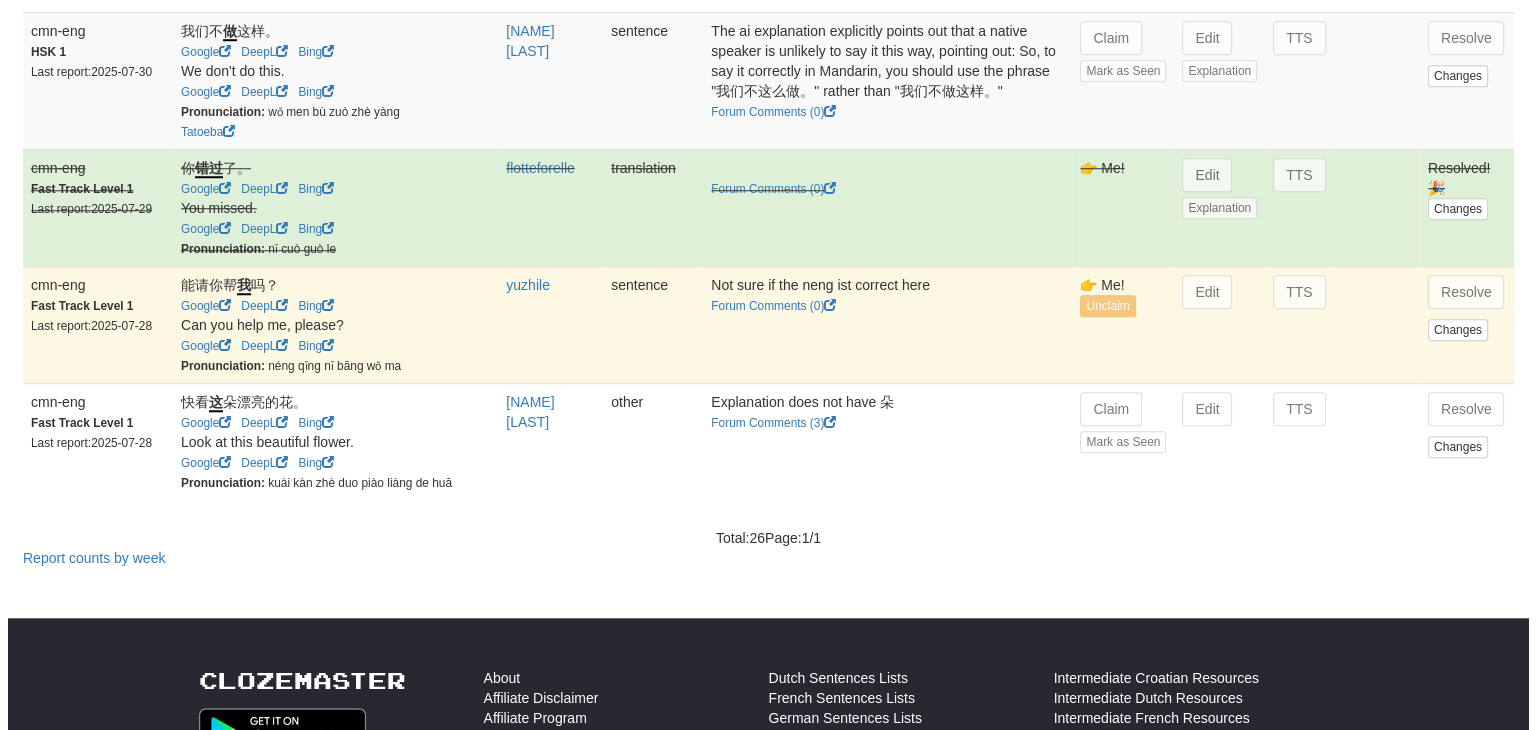 scroll, scrollTop: 1688, scrollLeft: 0, axis: vertical 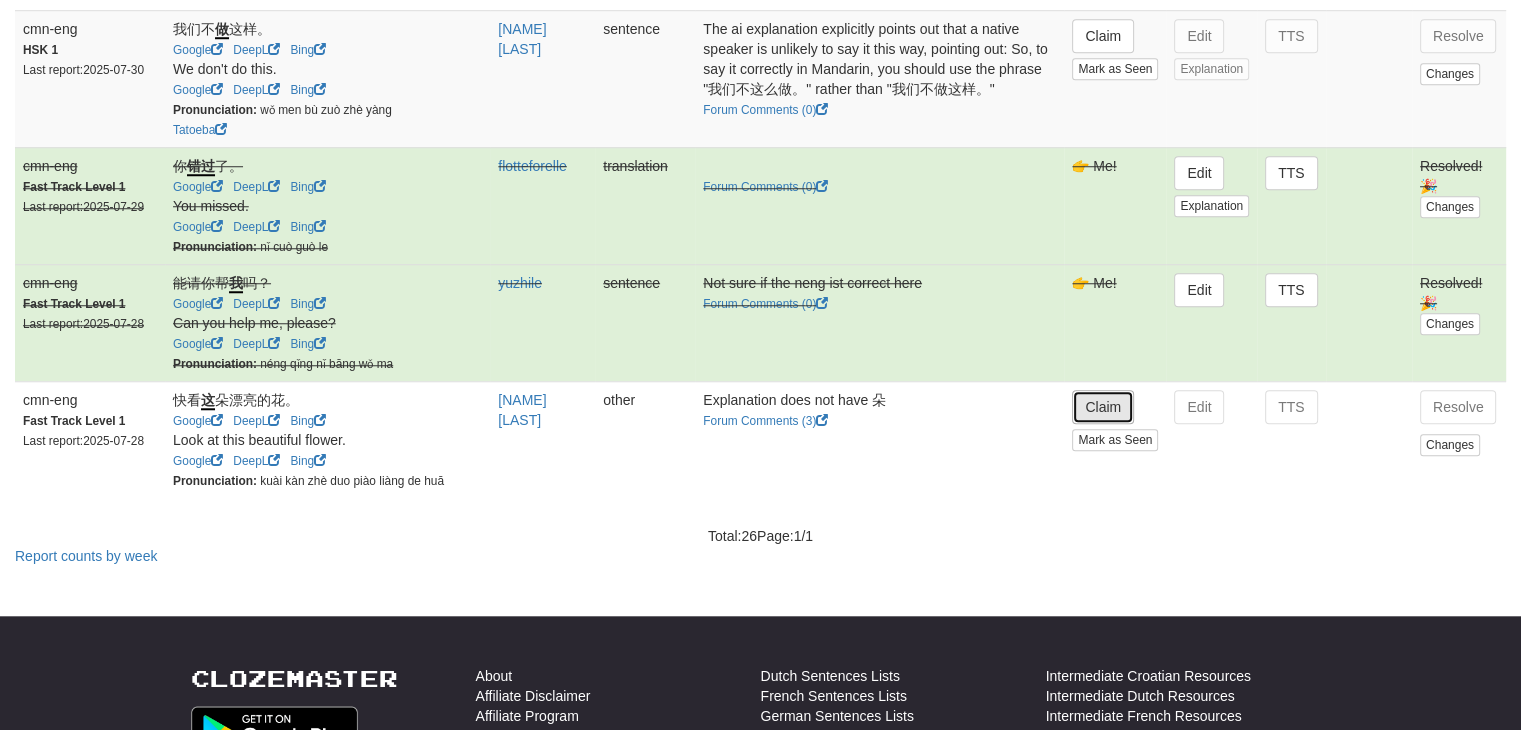 click on "Claim" at bounding box center (1103, 407) 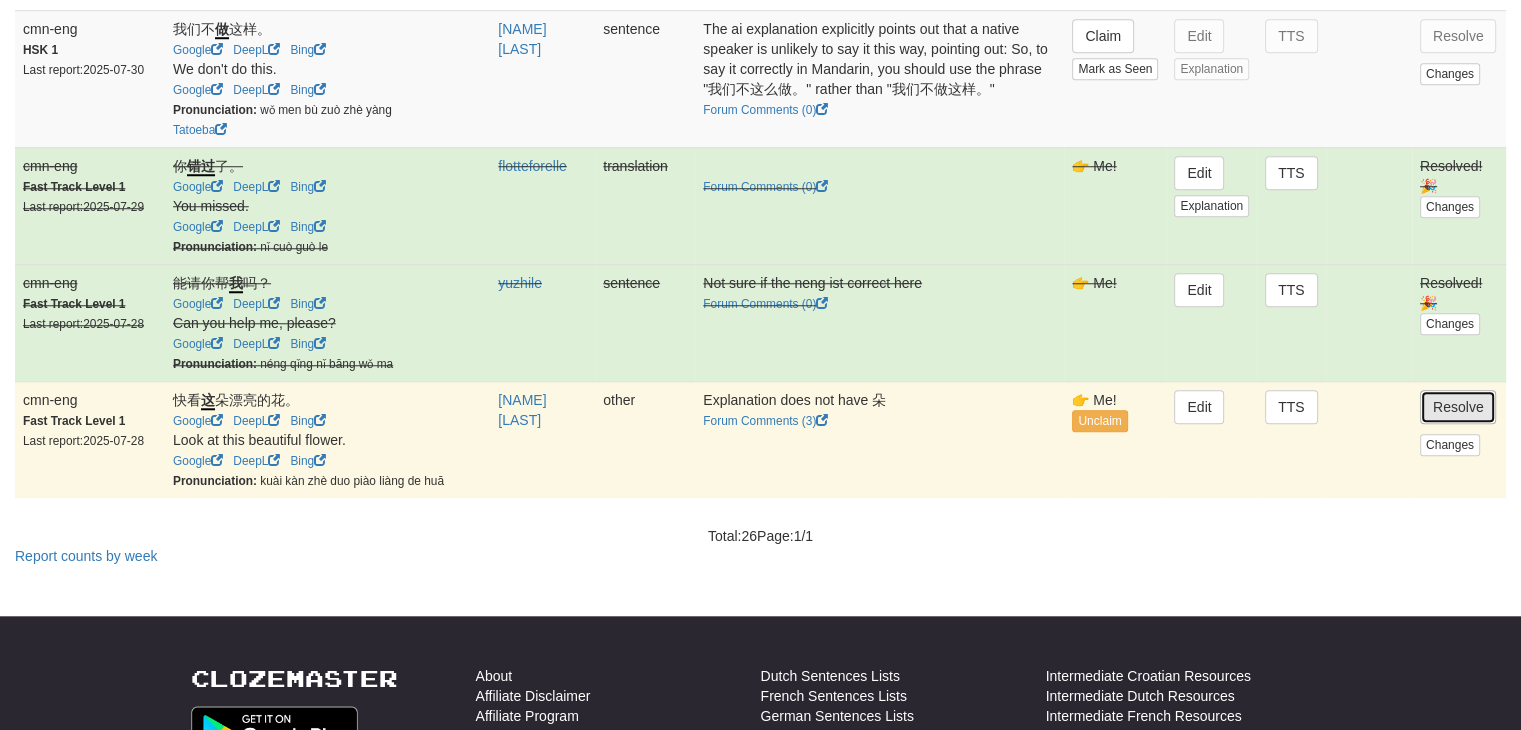 click on "Resolve" at bounding box center [1458, 407] 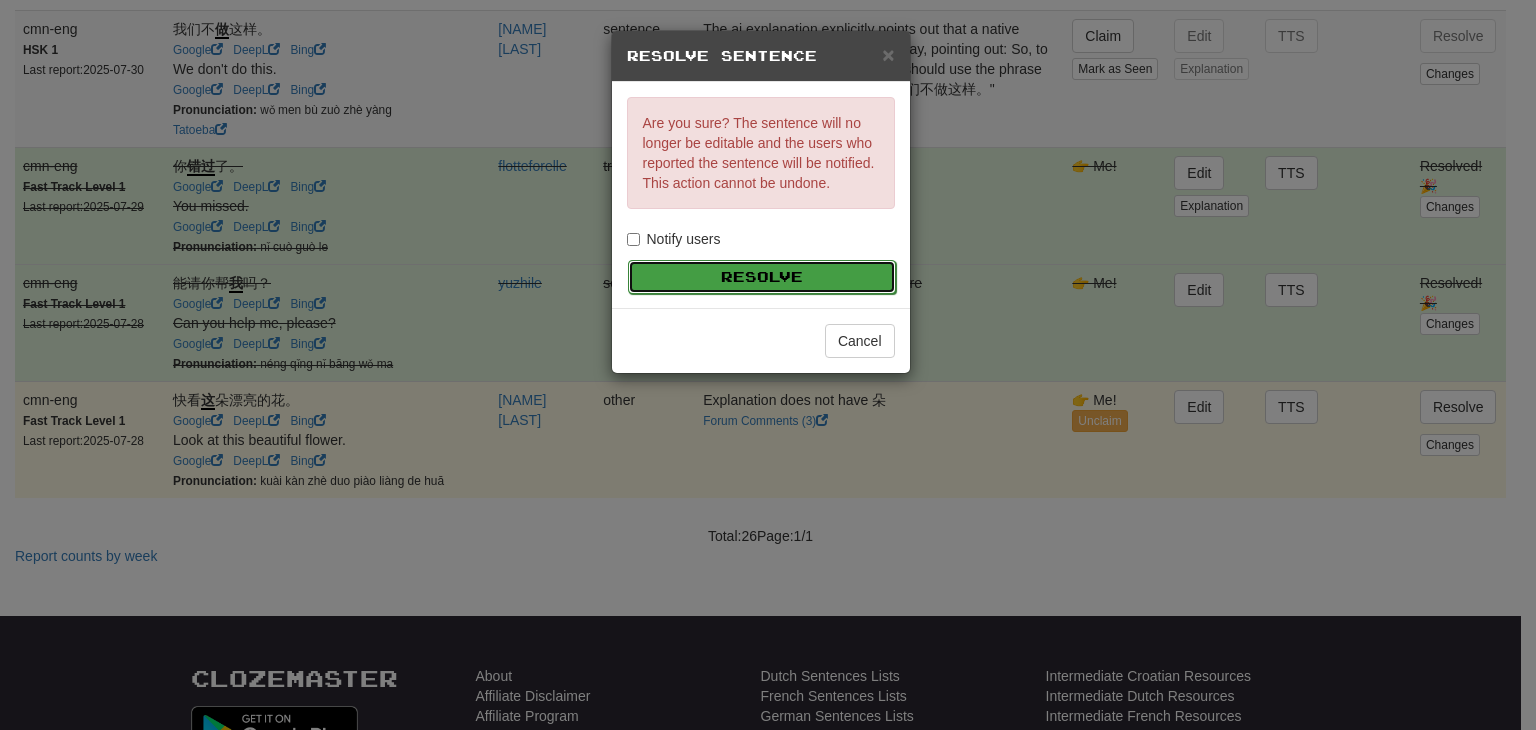 click on "Resolve" at bounding box center [762, 277] 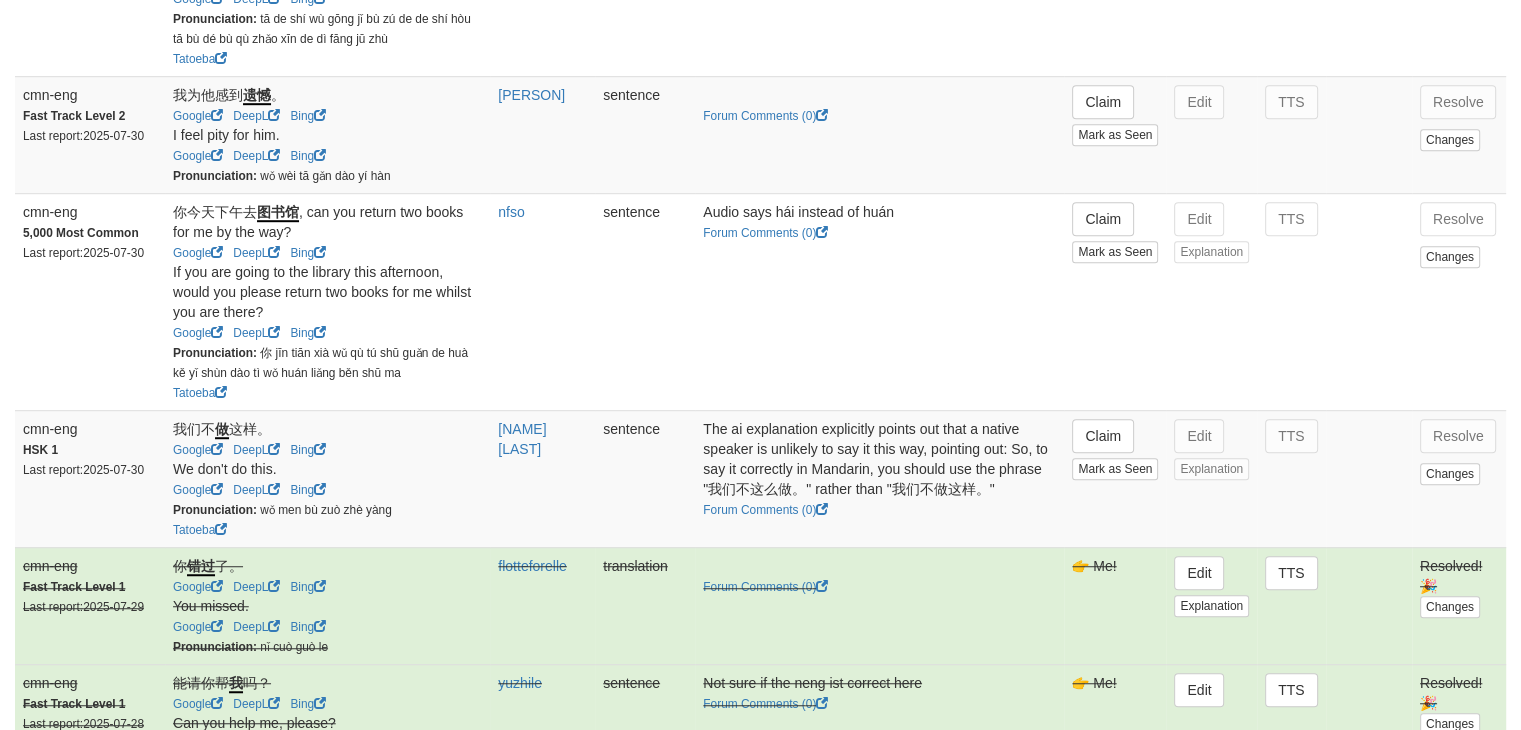 scroll, scrollTop: 1284, scrollLeft: 0, axis: vertical 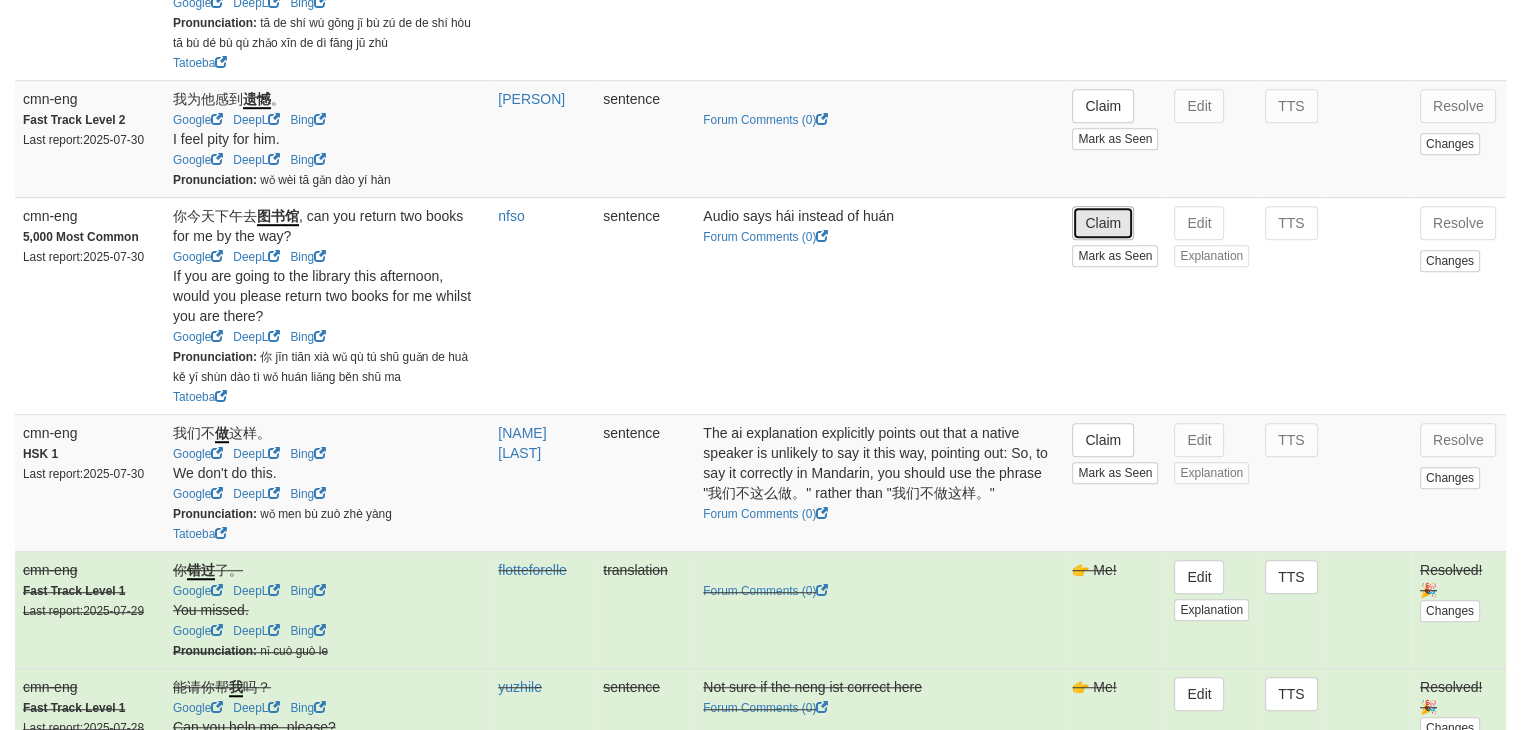 click on "Claim" at bounding box center (1103, 223) 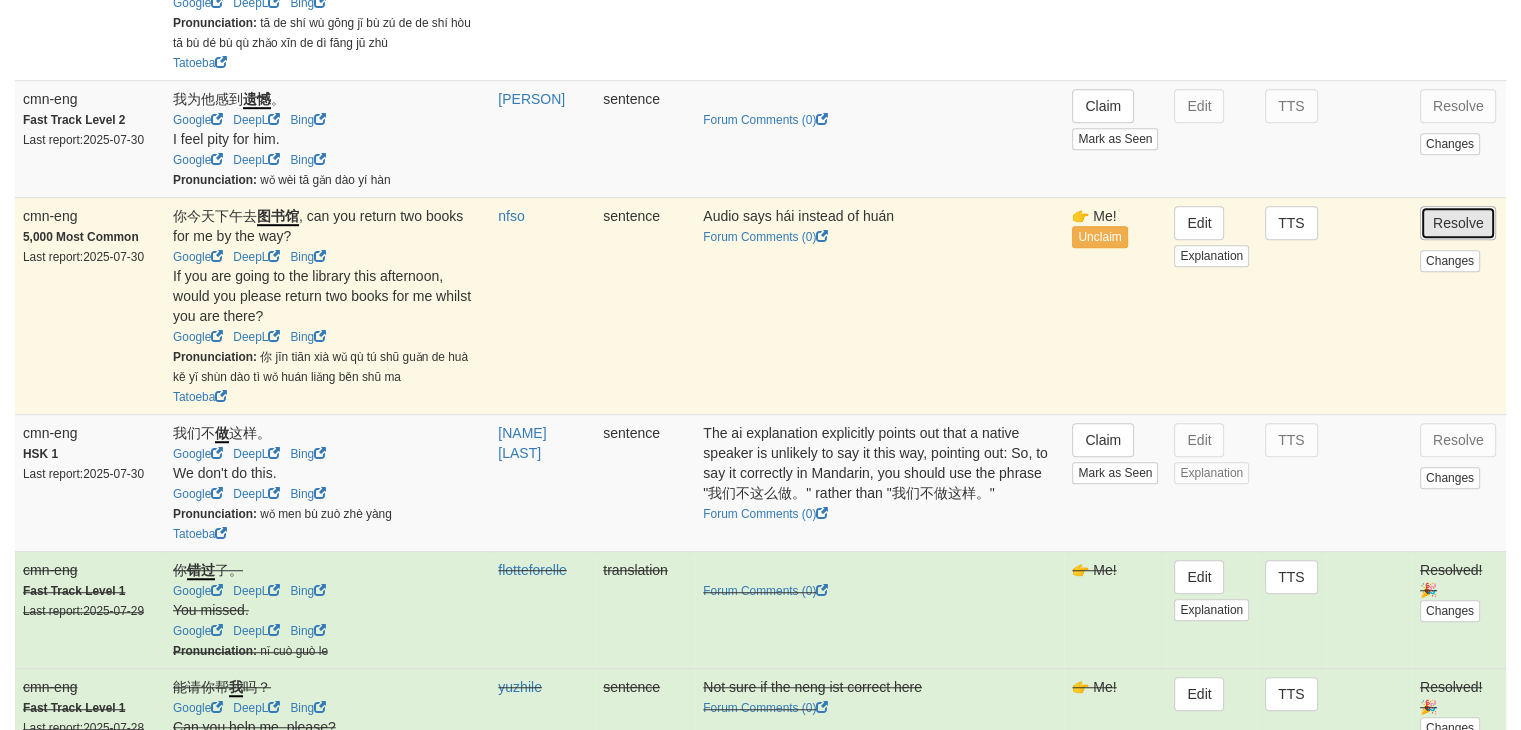 click on "Resolve" at bounding box center (1458, 223) 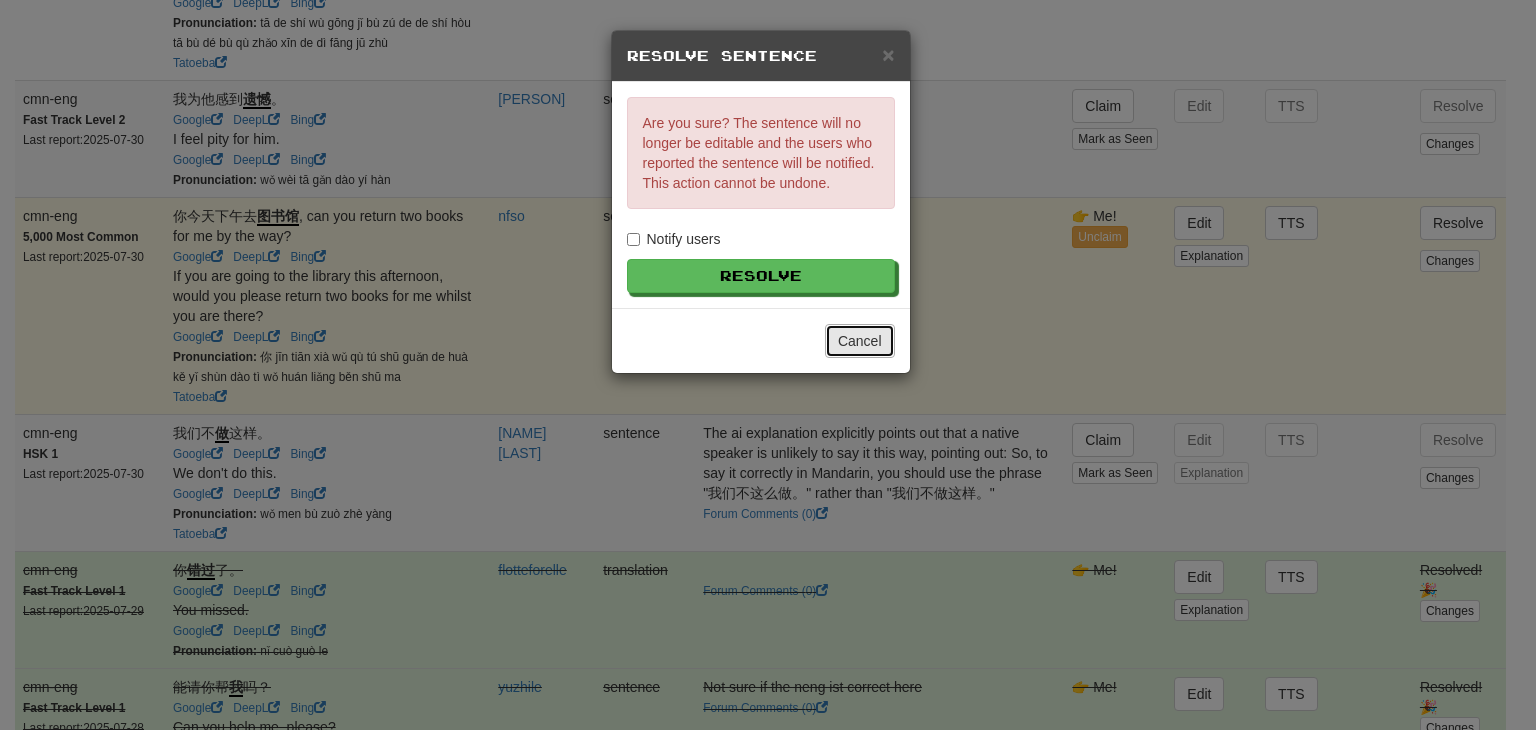click on "Cancel" at bounding box center [860, 341] 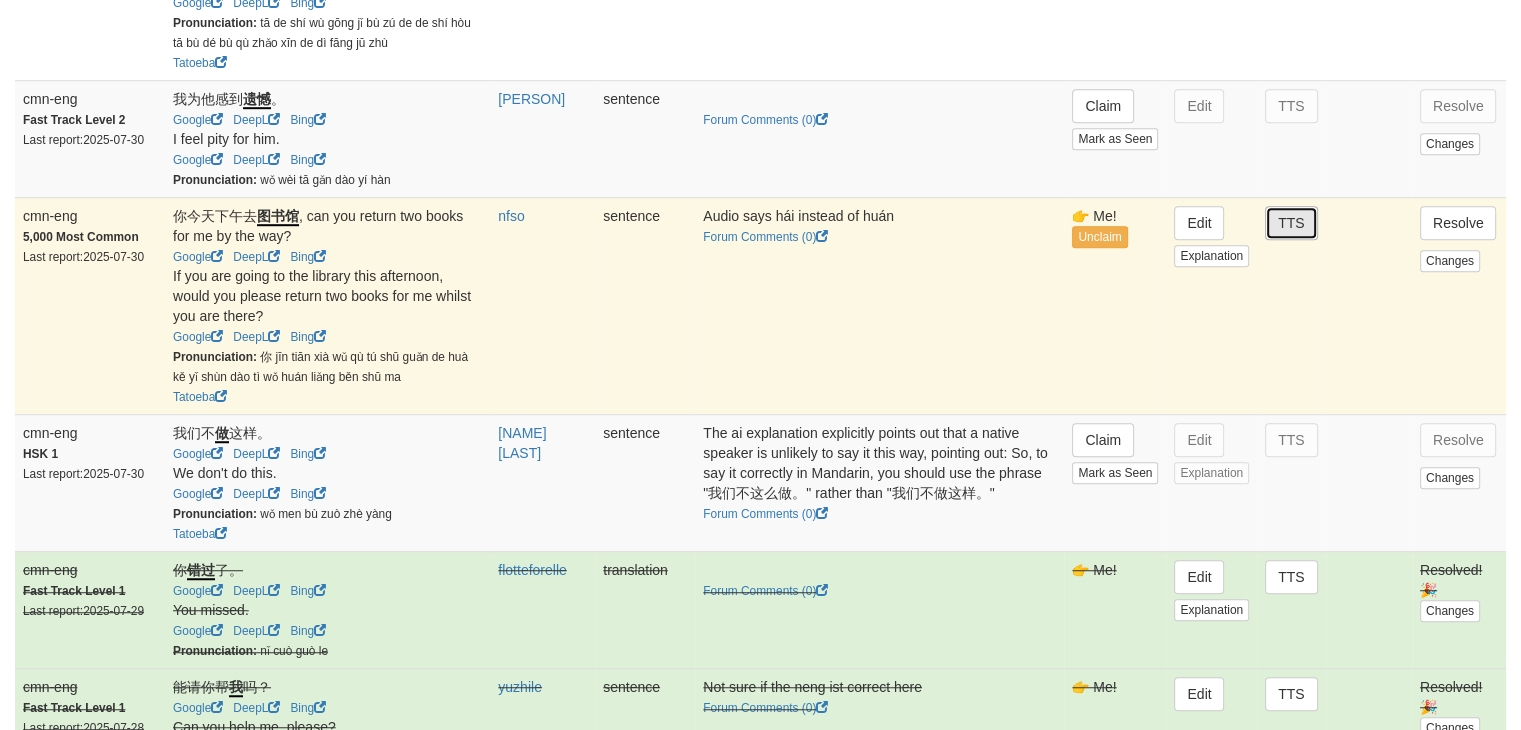 click on "TTS" at bounding box center [1291, 223] 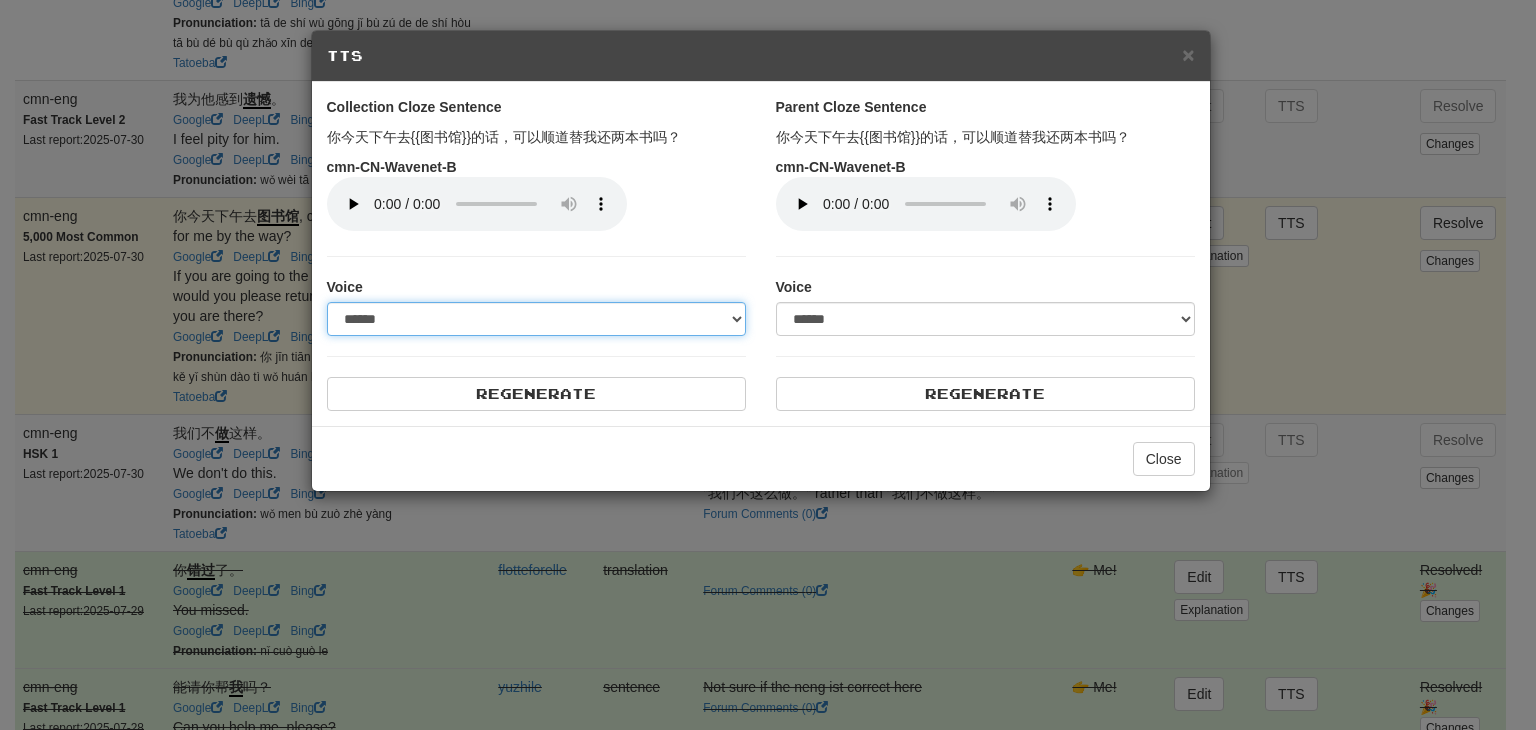 click on "**********" at bounding box center (536, 319) 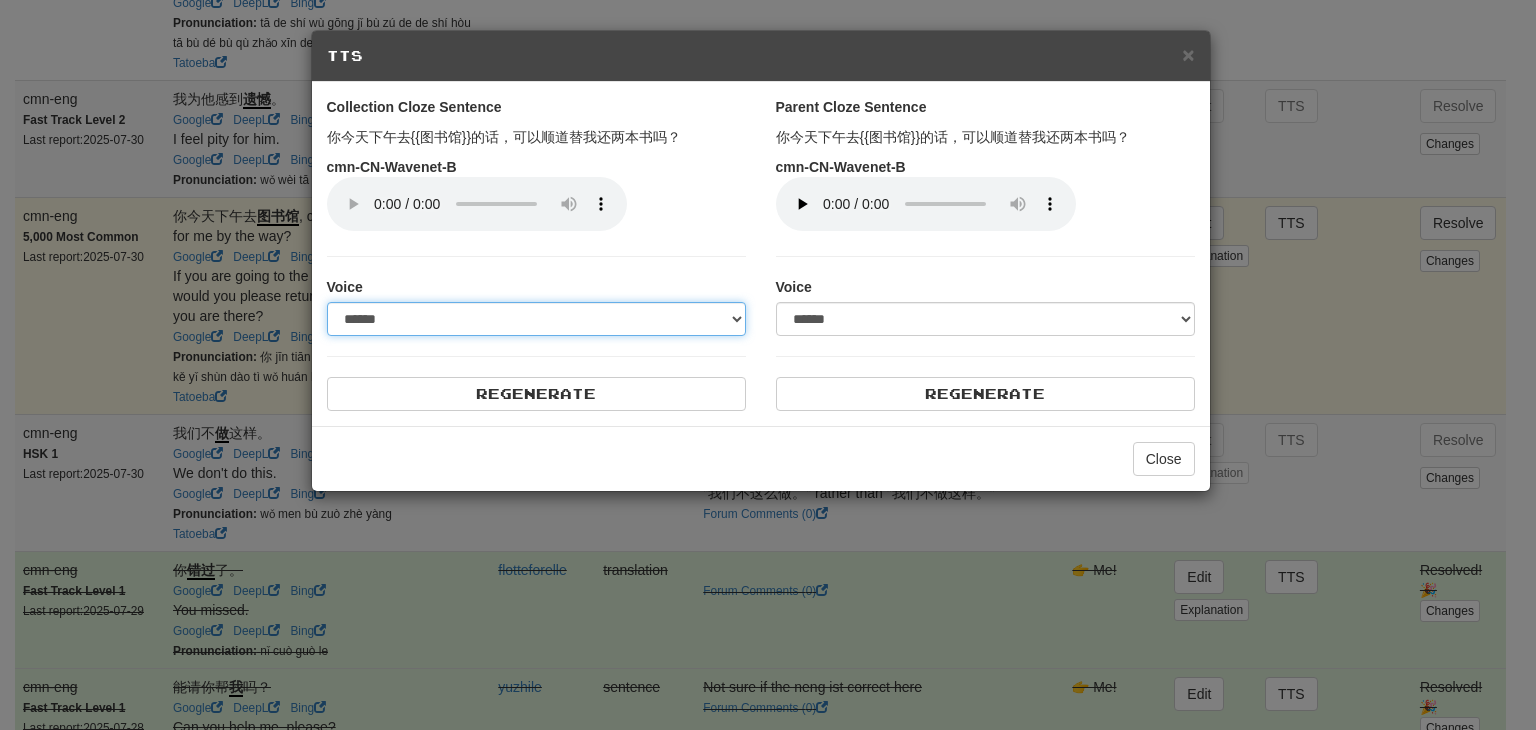 click on "**********" at bounding box center [536, 319] 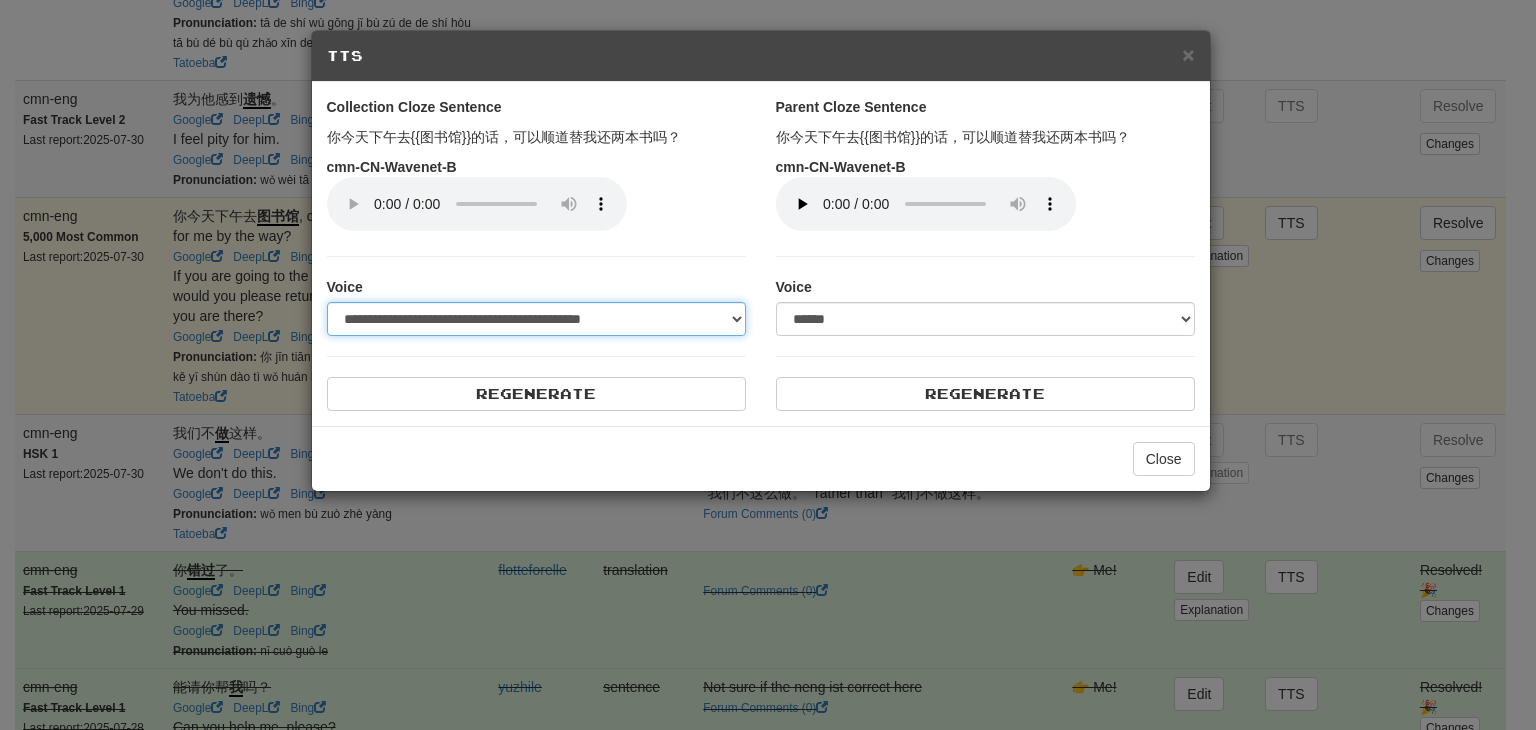 click on "**********" at bounding box center [536, 319] 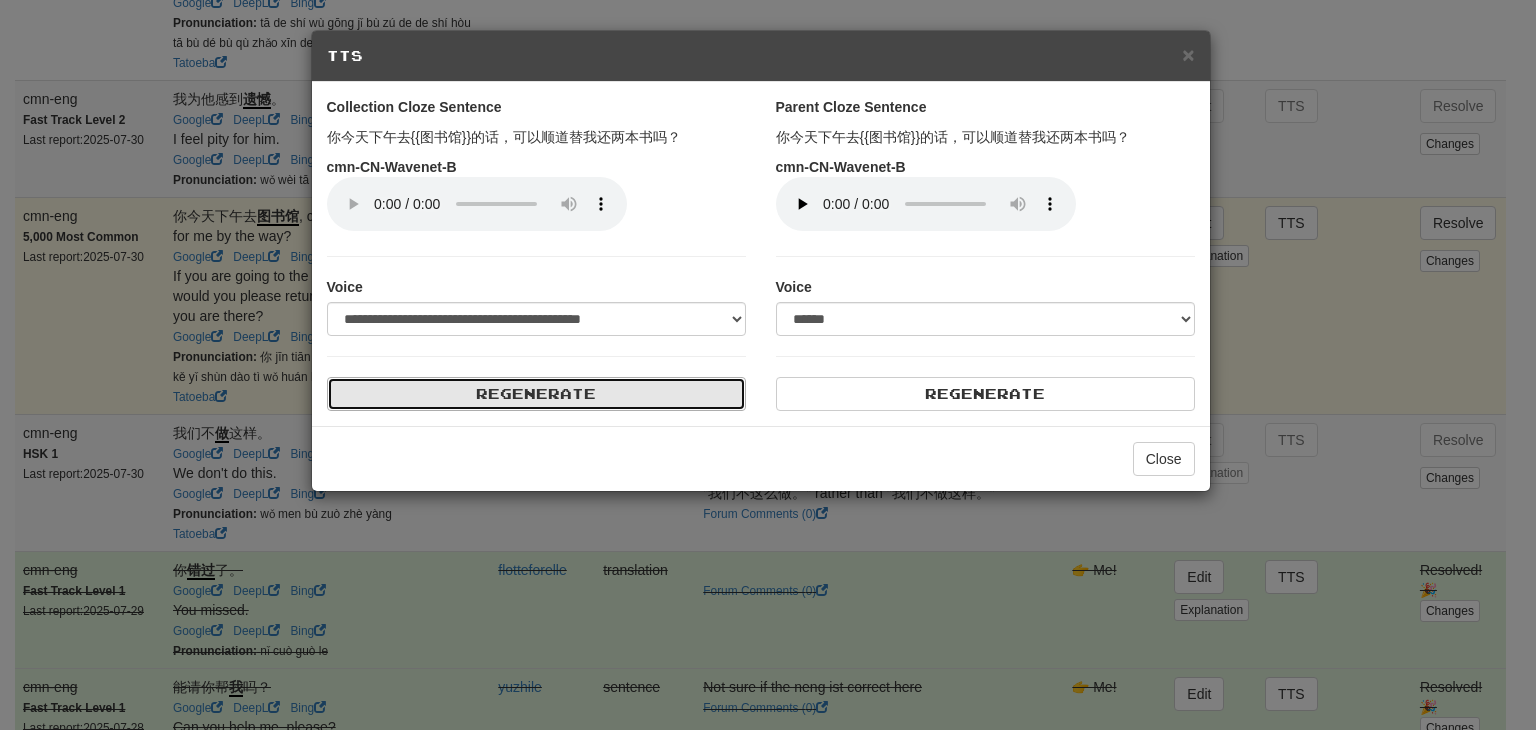 click on "Regenerate" at bounding box center (536, 394) 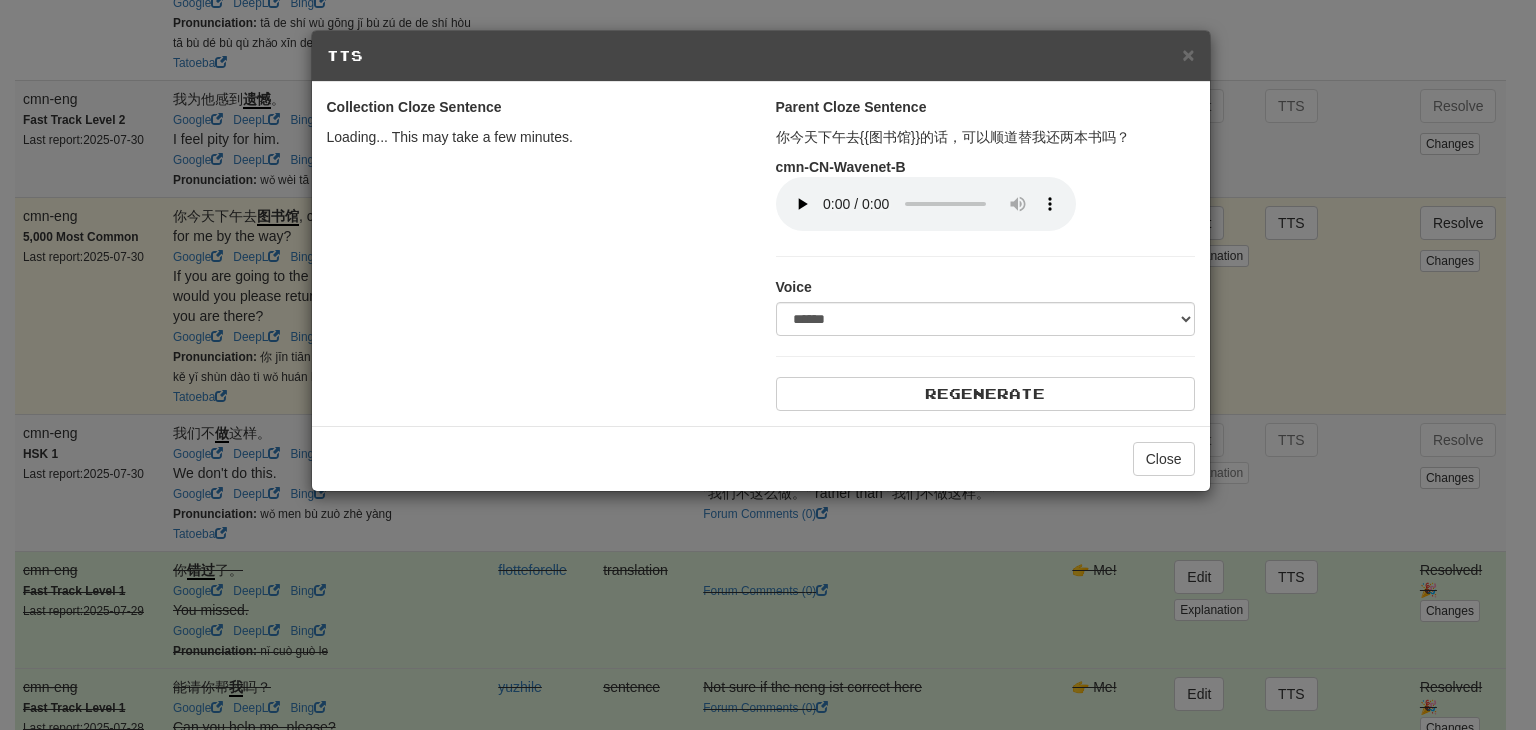 select on "***" 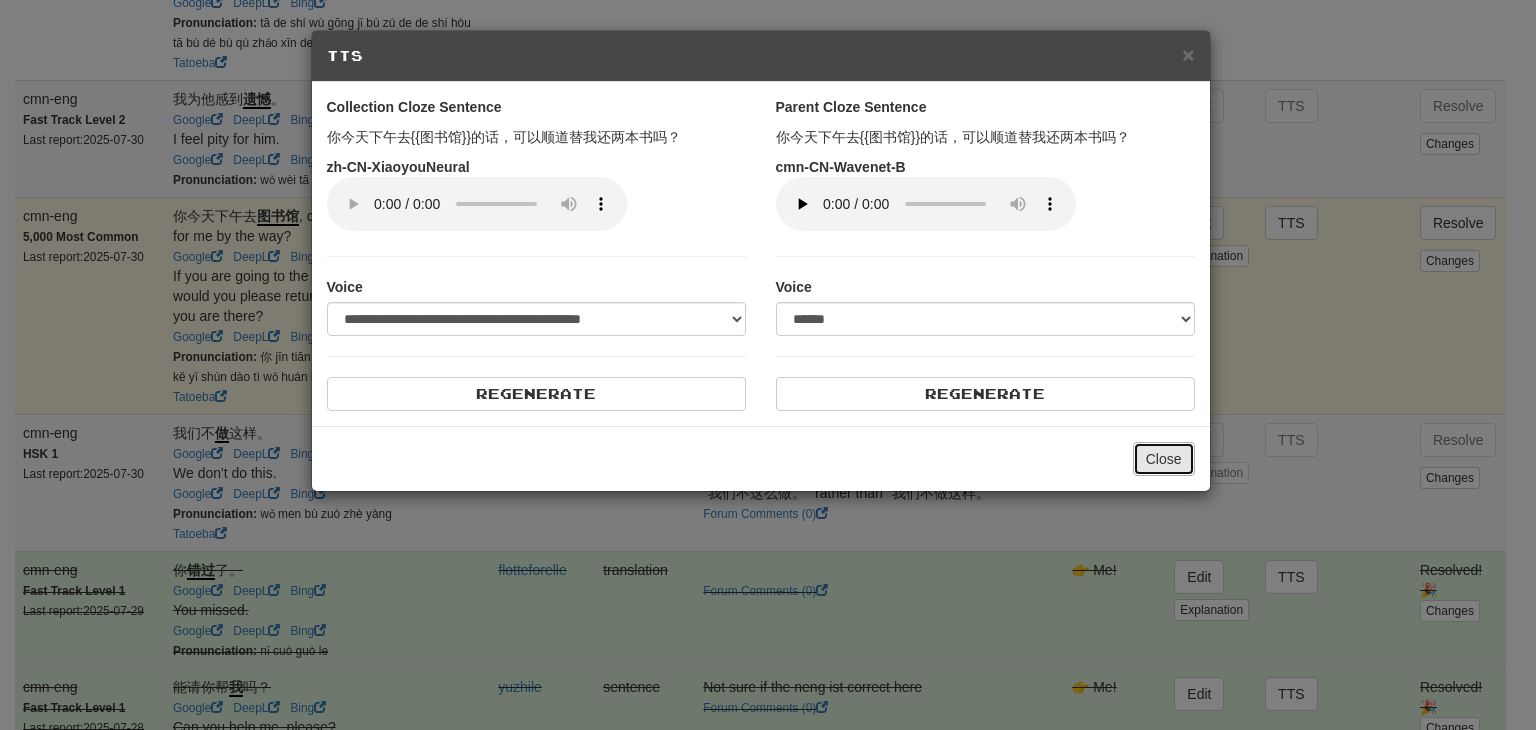 click on "Close" at bounding box center [1164, 459] 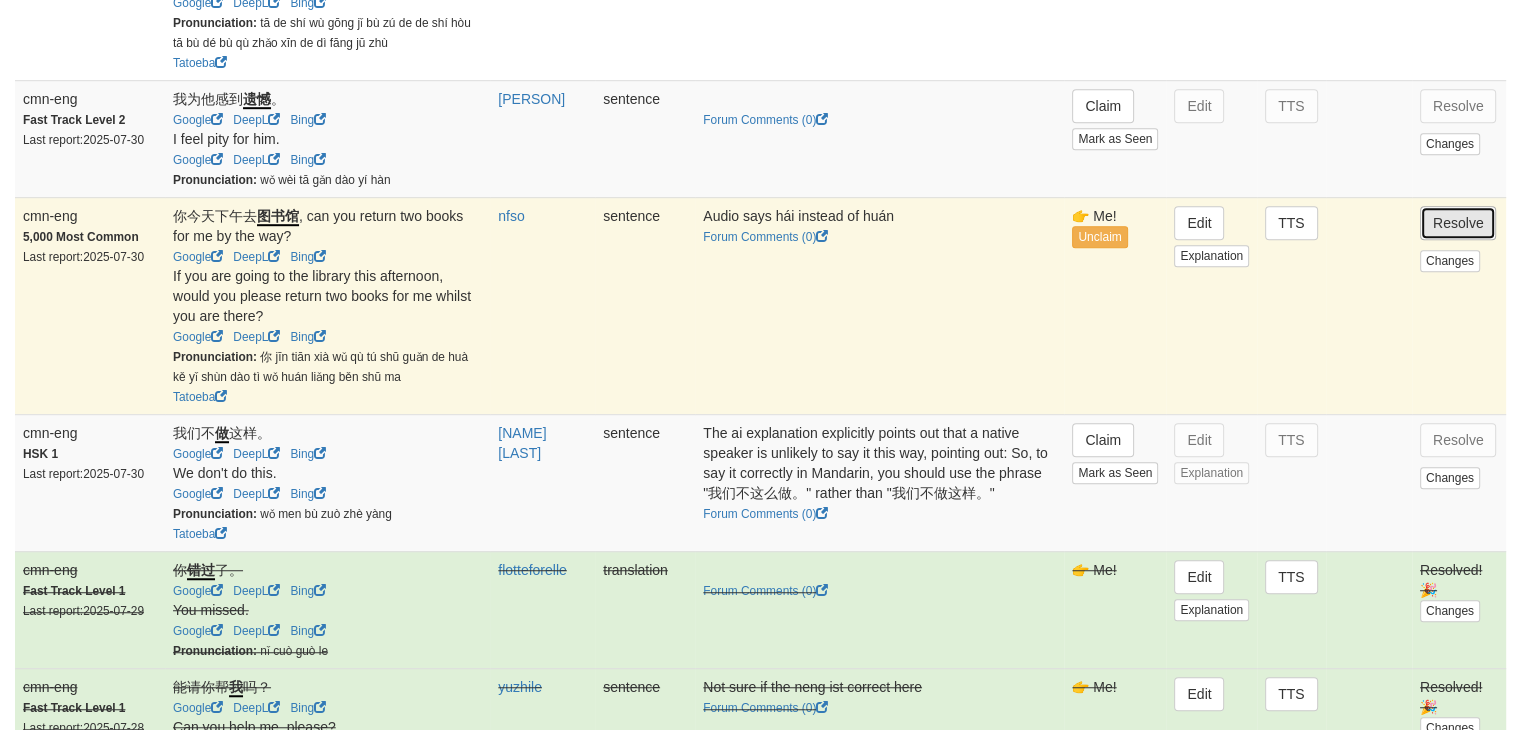 click on "Resolve" at bounding box center (1458, 223) 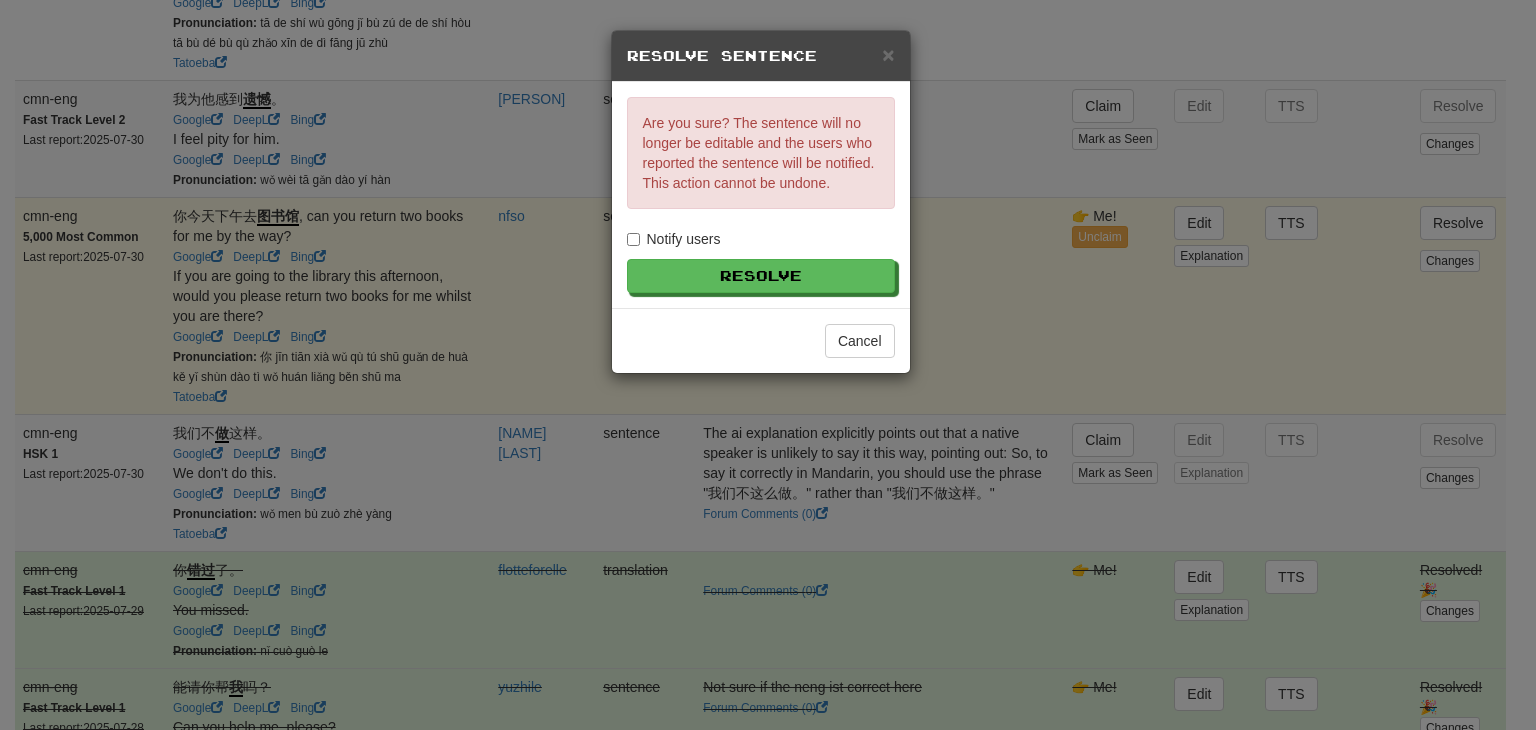 click on "Notify users" at bounding box center (674, 239) 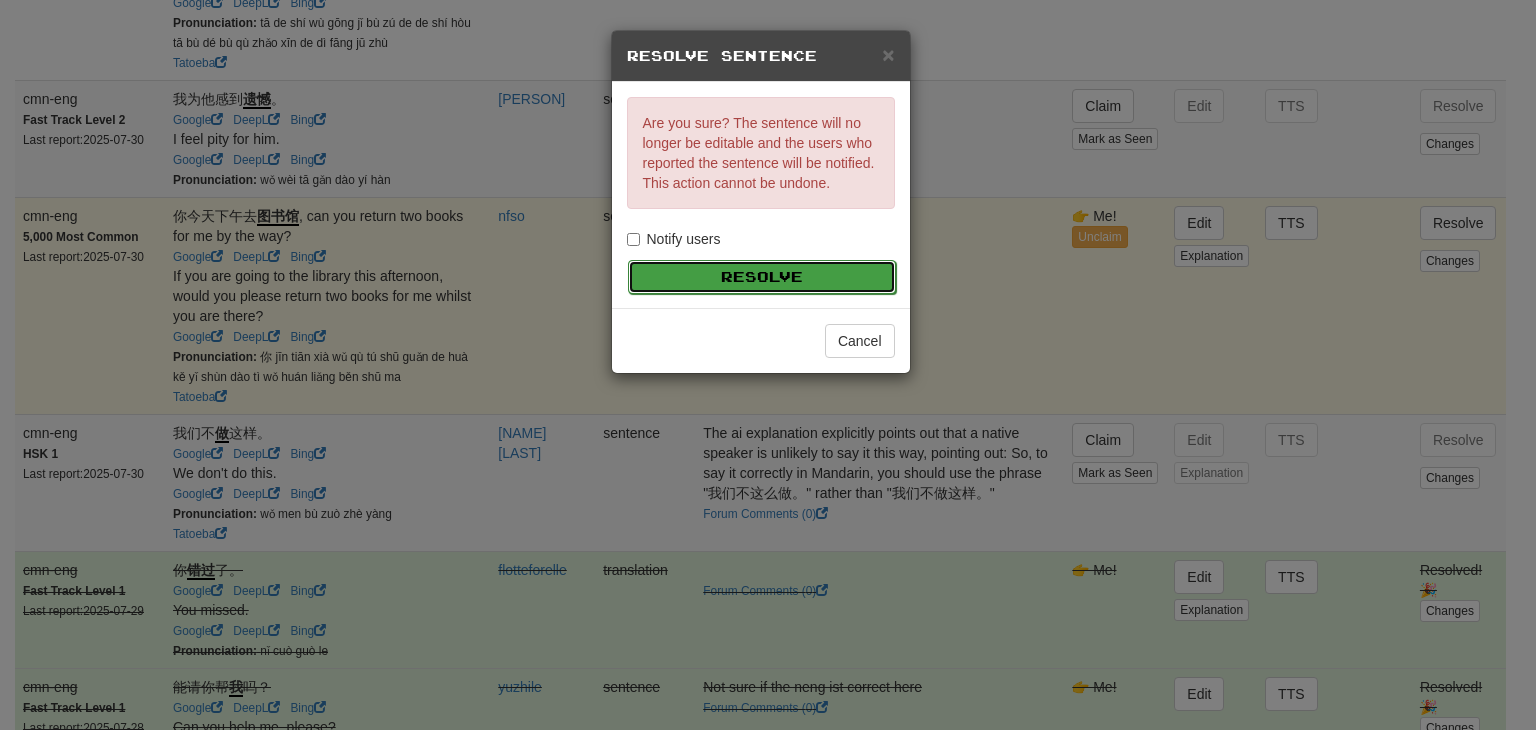 click on "Resolve" at bounding box center [762, 277] 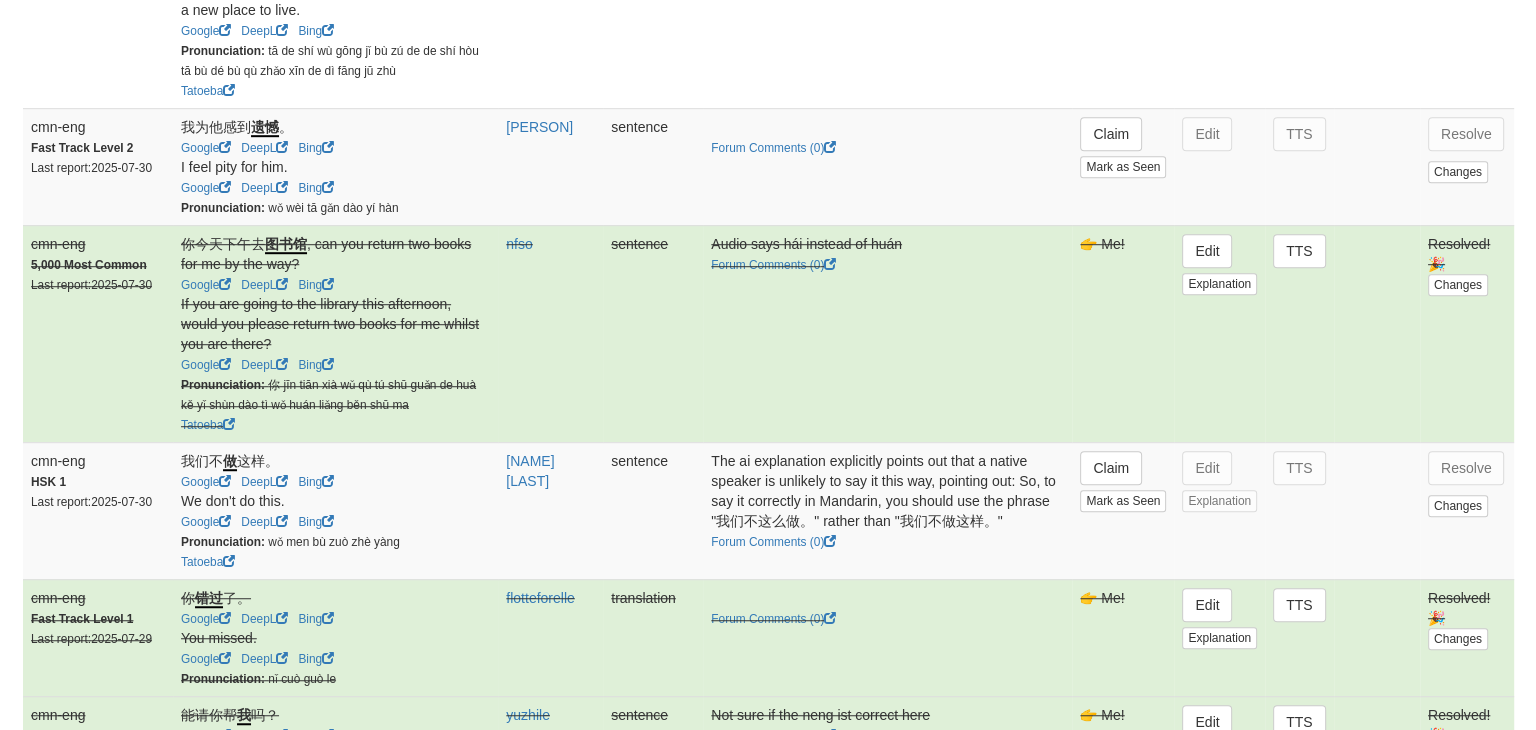 scroll, scrollTop: 1260, scrollLeft: 0, axis: vertical 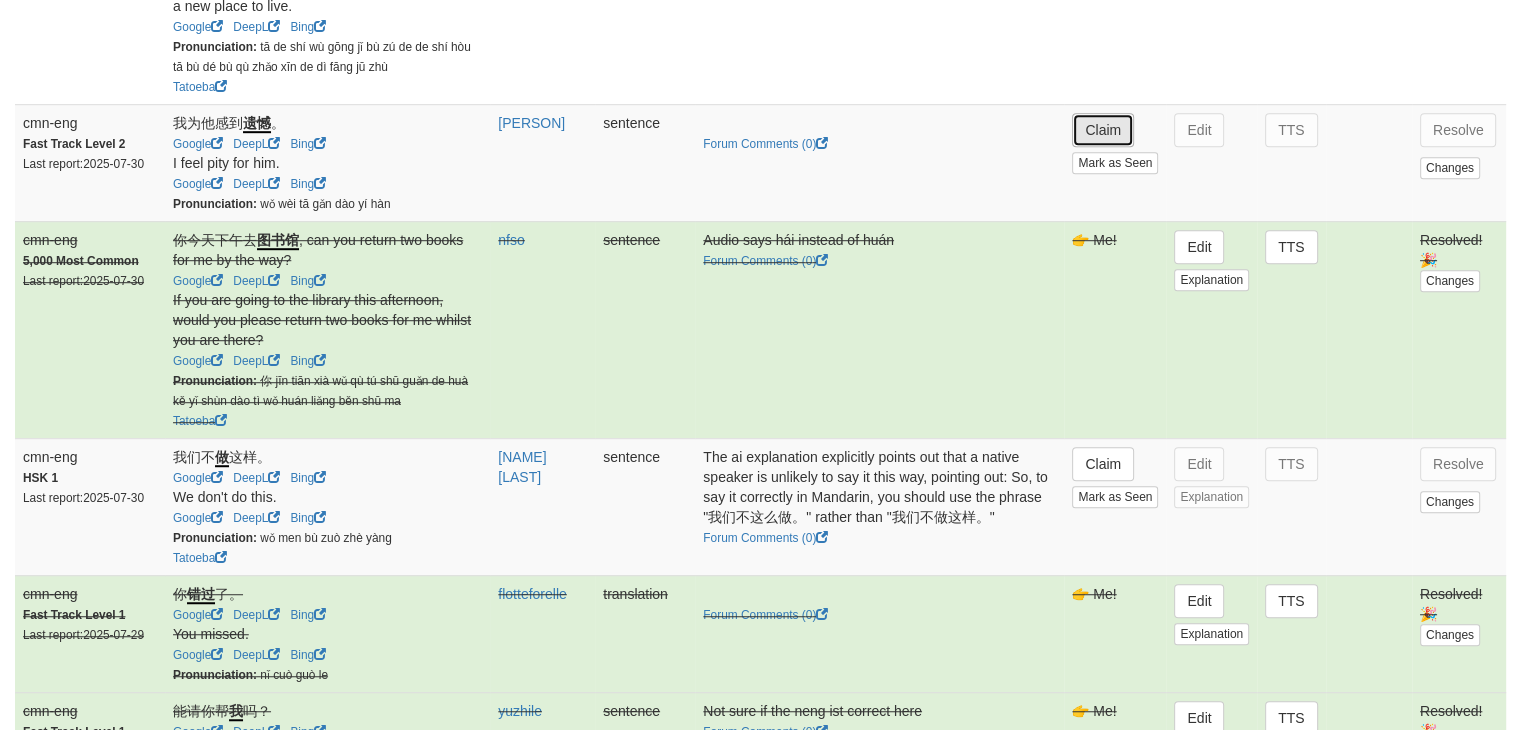 click on "Claim" at bounding box center [1103, 130] 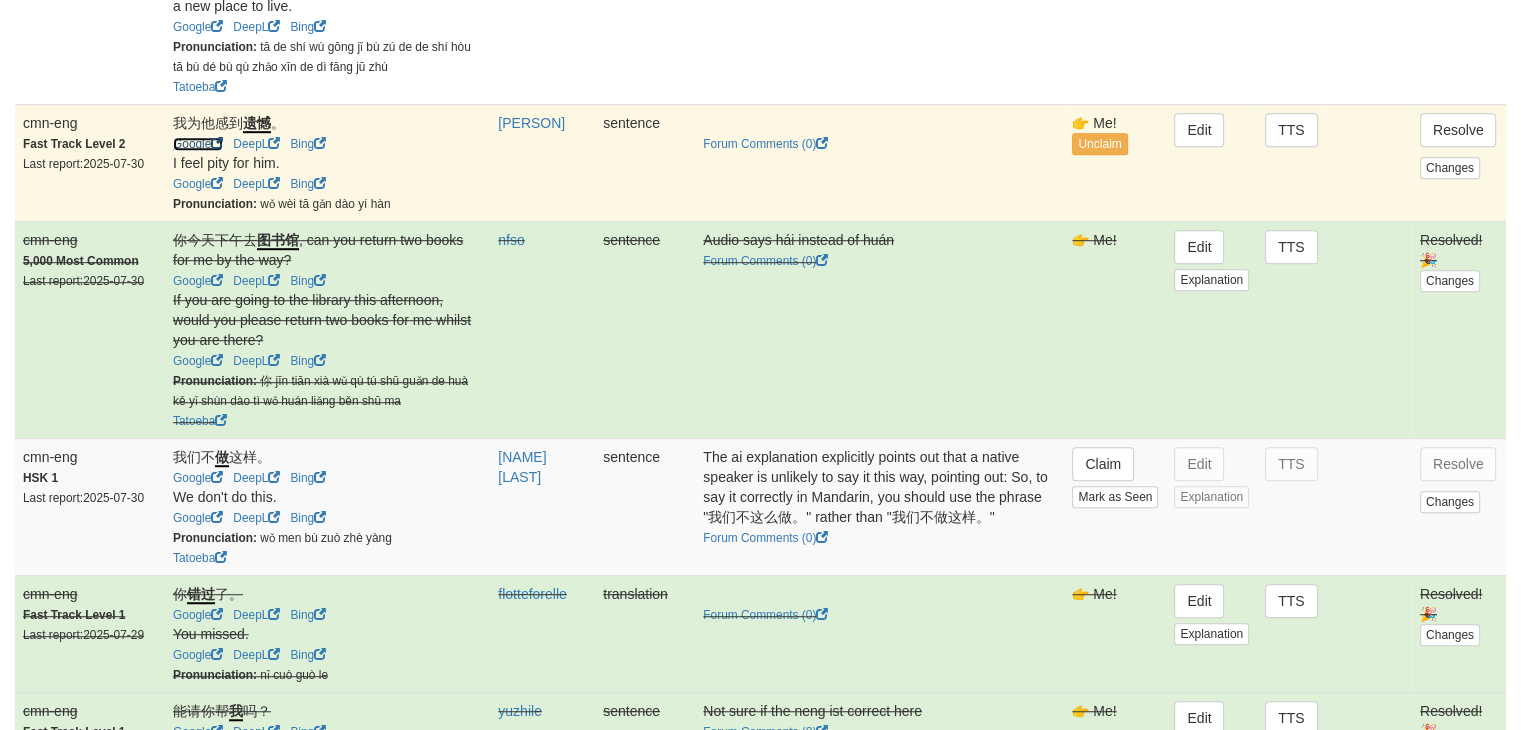 click on "Google" at bounding box center [198, 144] 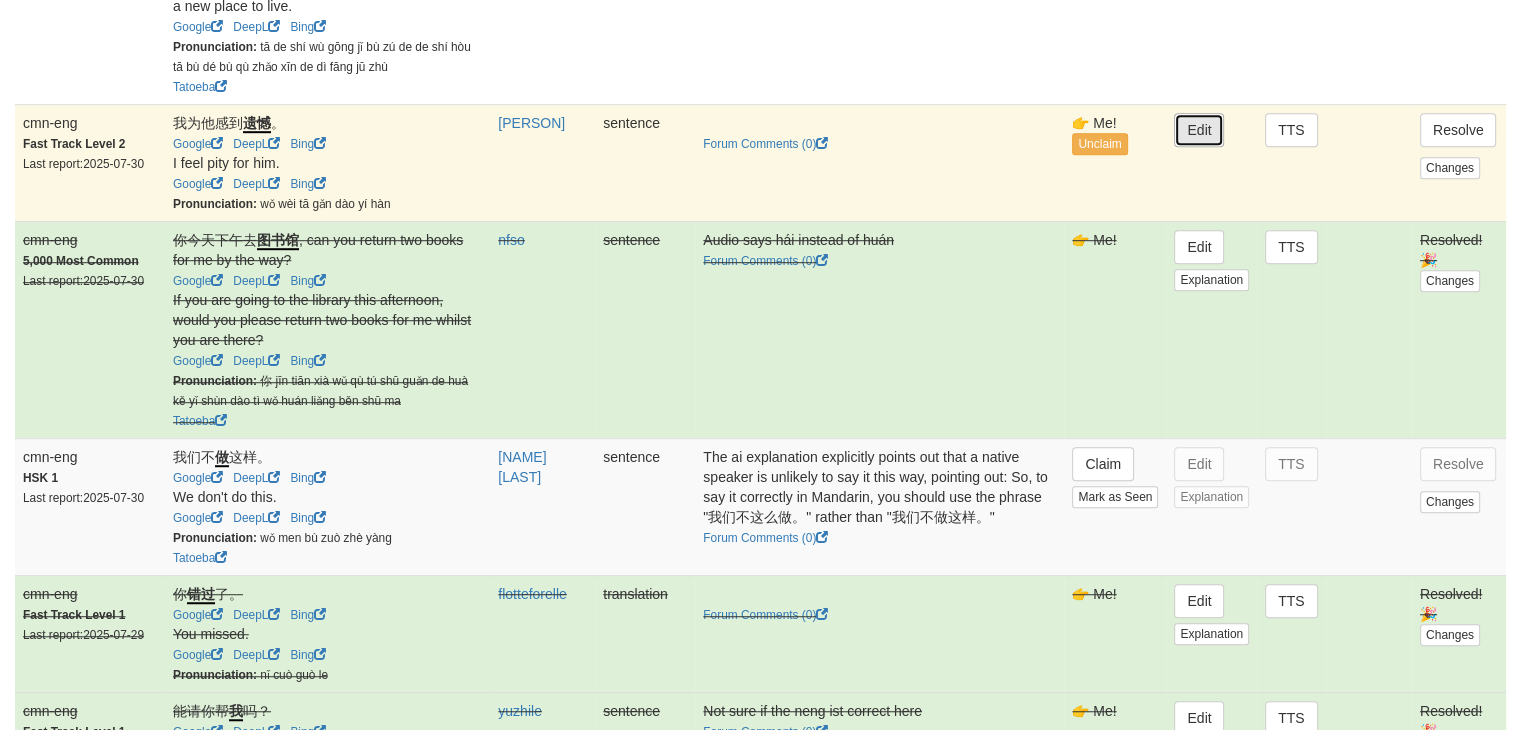 click on "Edit" at bounding box center (1199, 130) 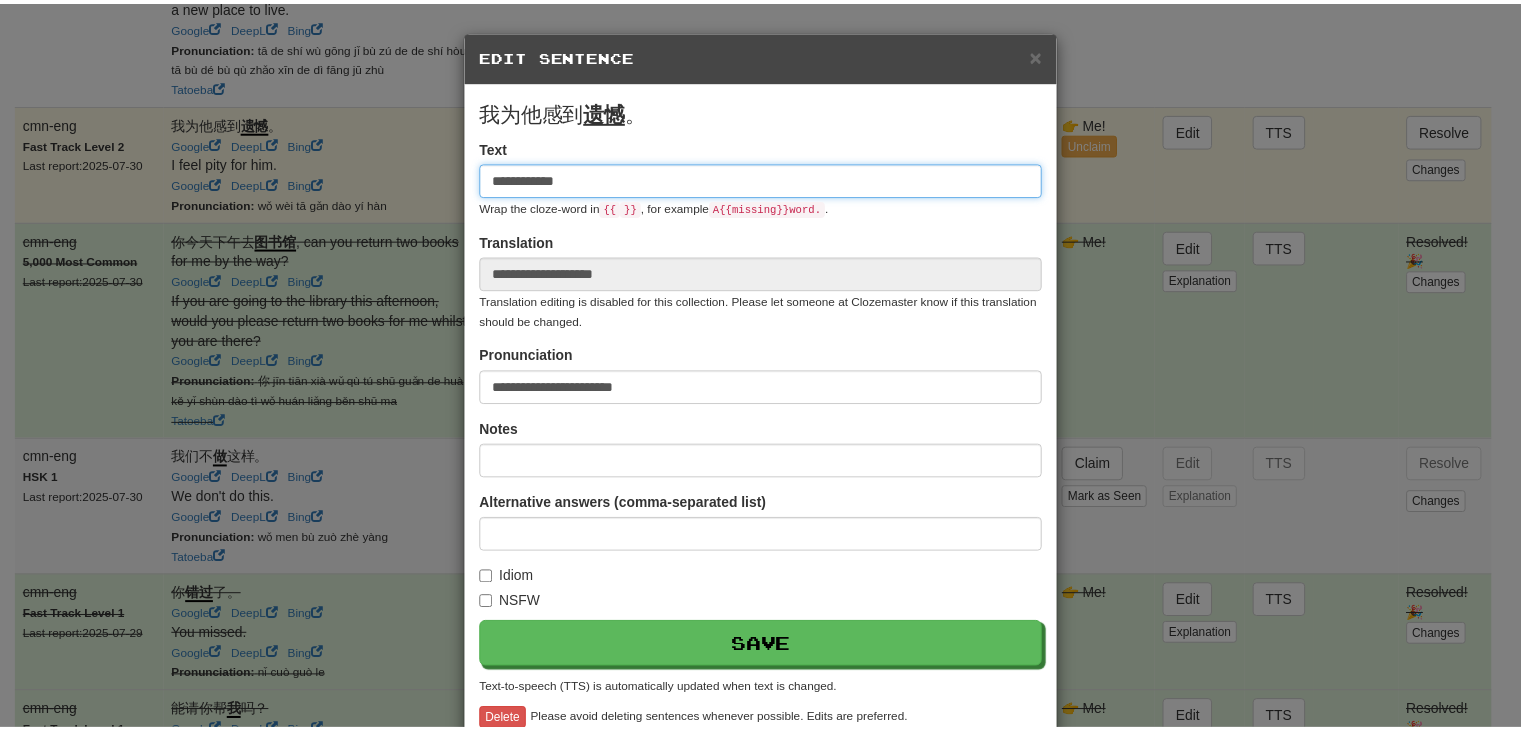 scroll, scrollTop: 109, scrollLeft: 0, axis: vertical 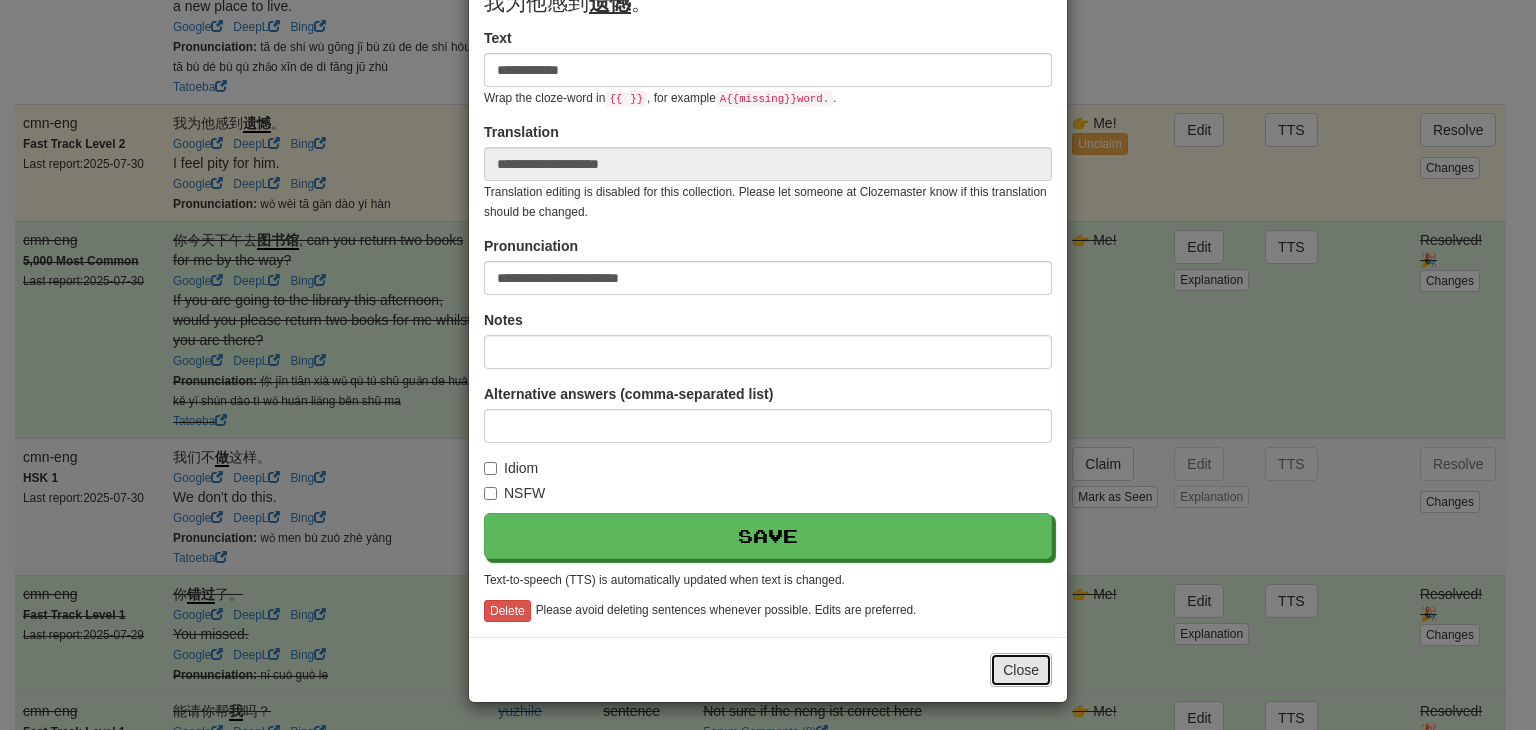 click on "Close" at bounding box center (1021, 670) 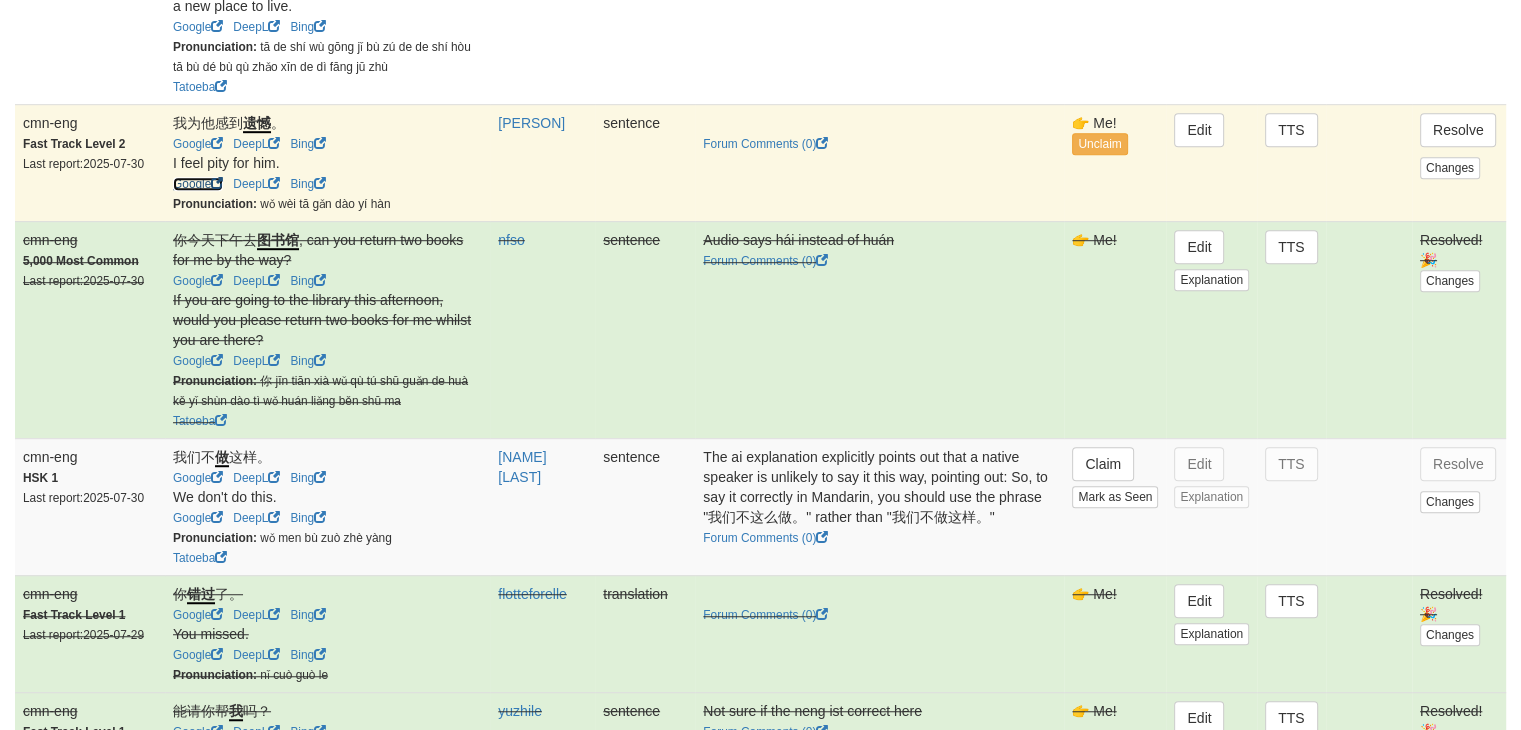 click on "Google" at bounding box center (198, 184) 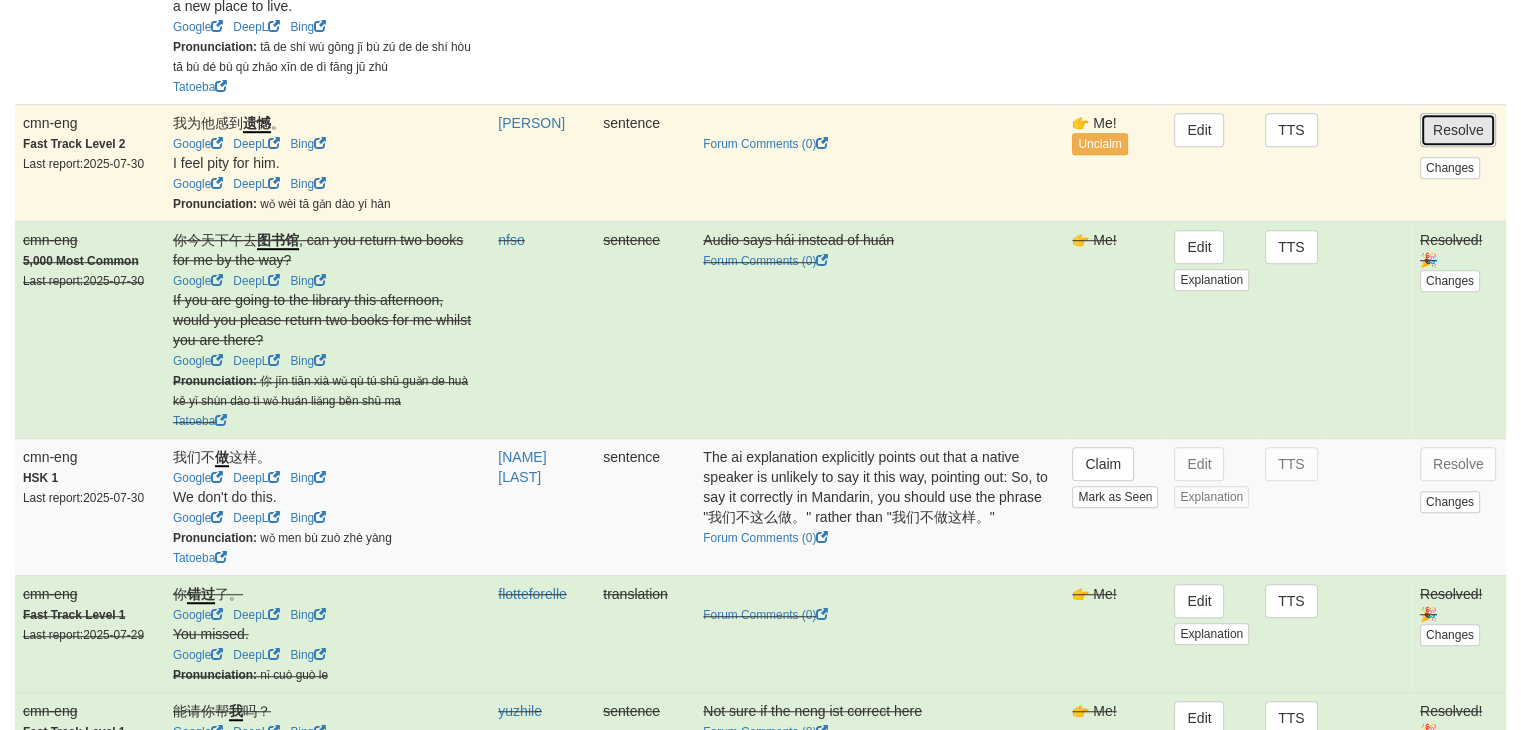 click on "Resolve" at bounding box center [1458, 130] 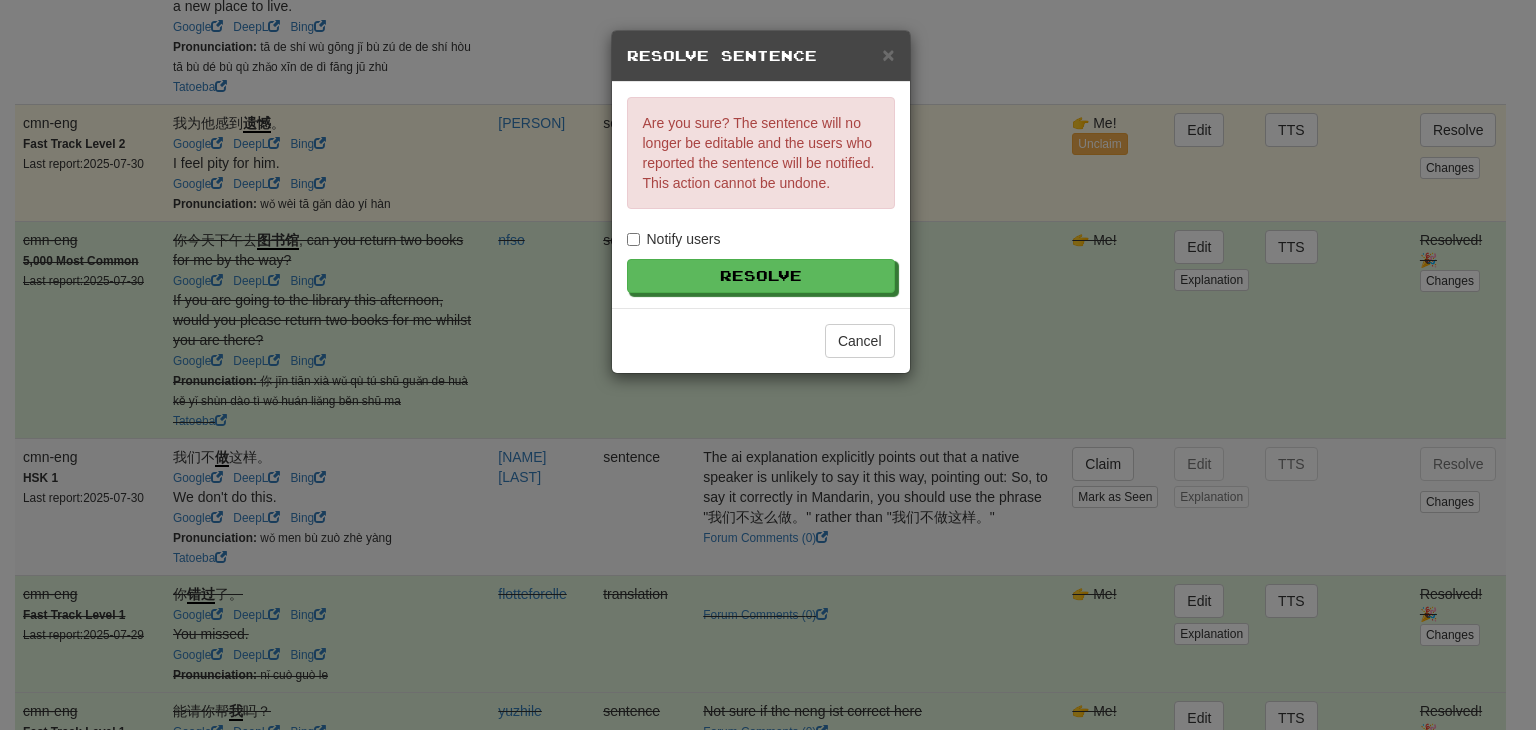 click on "Notify users" at bounding box center [674, 239] 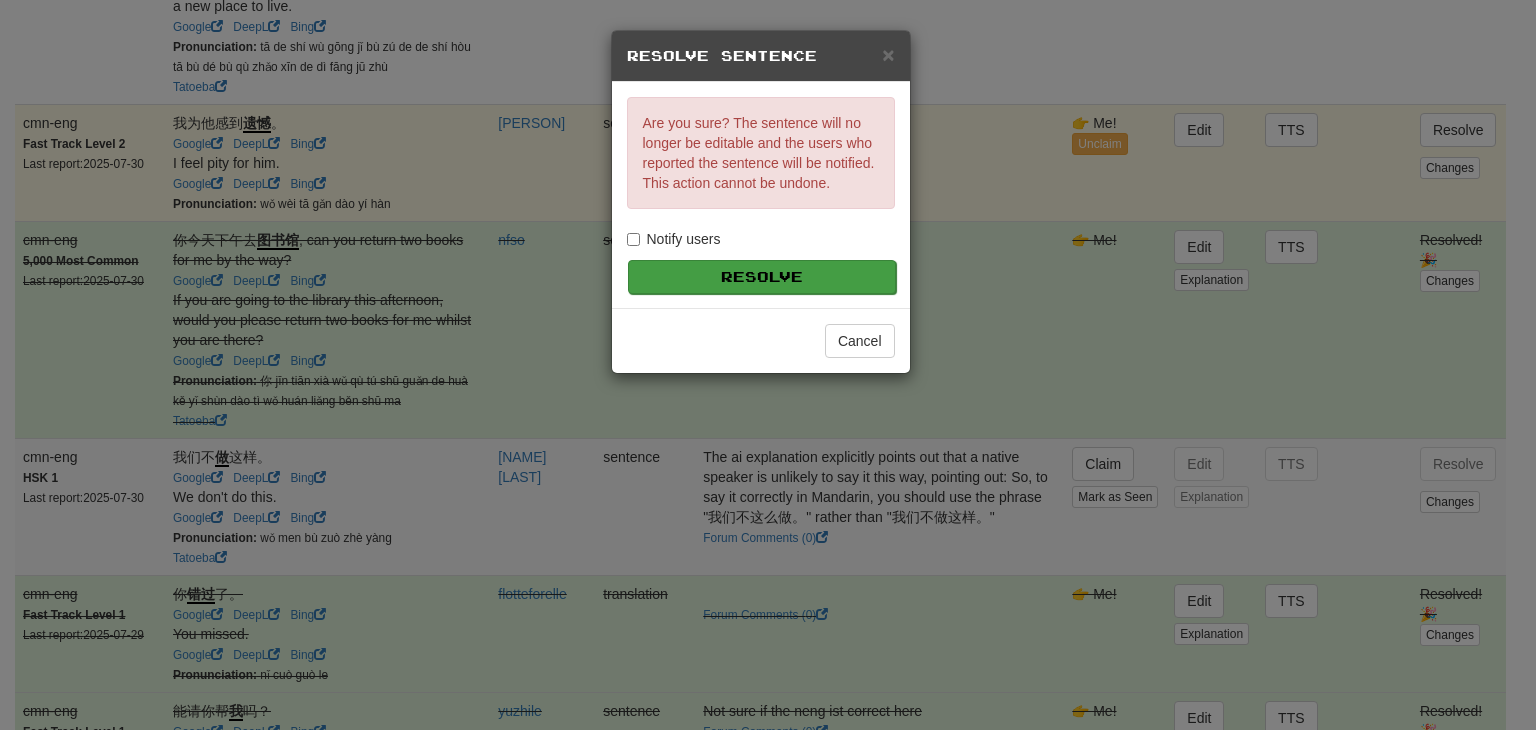 click on "Are you sure? The sentence will no longer be editable and the users who reported the sentence will be notified. This action cannot be undone. Notify users Resolve" at bounding box center (761, 195) 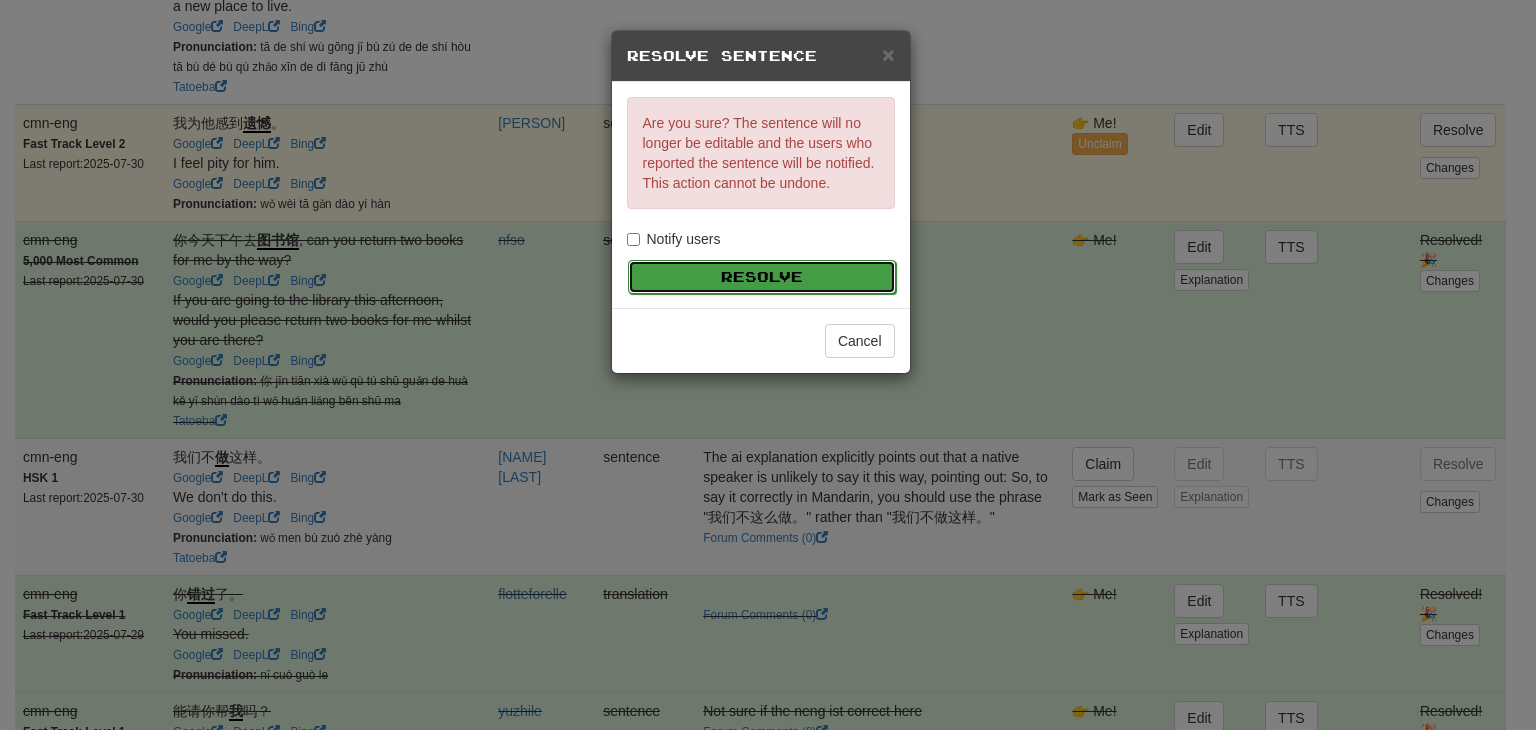 click on "Resolve" at bounding box center [762, 277] 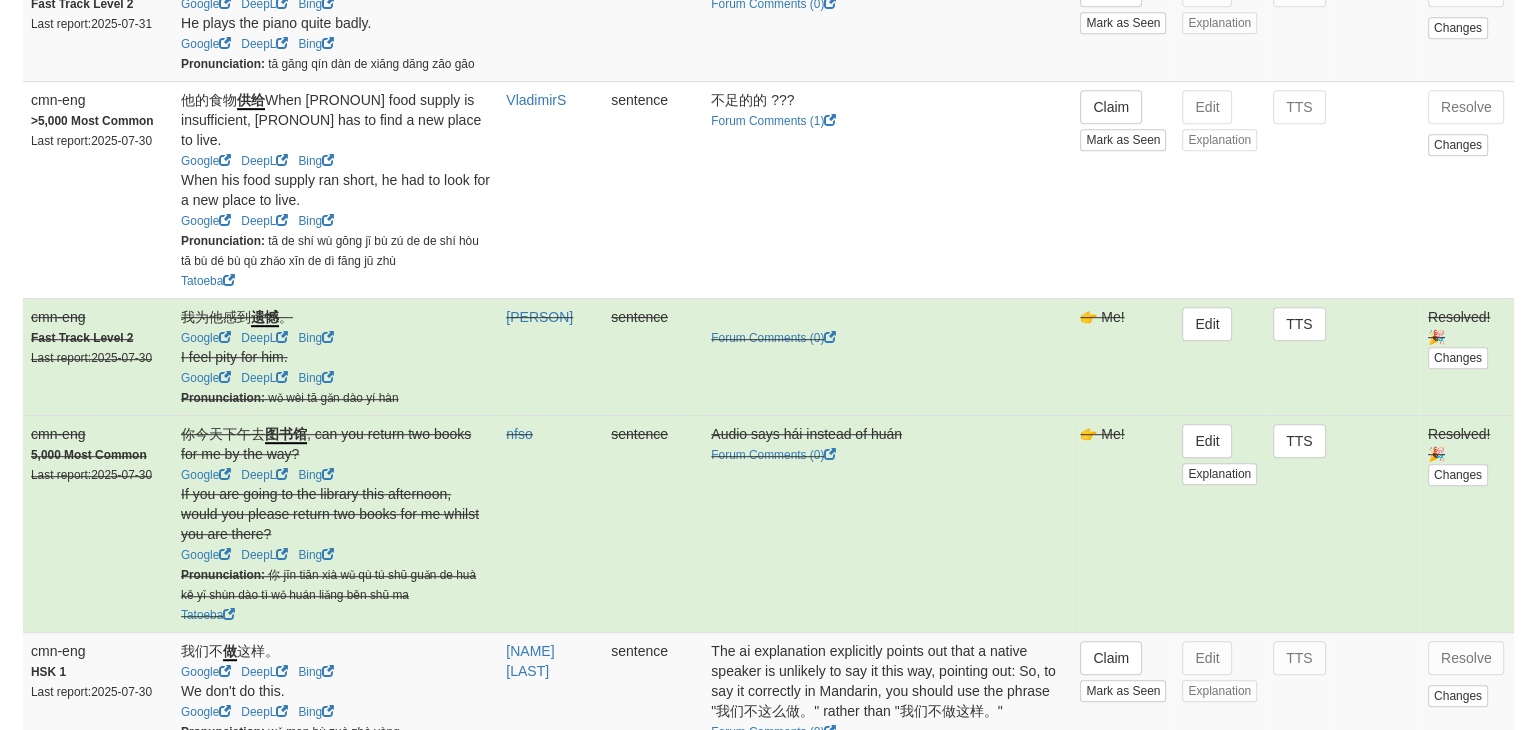 scroll, scrollTop: 999, scrollLeft: 0, axis: vertical 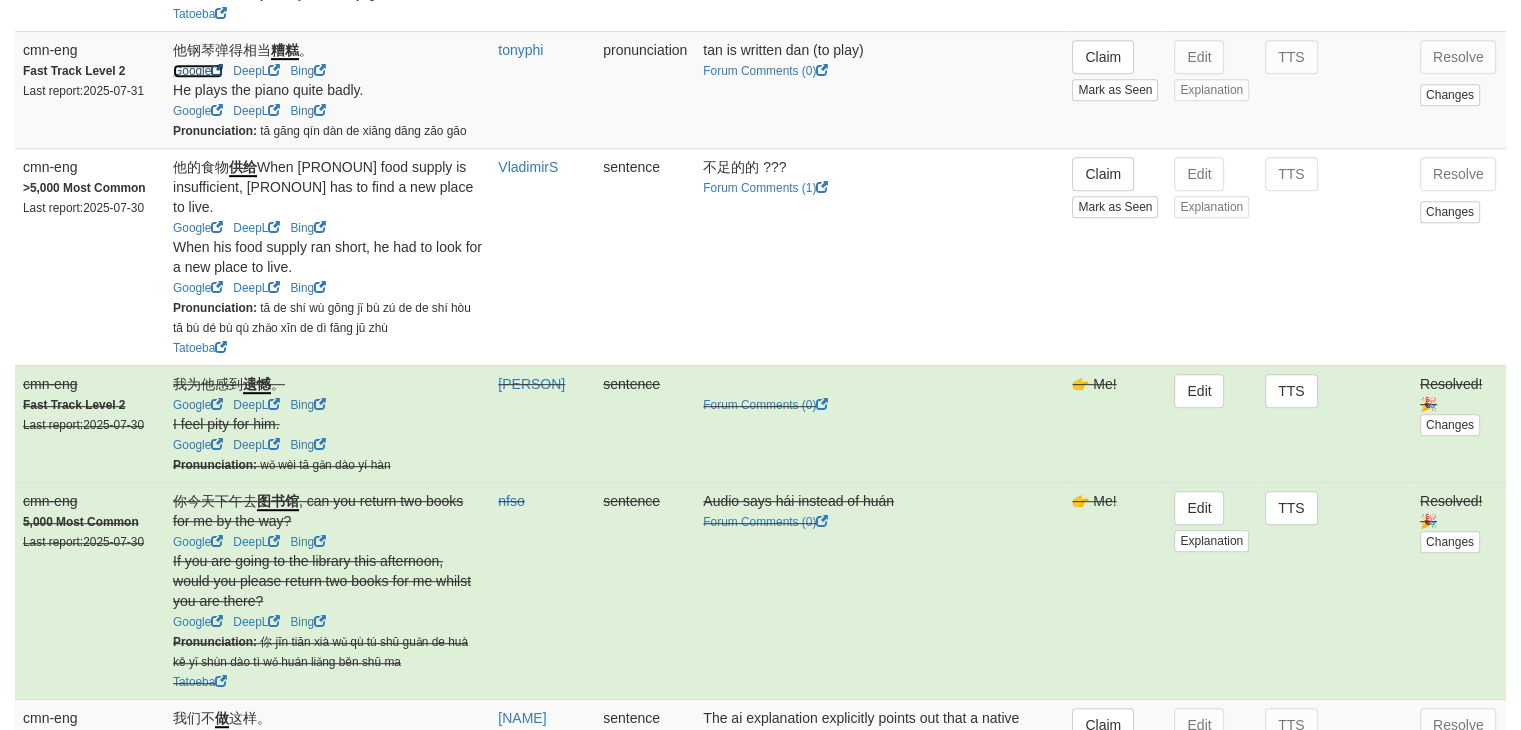 click on "Google" at bounding box center (198, 71) 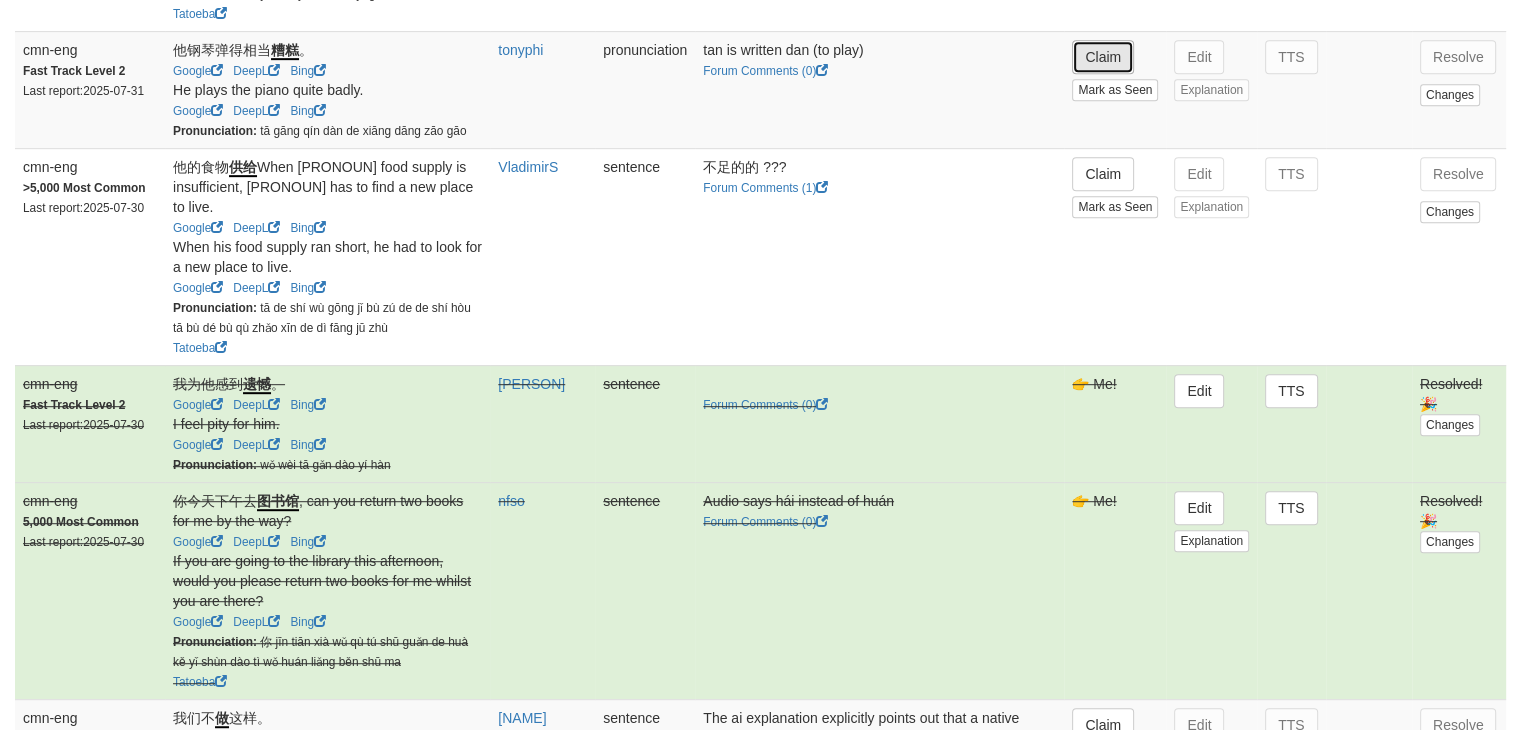 click on "Claim" at bounding box center (1103, 57) 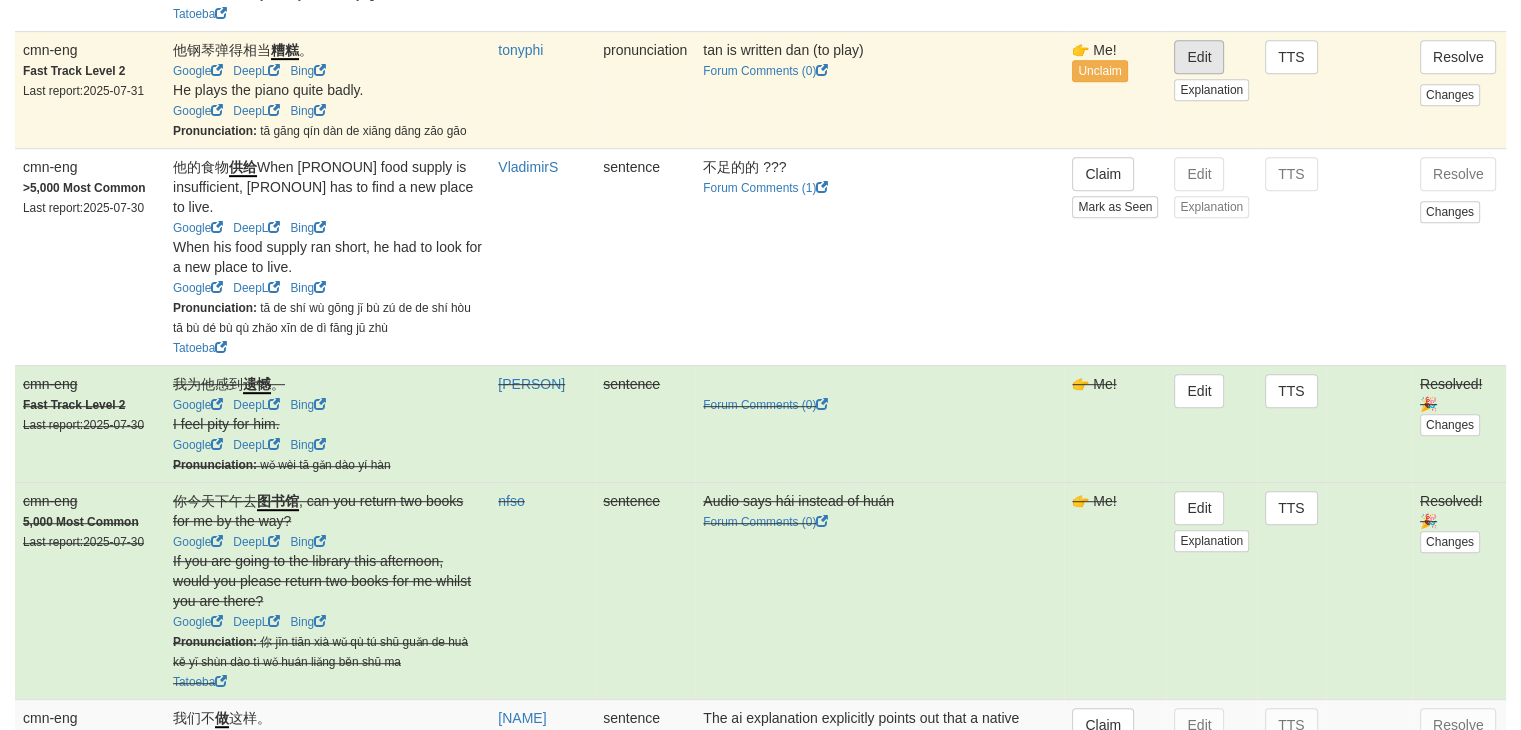 click on "Edit" at bounding box center [1199, 57] 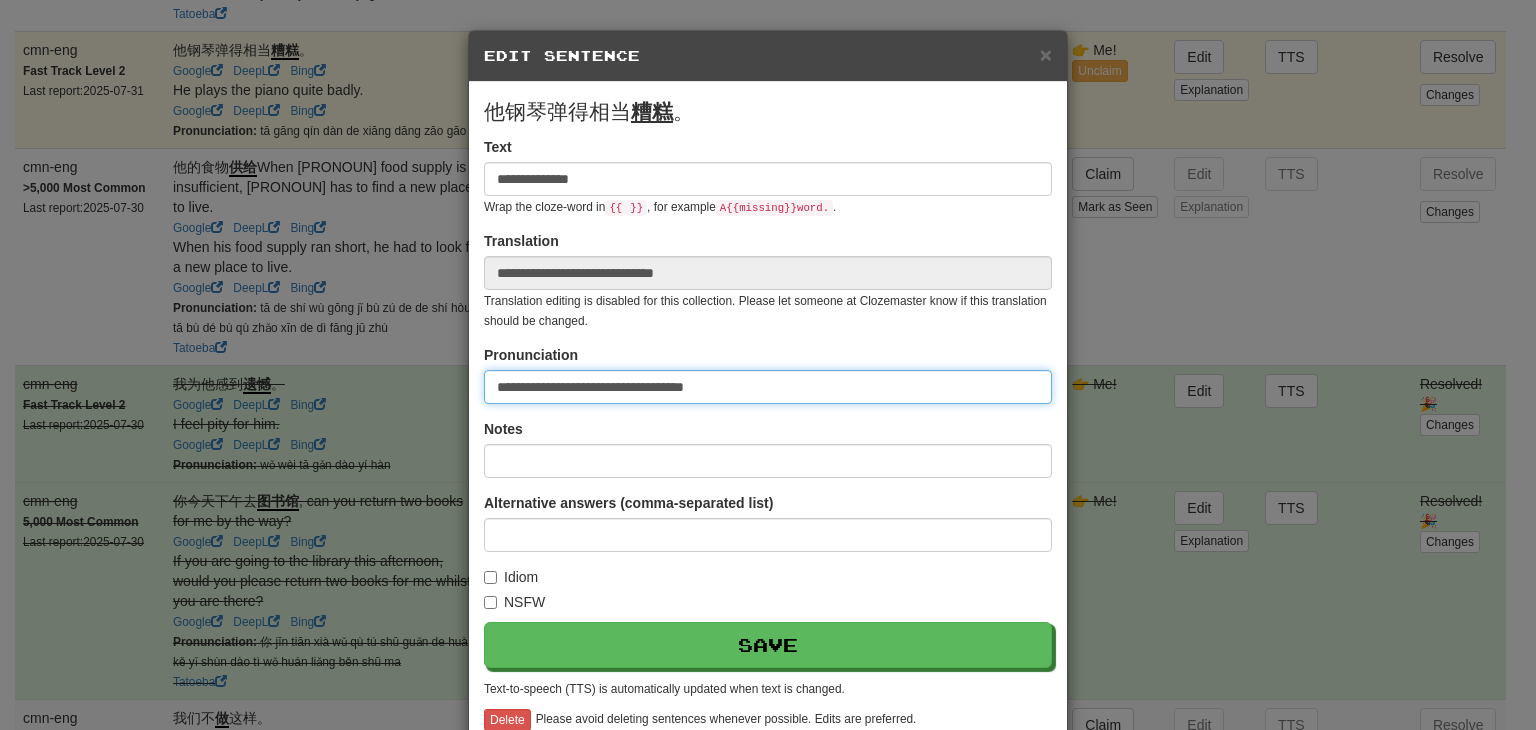 click on "**********" at bounding box center [768, 387] 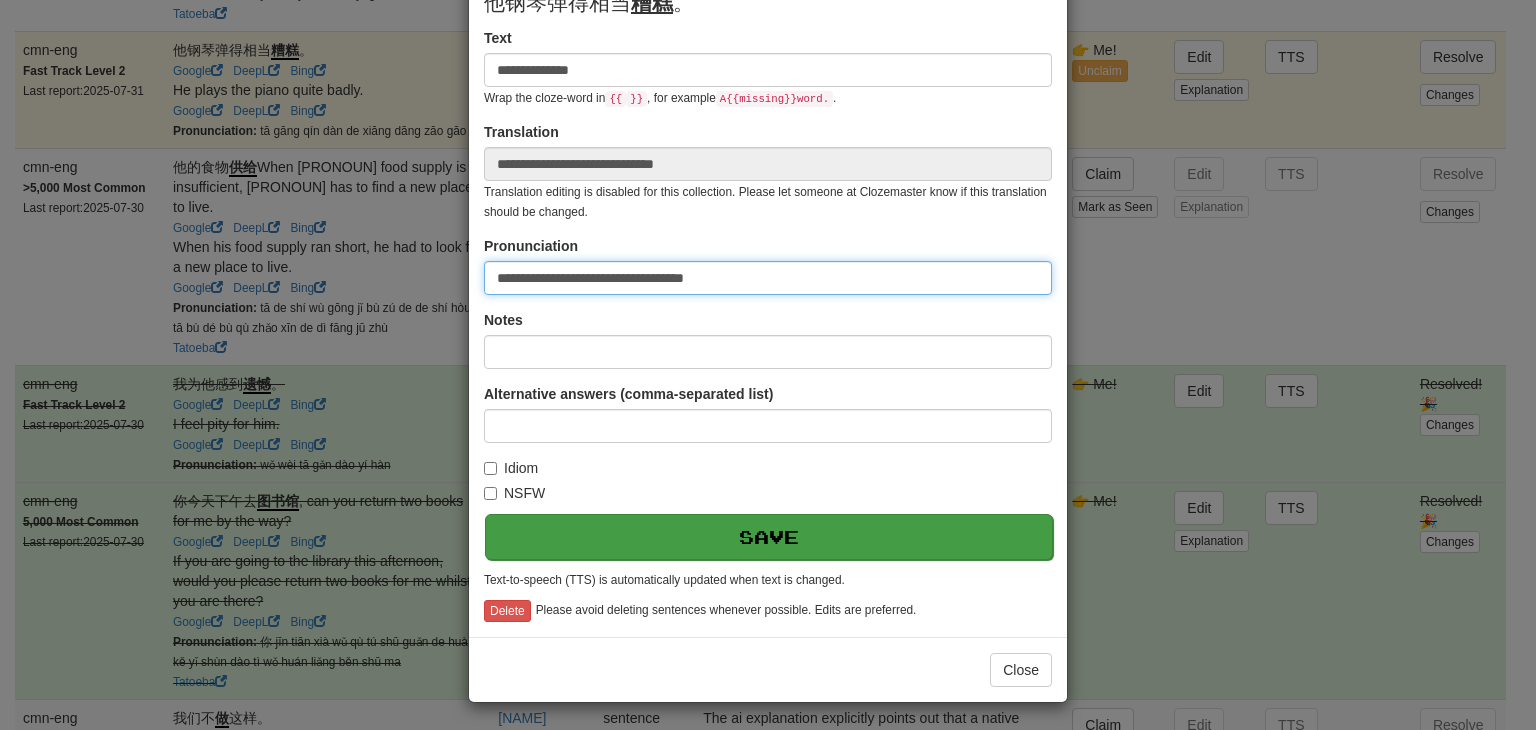 type on "**********" 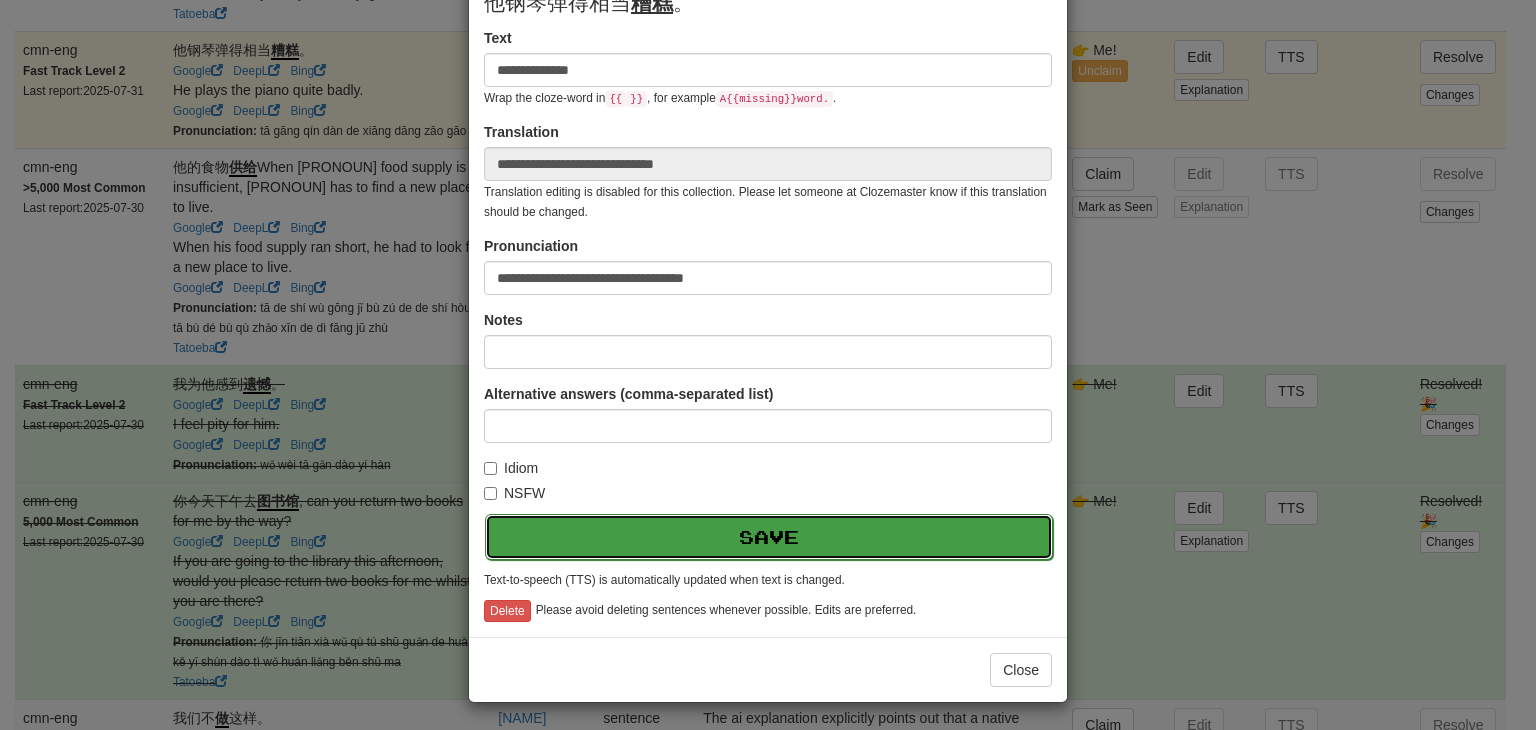 click on "Save" at bounding box center [769, 537] 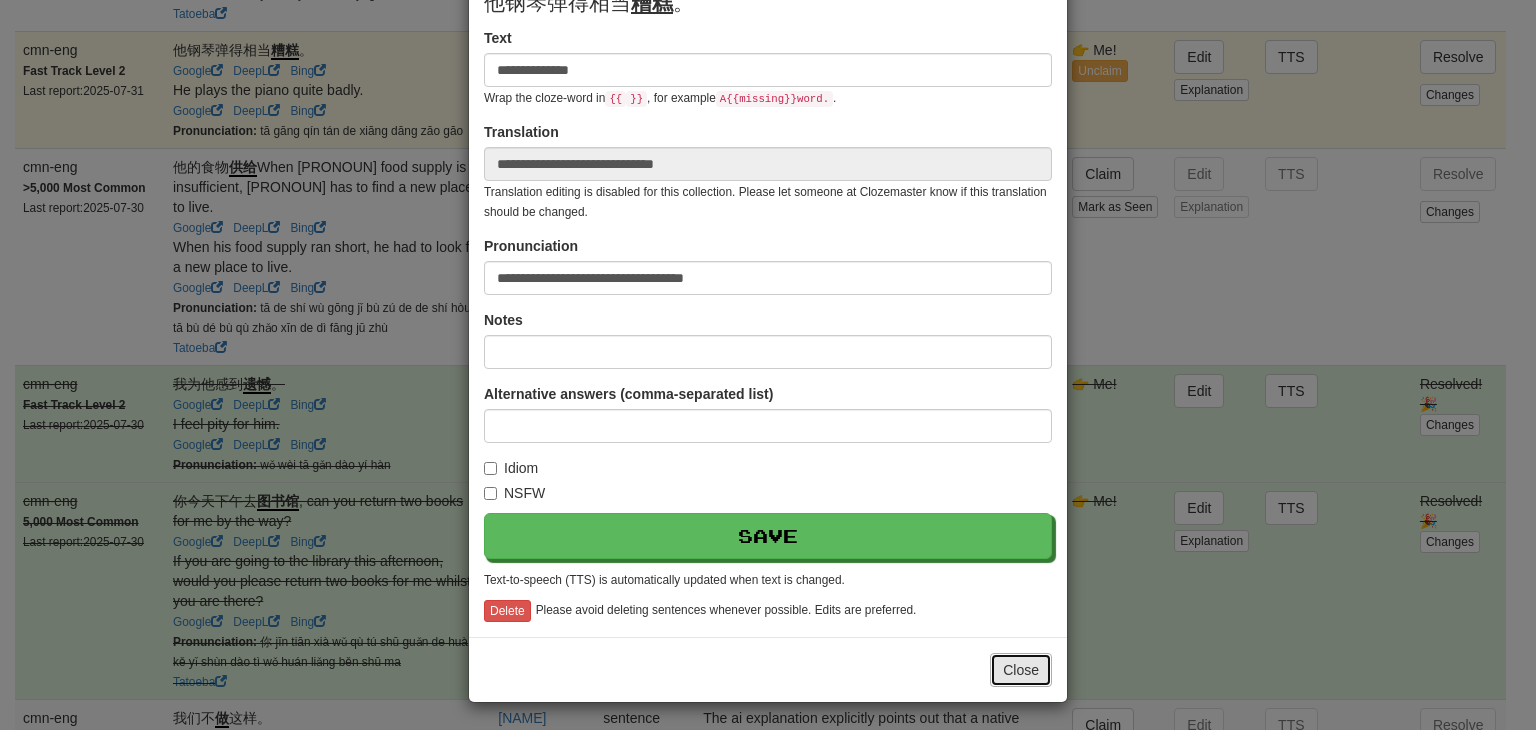 click on "Close" at bounding box center (1021, 670) 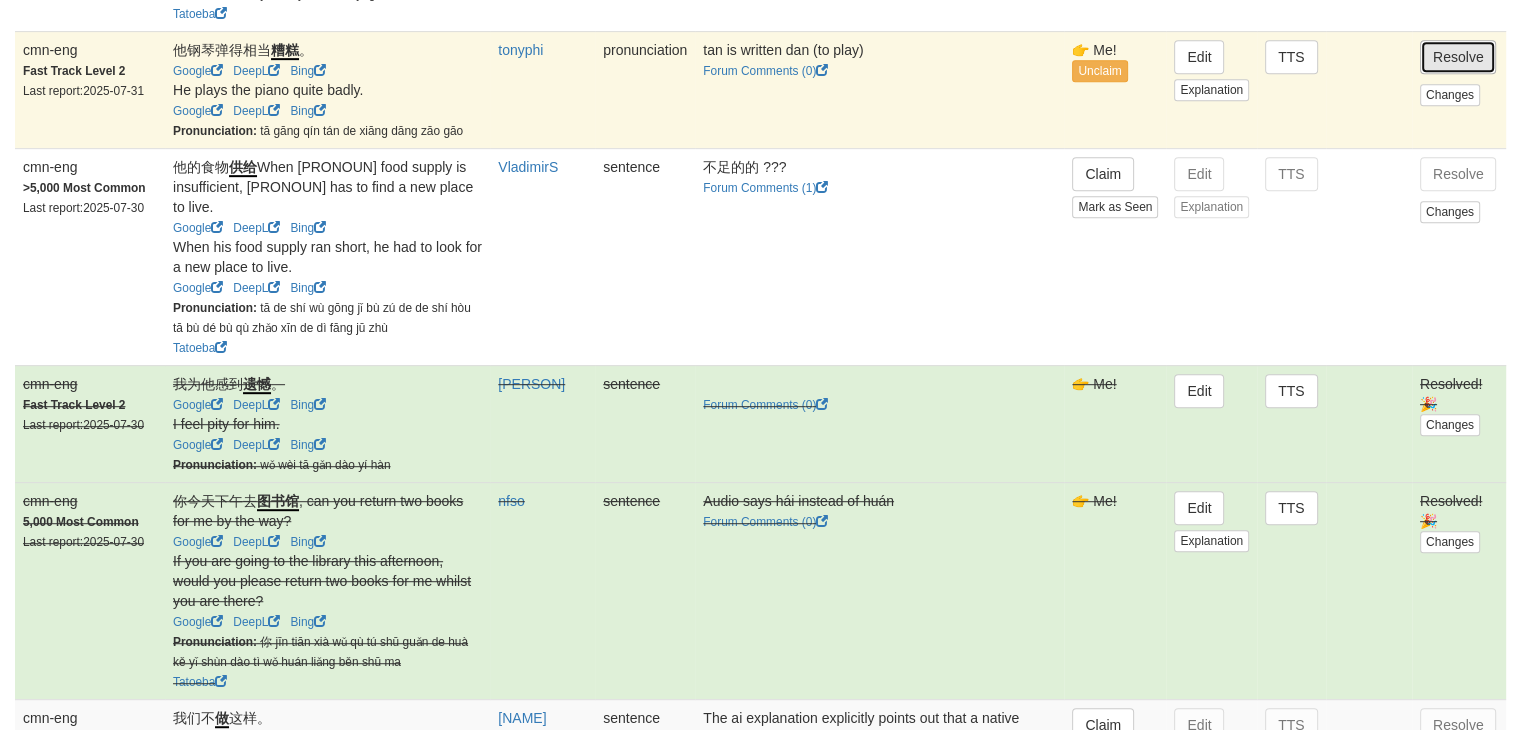 click on "Resolve" at bounding box center [1458, 57] 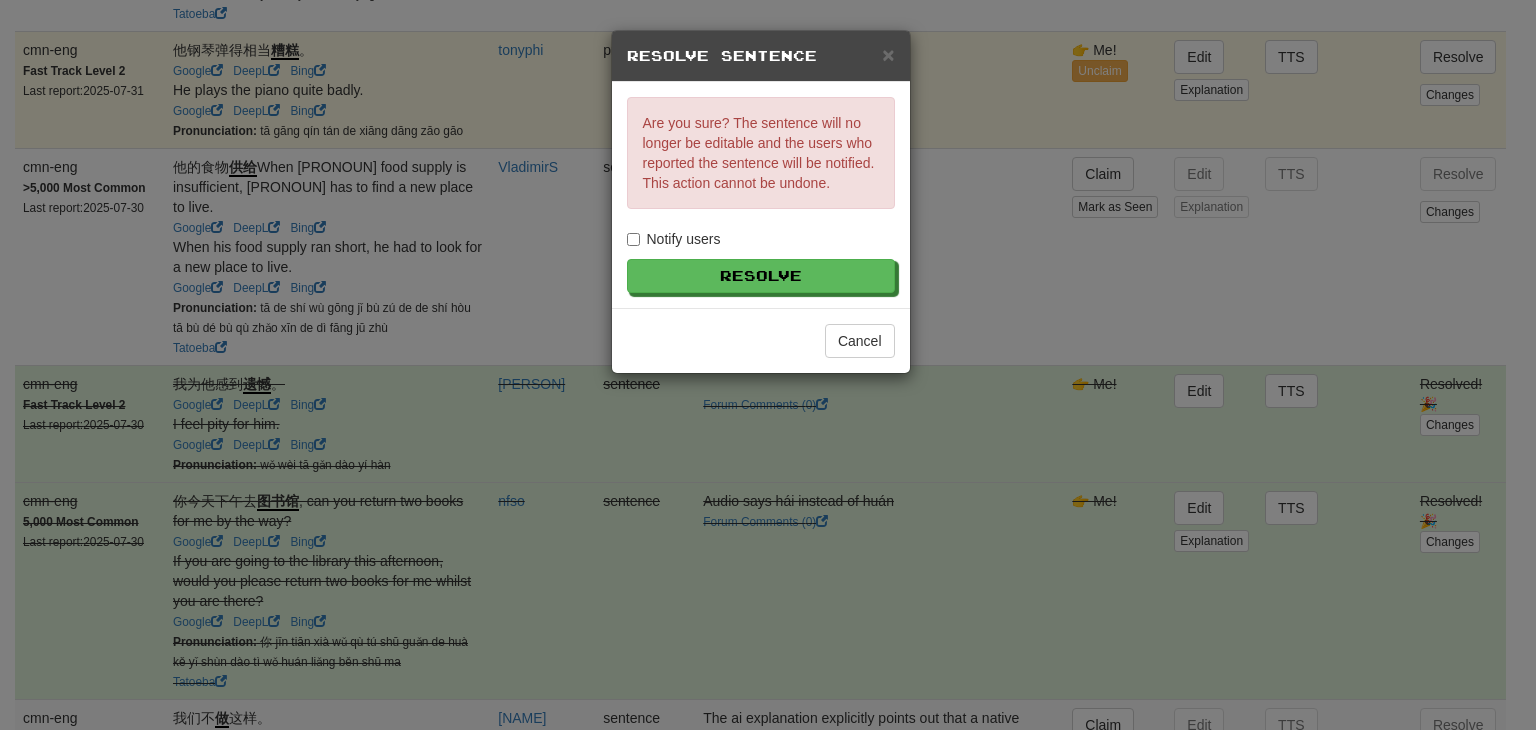 click on "Notify users" at bounding box center (674, 239) 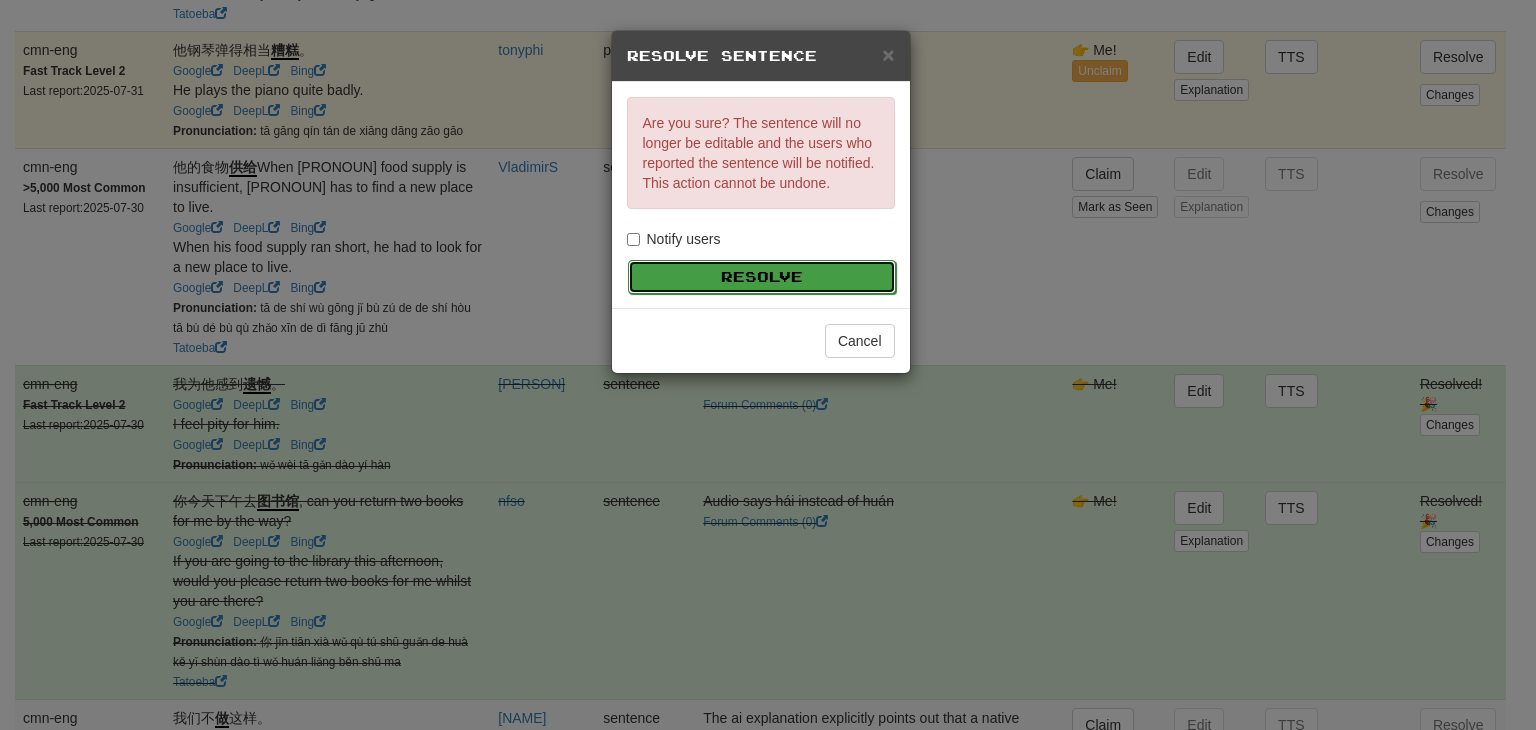 click on "Resolve" at bounding box center (762, 277) 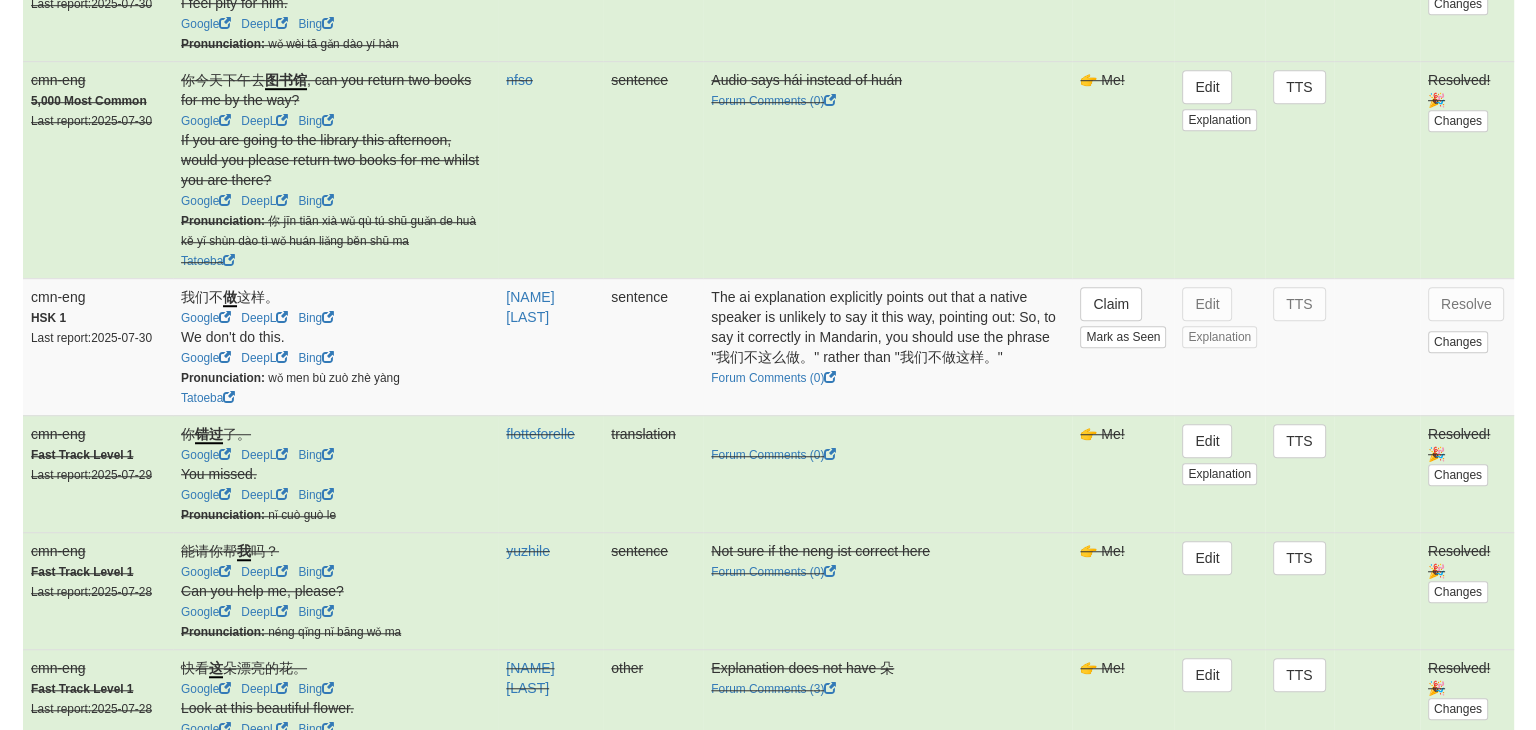 scroll, scrollTop: 1424, scrollLeft: 0, axis: vertical 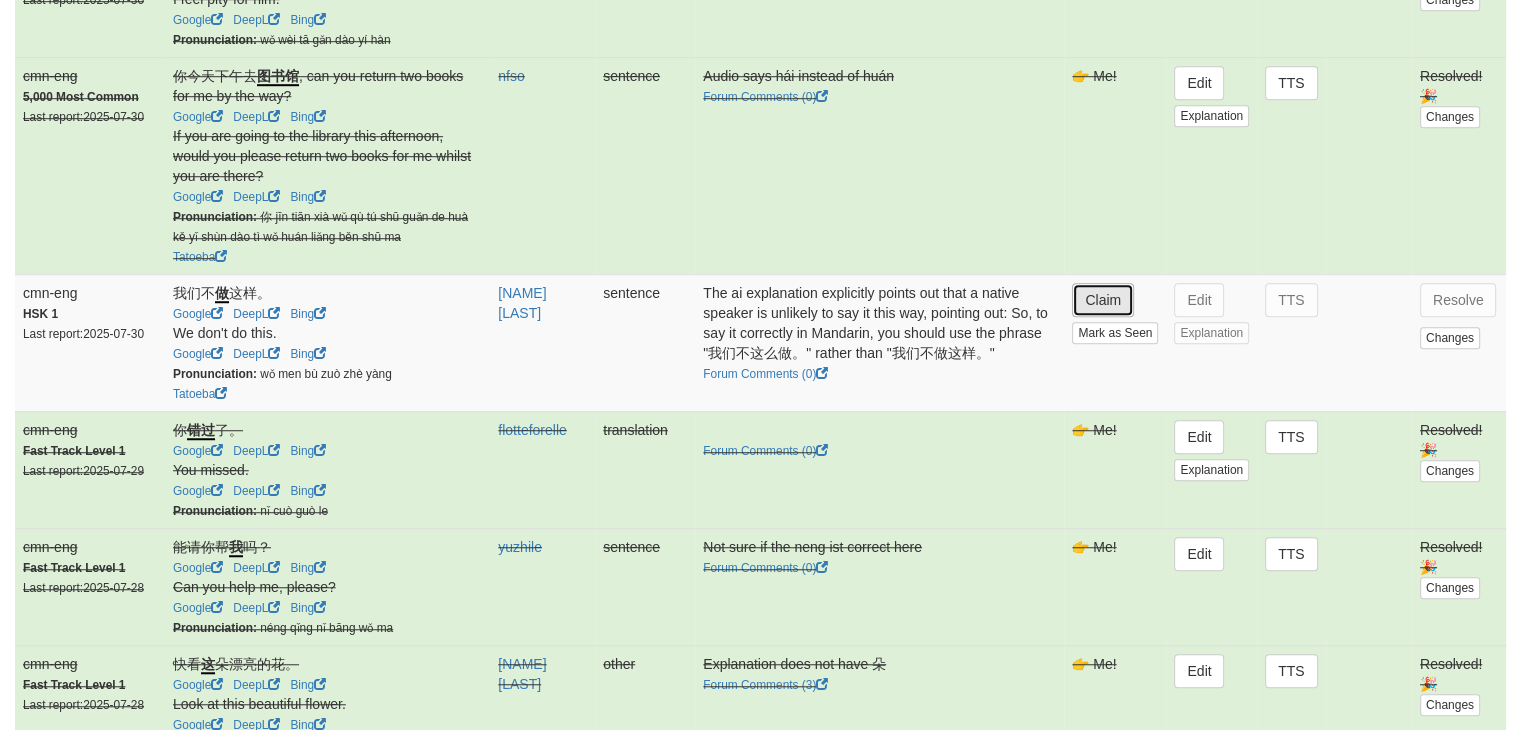 click on "Claim" at bounding box center (1103, 300) 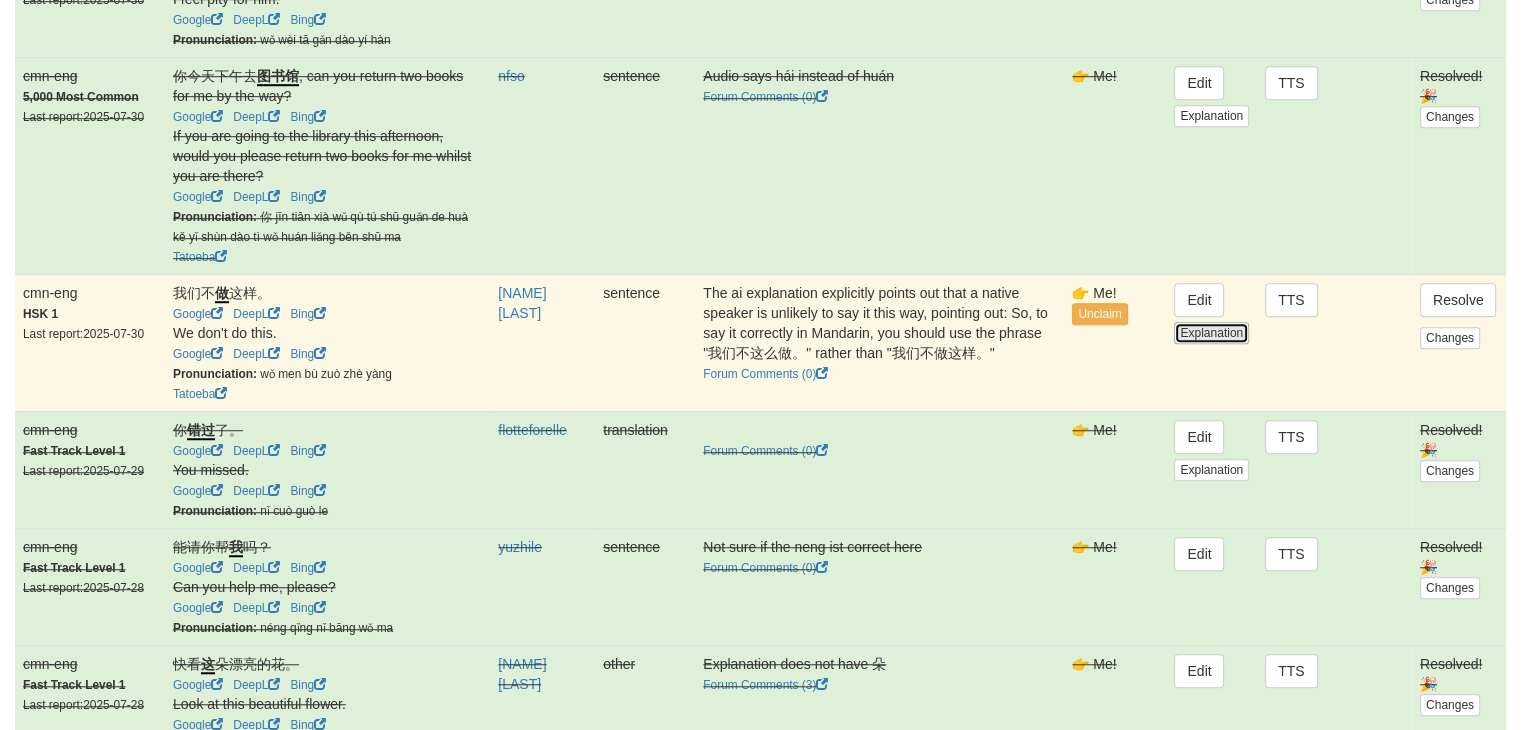 click on "Explanation" at bounding box center (1211, 333) 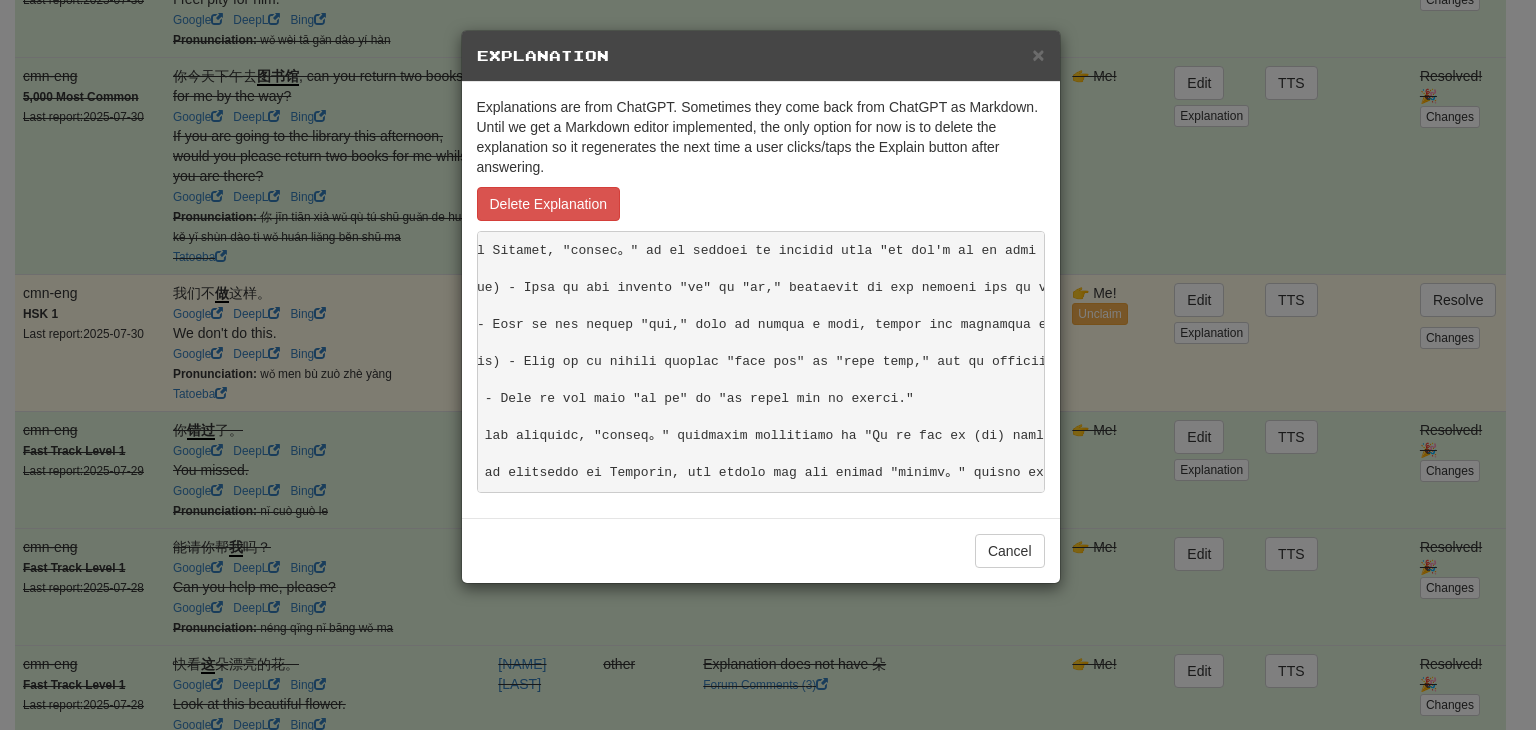 scroll, scrollTop: 0, scrollLeft: 0, axis: both 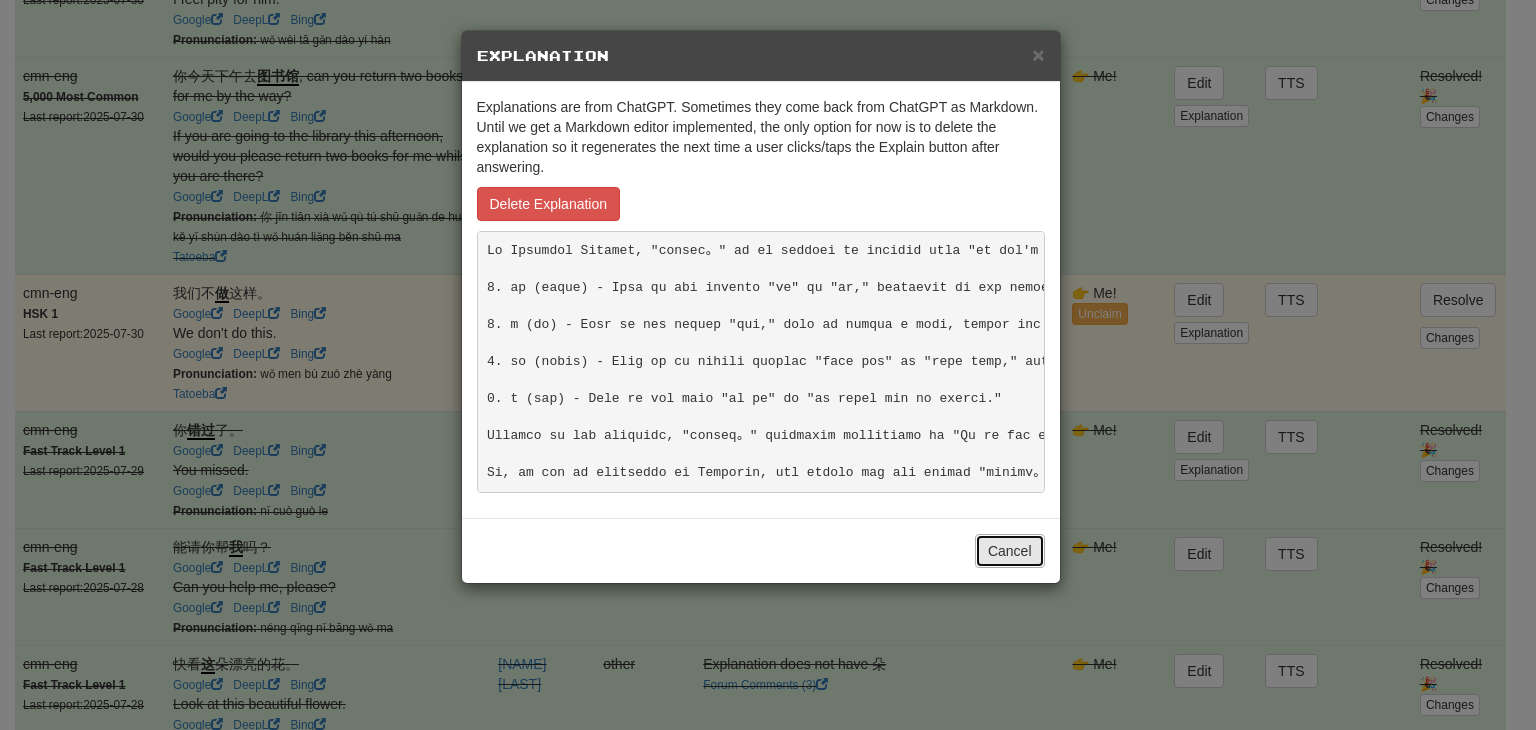 click on "Cancel" at bounding box center [1010, 551] 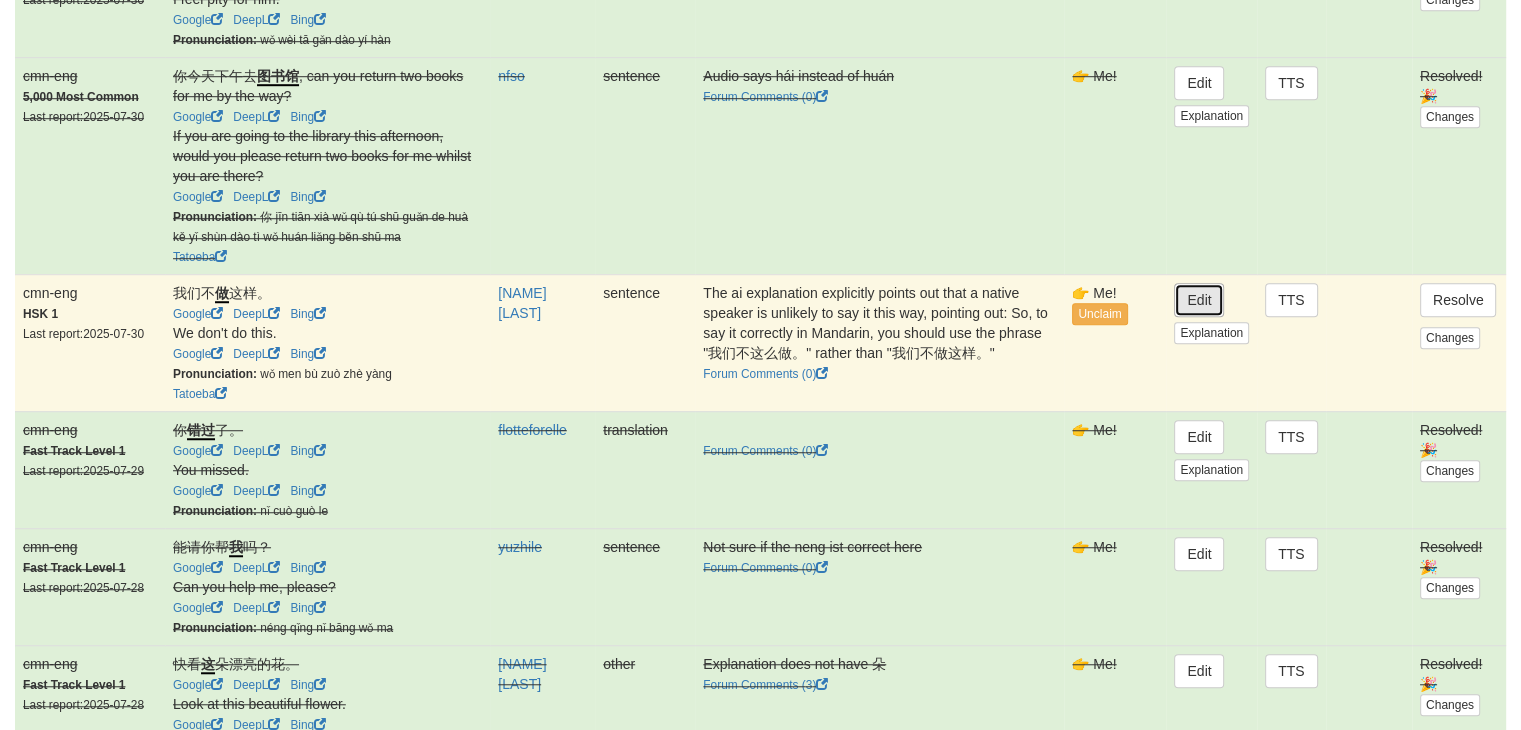 click on "Edit" at bounding box center (1199, 300) 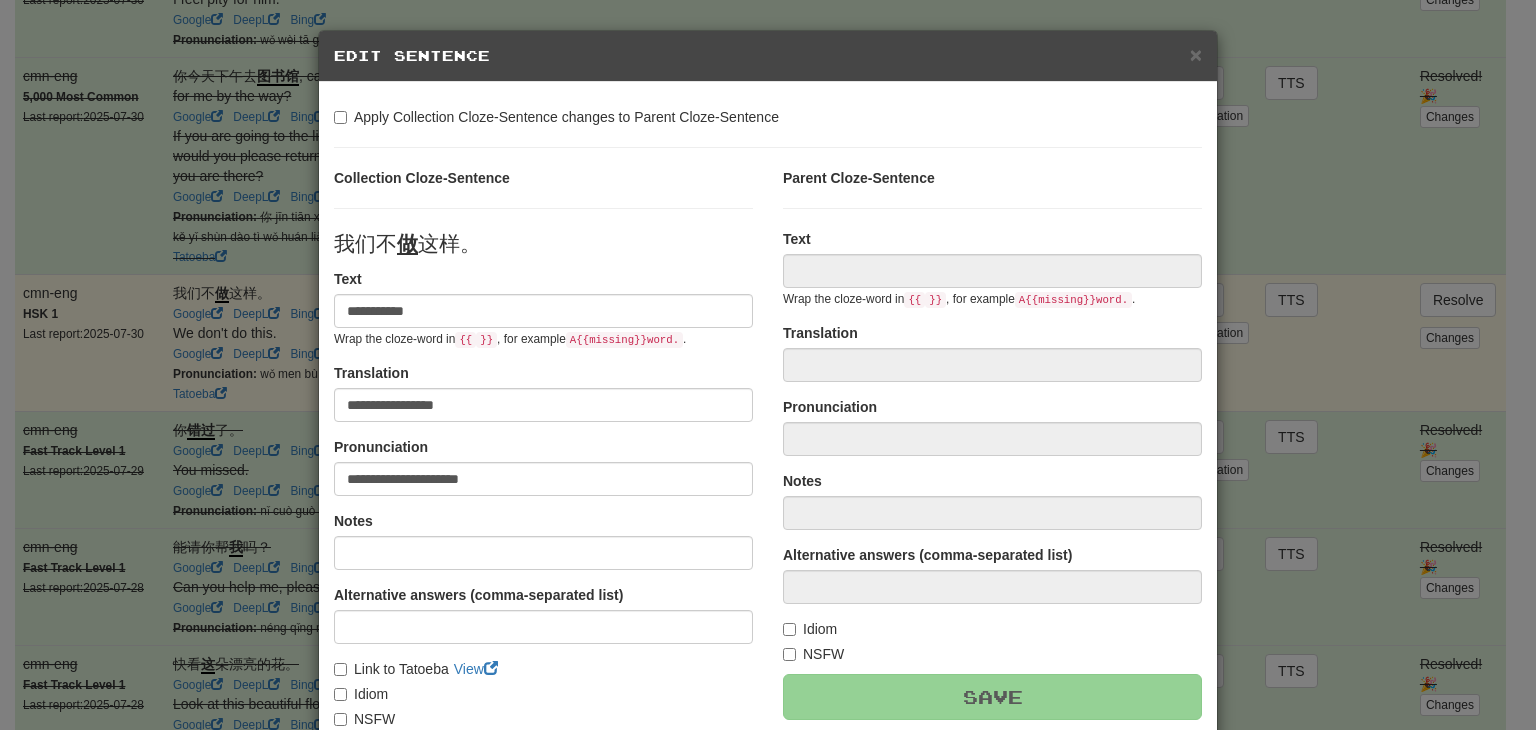type on "**********" 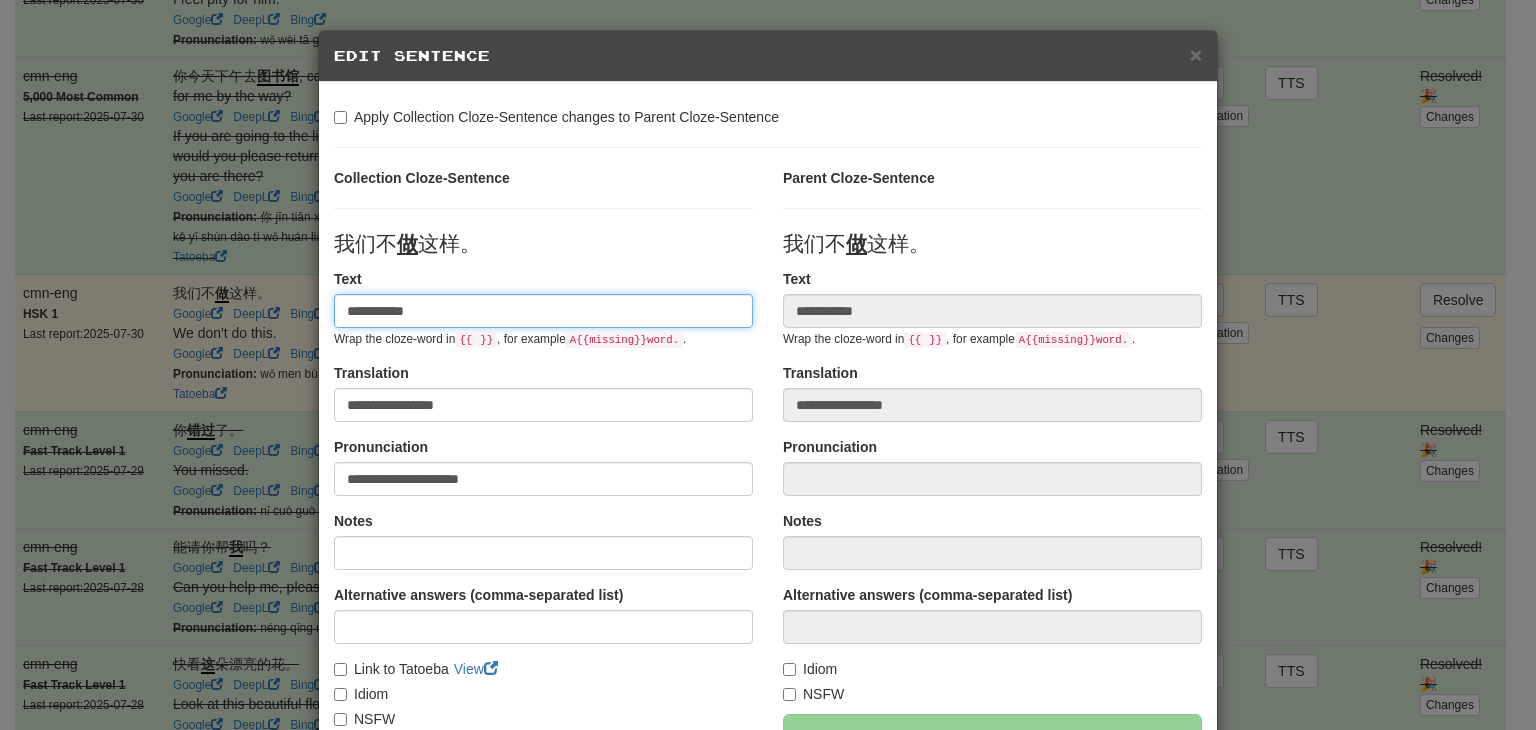 click on "**********" at bounding box center (543, 311) 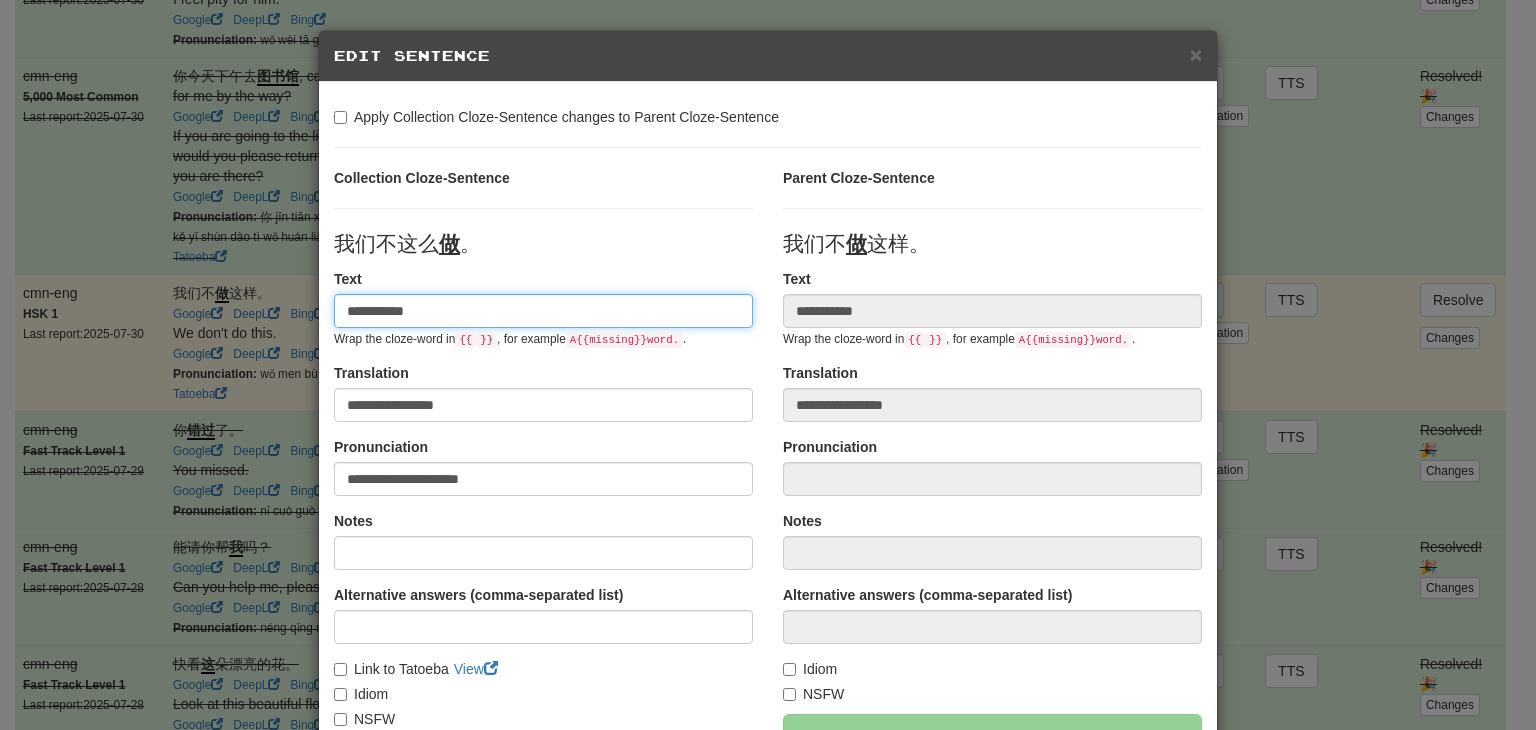 type on "**********" 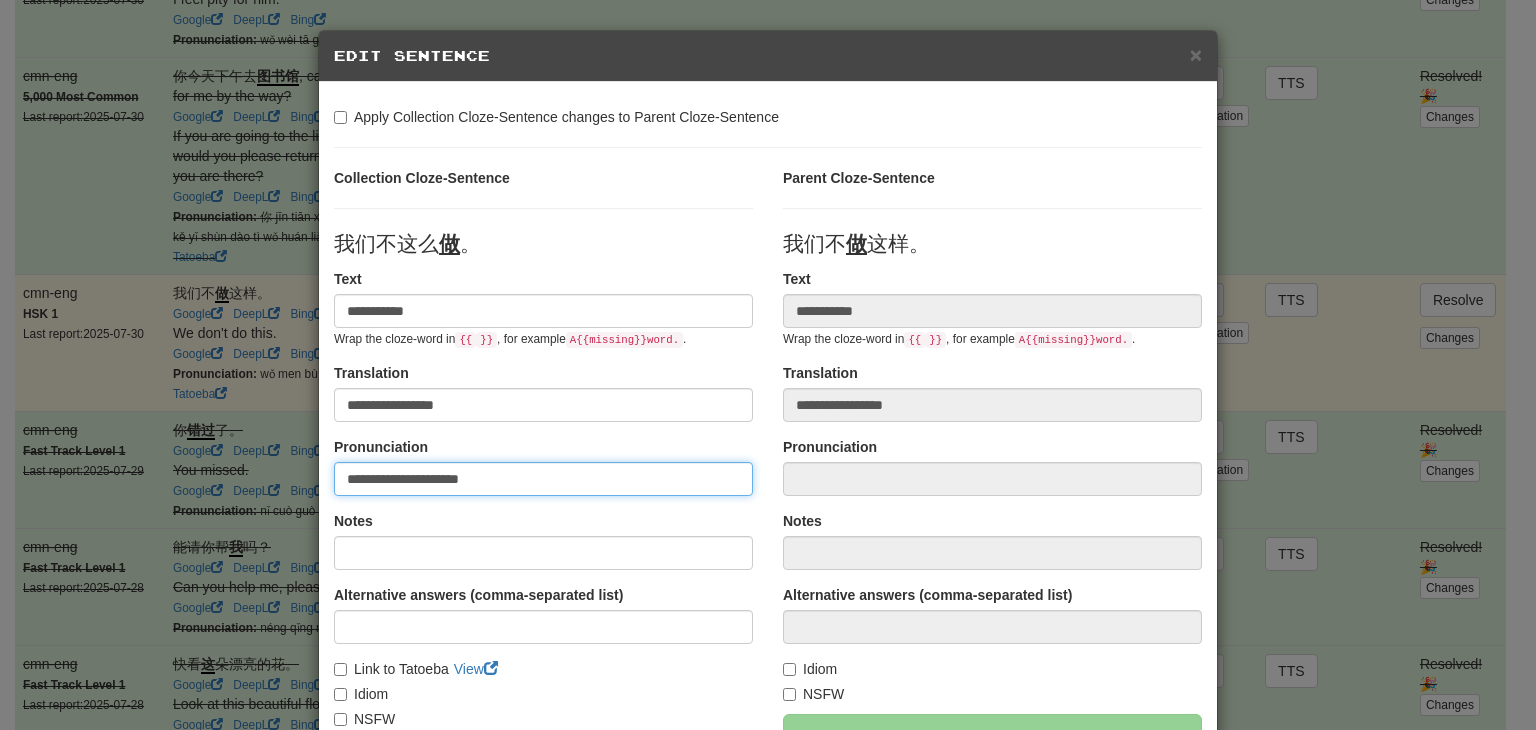 click on "**********" at bounding box center (543, 479) 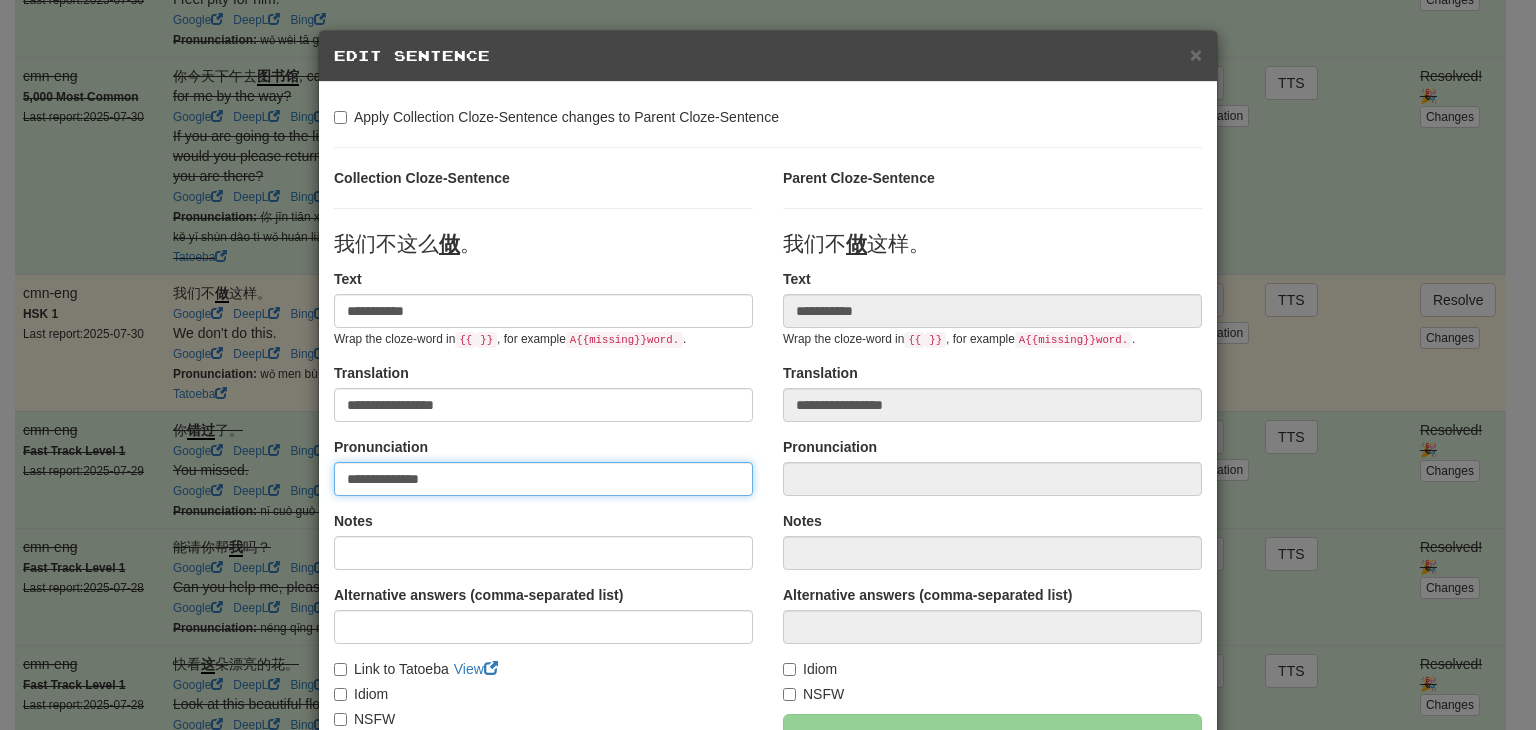paste on "********" 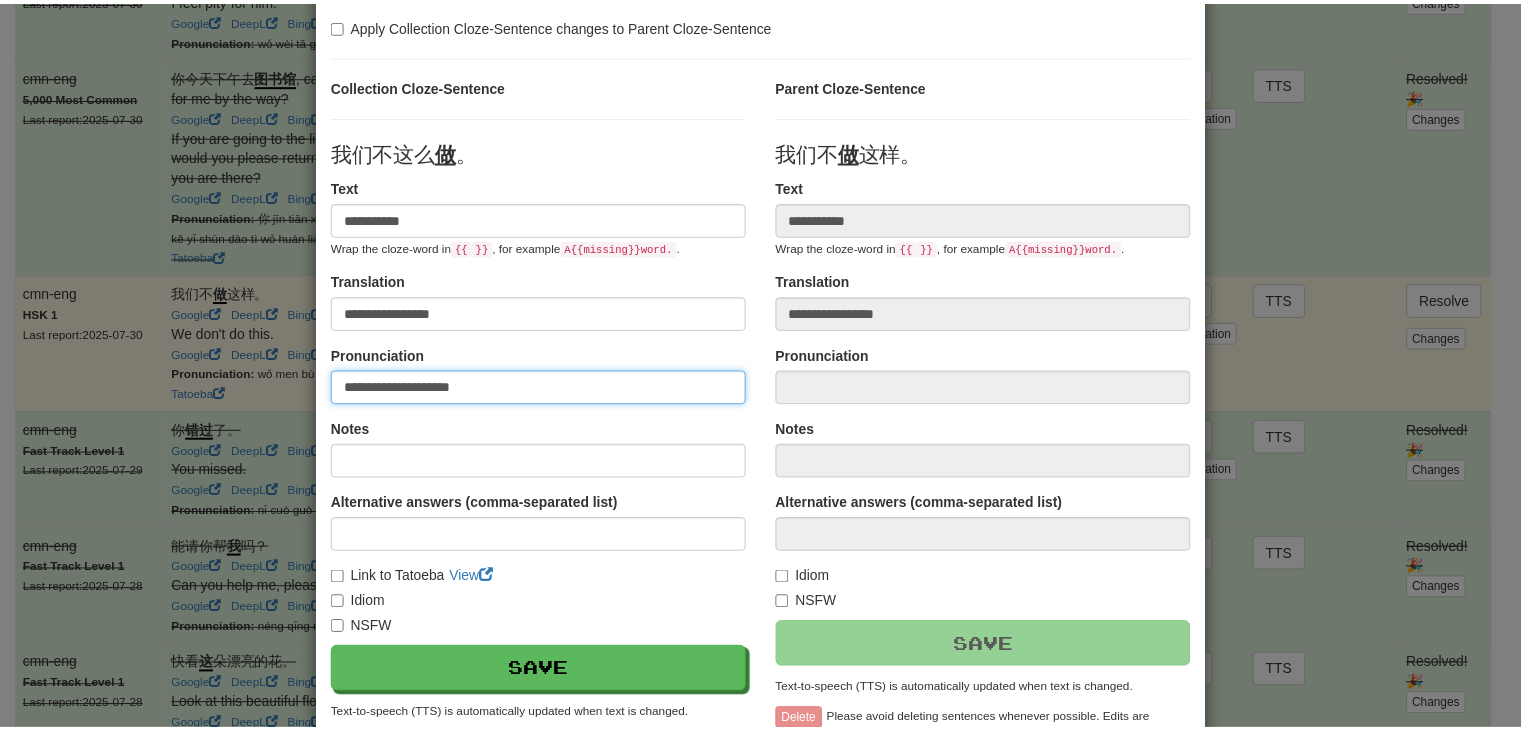scroll, scrollTop: 246, scrollLeft: 0, axis: vertical 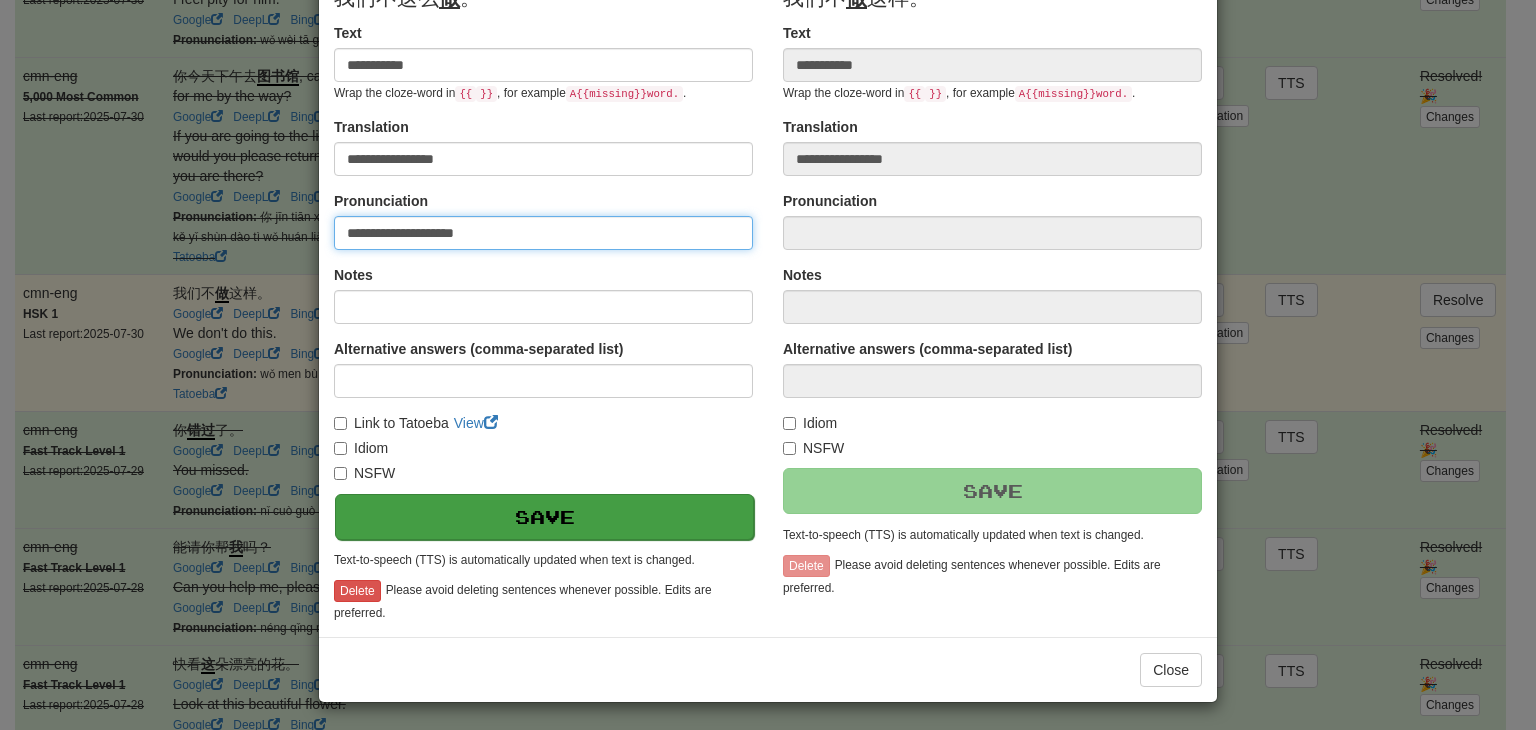 type on "**********" 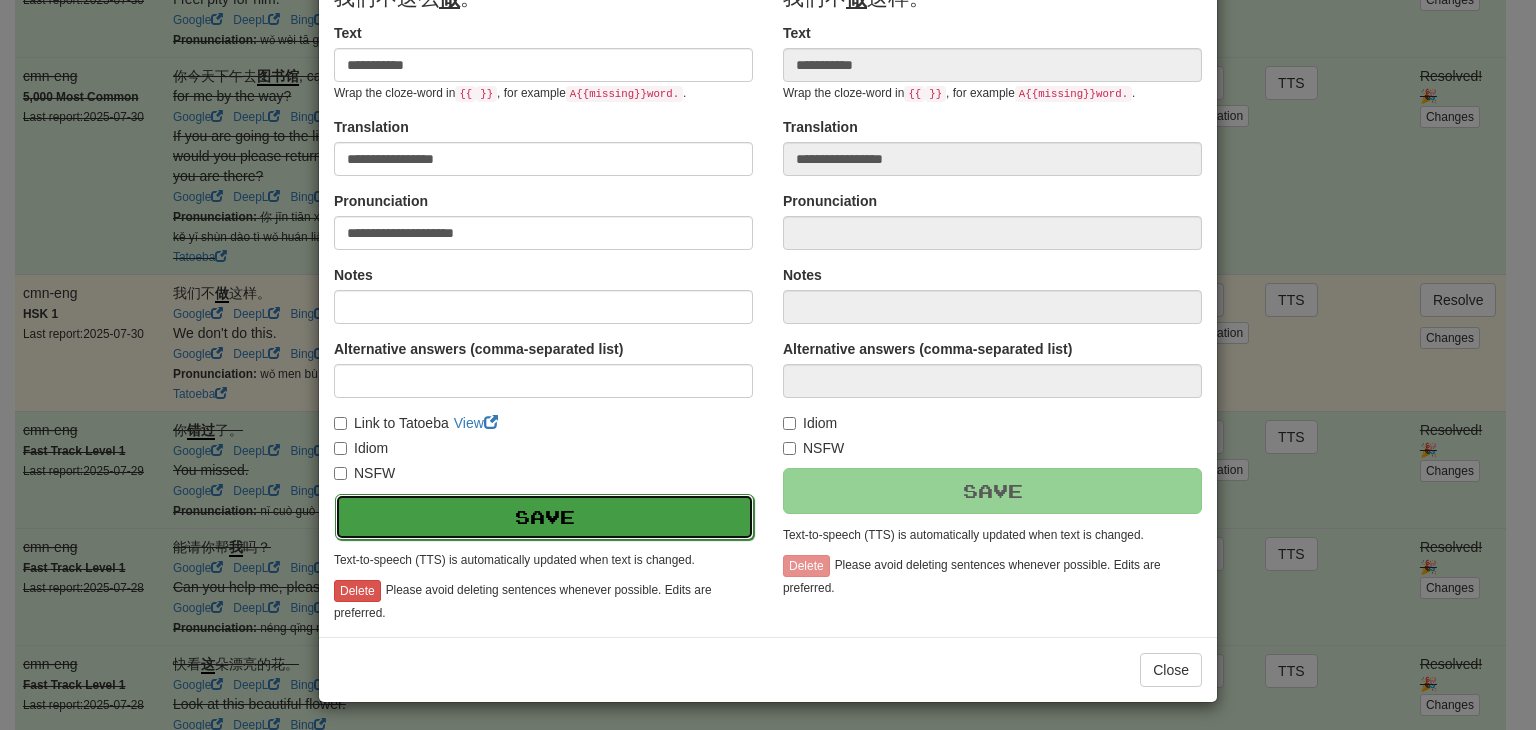 click on "Save" at bounding box center (544, 517) 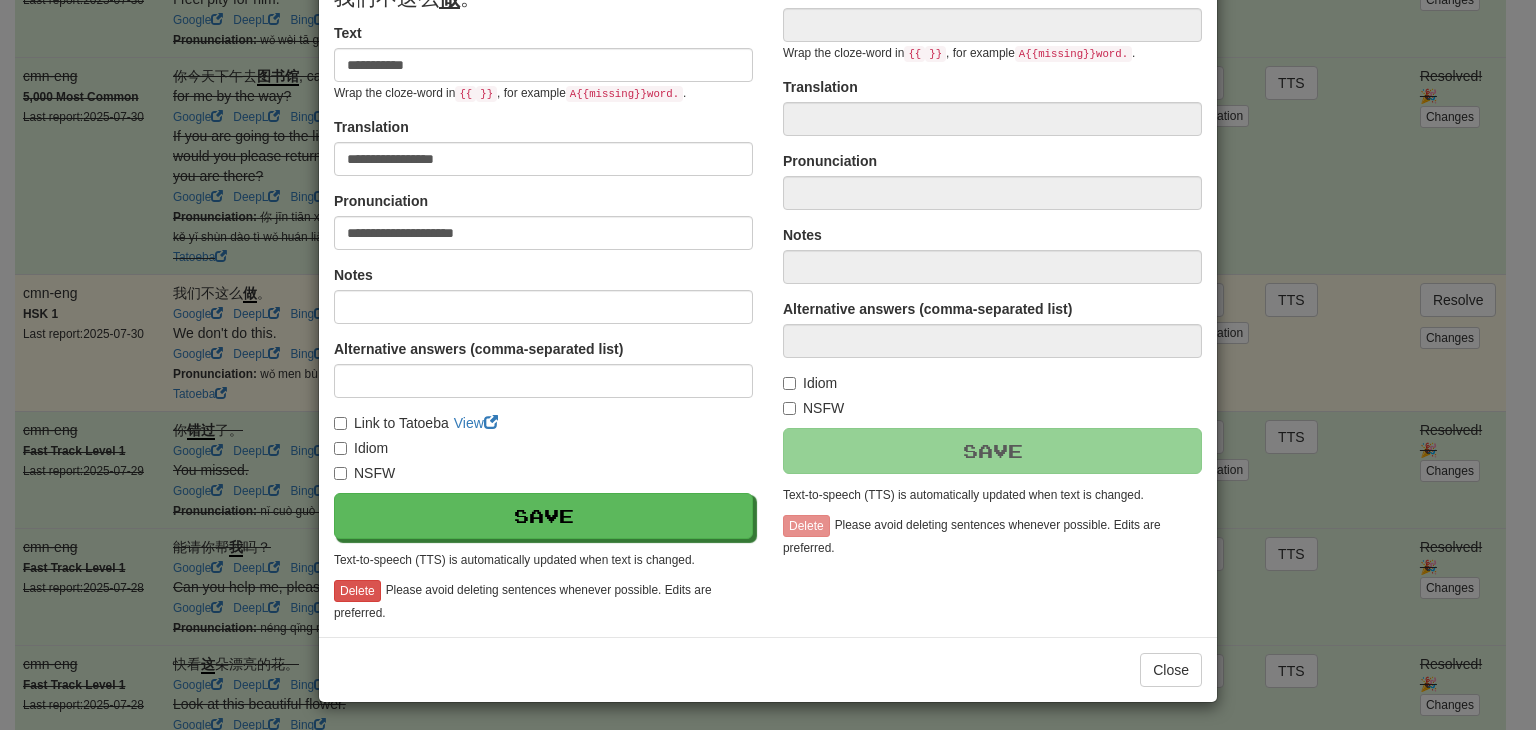 type on "**********" 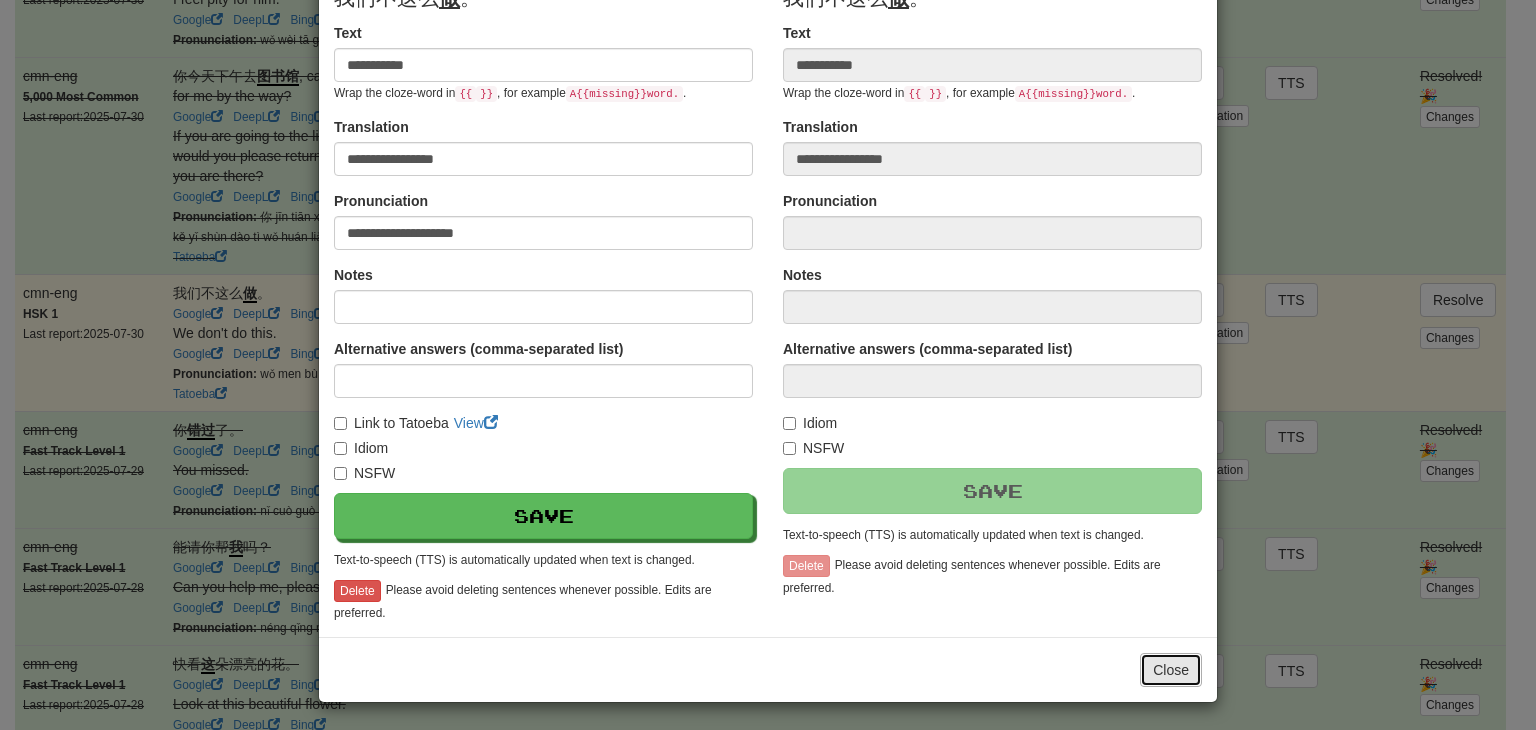 click on "Close" at bounding box center [1171, 670] 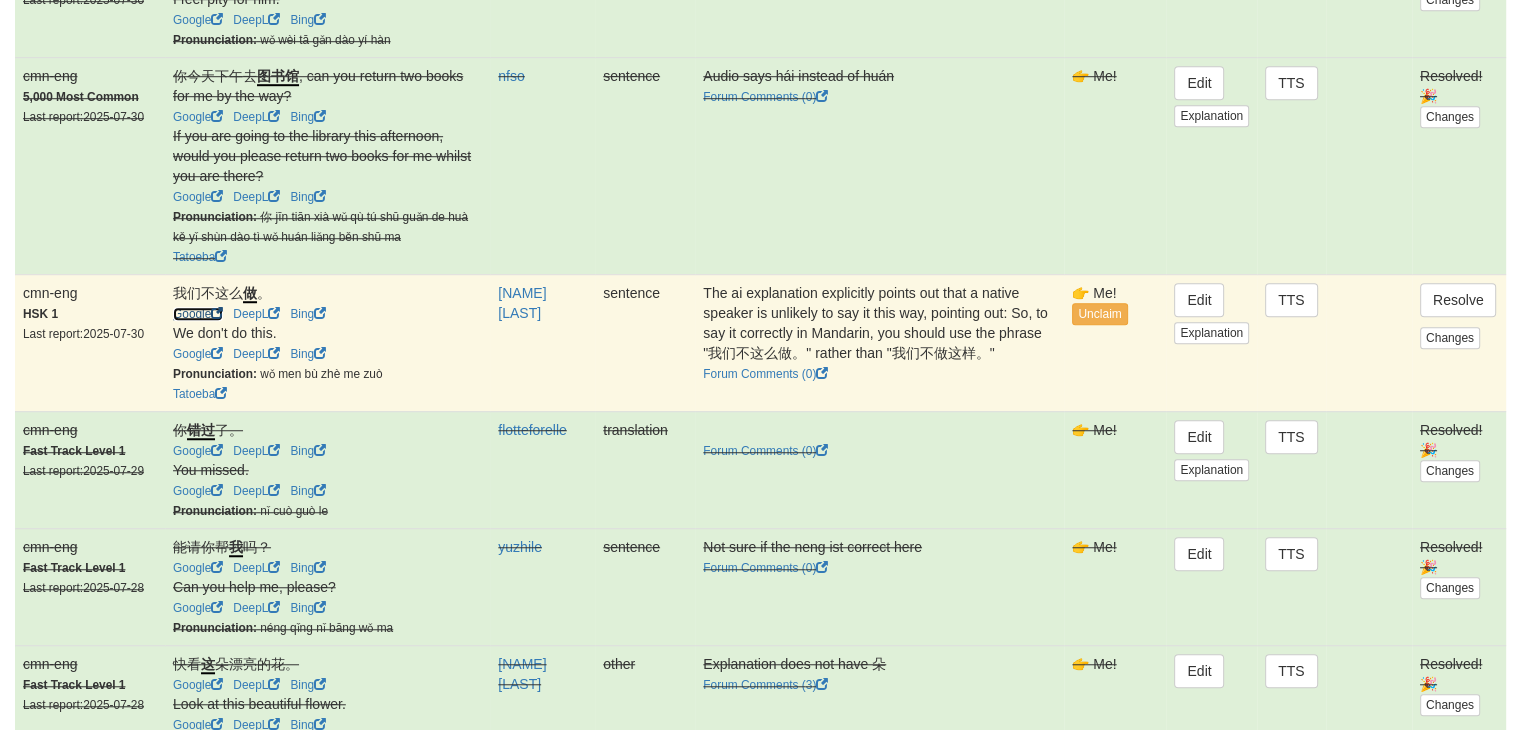click on "Google" at bounding box center (198, 314) 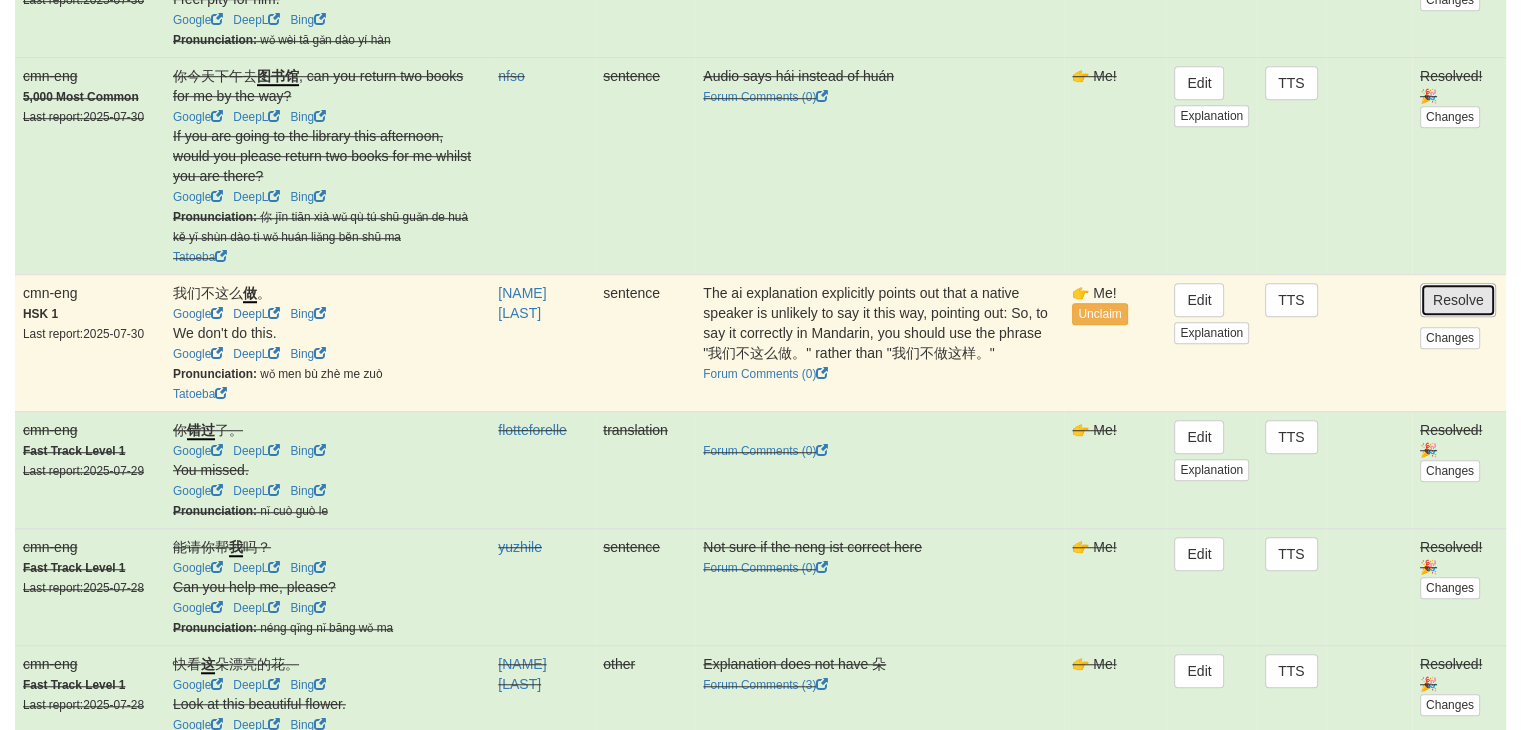 click on "Resolve" at bounding box center [1458, 300] 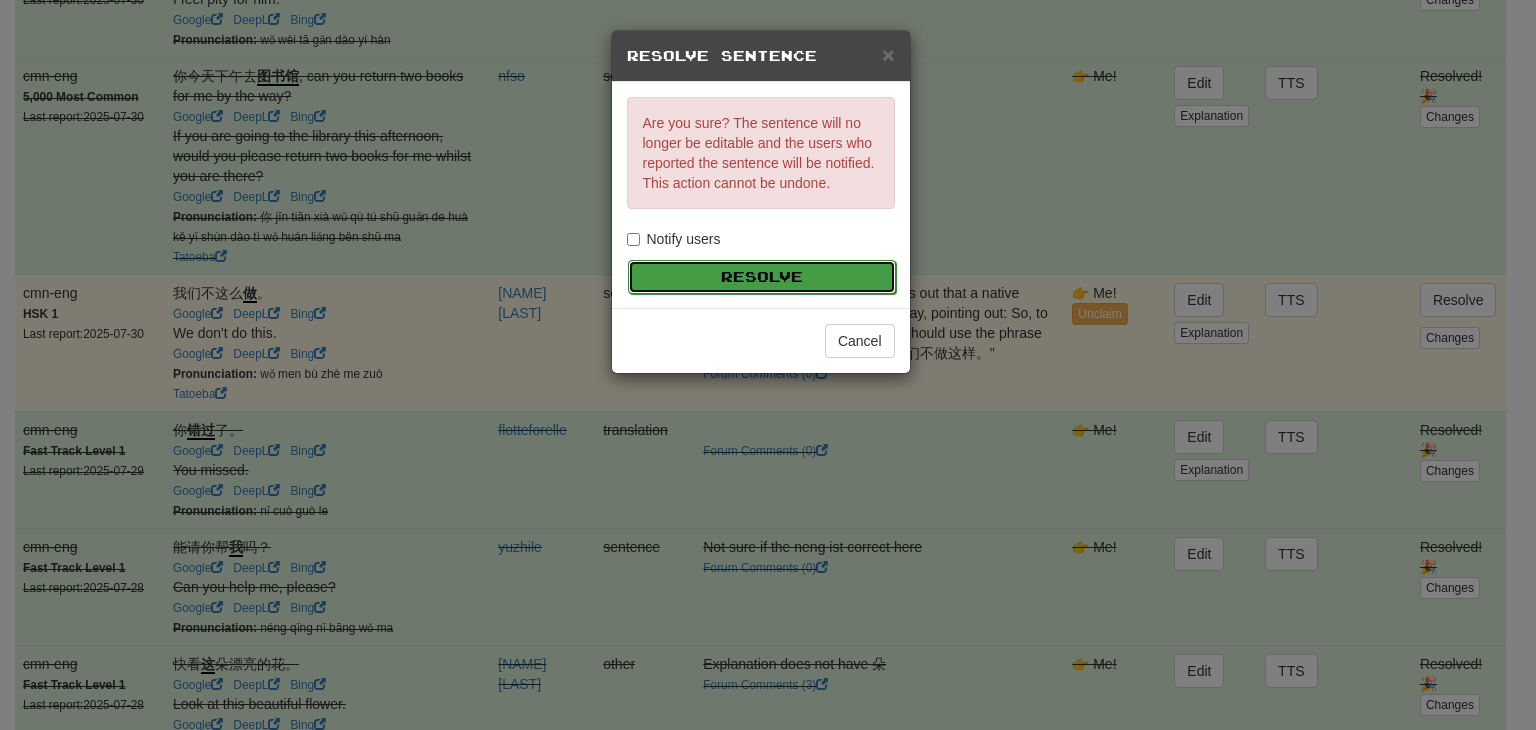 click on "Resolve" at bounding box center [762, 277] 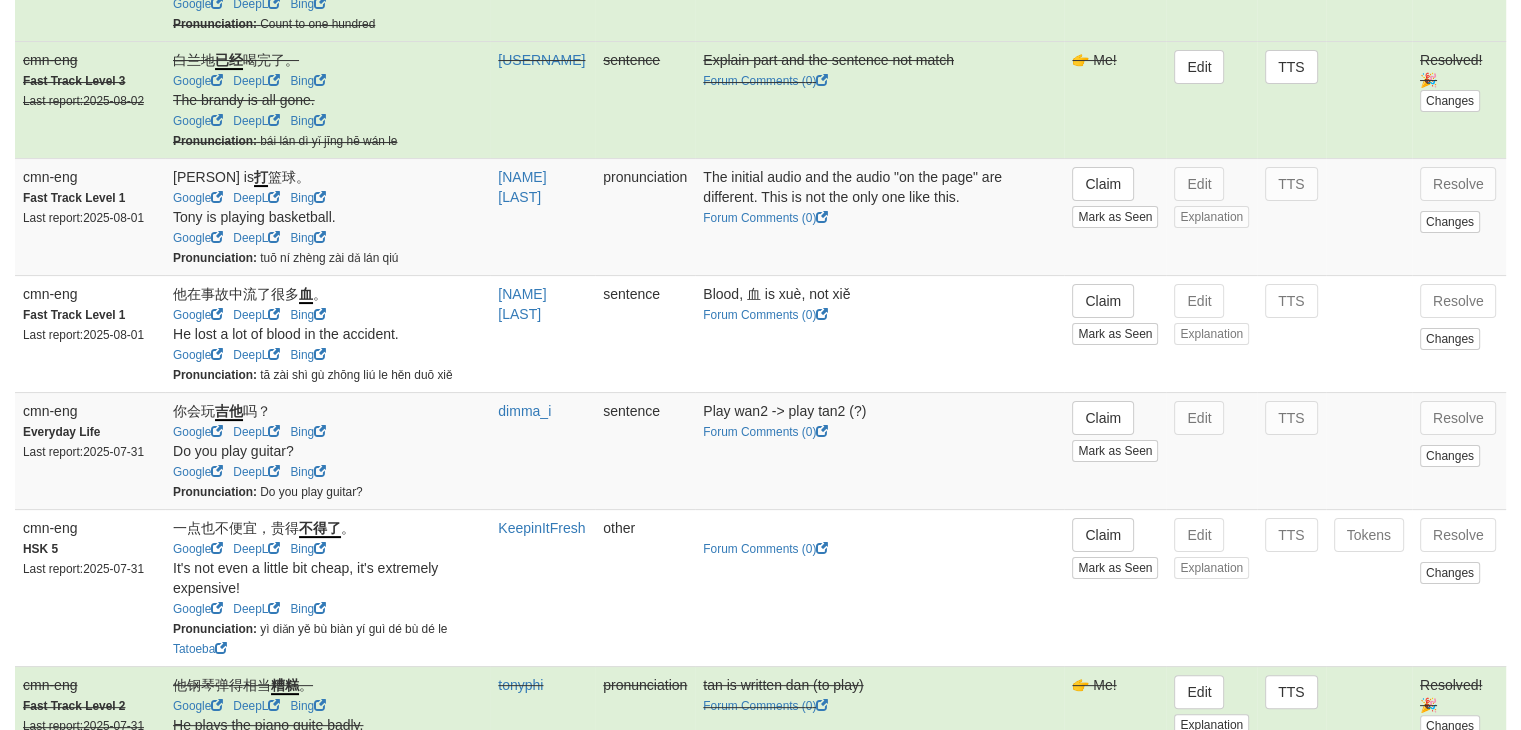 scroll, scrollTop: 367, scrollLeft: 0, axis: vertical 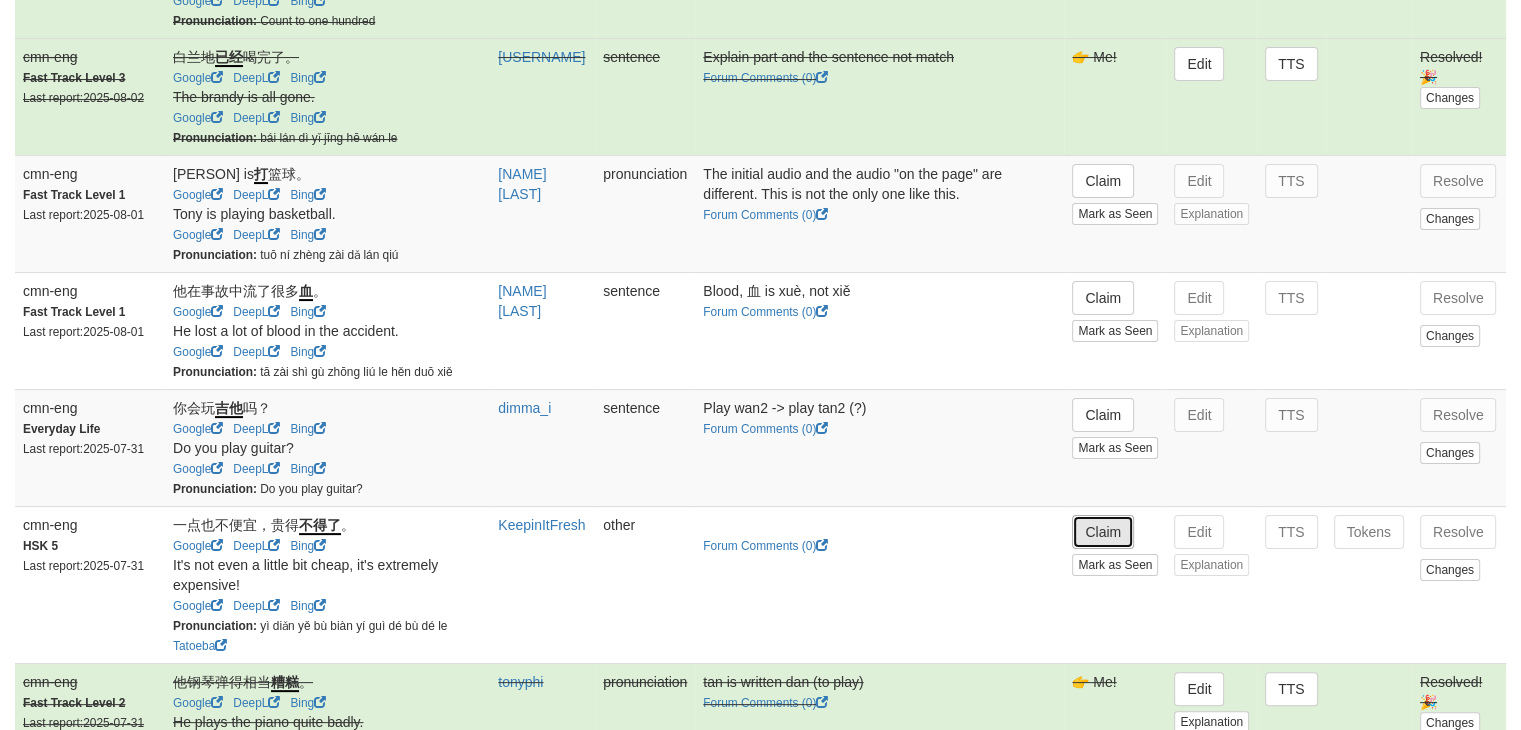 click on "Claim" at bounding box center [1103, 532] 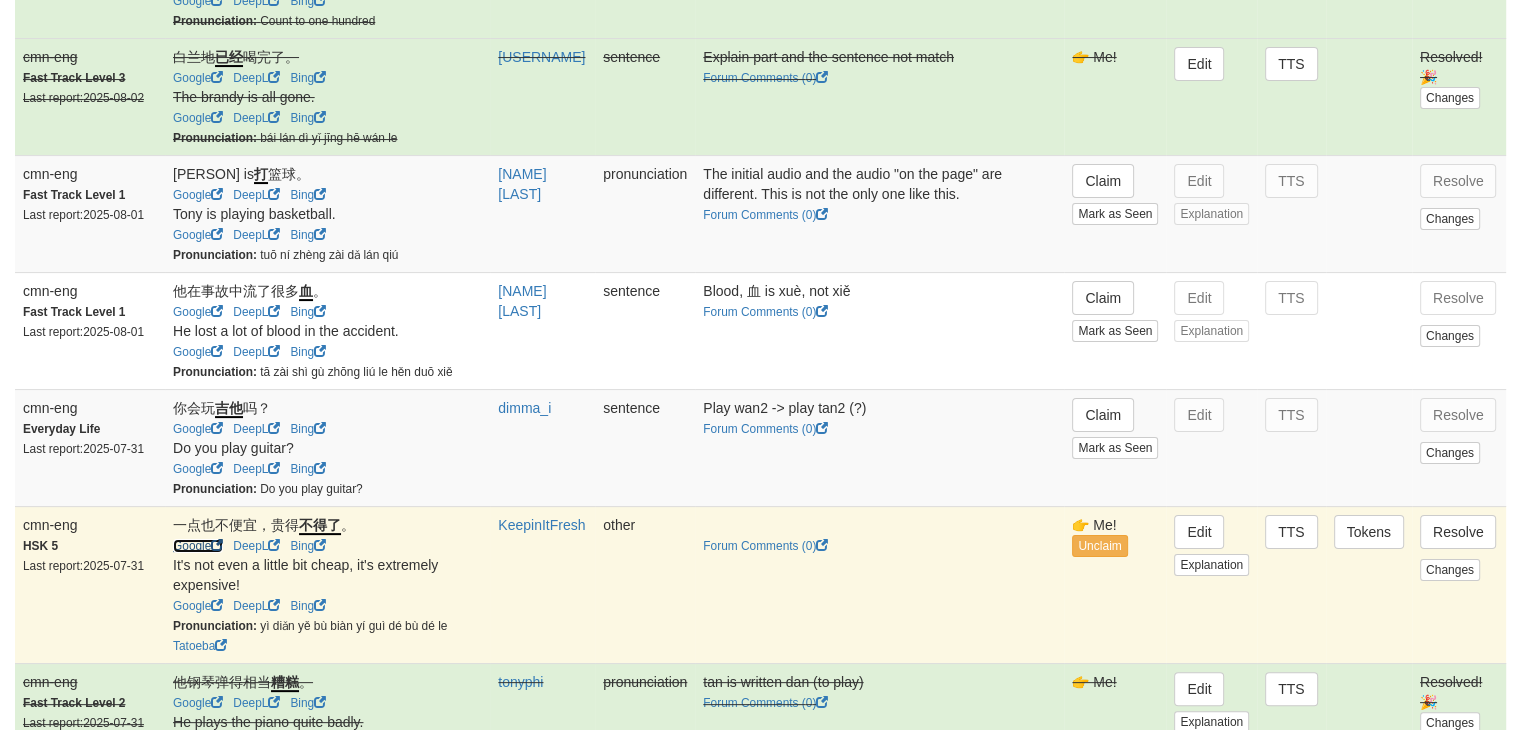 click on "Google" at bounding box center [198, 546] 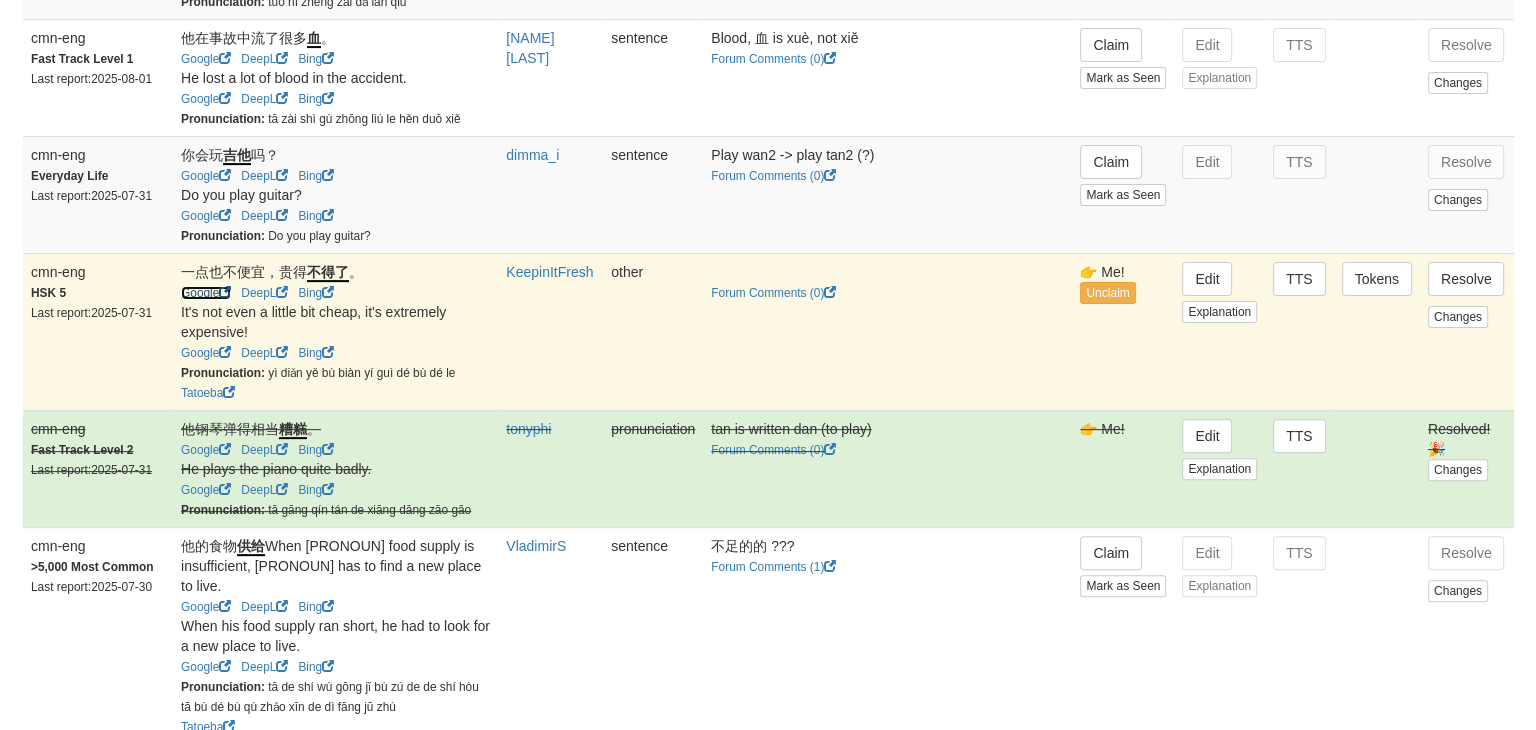 scroll, scrollTop: 623, scrollLeft: 0, axis: vertical 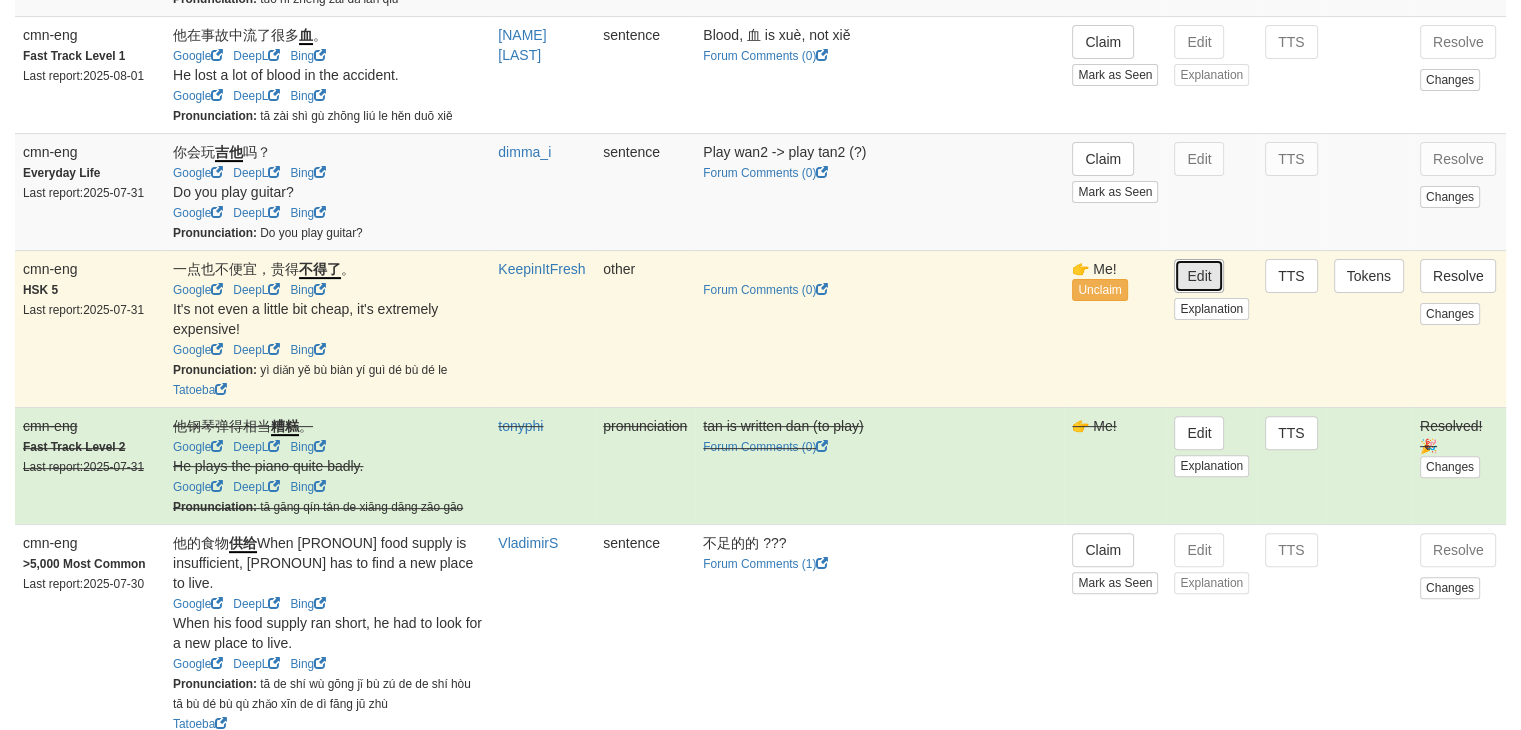 click on "Edit" at bounding box center (1199, 276) 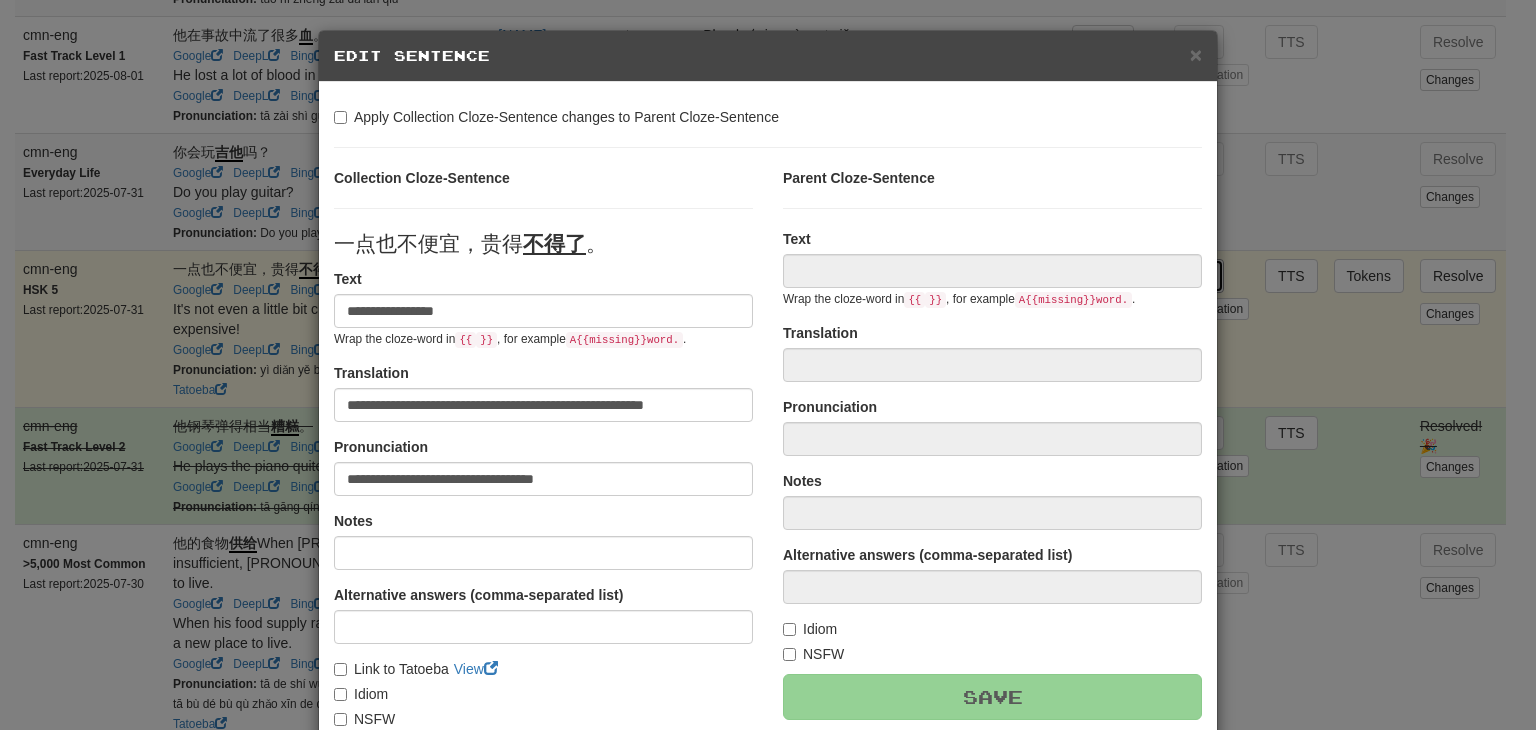 type on "**********" 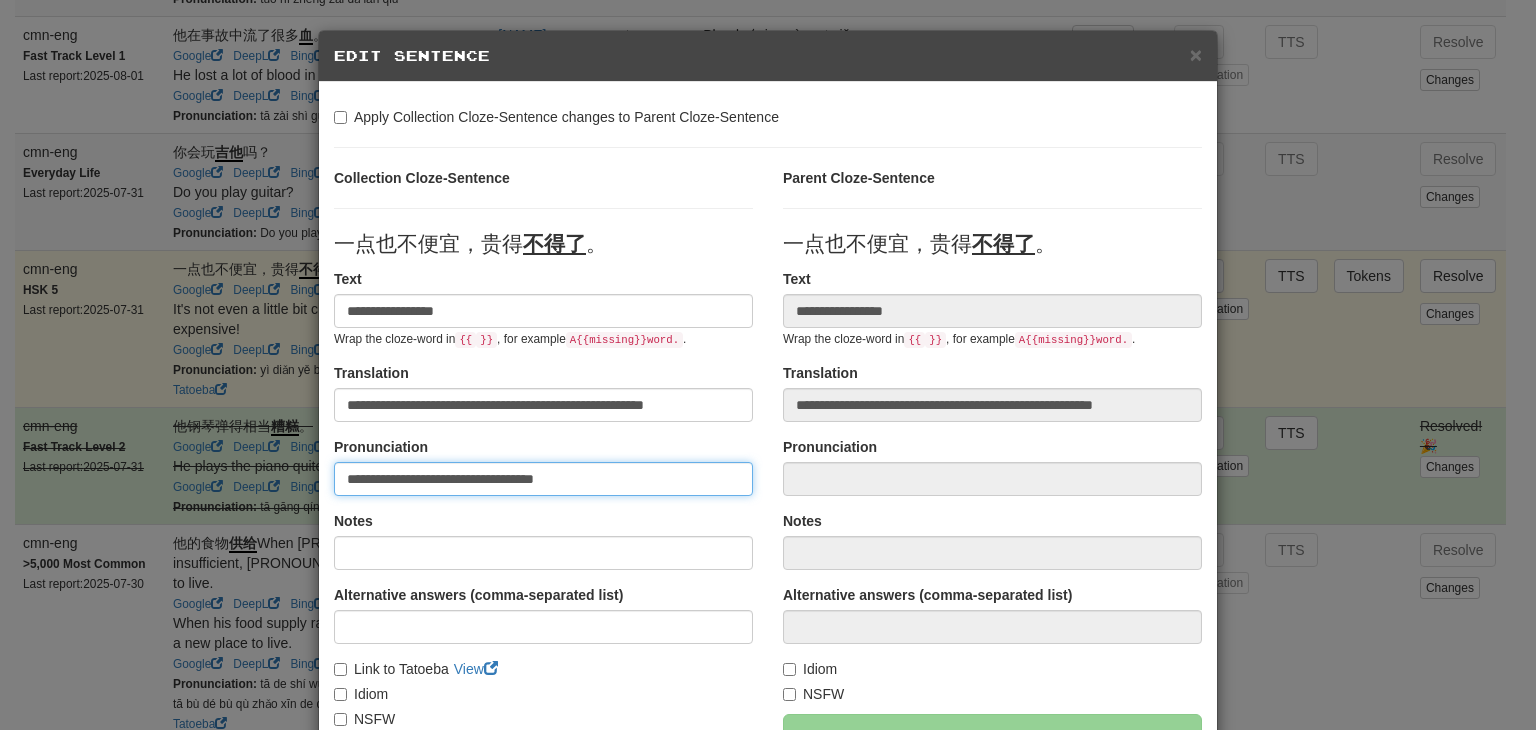 click on "**********" at bounding box center [543, 479] 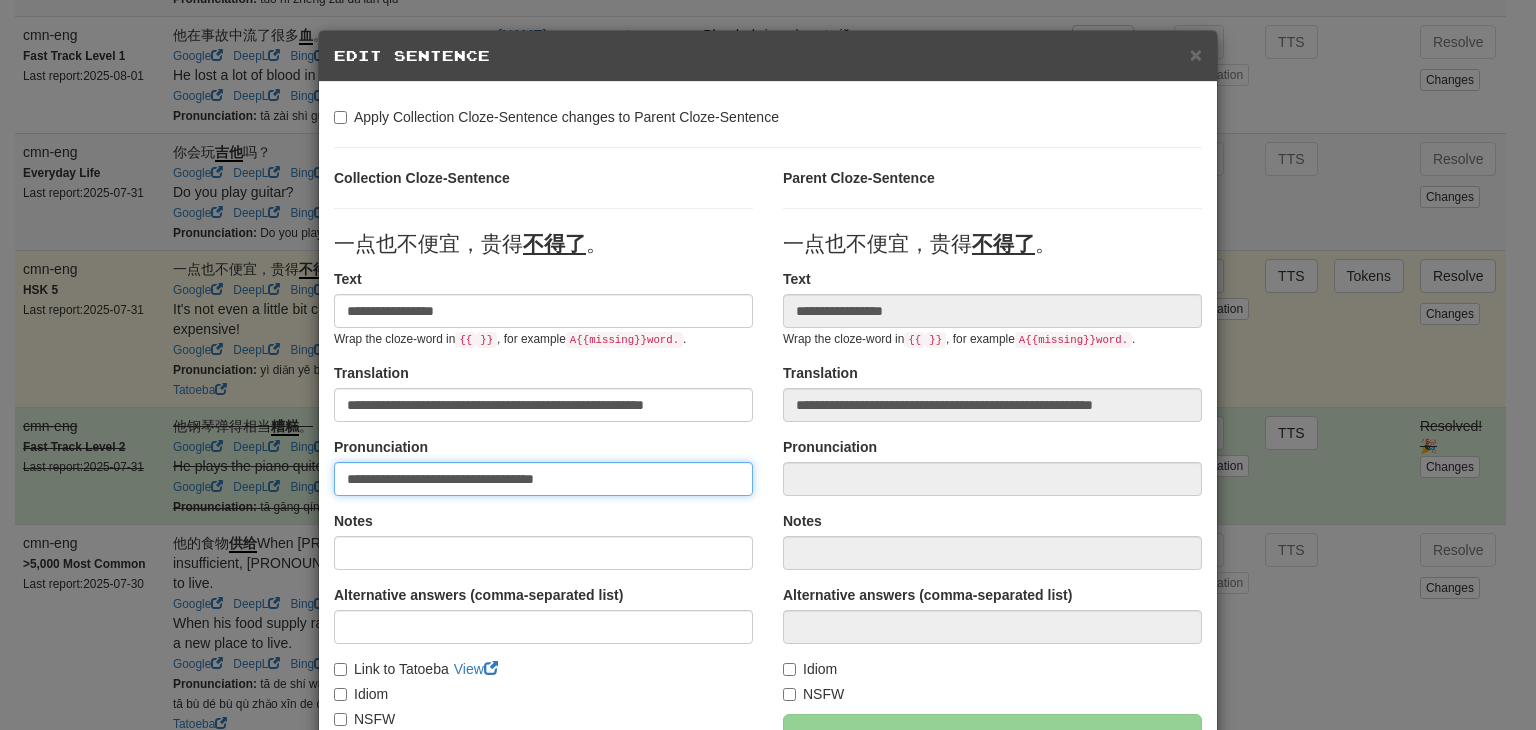 paste on "*" 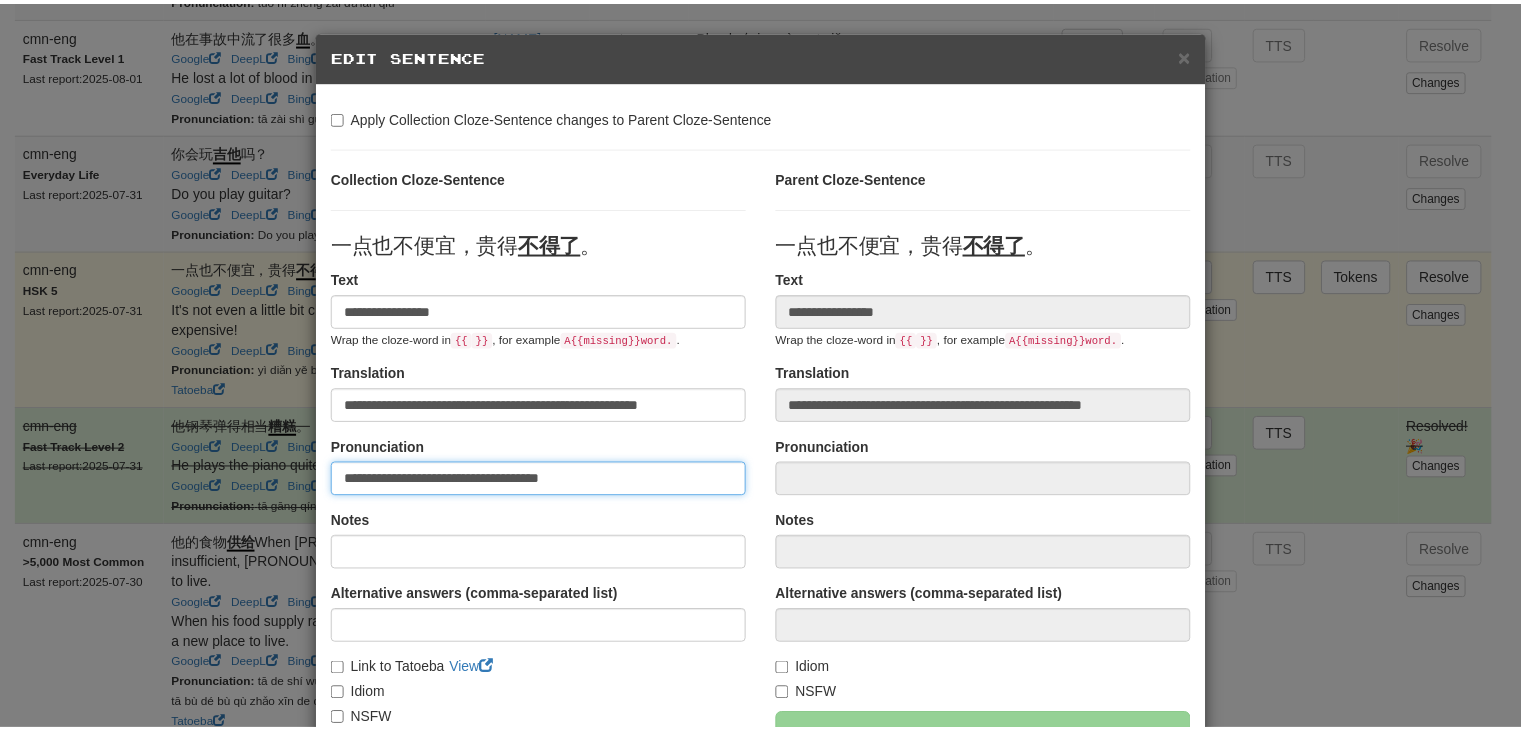 scroll, scrollTop: 246, scrollLeft: 0, axis: vertical 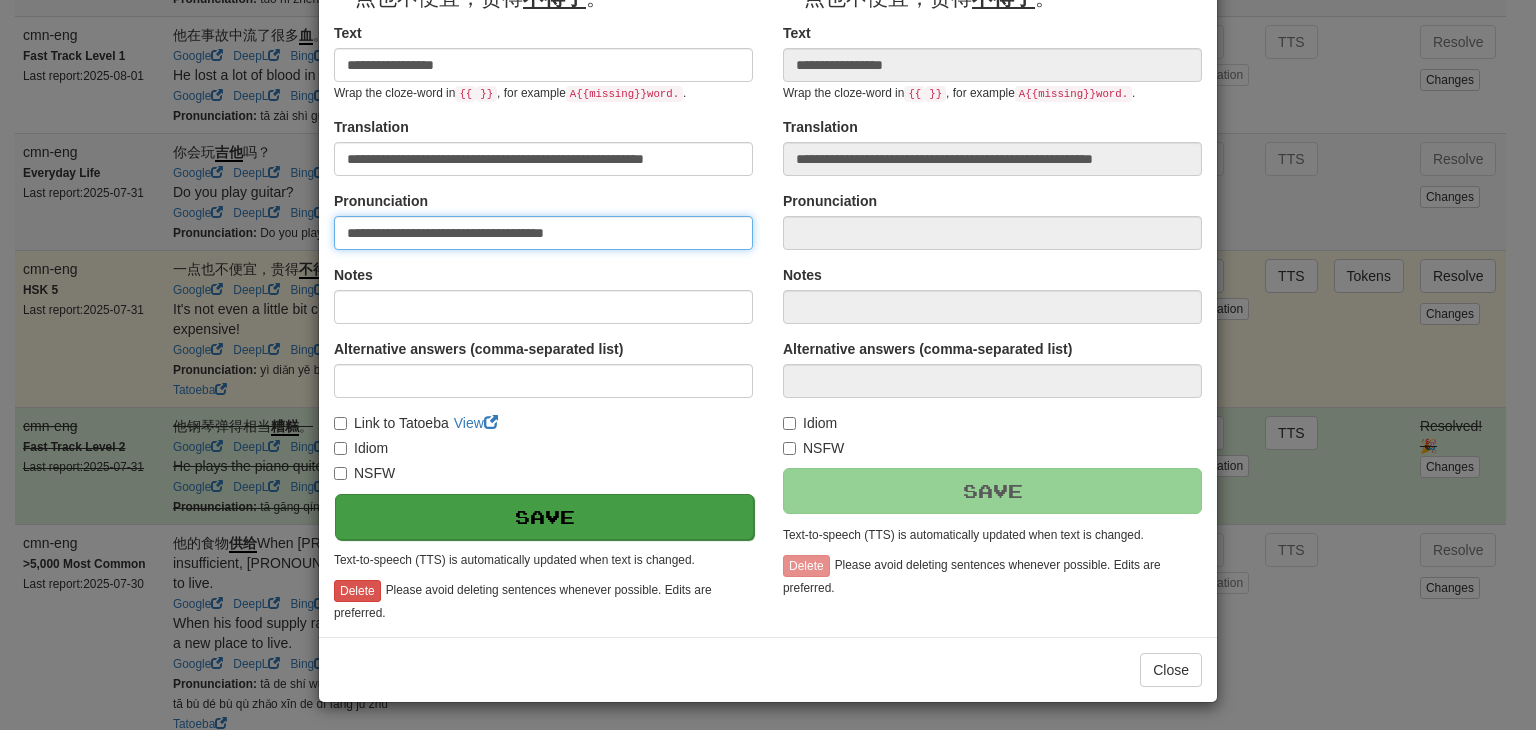 type on "**********" 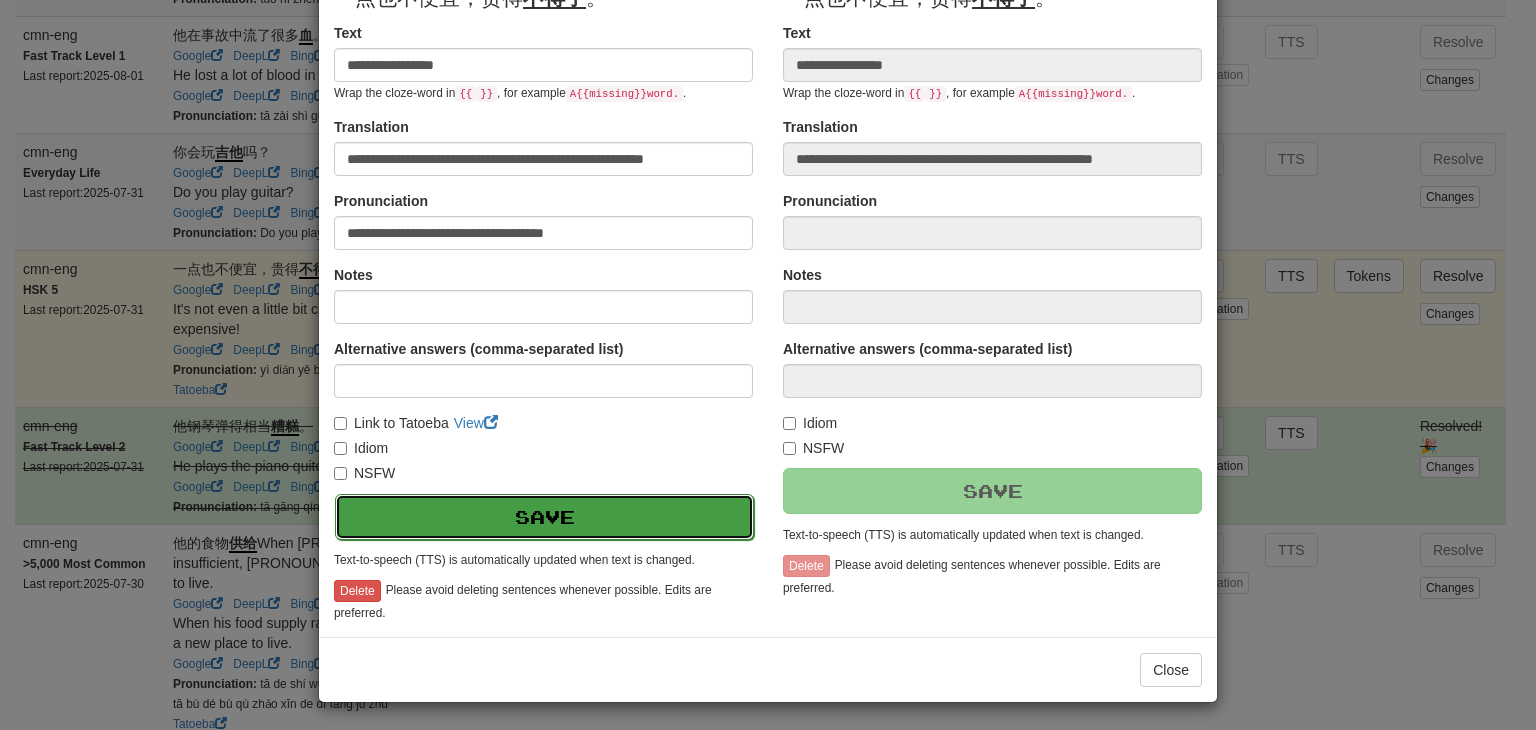 click on "Save" at bounding box center (544, 517) 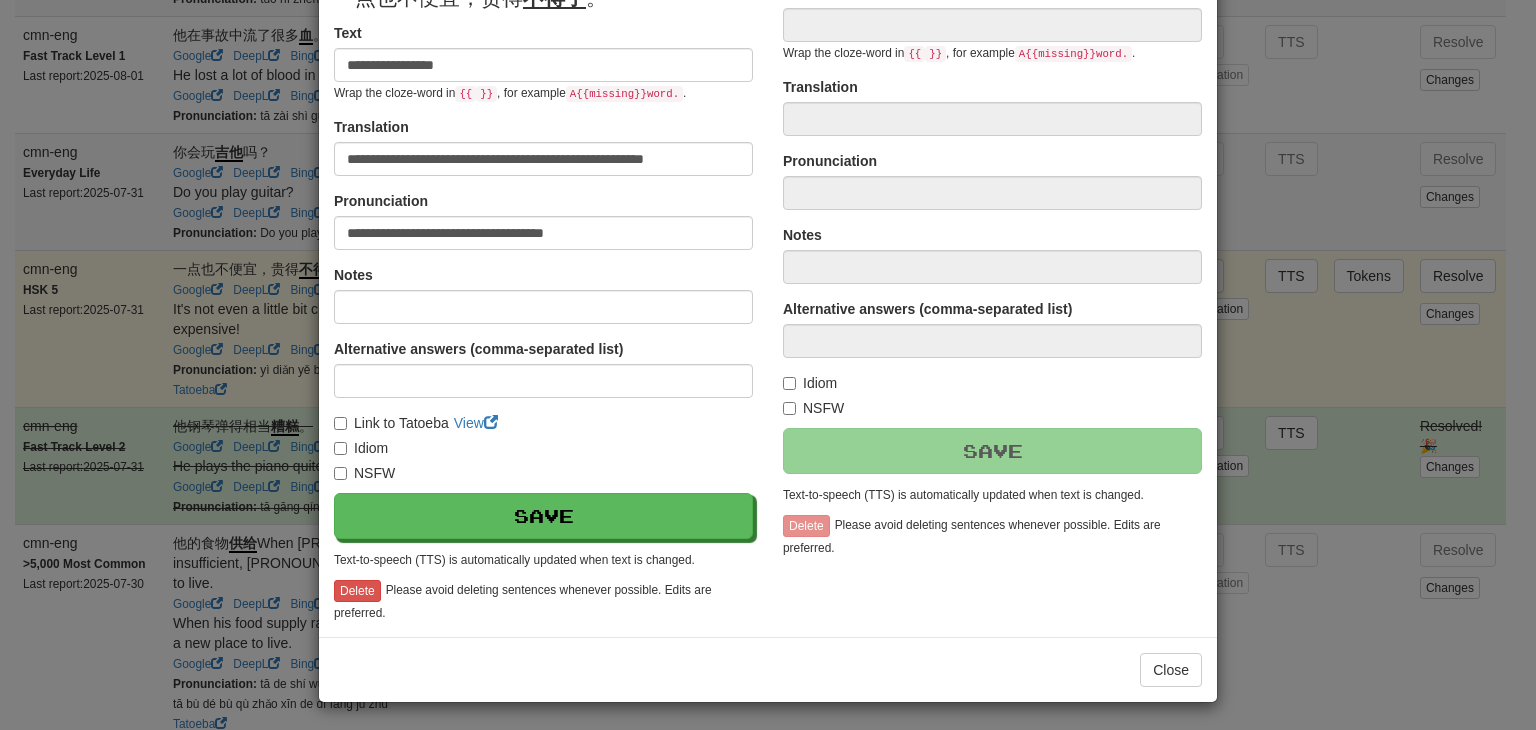 type on "**********" 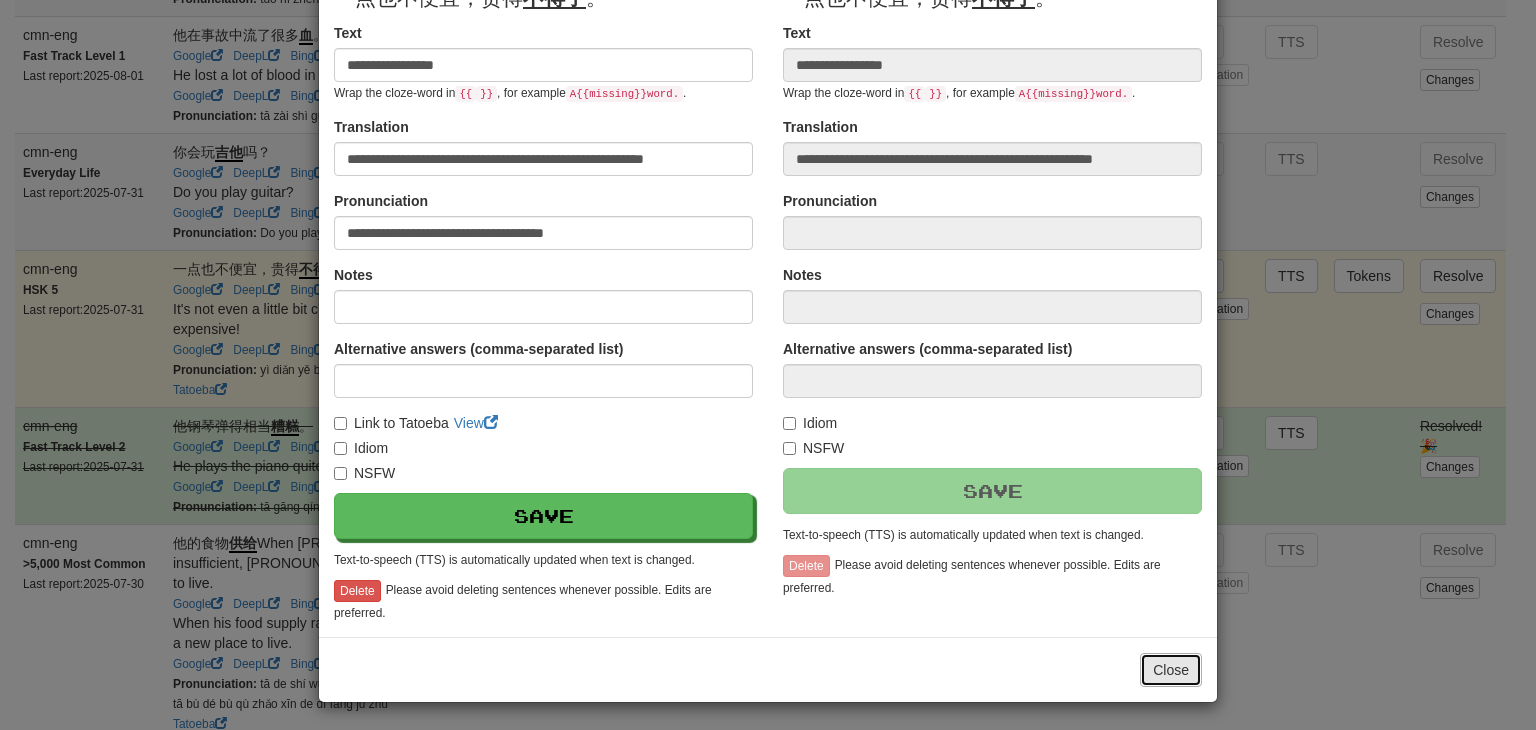 click on "Close" at bounding box center [1171, 670] 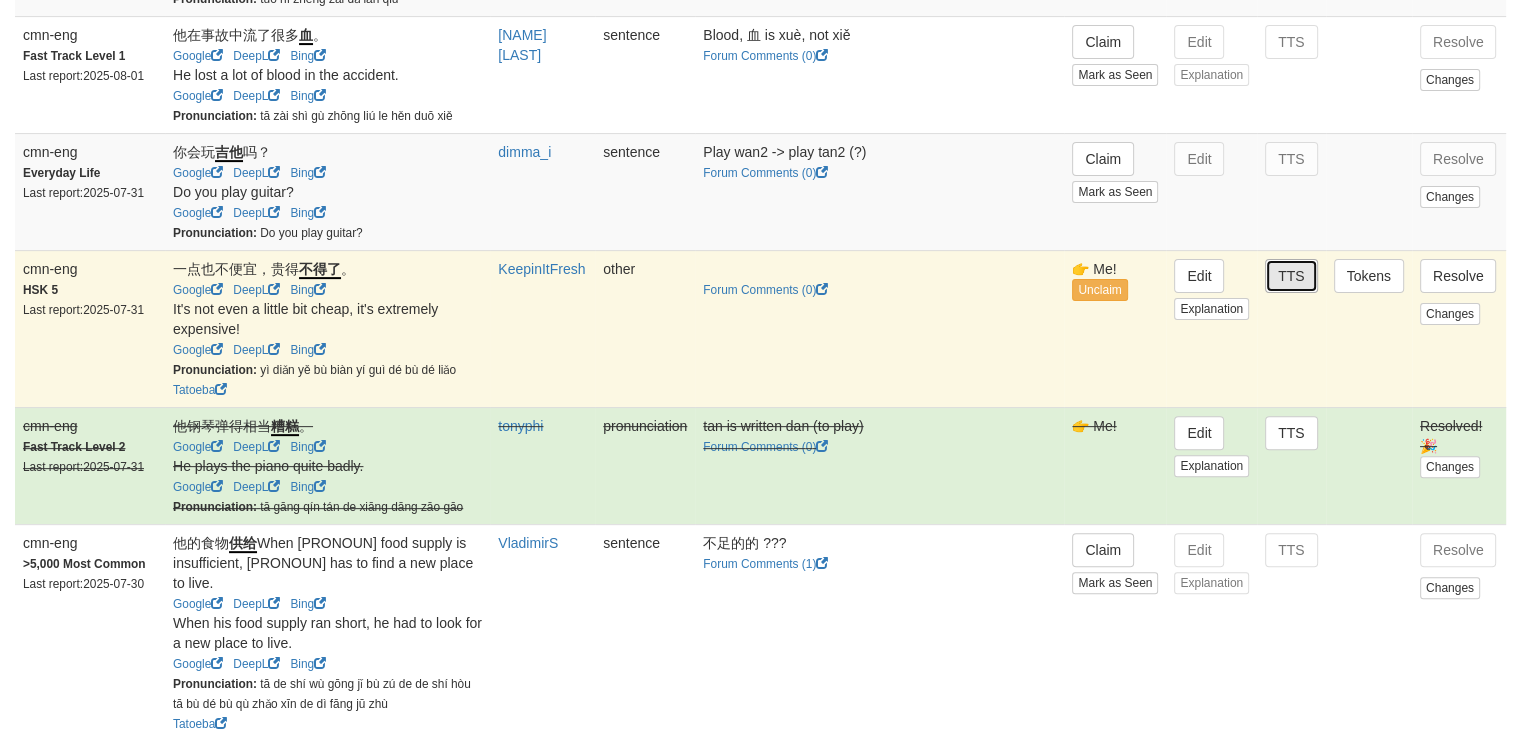 click on "TTS" at bounding box center [1291, 276] 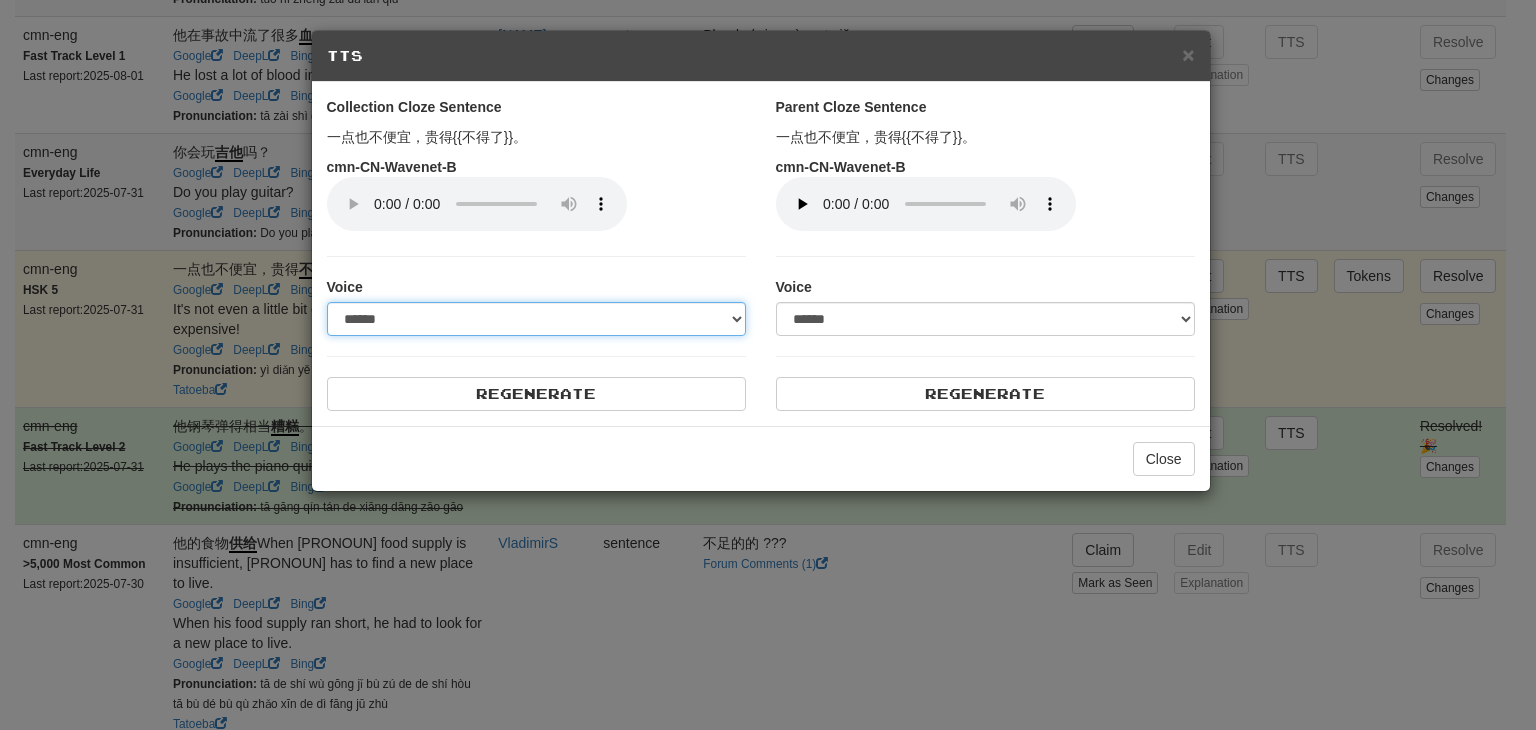 click on "**********" at bounding box center [536, 319] 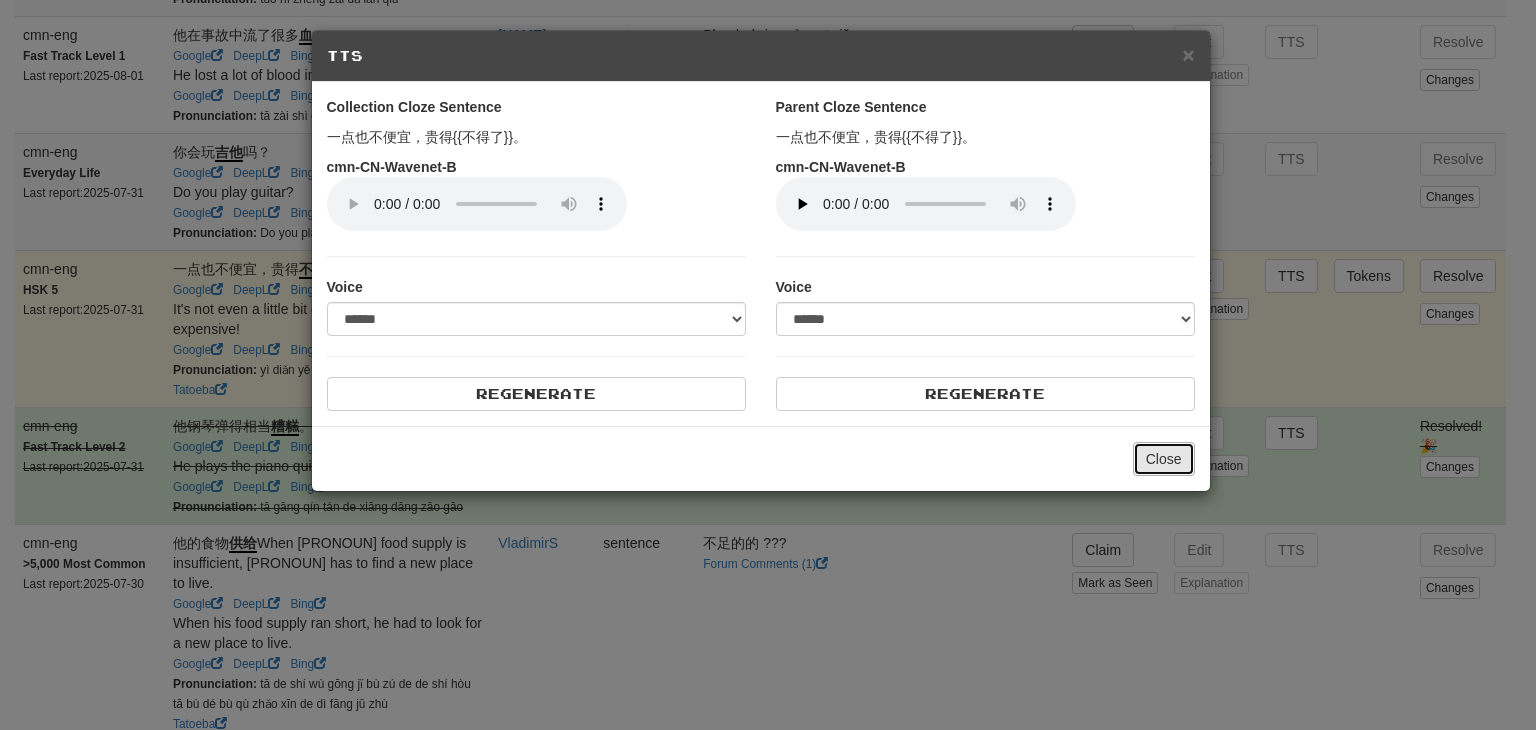 click on "Close" at bounding box center [1164, 459] 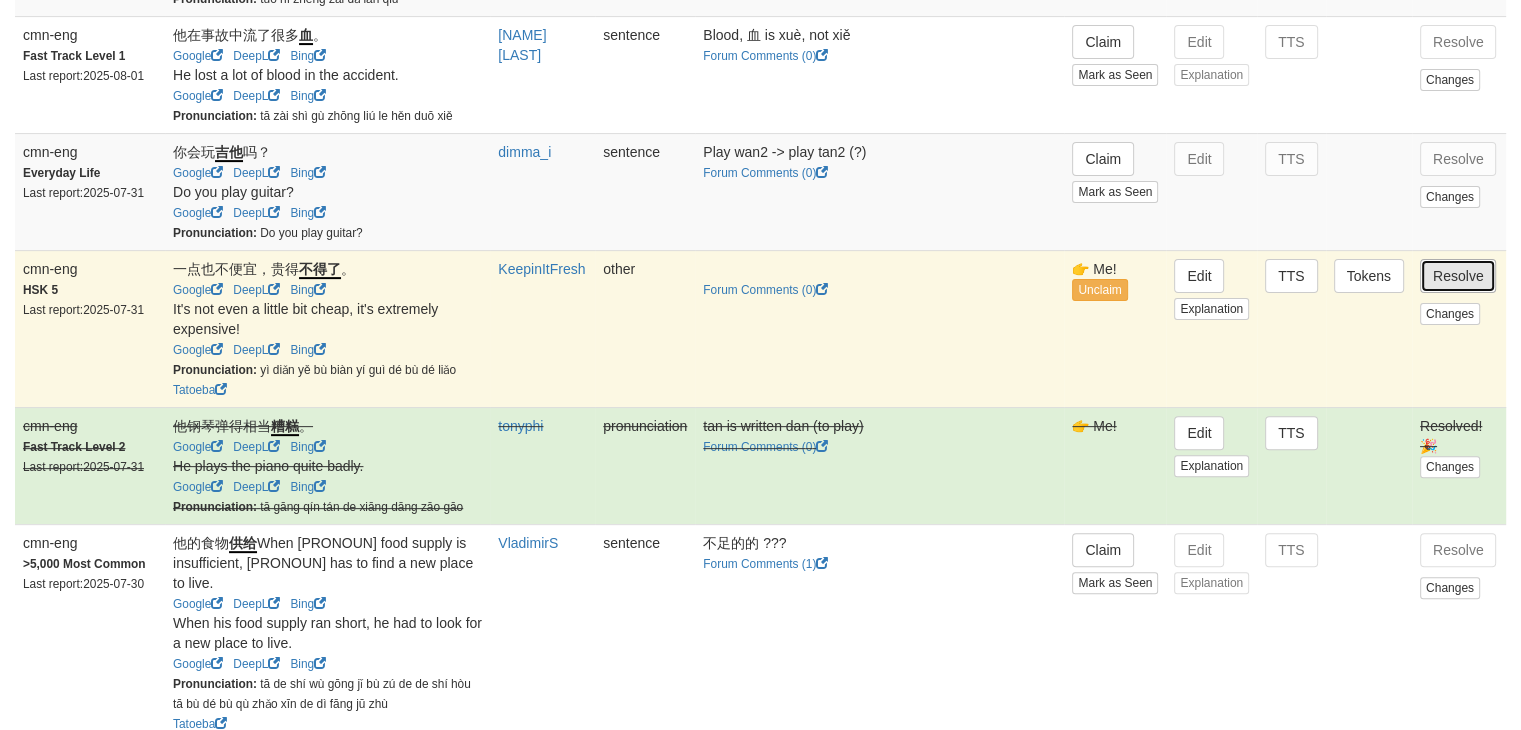 click on "Resolve" at bounding box center [1458, 276] 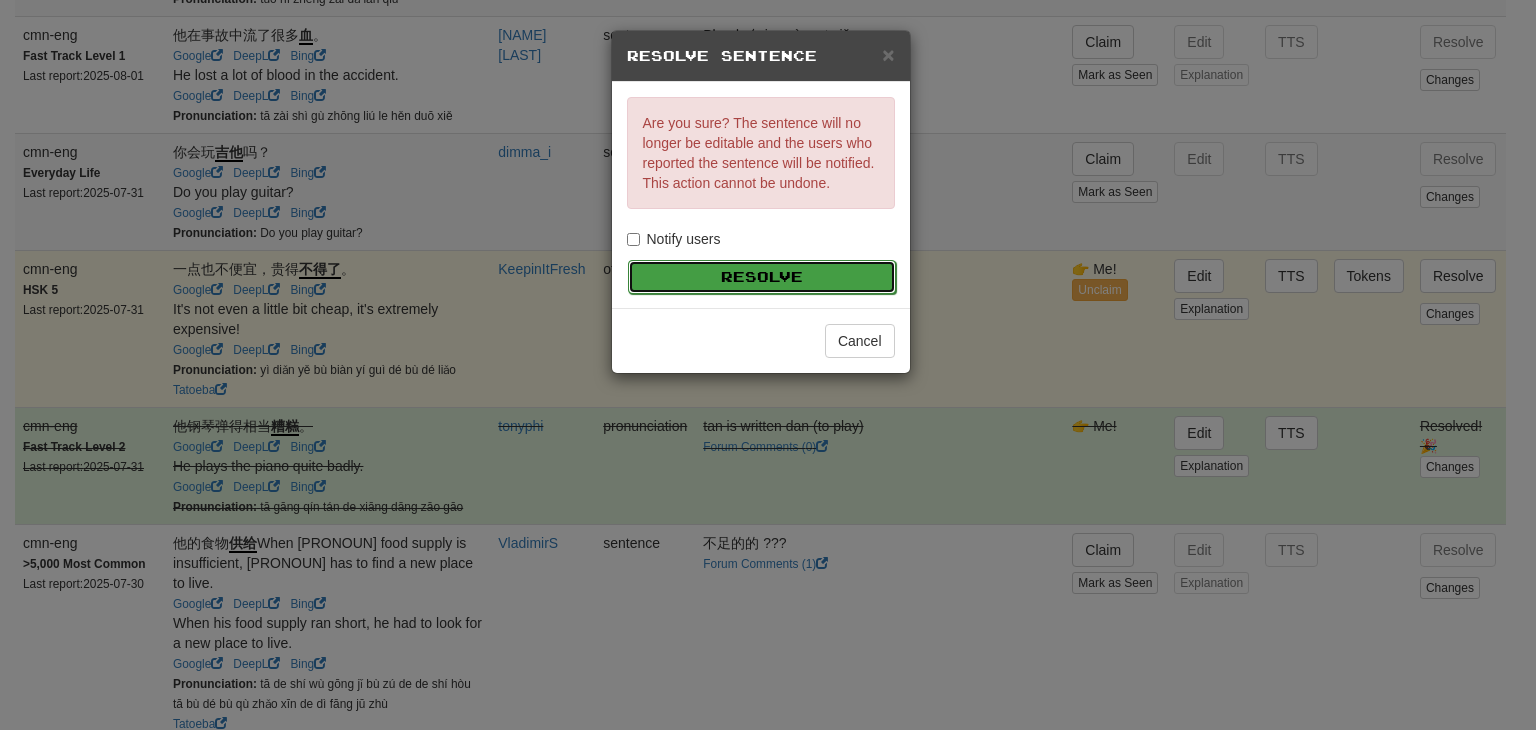 click on "Resolve" at bounding box center (762, 277) 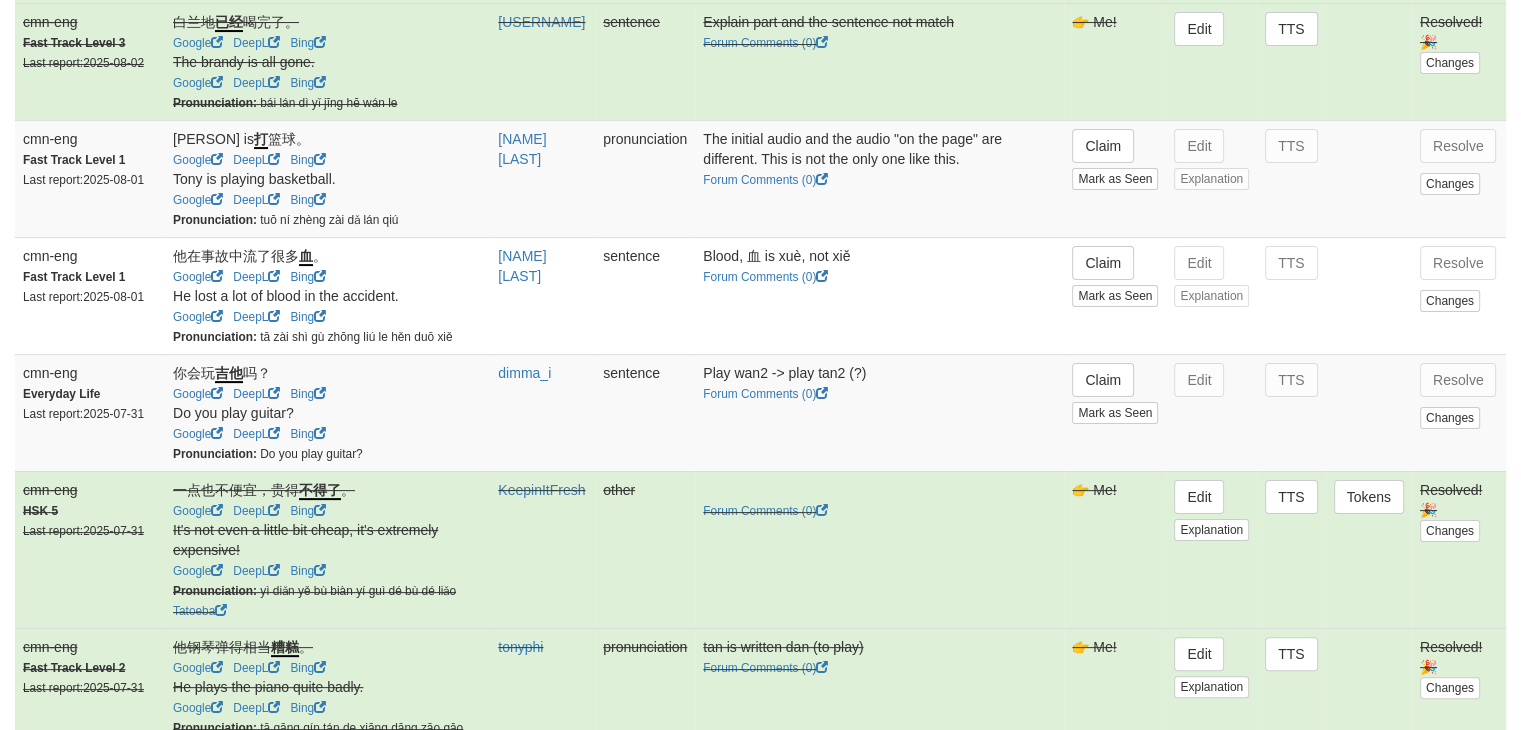 scroll, scrollTop: 394, scrollLeft: 0, axis: vertical 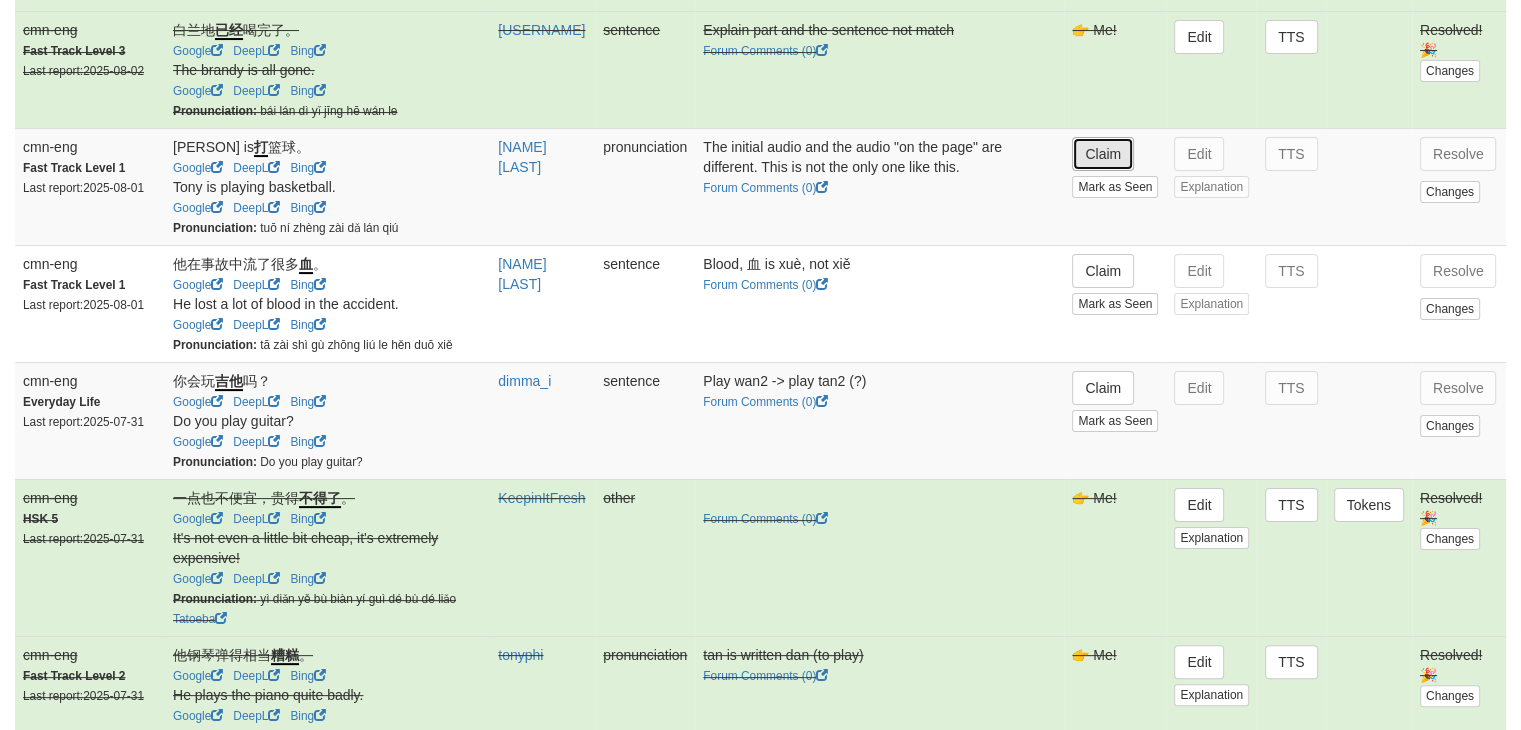 click on "Claim" at bounding box center [1103, 154] 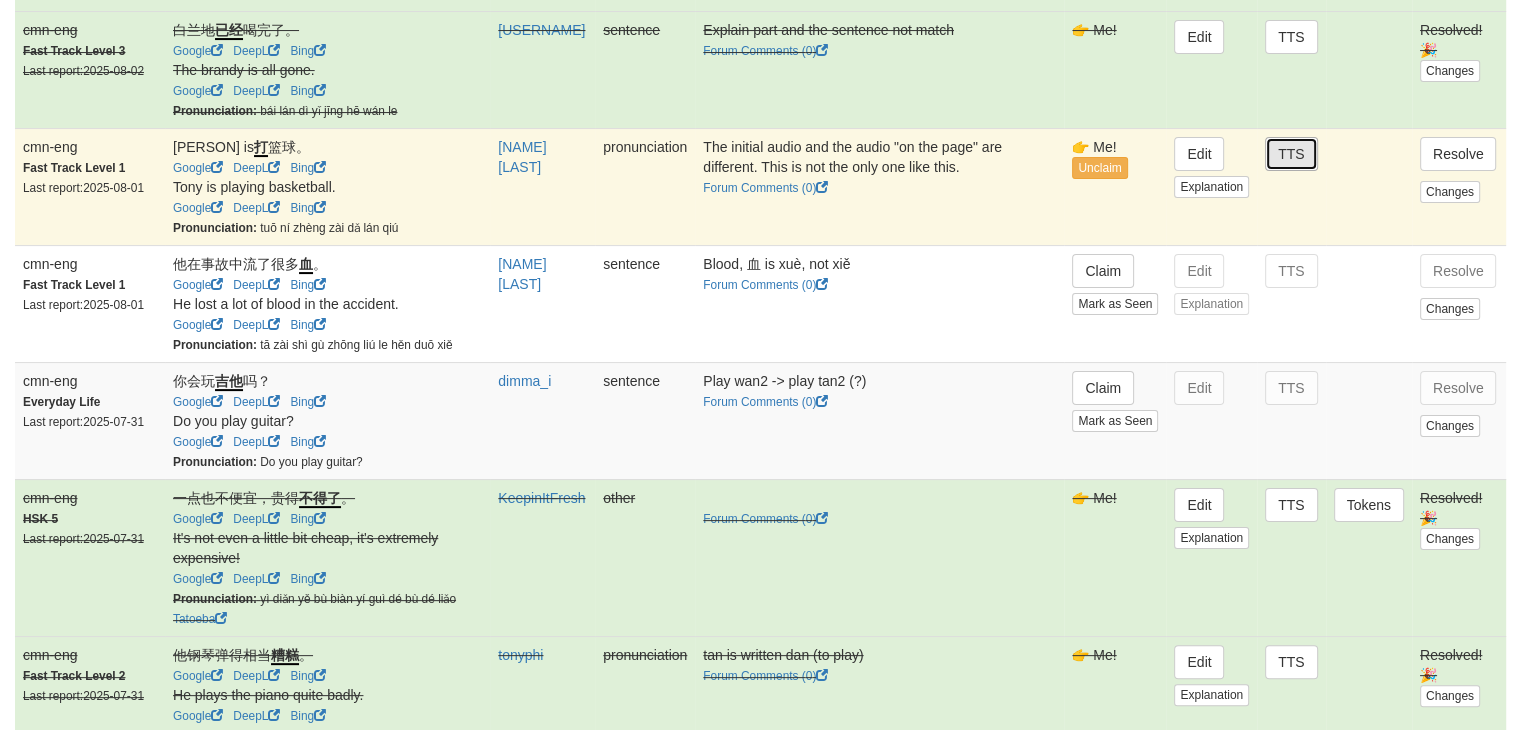 click on "TTS" at bounding box center (1291, 154) 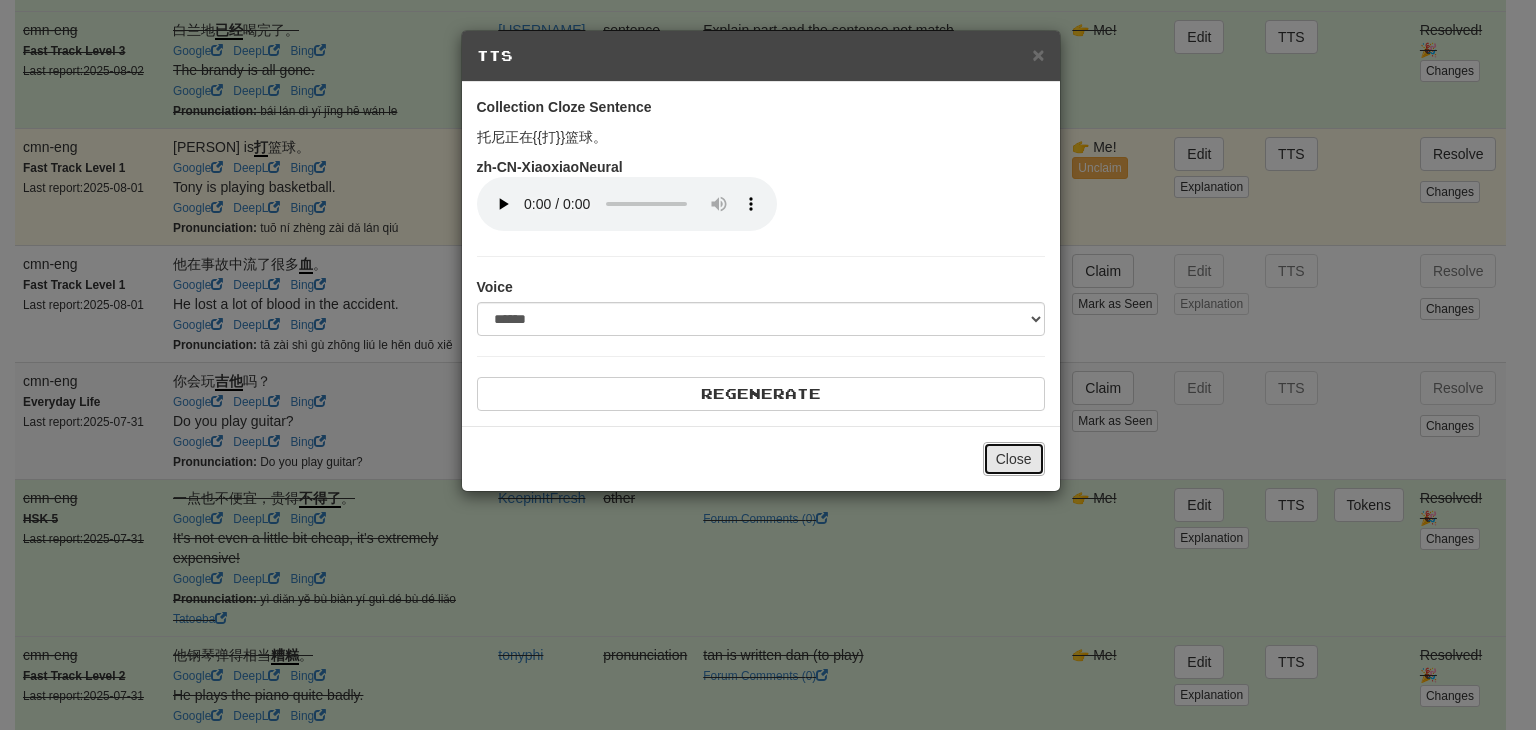 click on "Close" at bounding box center (1014, 459) 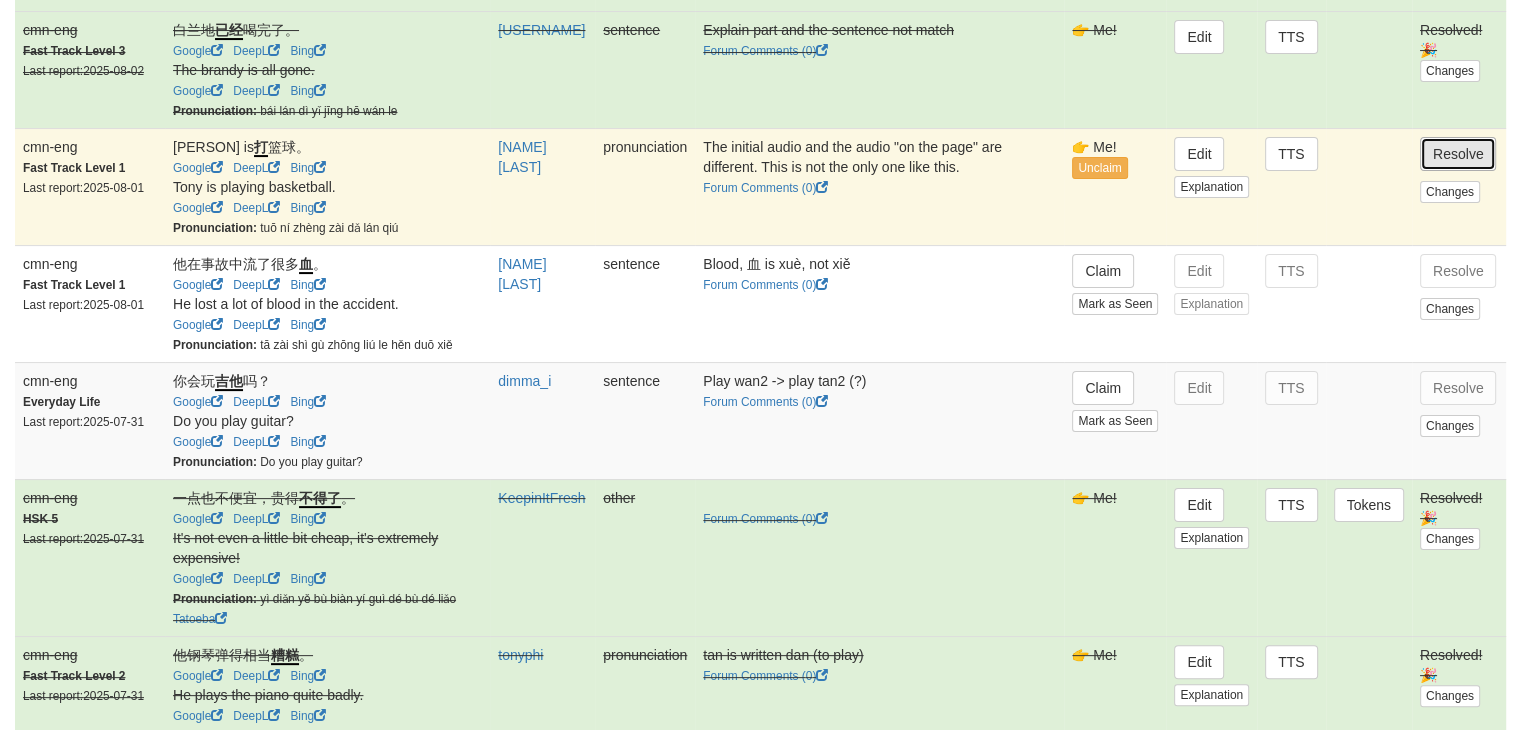 click on "Resolve" at bounding box center [1458, 154] 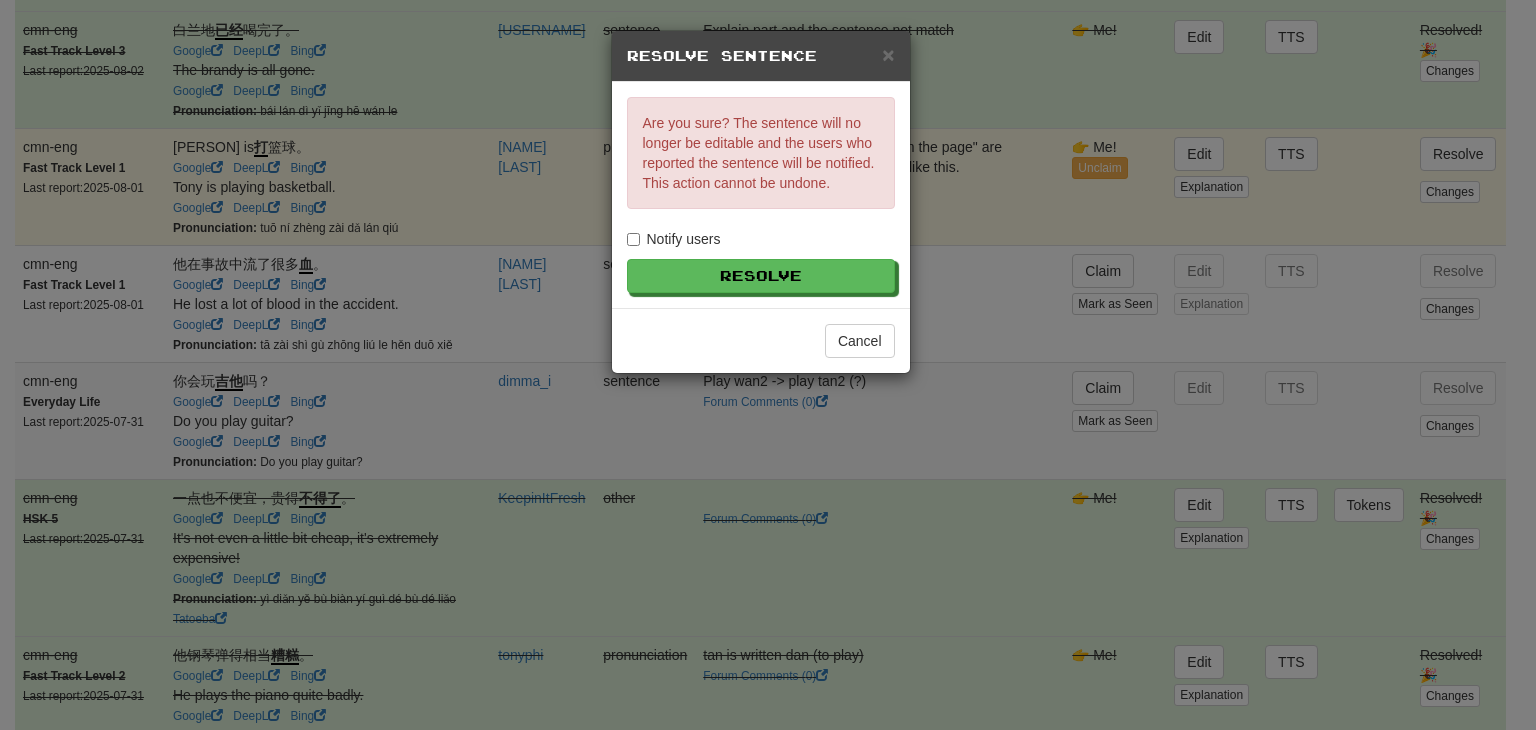click on "Notify users" at bounding box center [674, 239] 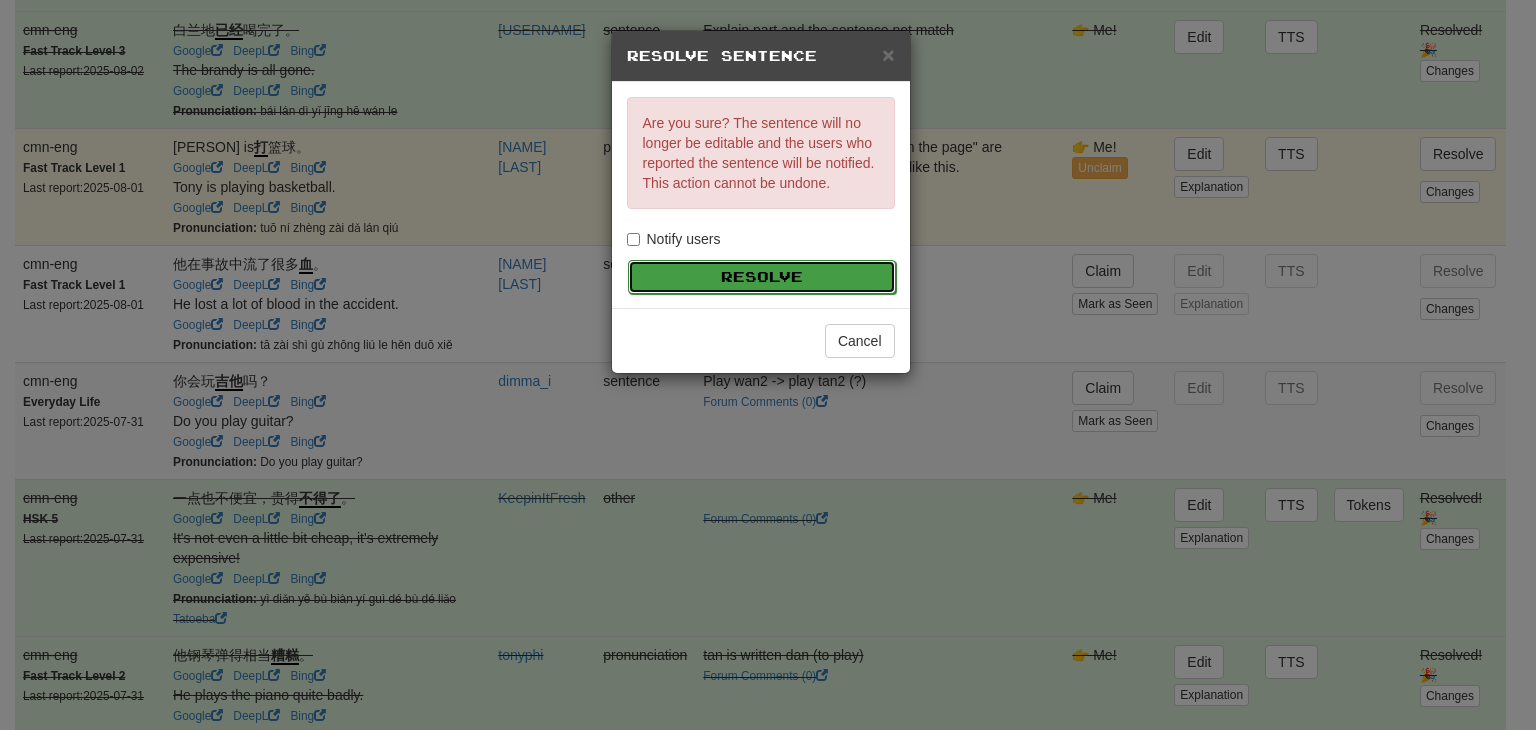 click on "Resolve" at bounding box center (762, 277) 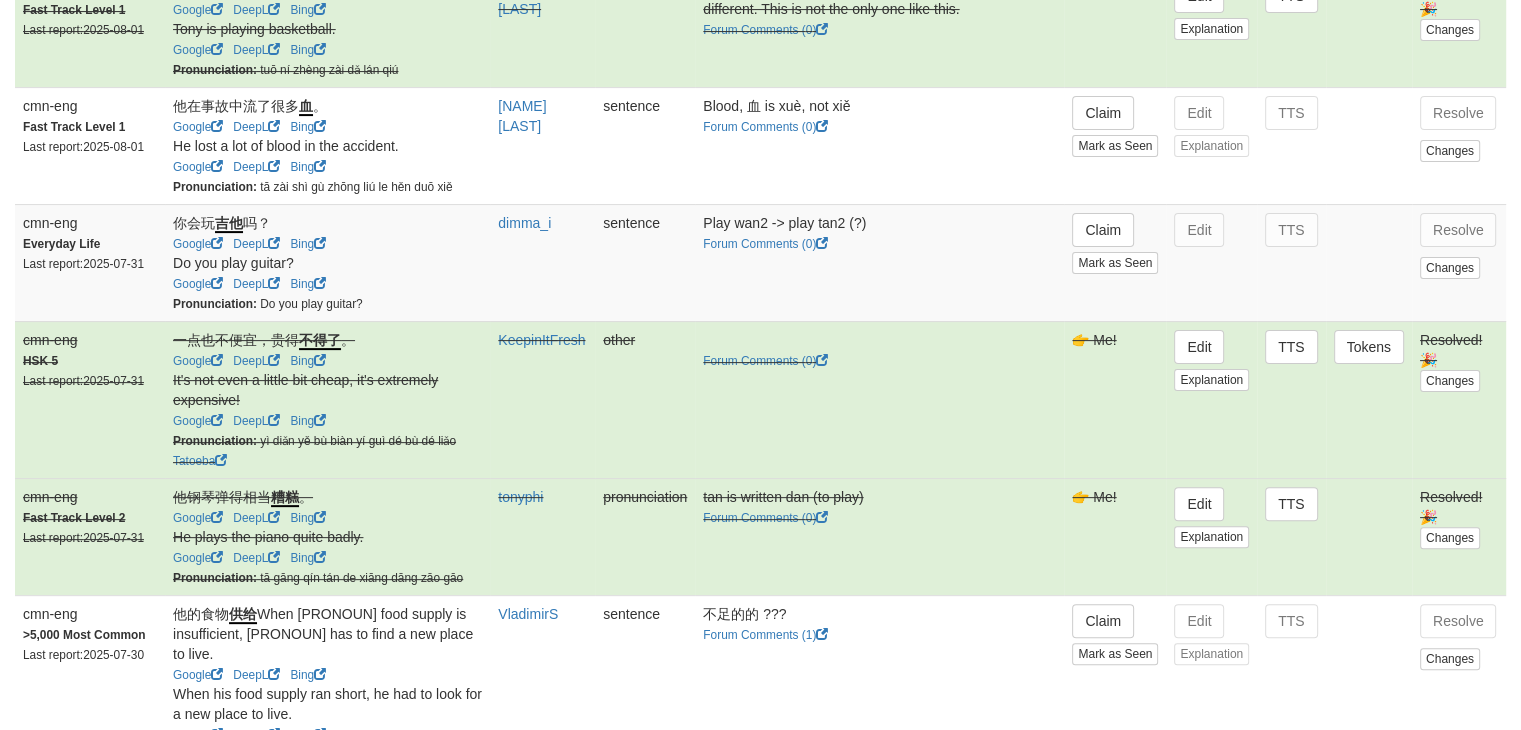 scroll, scrollTop: 551, scrollLeft: 0, axis: vertical 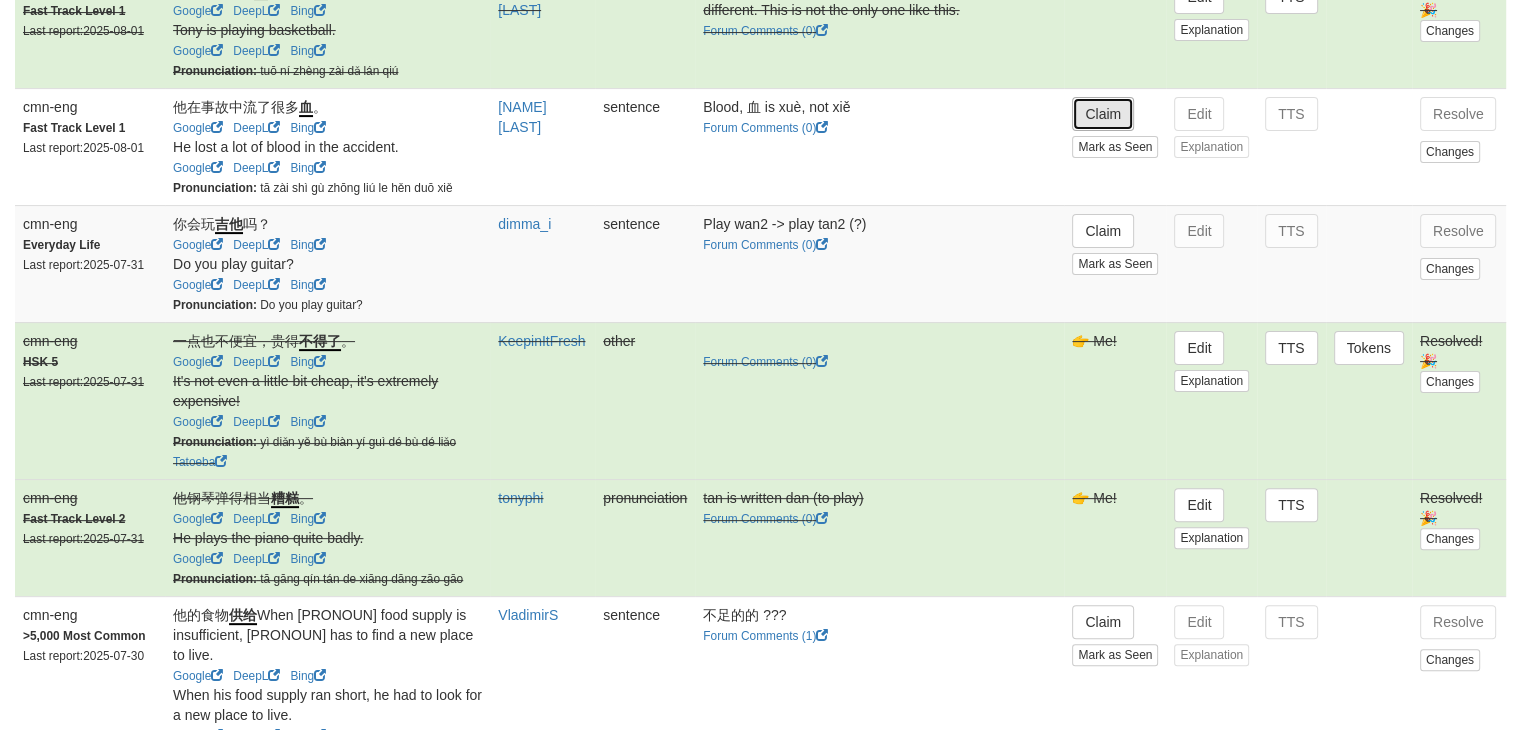 click on "Claim" at bounding box center (1103, 114) 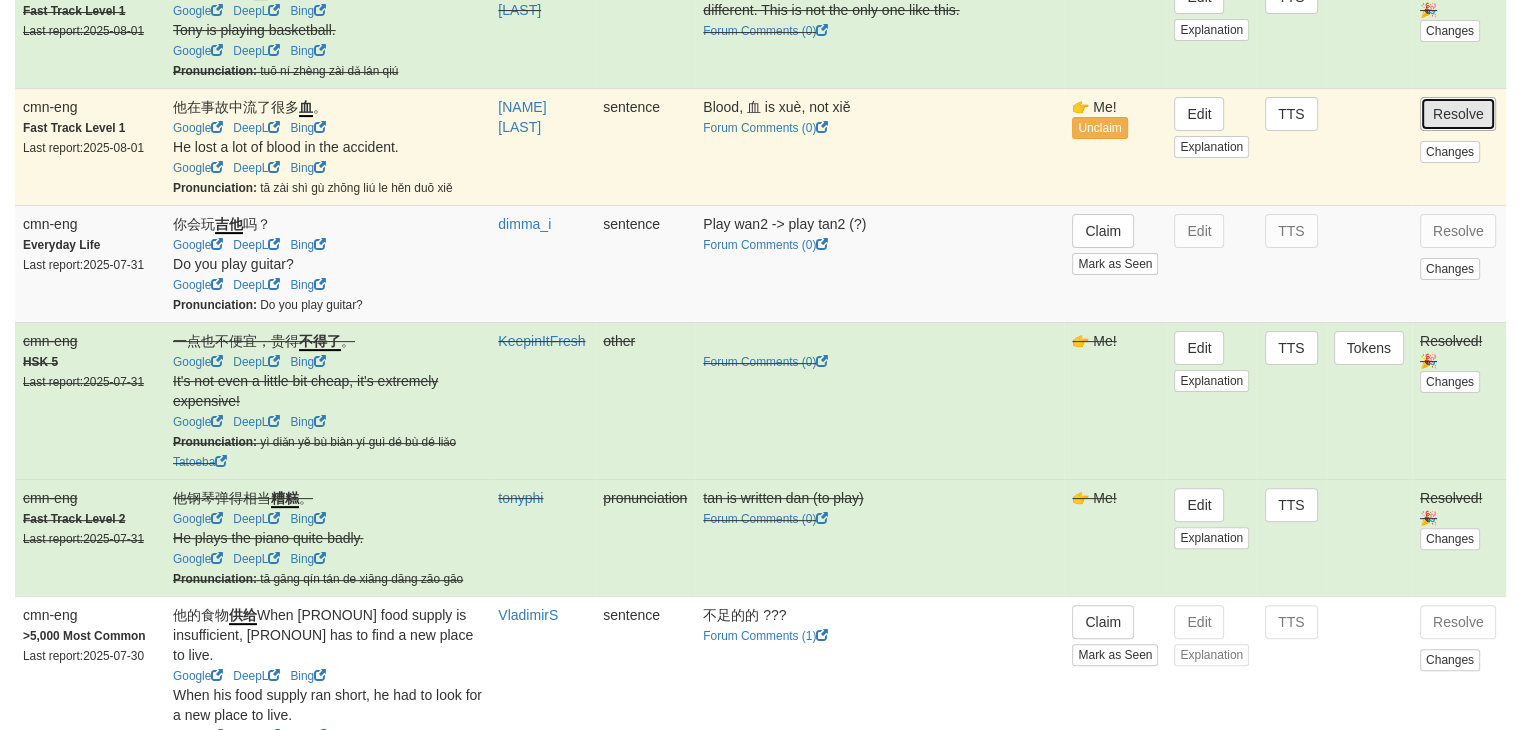 click on "Resolve" at bounding box center [1458, 114] 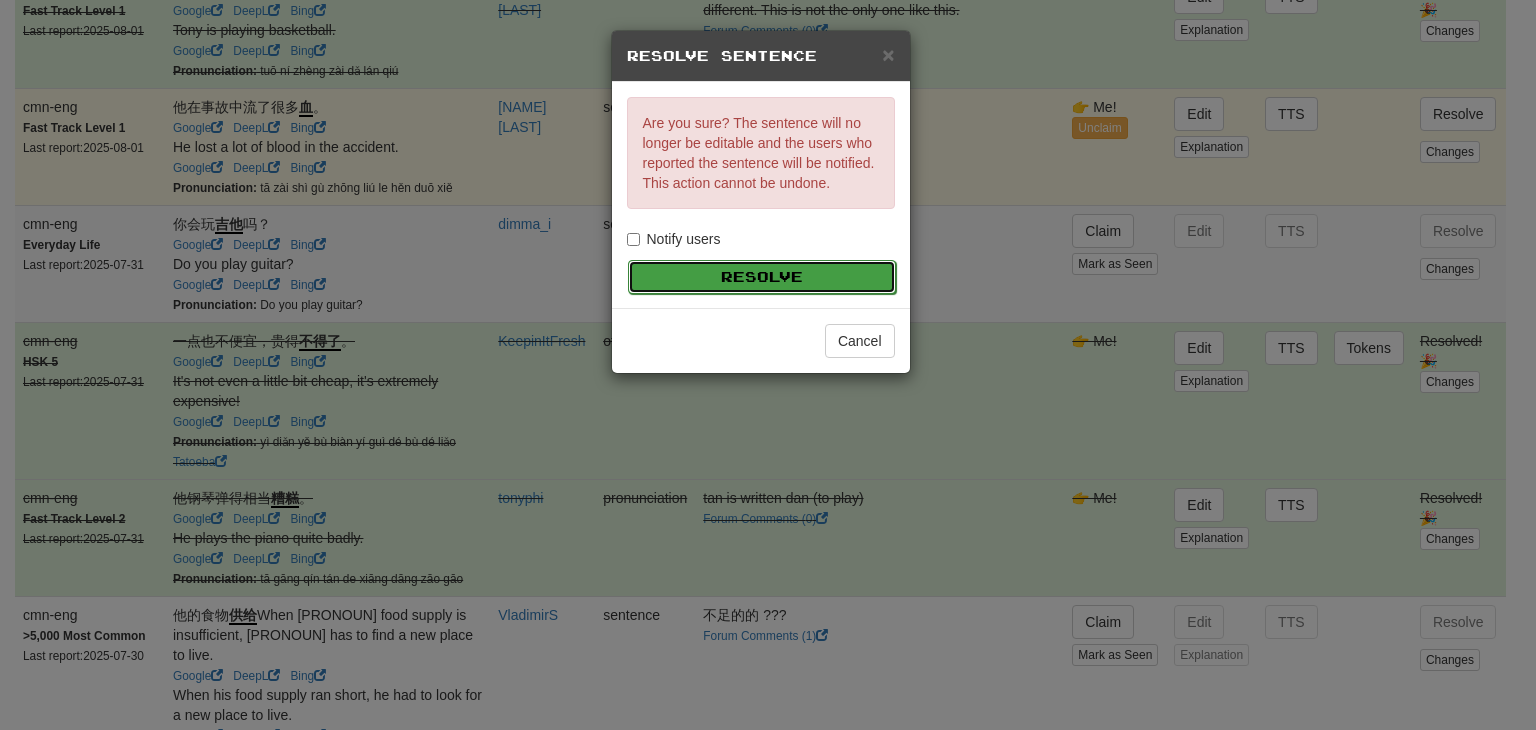 click on "Resolve" at bounding box center [762, 277] 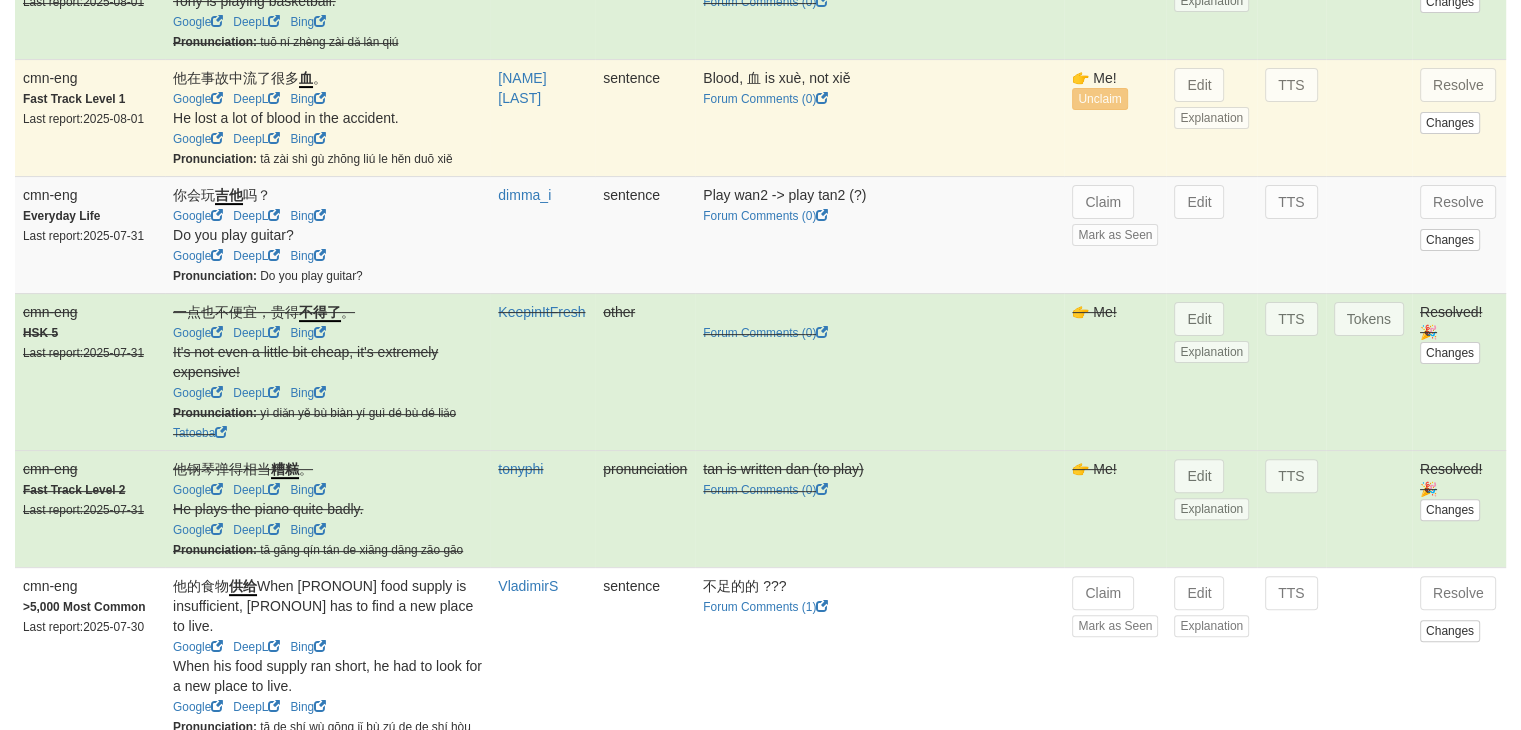 scroll, scrollTop: 584, scrollLeft: 0, axis: vertical 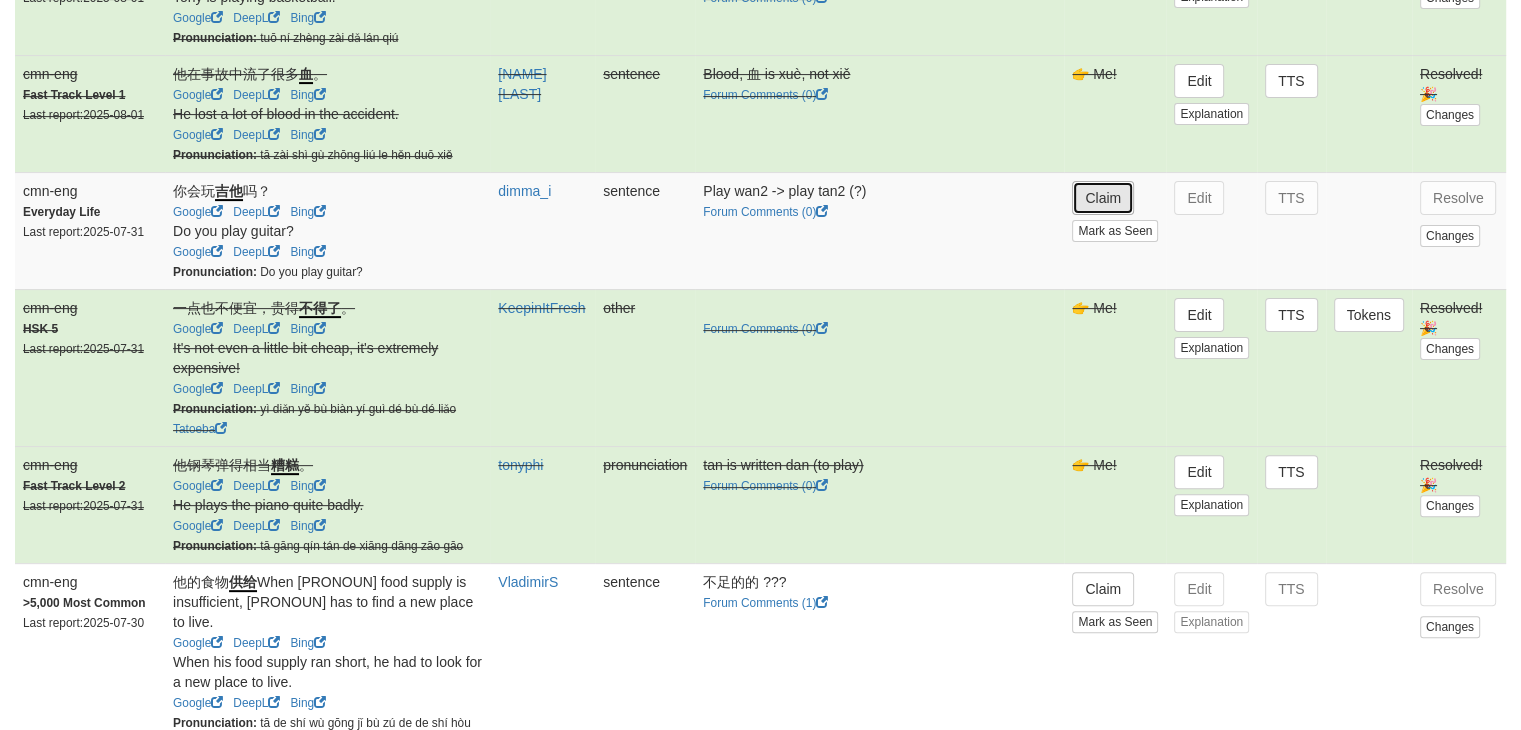 click on "Claim" at bounding box center (1103, 198) 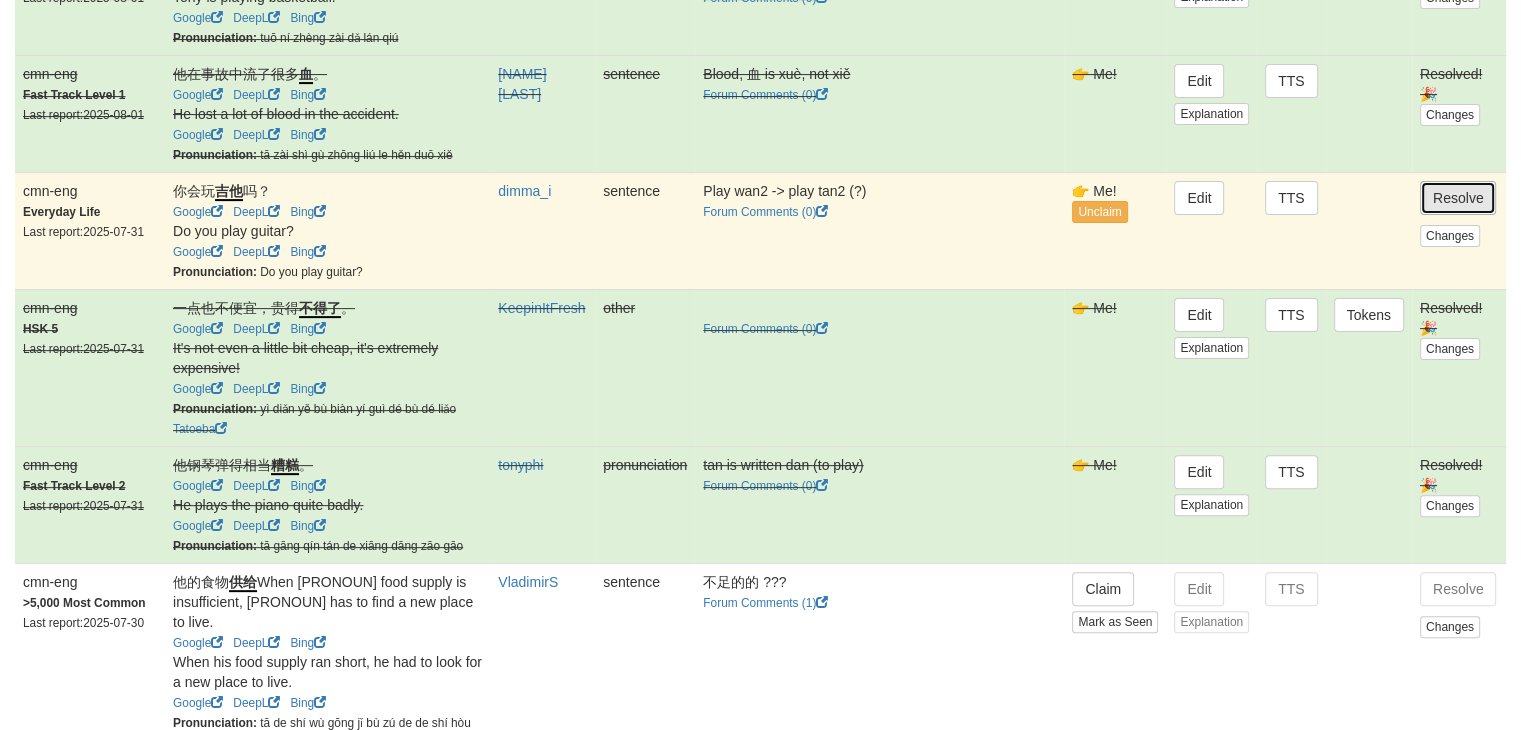 click on "Resolve" at bounding box center [1458, 198] 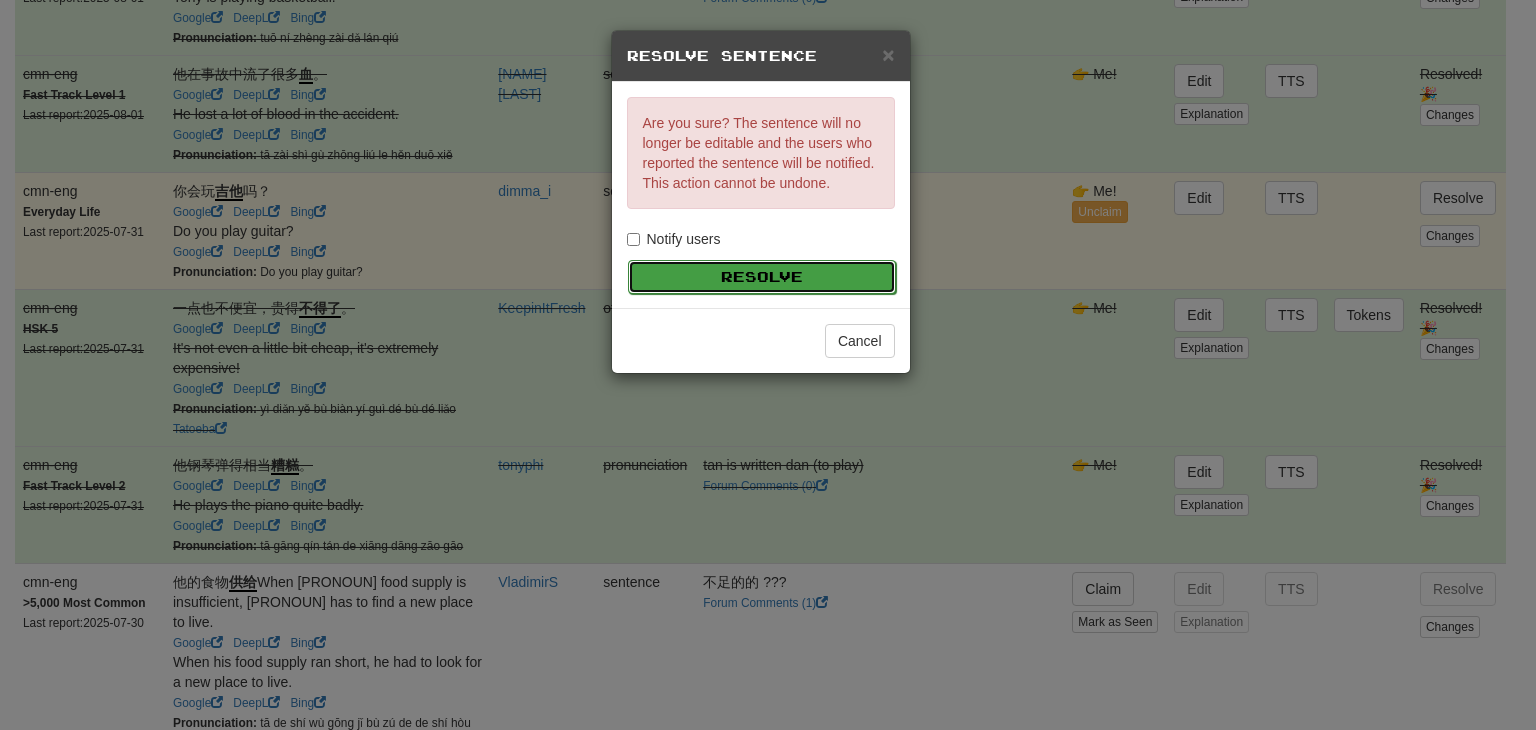 click on "Resolve" at bounding box center (762, 277) 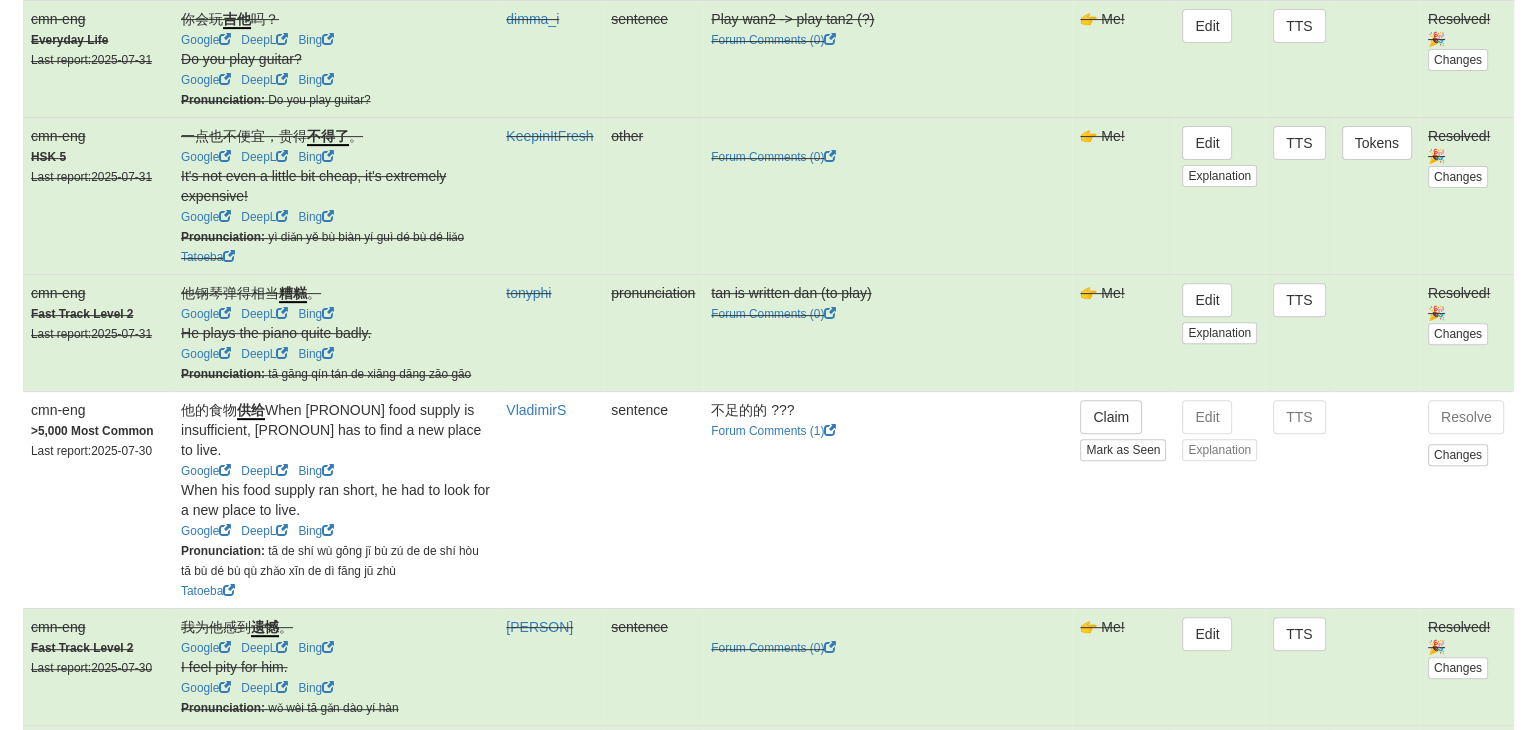 scroll, scrollTop: 760, scrollLeft: 0, axis: vertical 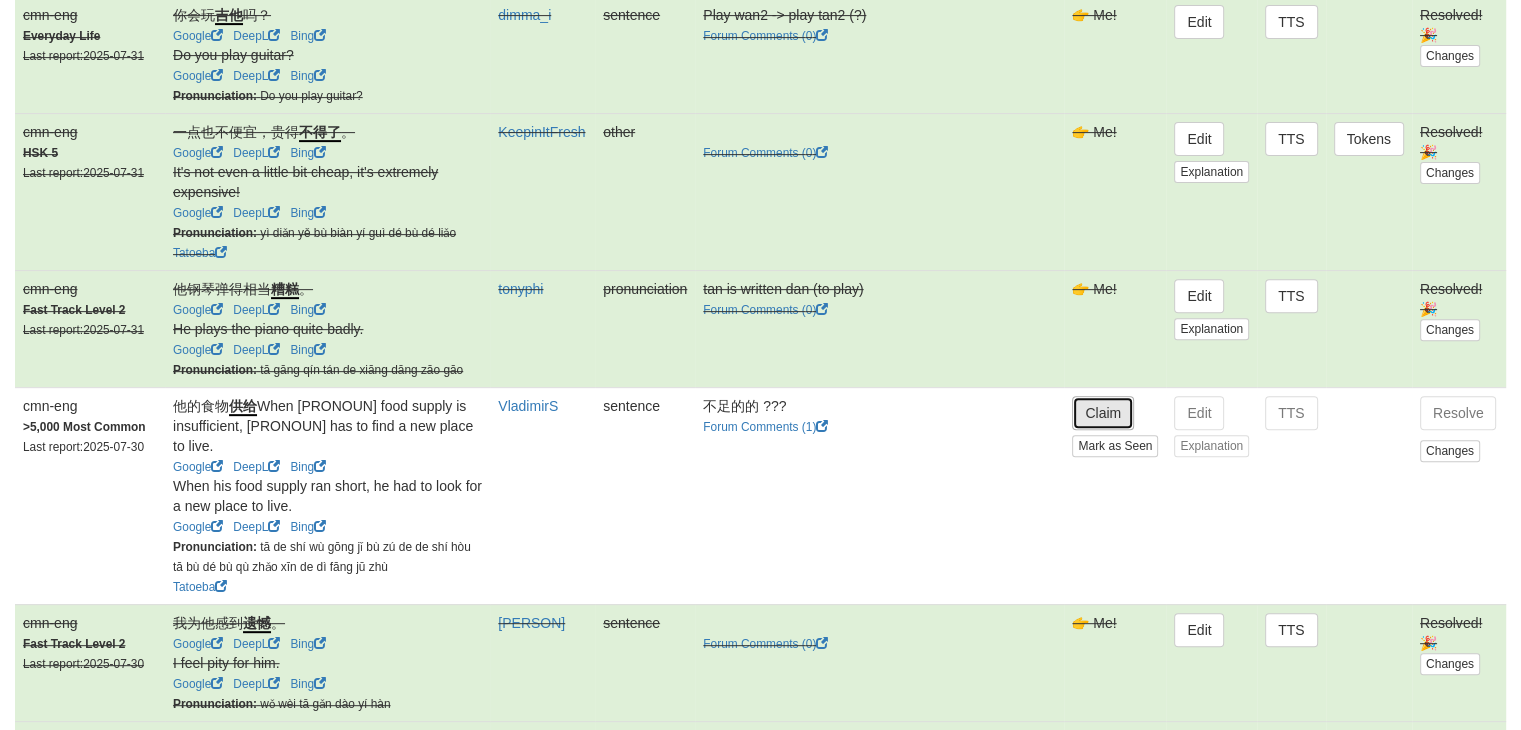 click on "Claim" at bounding box center [1103, 413] 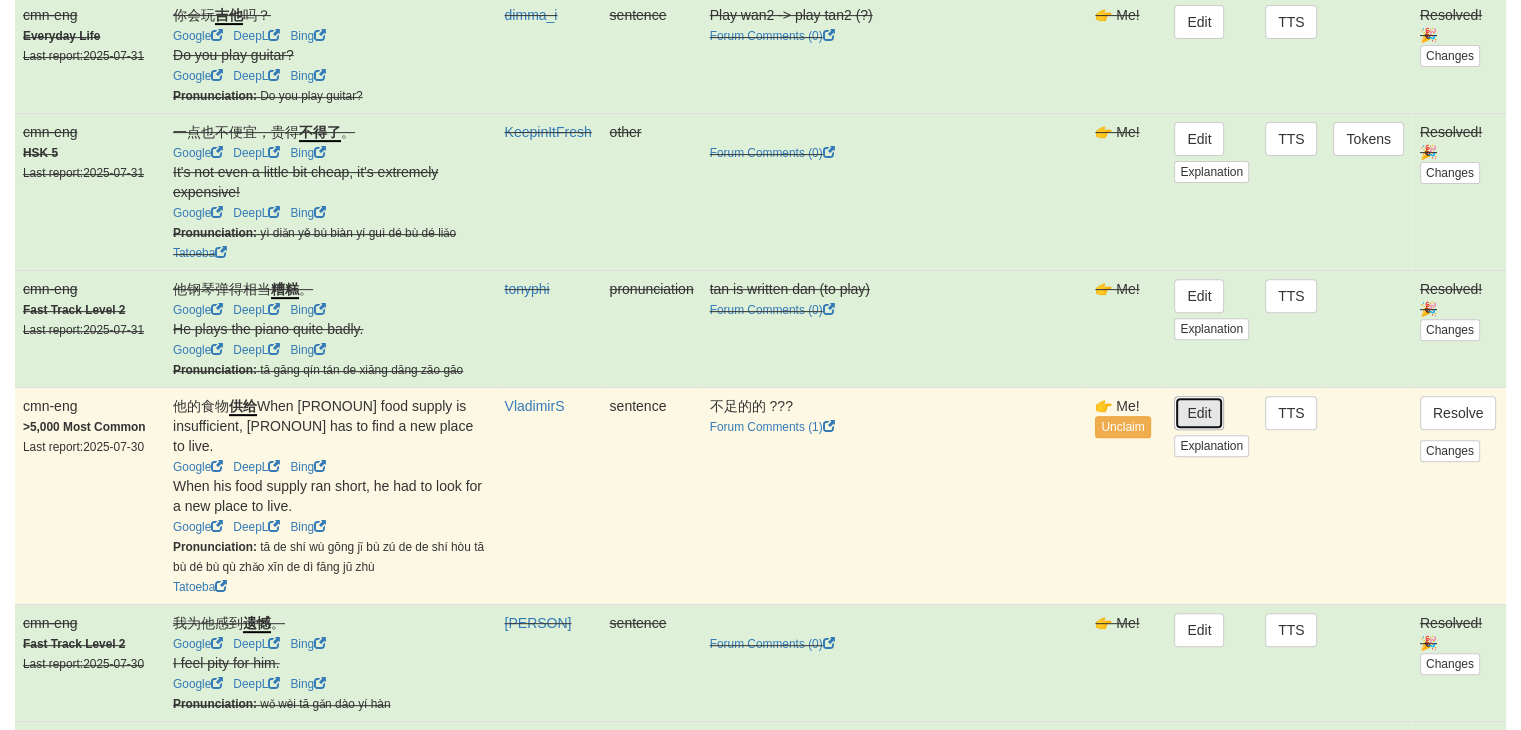 click on "Edit" at bounding box center (1199, 413) 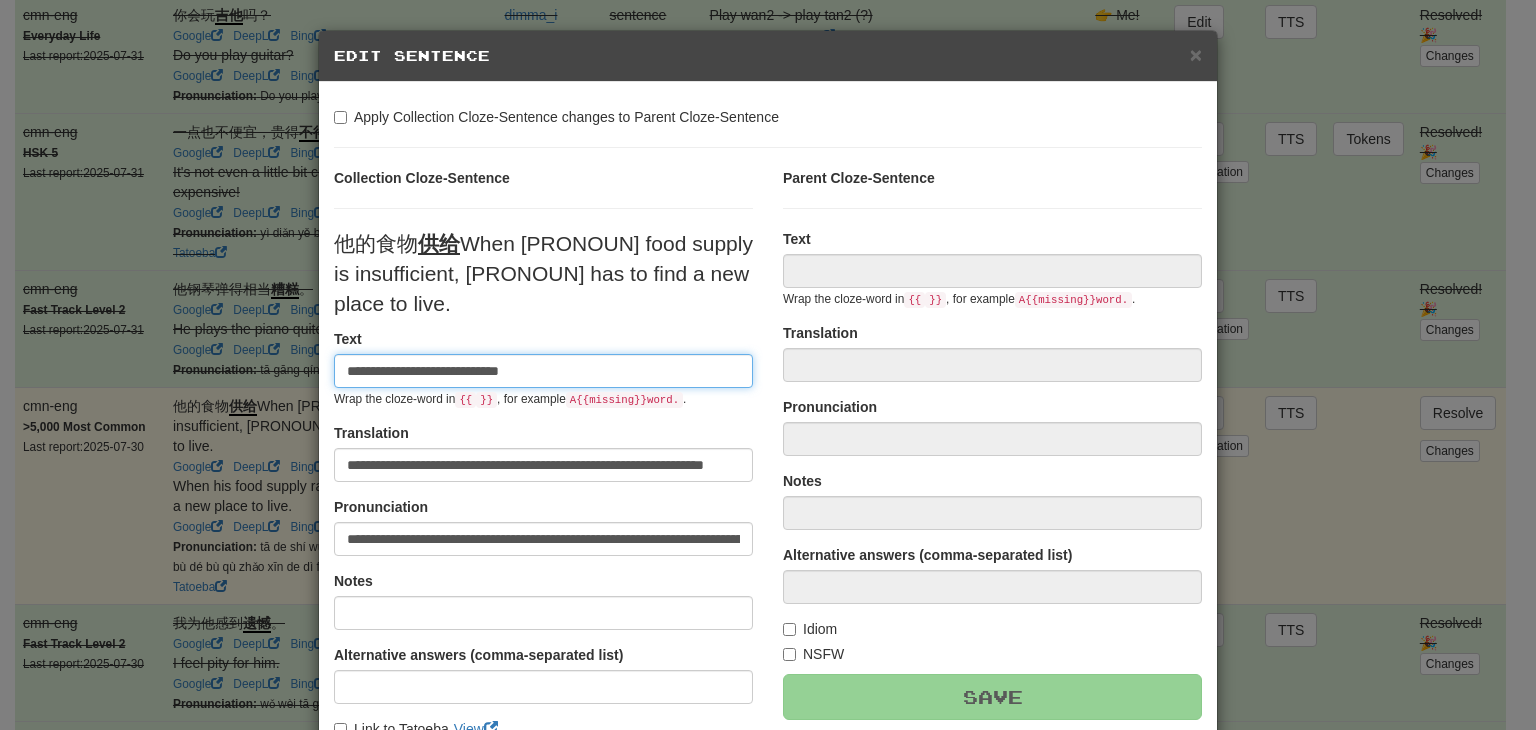 type on "**********" 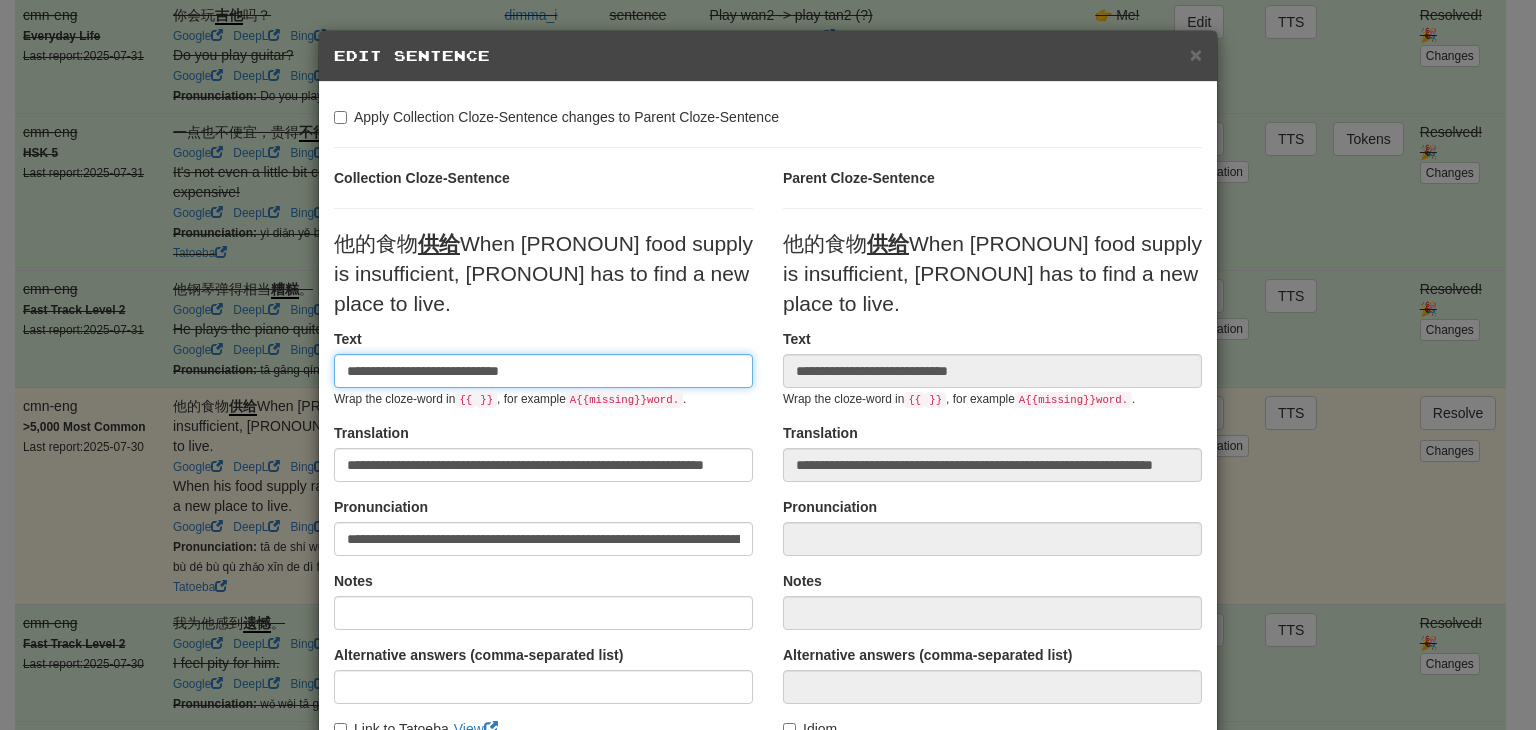 click on "**********" at bounding box center (543, 371) 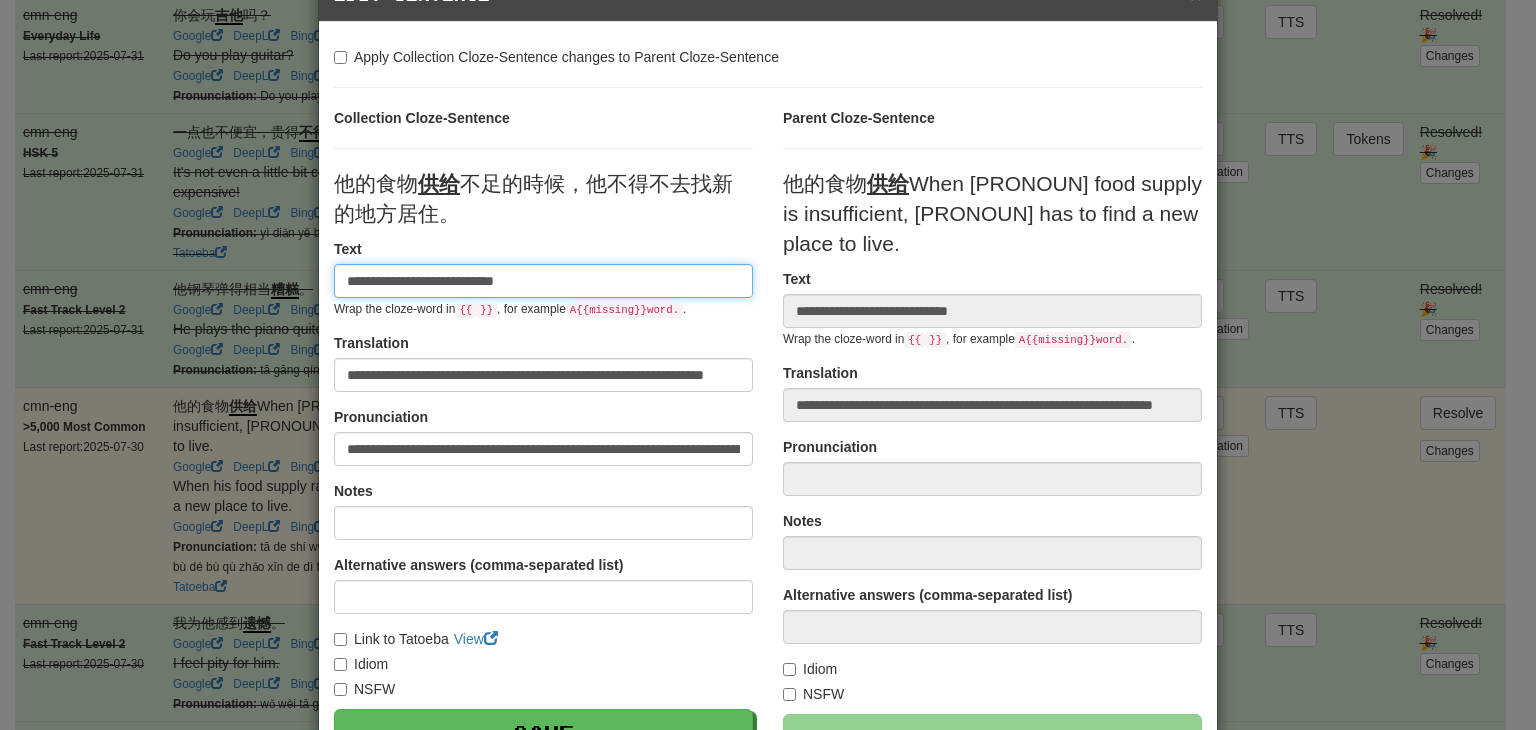 scroll, scrollTop: 76, scrollLeft: 0, axis: vertical 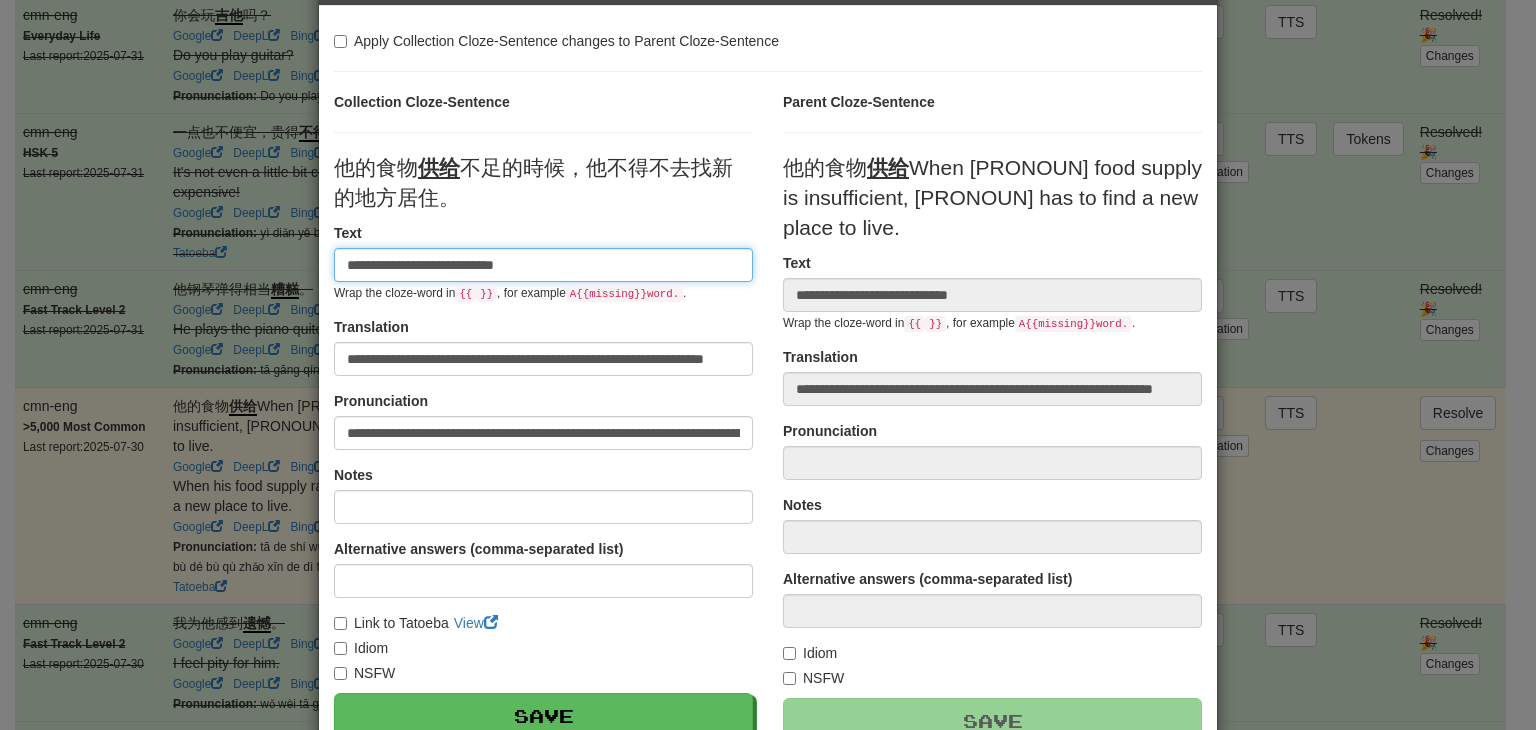type on "**********" 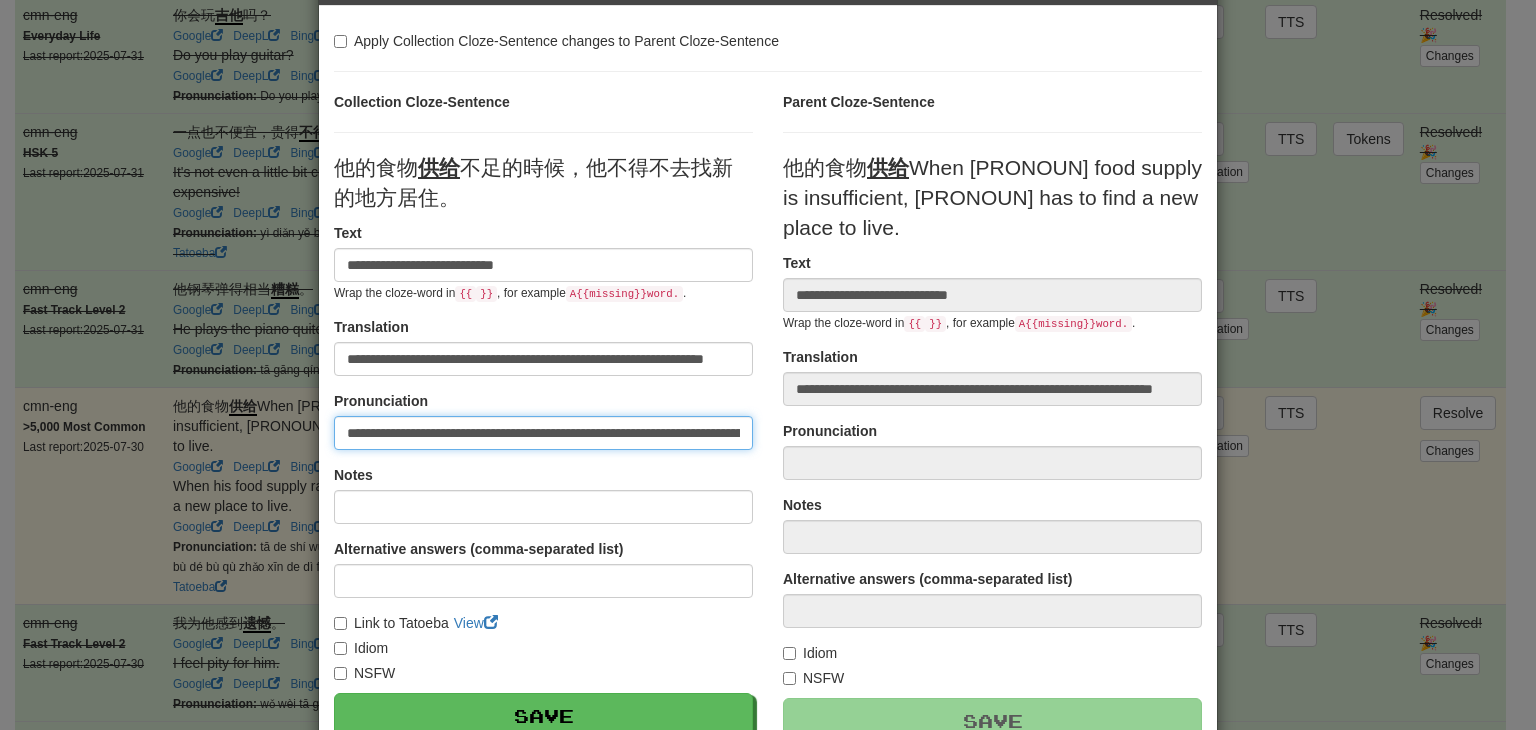 click on "**********" at bounding box center (543, 433) 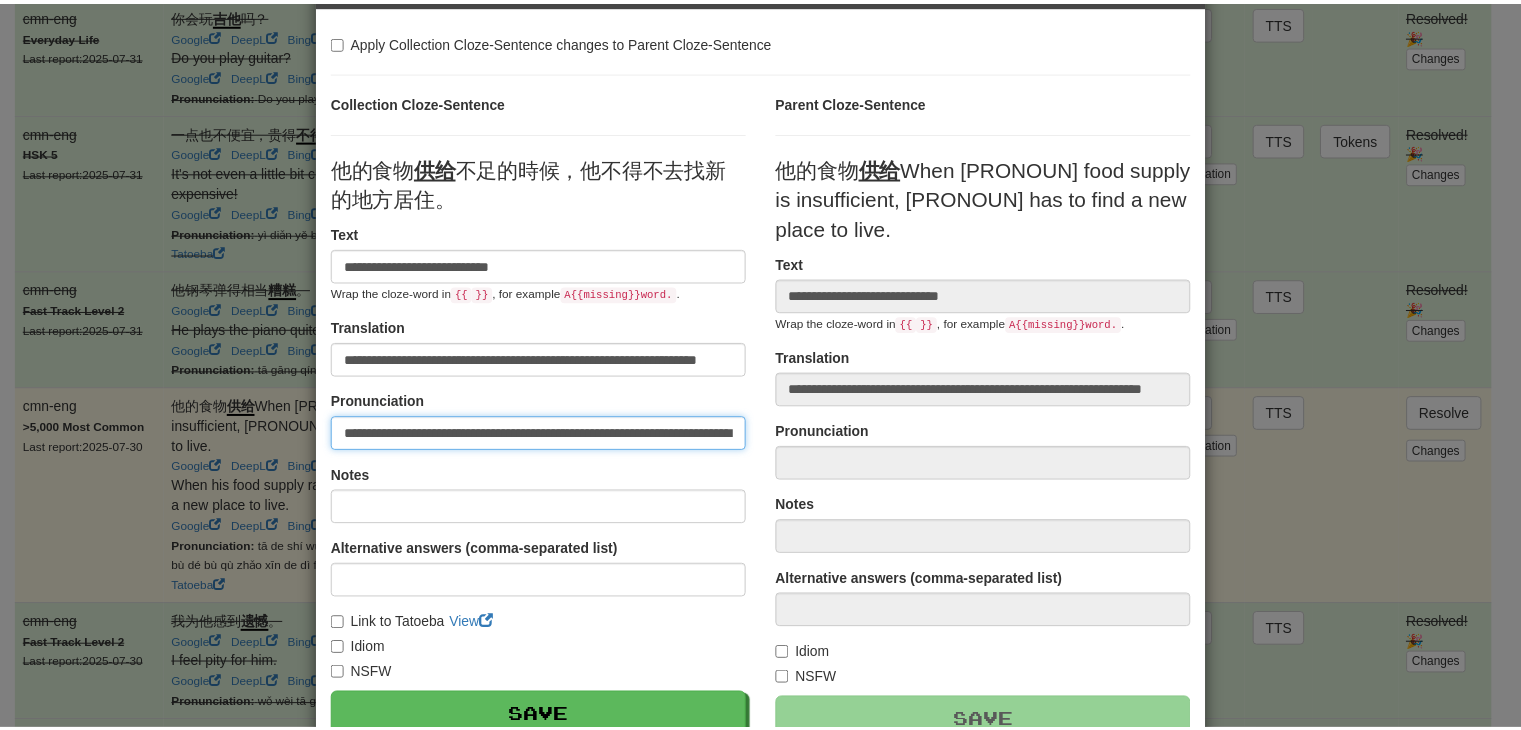 scroll, scrollTop: 276, scrollLeft: 0, axis: vertical 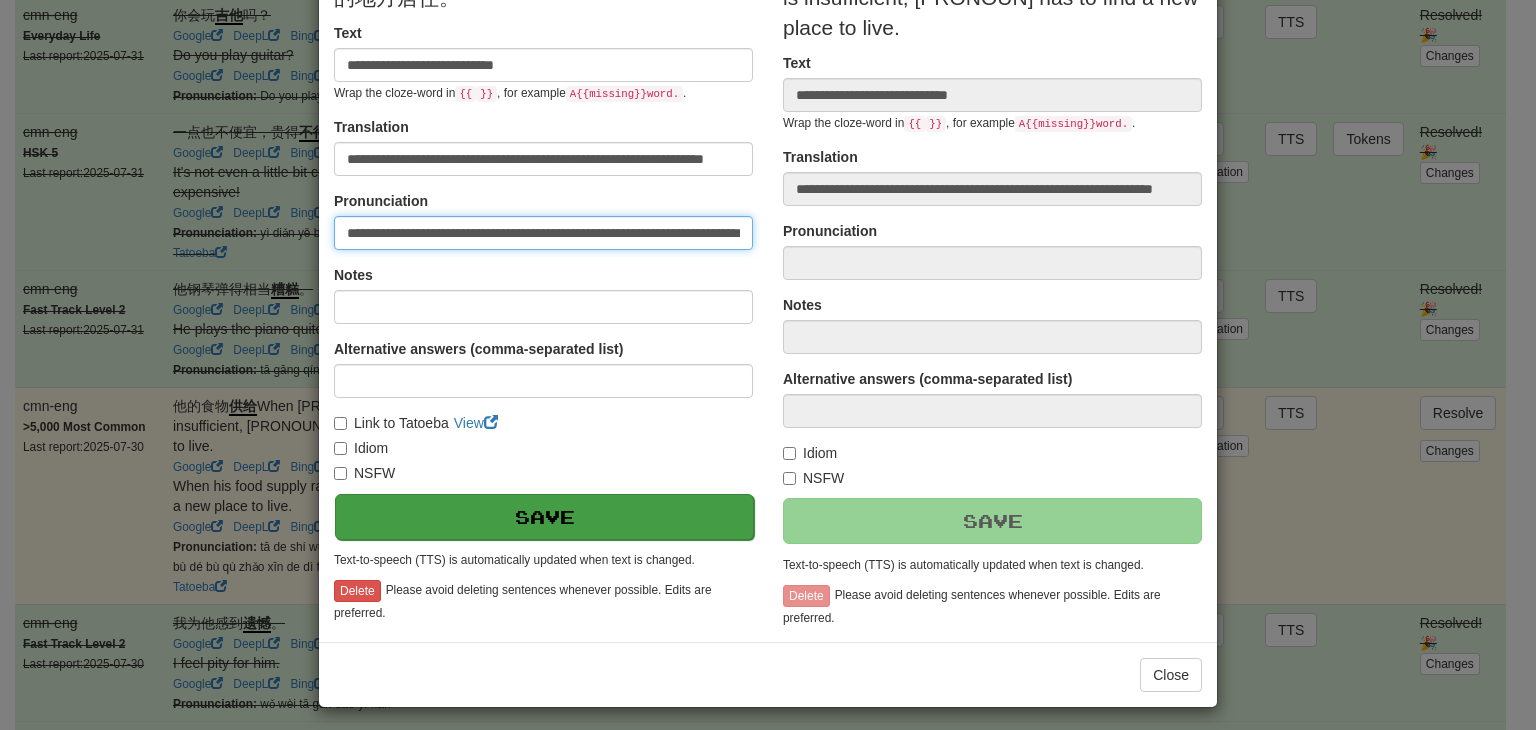 type on "**********" 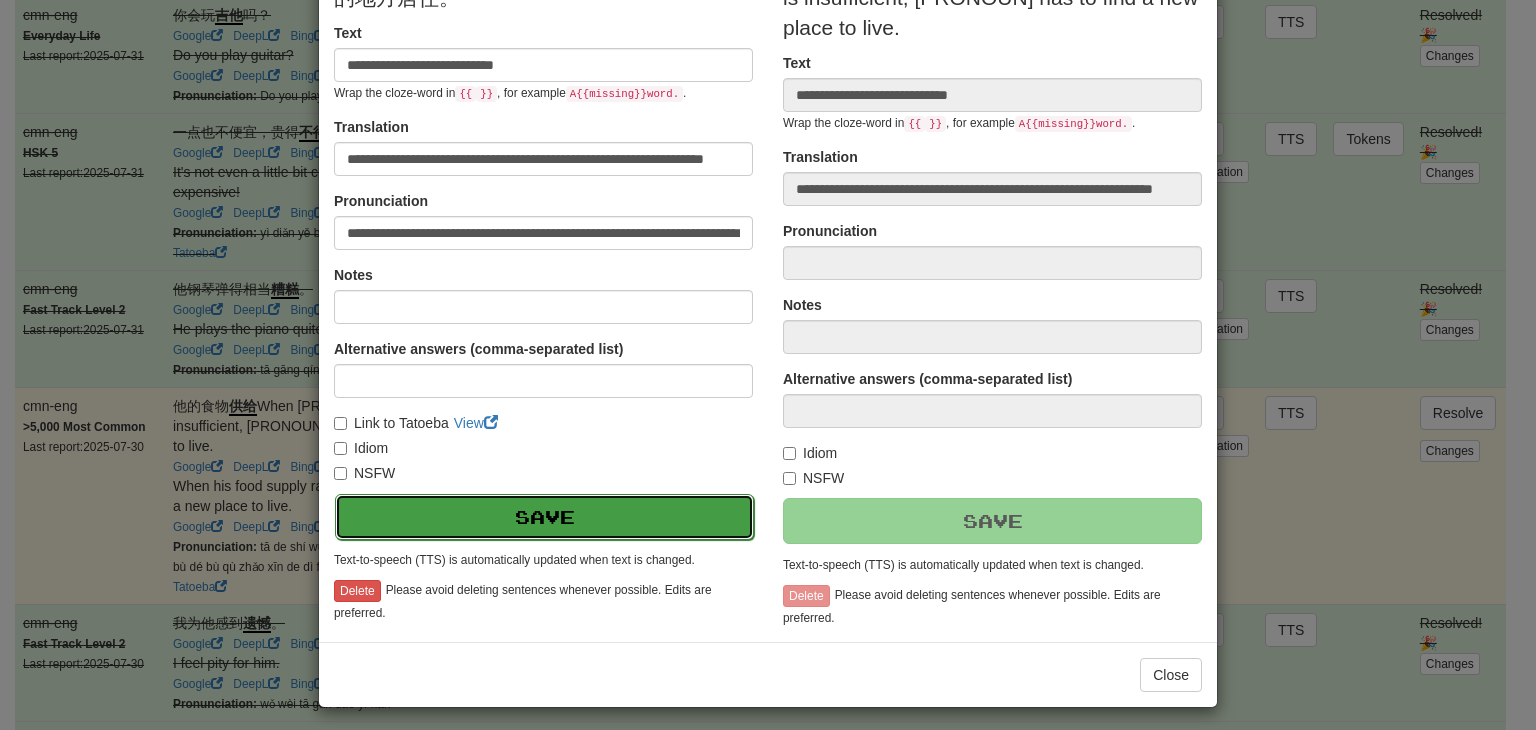 click on "Save" at bounding box center [544, 517] 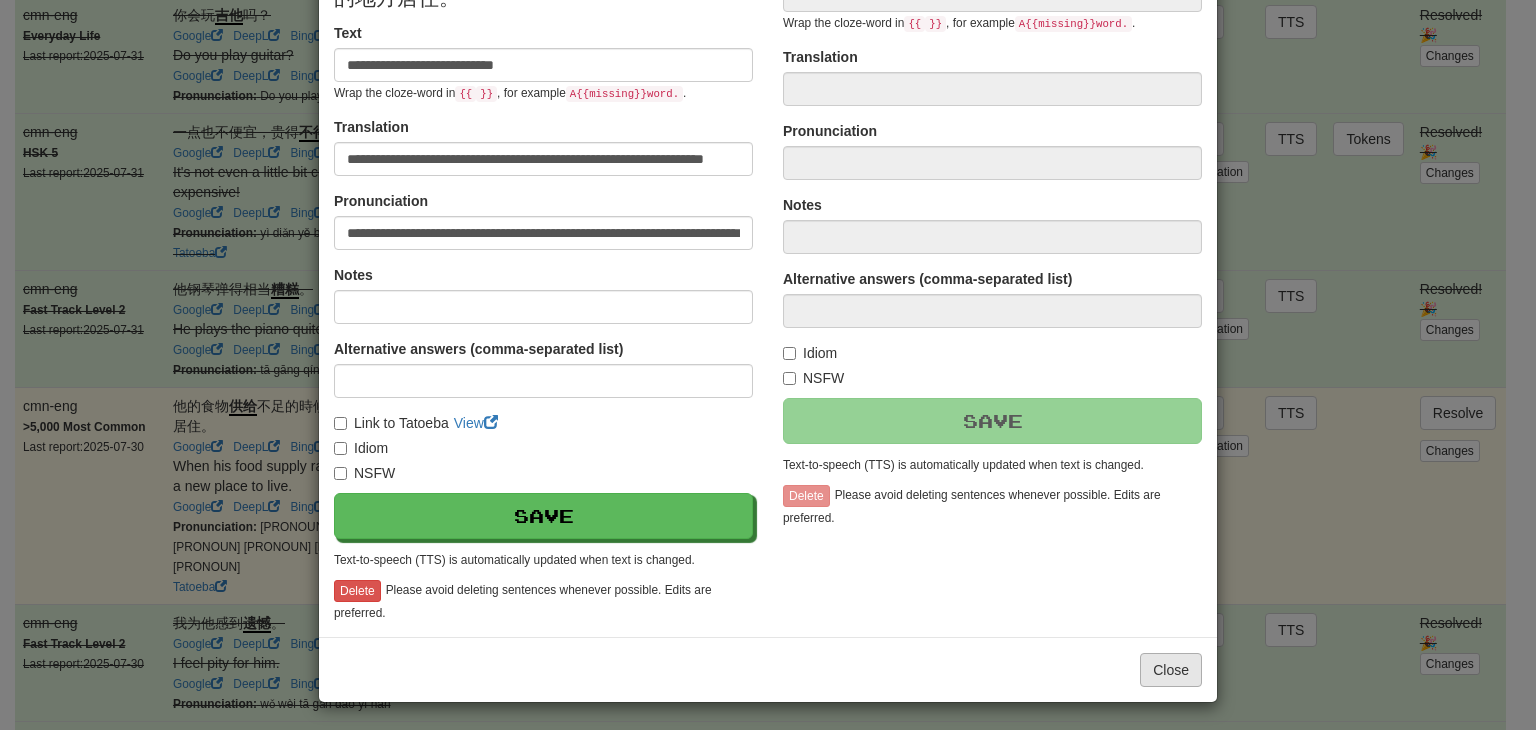 type on "**********" 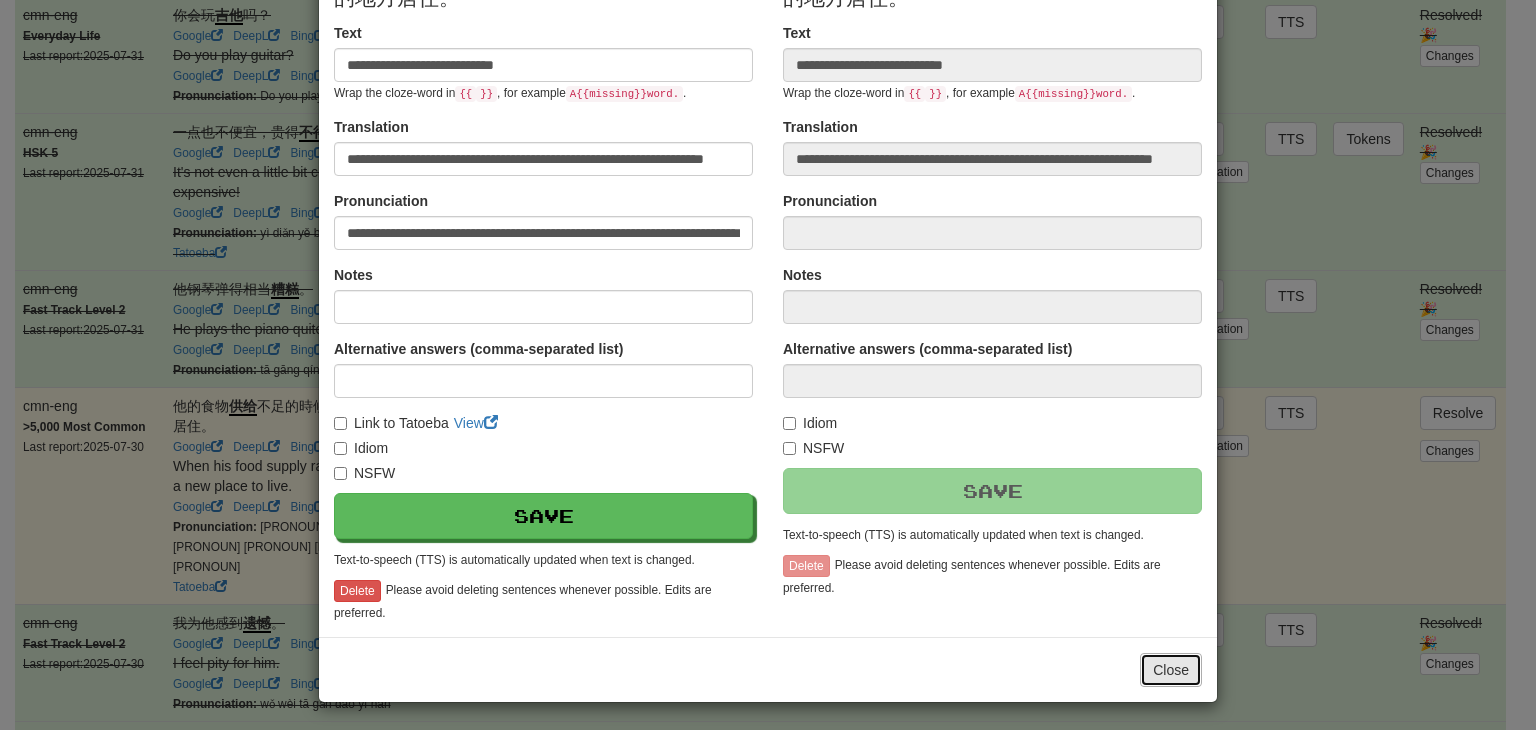 click on "Close" at bounding box center (1171, 670) 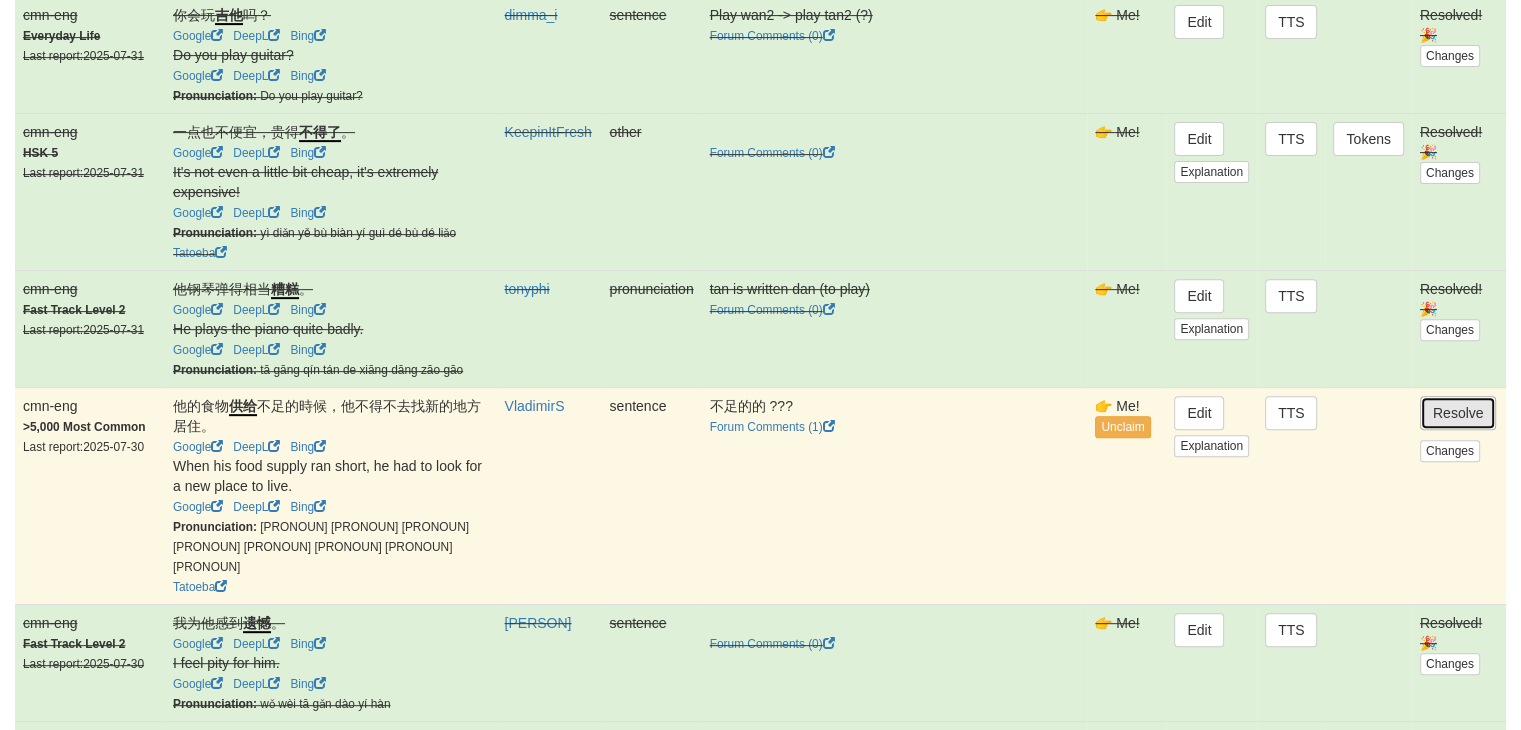 click on "Resolve" at bounding box center (1458, 413) 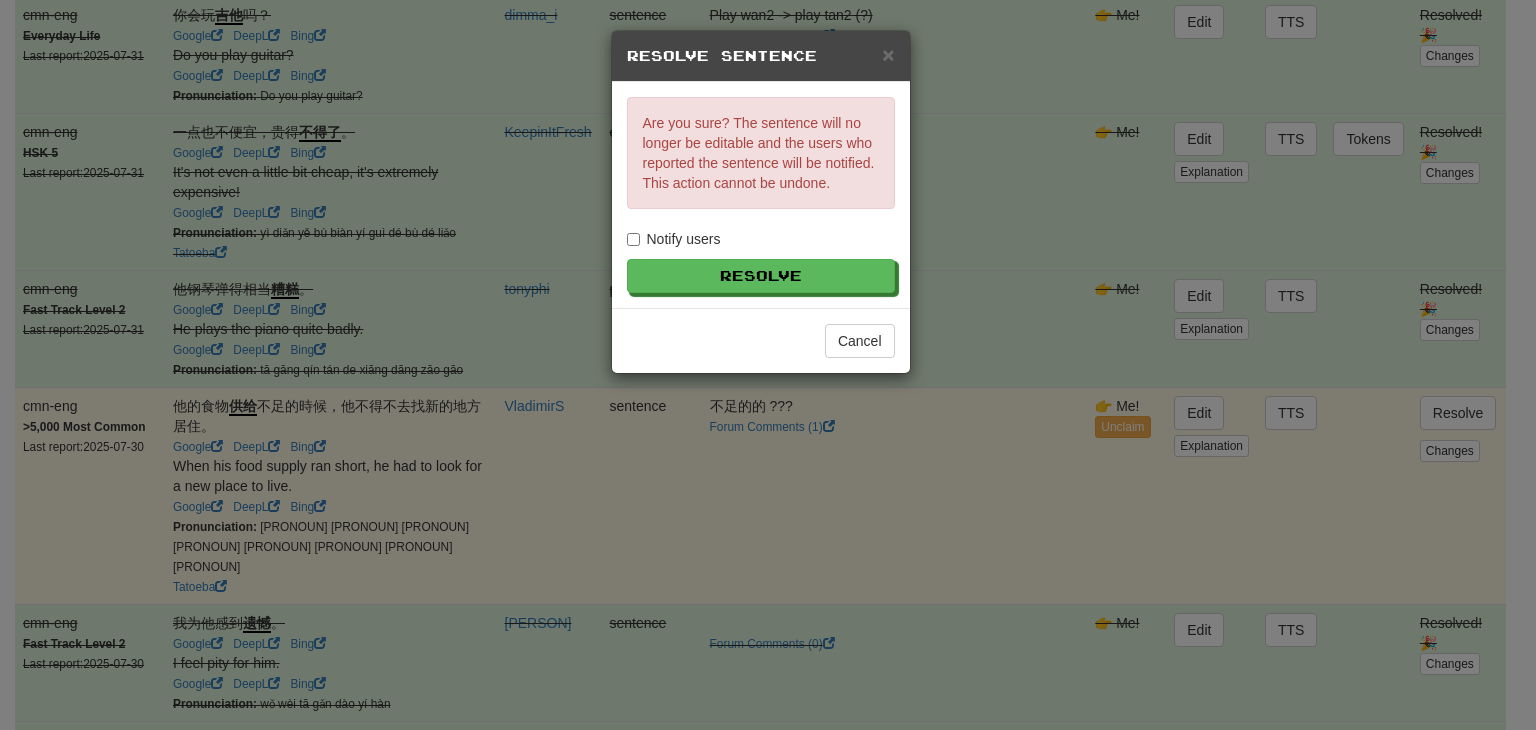 click on "Notify users" at bounding box center (674, 239) 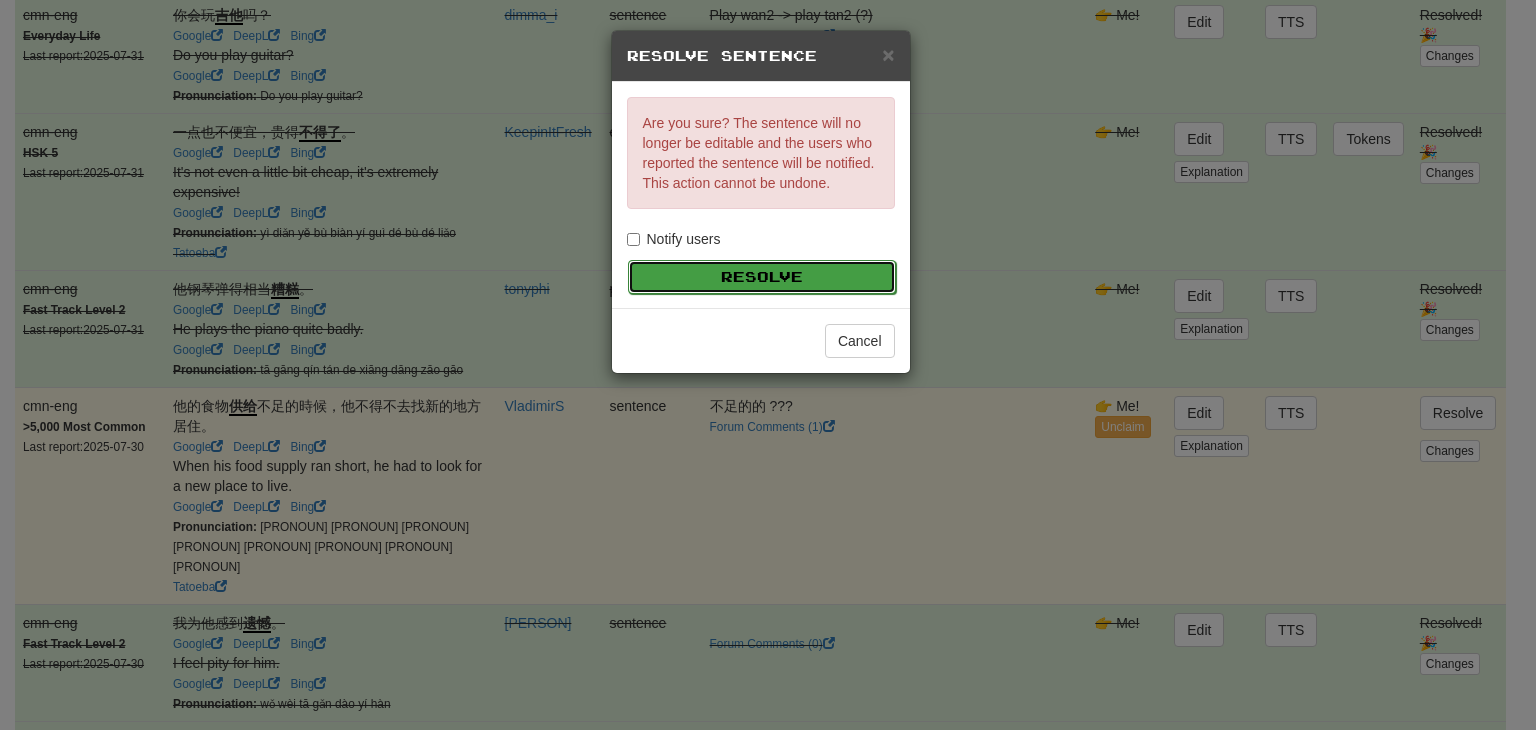 click on "Resolve" at bounding box center [762, 277] 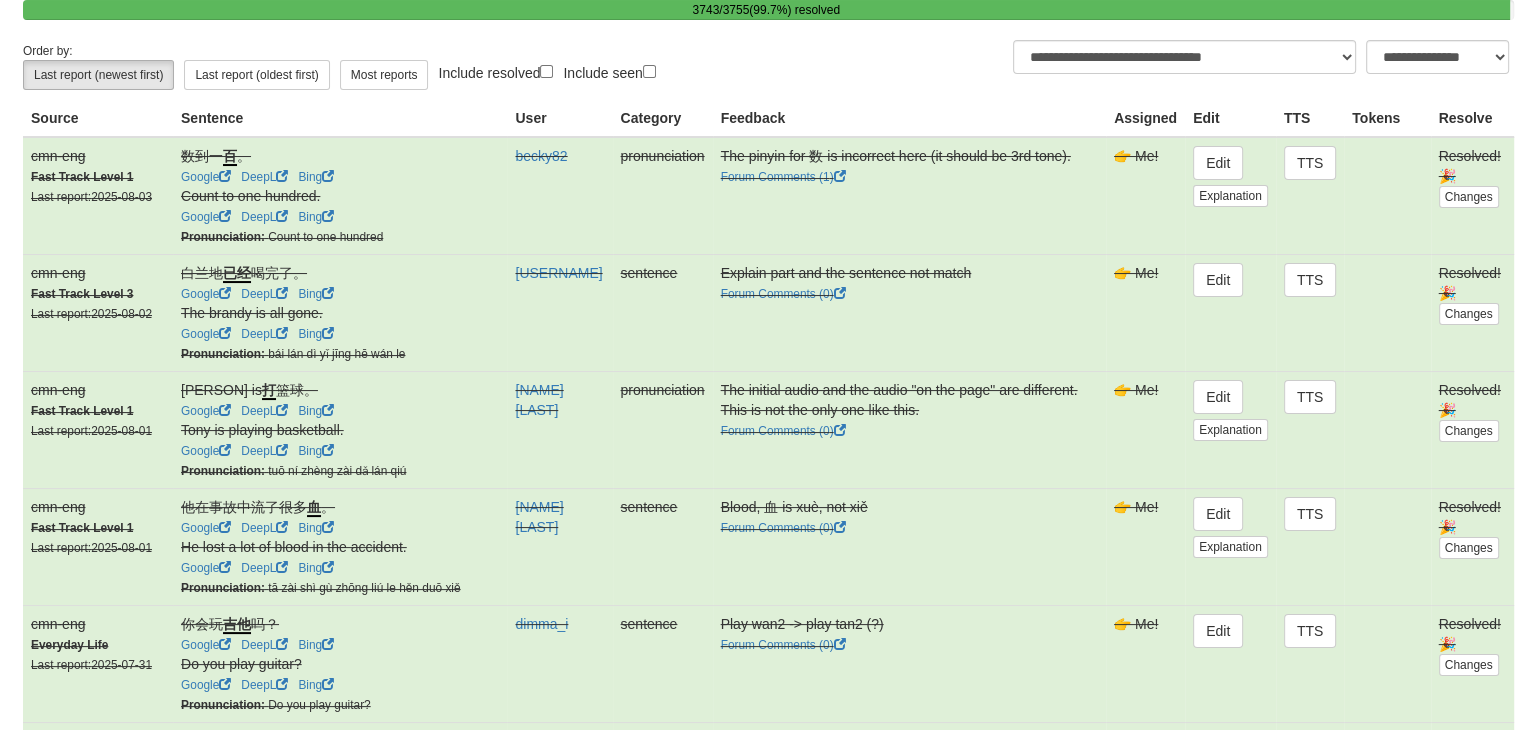 scroll, scrollTop: 0, scrollLeft: 0, axis: both 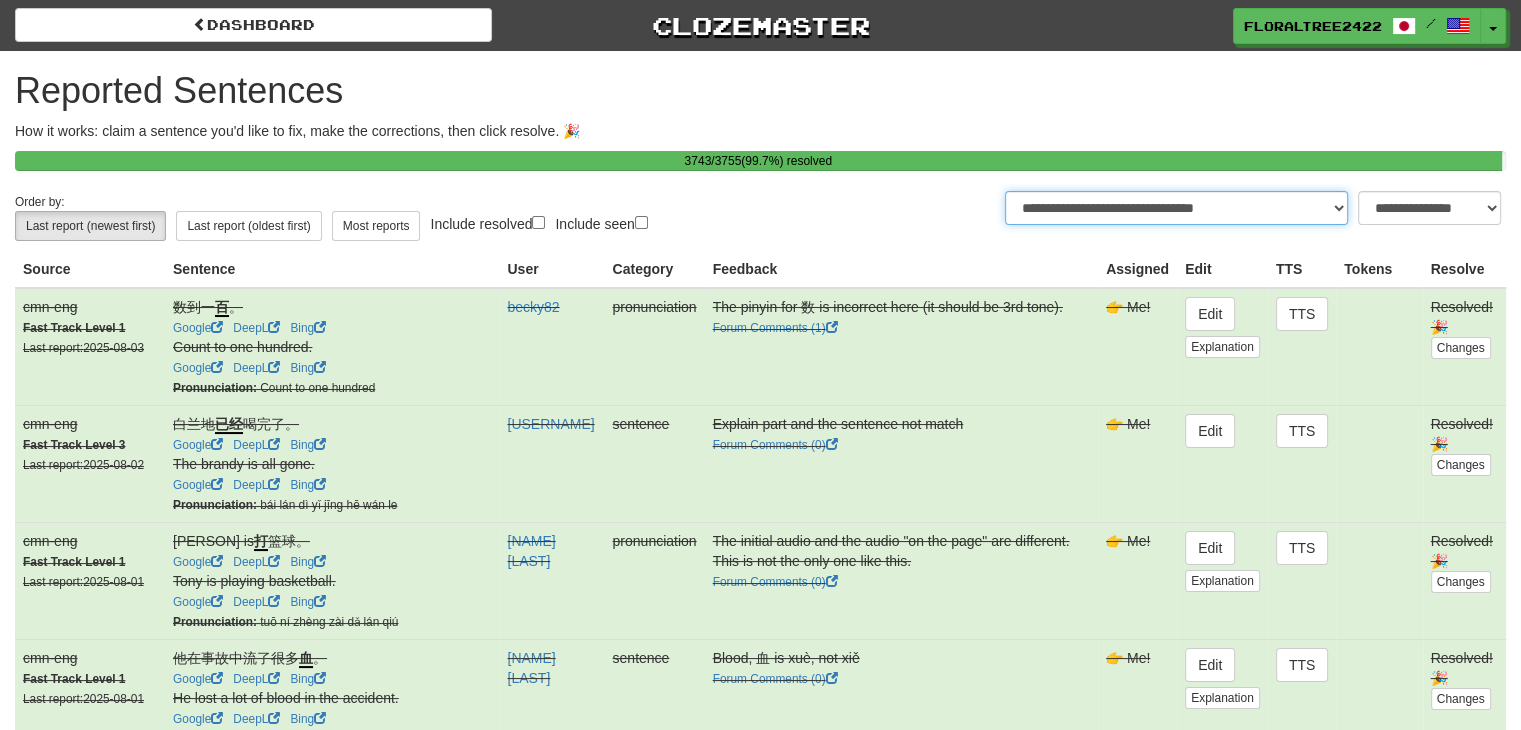 click on "**********" at bounding box center (1176, 208) 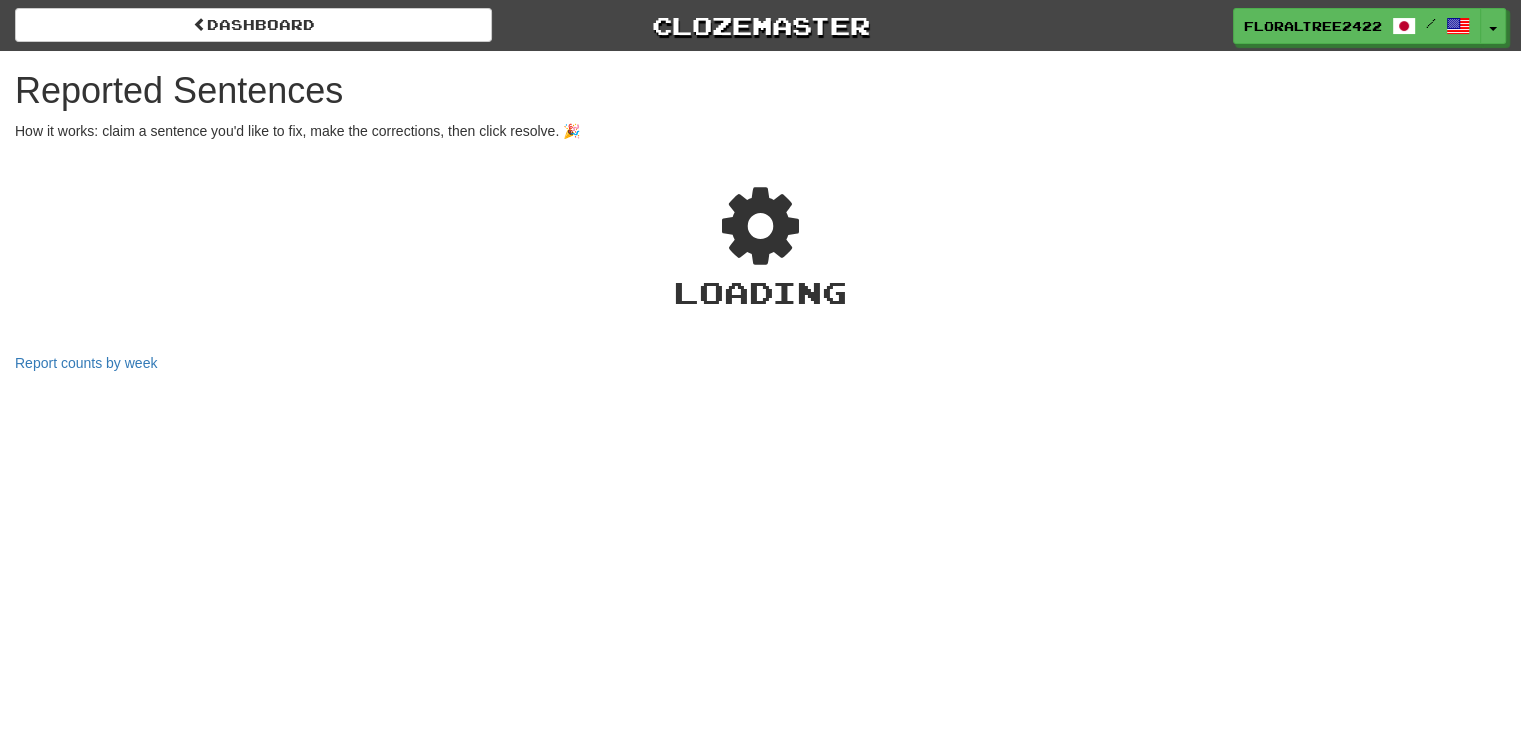 select on "***" 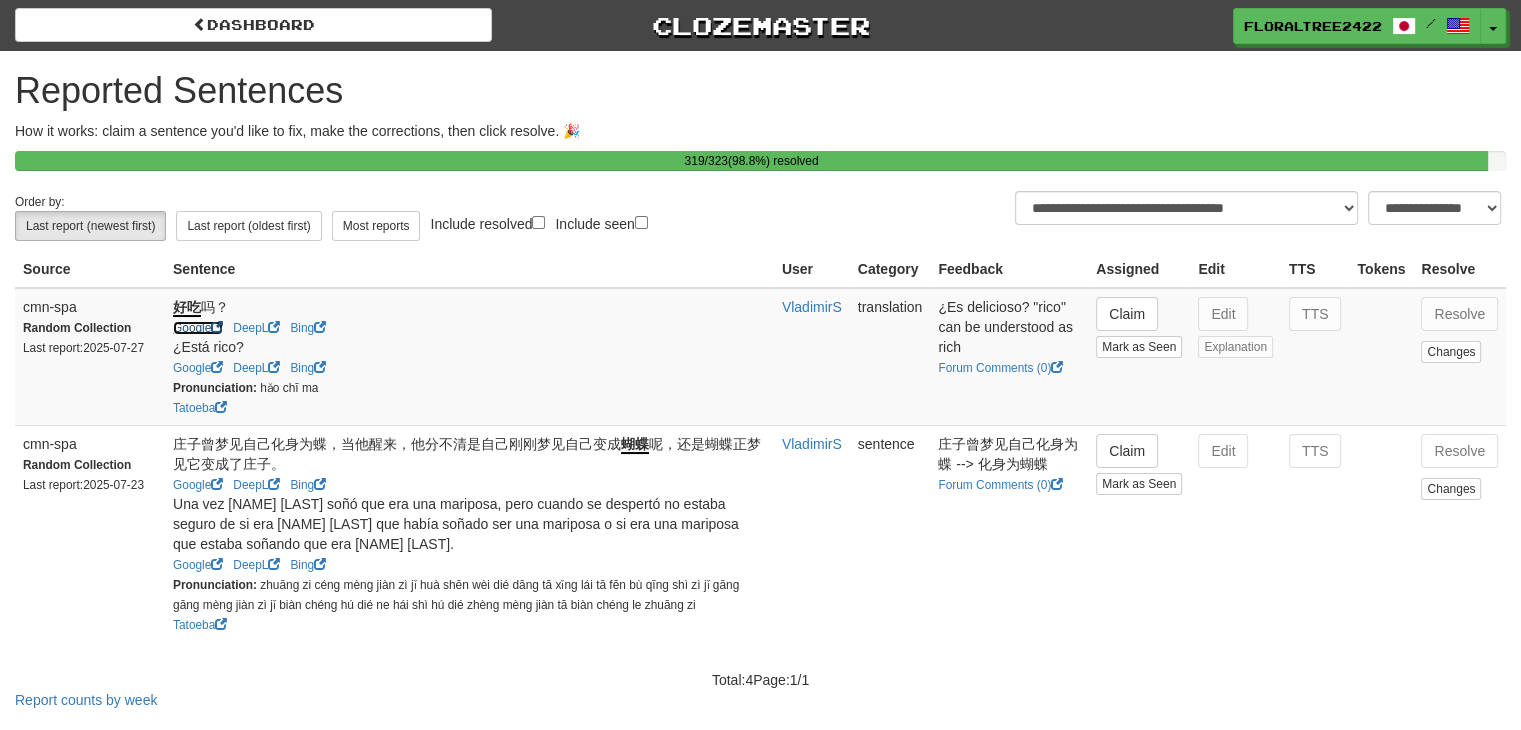 click on "Google" at bounding box center [198, 328] 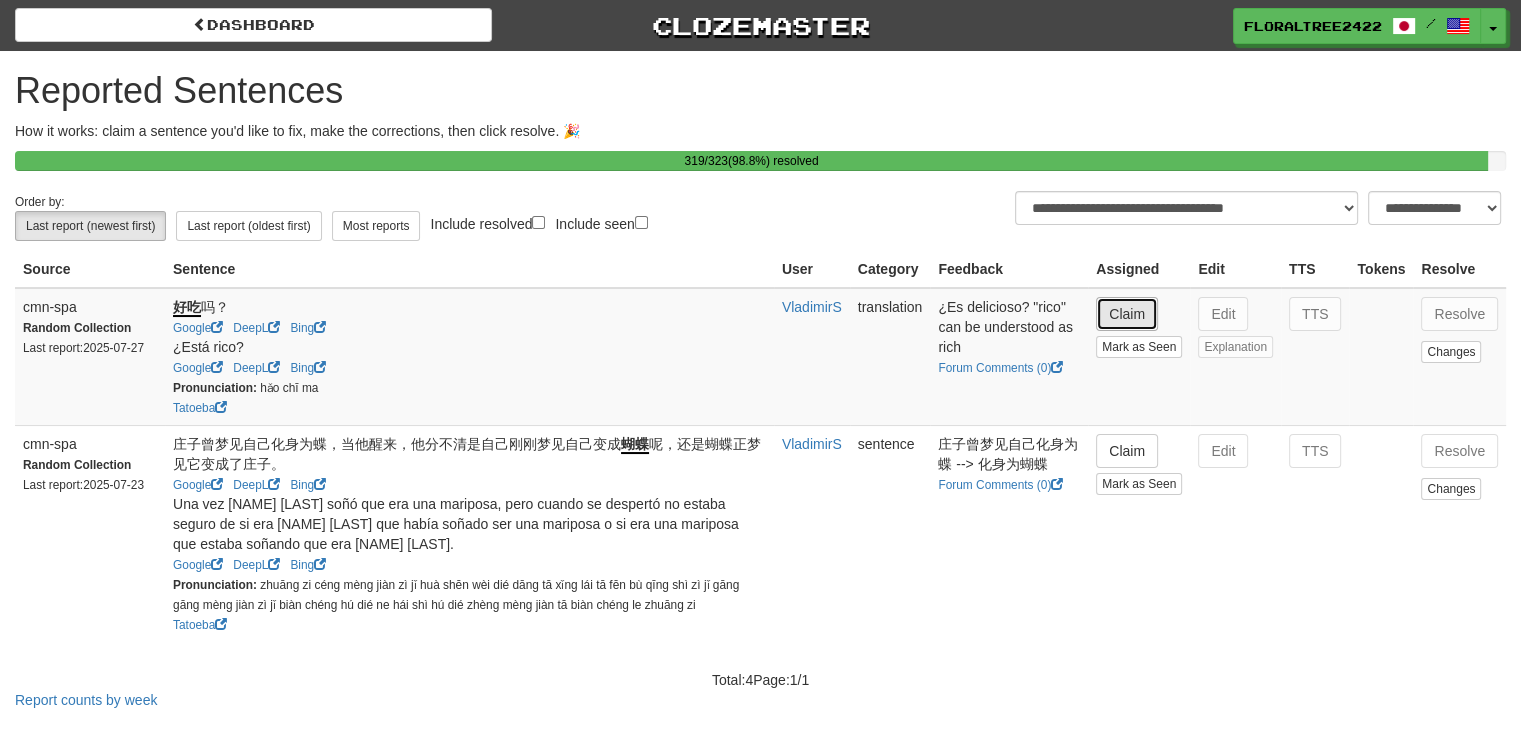 click on "Claim" at bounding box center (1127, 314) 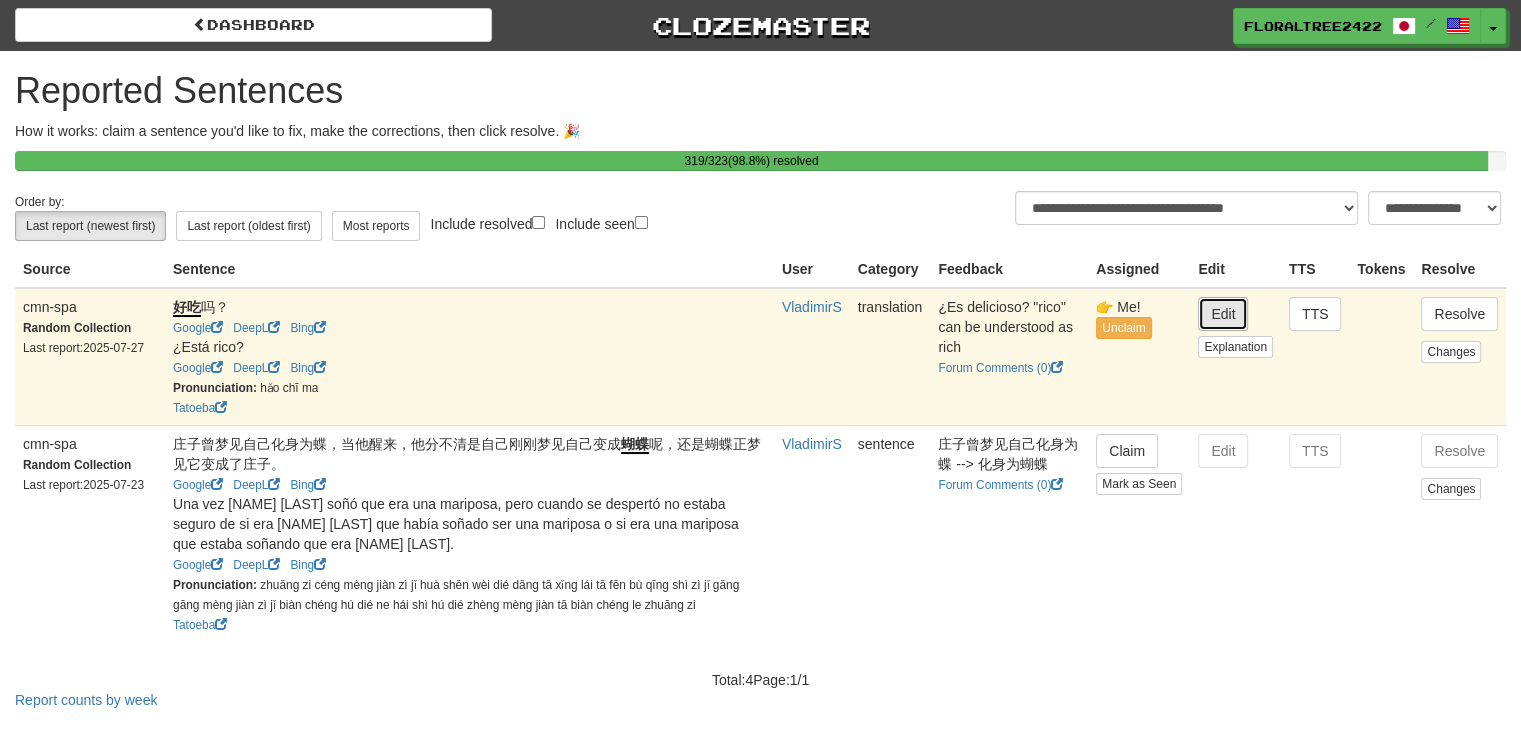 click on "Edit" at bounding box center (1223, 314) 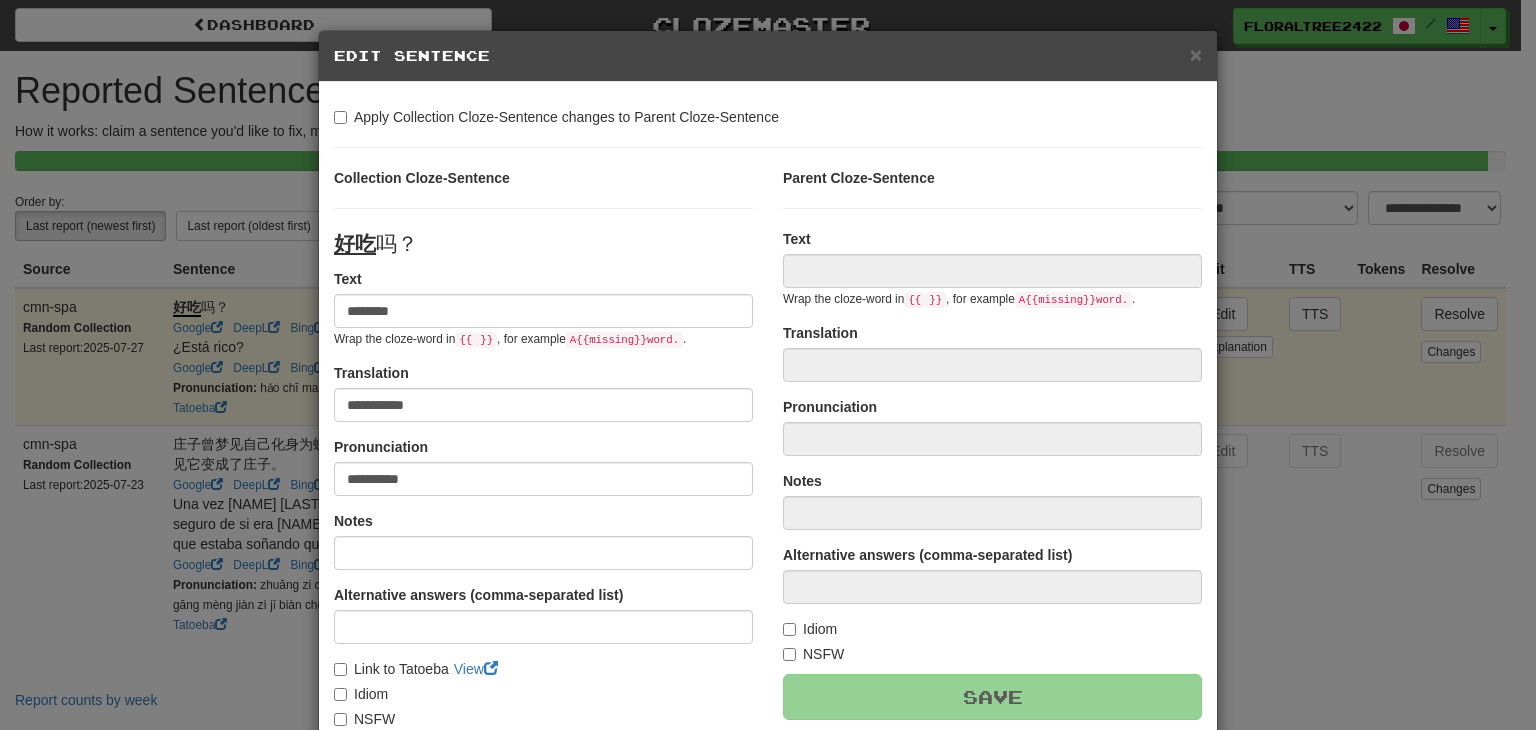 type on "********" 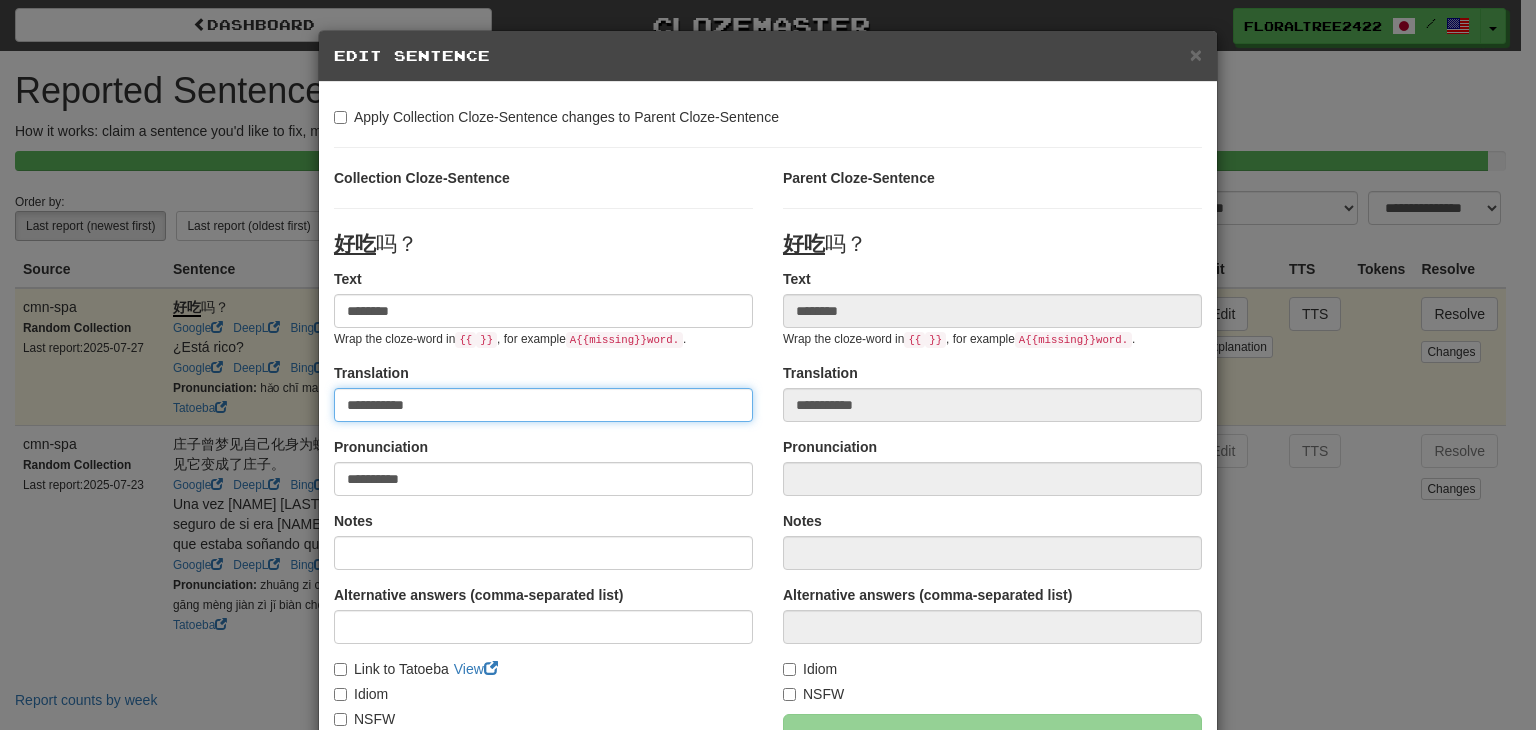 click on "**********" at bounding box center [543, 405] 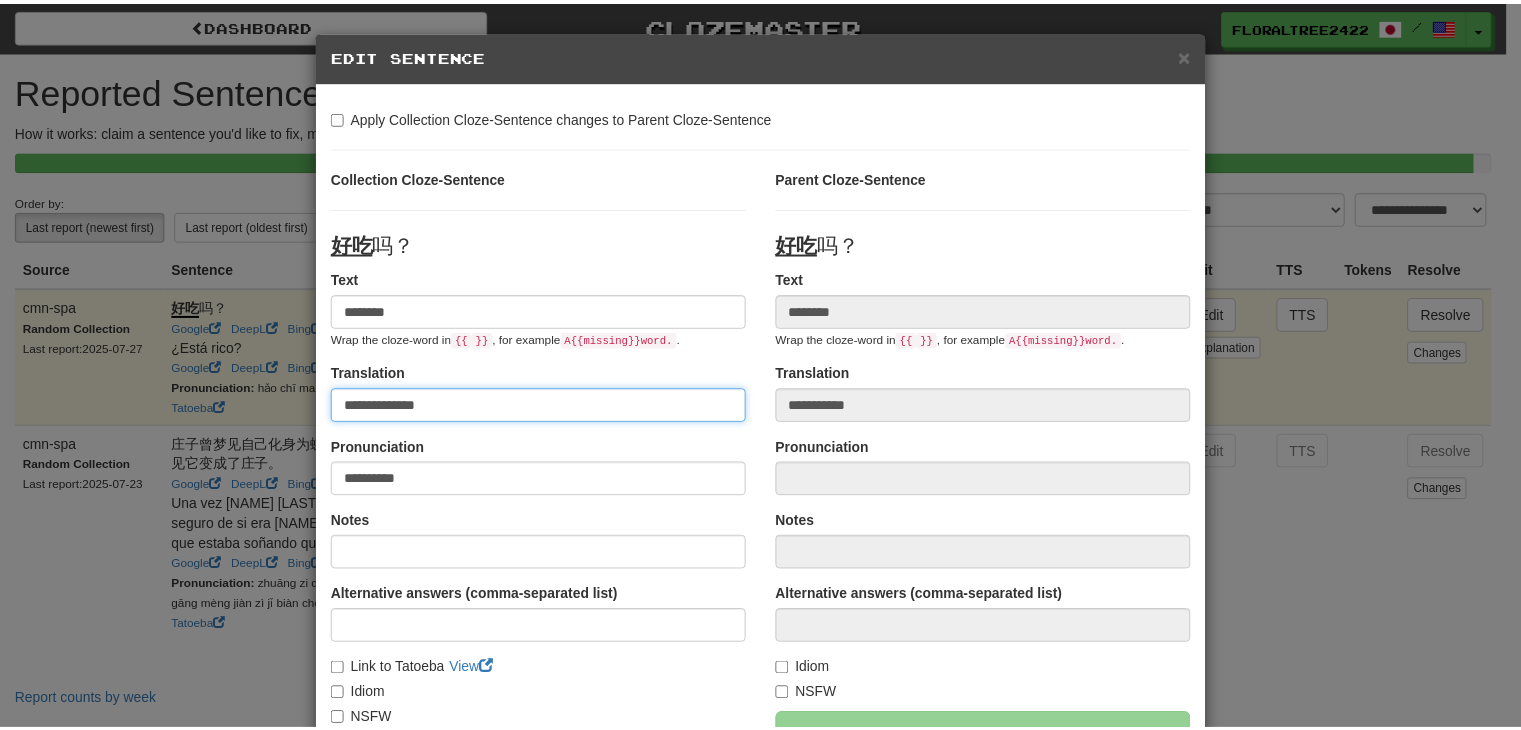 scroll, scrollTop: 246, scrollLeft: 0, axis: vertical 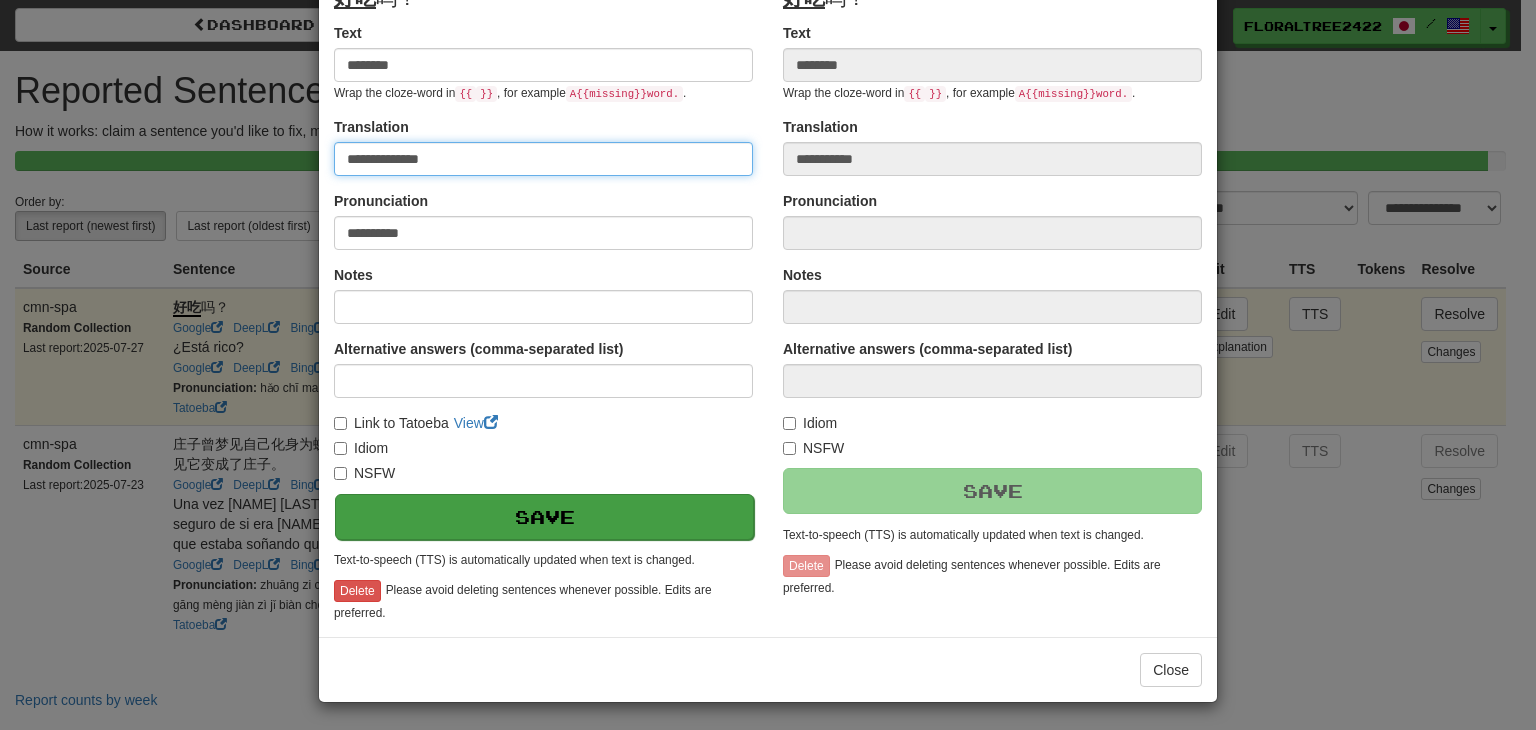 type on "**********" 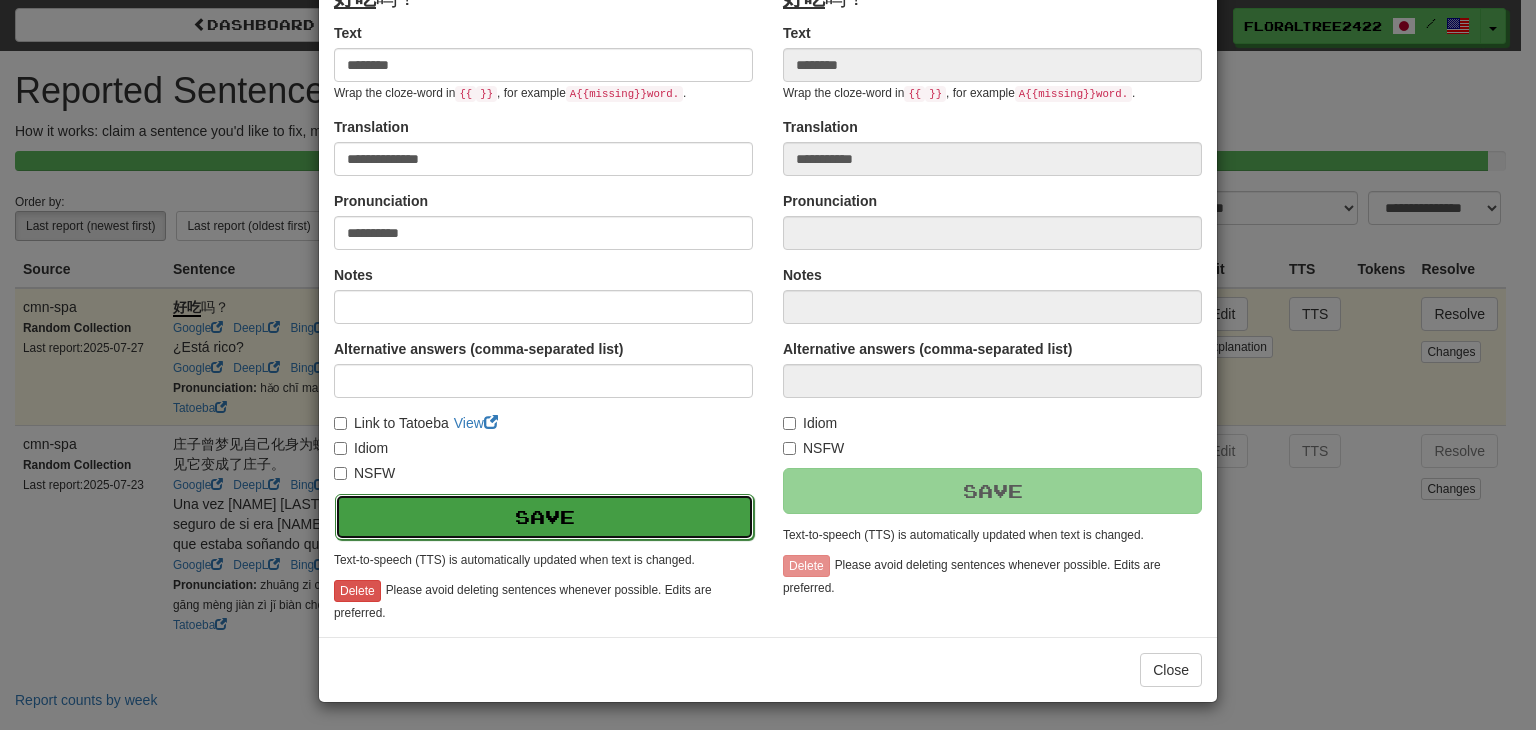 click on "Save" at bounding box center [544, 517] 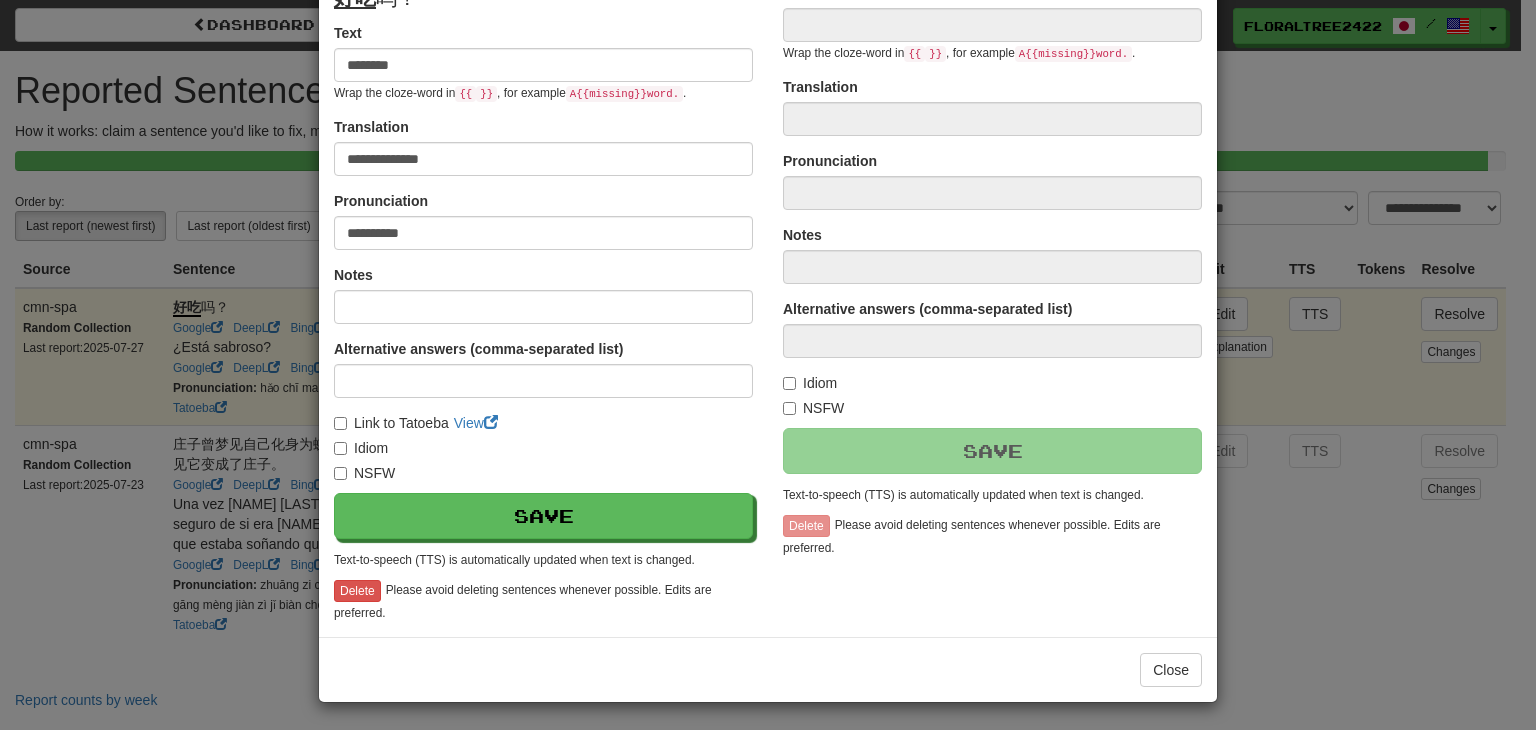 type on "********" 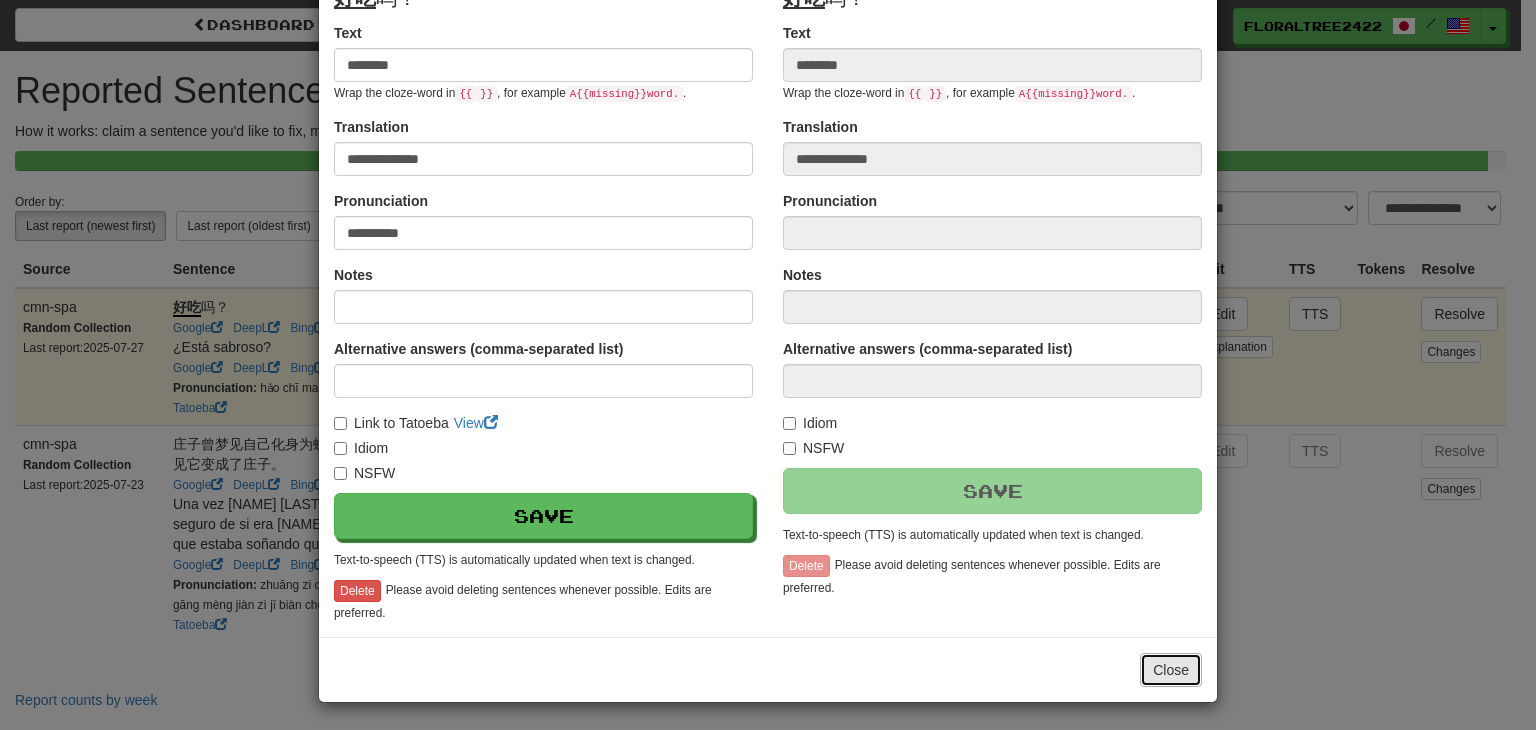 click on "Close" at bounding box center (1171, 670) 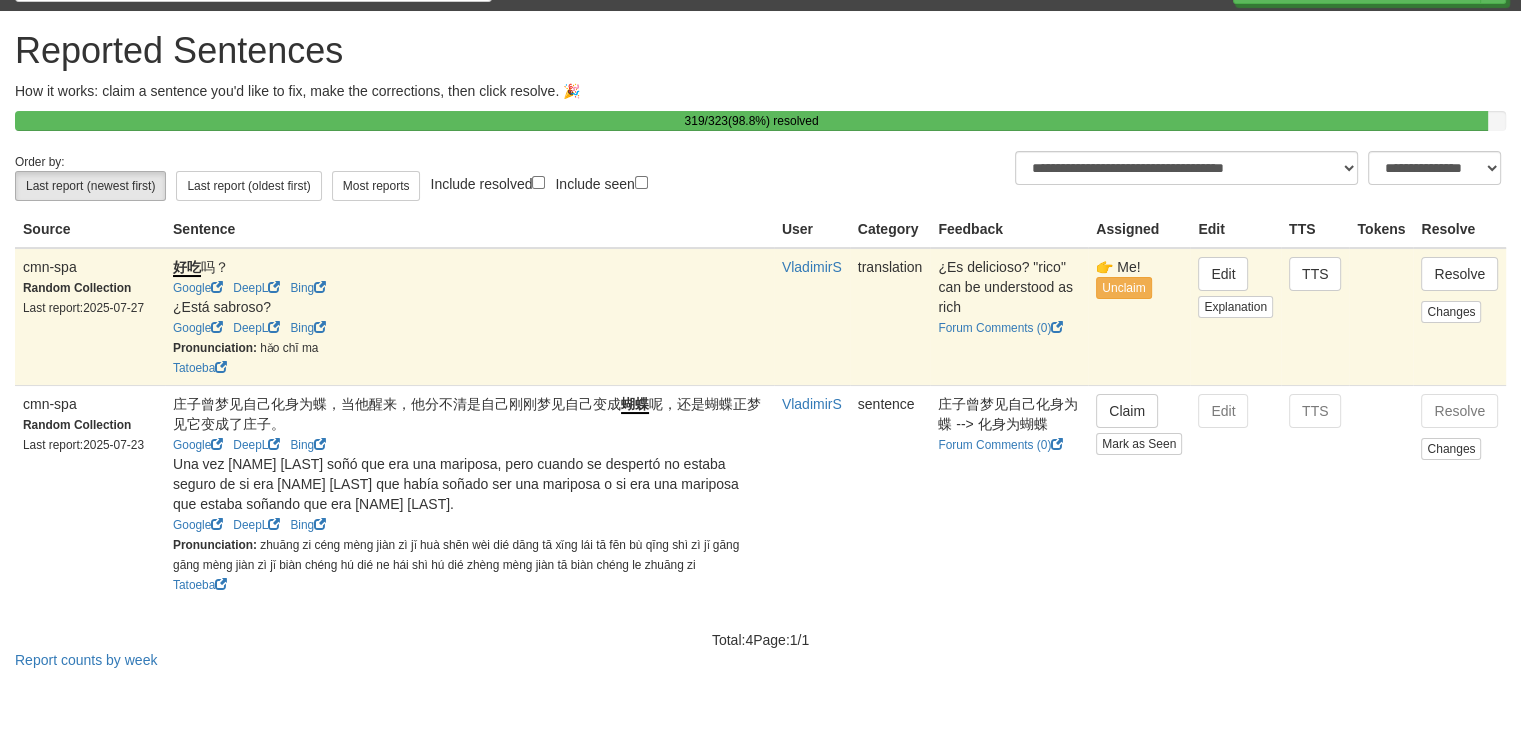 scroll, scrollTop: 60, scrollLeft: 0, axis: vertical 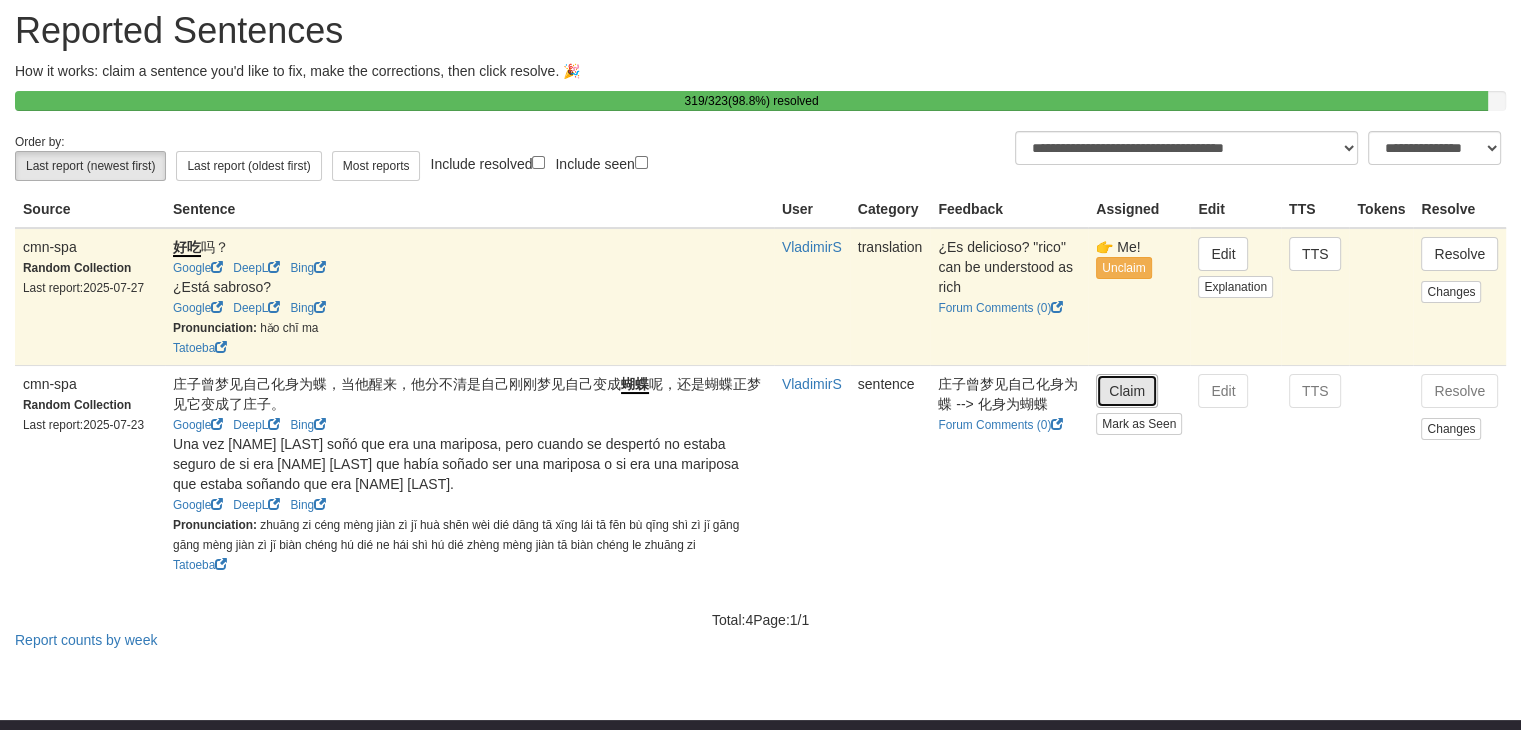 click on "Claim" at bounding box center (1127, 391) 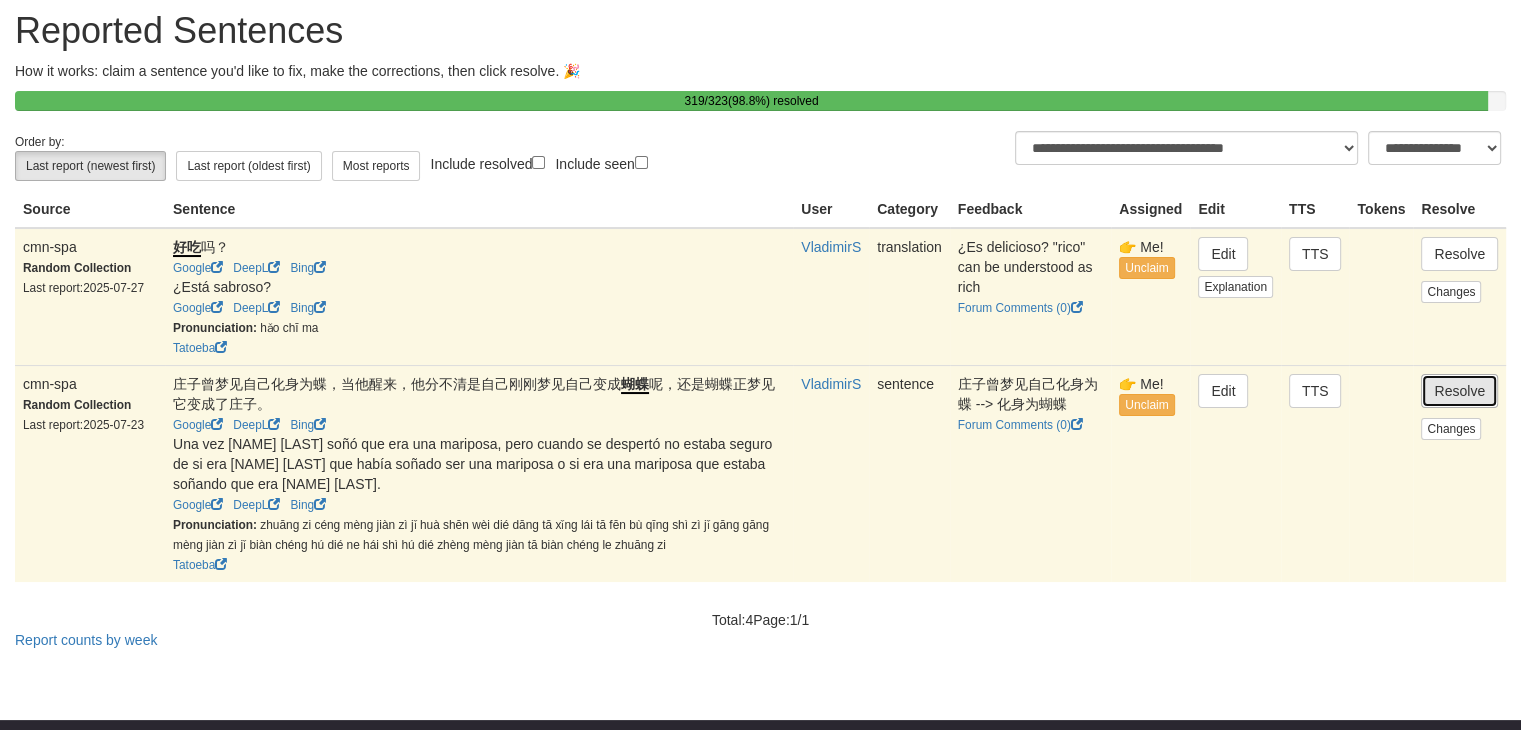 click on "Resolve" at bounding box center [1459, 391] 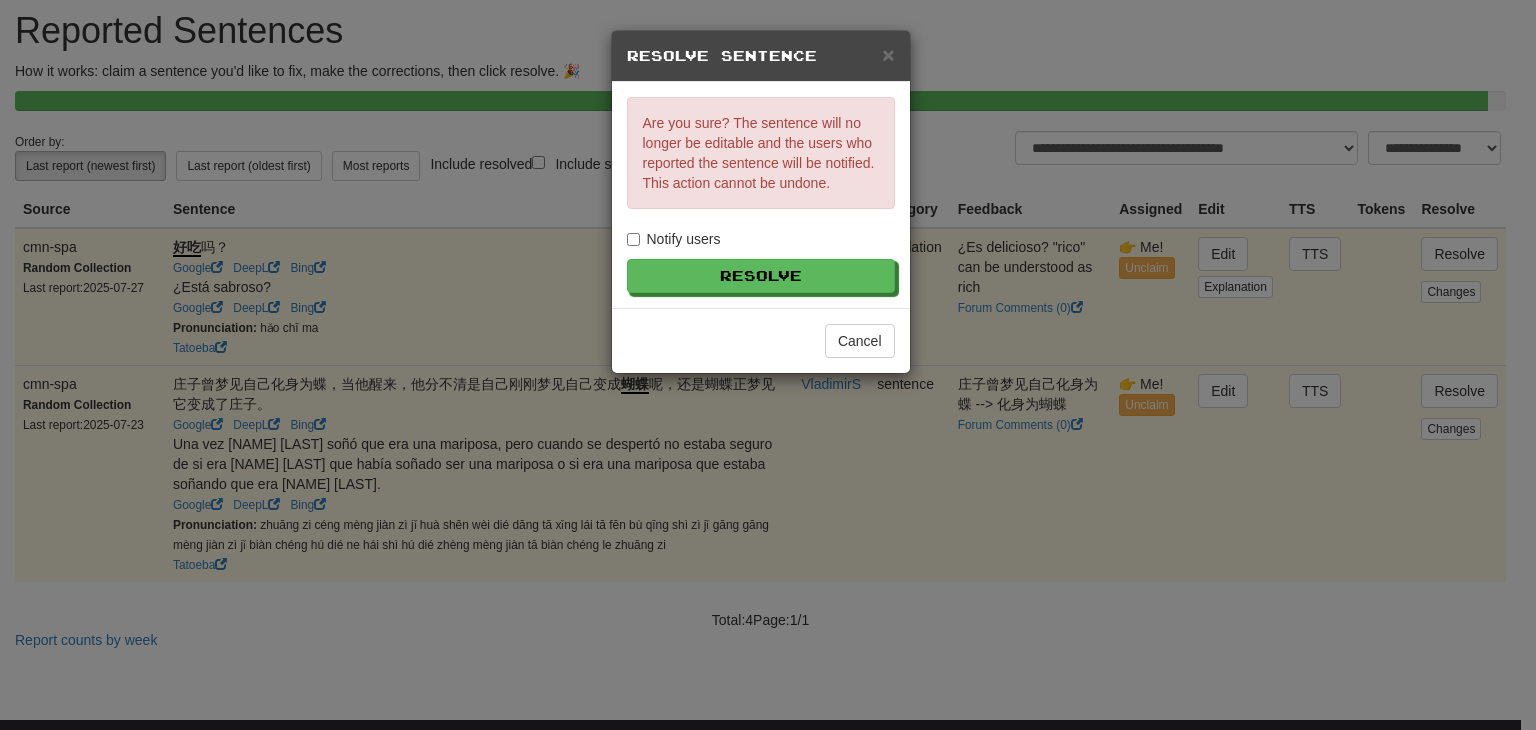 click on "Notify users" at bounding box center (674, 239) 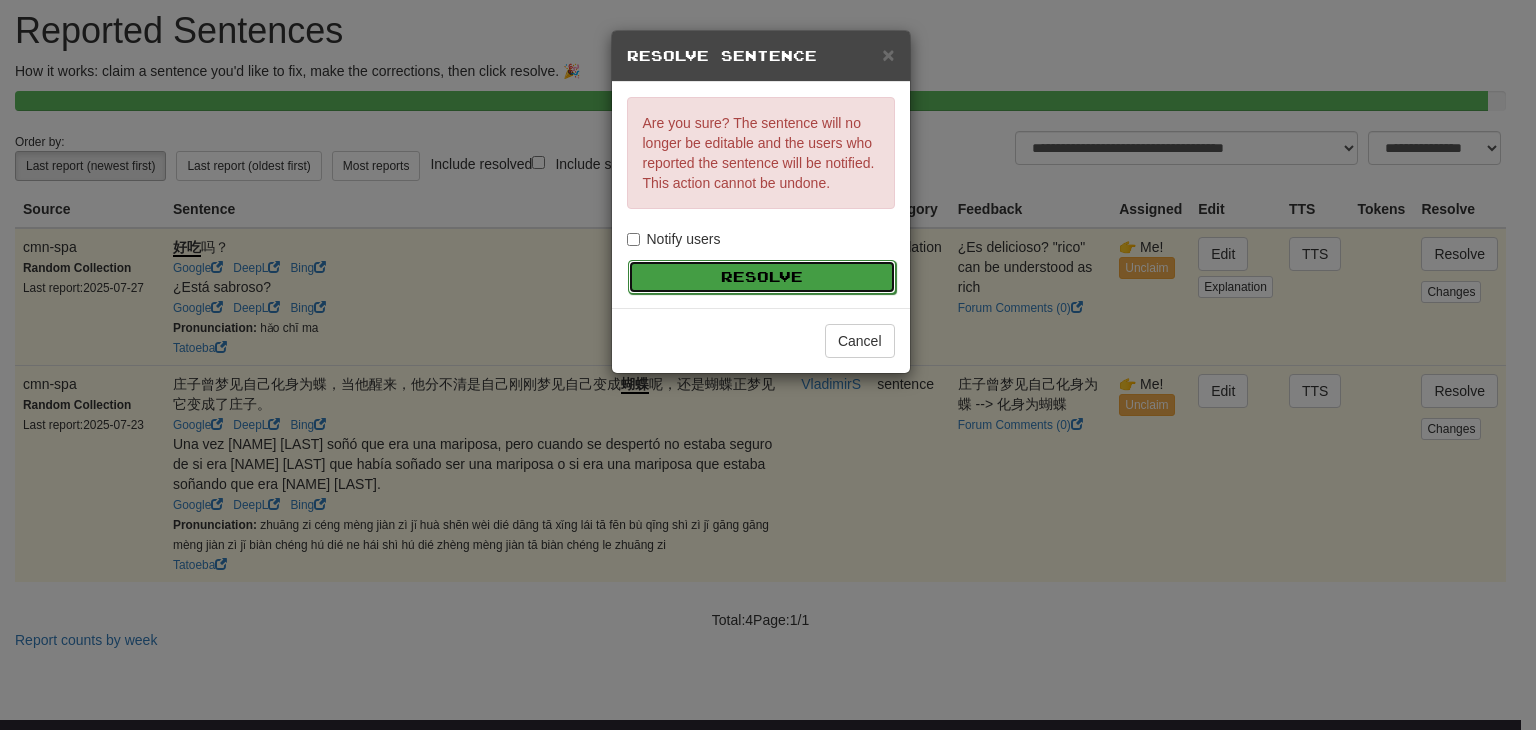 click on "Resolve" at bounding box center [762, 277] 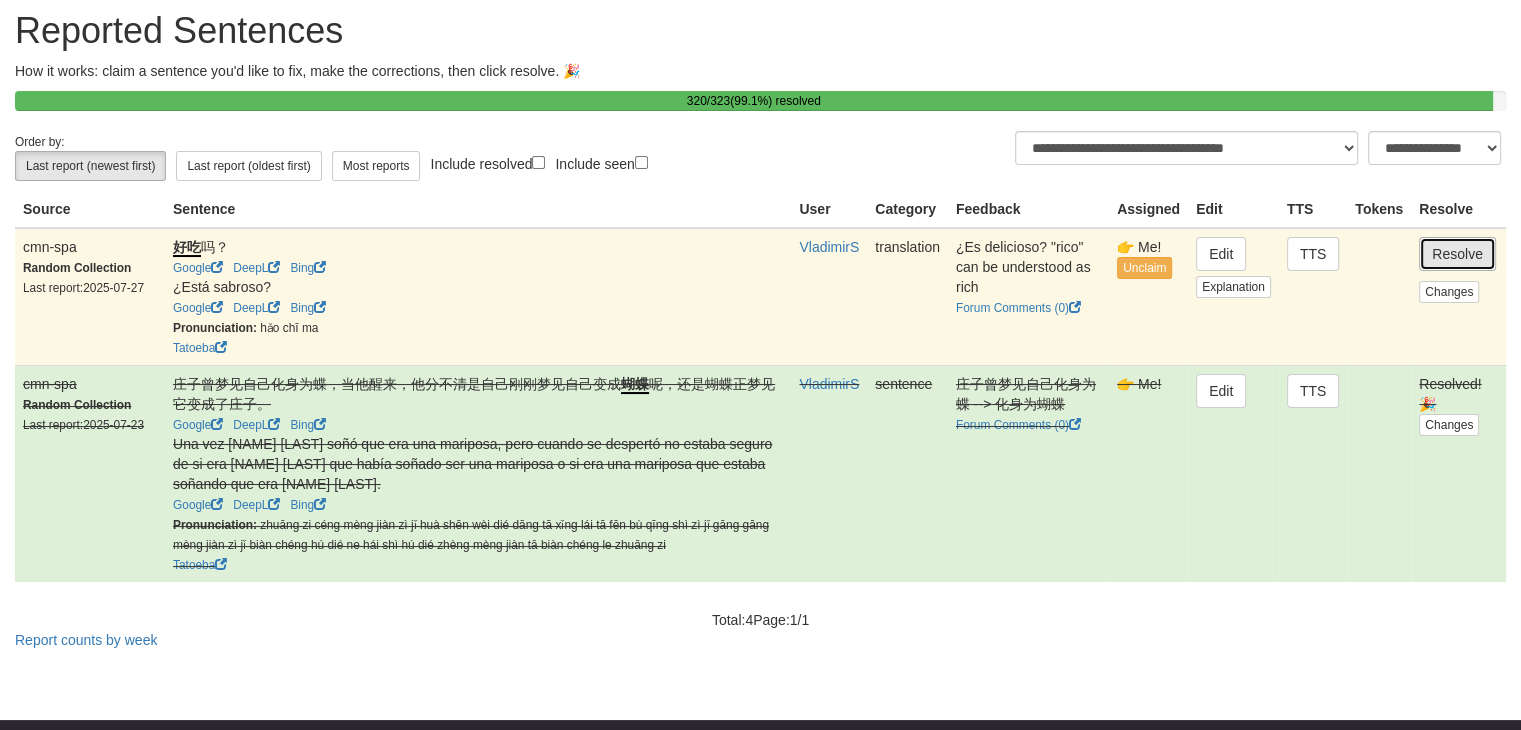click on "Resolve" at bounding box center [1457, 254] 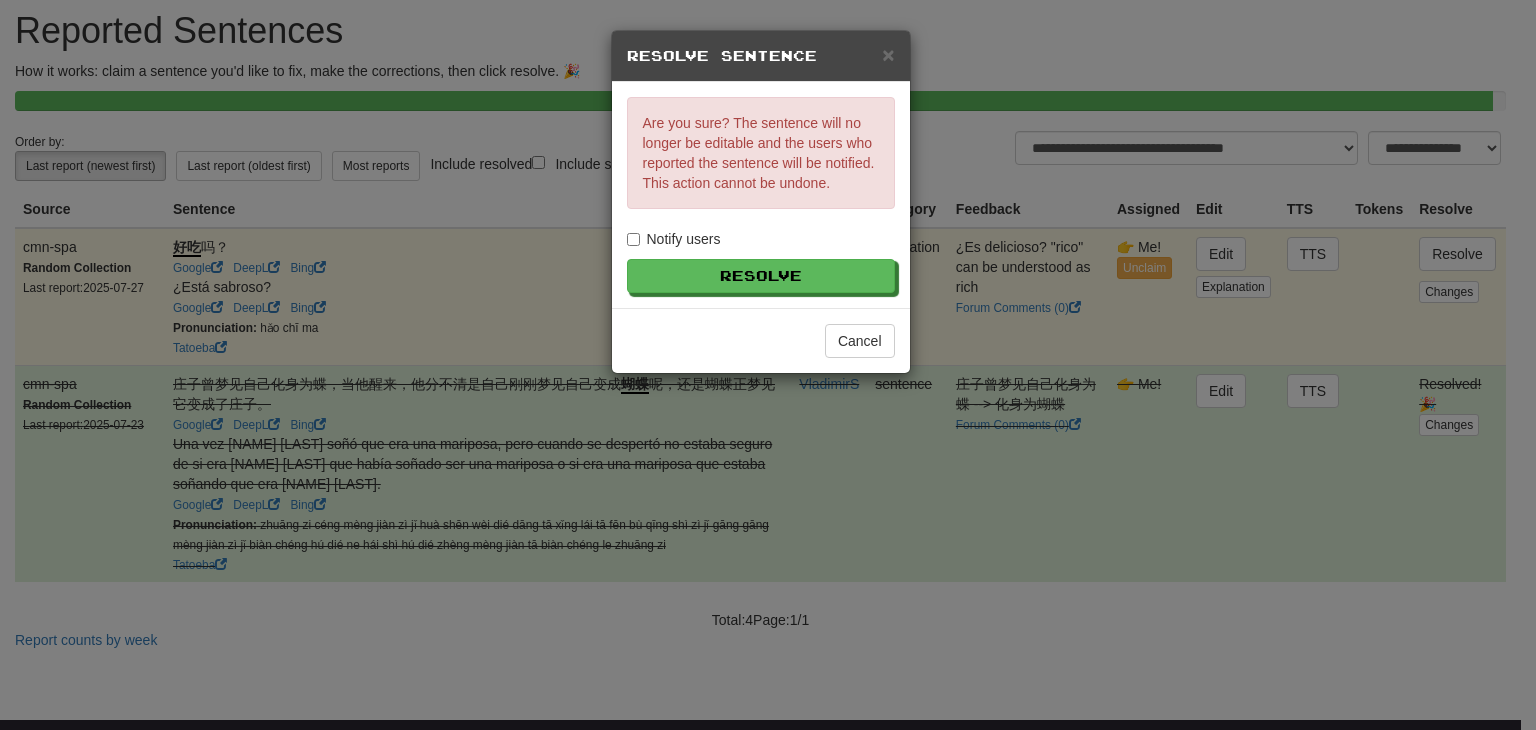 click on "Notify users" at bounding box center [674, 239] 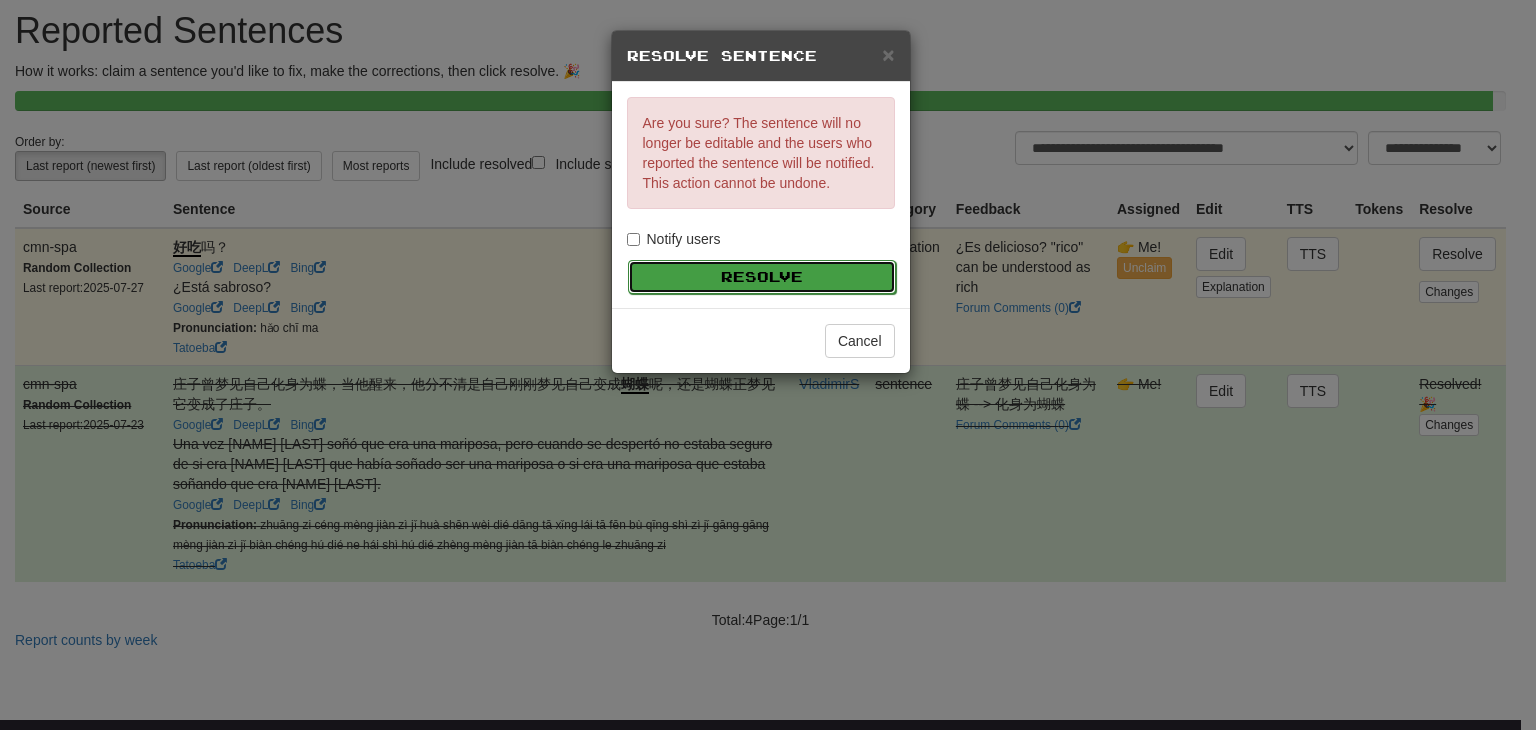 click on "Resolve" at bounding box center [762, 277] 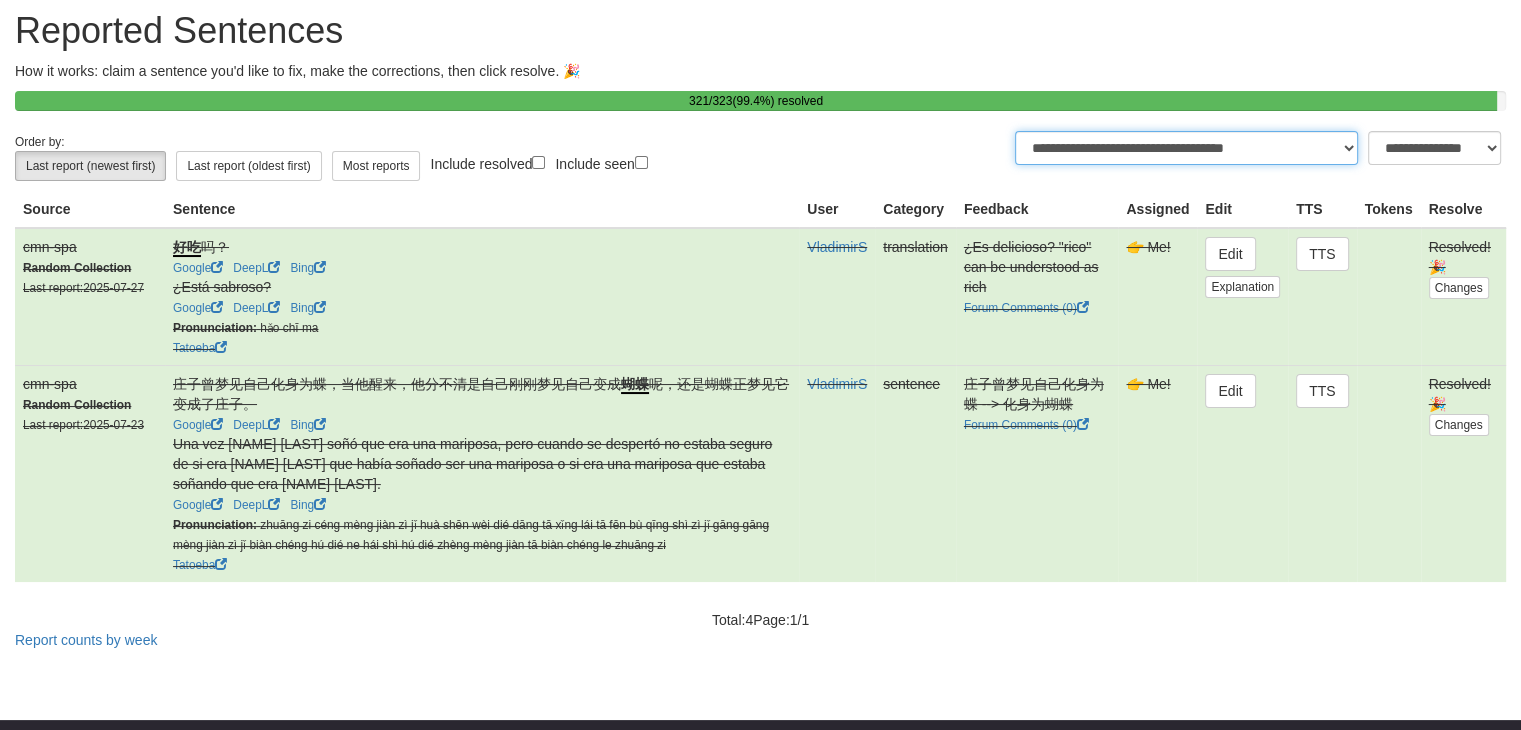 click on "**********" at bounding box center [1186, 148] 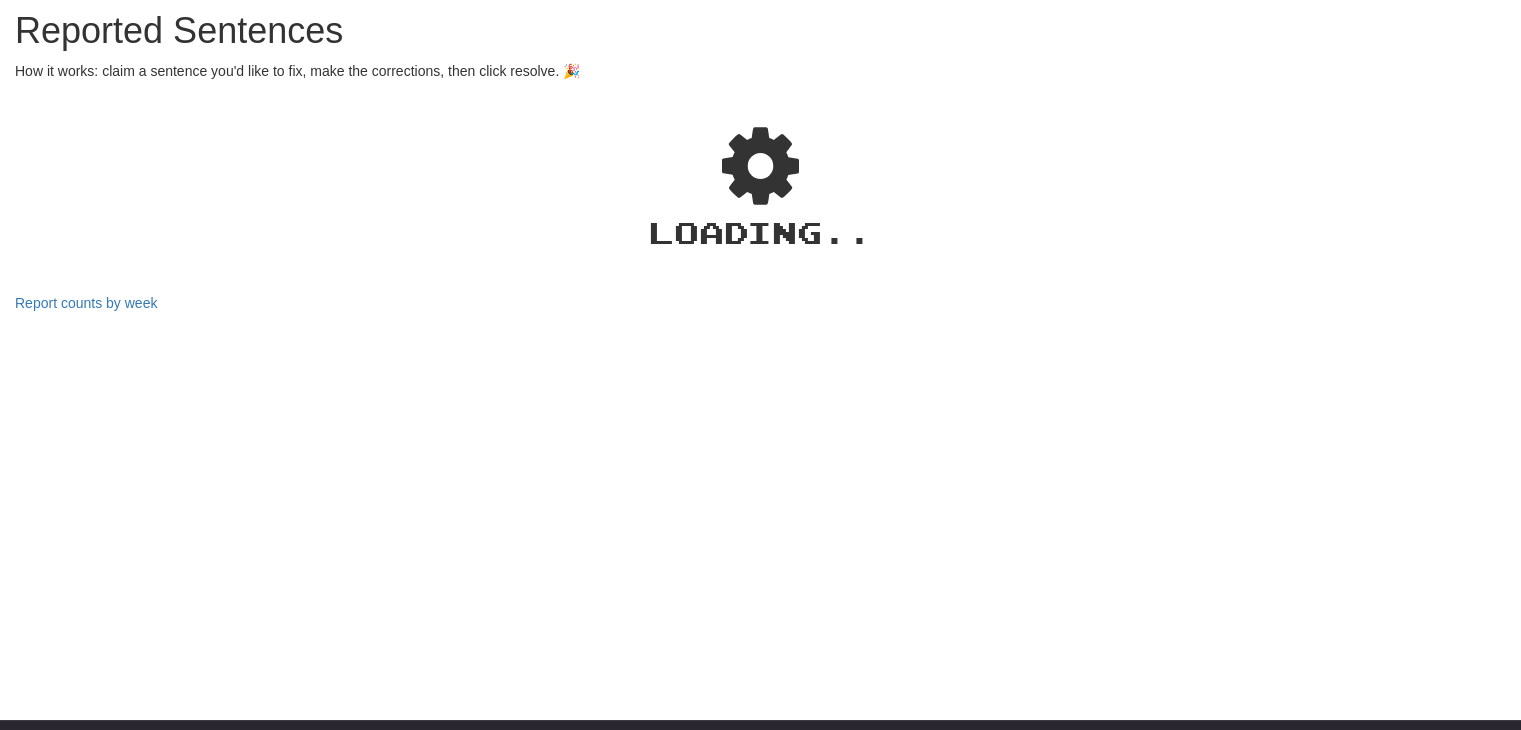 select on "**" 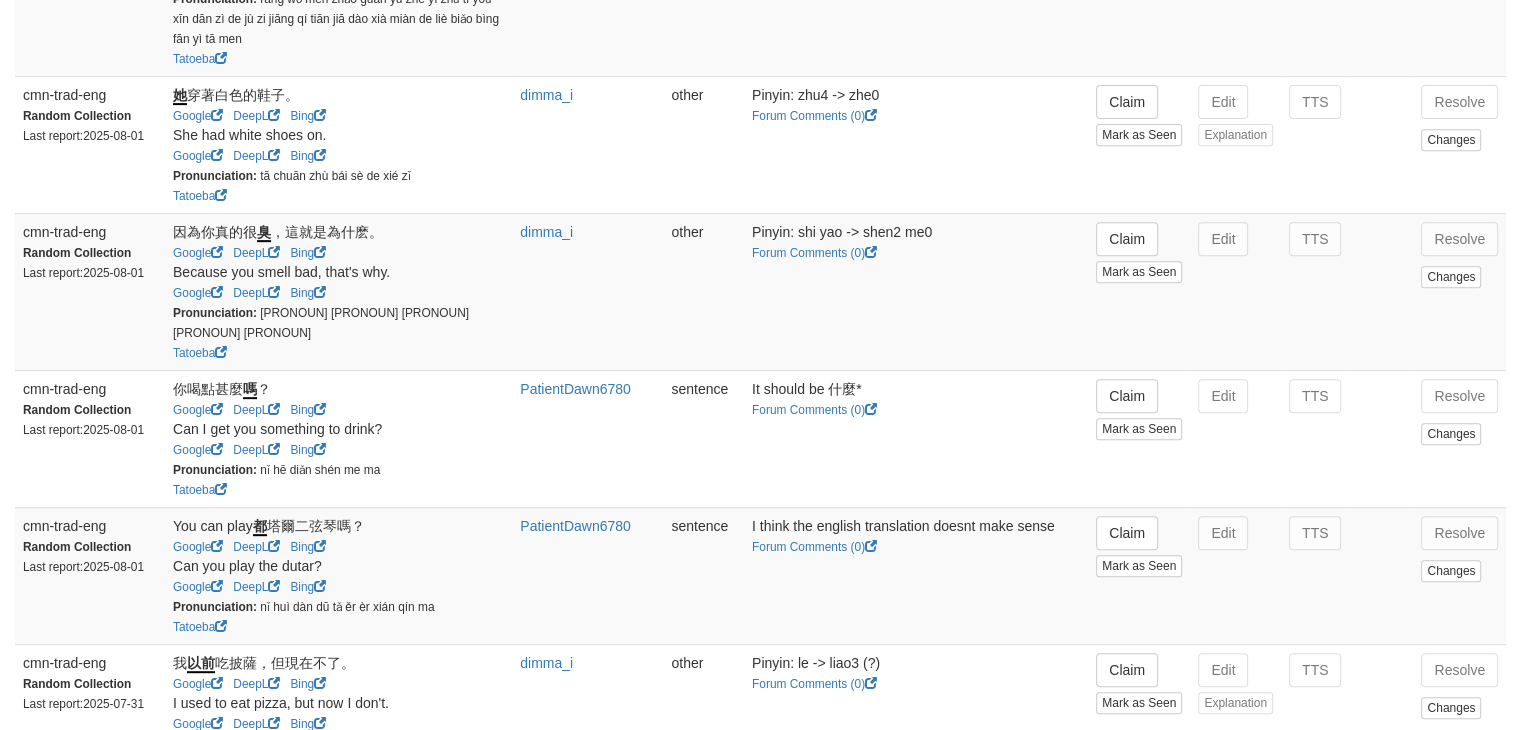 scroll, scrollTop: 966, scrollLeft: 0, axis: vertical 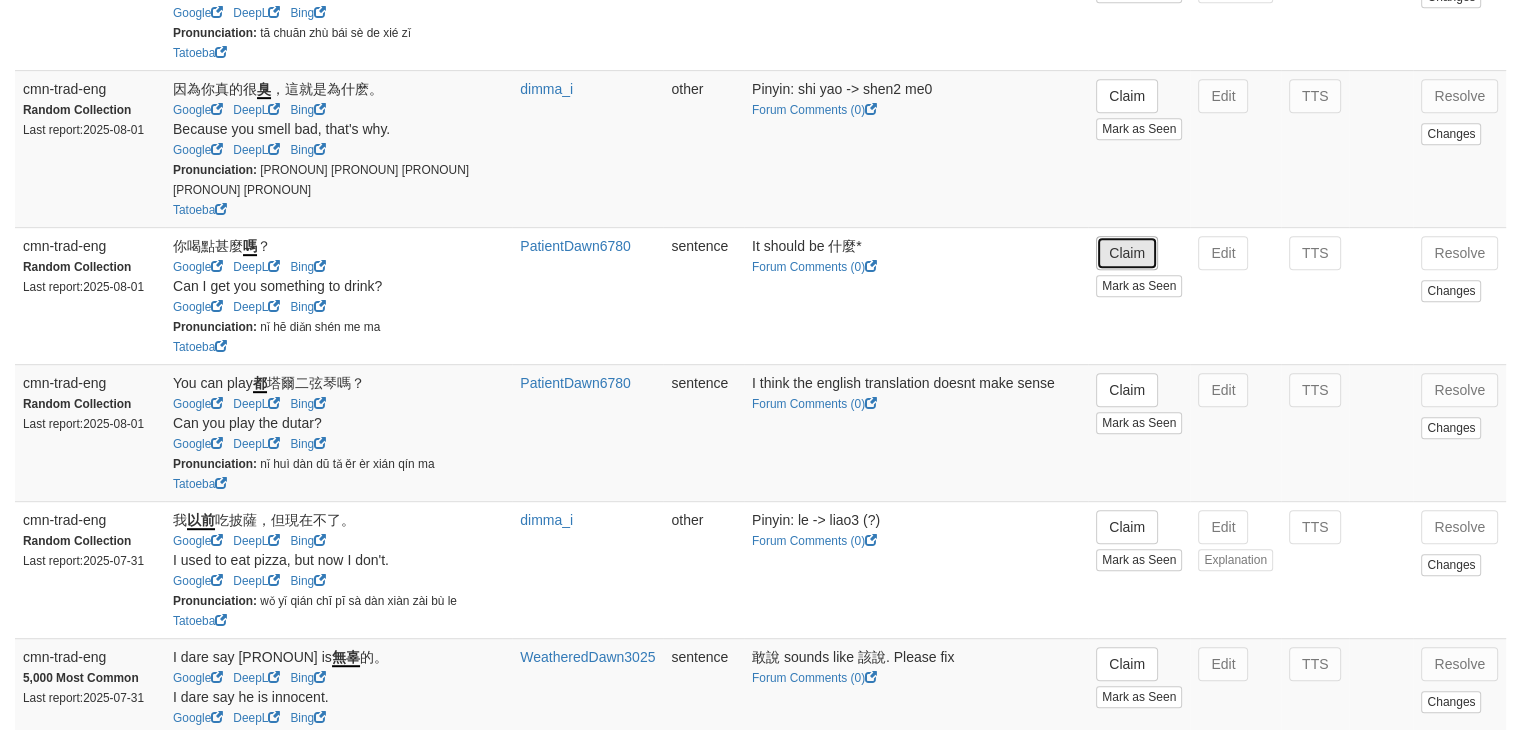 click on "Claim" at bounding box center [1127, 253] 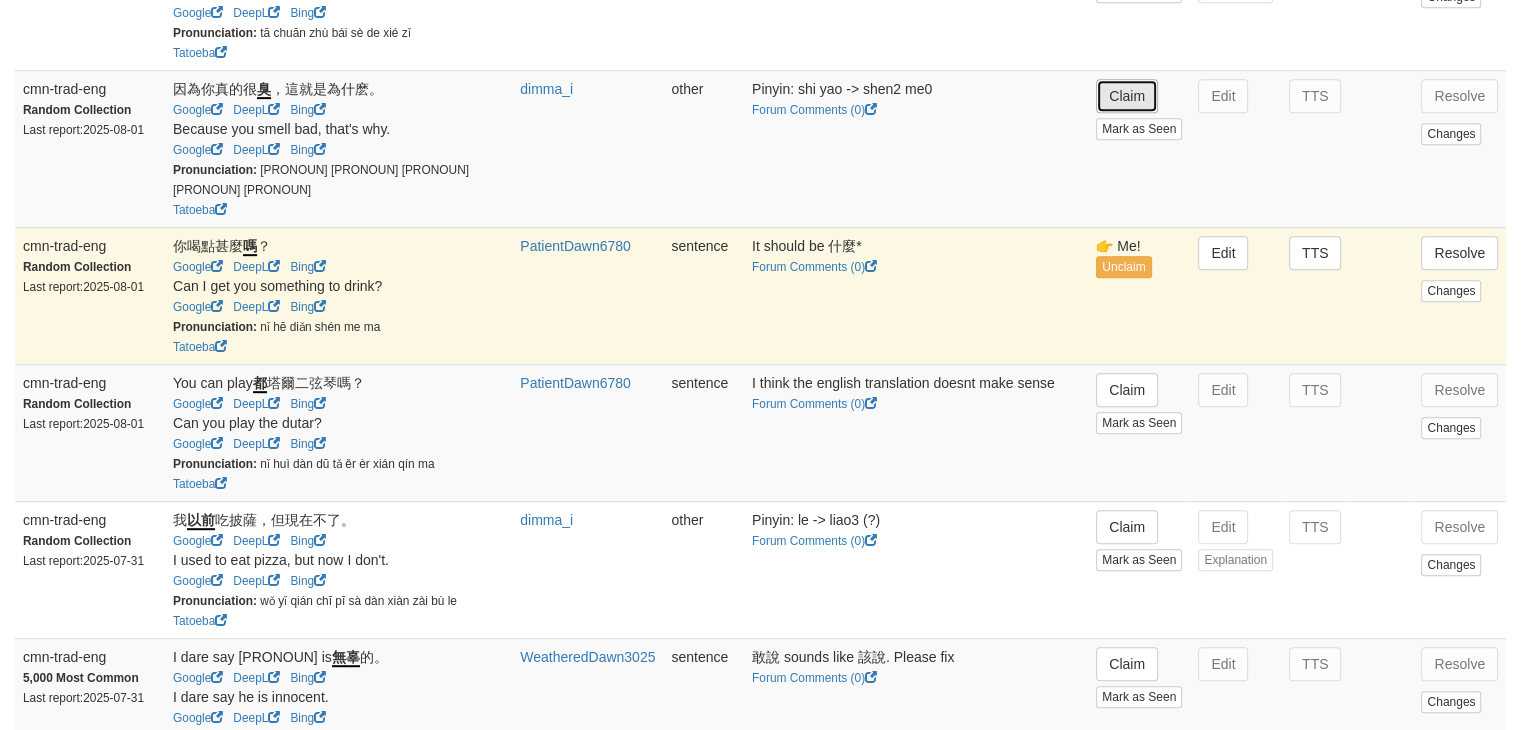 click on "Claim" at bounding box center (1127, 96) 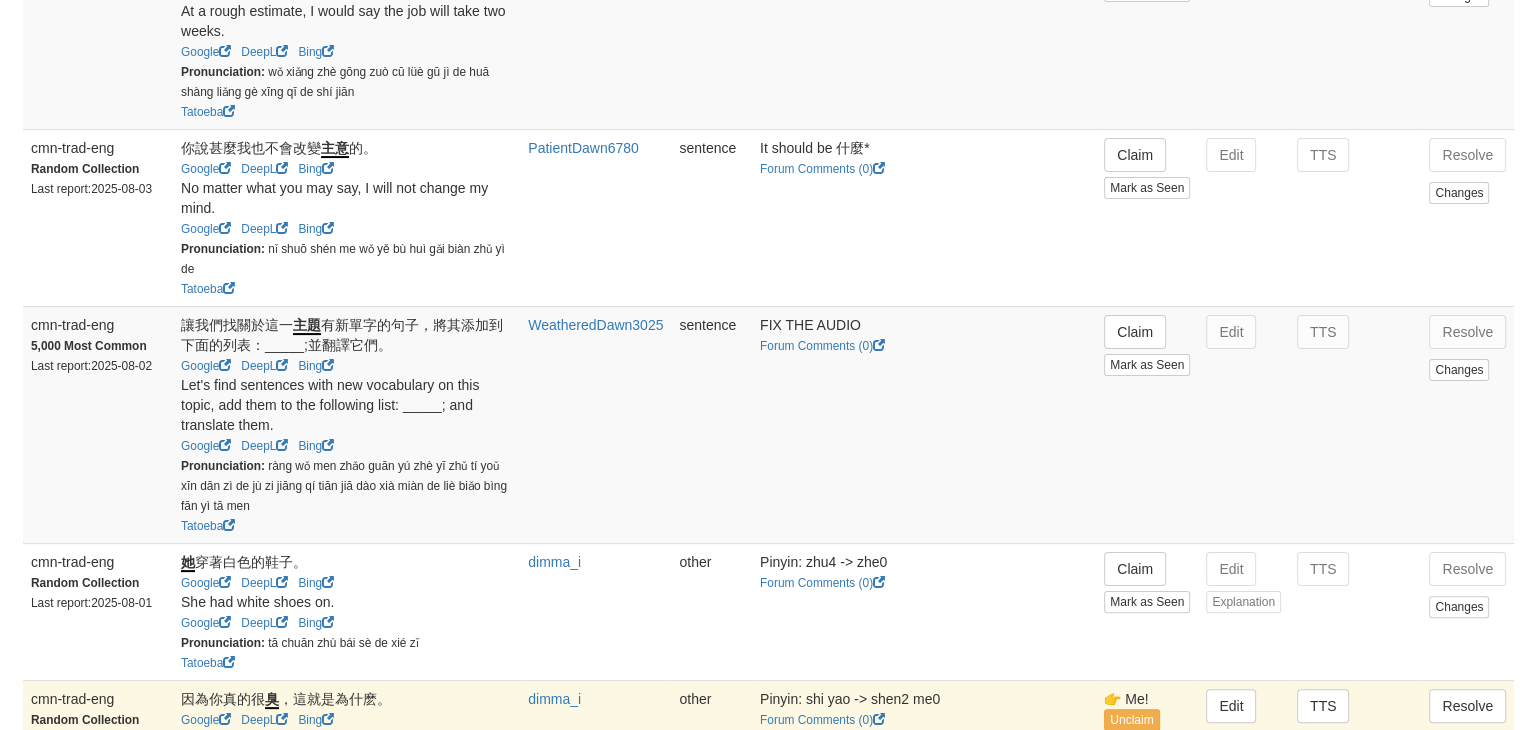 scroll, scrollTop: 362, scrollLeft: 0, axis: vertical 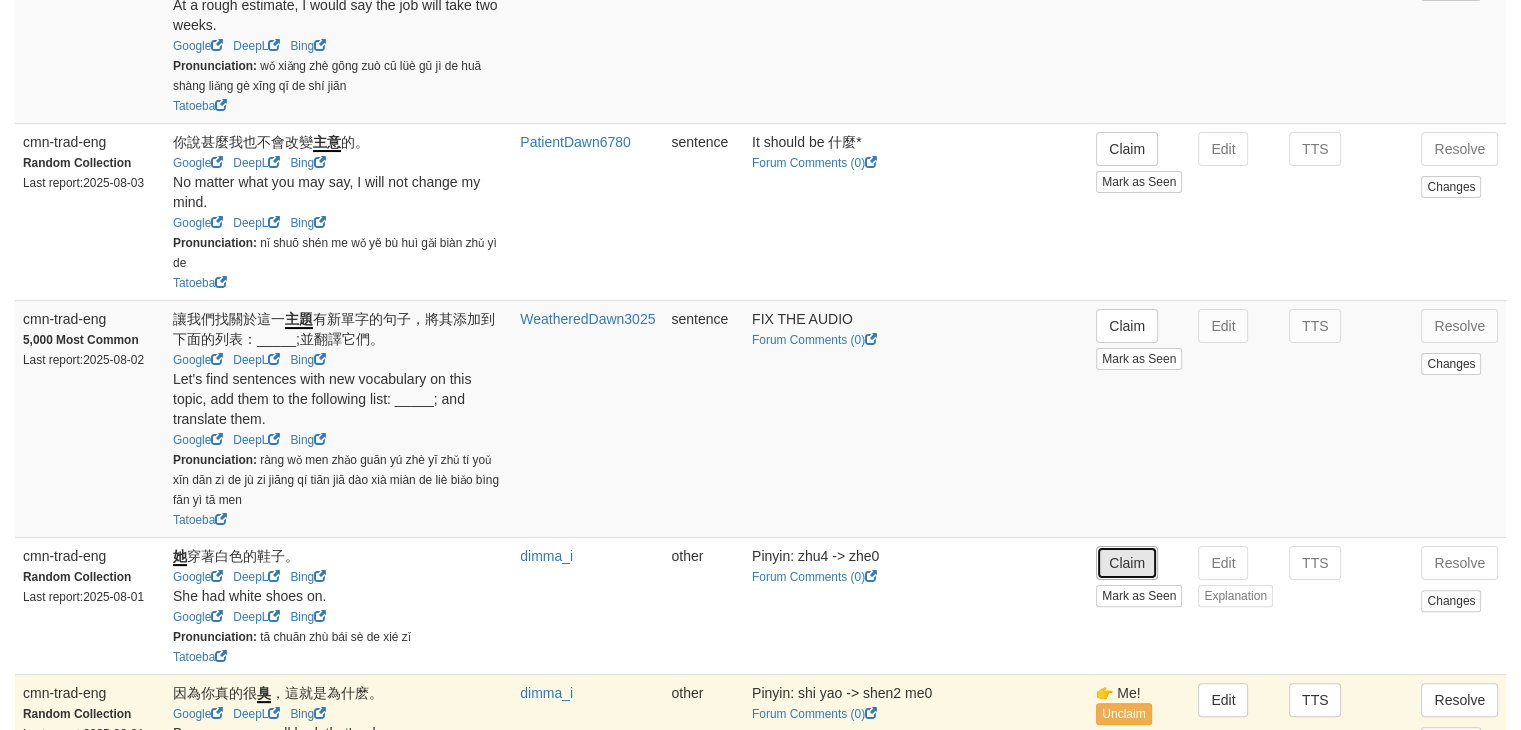 click on "Claim" at bounding box center (1127, 563) 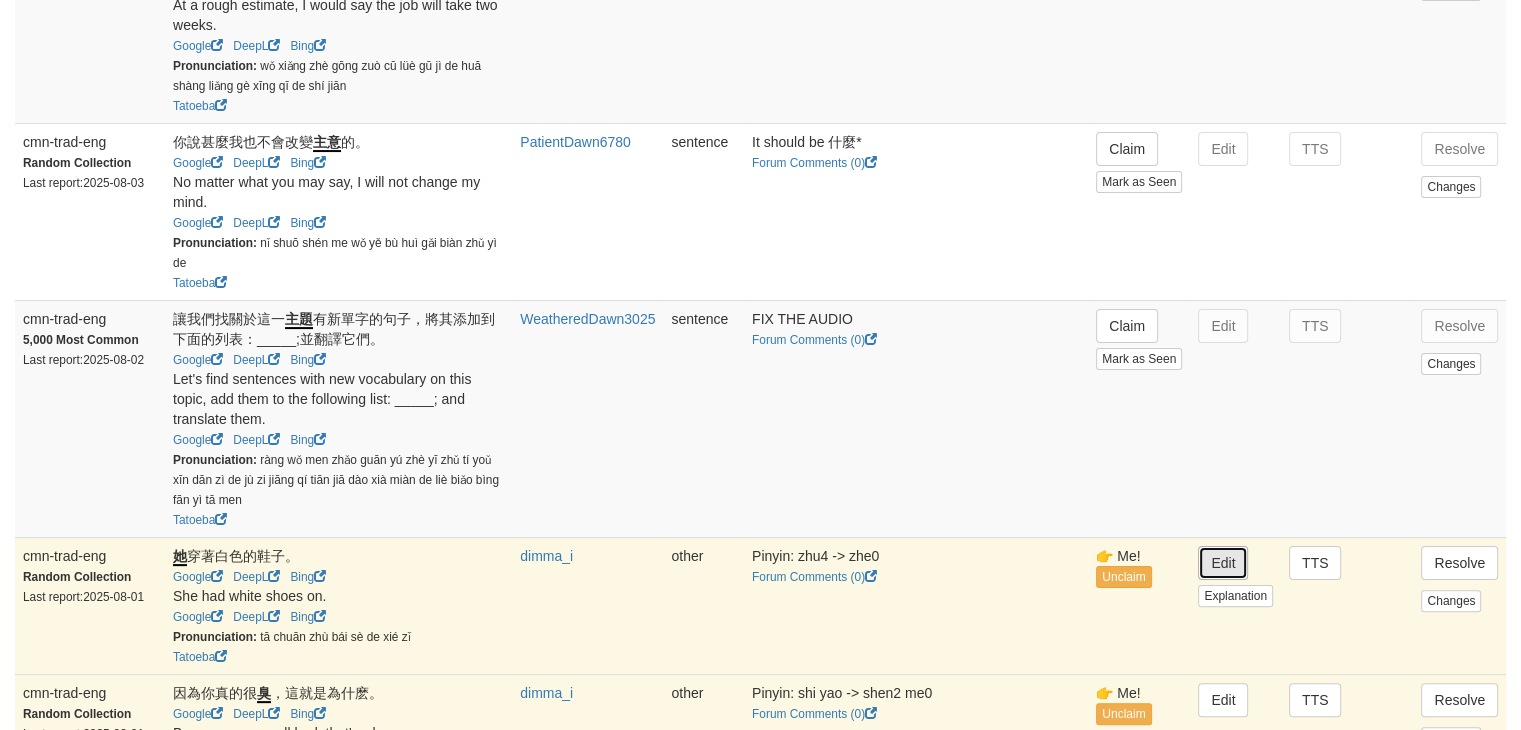 click on "Edit" at bounding box center (1223, 563) 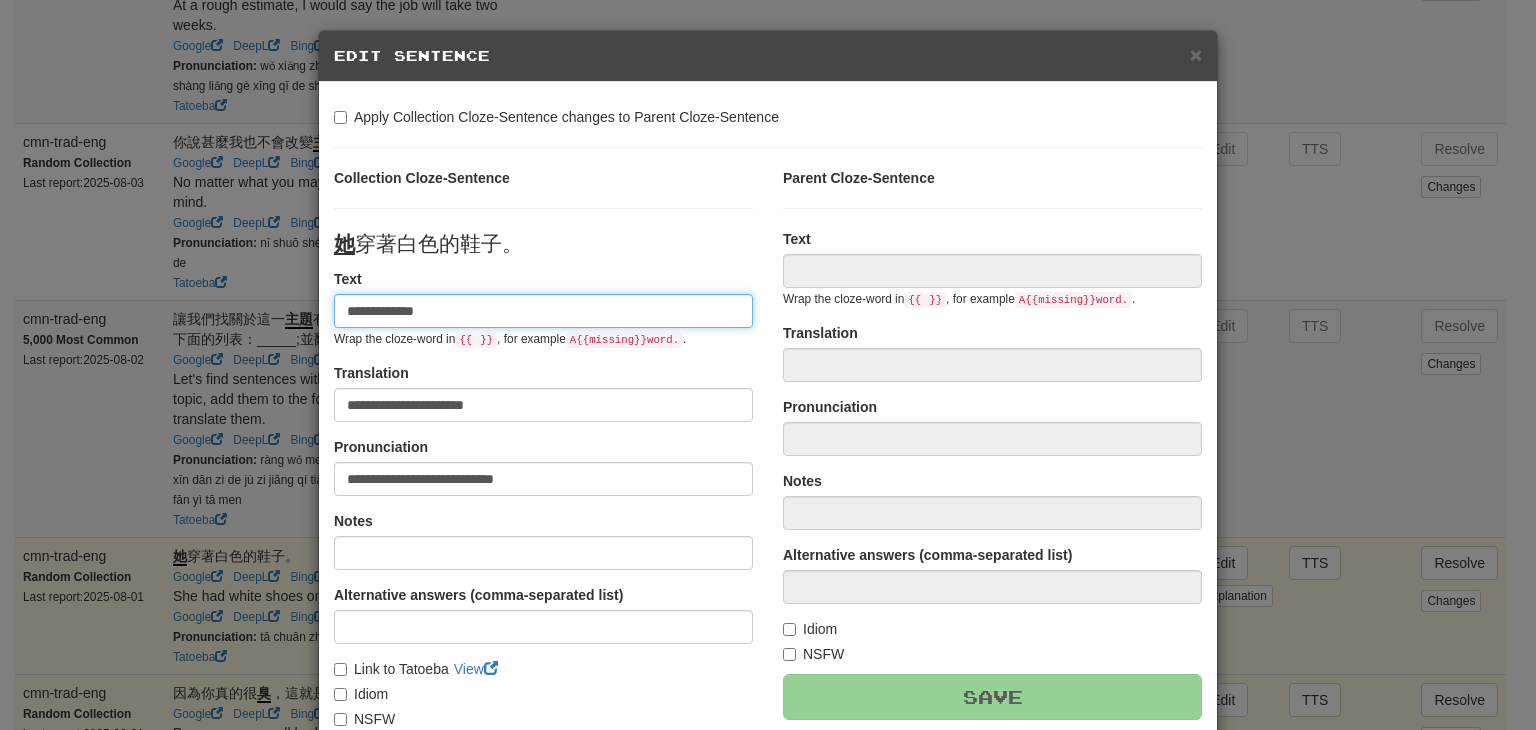 type on "**********" 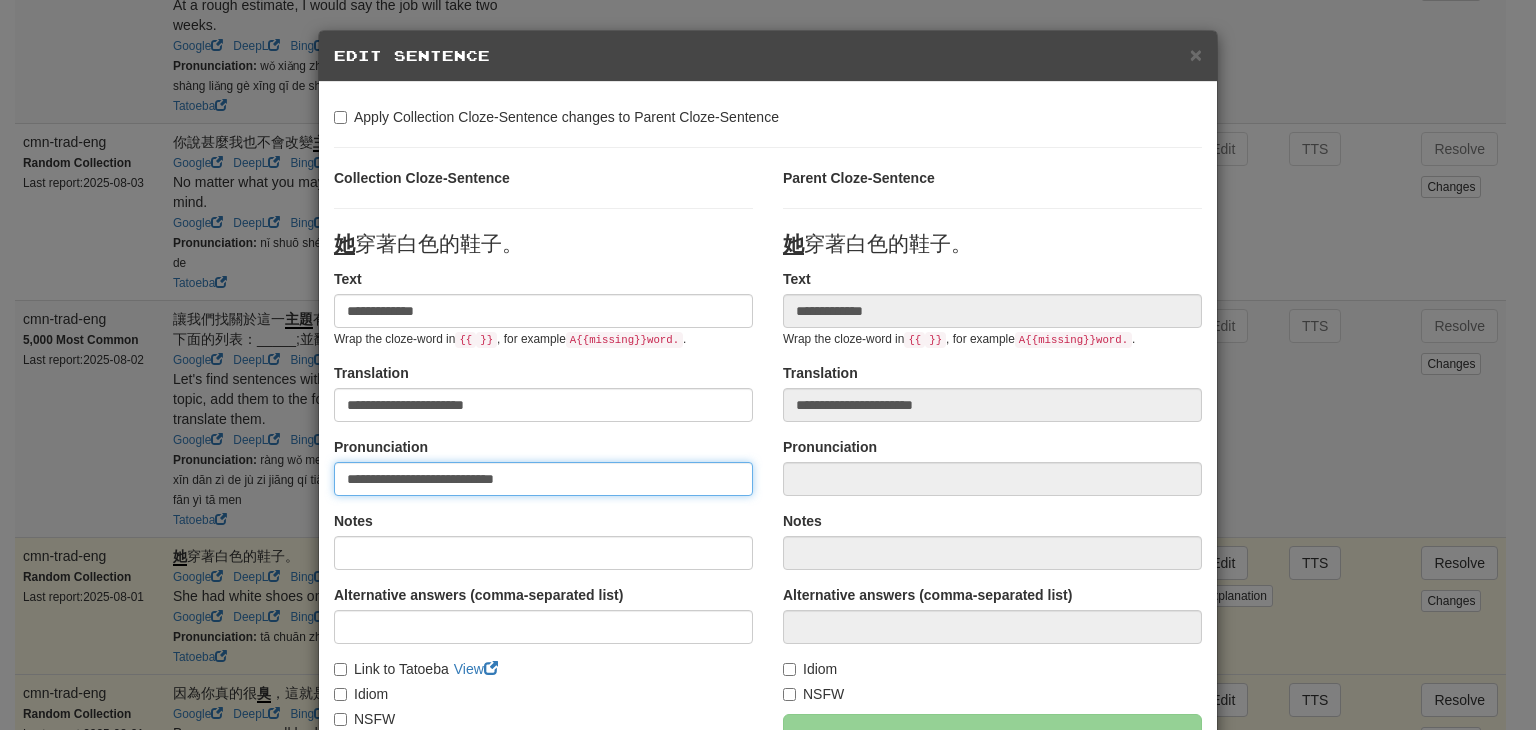 click on "**********" at bounding box center [543, 479] 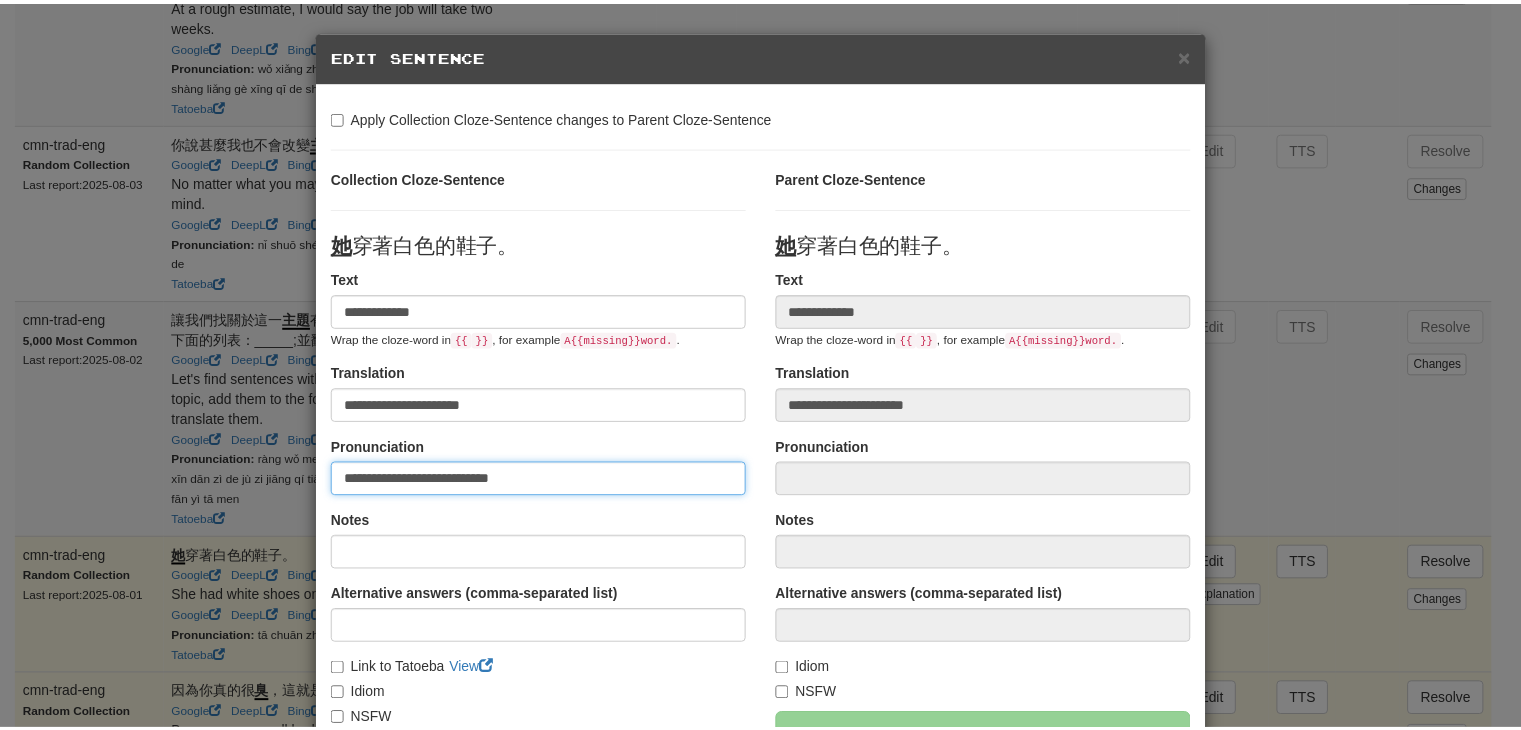 scroll, scrollTop: 246, scrollLeft: 0, axis: vertical 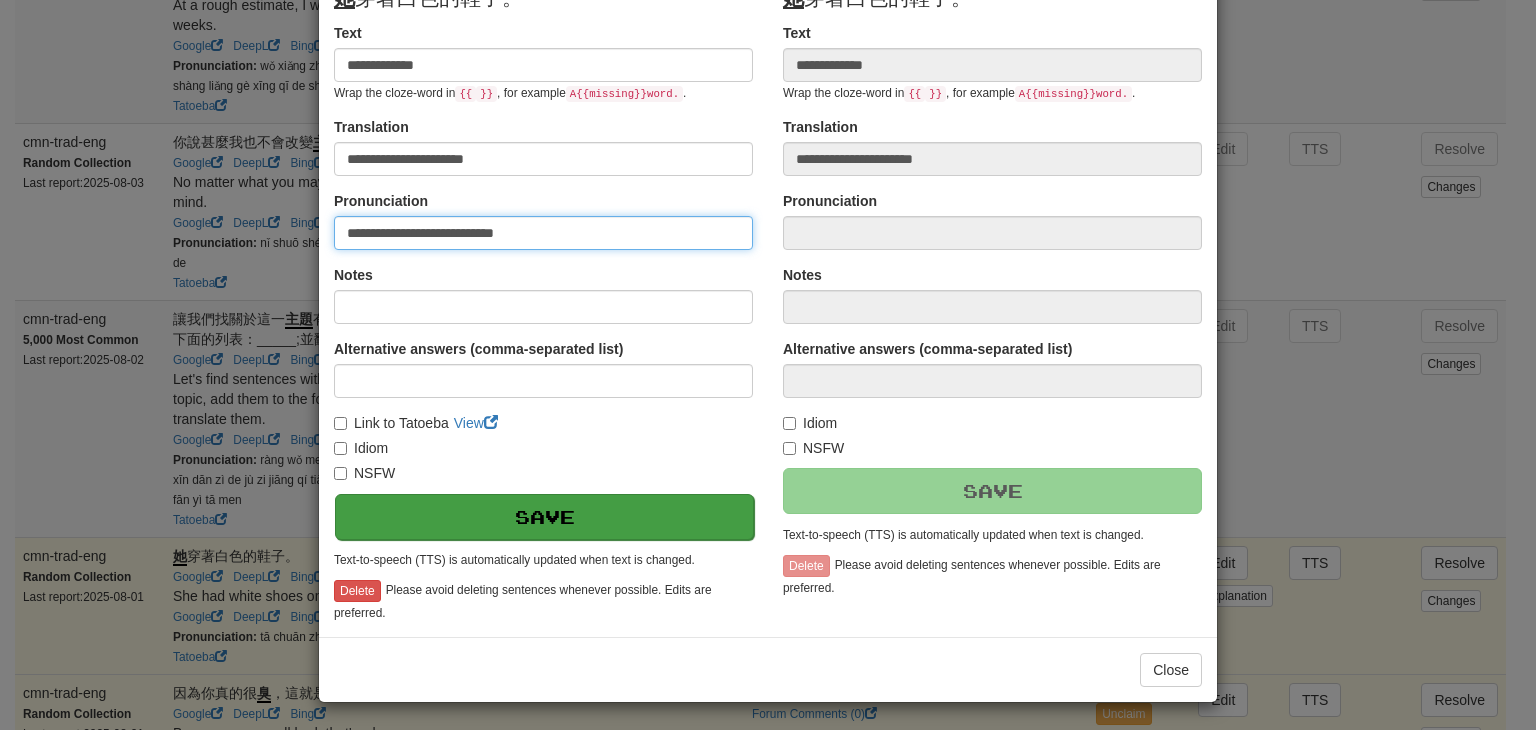 type on "**********" 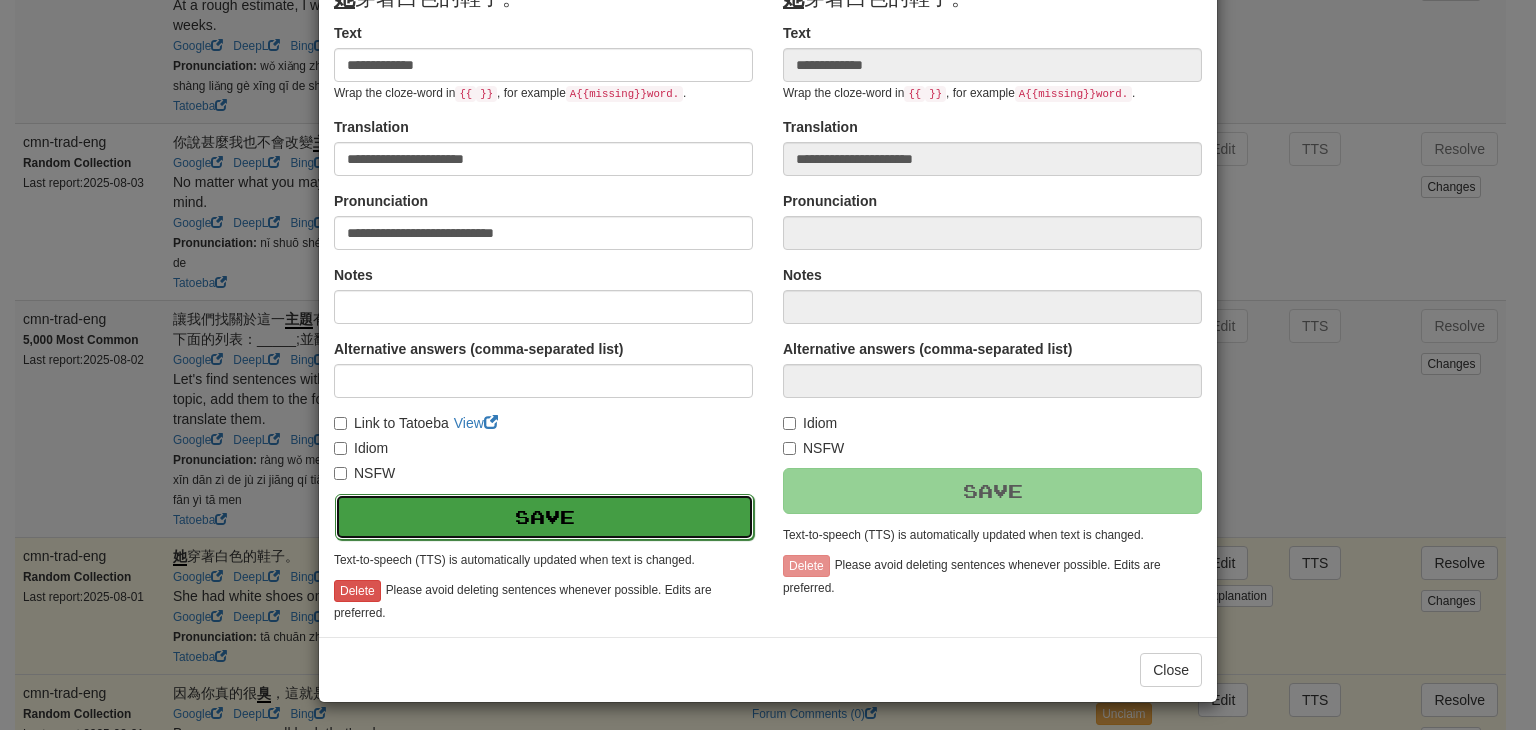 click on "Save" at bounding box center (544, 517) 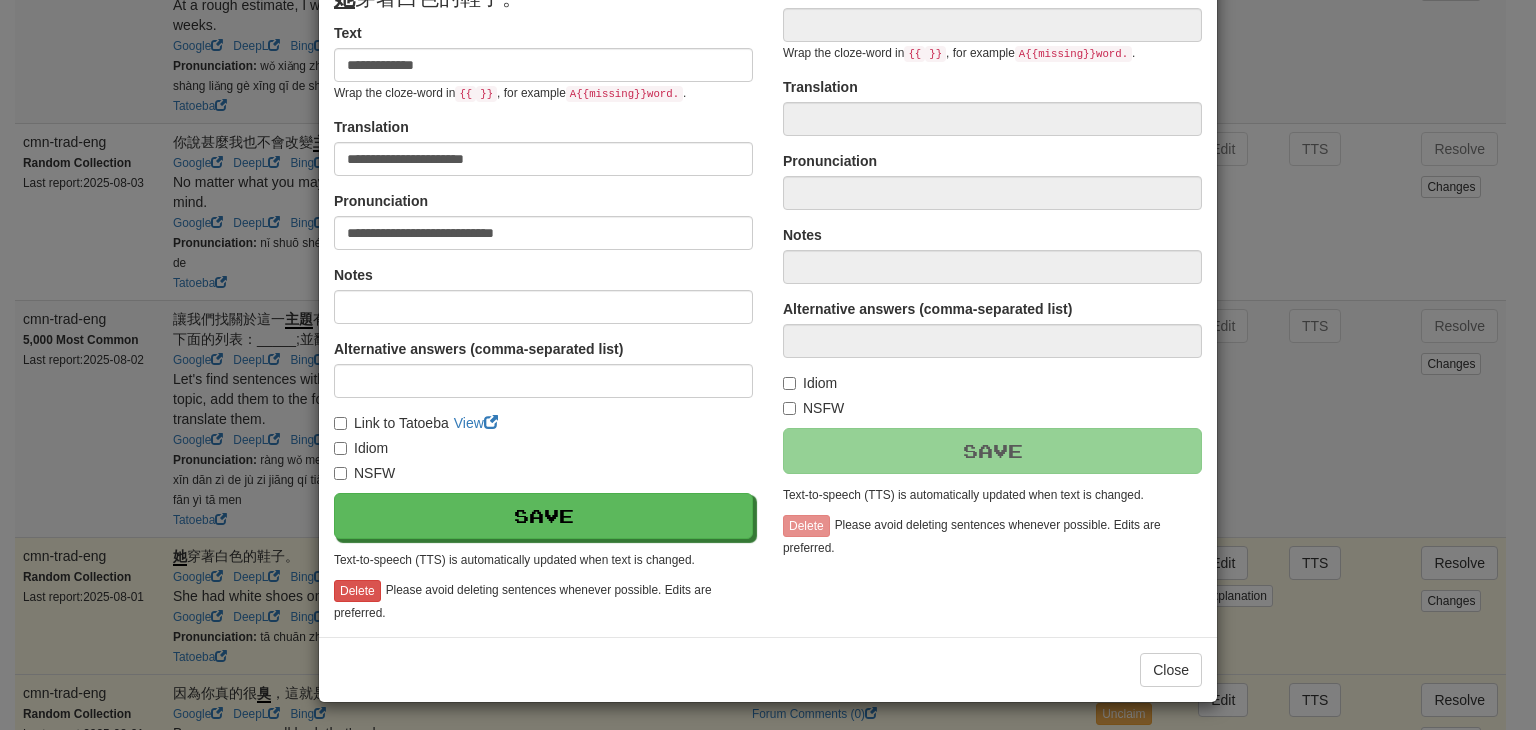 type on "**********" 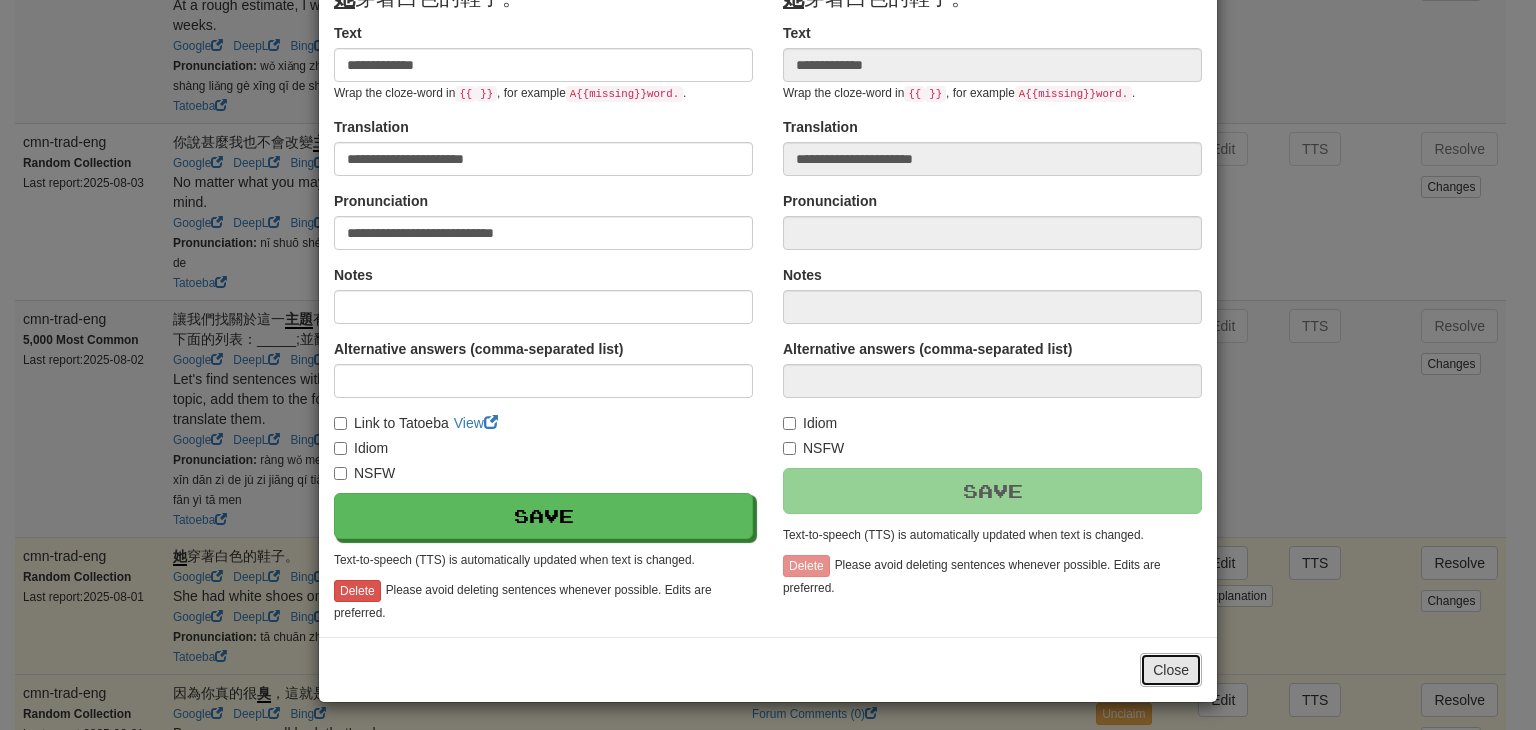 click on "Close" at bounding box center [1171, 670] 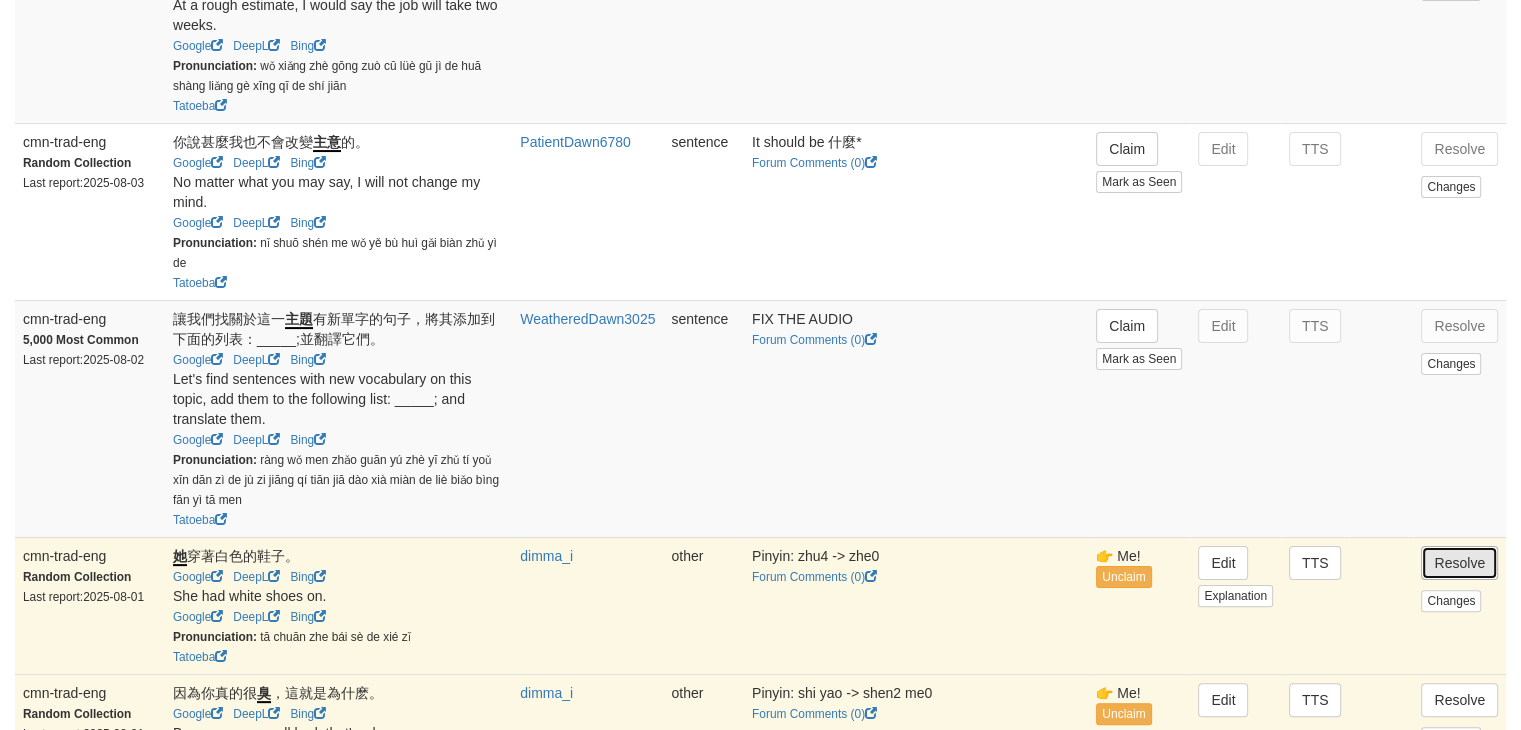 click on "Resolve" at bounding box center [1459, 563] 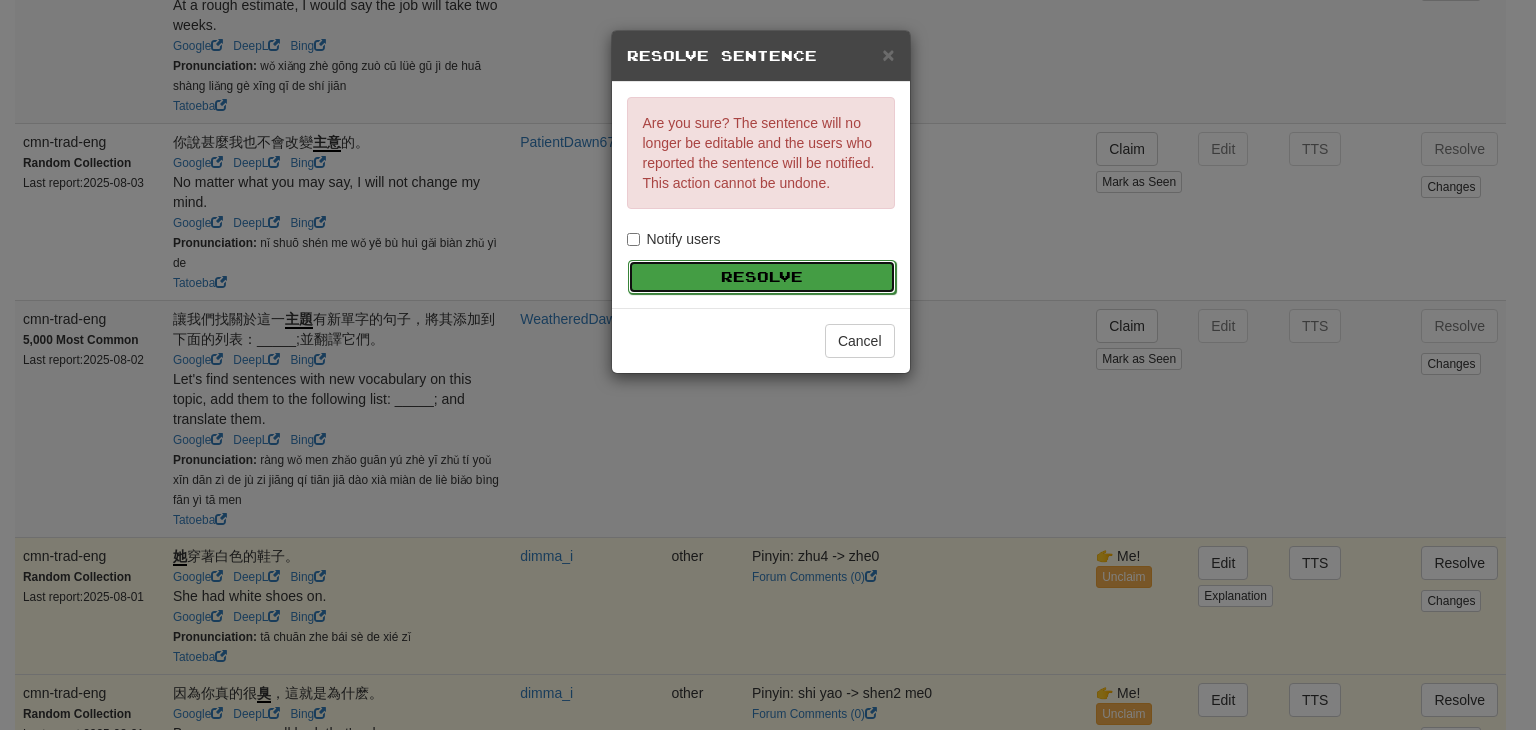 click on "Resolve" at bounding box center [762, 277] 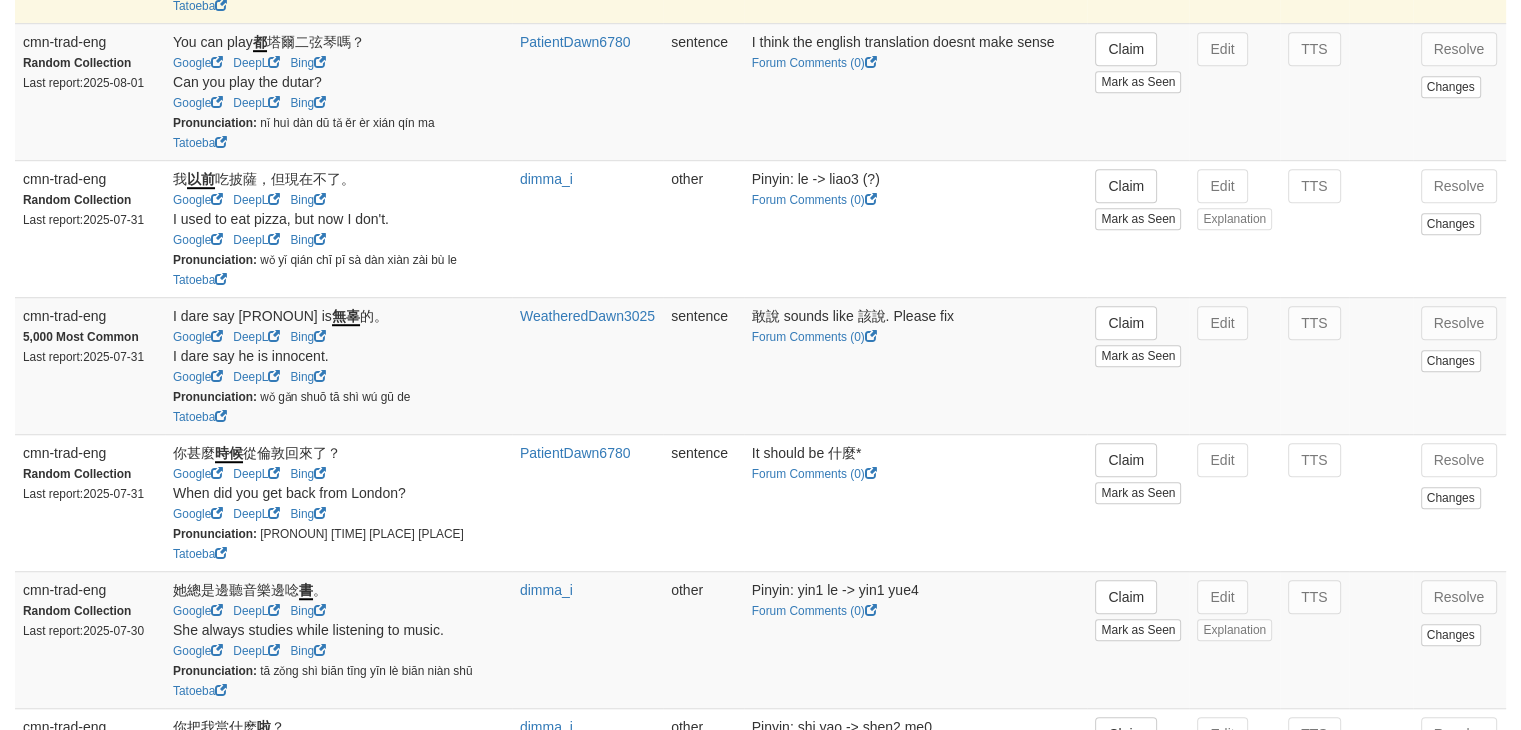 scroll, scrollTop: 1312, scrollLeft: 0, axis: vertical 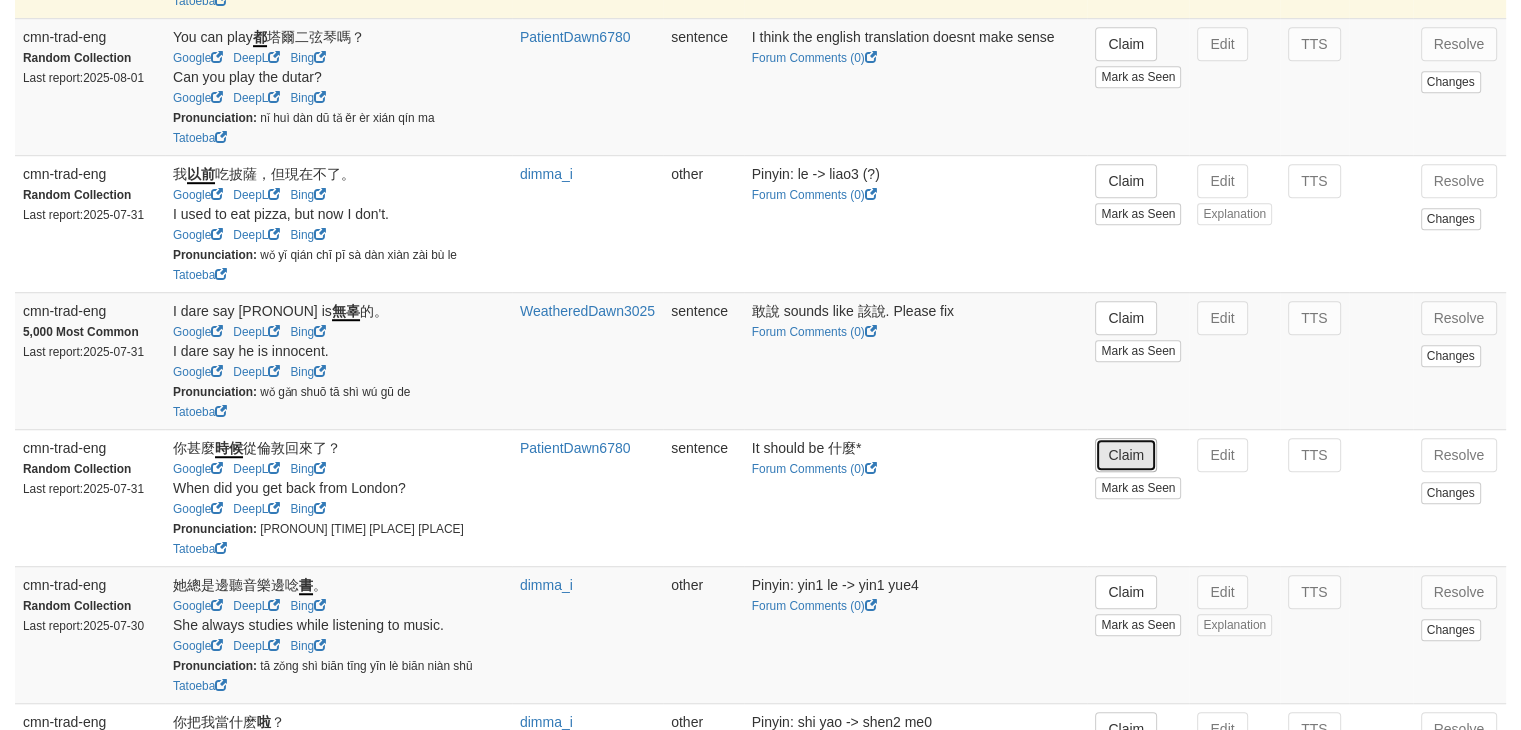 click on "Claim" at bounding box center (1126, 455) 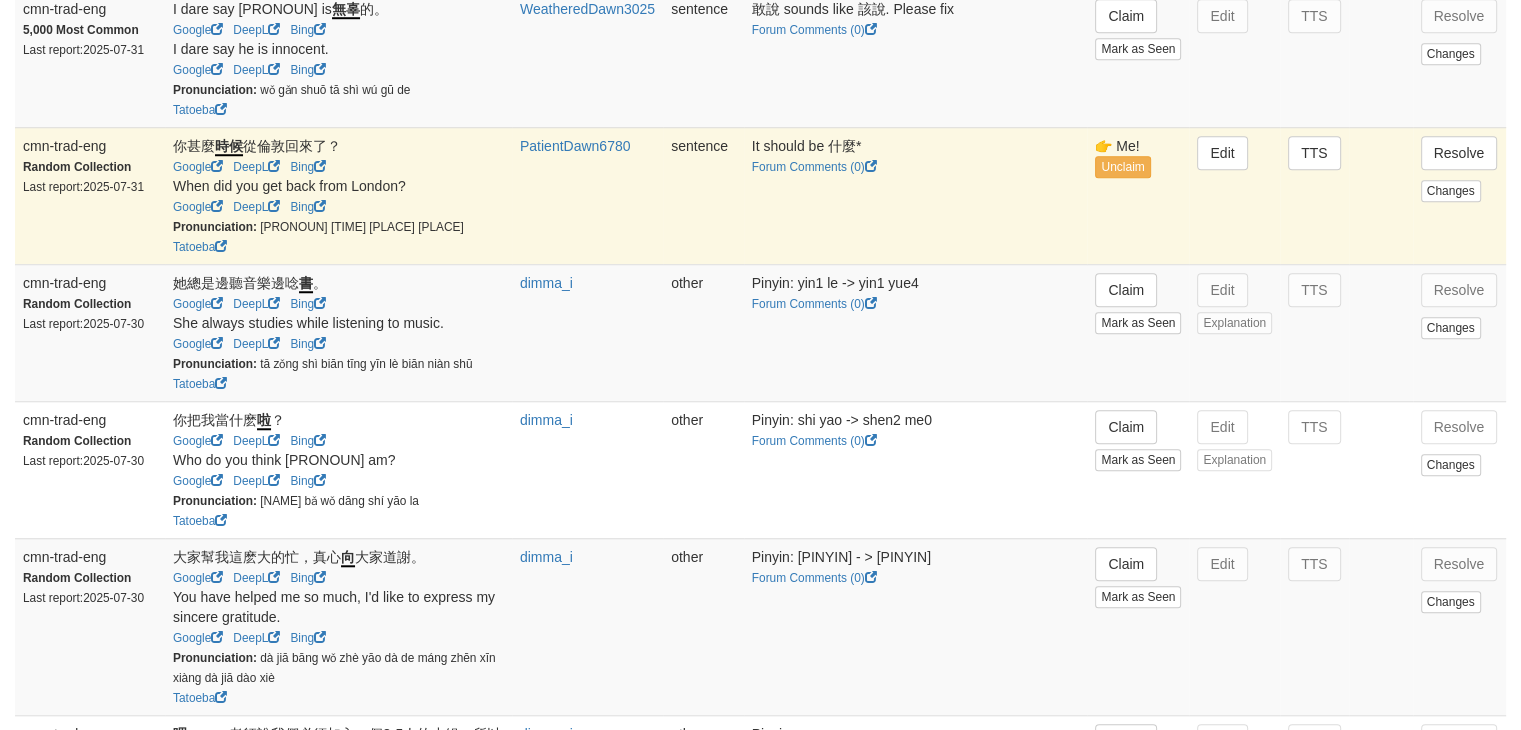 scroll, scrollTop: 1615, scrollLeft: 0, axis: vertical 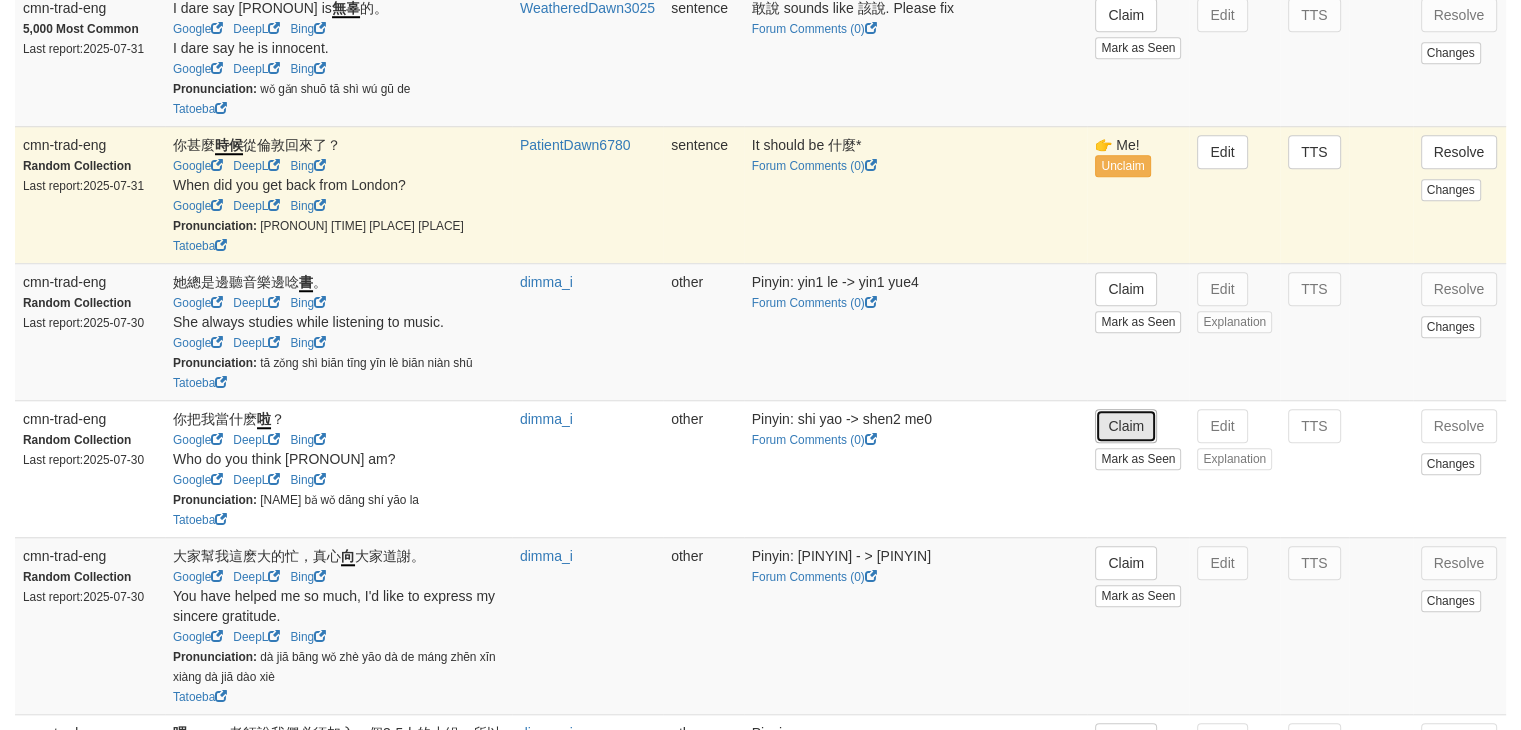 click on "Claim" at bounding box center (1126, 426) 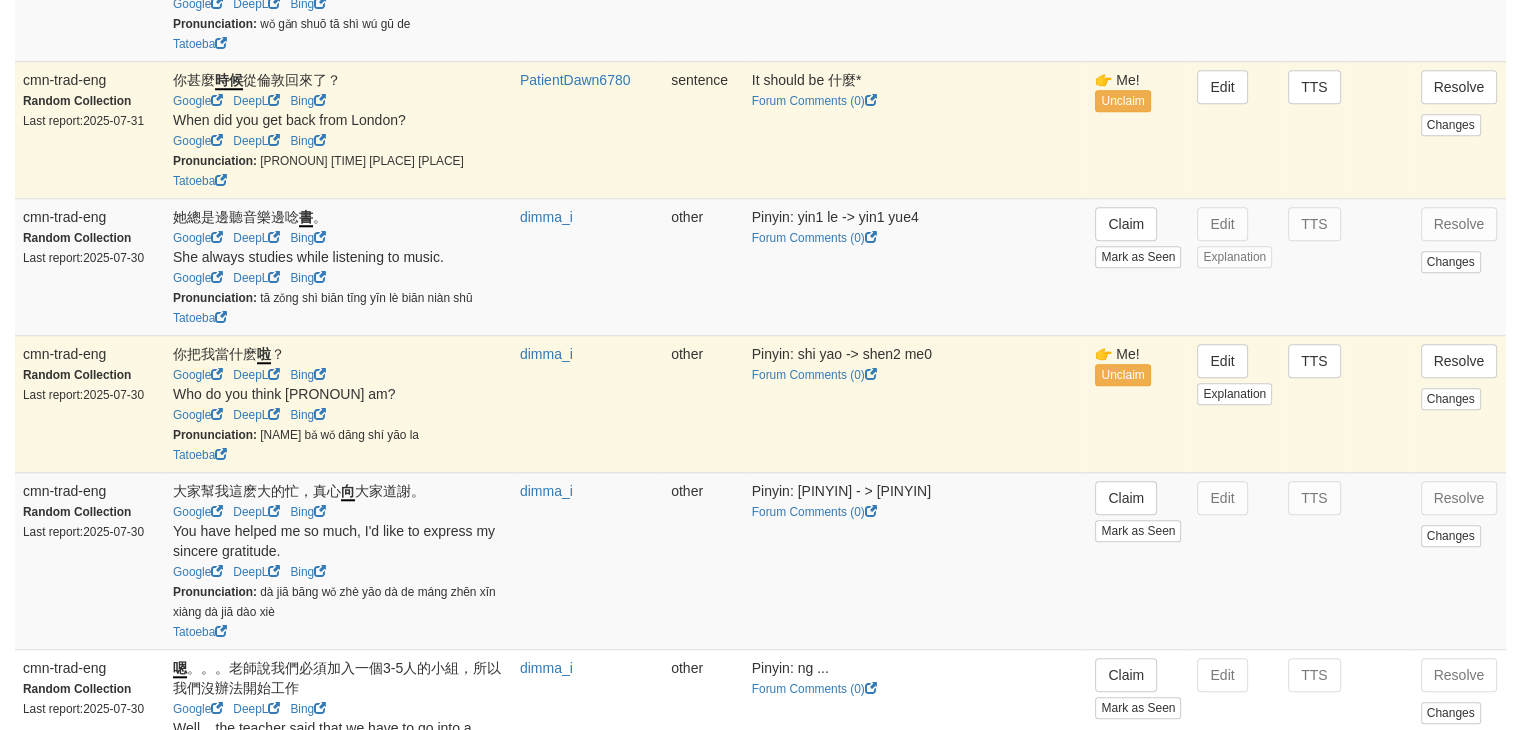 scroll, scrollTop: 1720, scrollLeft: 0, axis: vertical 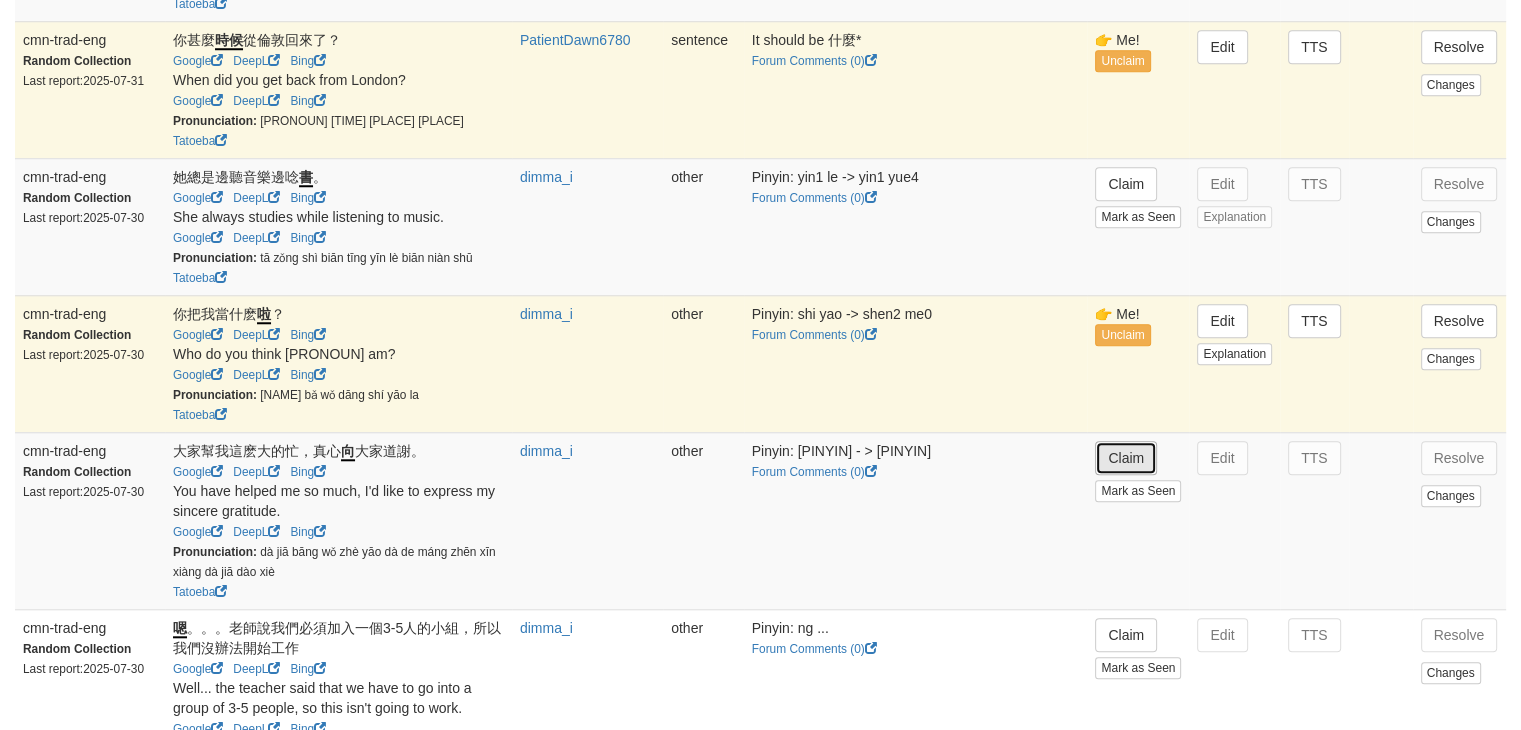 click on "Claim" at bounding box center [1126, 458] 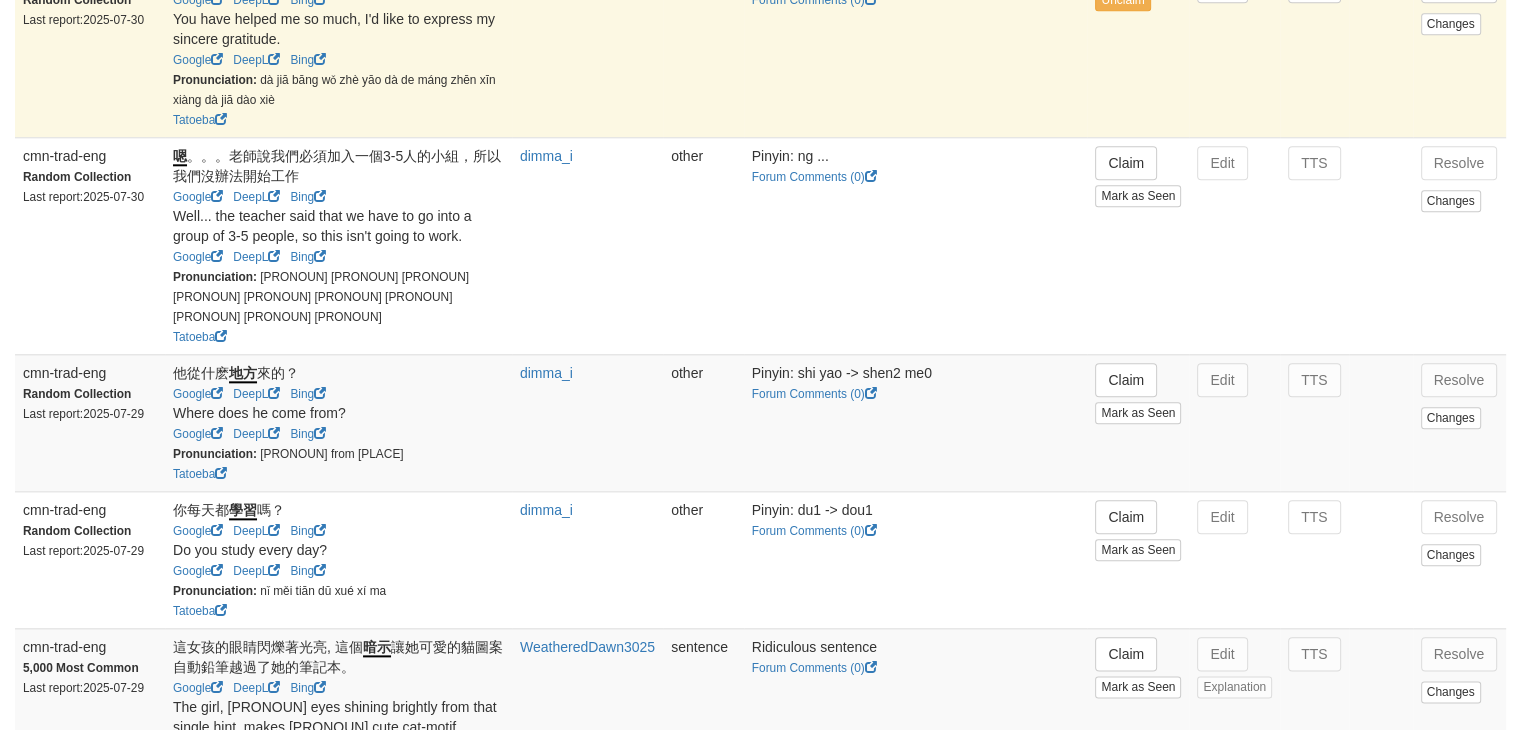 scroll, scrollTop: 2199, scrollLeft: 0, axis: vertical 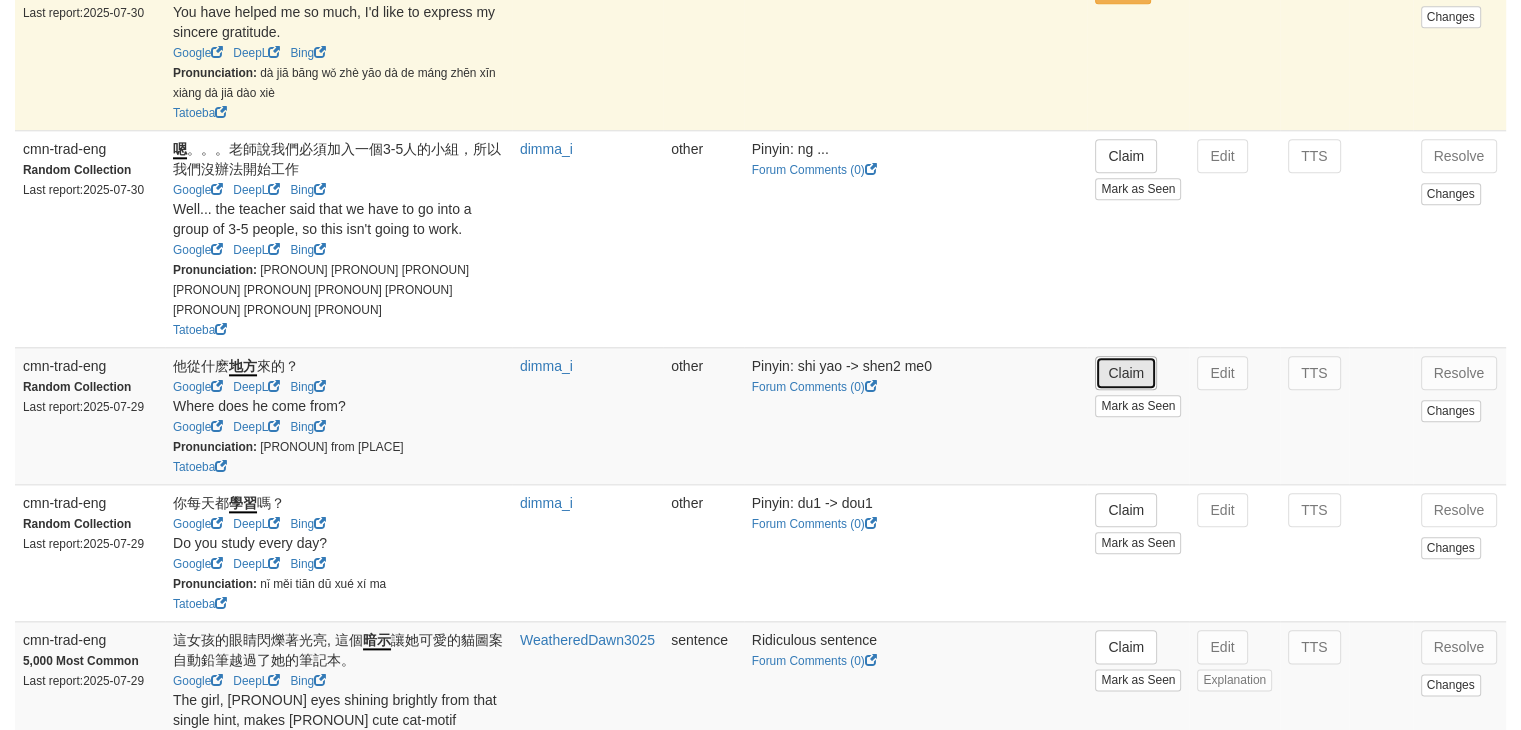click on "Claim" at bounding box center (1126, 373) 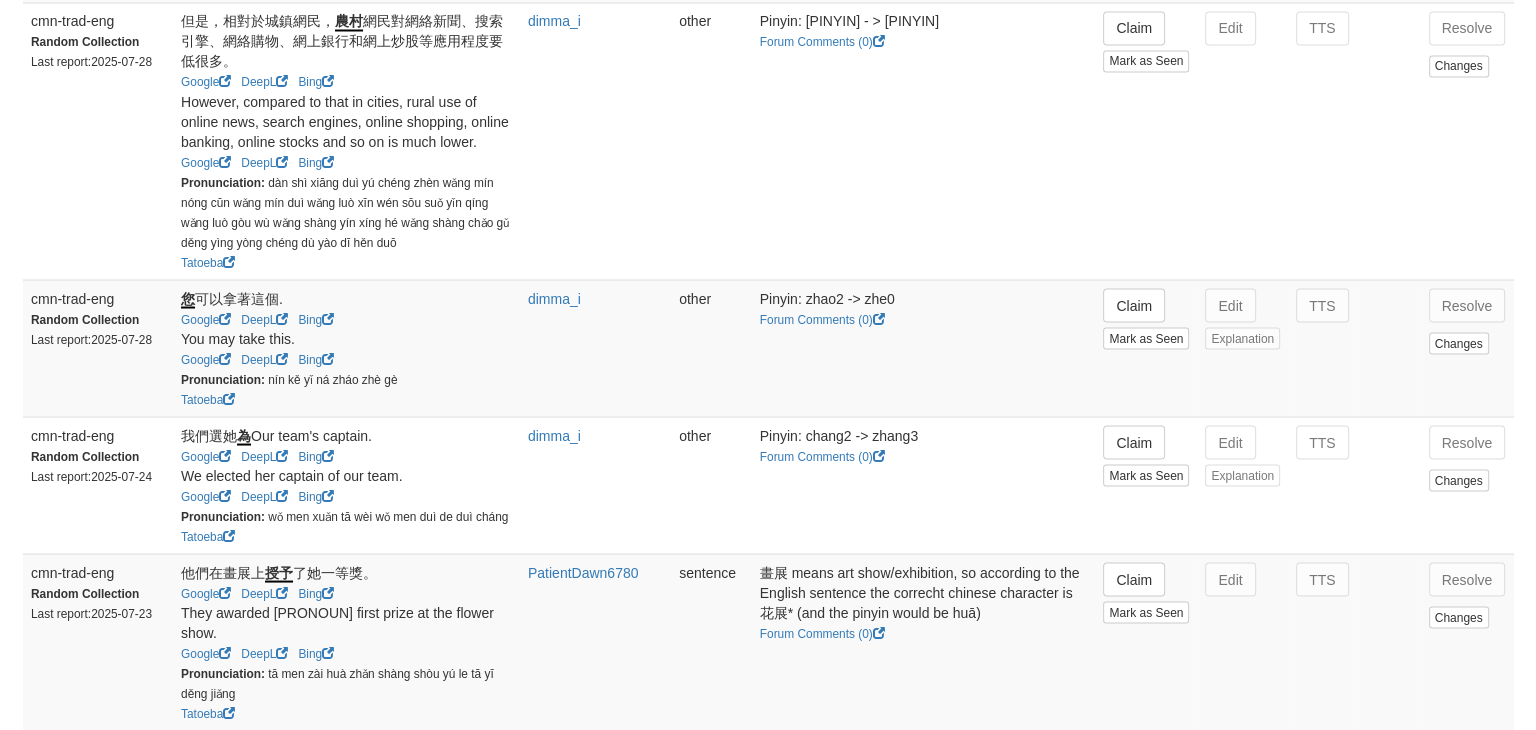 scroll, scrollTop: 3704, scrollLeft: 0, axis: vertical 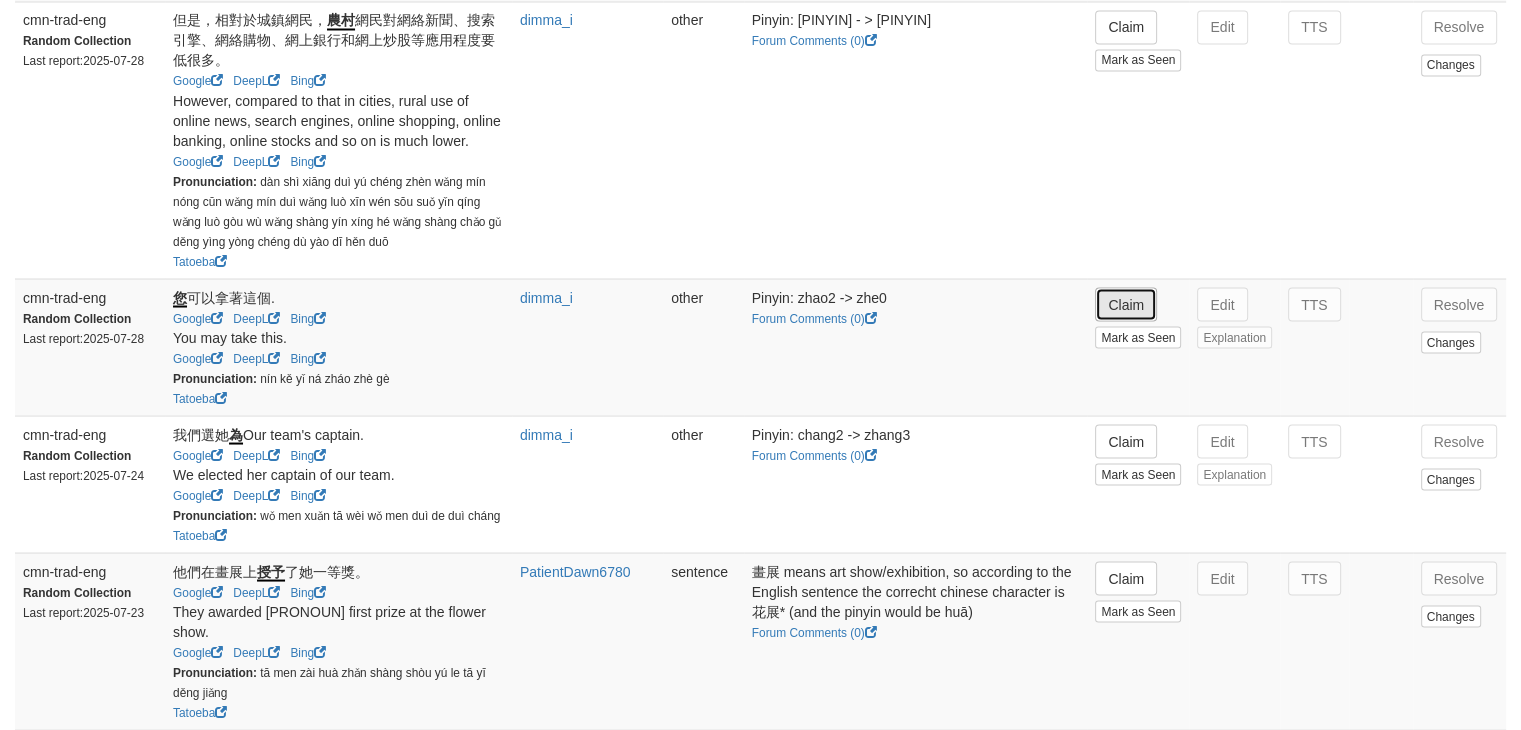 click on "Claim" at bounding box center (1126, 304) 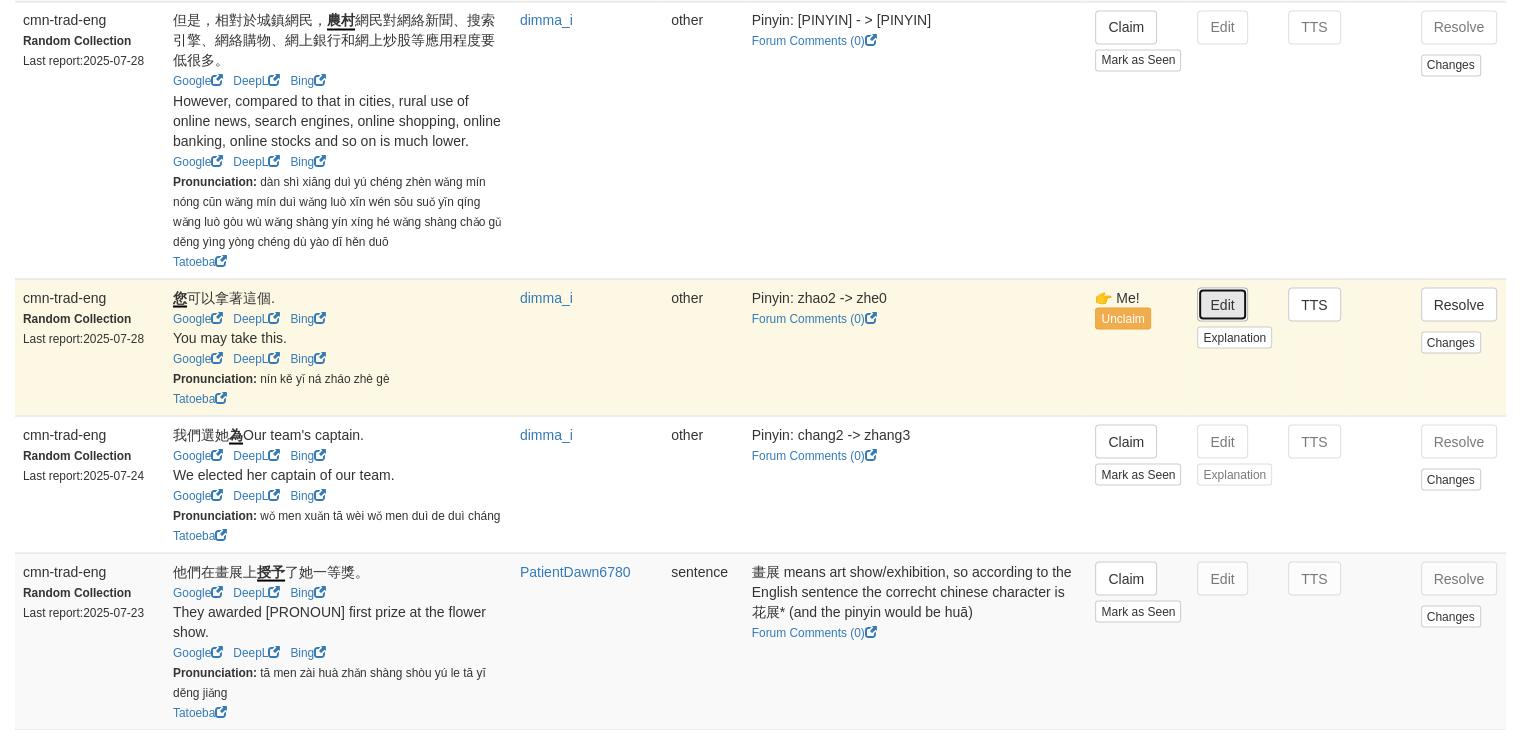 click on "Edit" at bounding box center (1222, 304) 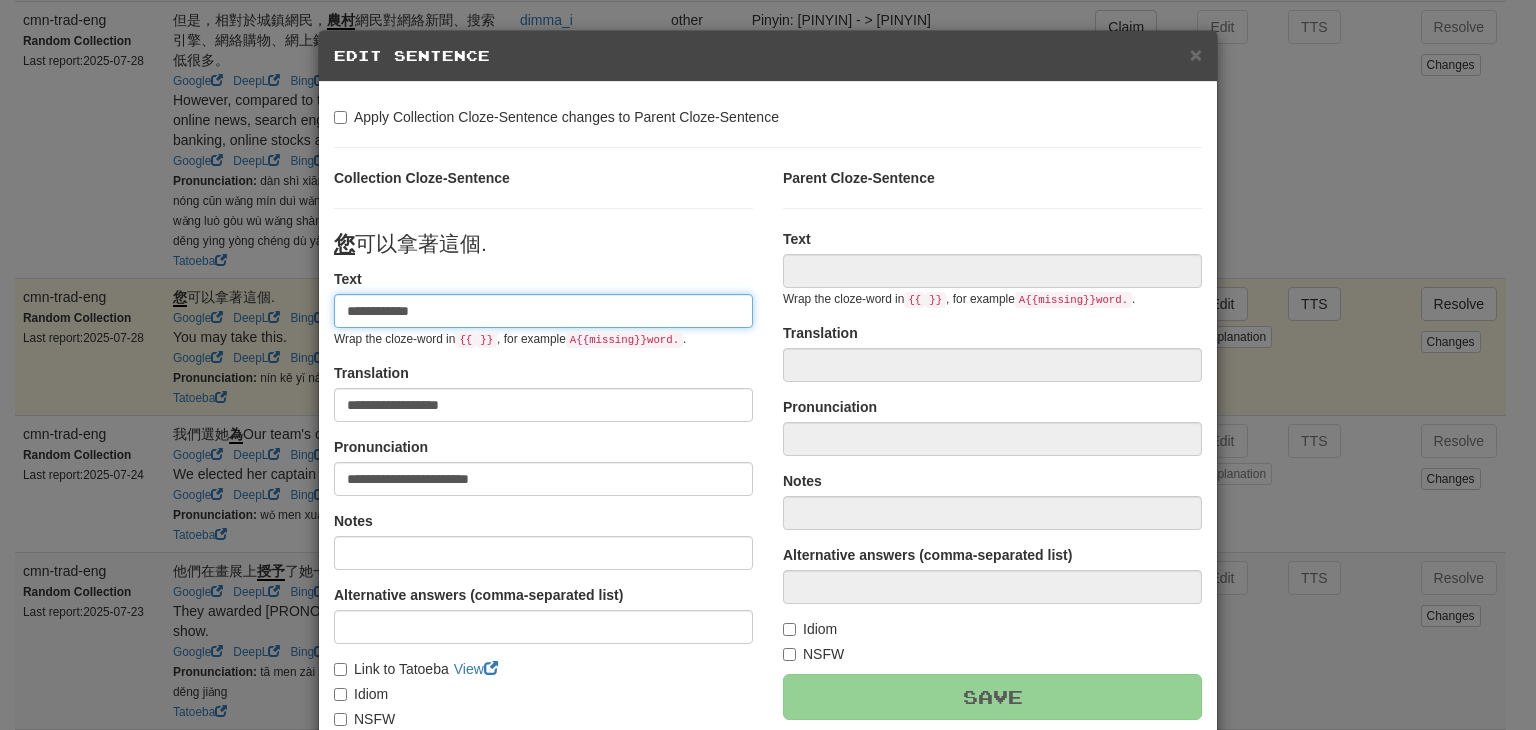 type on "**********" 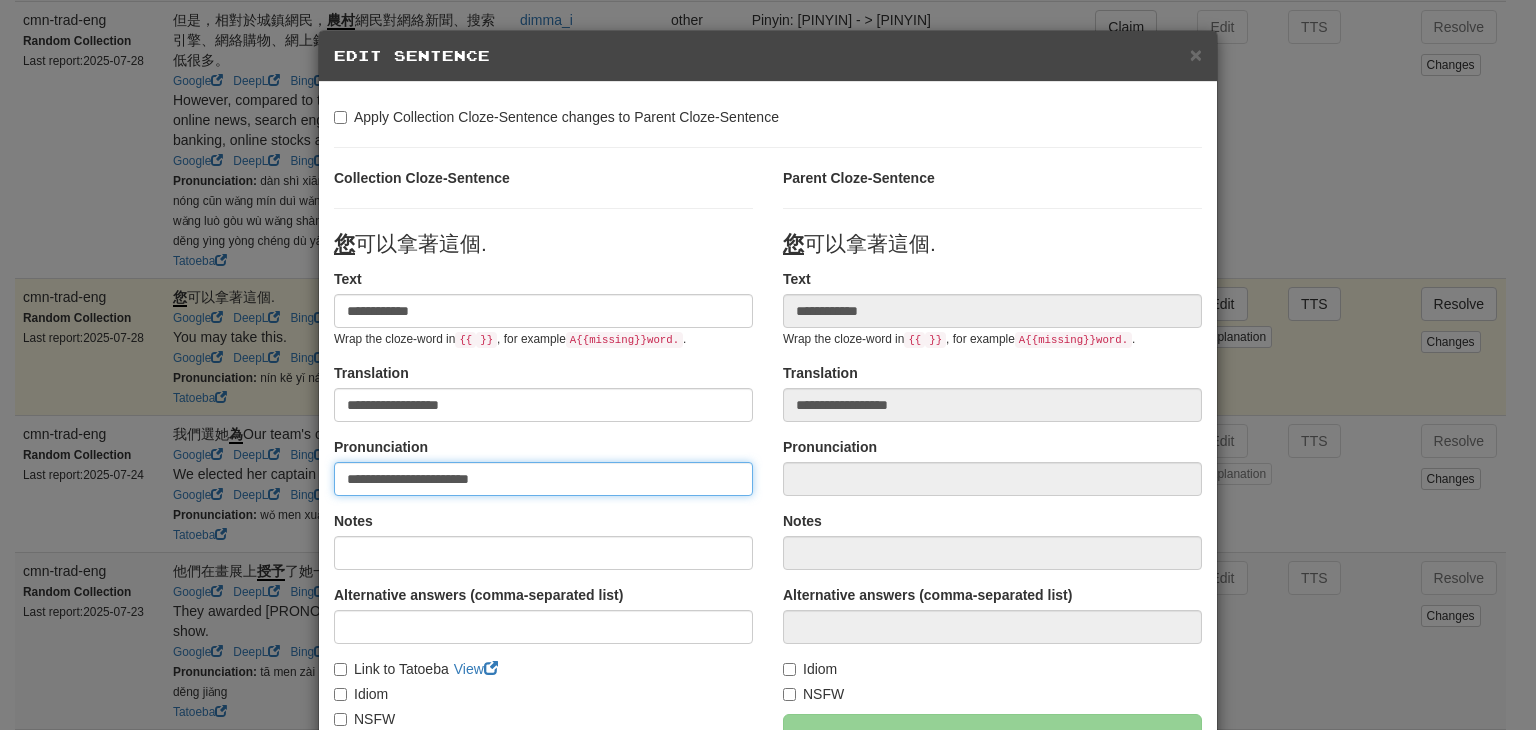 click on "**********" at bounding box center (543, 479) 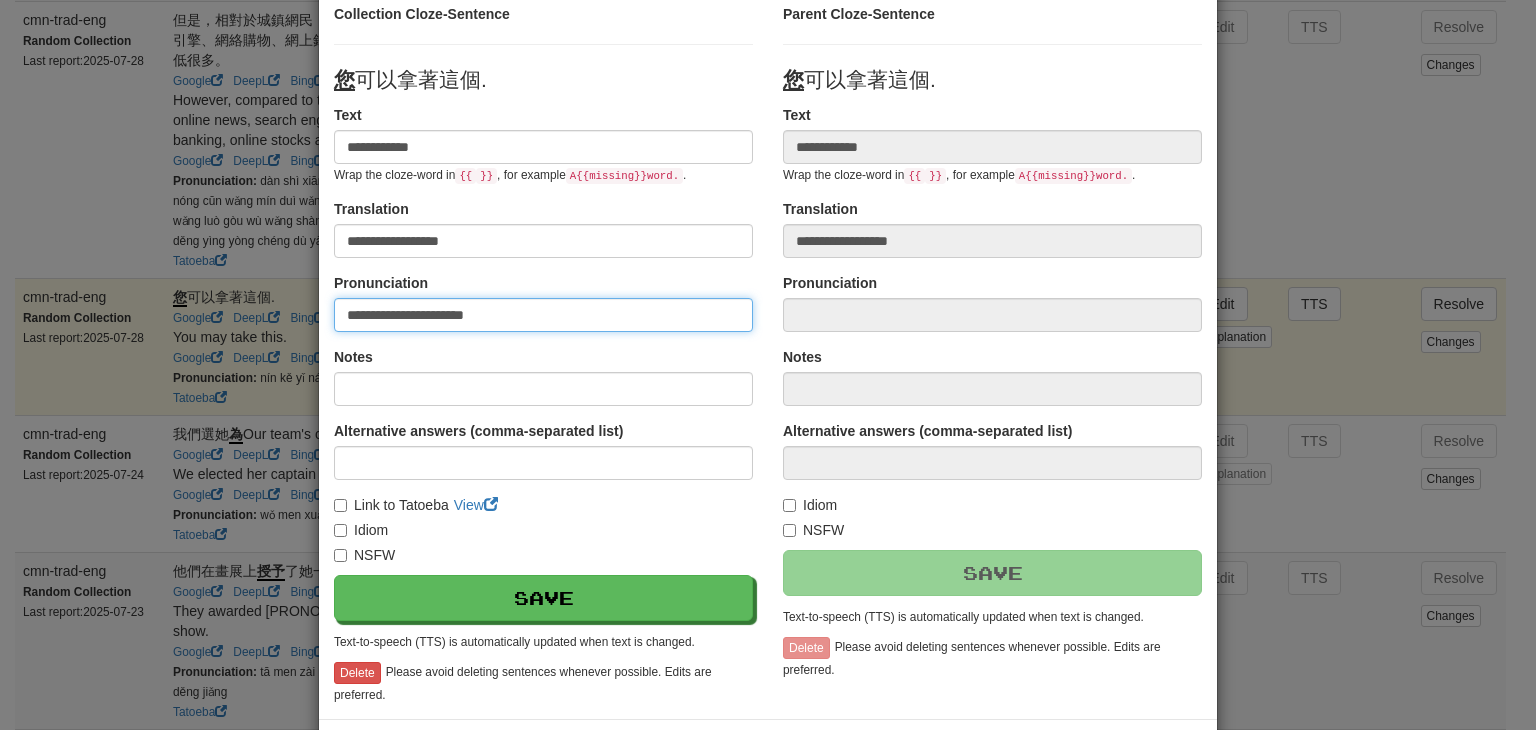 scroll, scrollTop: 191, scrollLeft: 0, axis: vertical 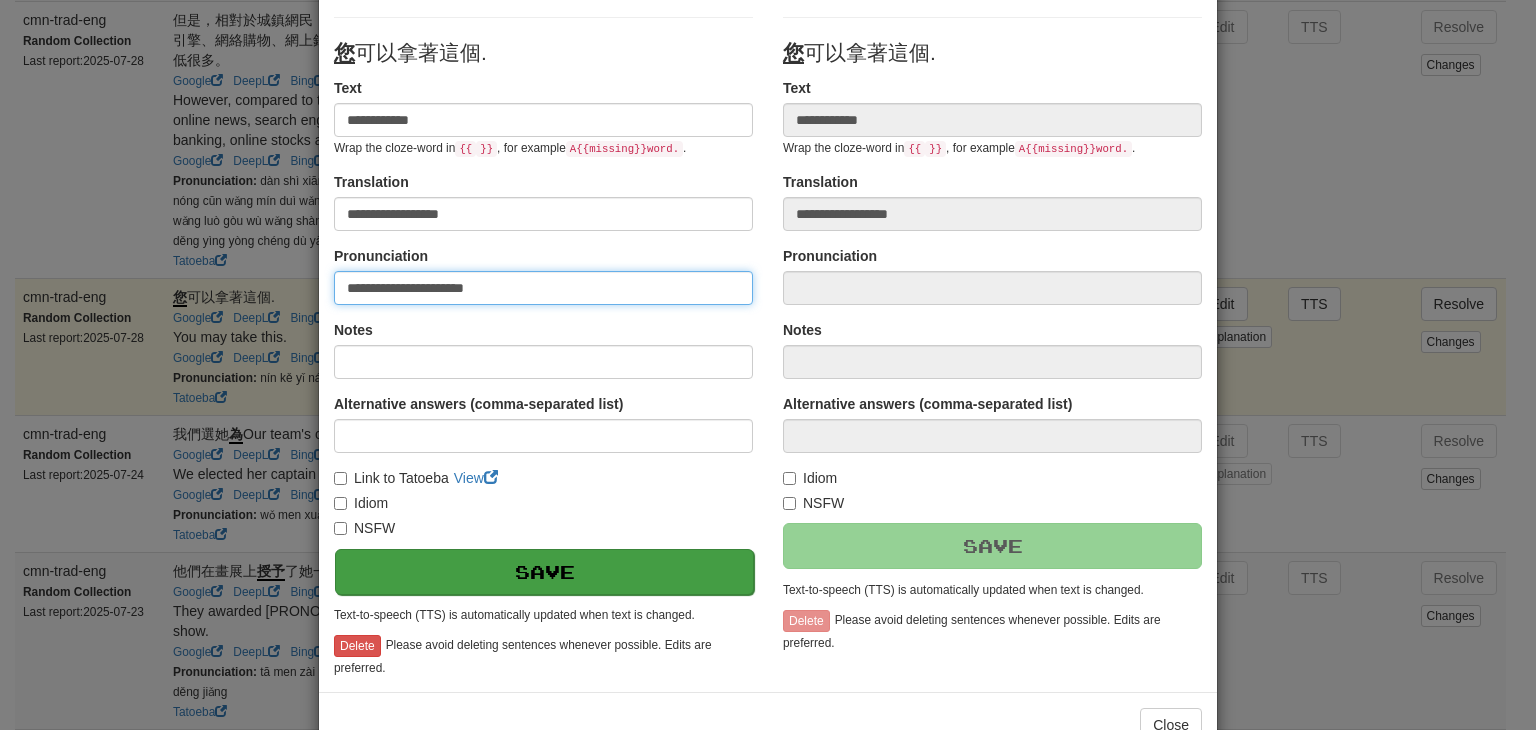 type on "**********" 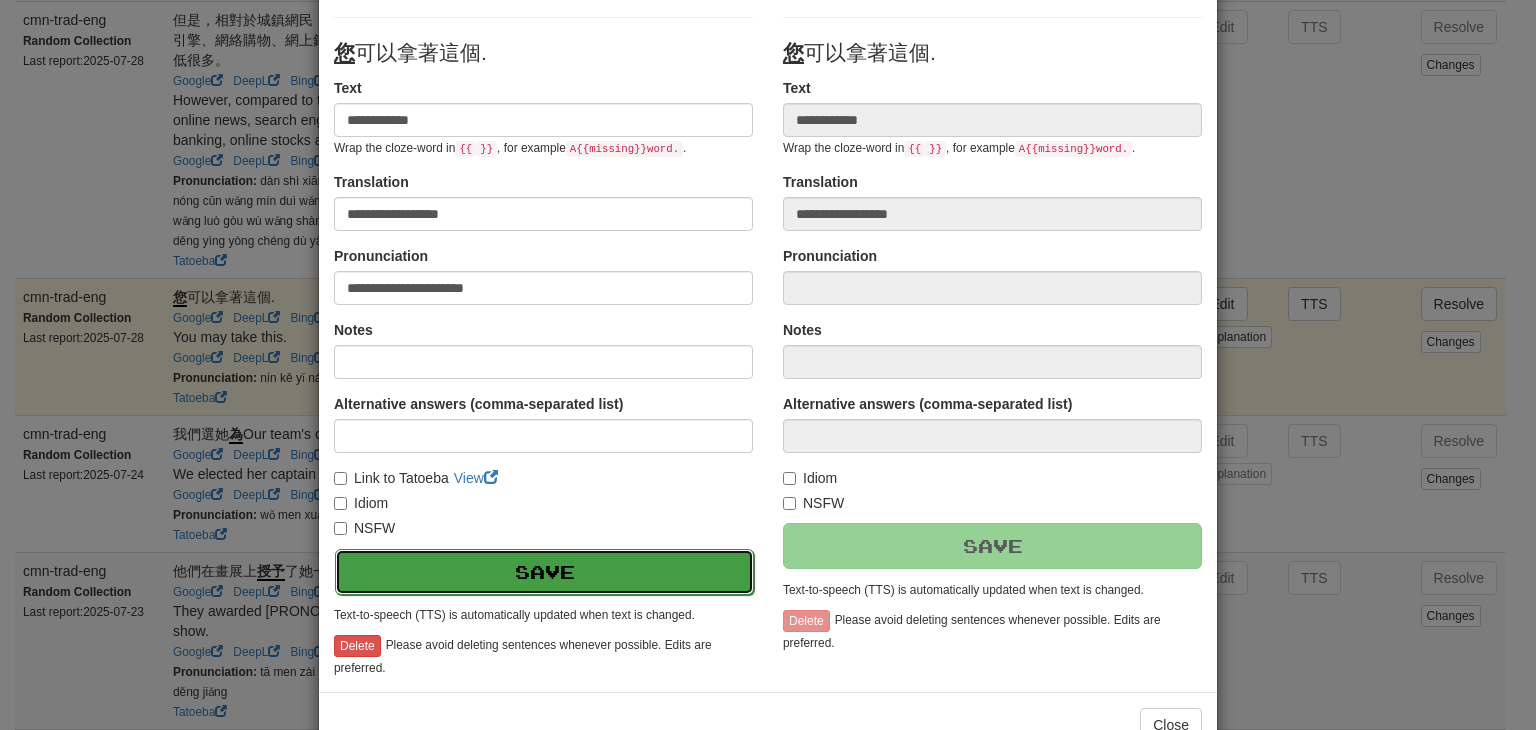 click on "Save" at bounding box center (544, 572) 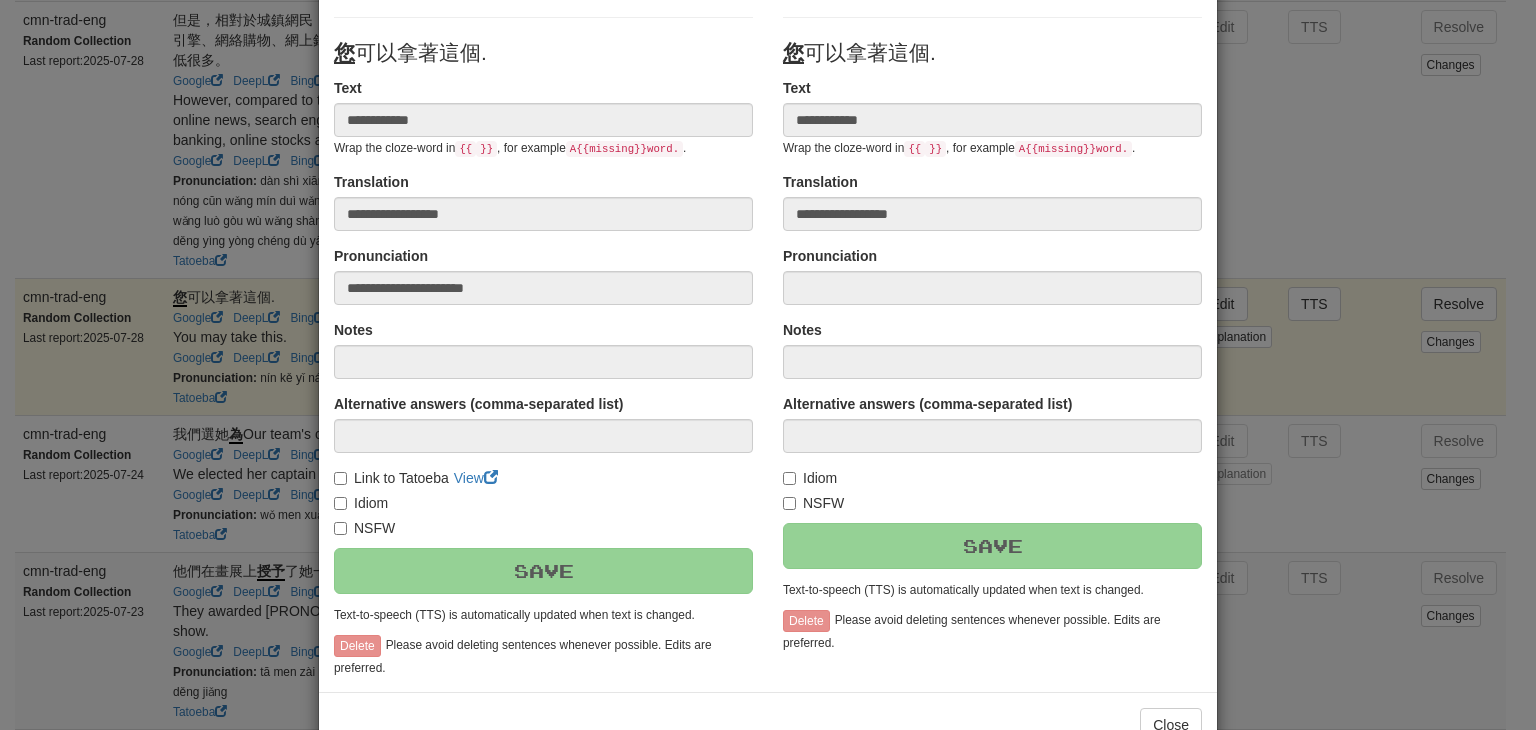 scroll, scrollTop: 246, scrollLeft: 0, axis: vertical 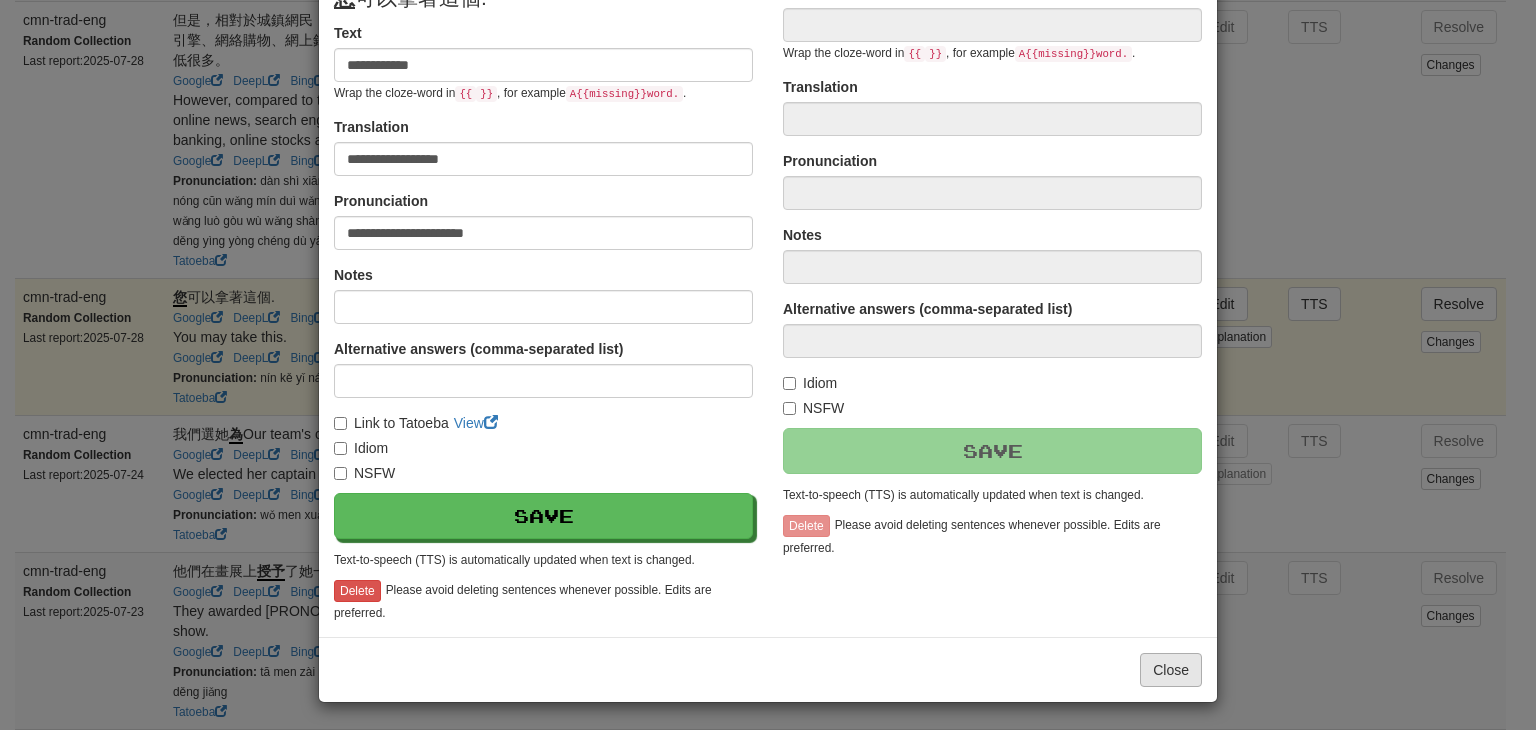 type on "**********" 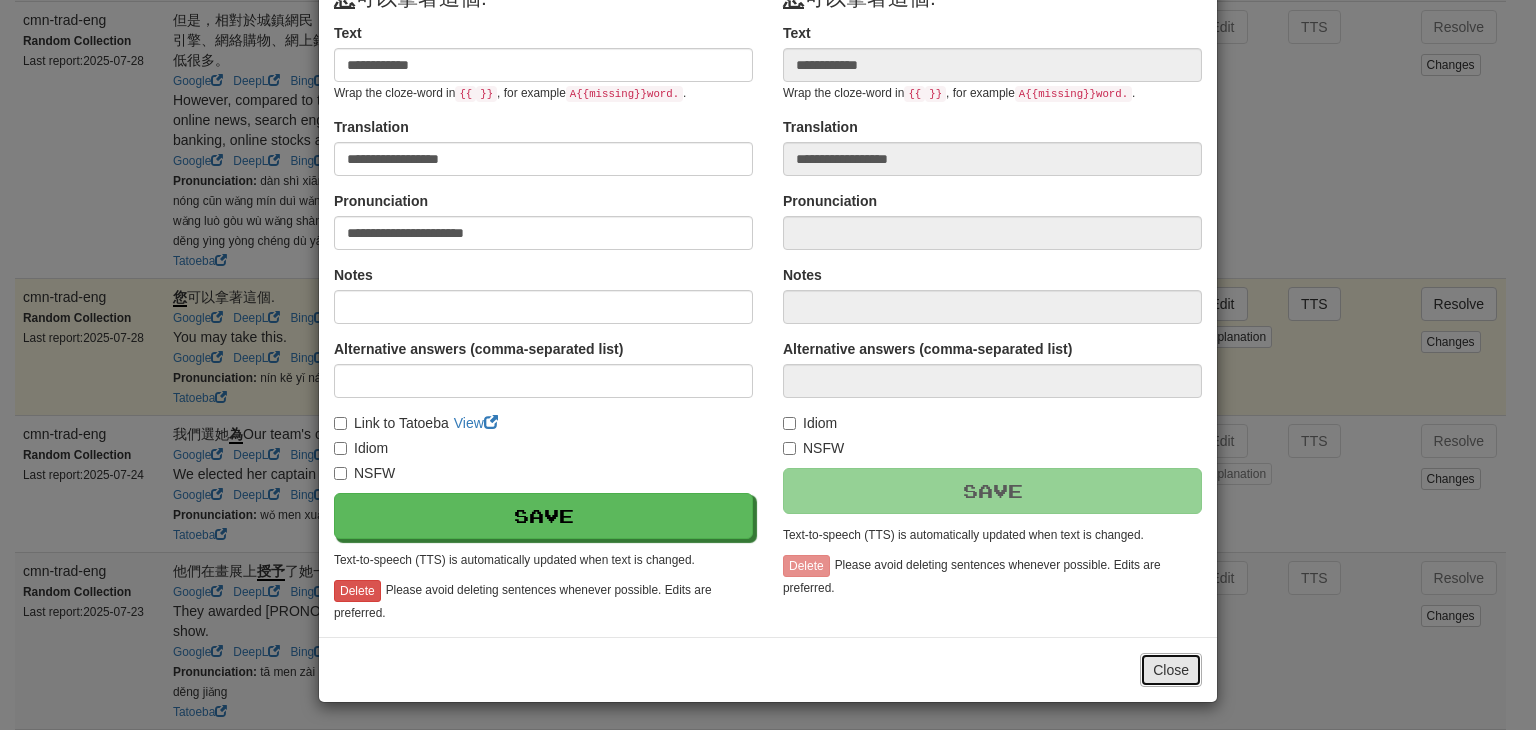 click on "Close" at bounding box center [1171, 670] 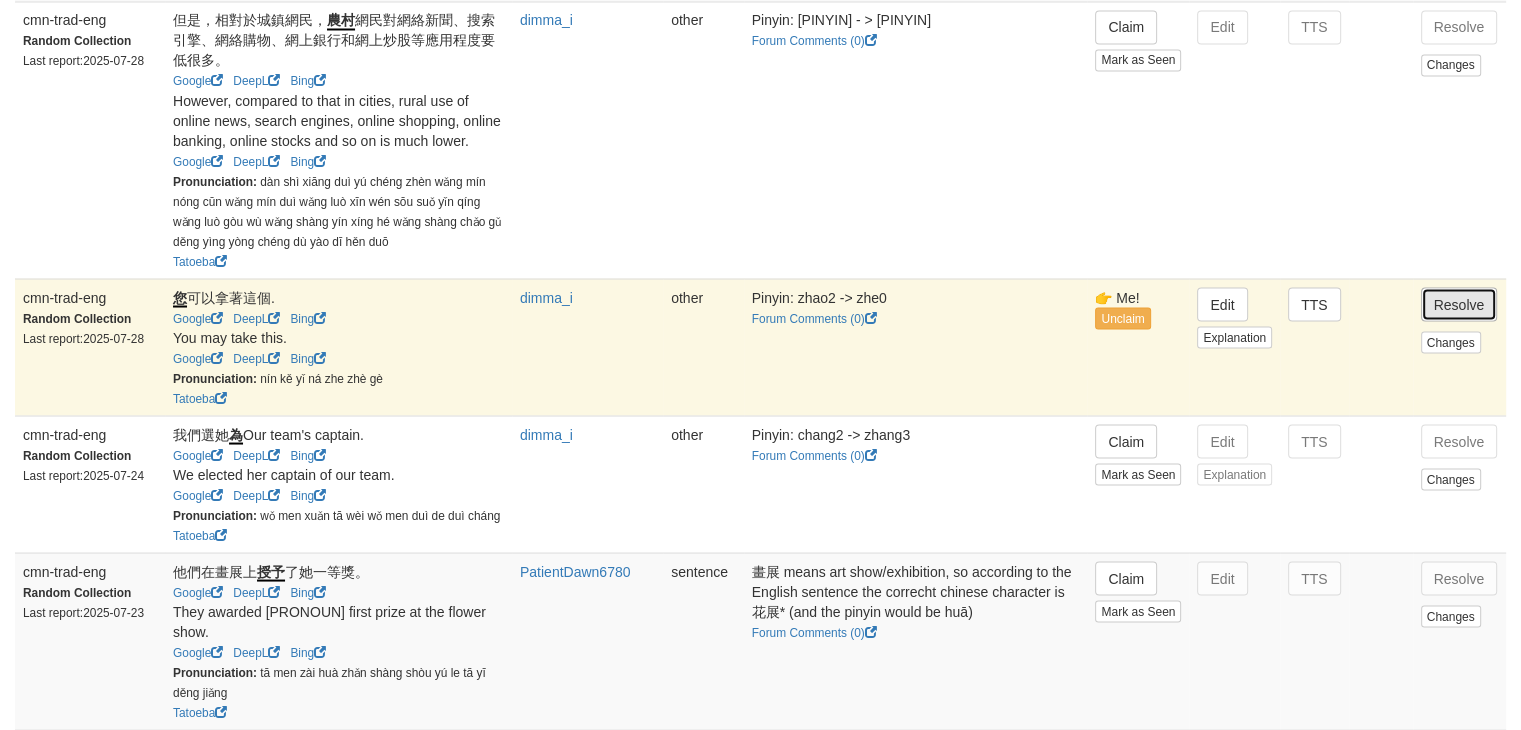 click on "Resolve" at bounding box center [1459, 304] 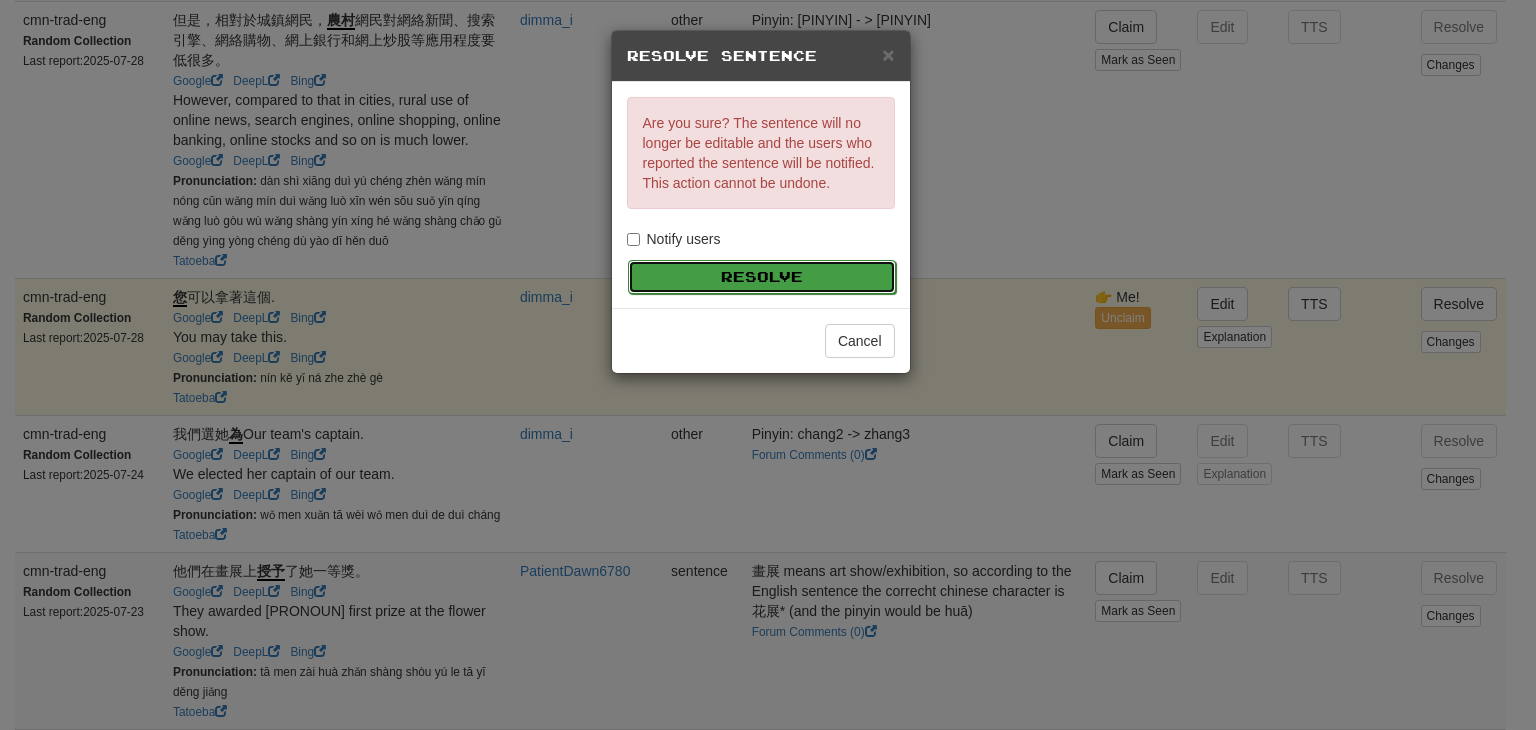 click on "Resolve" at bounding box center [762, 277] 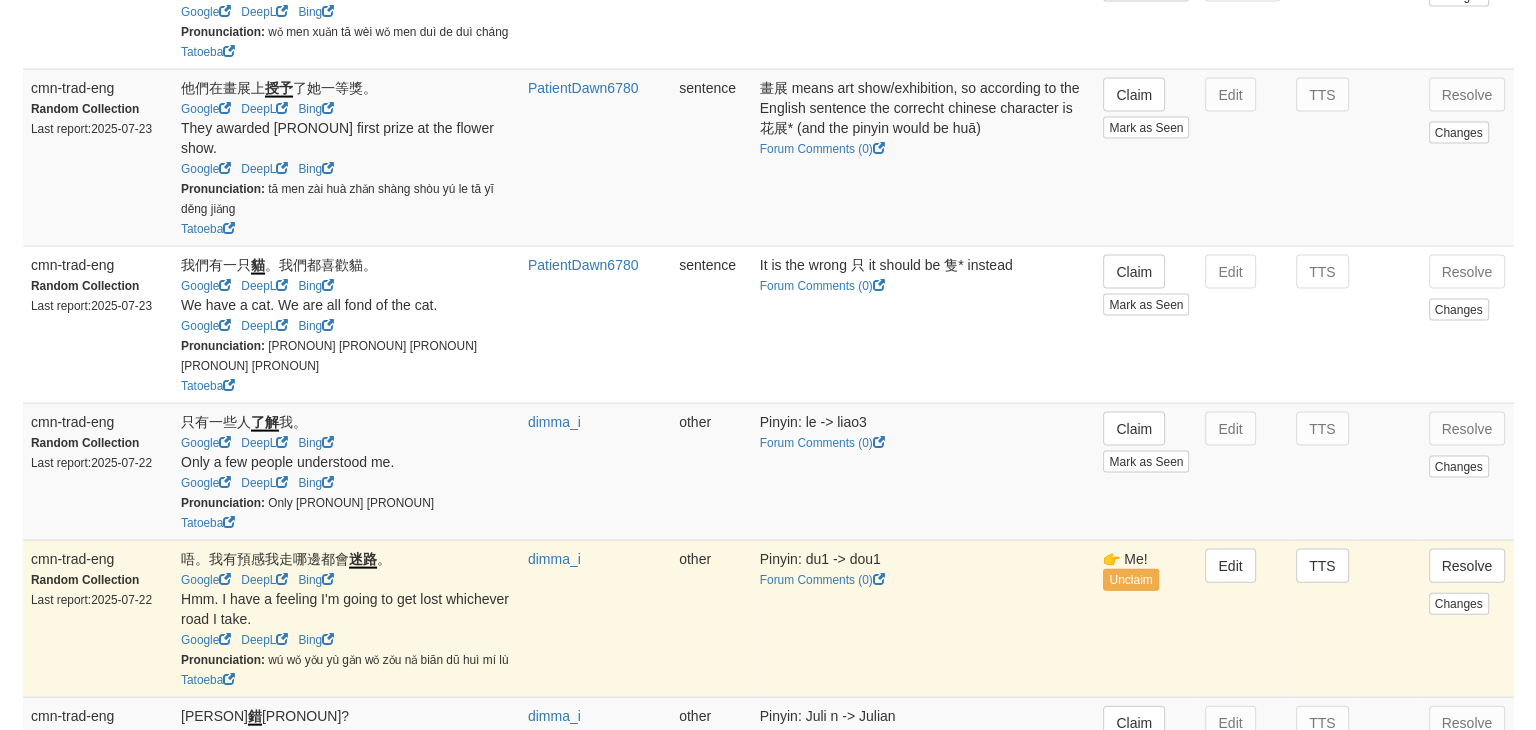 scroll, scrollTop: 4316, scrollLeft: 0, axis: vertical 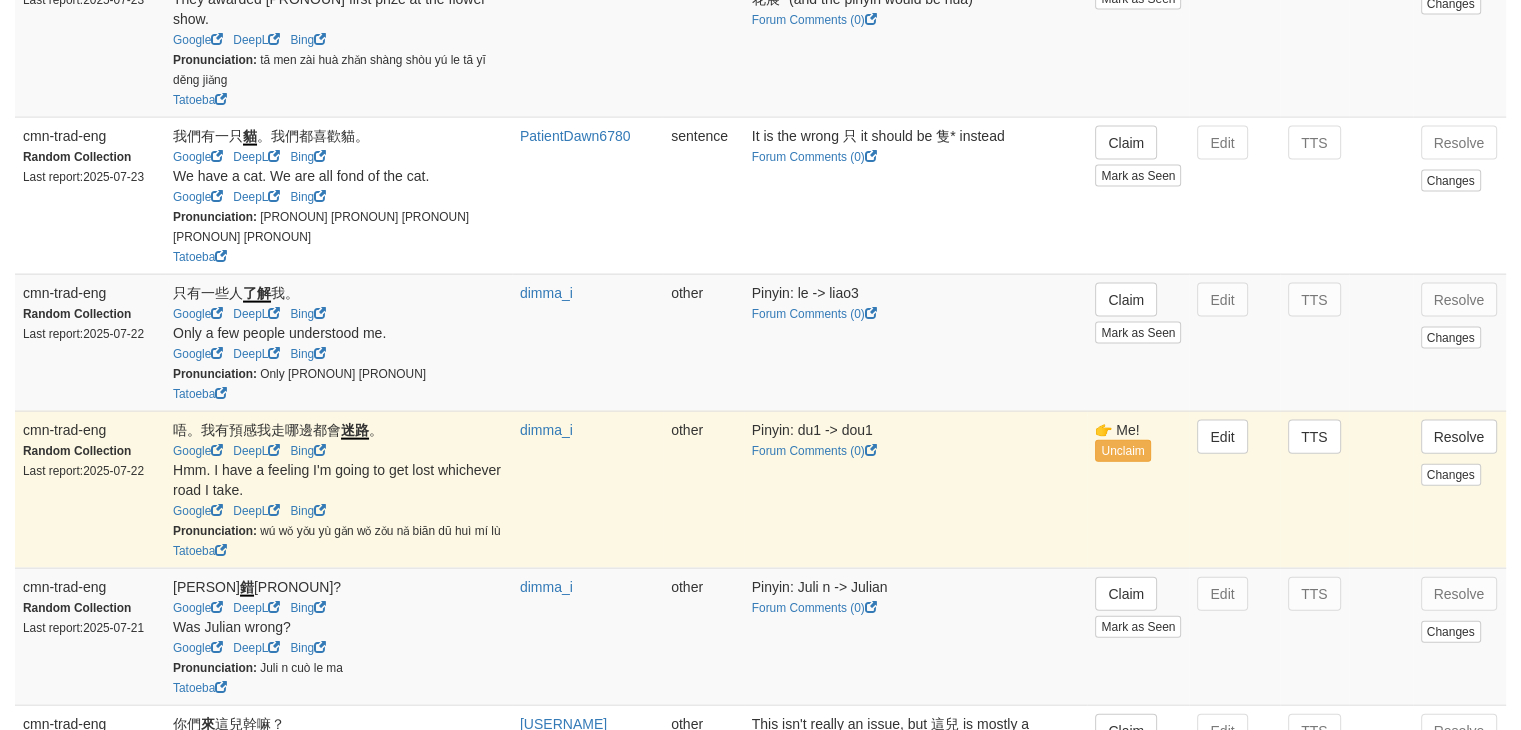 click on "[NAME] 錯 了嗎？" at bounding box center (257, 588) 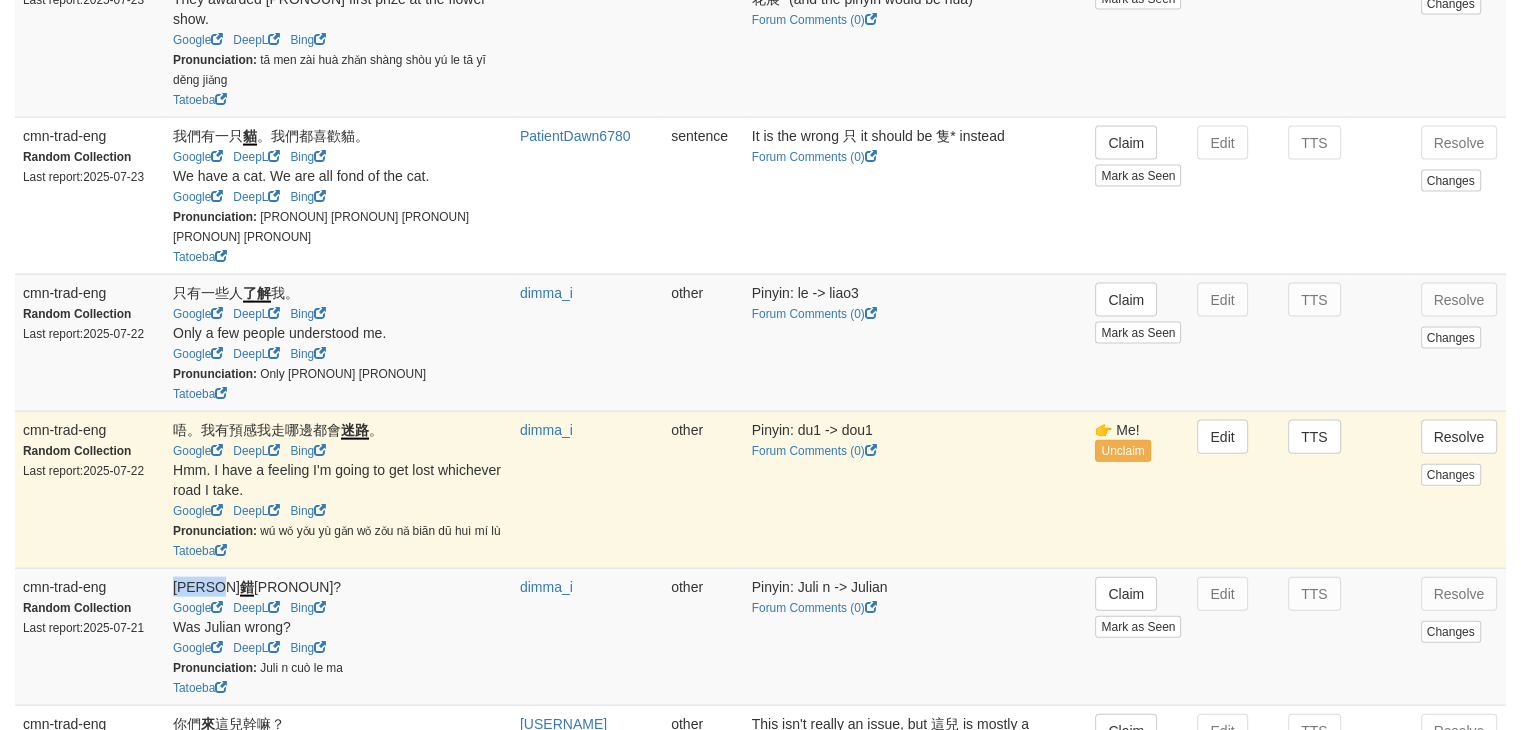 click on "[NAME] 錯 了嗎？" at bounding box center (257, 588) 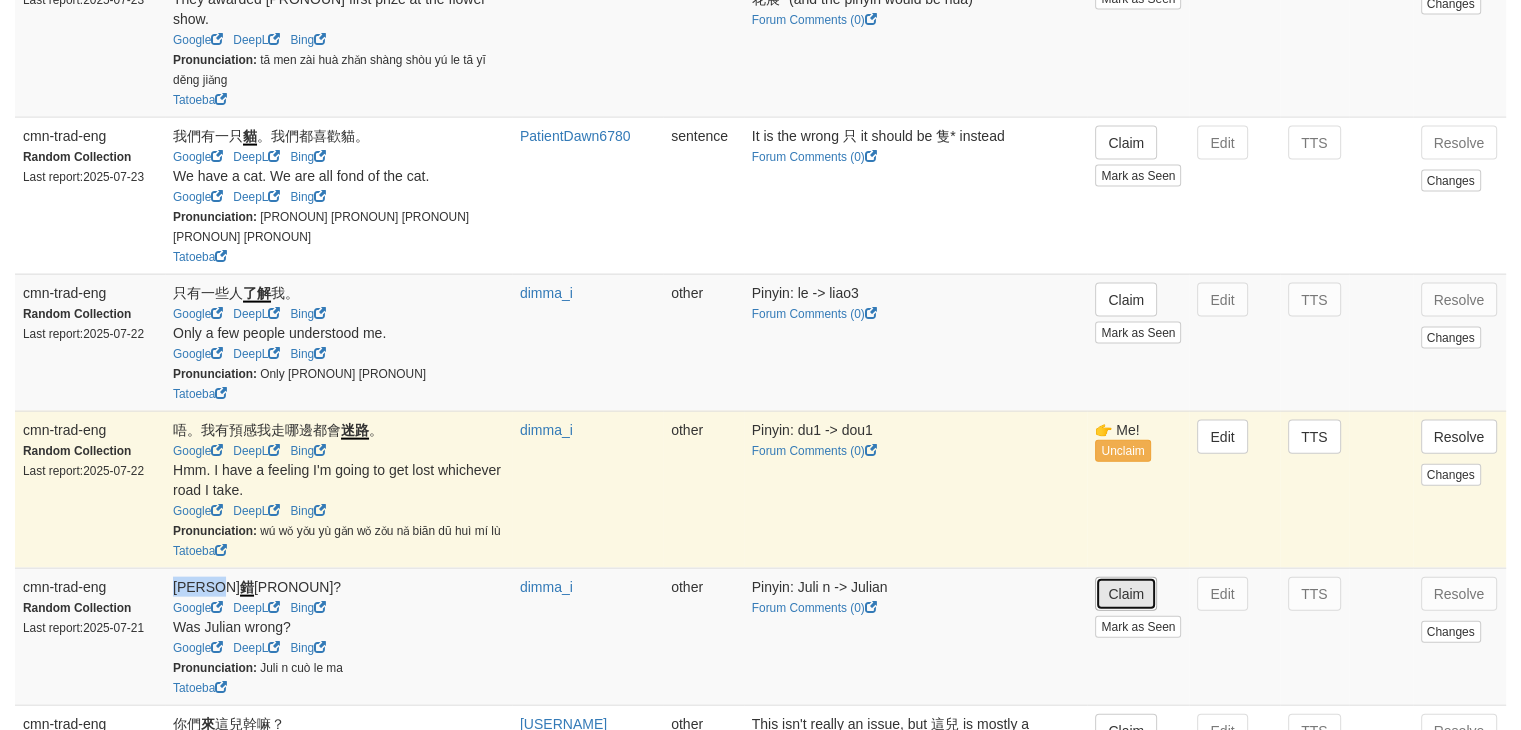 click on "Claim" at bounding box center [1126, 594] 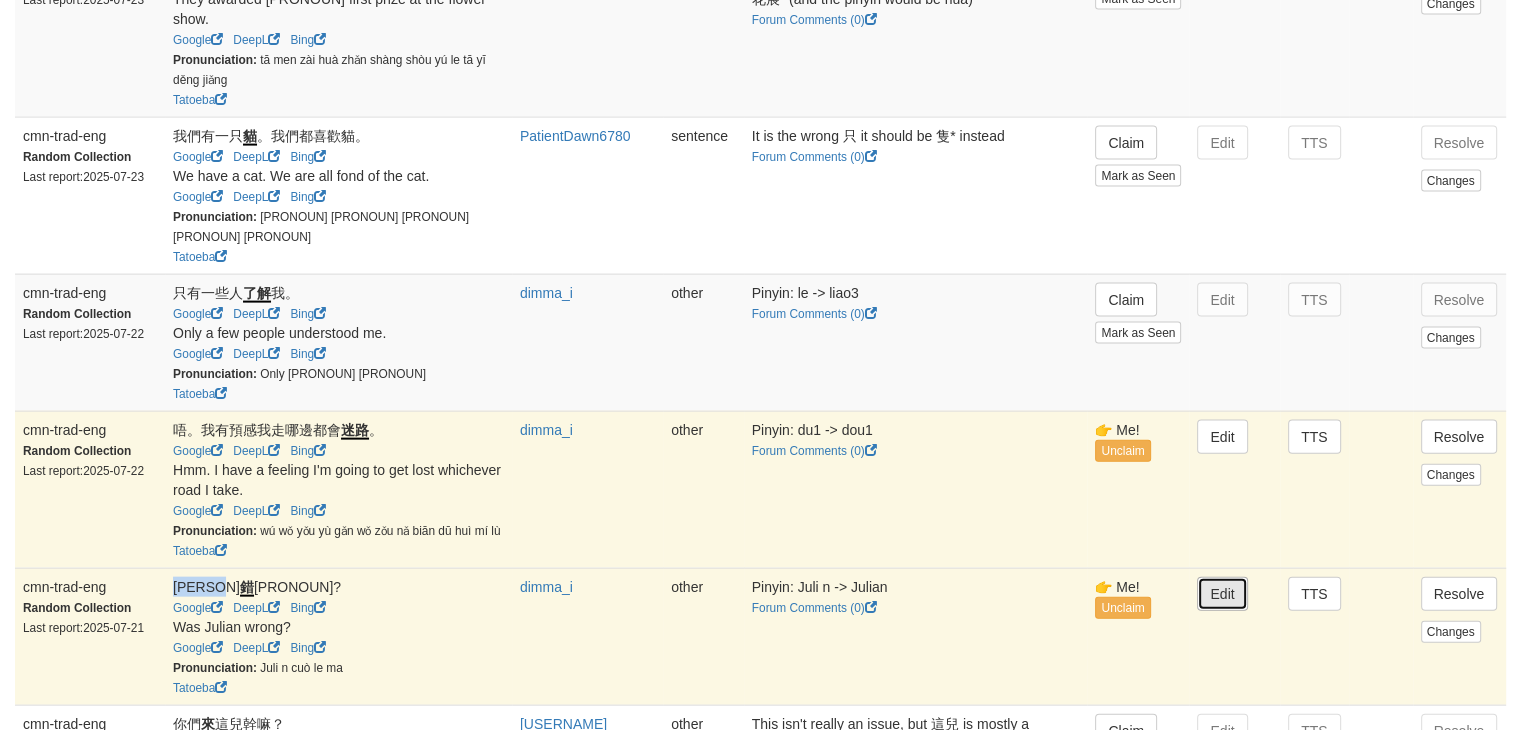 click on "Edit" at bounding box center (1222, 594) 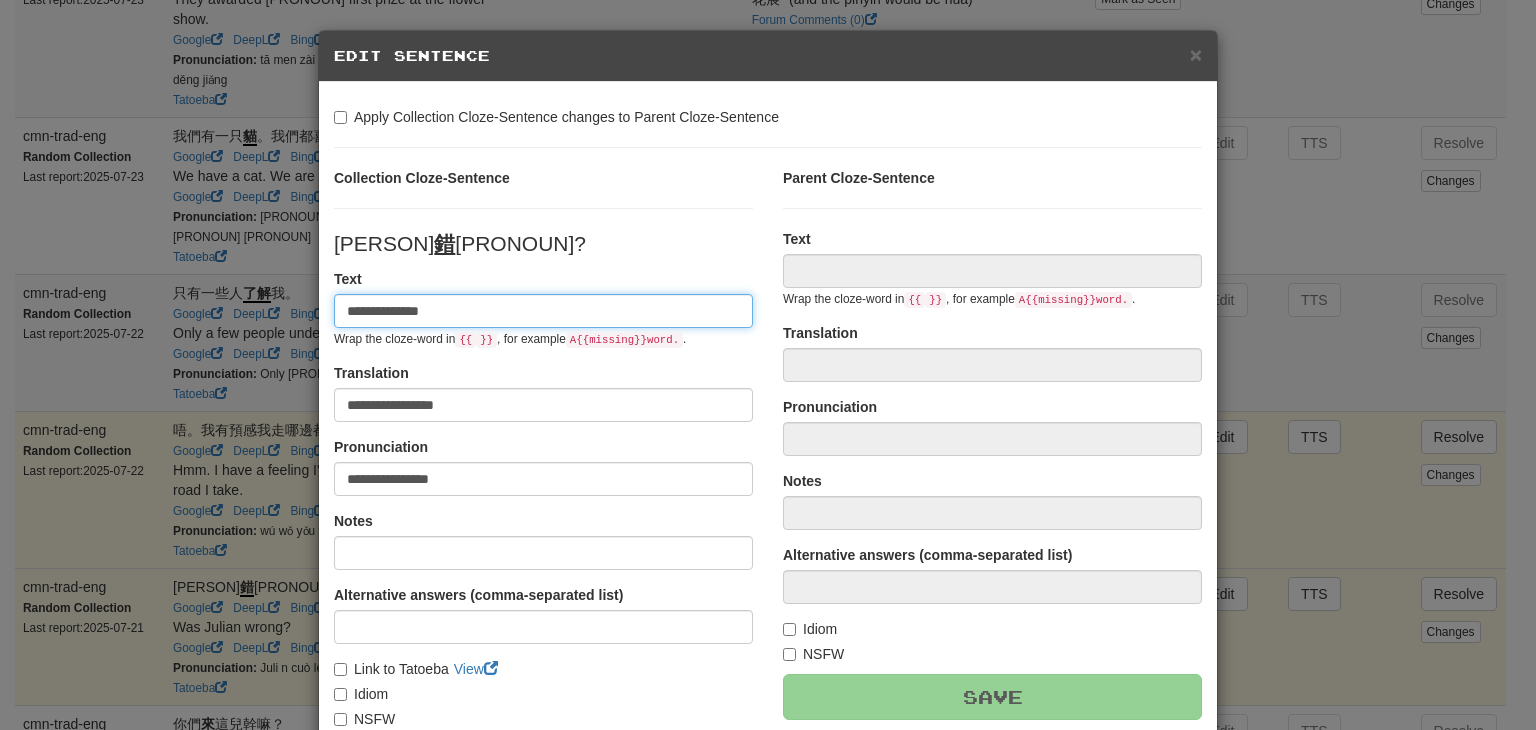 type on "**********" 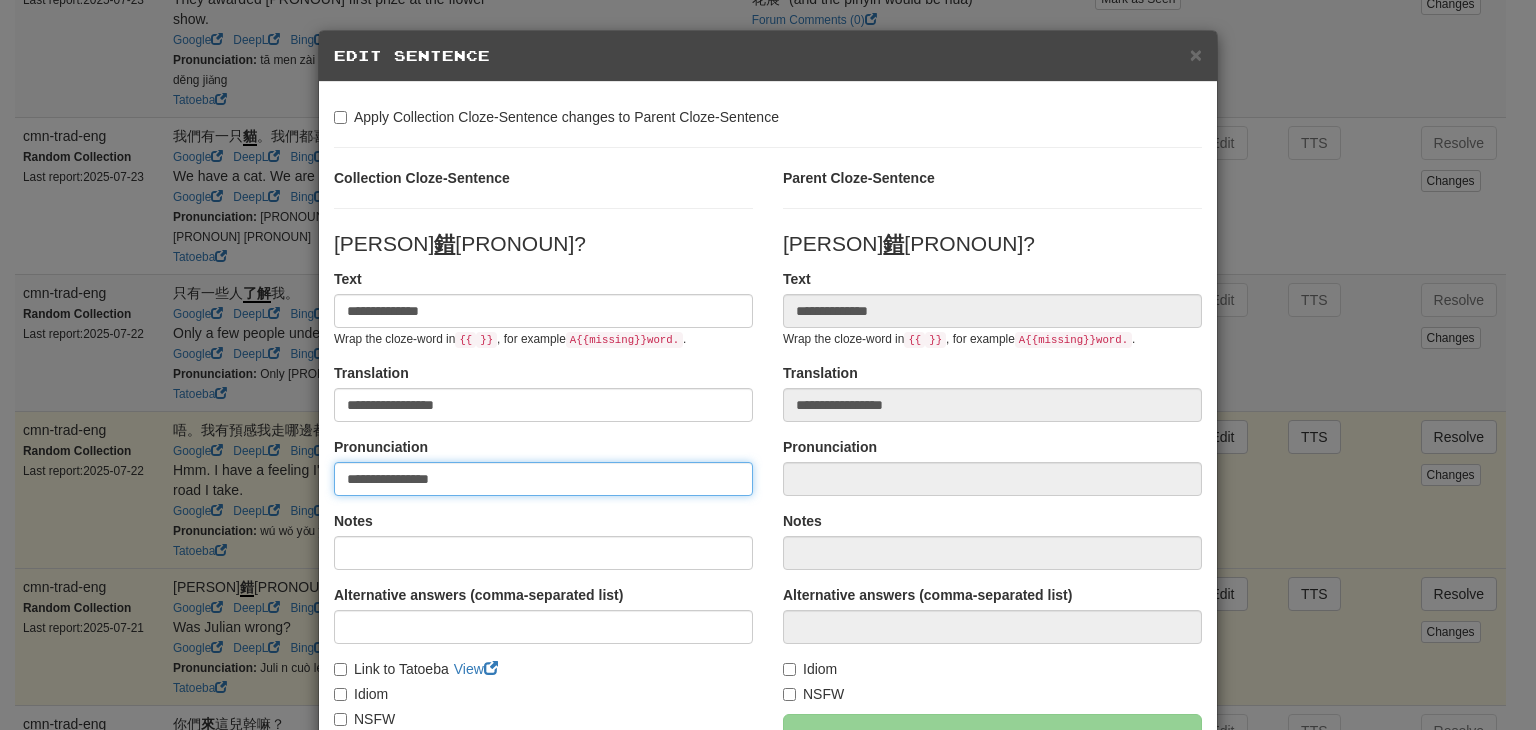 click on "**********" at bounding box center (543, 479) 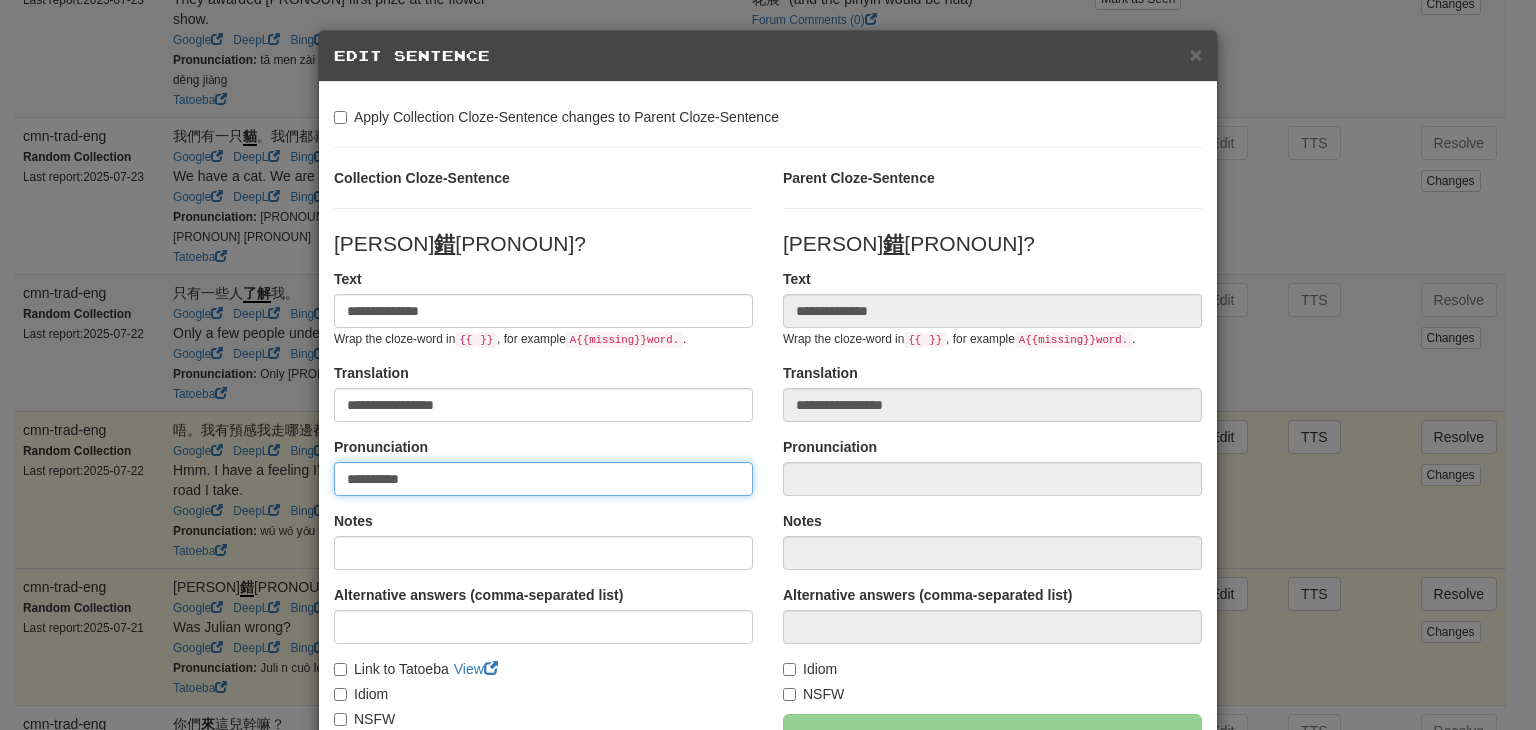 paste on "*******" 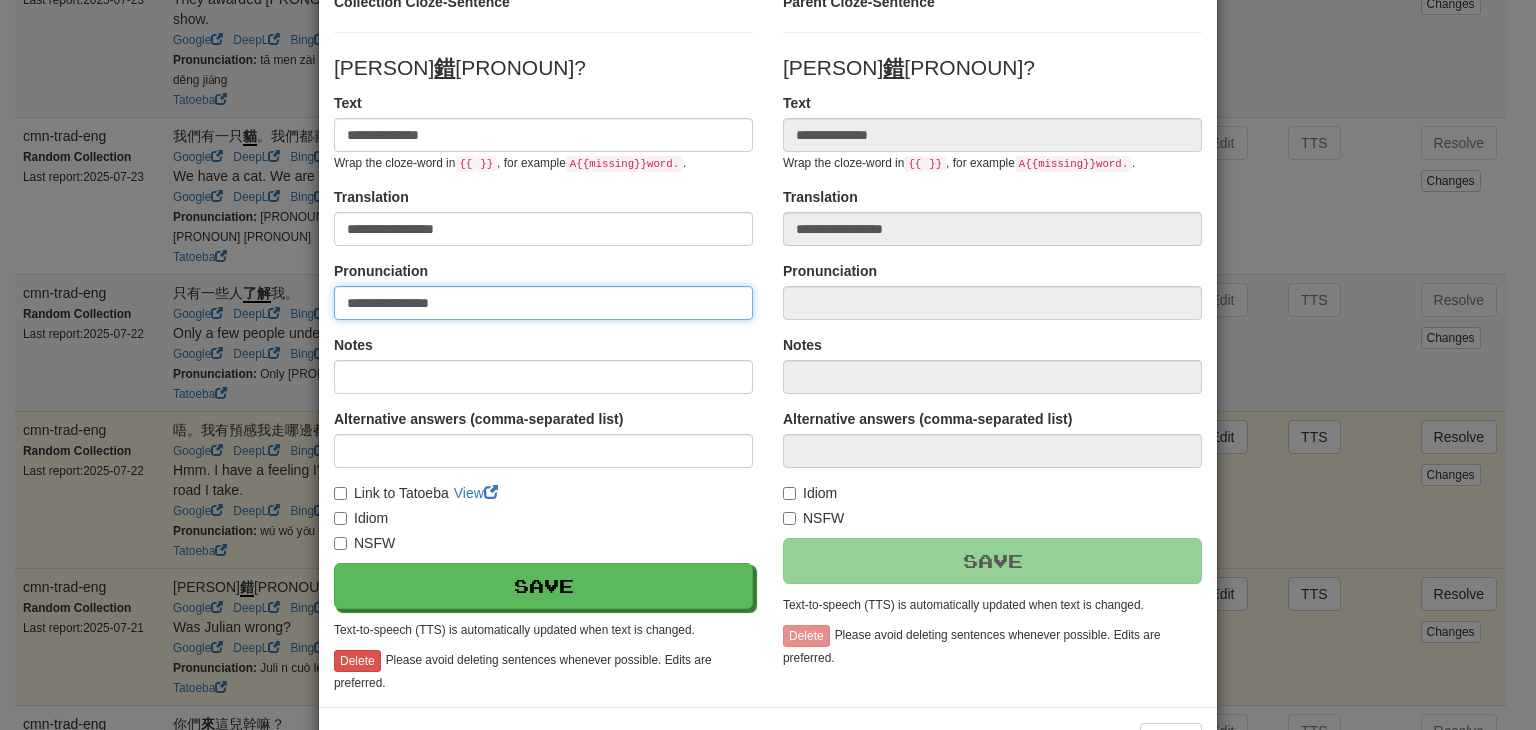 scroll, scrollTop: 188, scrollLeft: 0, axis: vertical 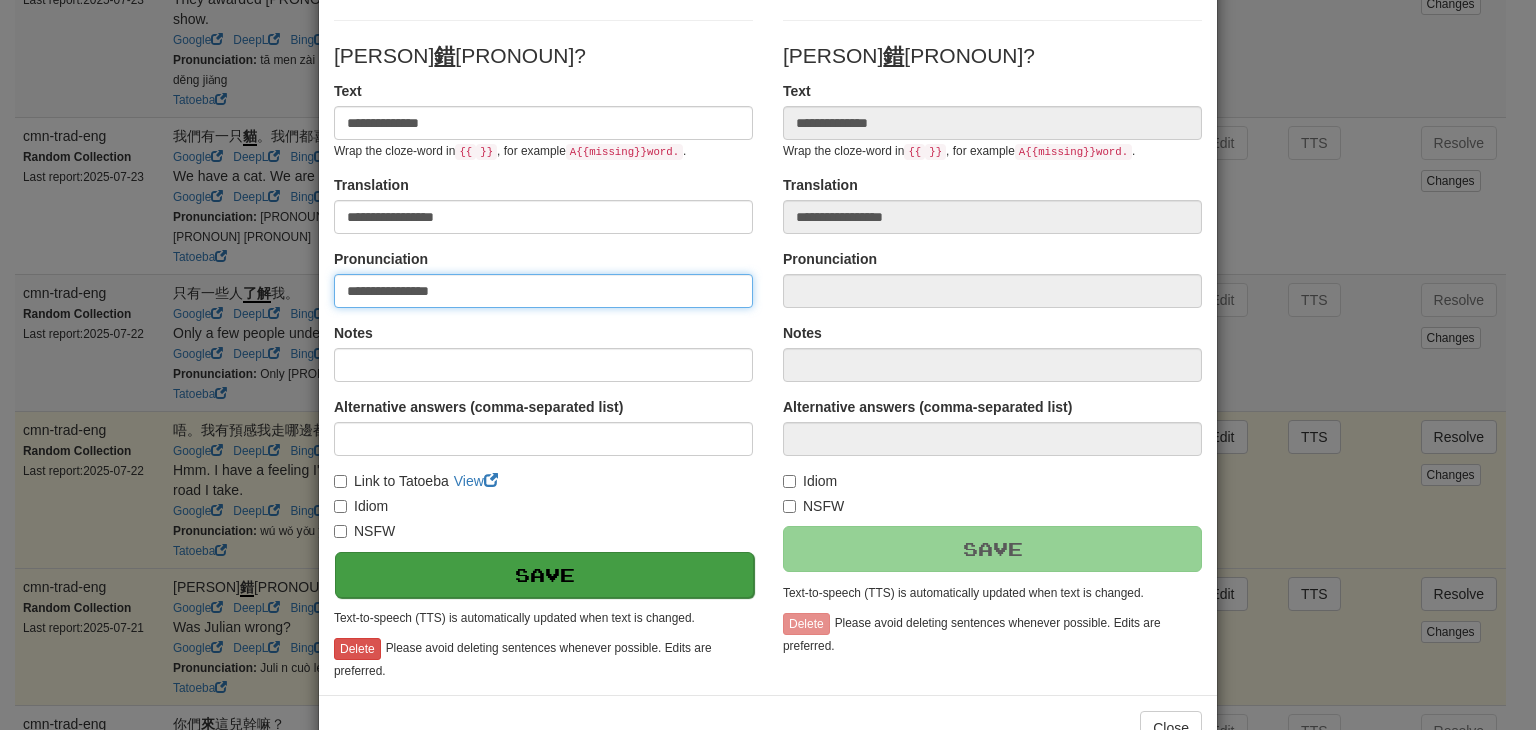 type on "**********" 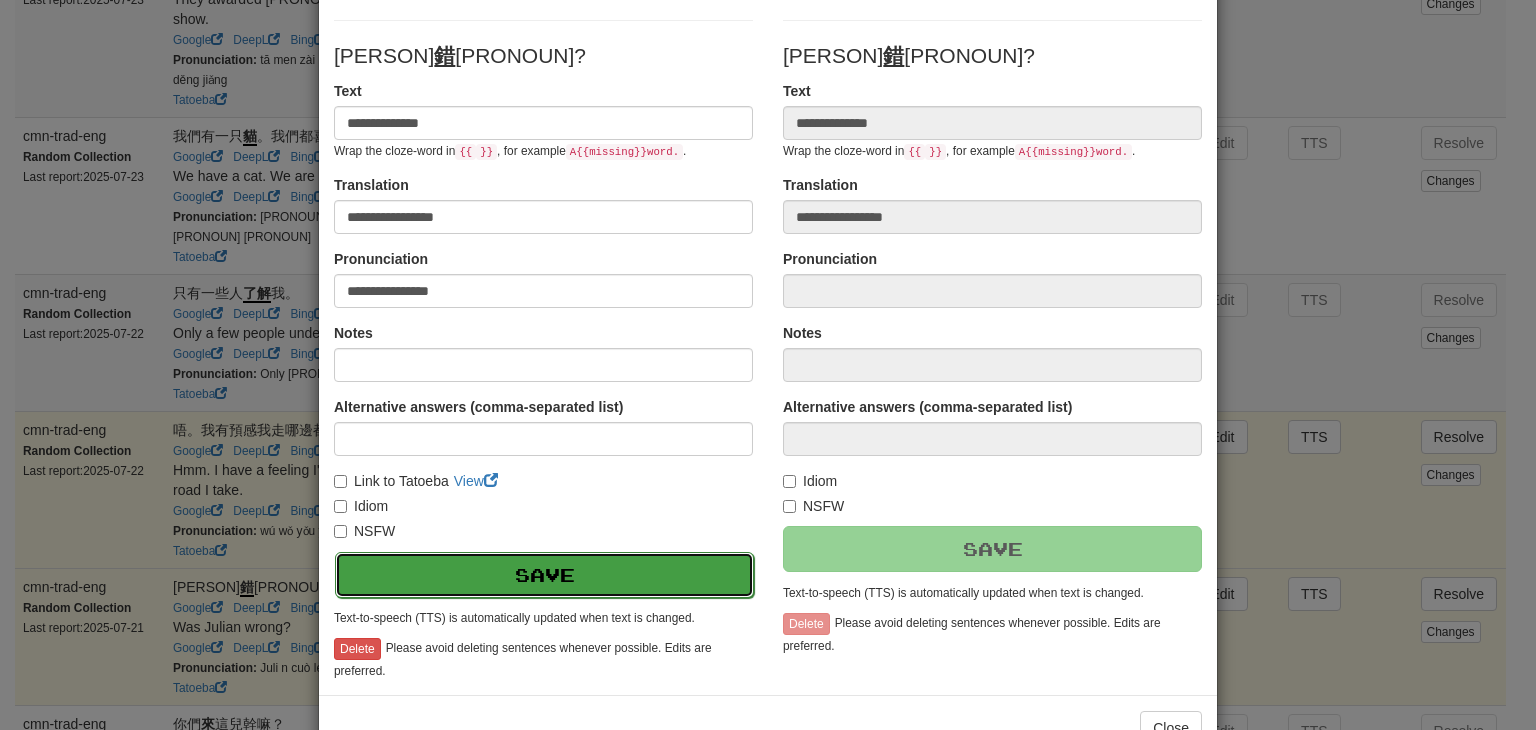 click on "Save" at bounding box center [544, 575] 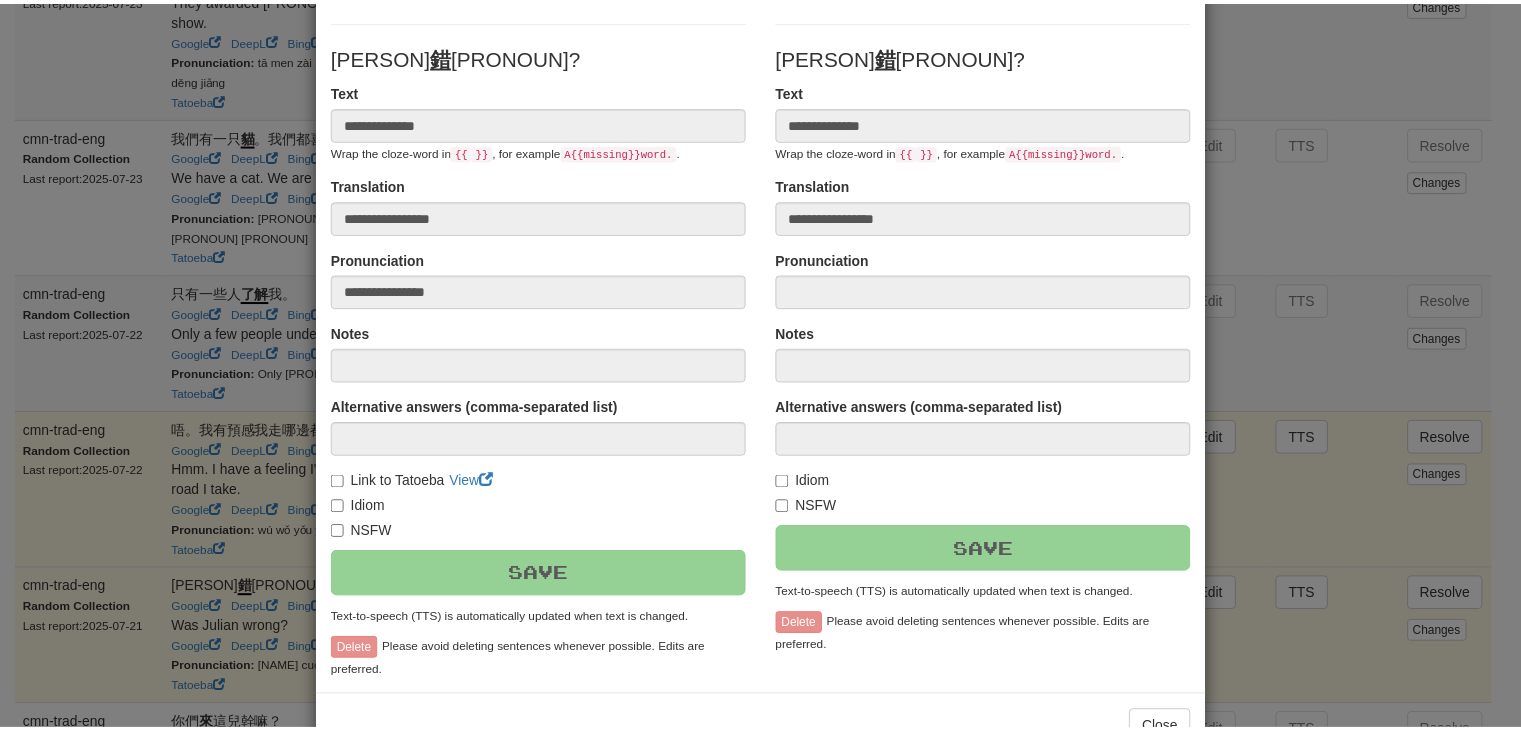 scroll, scrollTop: 246, scrollLeft: 0, axis: vertical 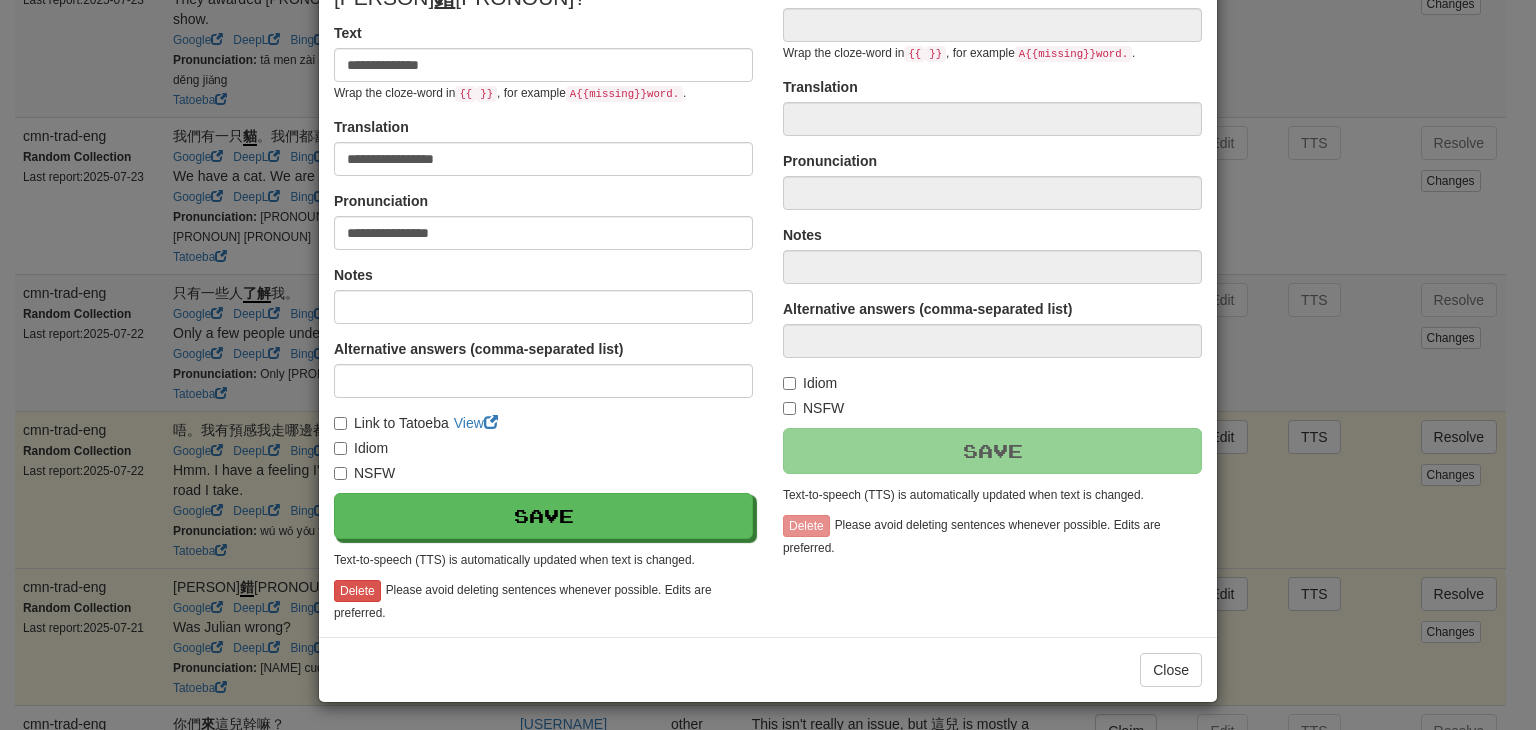 type on "**********" 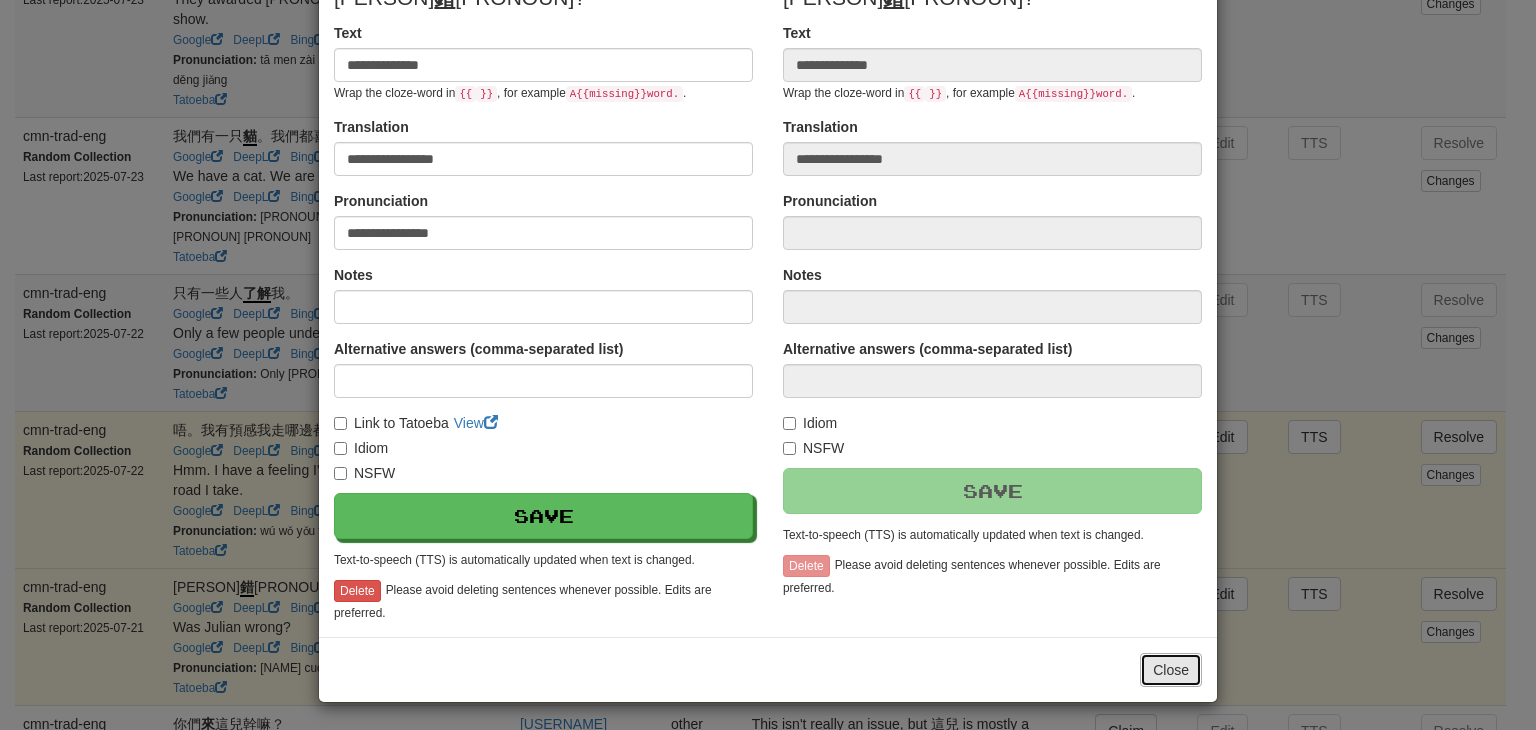 click on "Close" at bounding box center [1171, 670] 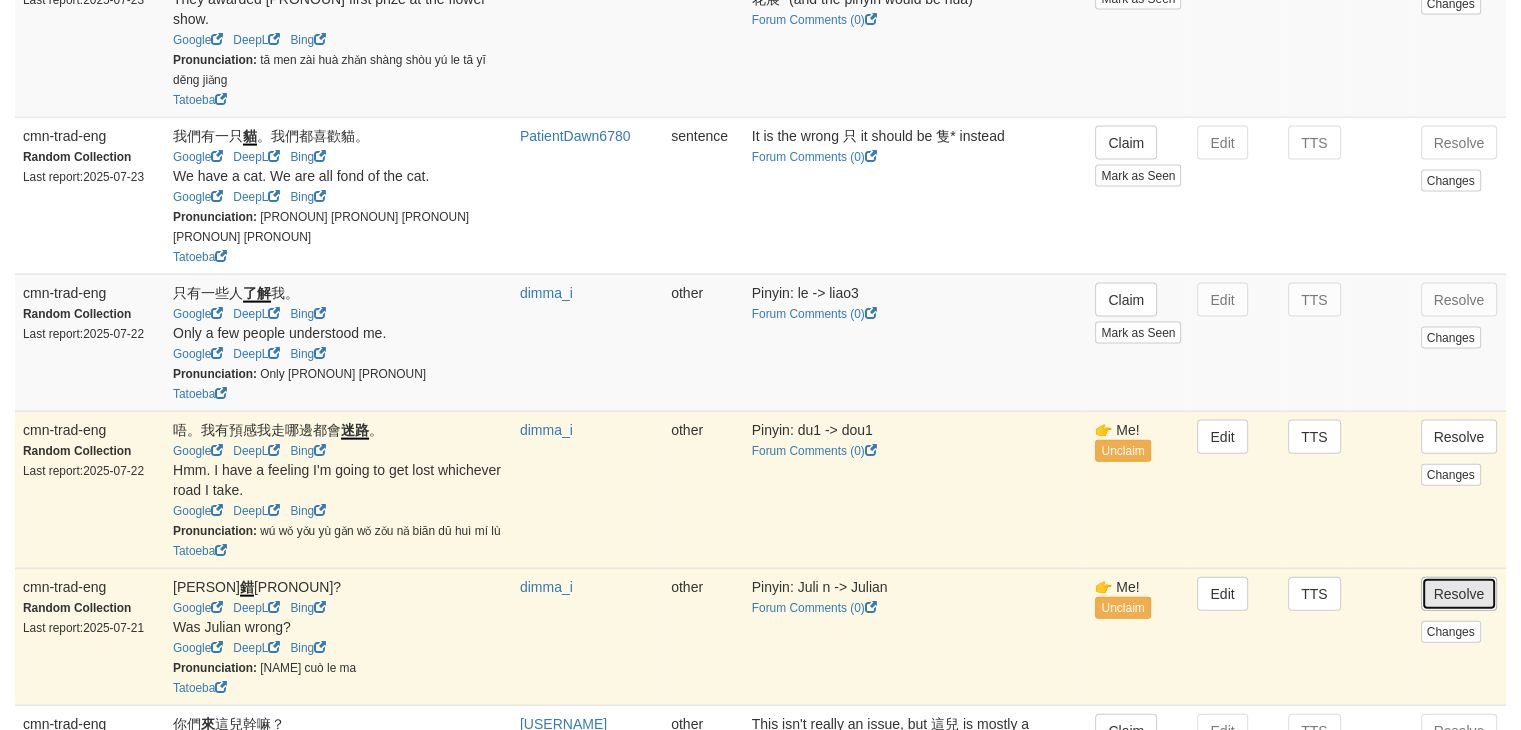 click on "Resolve" at bounding box center (1459, 594) 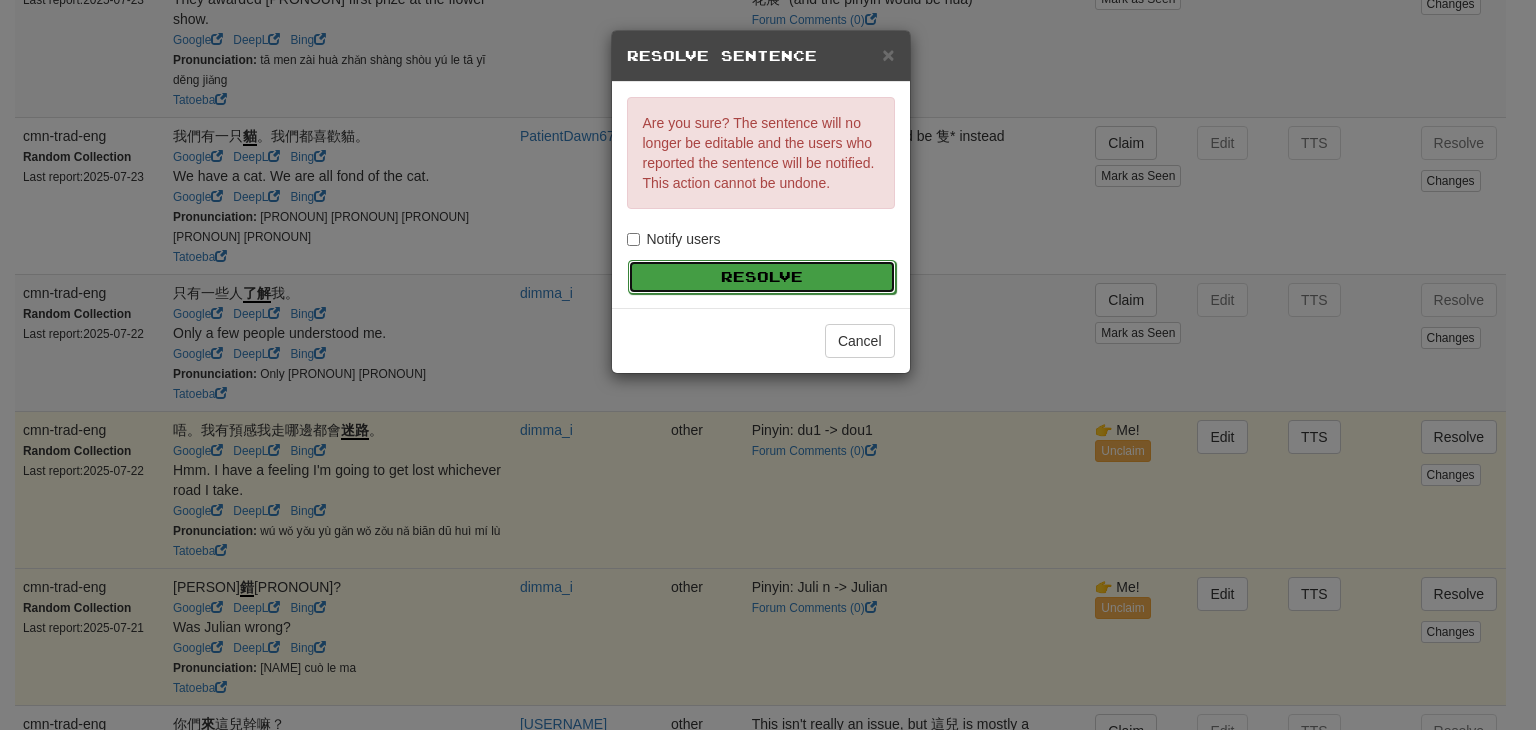 click on "Resolve" at bounding box center (762, 277) 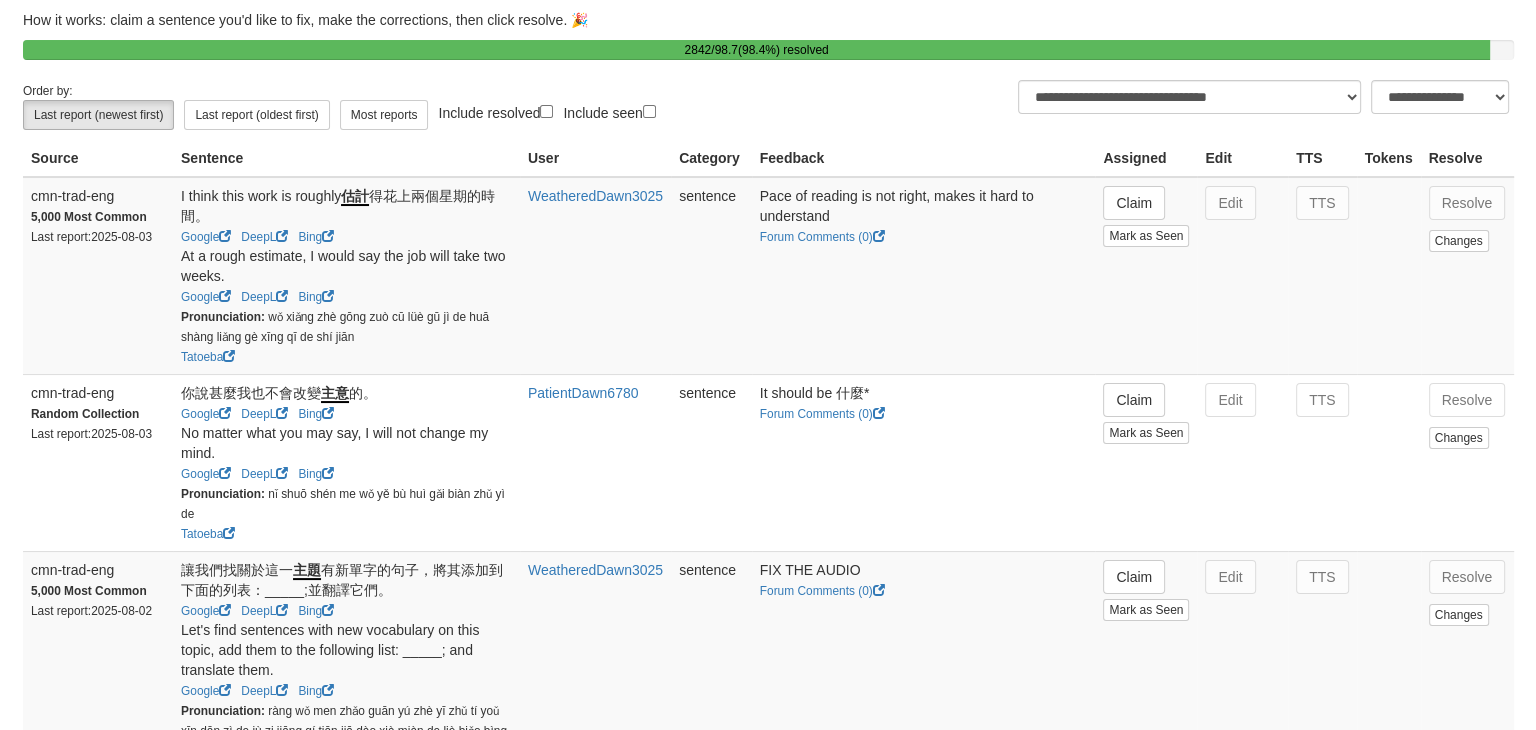 scroll, scrollTop: 144, scrollLeft: 0, axis: vertical 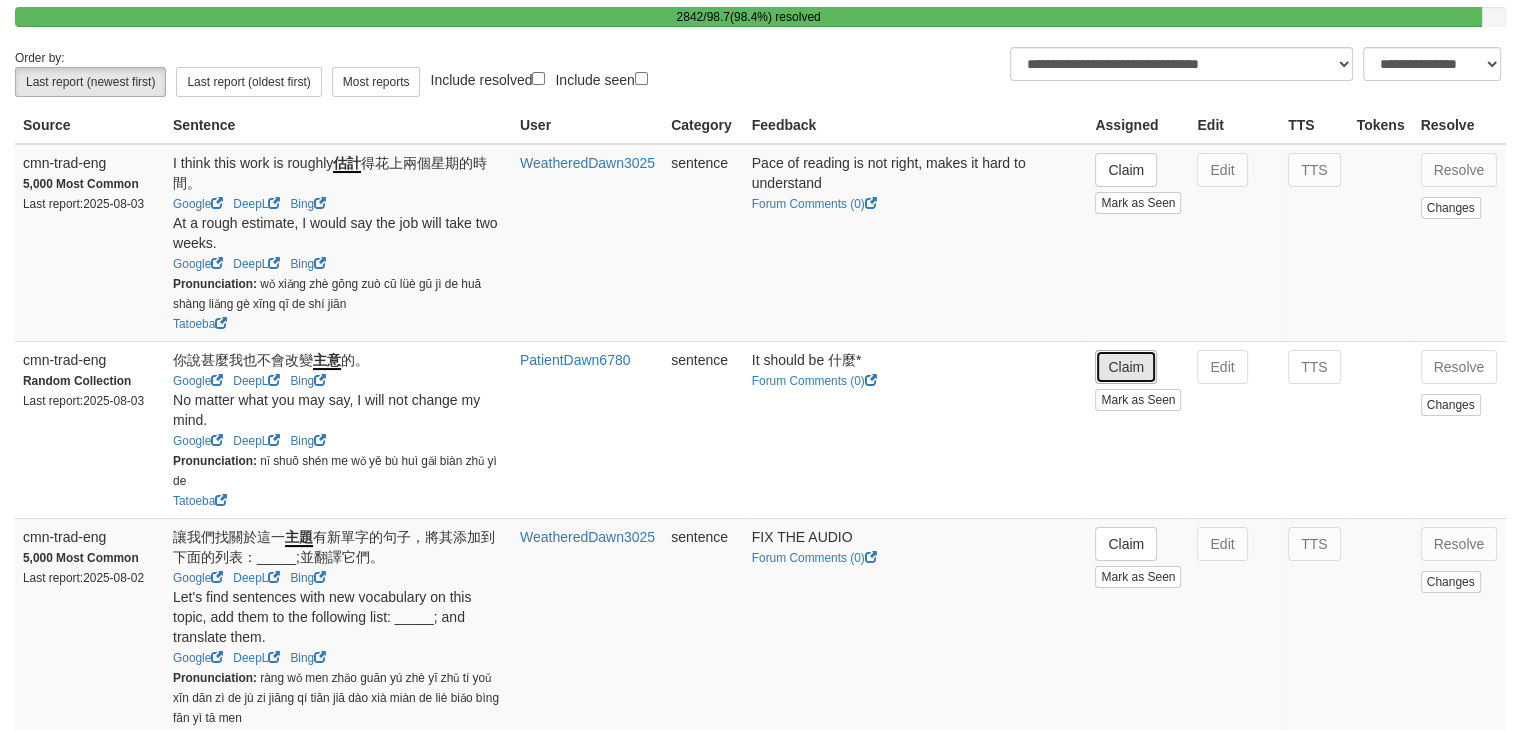 click on "Claim" at bounding box center [1126, 367] 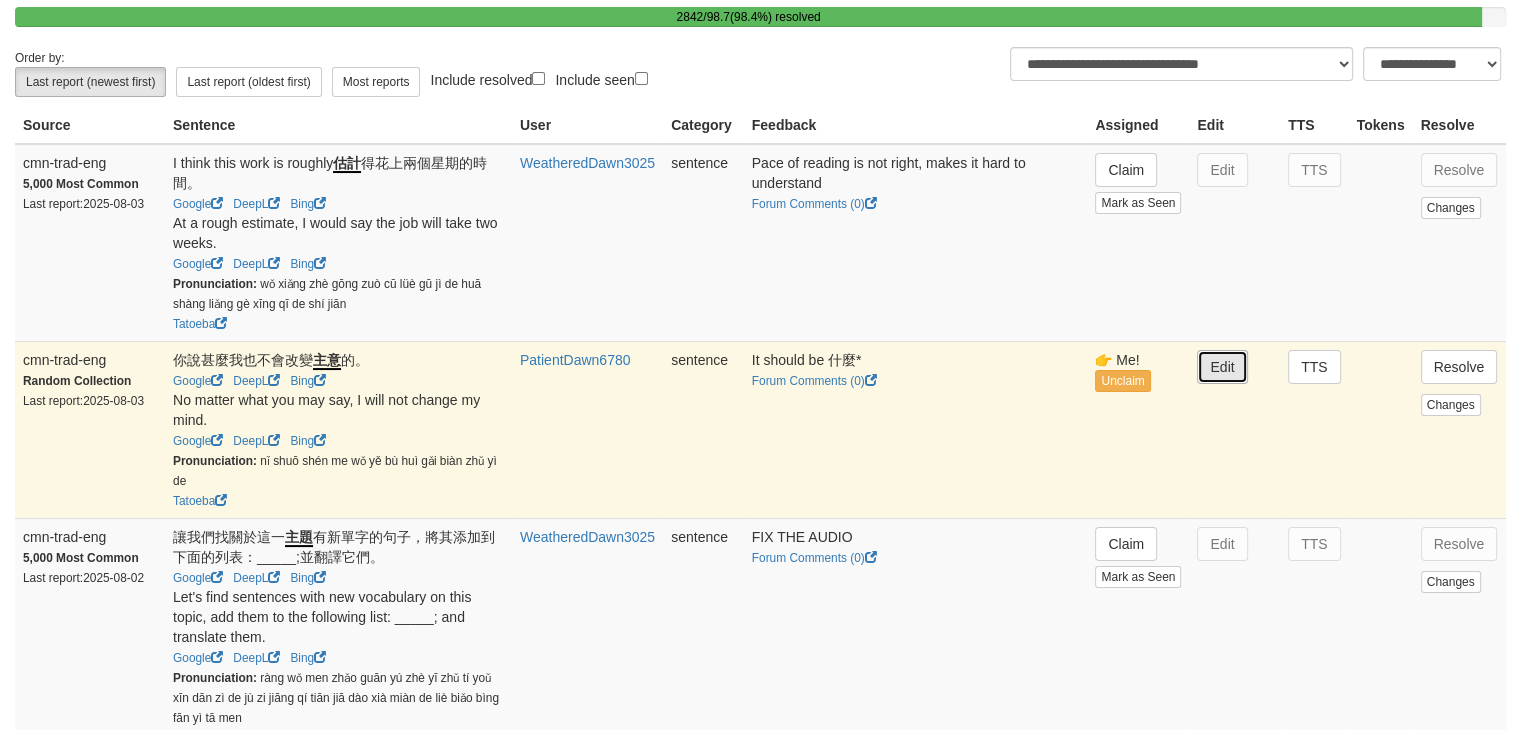 click on "Edit" at bounding box center (1222, 367) 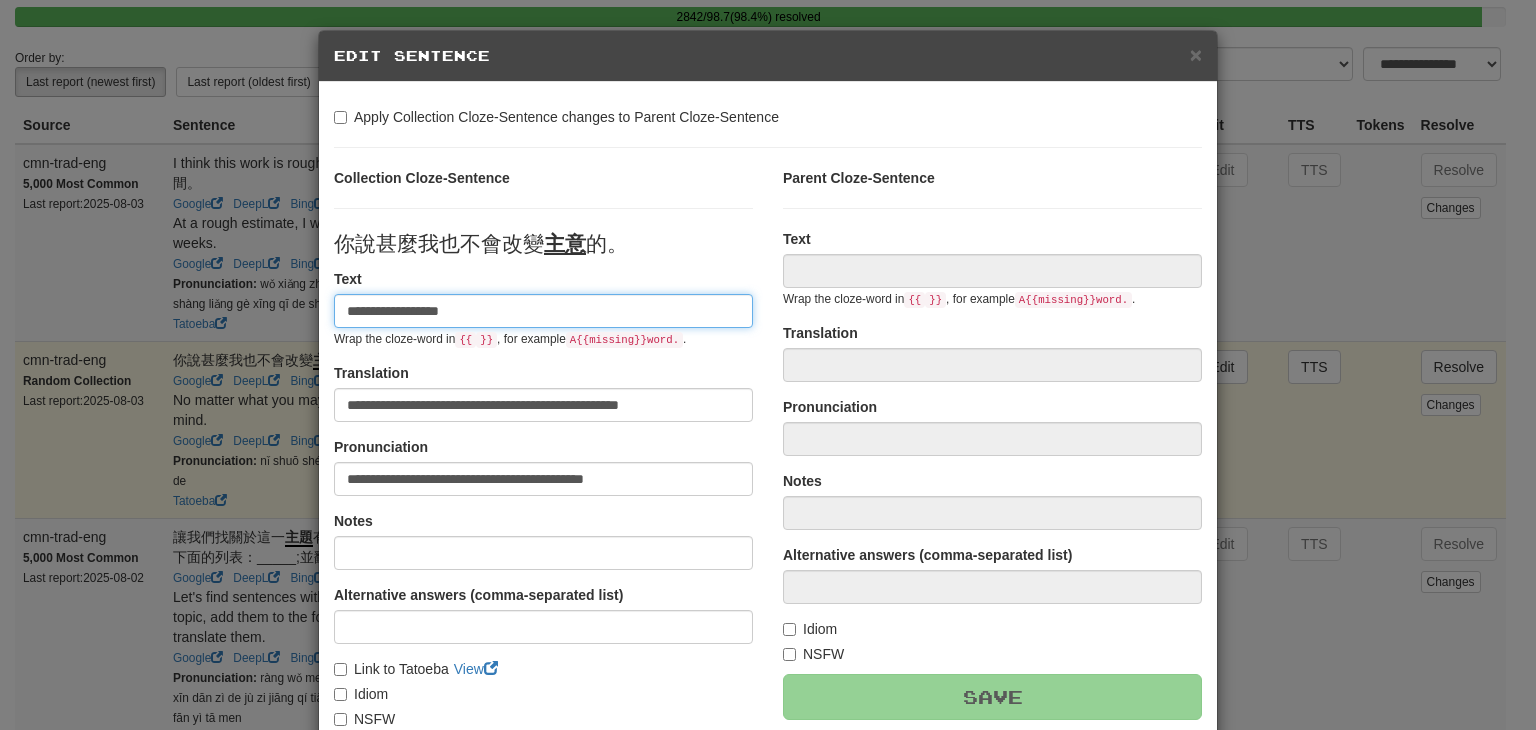 type on "**********" 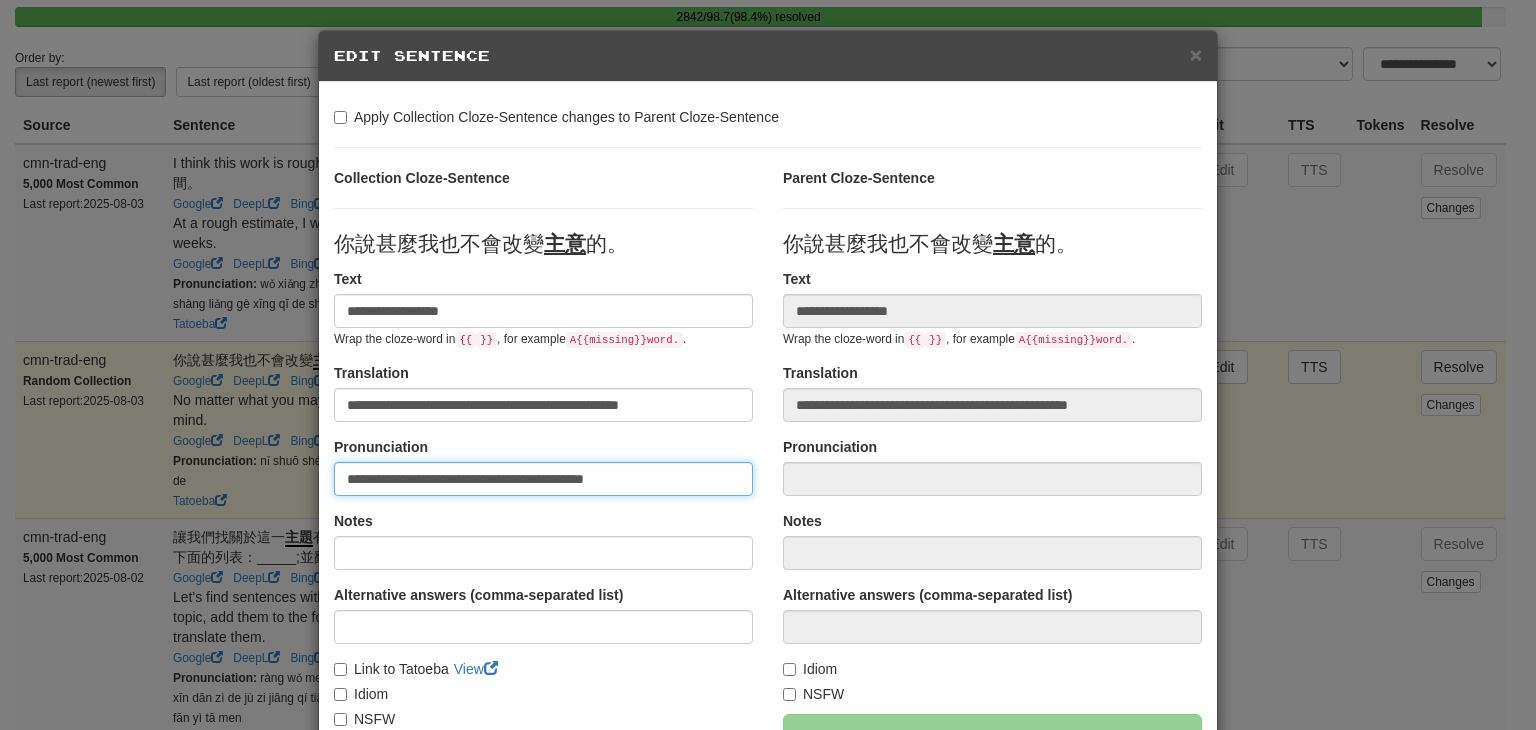click on "**********" at bounding box center [543, 479] 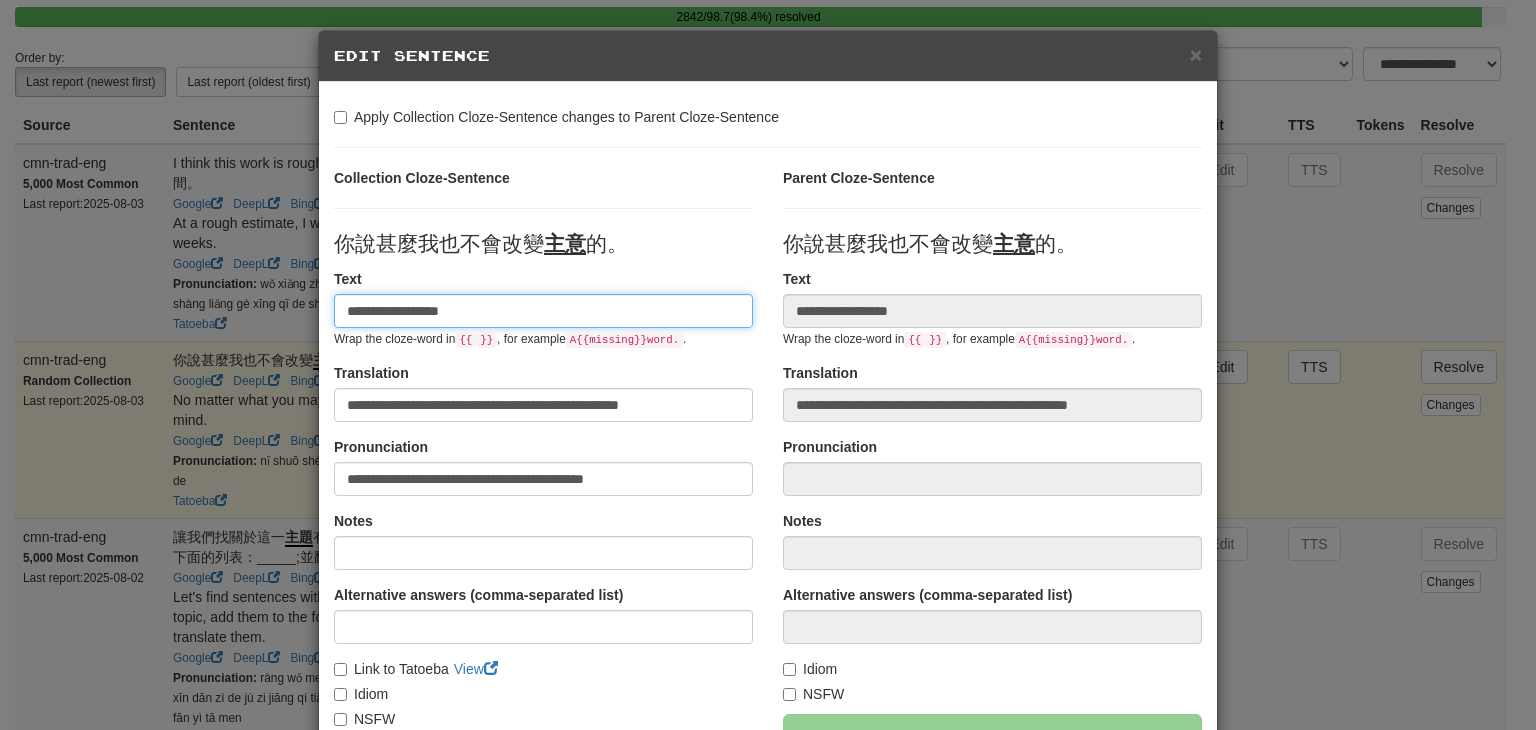 click on "**********" at bounding box center [543, 311] 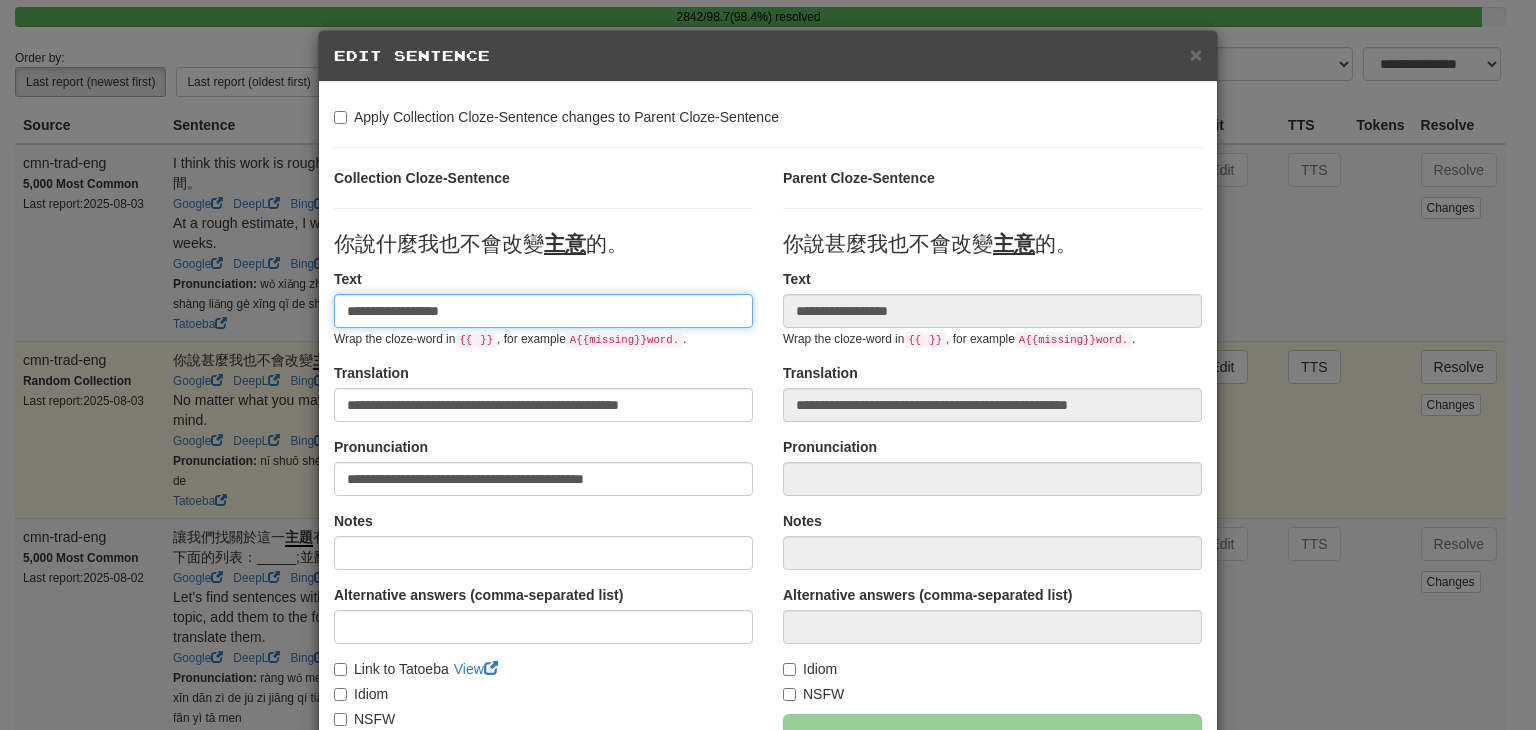 type on "**********" 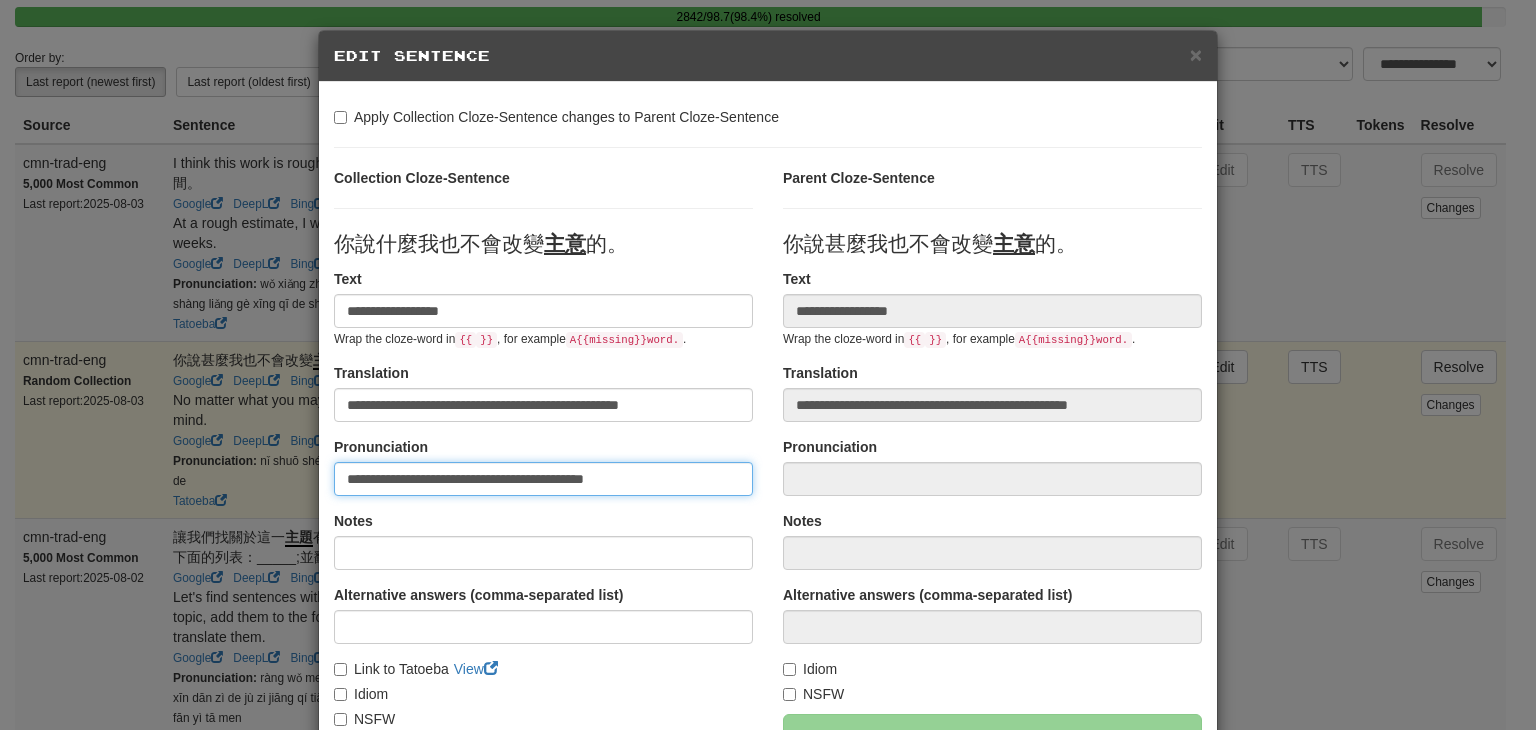click on "**********" at bounding box center [543, 479] 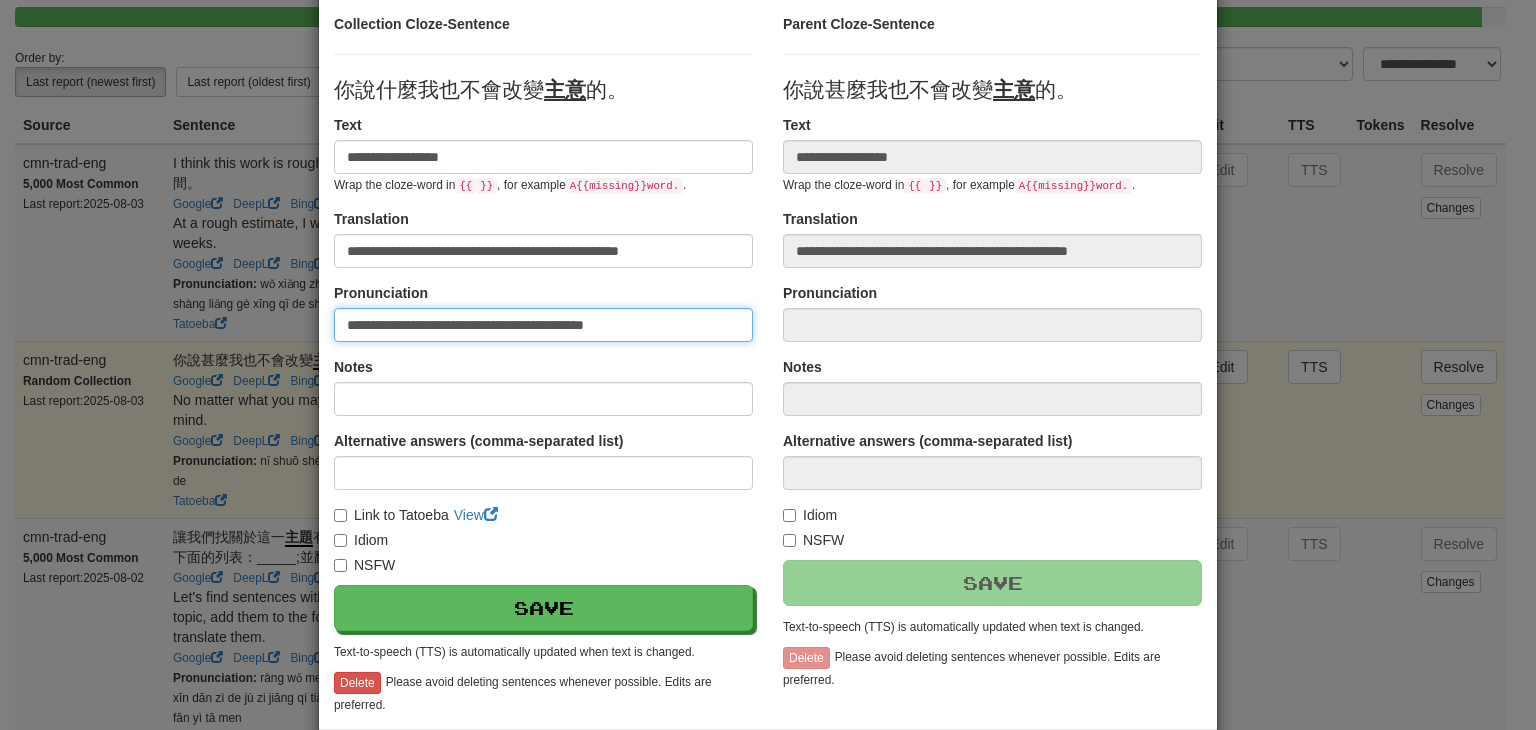 scroll, scrollTop: 155, scrollLeft: 0, axis: vertical 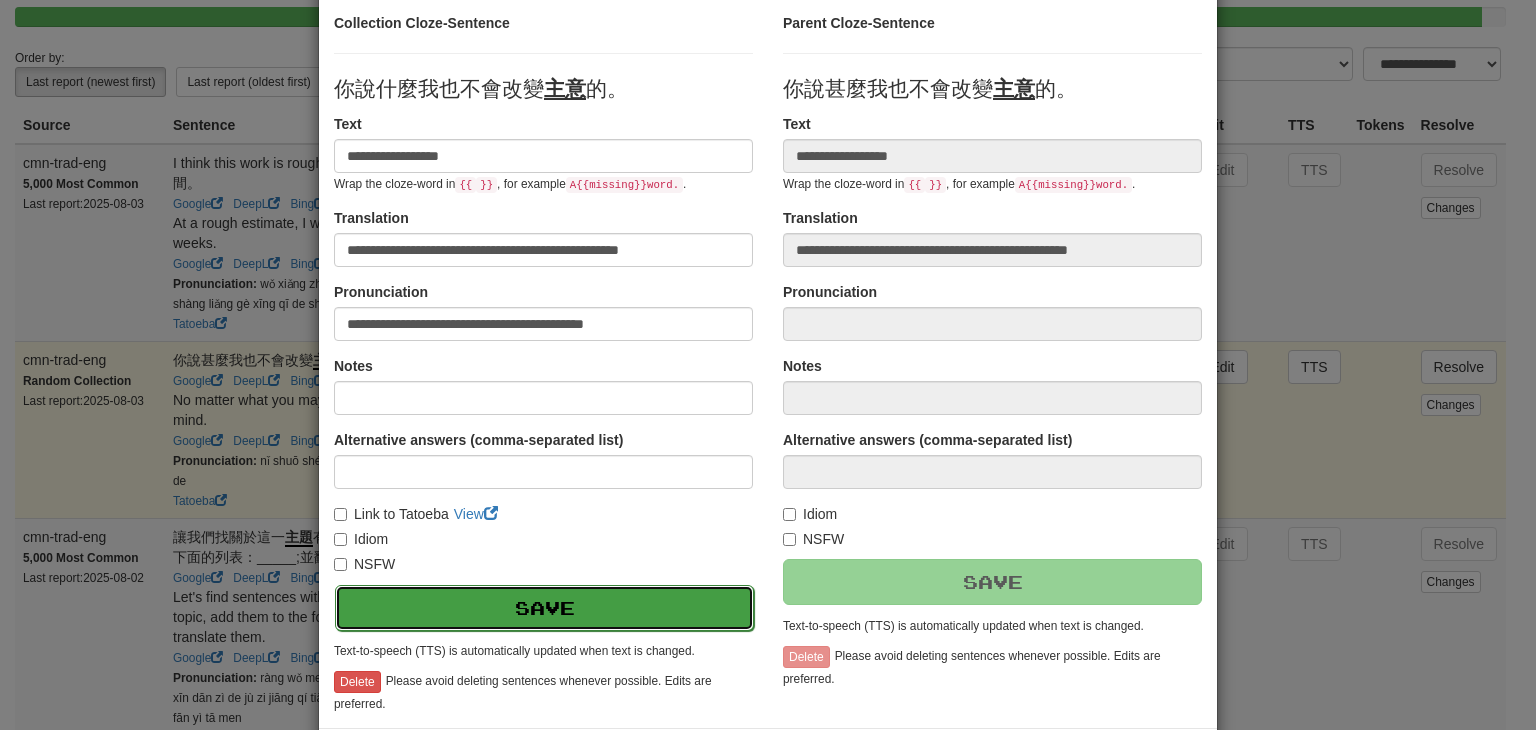 click on "Save" at bounding box center (544, 608) 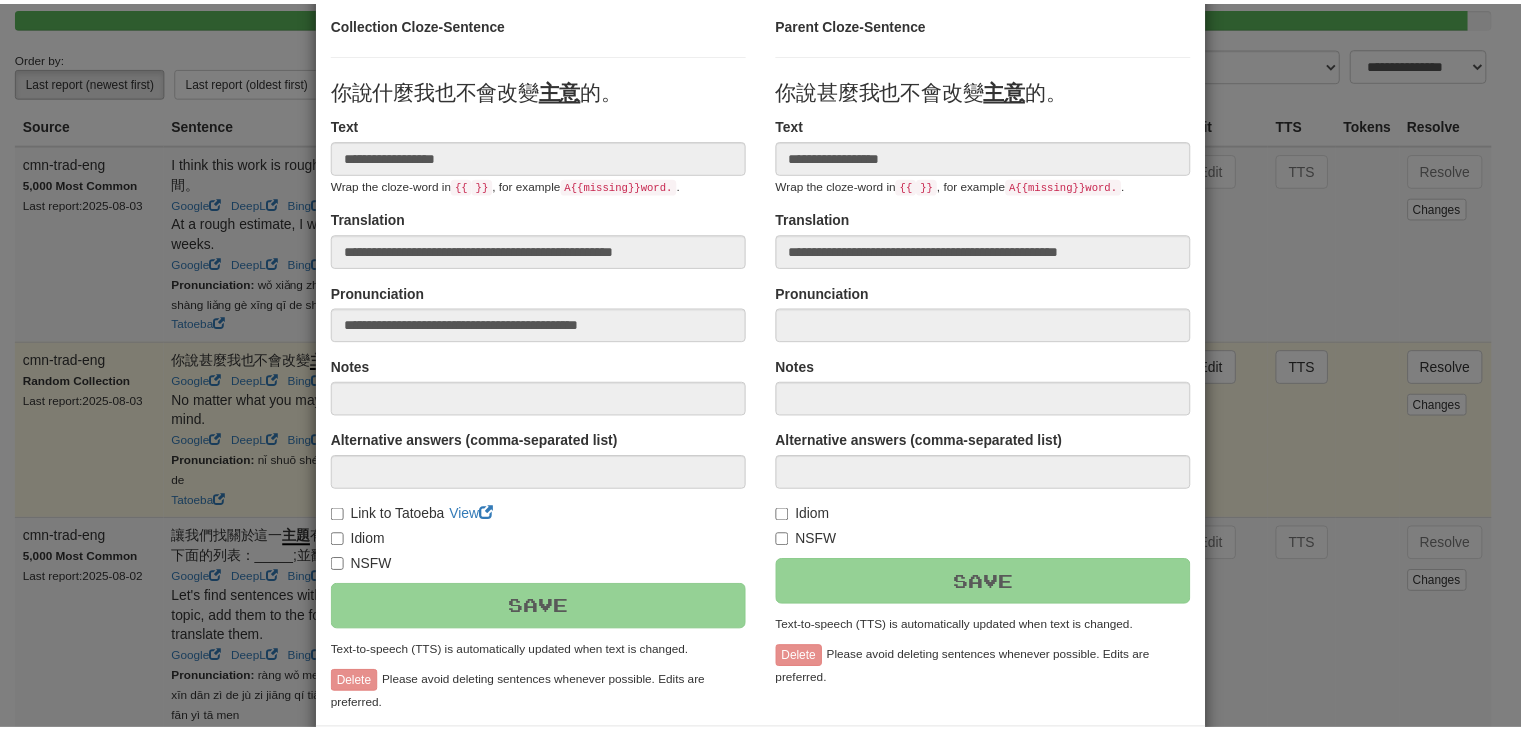 scroll, scrollTop: 246, scrollLeft: 0, axis: vertical 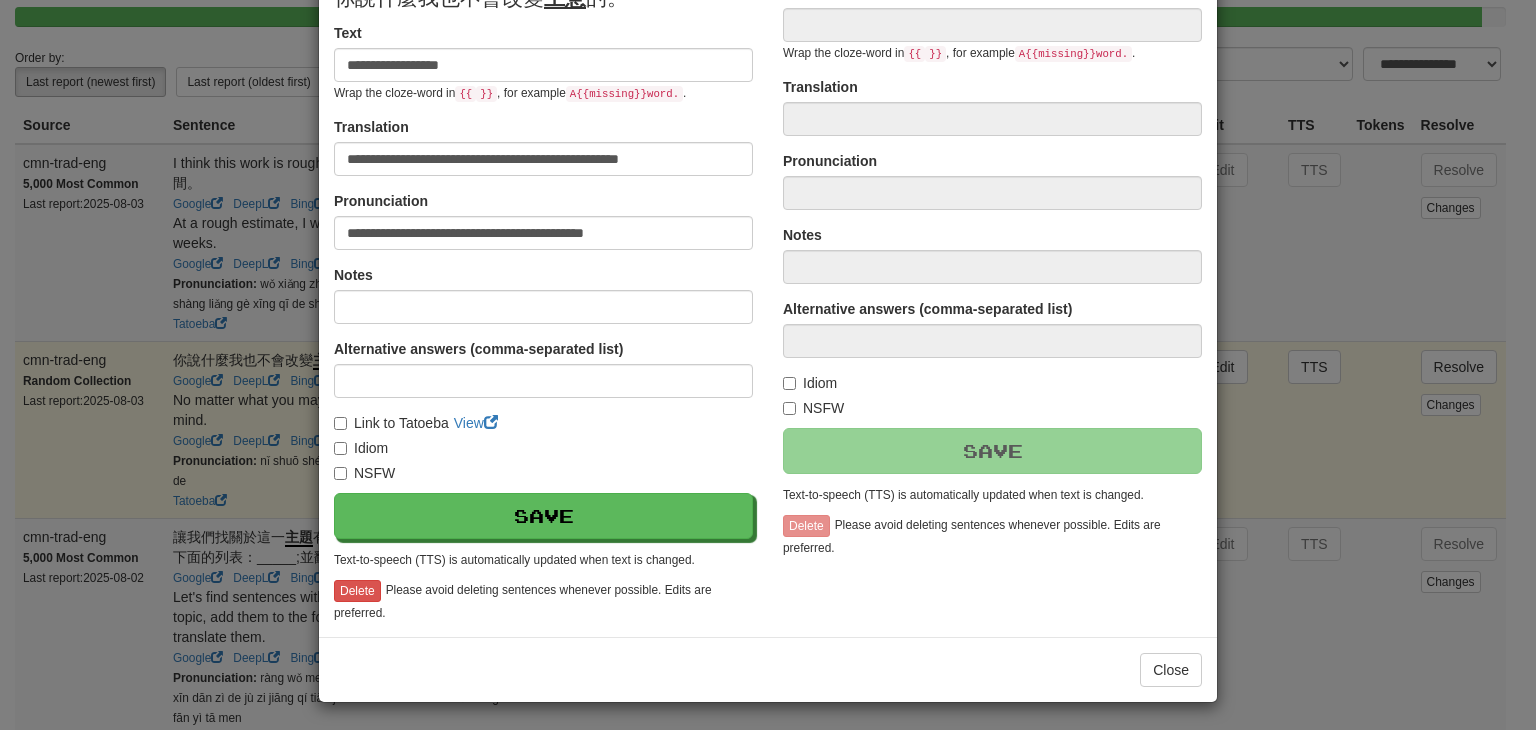 type on "**********" 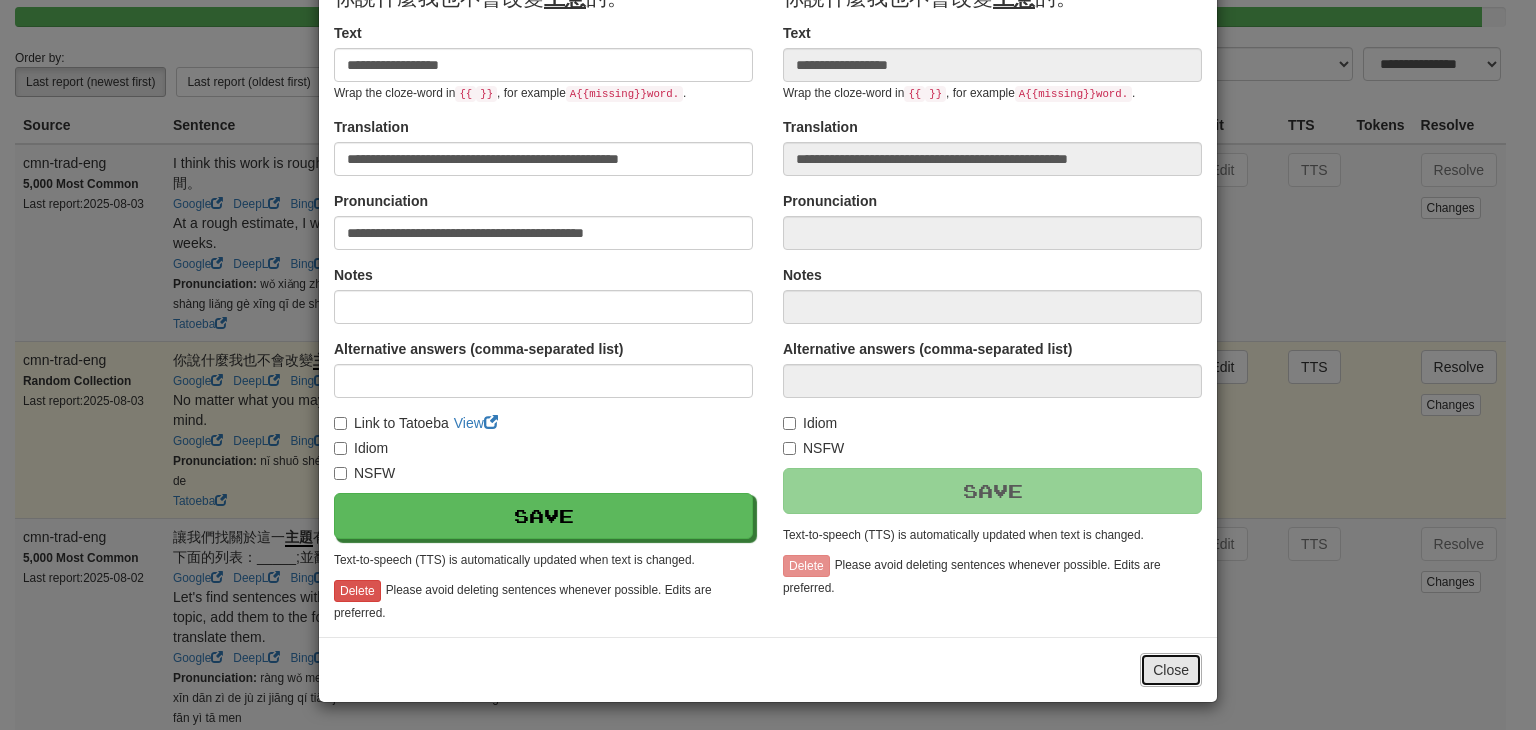 click on "Close" at bounding box center (1171, 670) 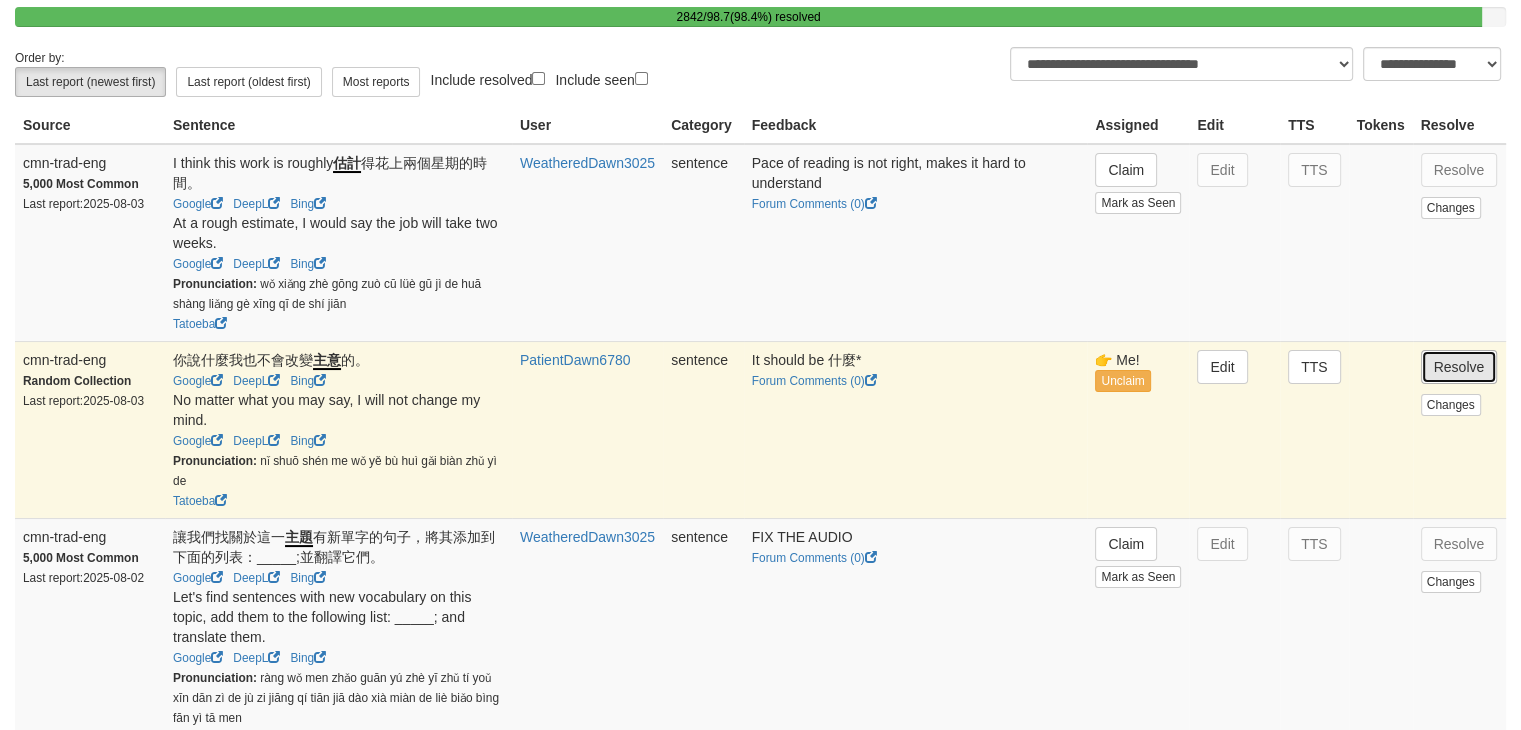 click on "Resolve" at bounding box center [1459, 367] 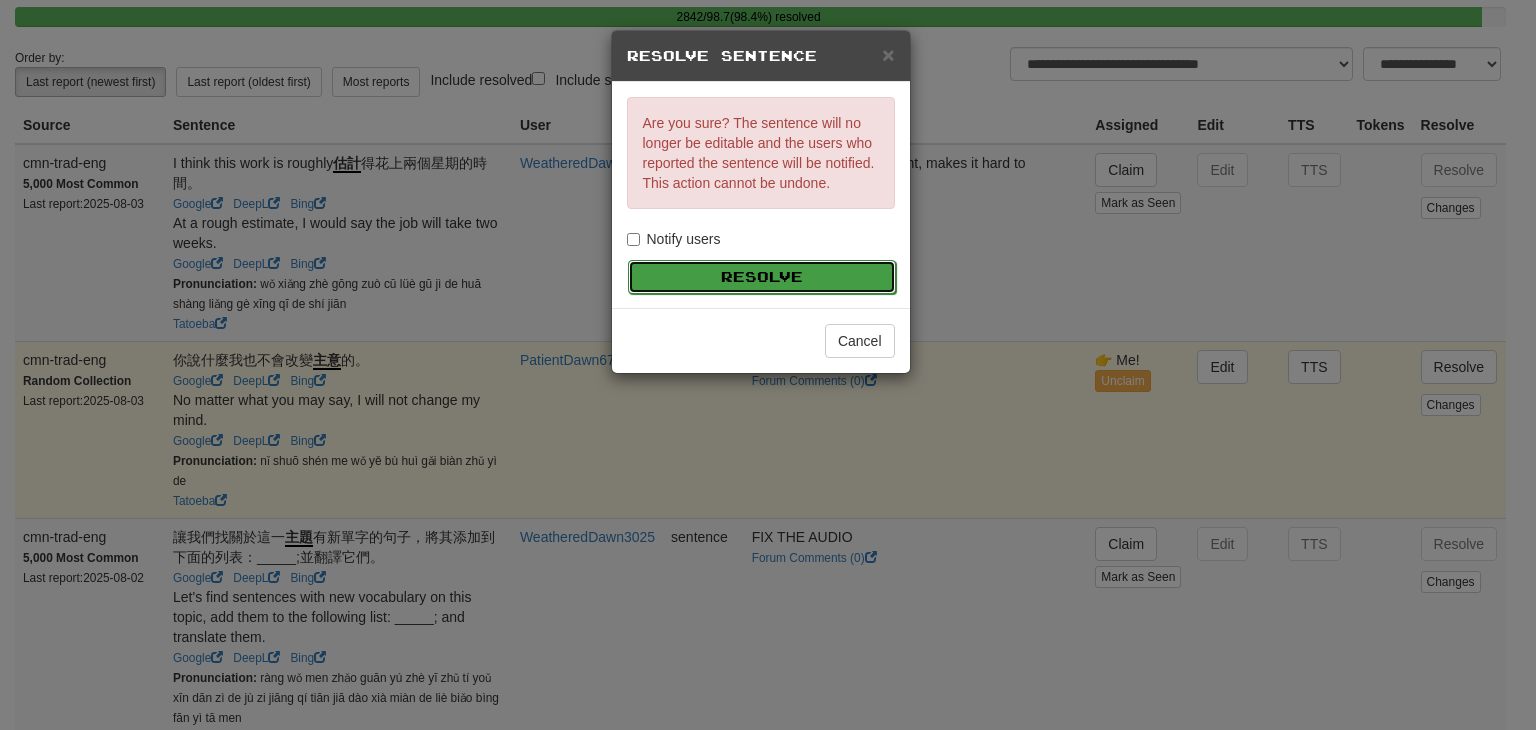 click on "Resolve" at bounding box center [762, 277] 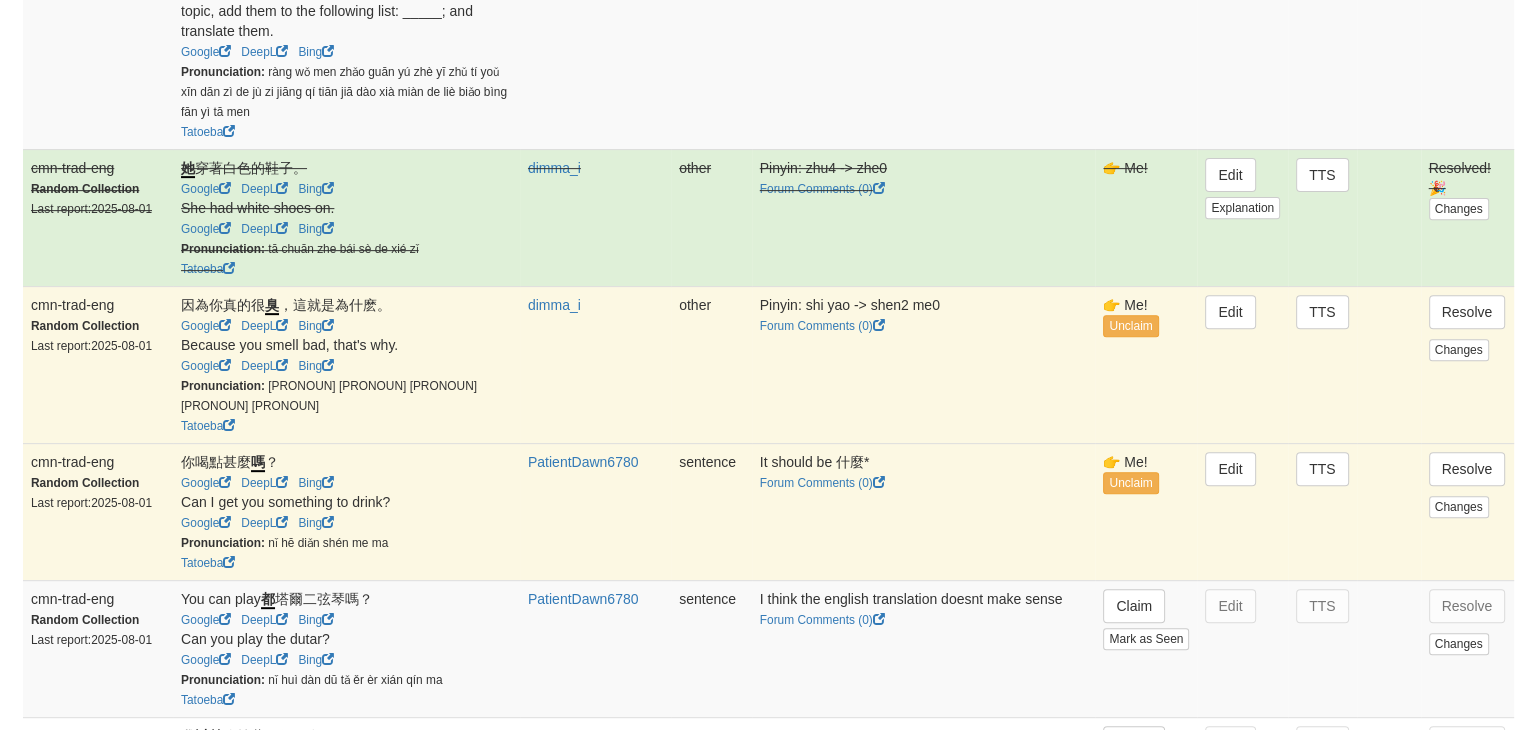 scroll, scrollTop: 751, scrollLeft: 0, axis: vertical 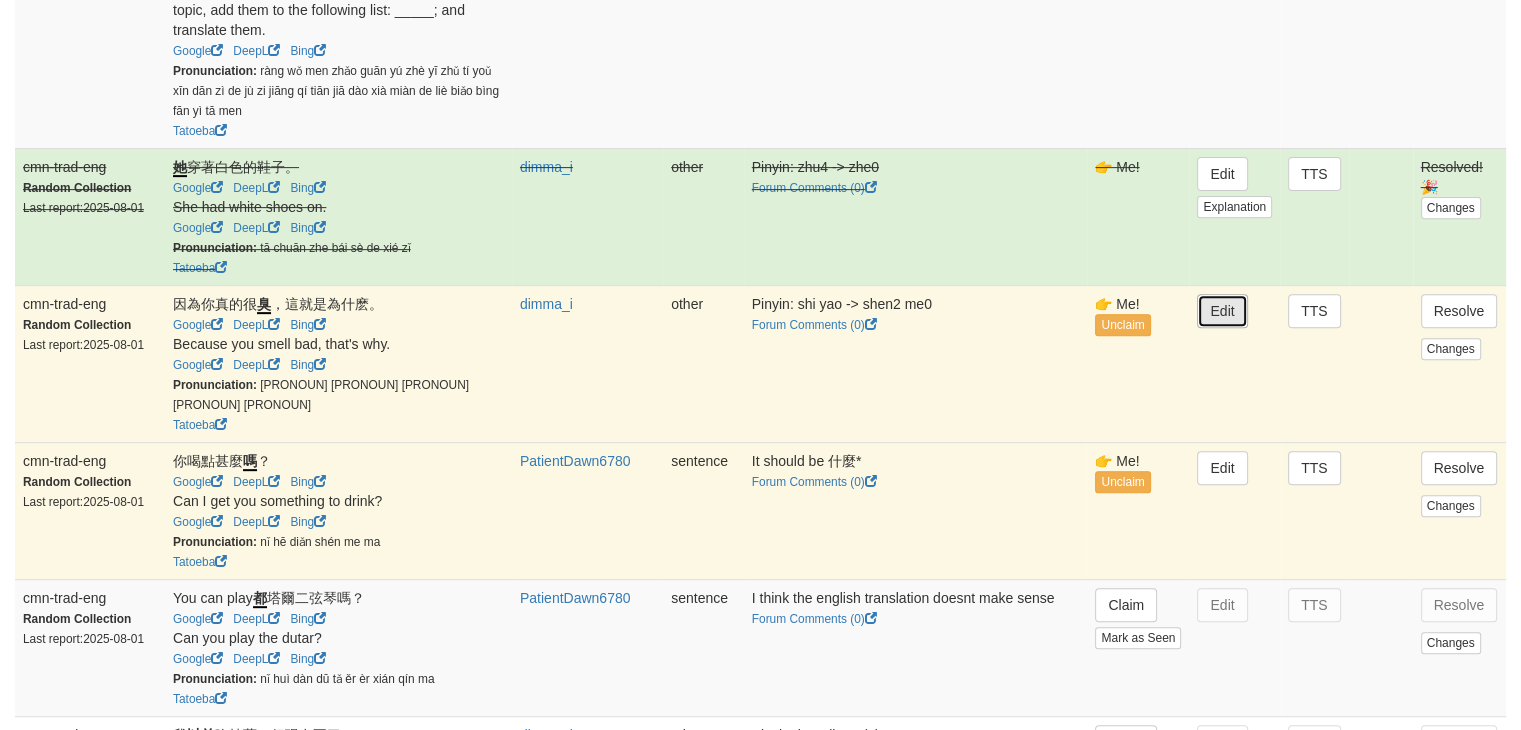 click on "Edit" at bounding box center [1222, 311] 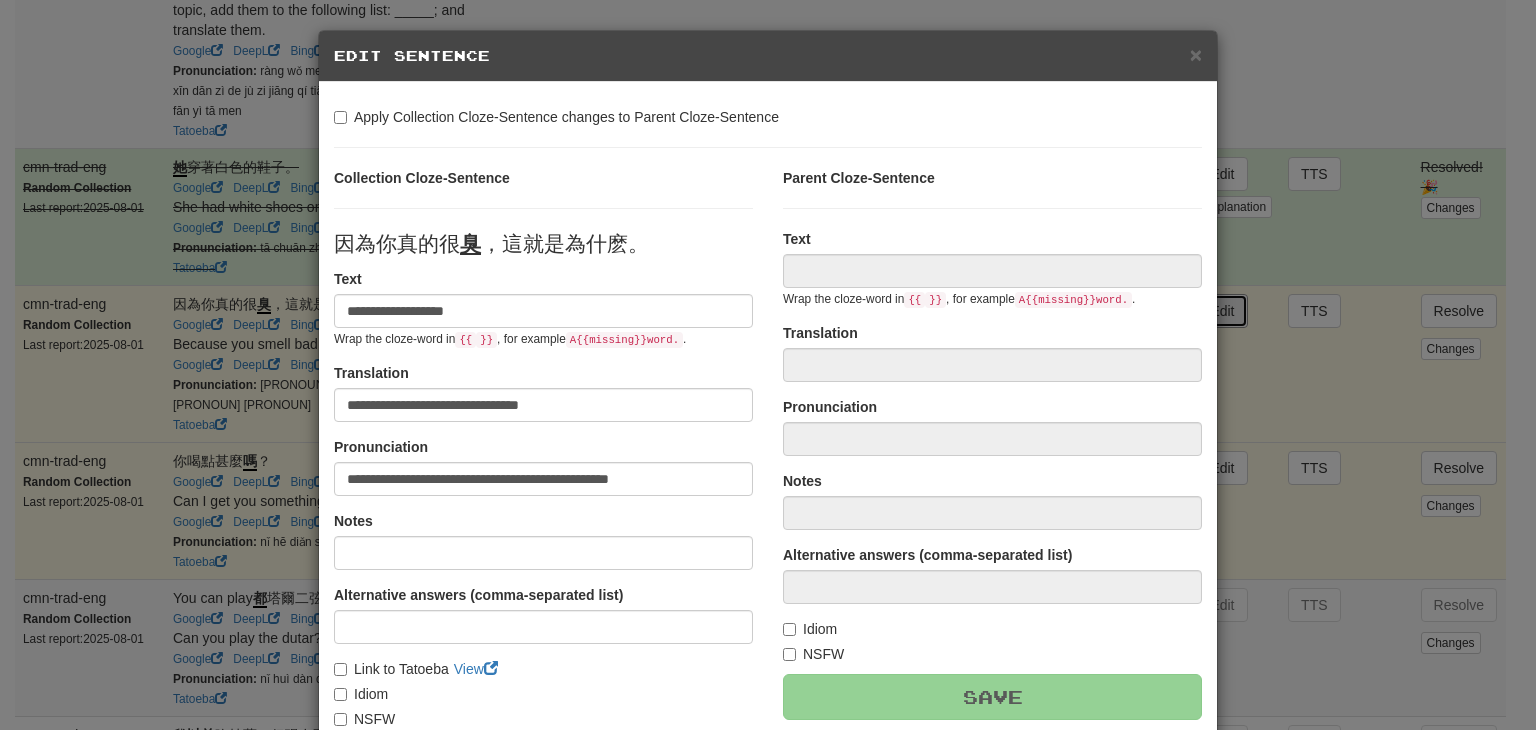 type on "**********" 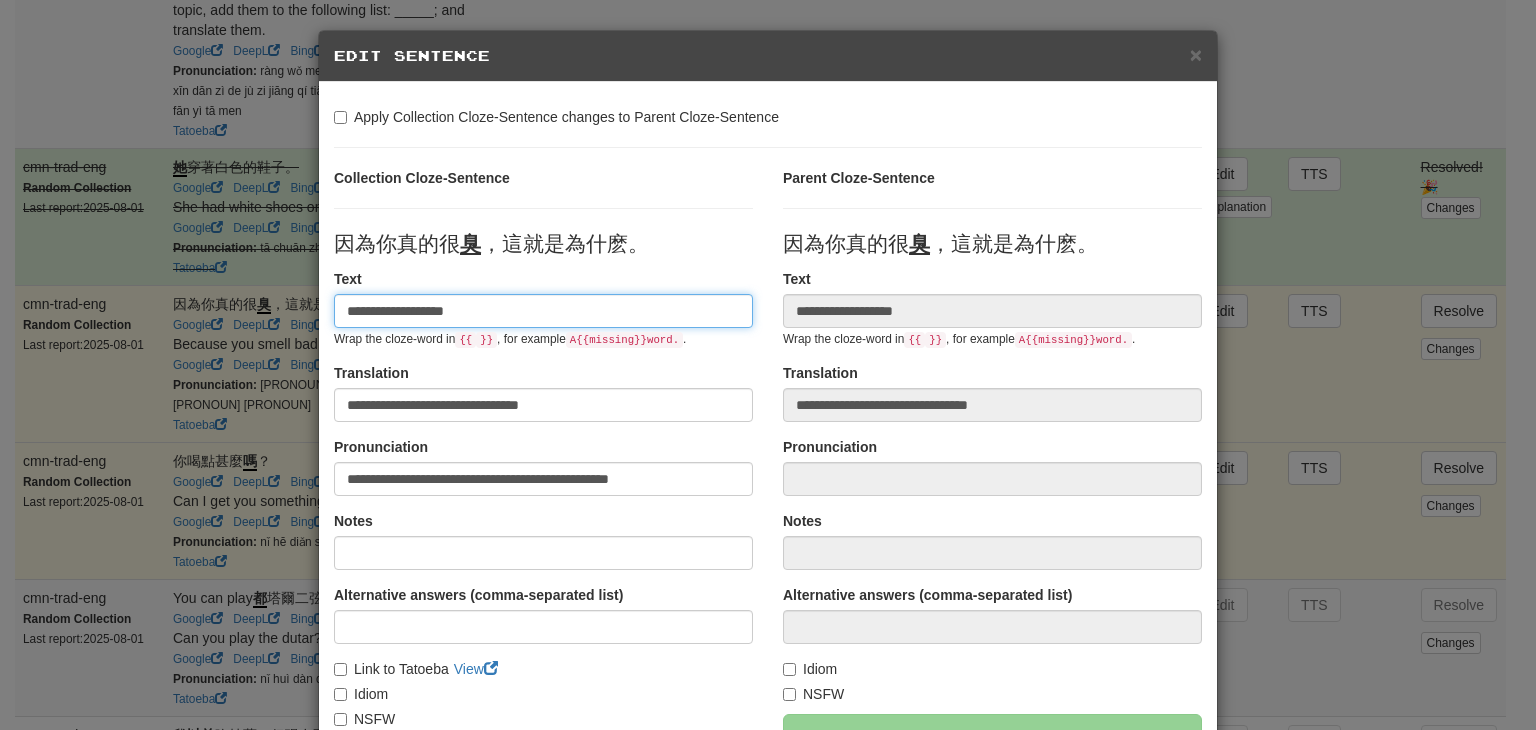 click on "**********" at bounding box center (543, 311) 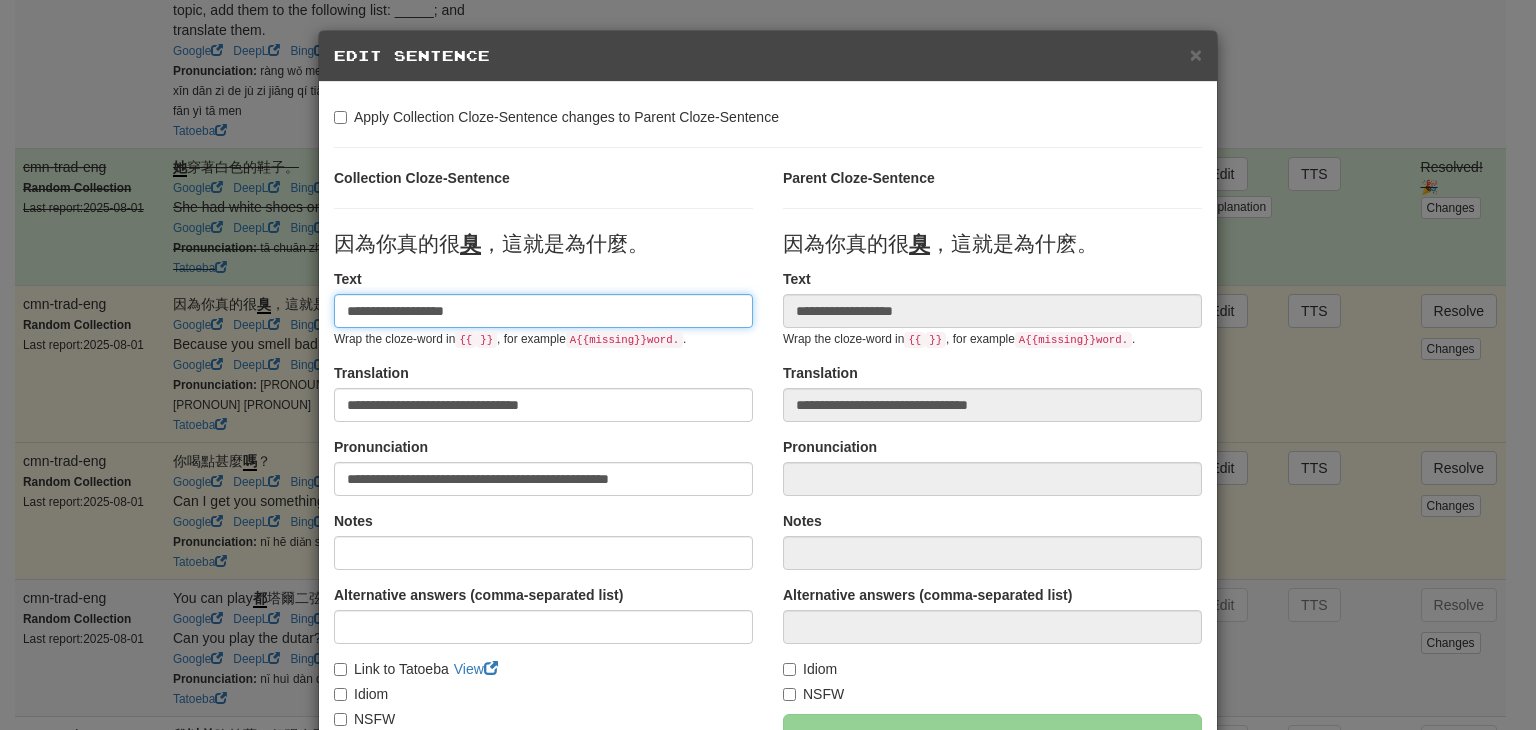 type on "**********" 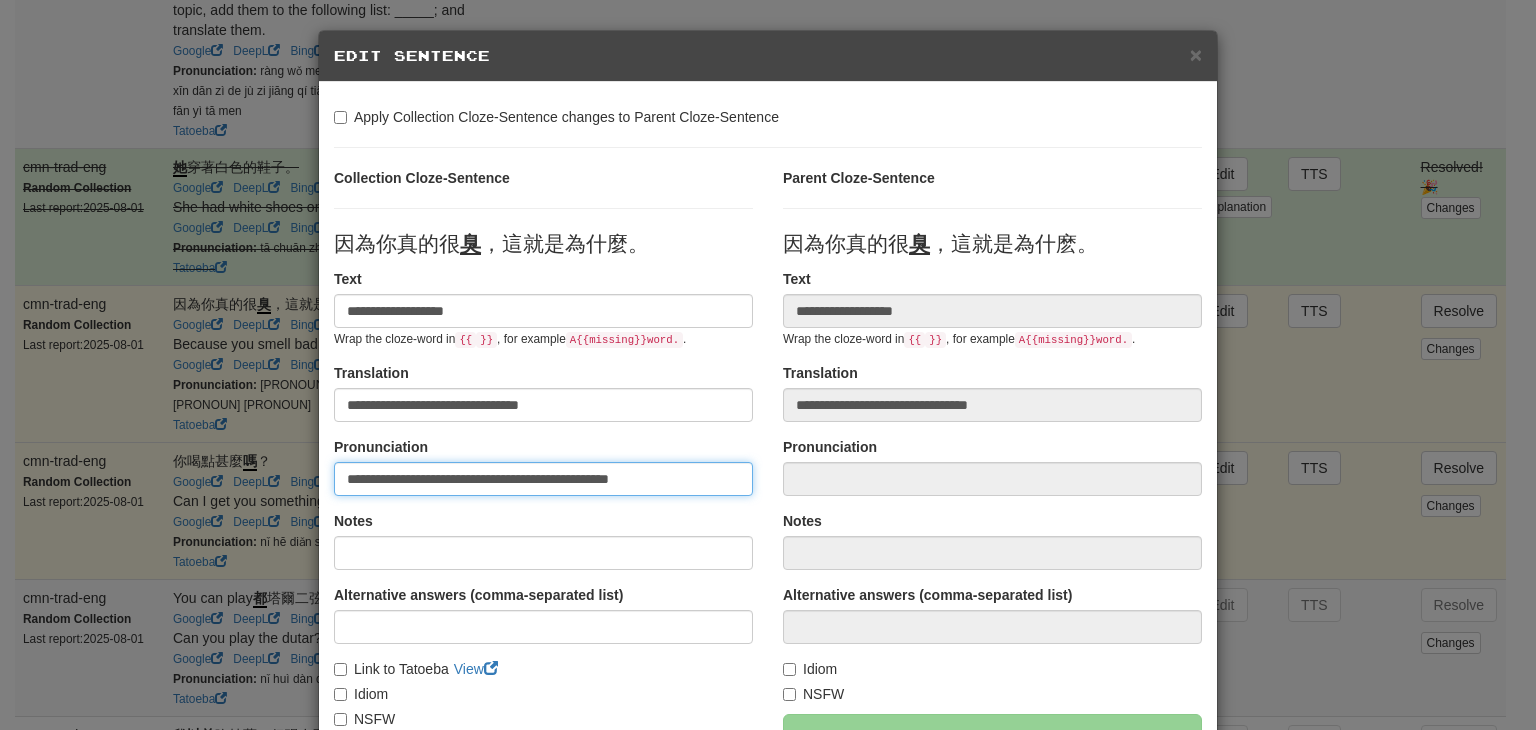 click on "**********" at bounding box center [543, 479] 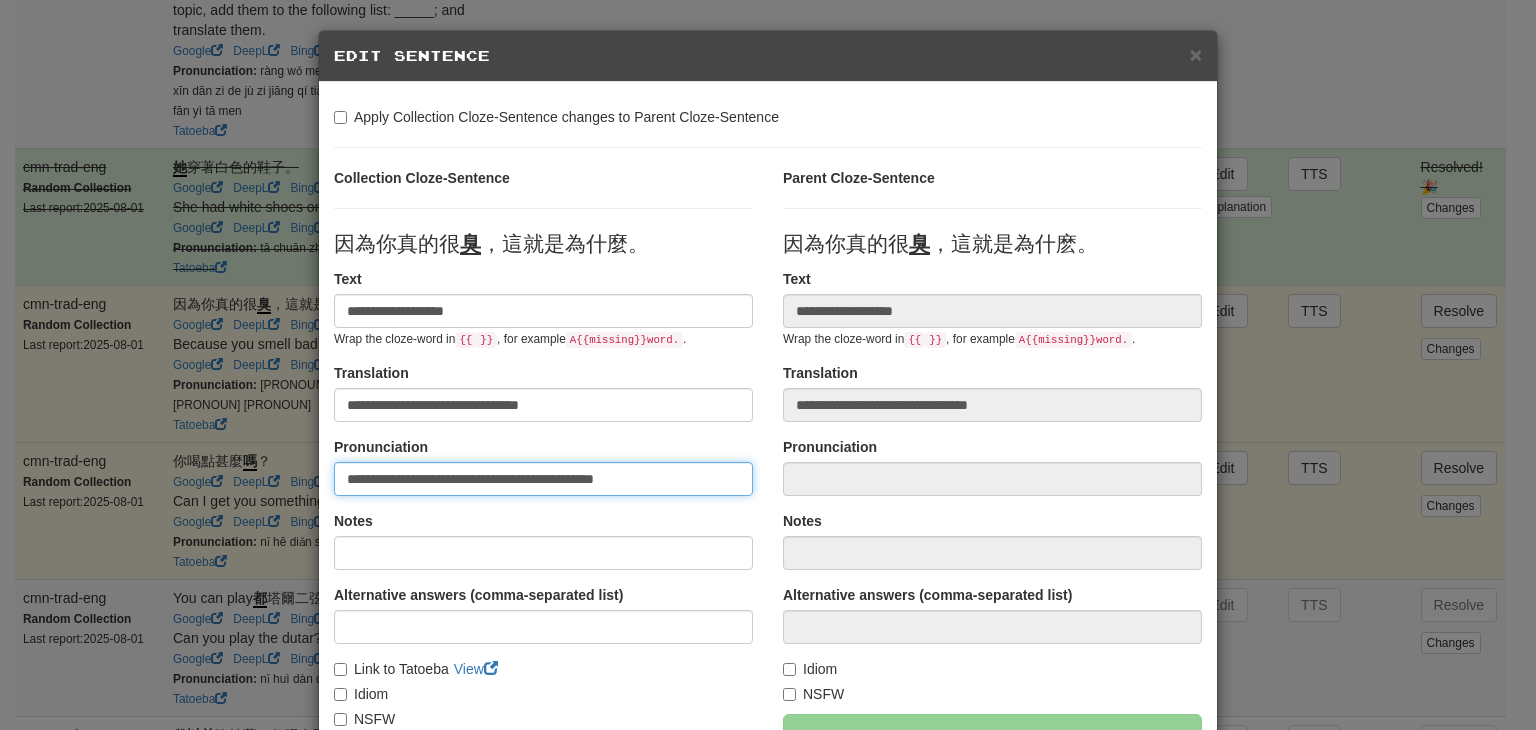 click on "**********" at bounding box center [543, 479] 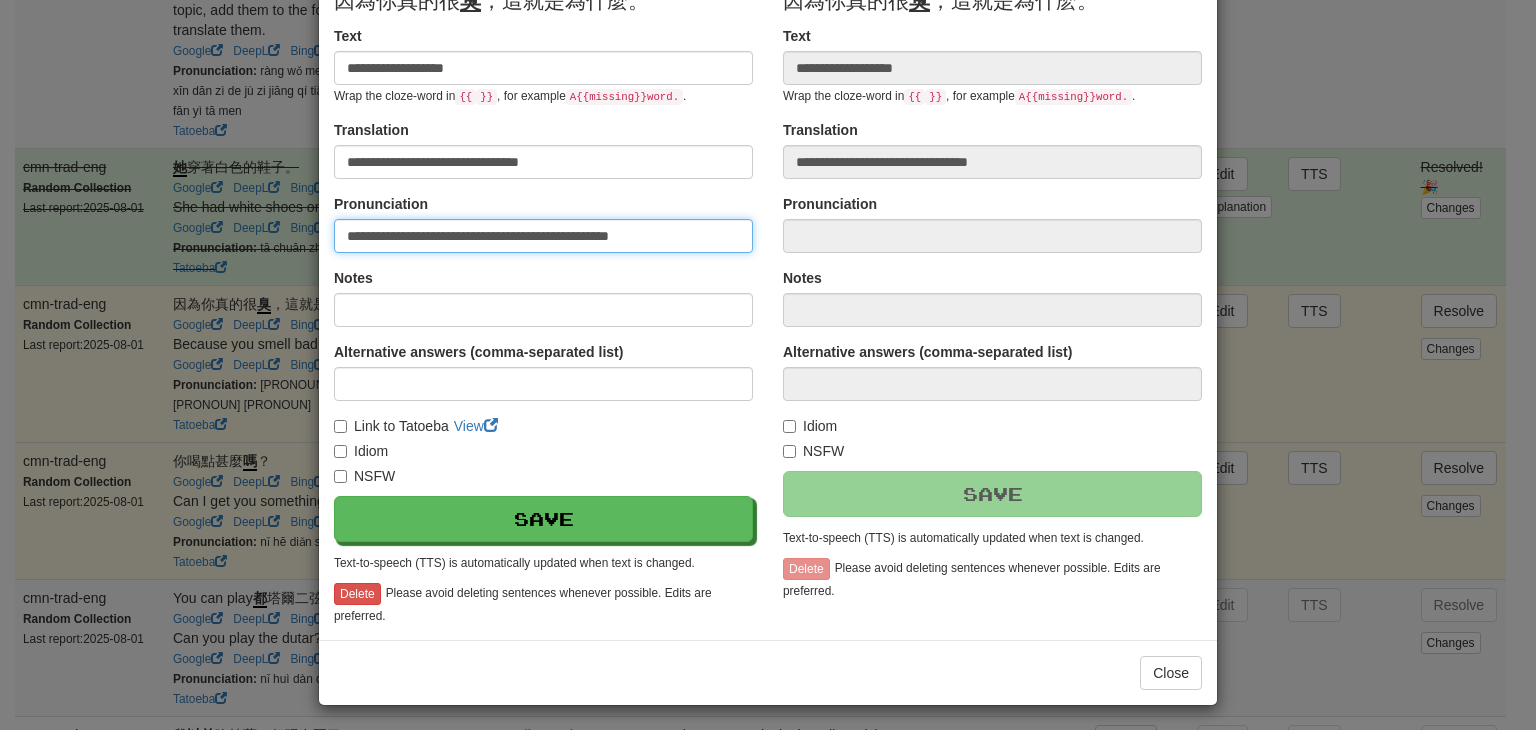 scroll, scrollTop: 246, scrollLeft: 0, axis: vertical 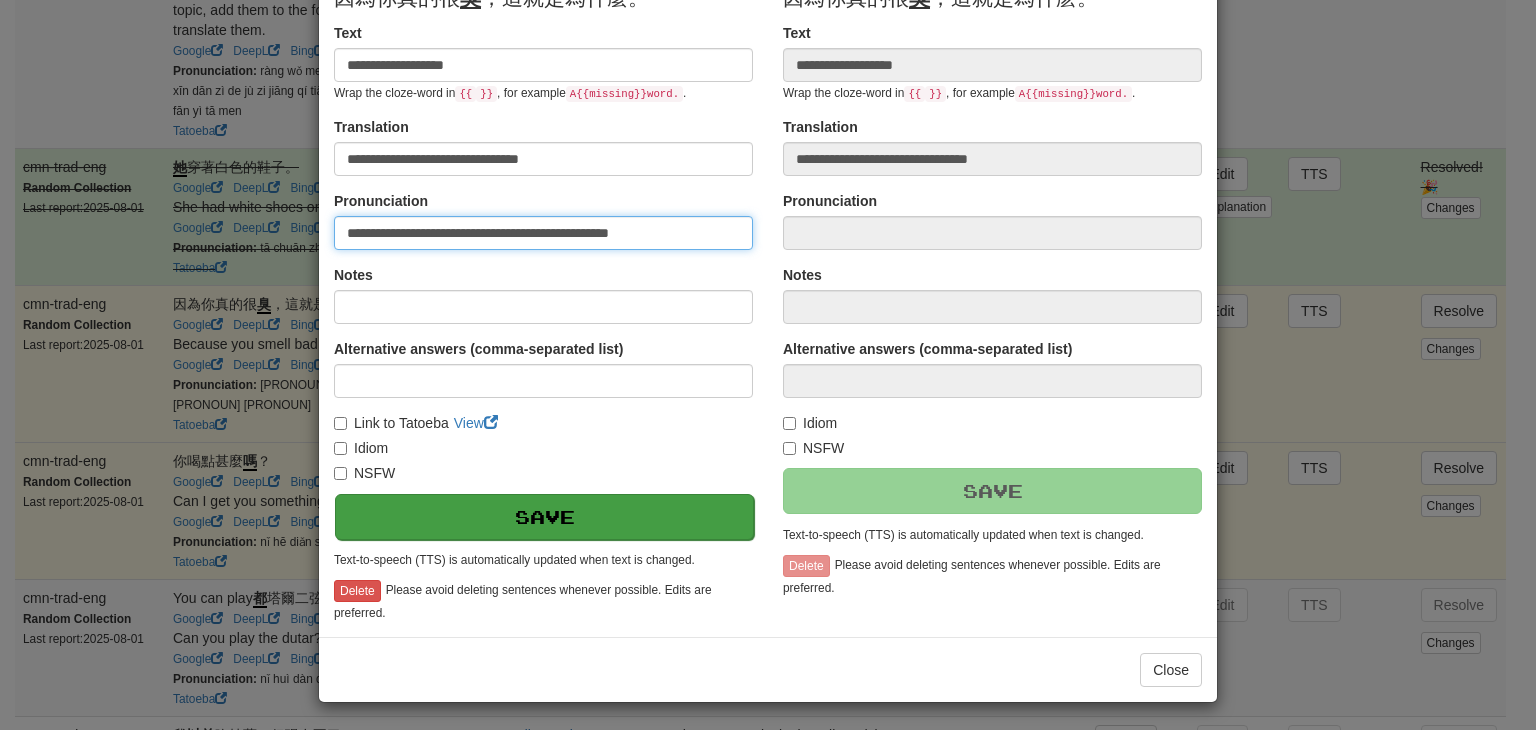 type on "**********" 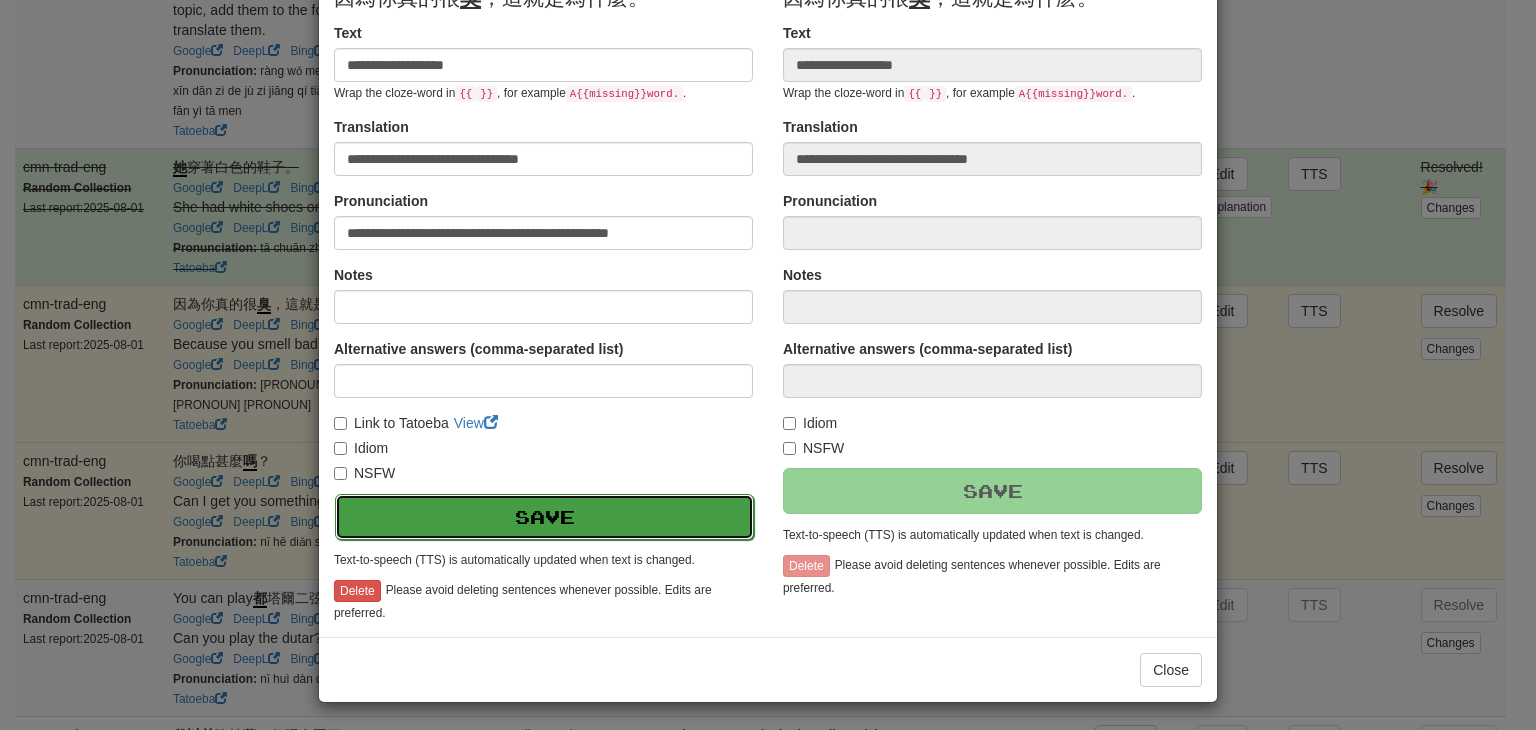 click on "Save" at bounding box center (544, 517) 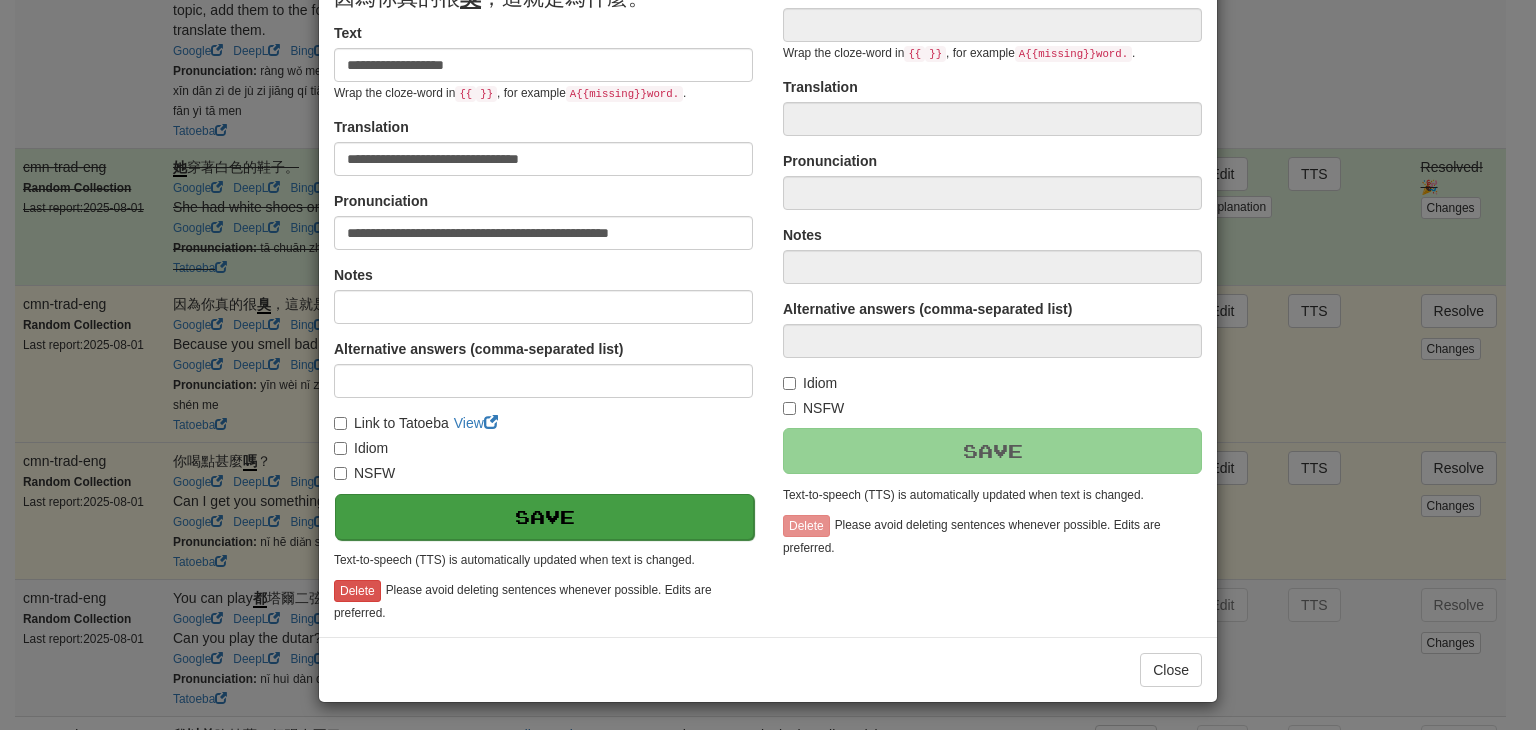 type on "**********" 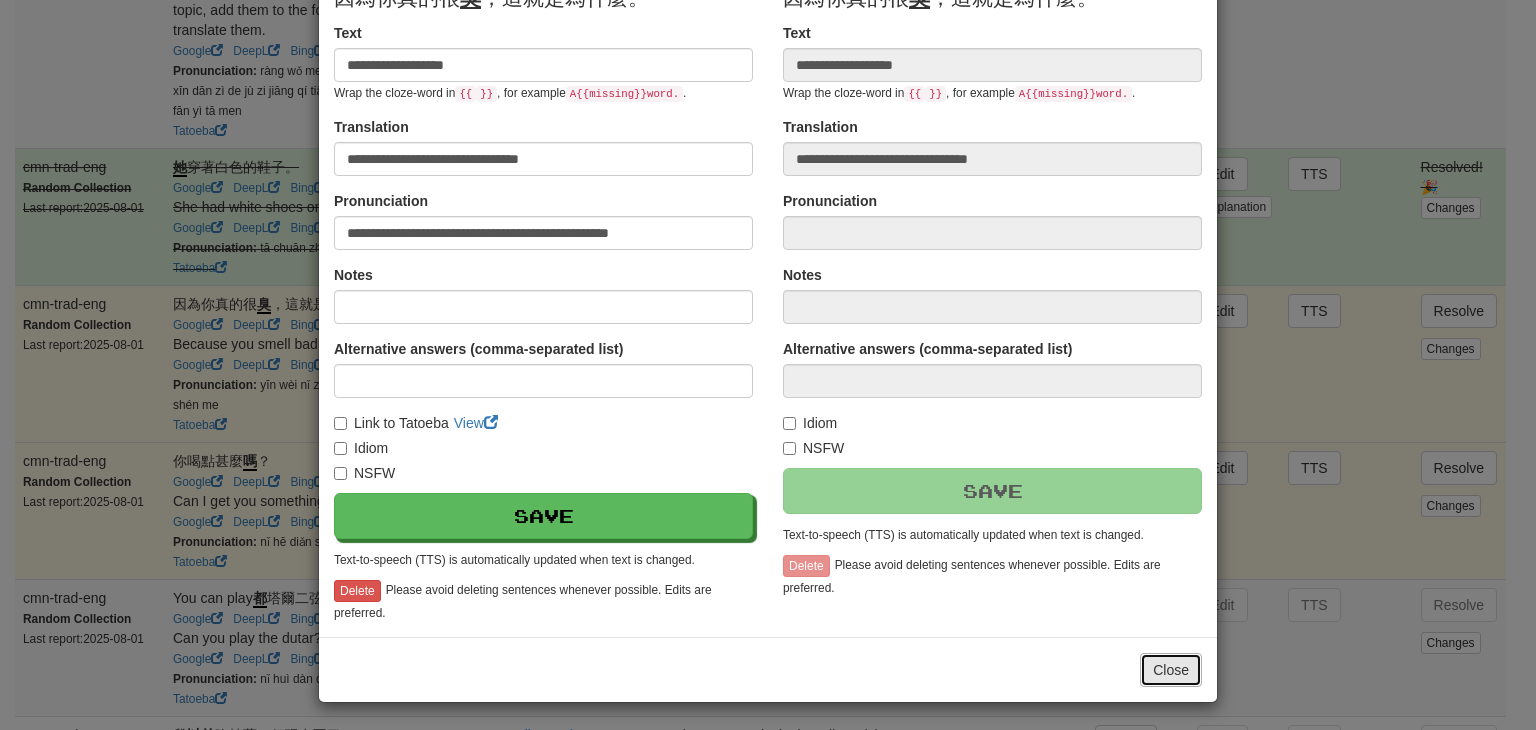 click on "Close" at bounding box center [1171, 670] 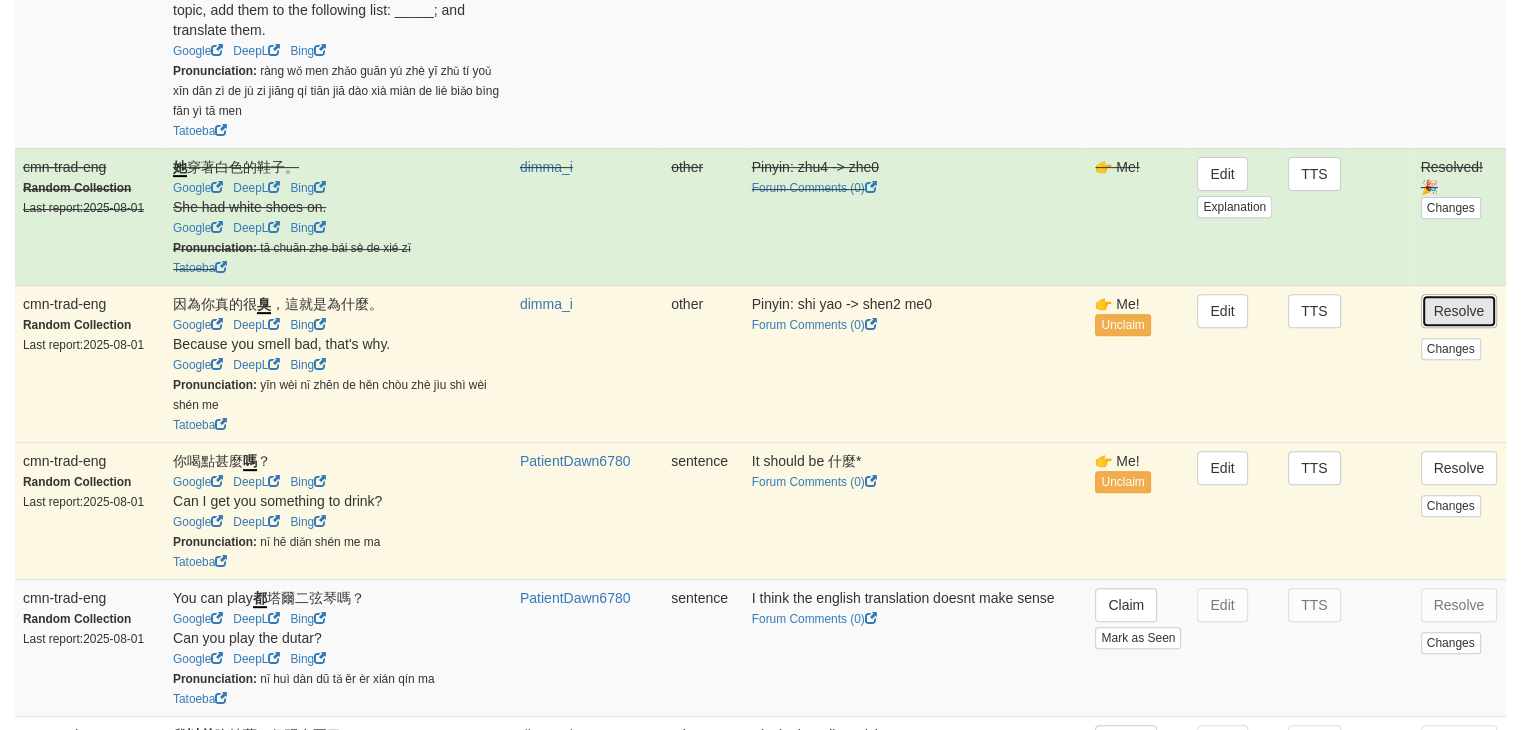 click on "Resolve" at bounding box center (1459, 311) 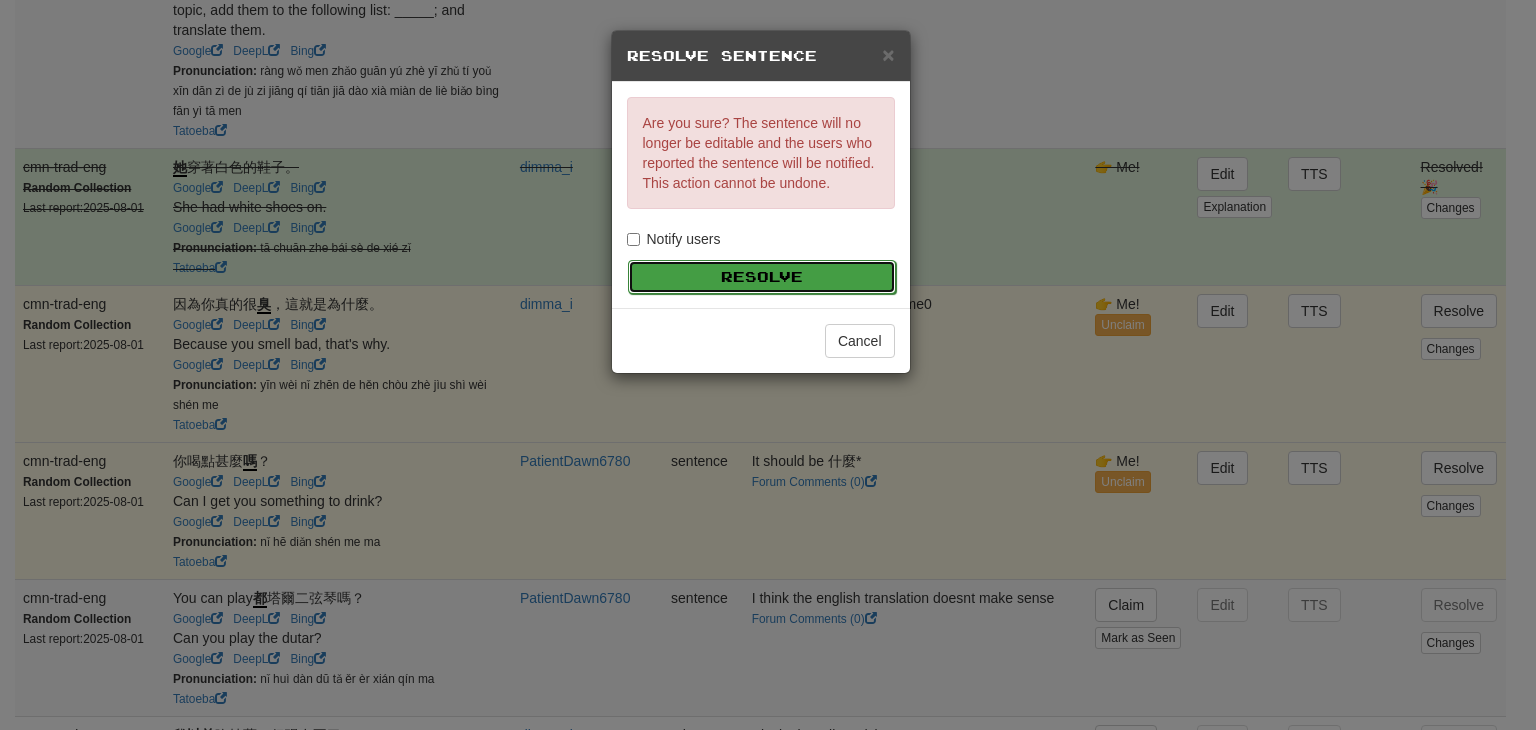 click on "Resolve" at bounding box center (762, 277) 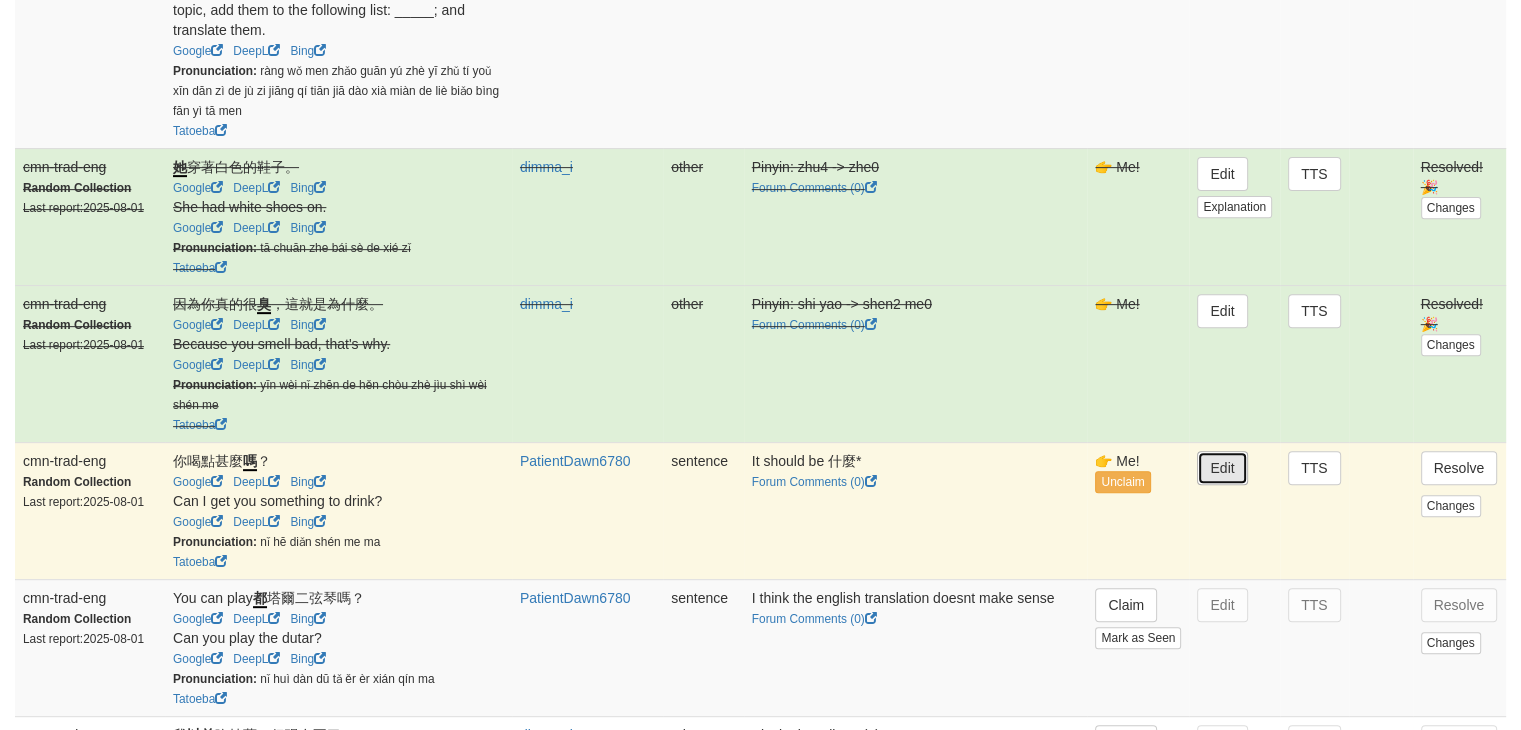 click on "Edit" at bounding box center [1222, 468] 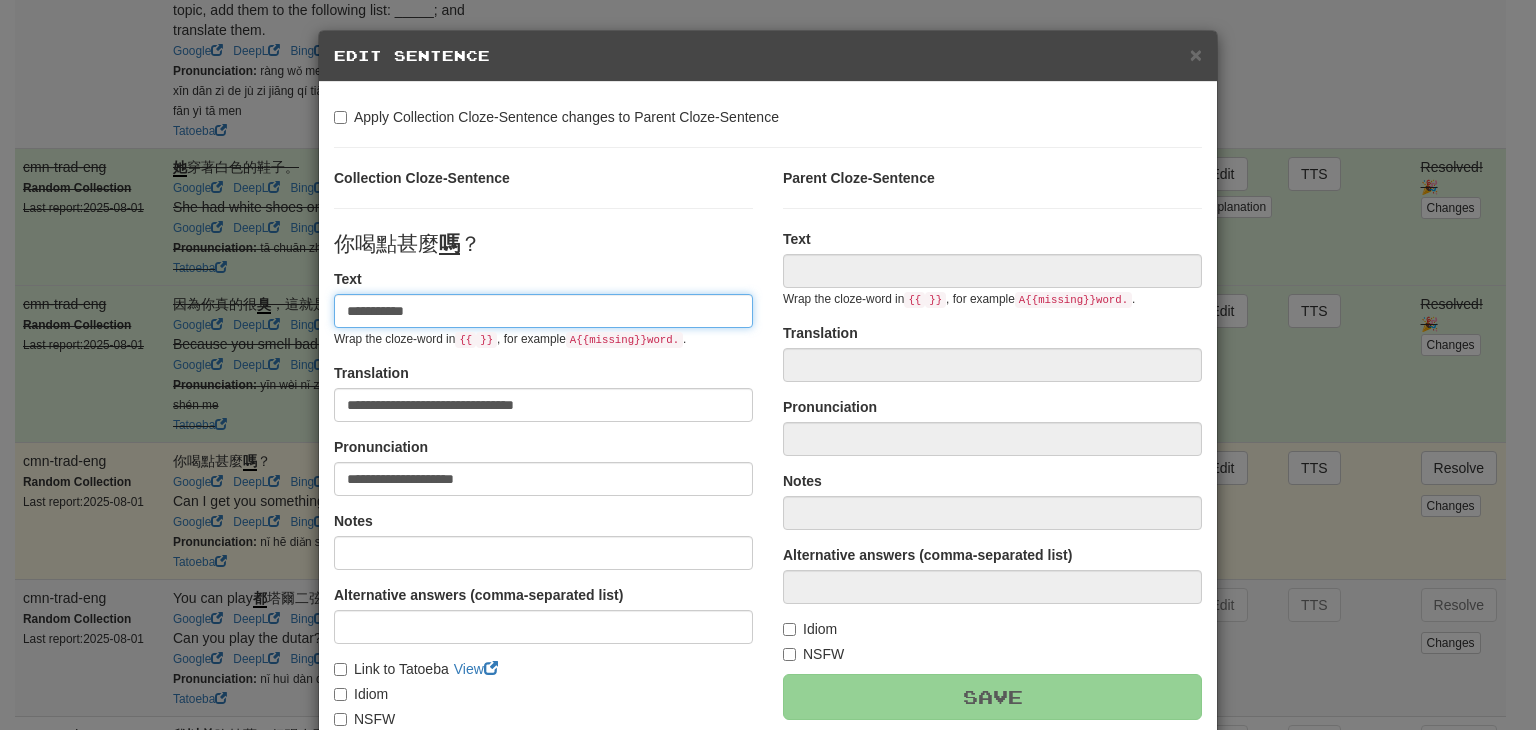 type on "**********" 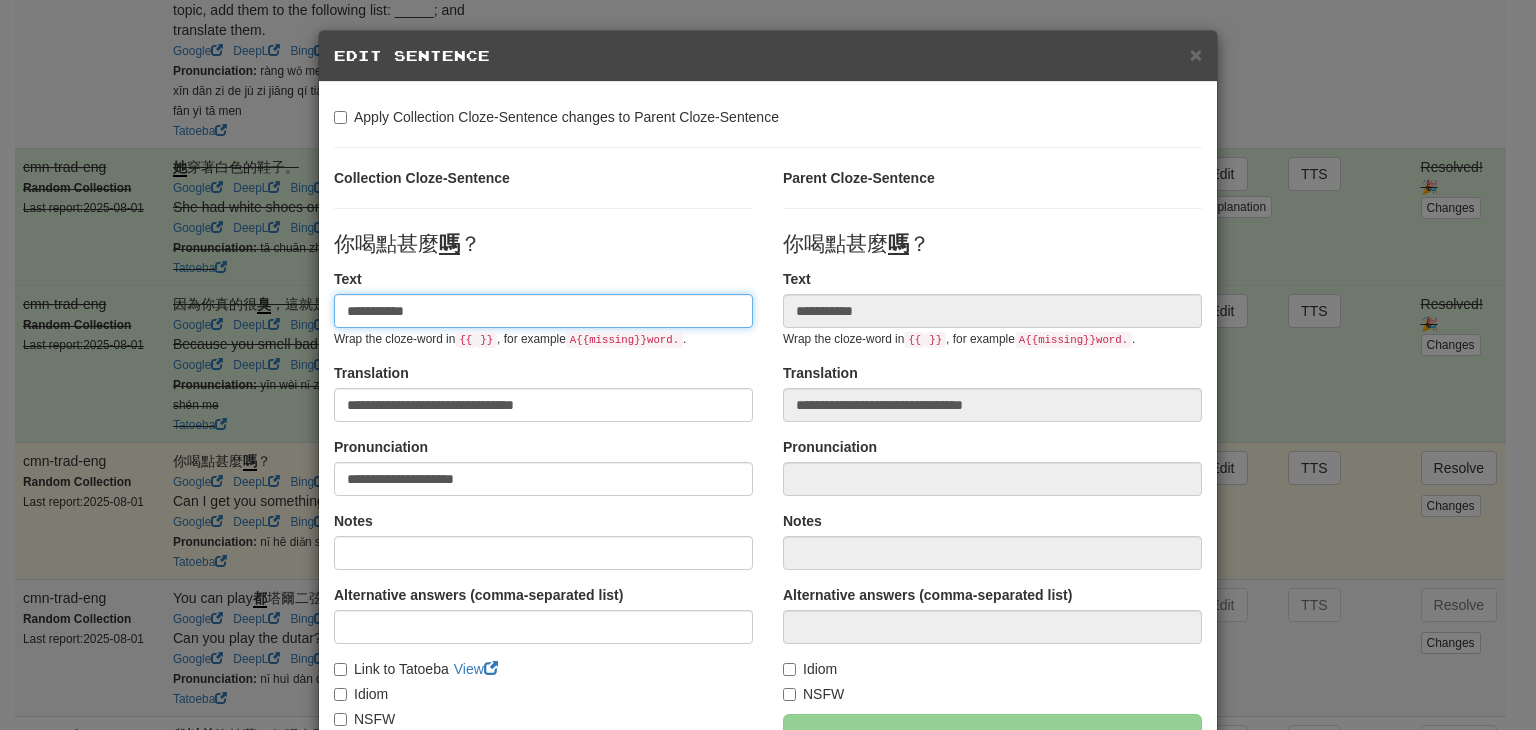 click on "**********" at bounding box center [543, 311] 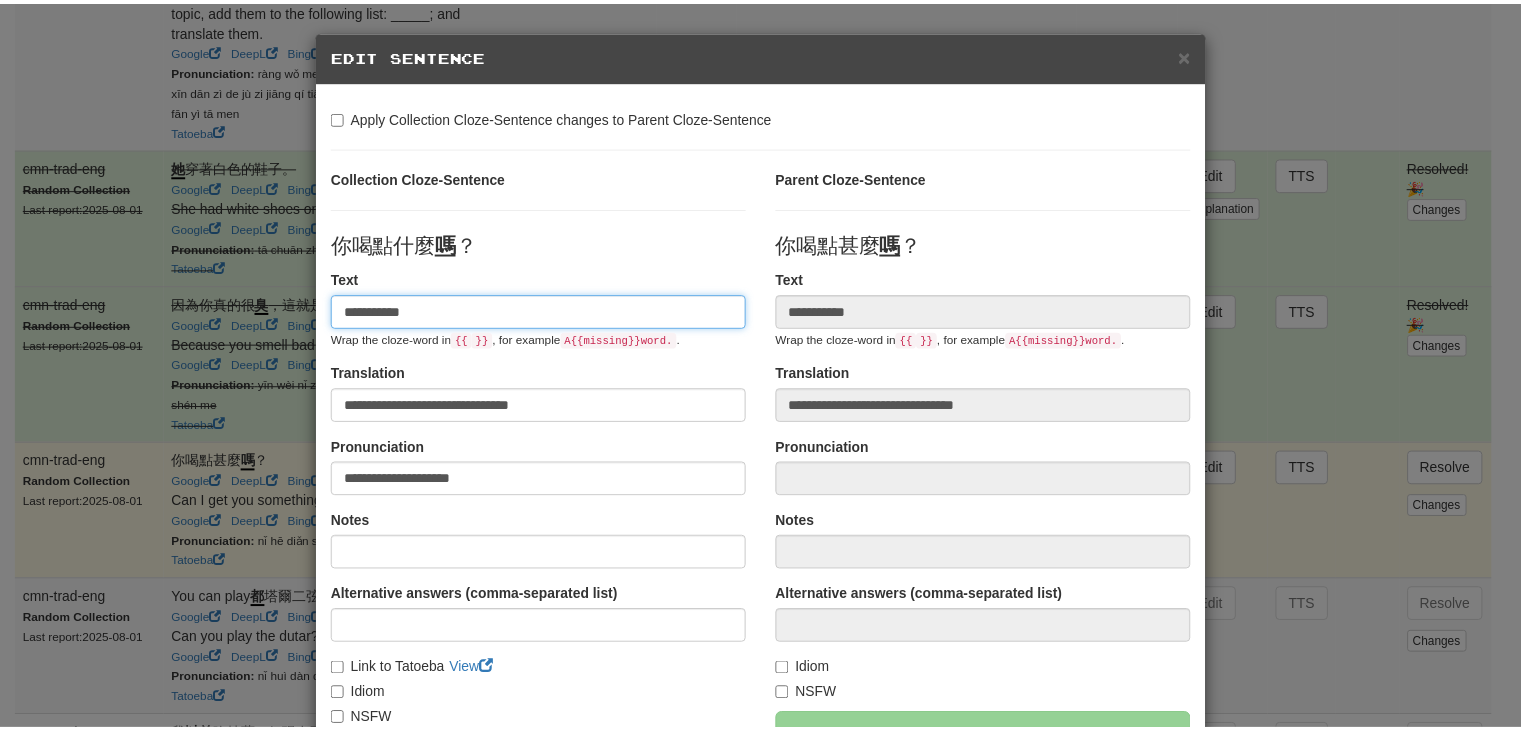 scroll, scrollTop: 246, scrollLeft: 0, axis: vertical 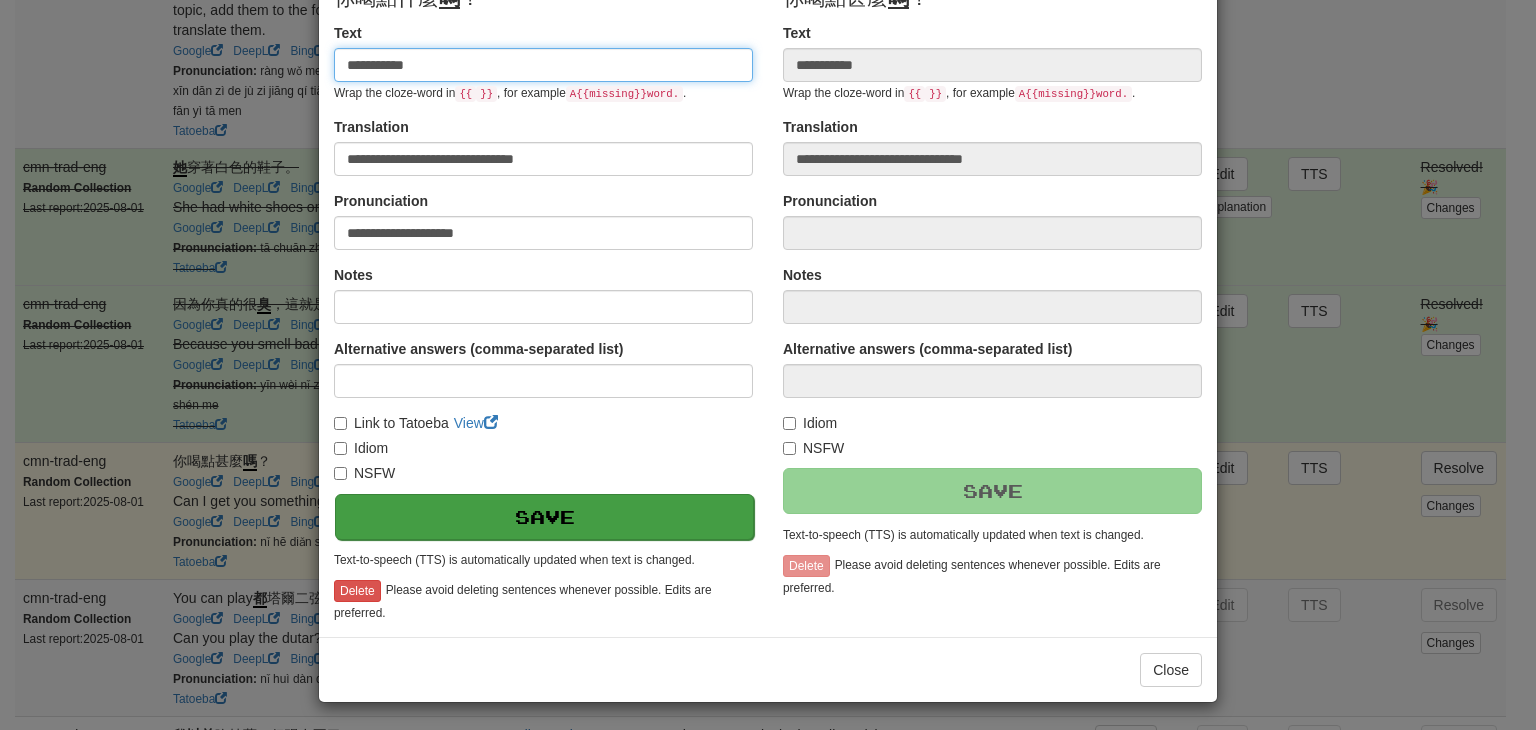 type on "**********" 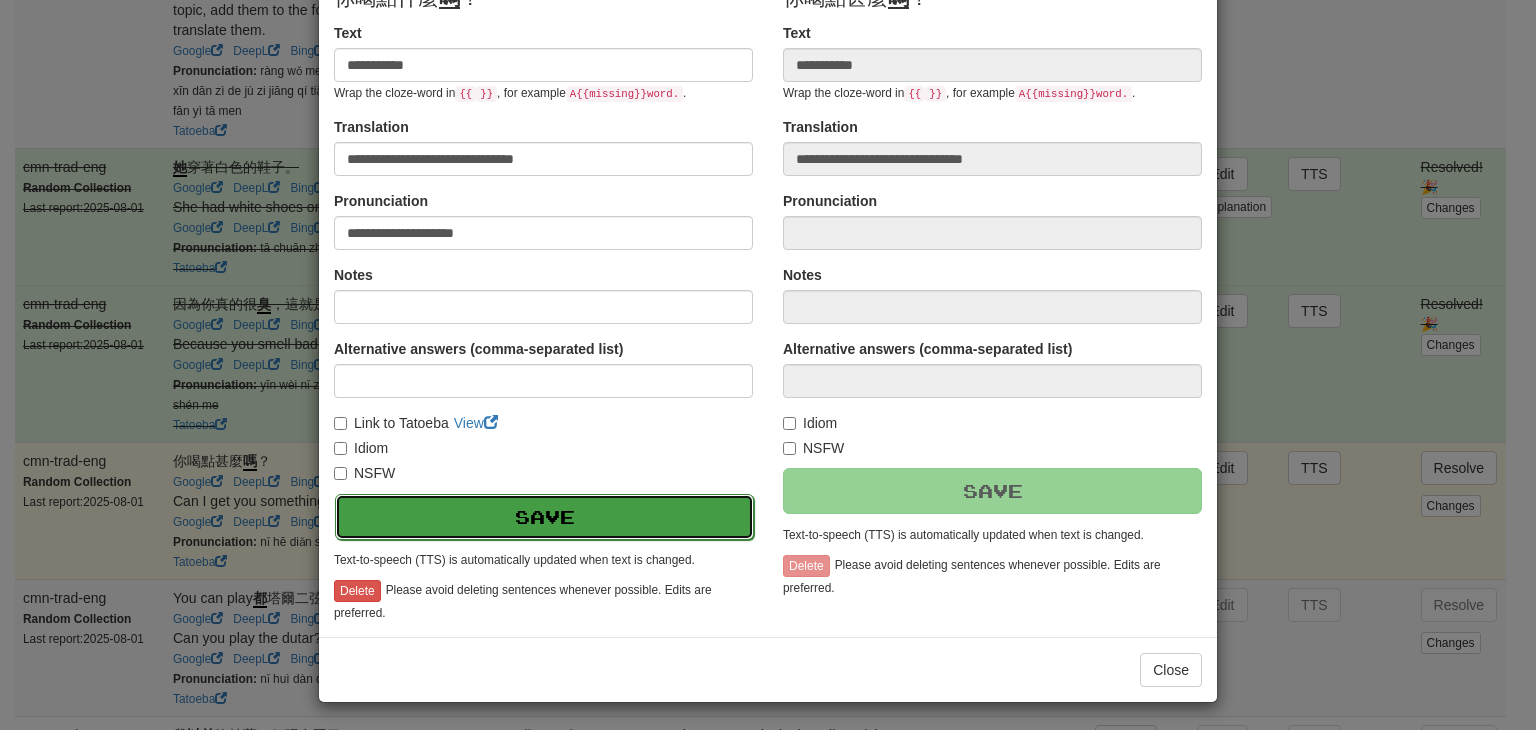 click on "Save" at bounding box center (544, 517) 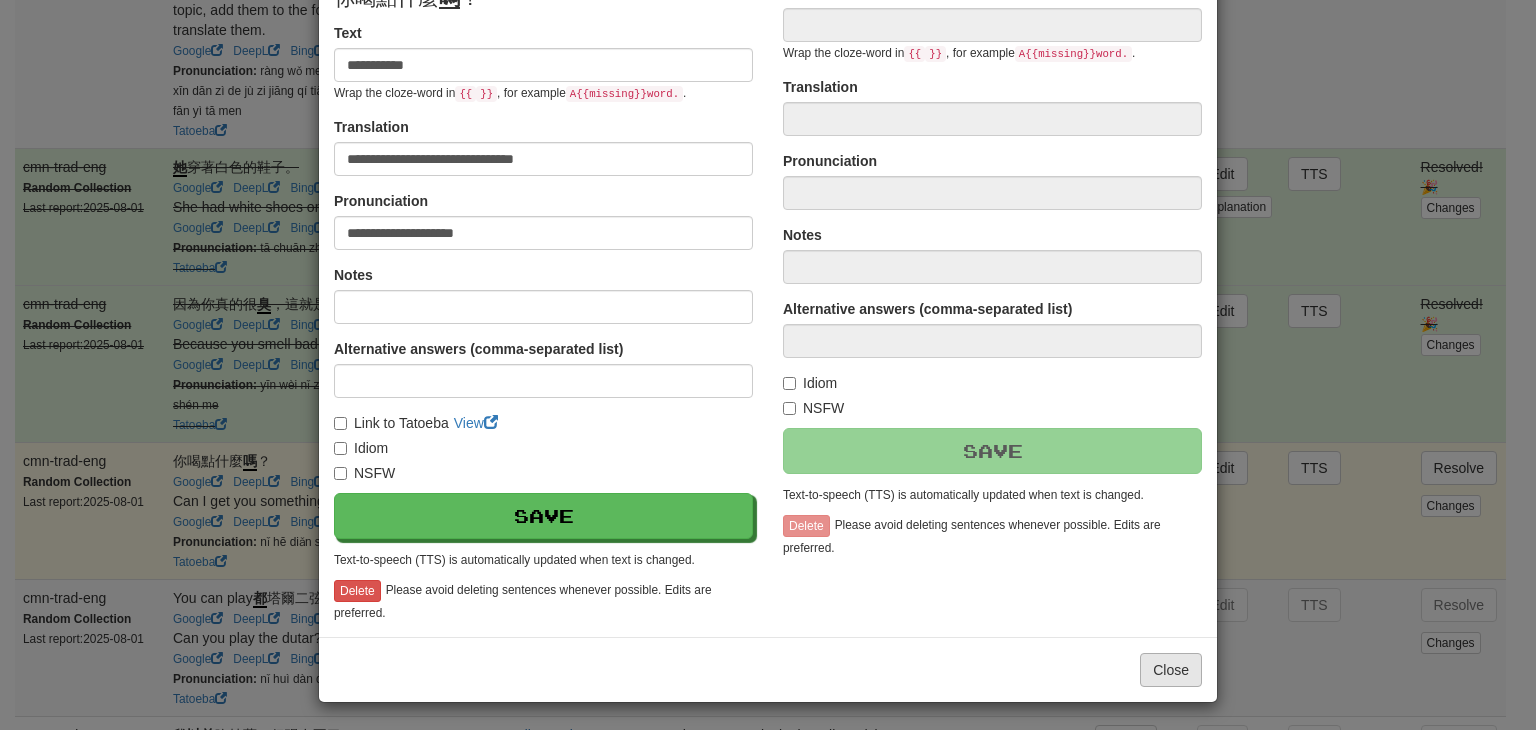 type on "**********" 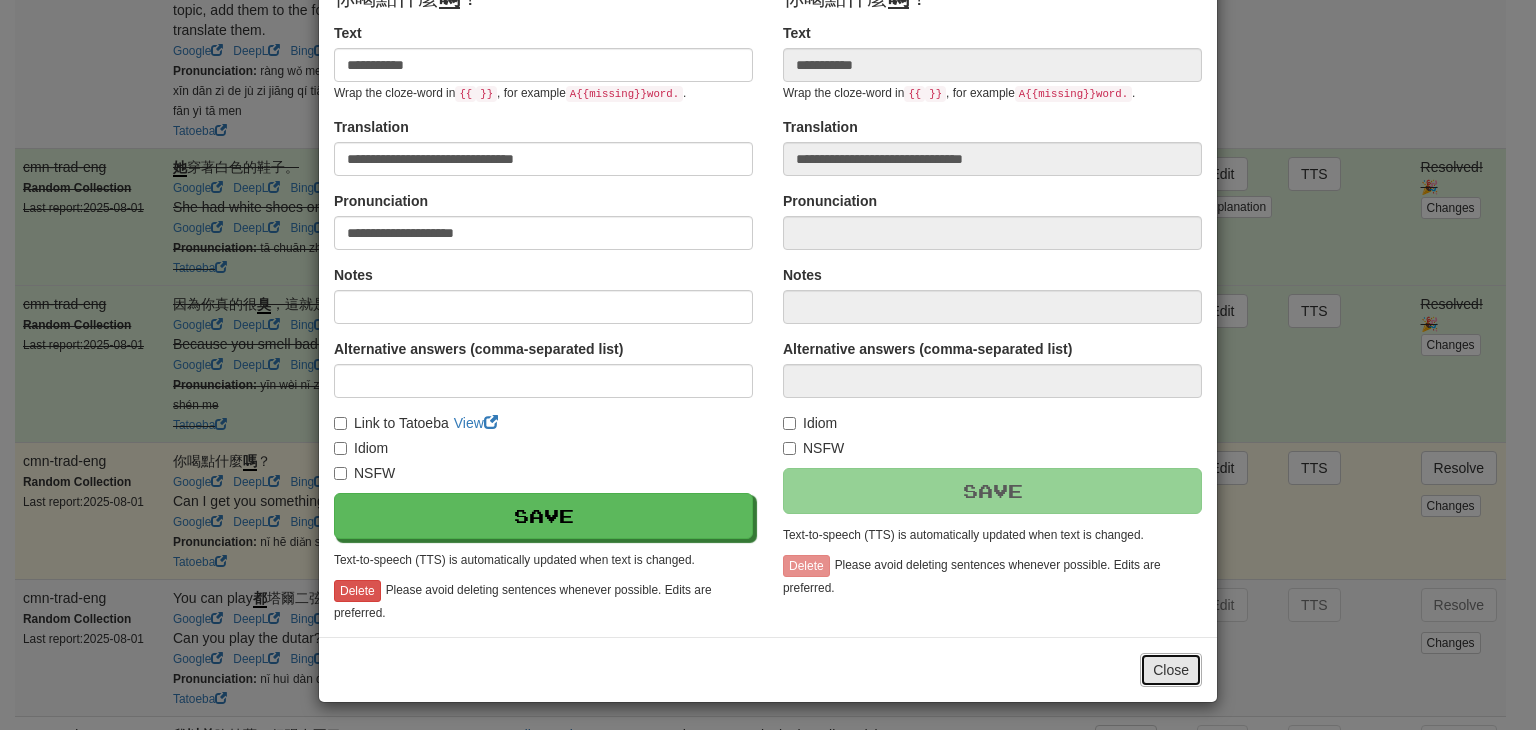 click on "Close" at bounding box center [1171, 670] 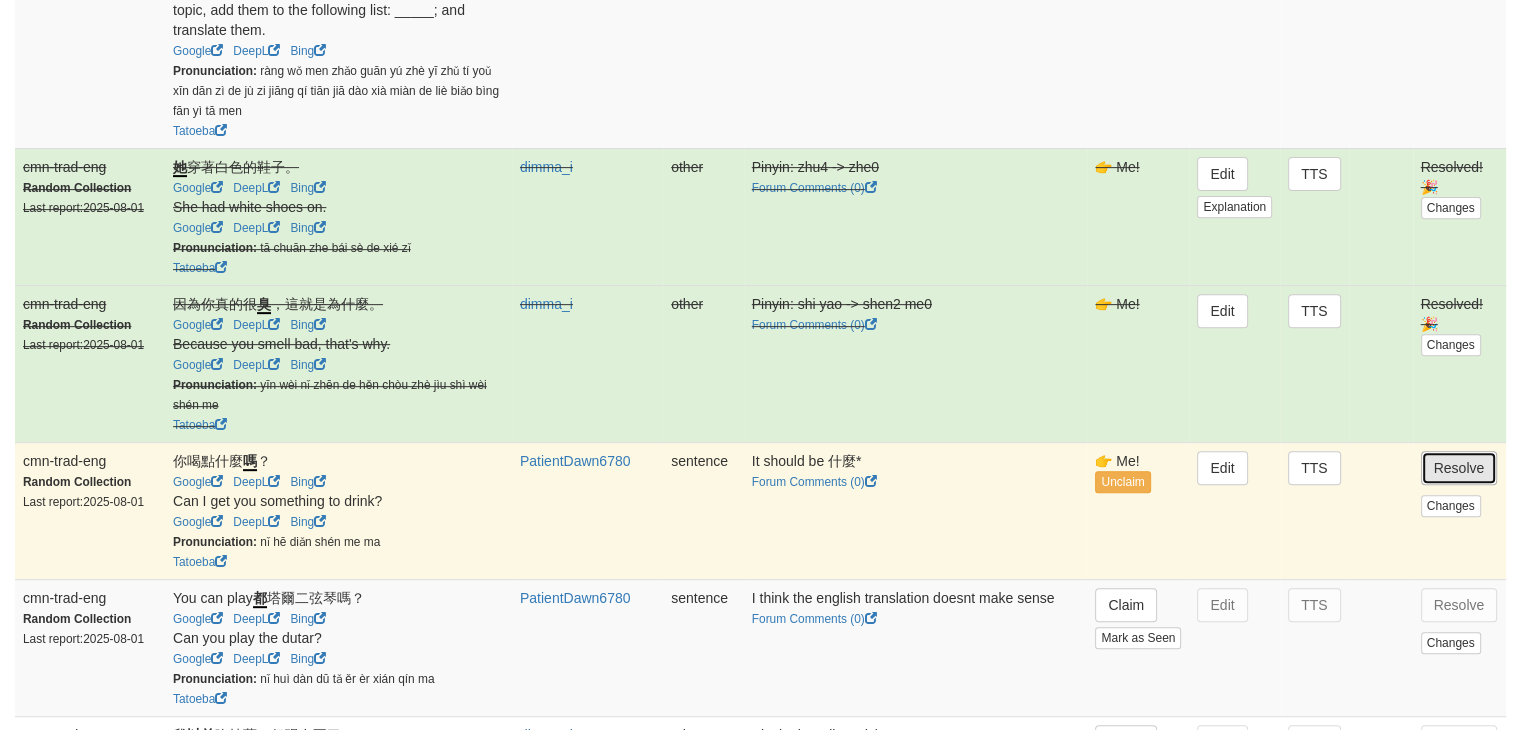 click on "Resolve" at bounding box center (1459, 468) 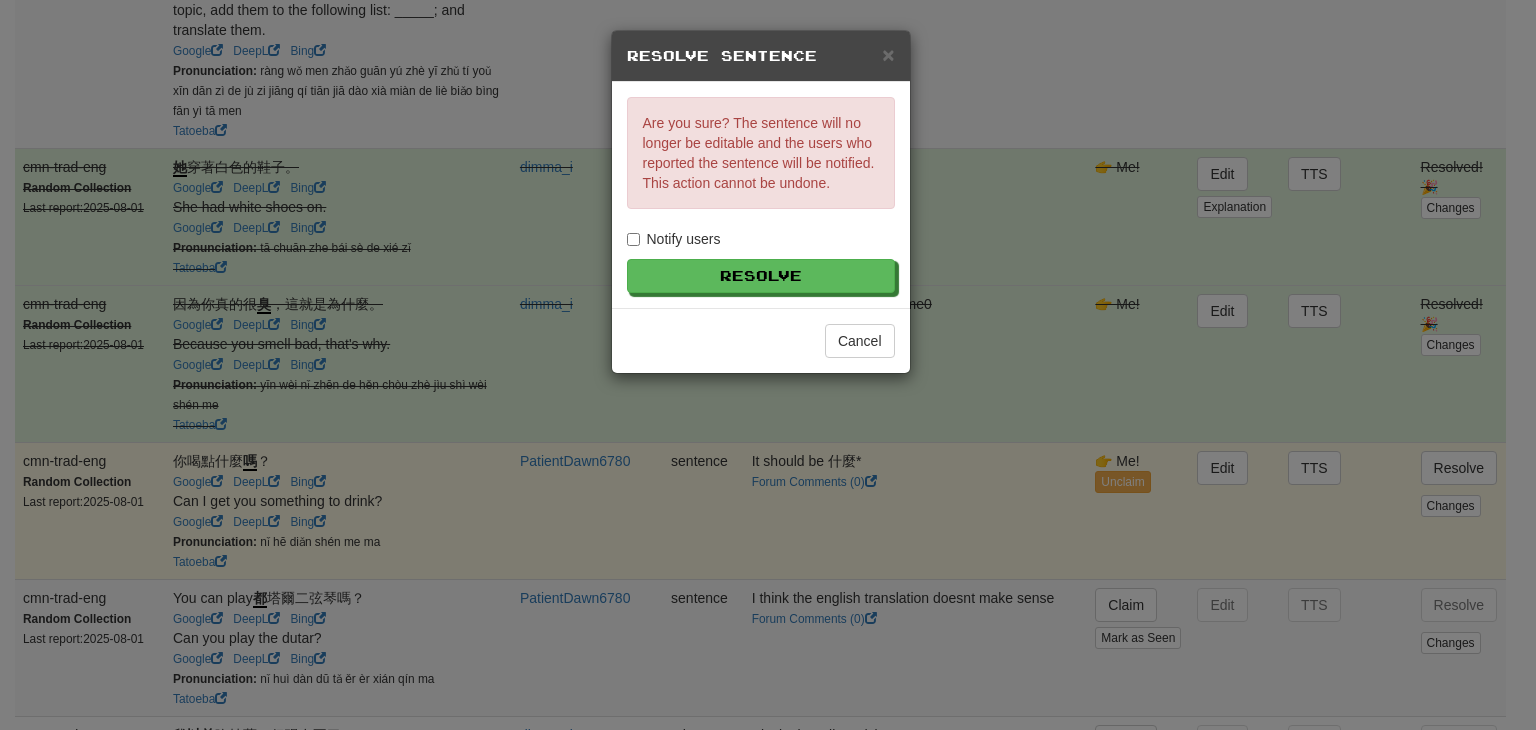 click on "Are you sure? The sentence will no longer be editable and the users who reported the sentence will be notified. This action cannot be undone. Notify users Resolve" at bounding box center (761, 195) 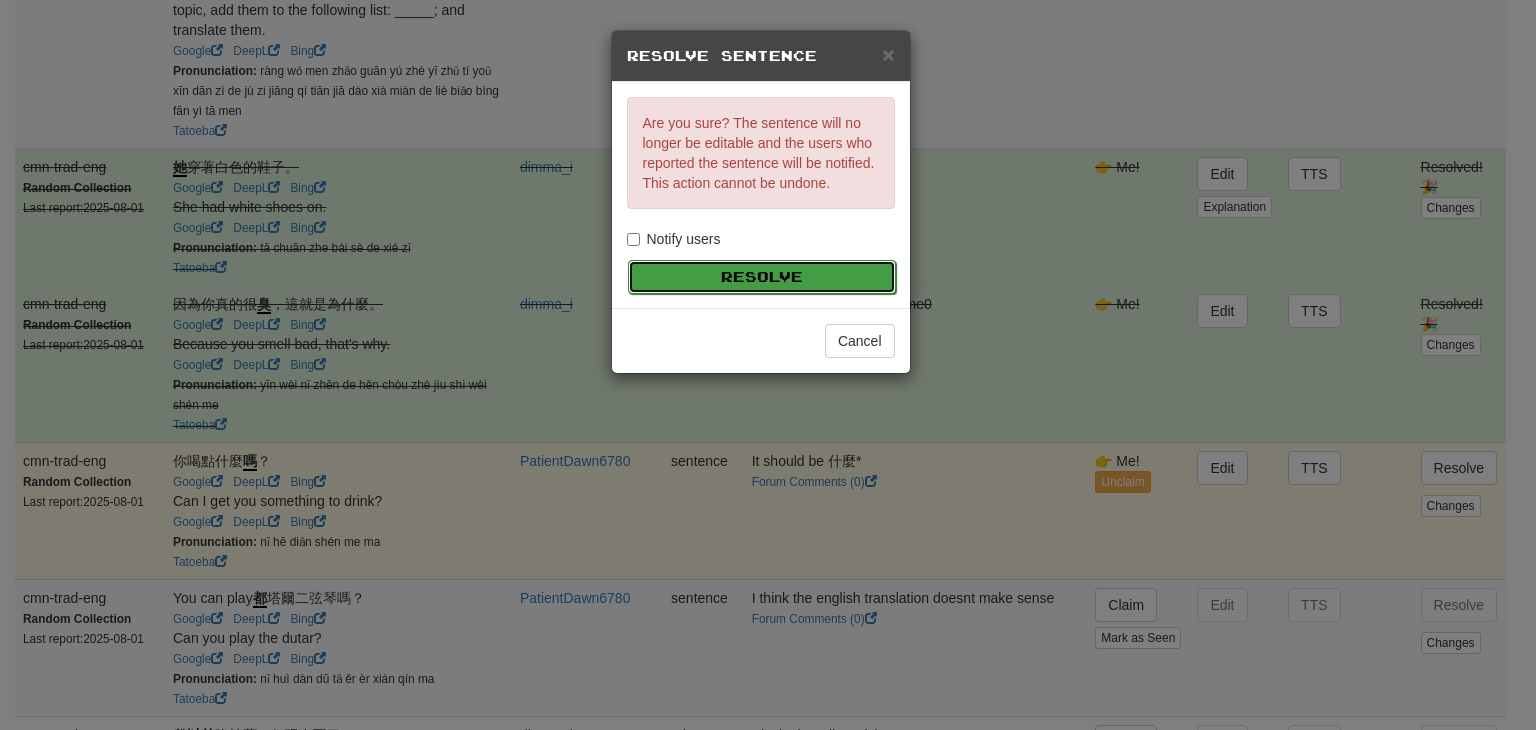click on "Resolve" at bounding box center [762, 277] 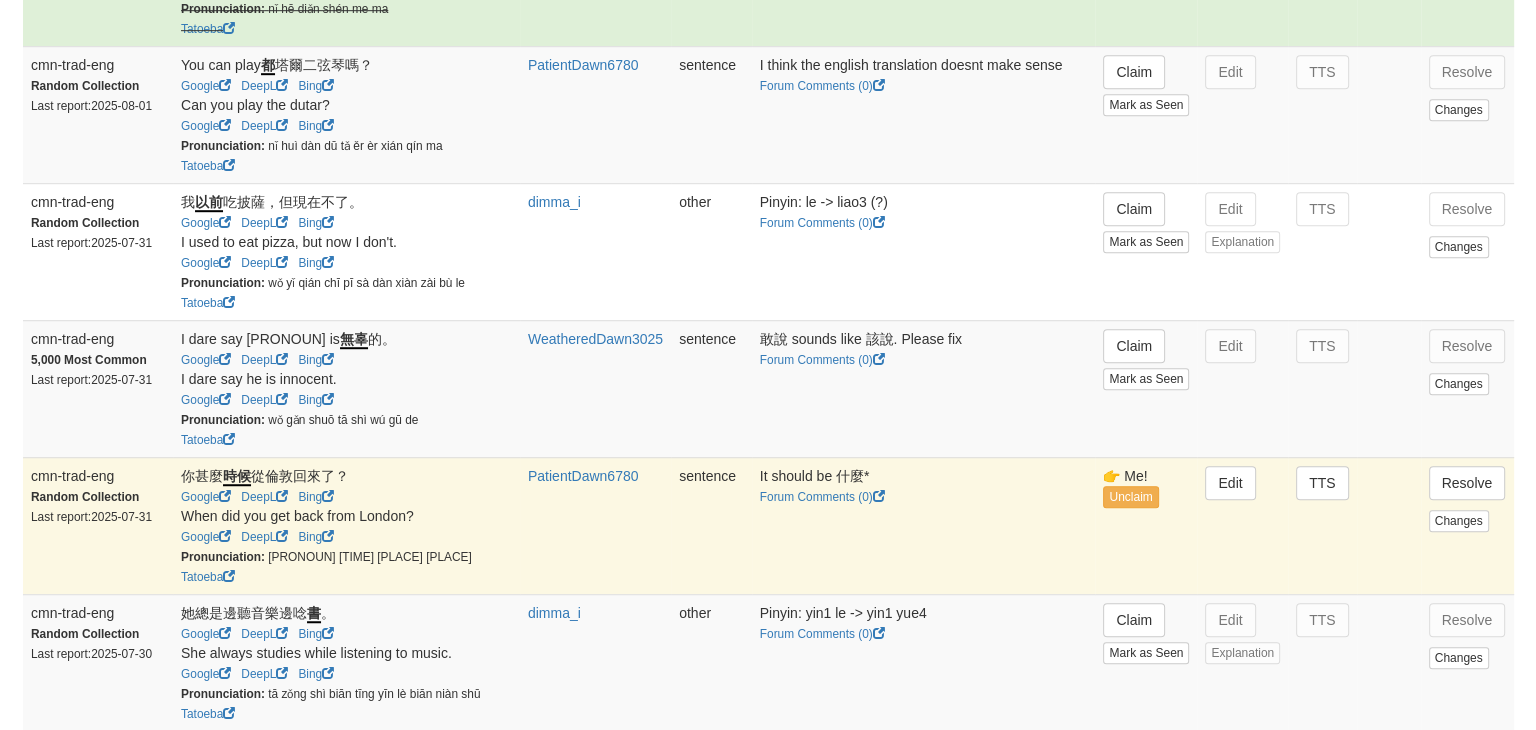 scroll, scrollTop: 1287, scrollLeft: 0, axis: vertical 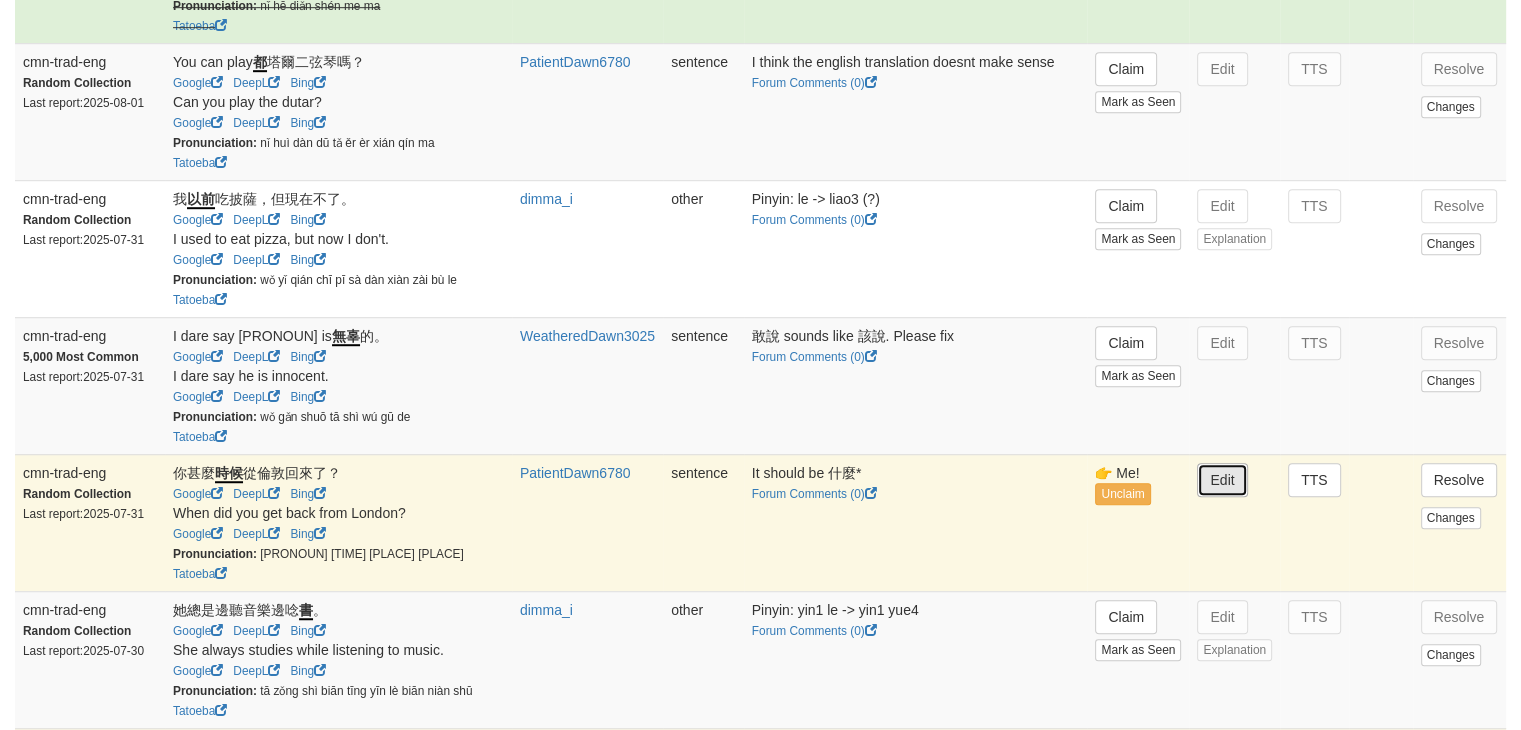 click on "Edit" at bounding box center [1222, 480] 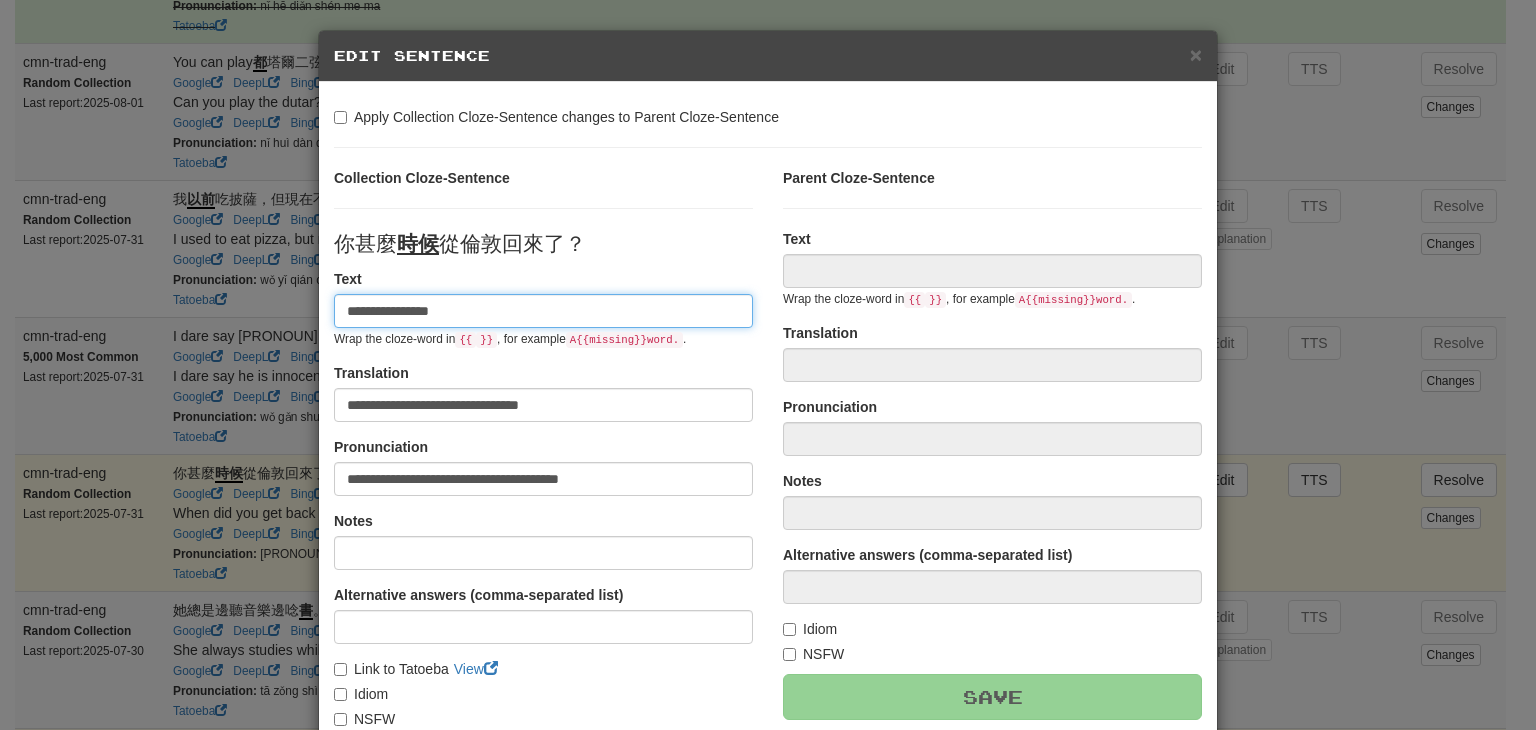 type on "**********" 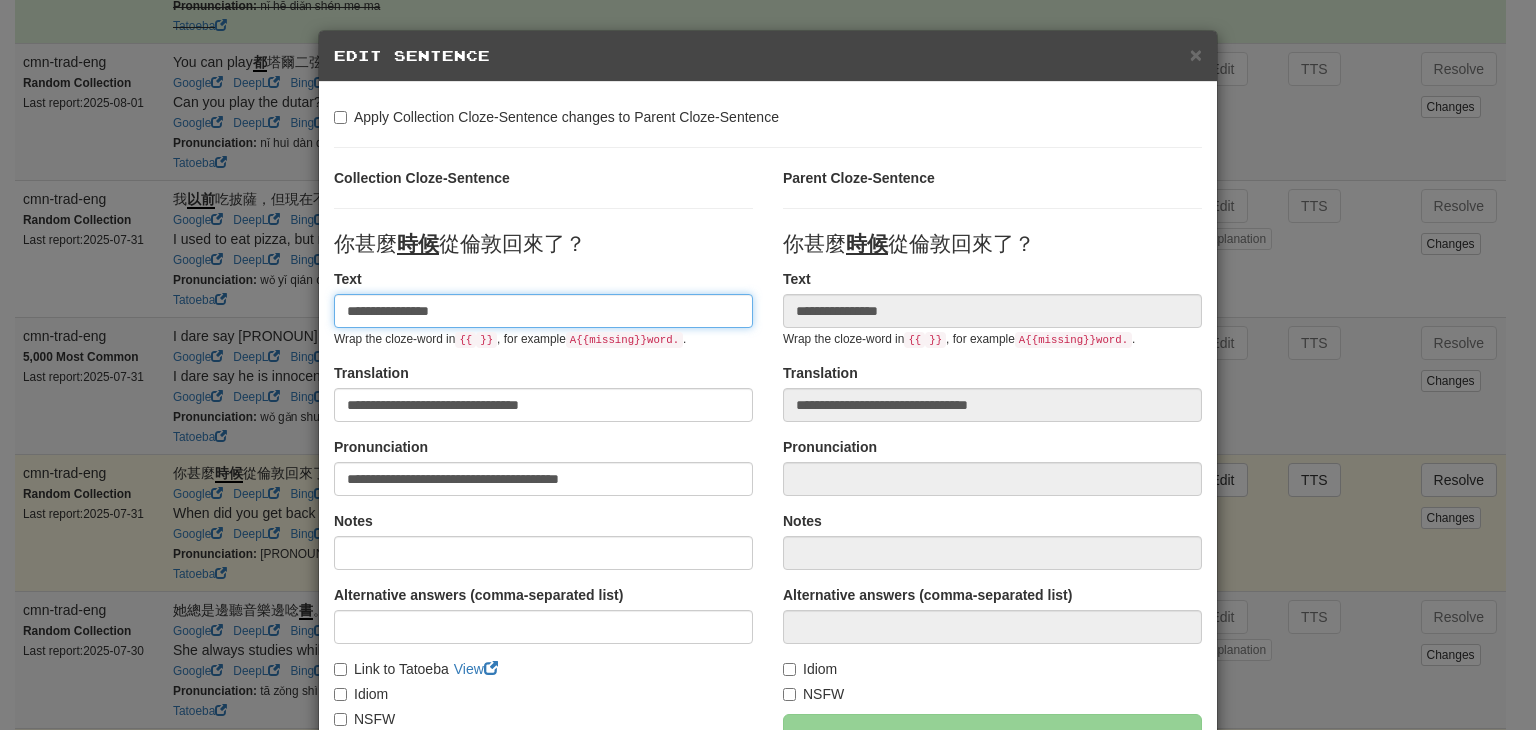 click on "**********" at bounding box center (543, 311) 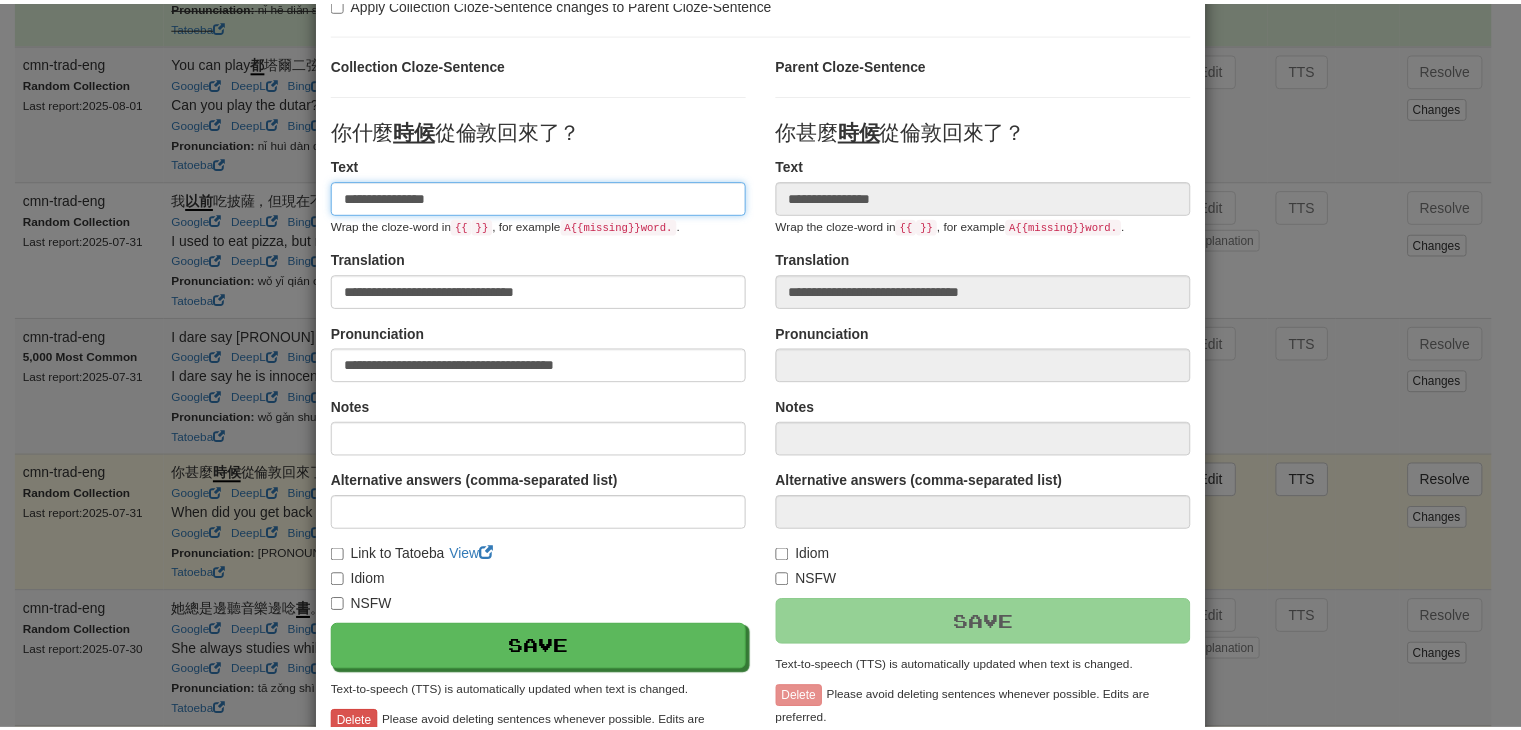 scroll, scrollTop: 246, scrollLeft: 0, axis: vertical 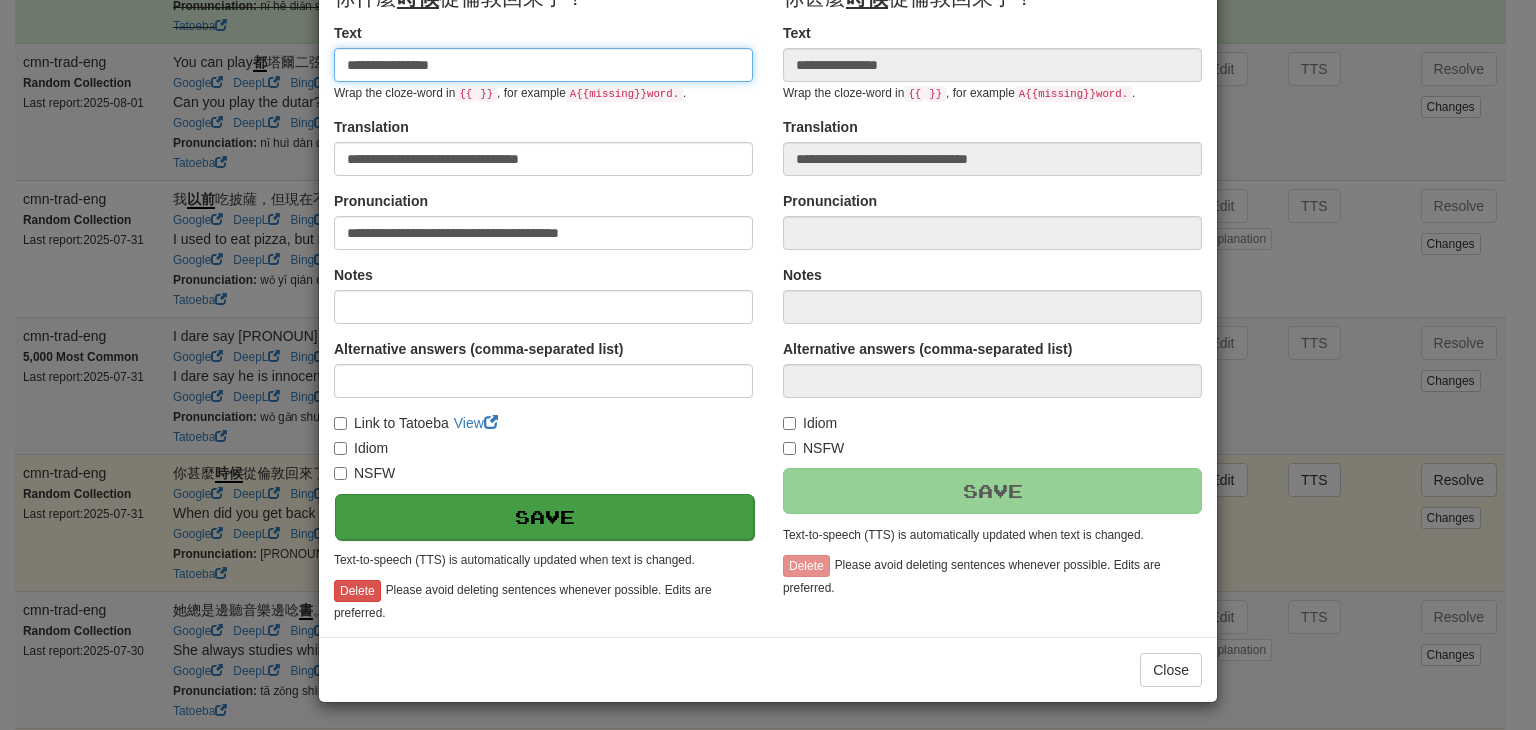 type on "**********" 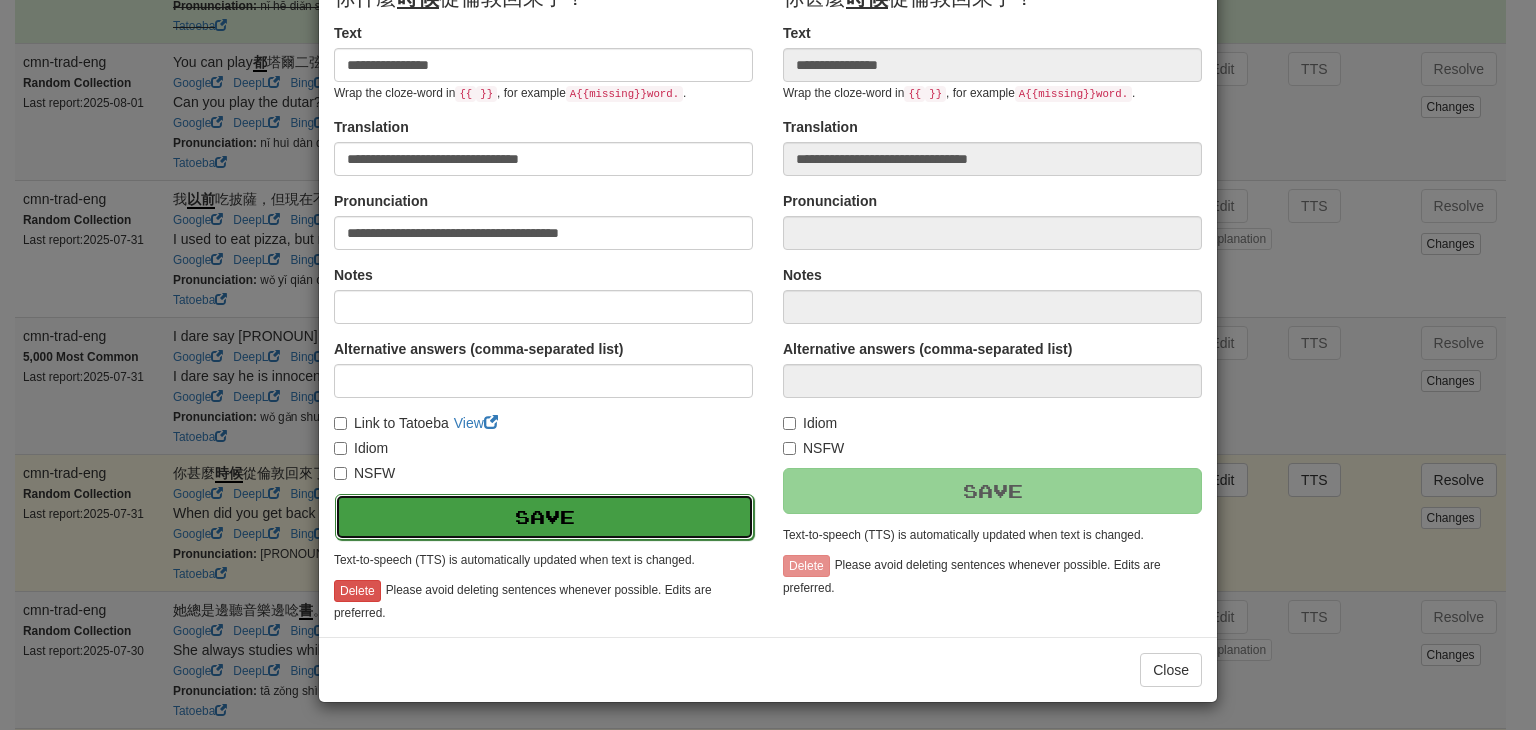 click on "Save" at bounding box center (544, 517) 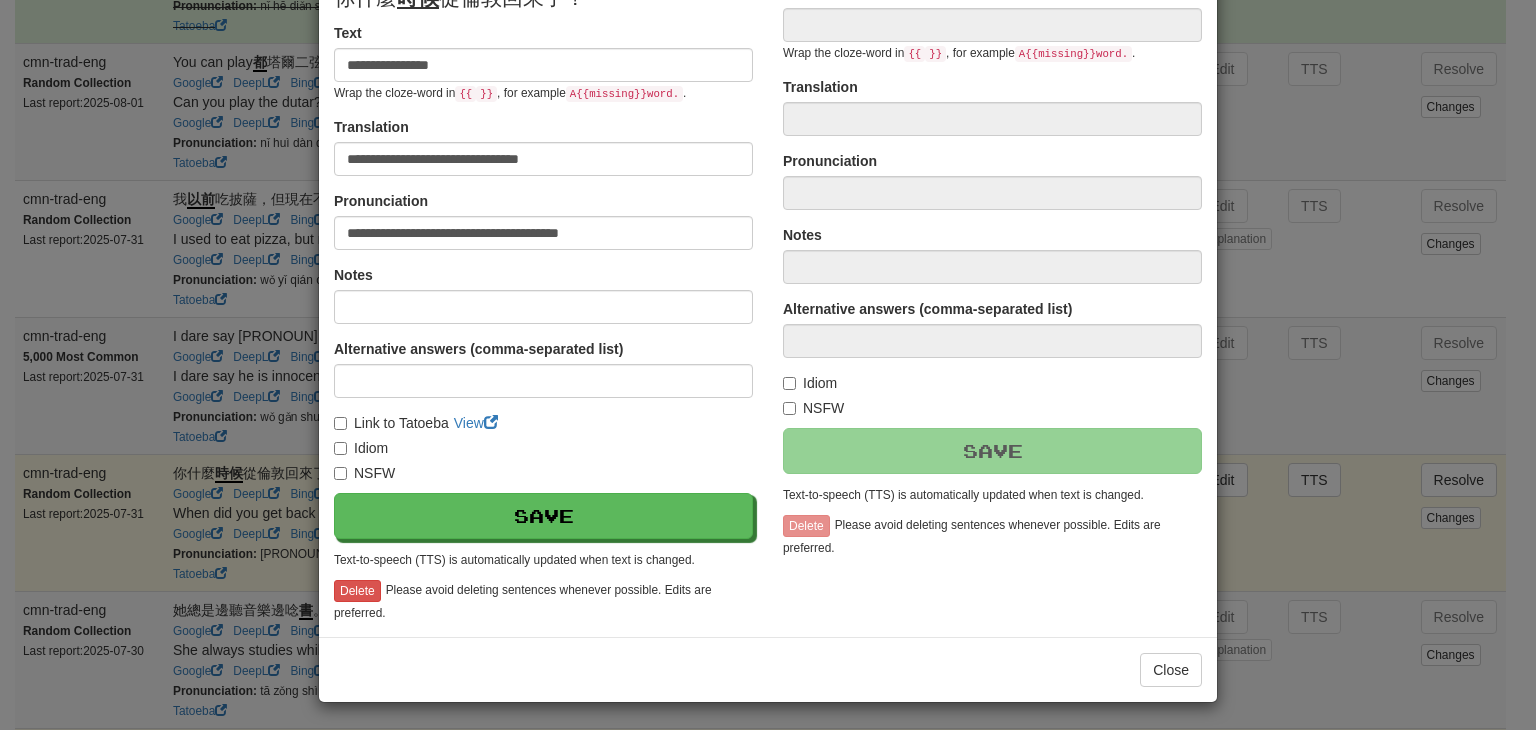 type on "**********" 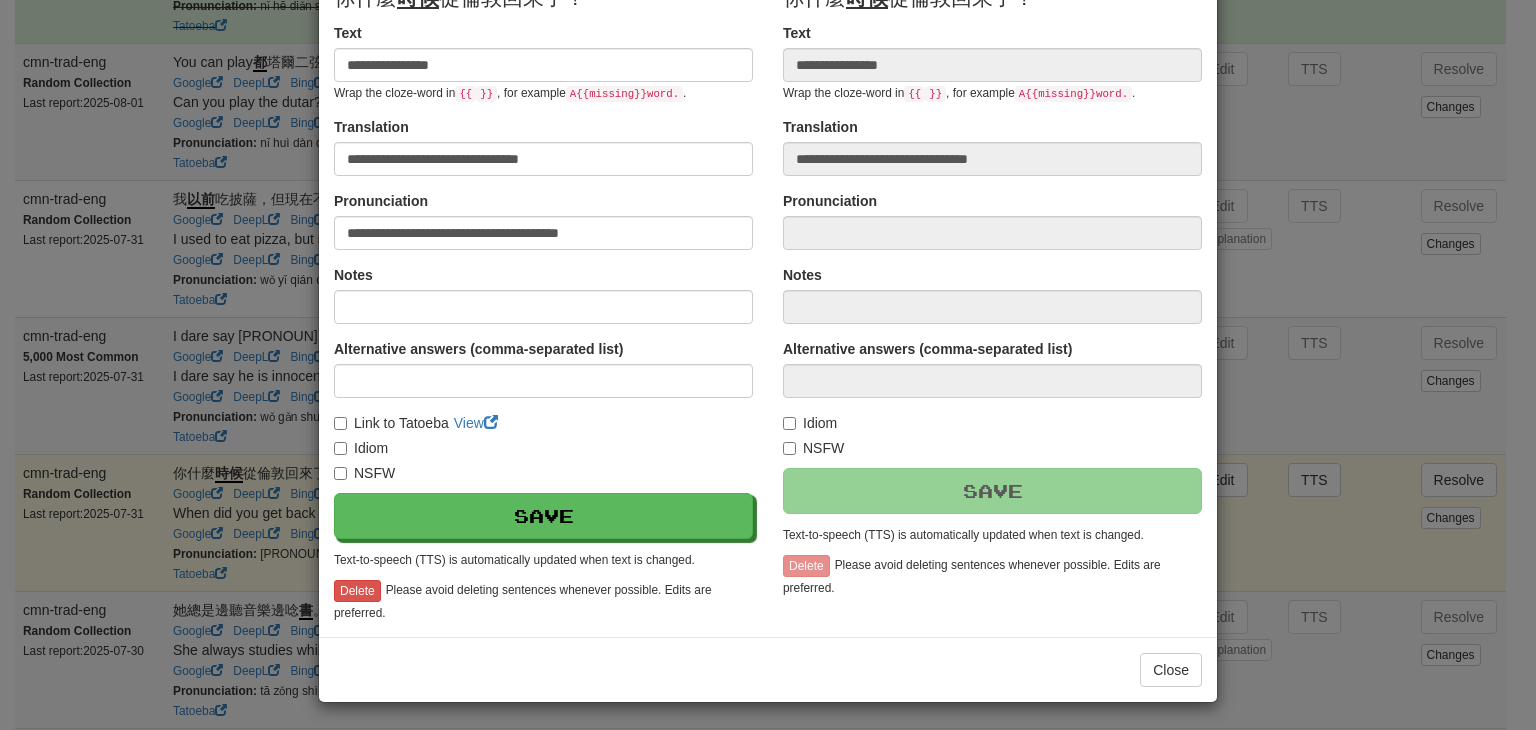 click on "Close" at bounding box center (768, 669) 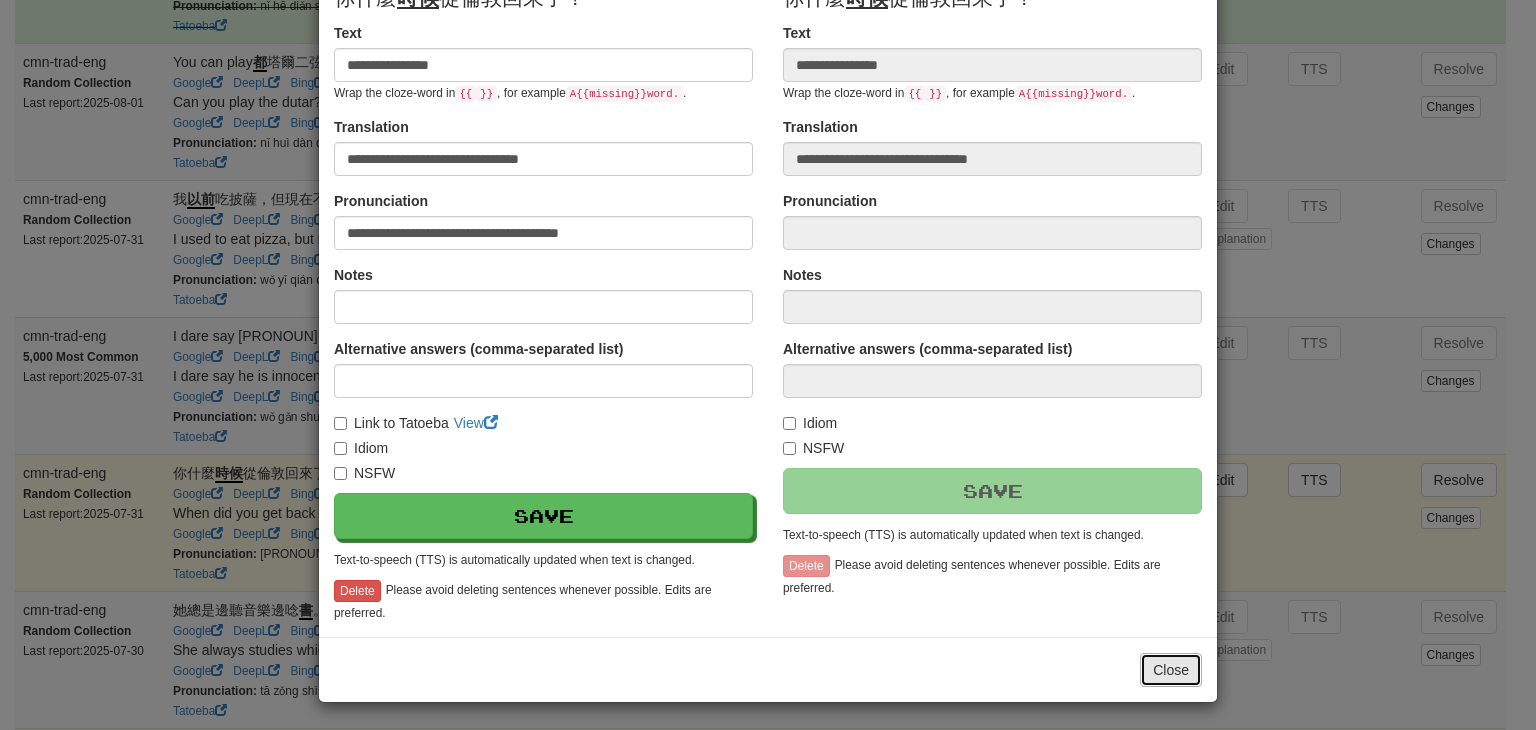 click on "Close" at bounding box center (1171, 670) 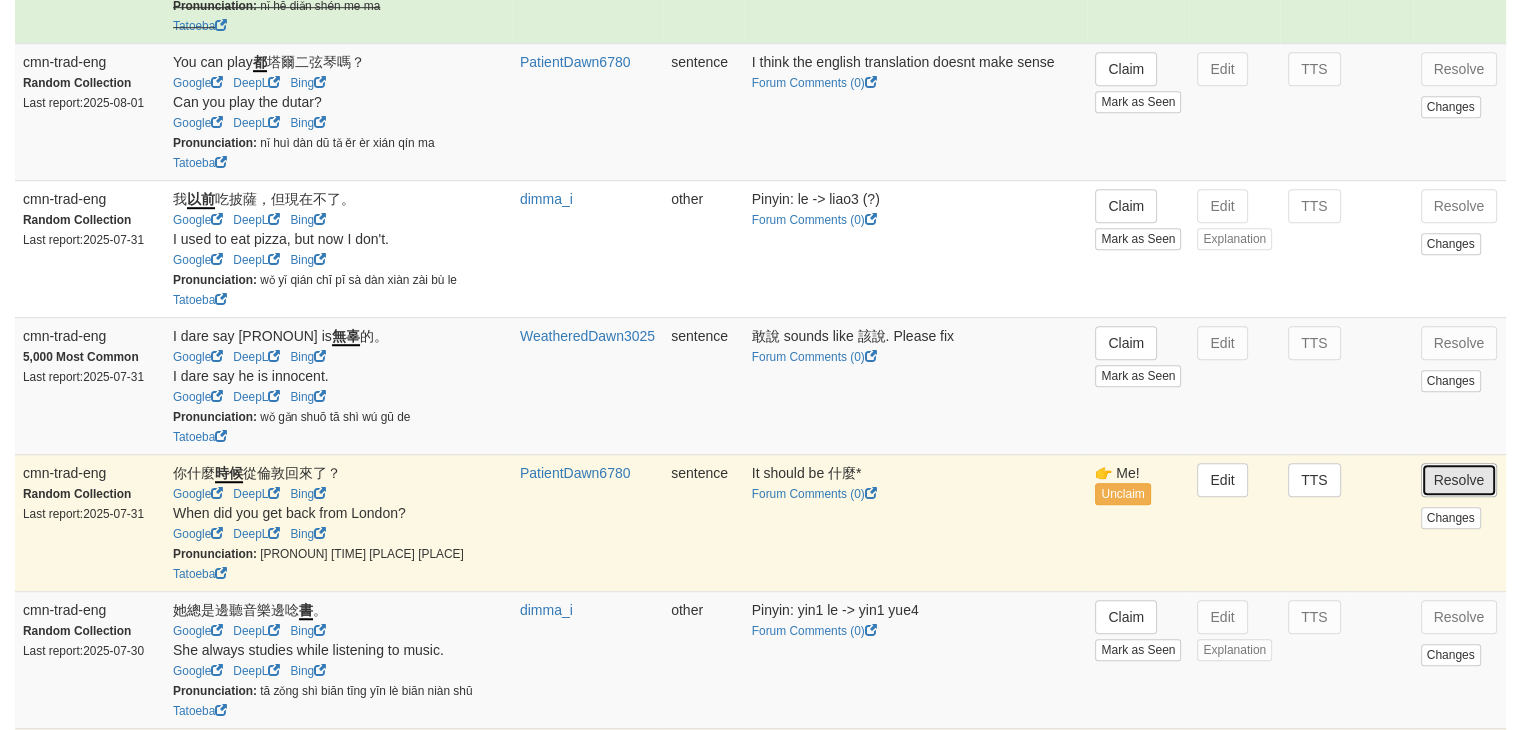 click on "Resolve" at bounding box center [1459, 480] 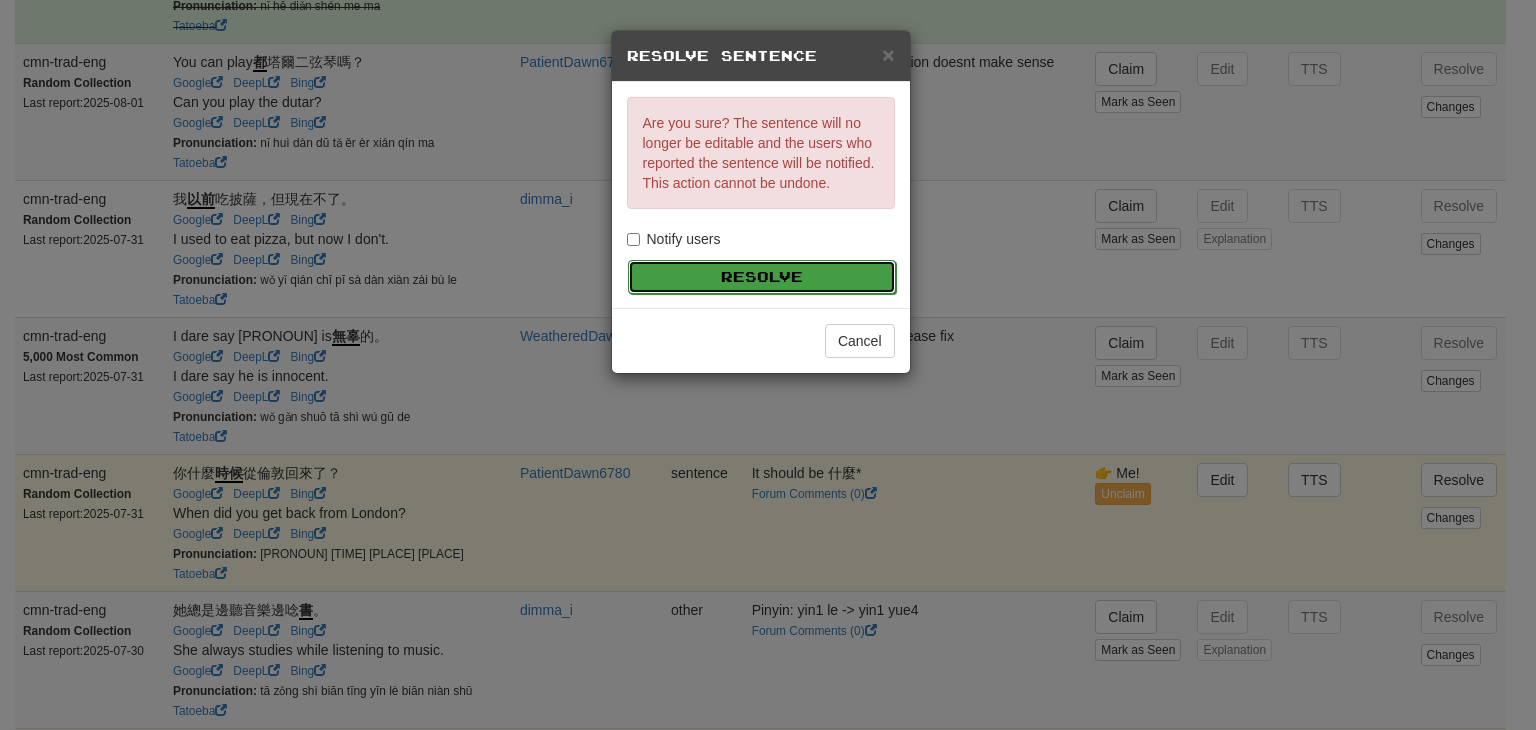 click on "Resolve" at bounding box center (762, 277) 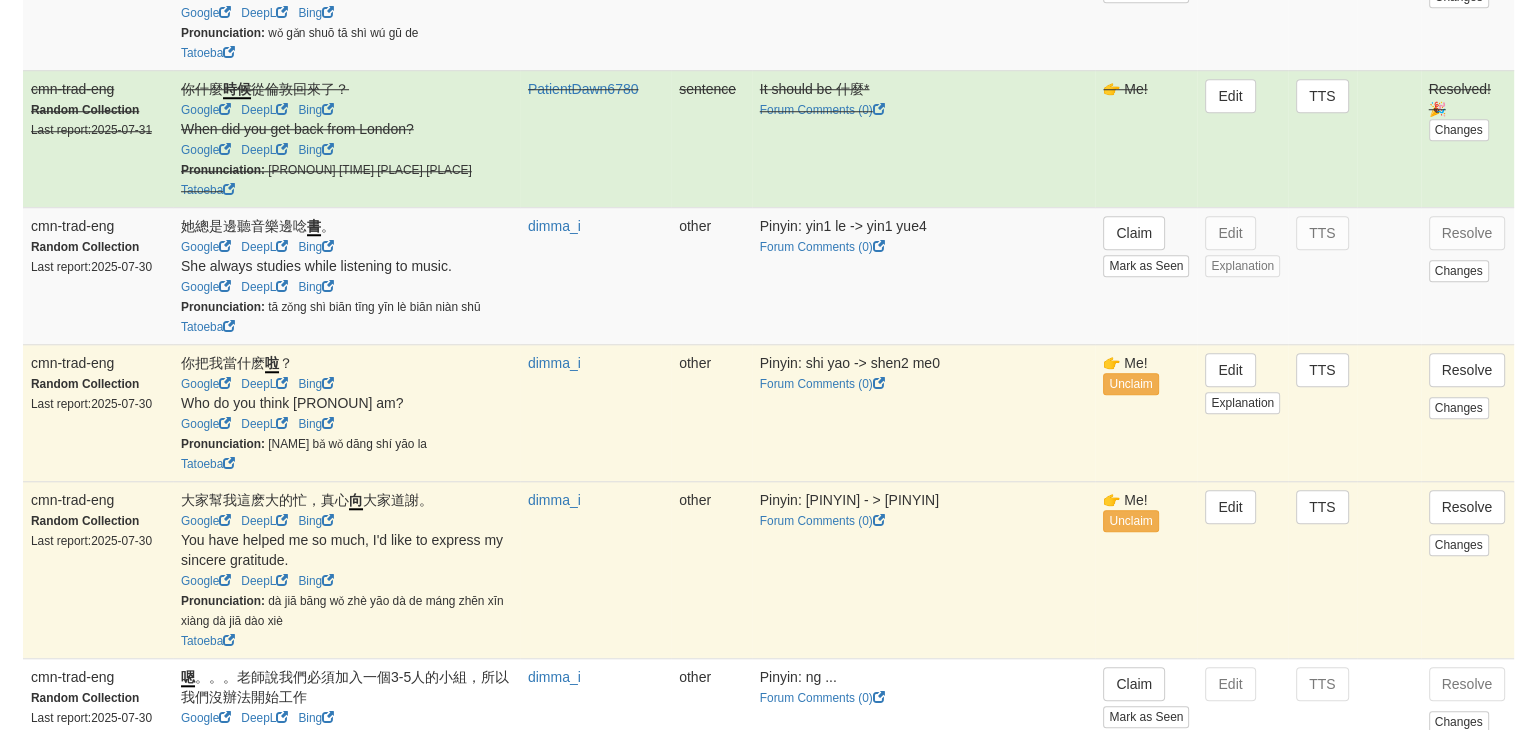 scroll, scrollTop: 1675, scrollLeft: 0, axis: vertical 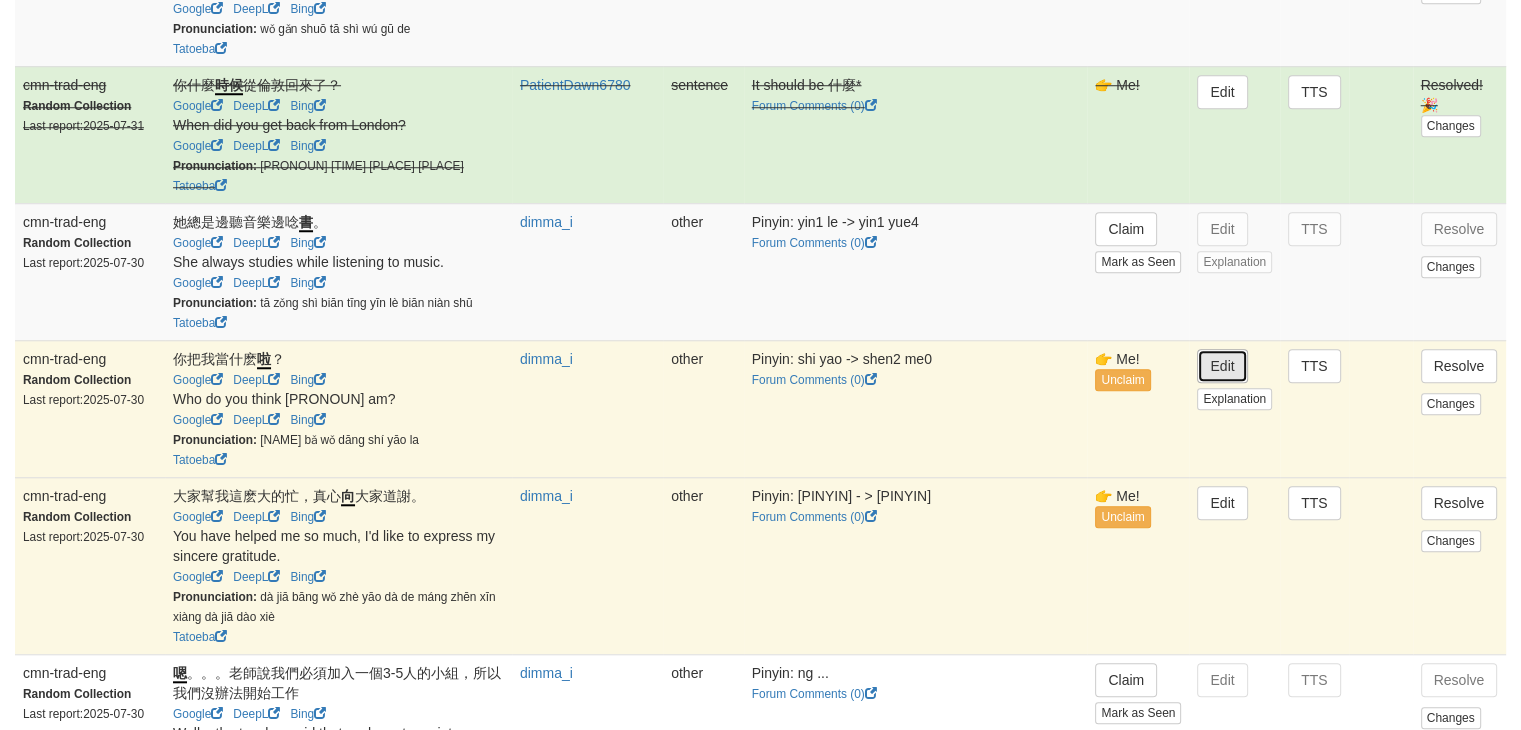 click on "Edit" at bounding box center [1222, 366] 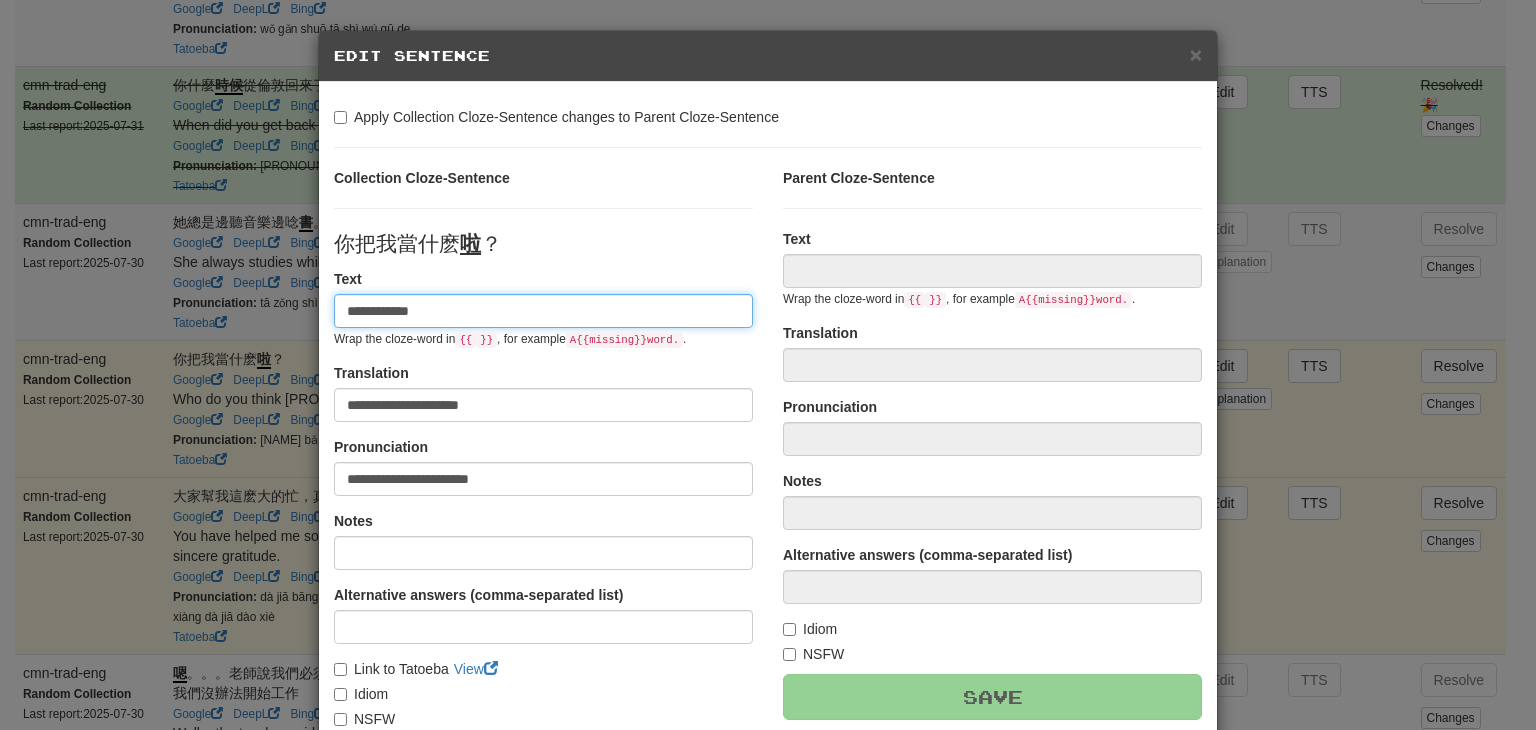 type on "**********" 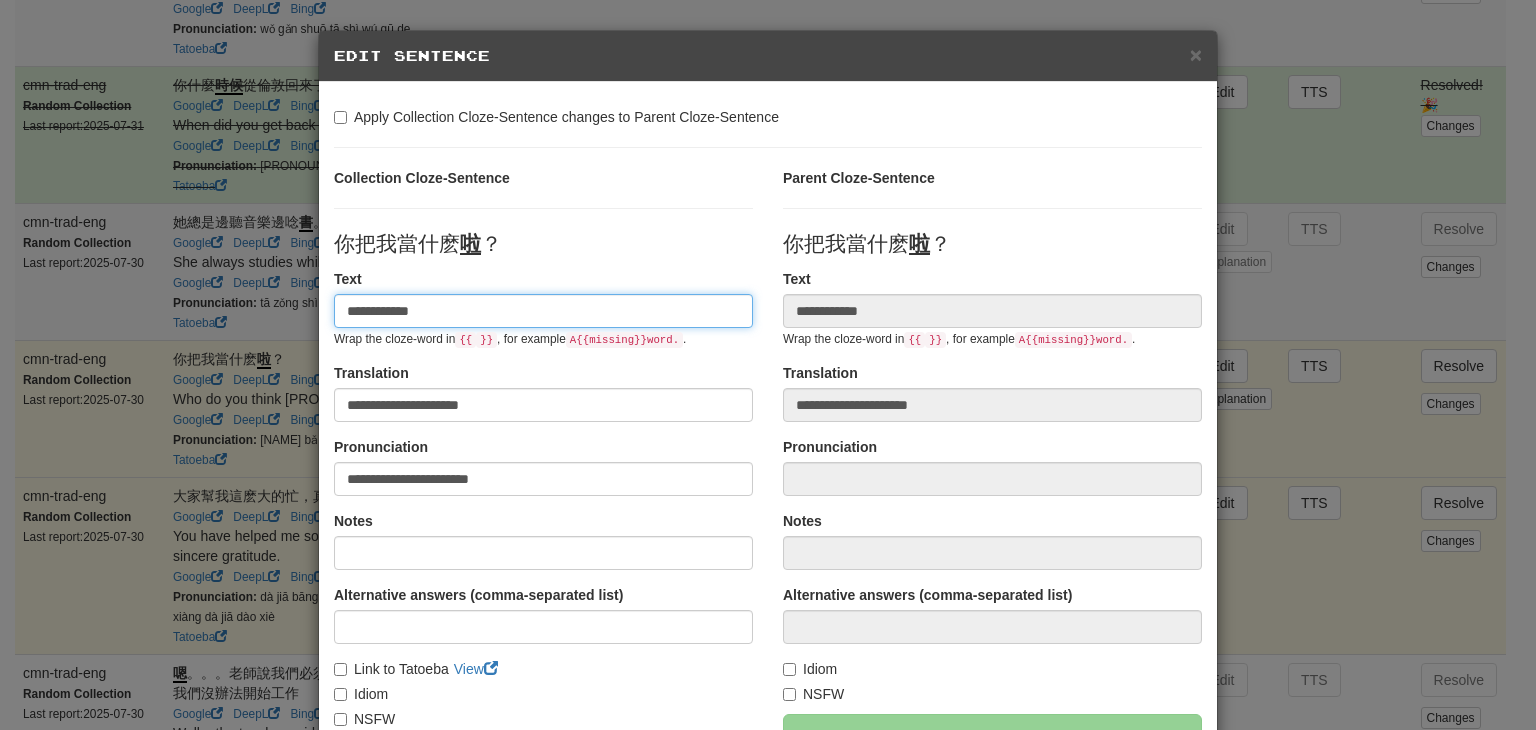 click on "**********" at bounding box center [543, 311] 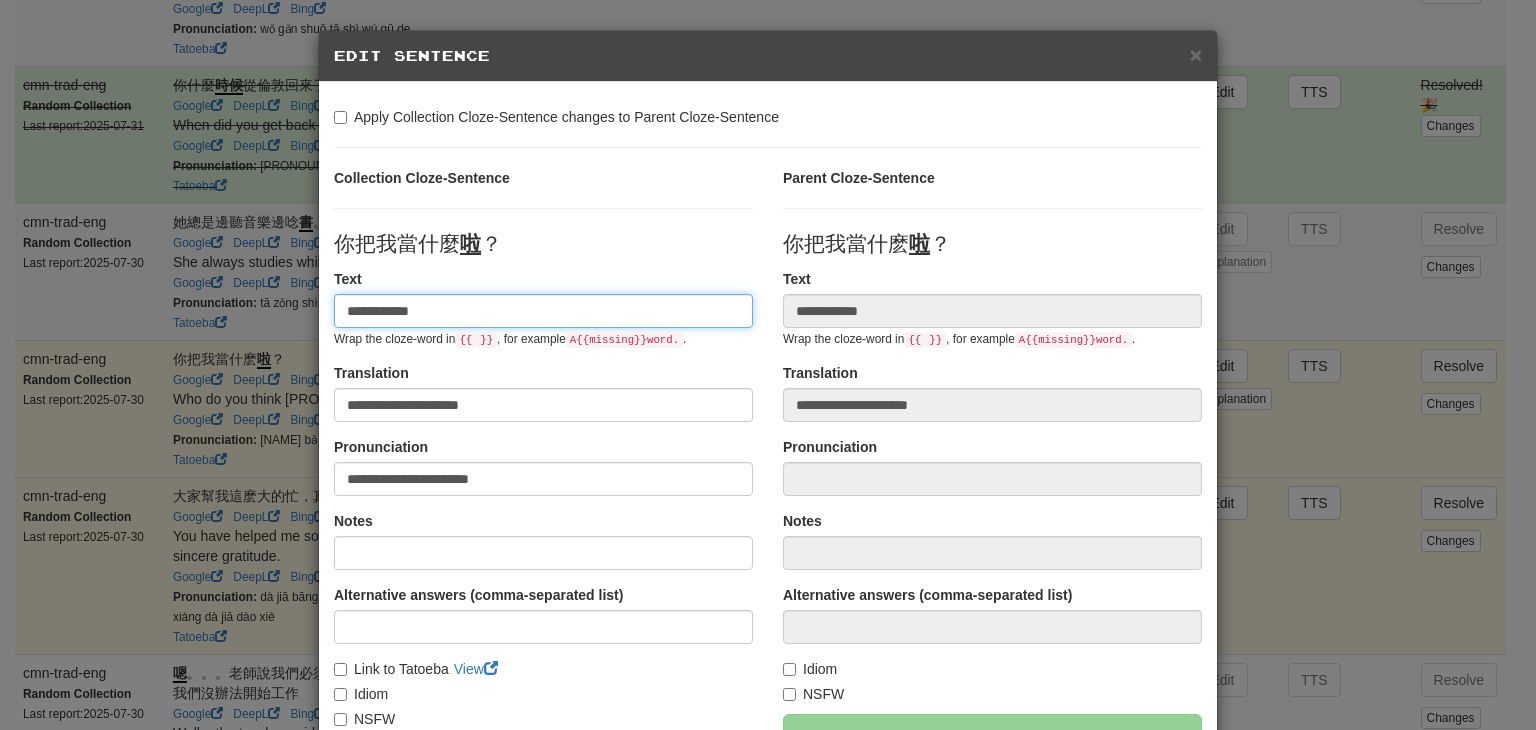 type on "**********" 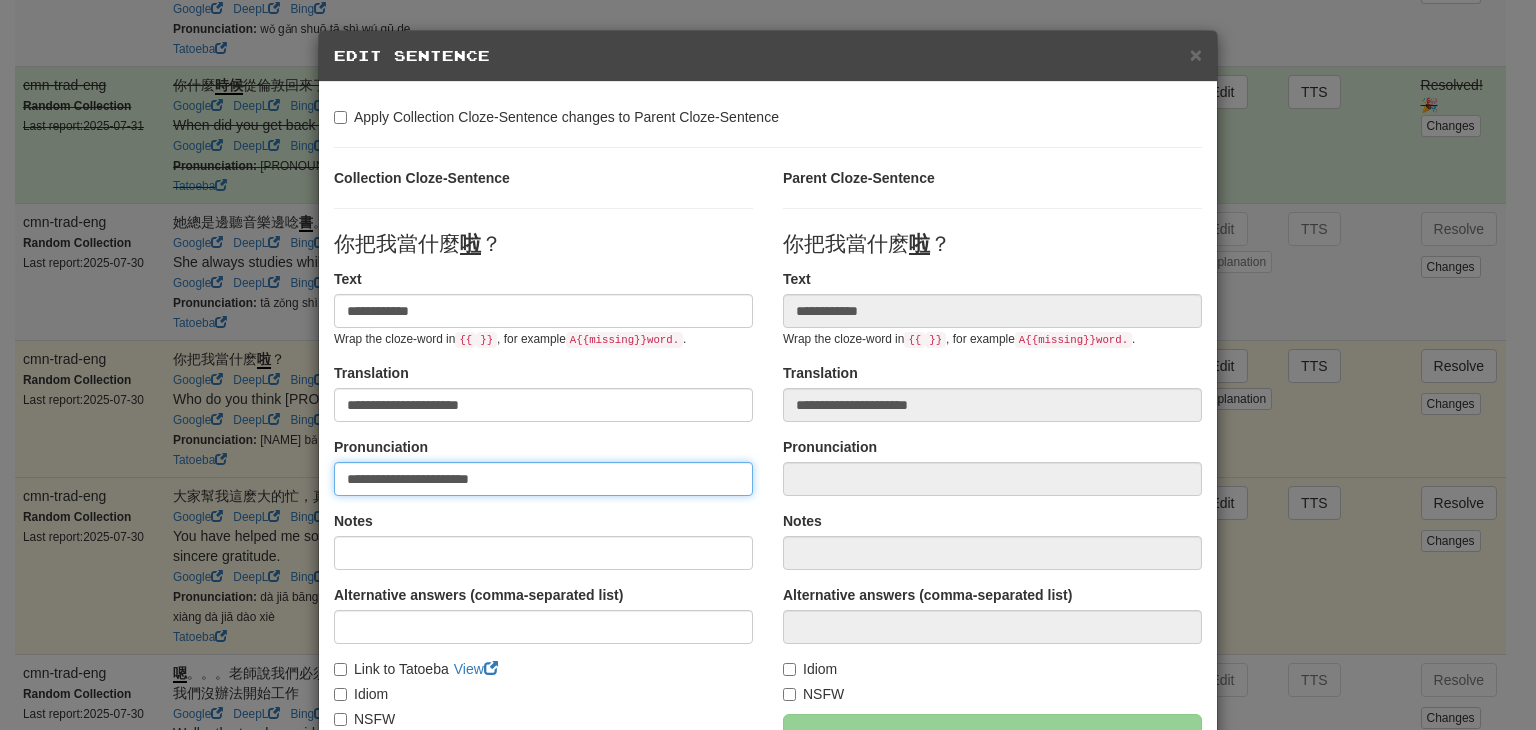 click on "**********" at bounding box center (543, 479) 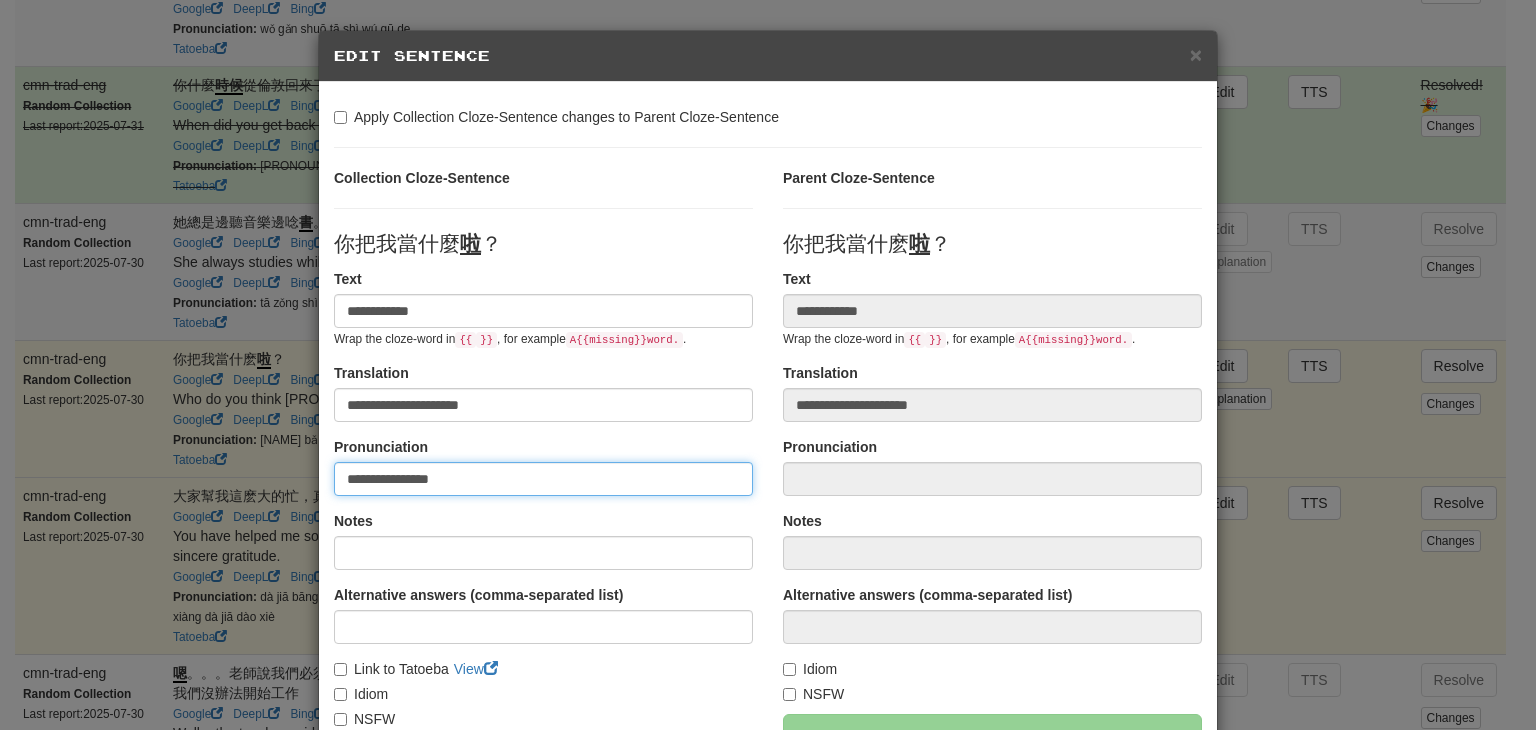 paste on "*******" 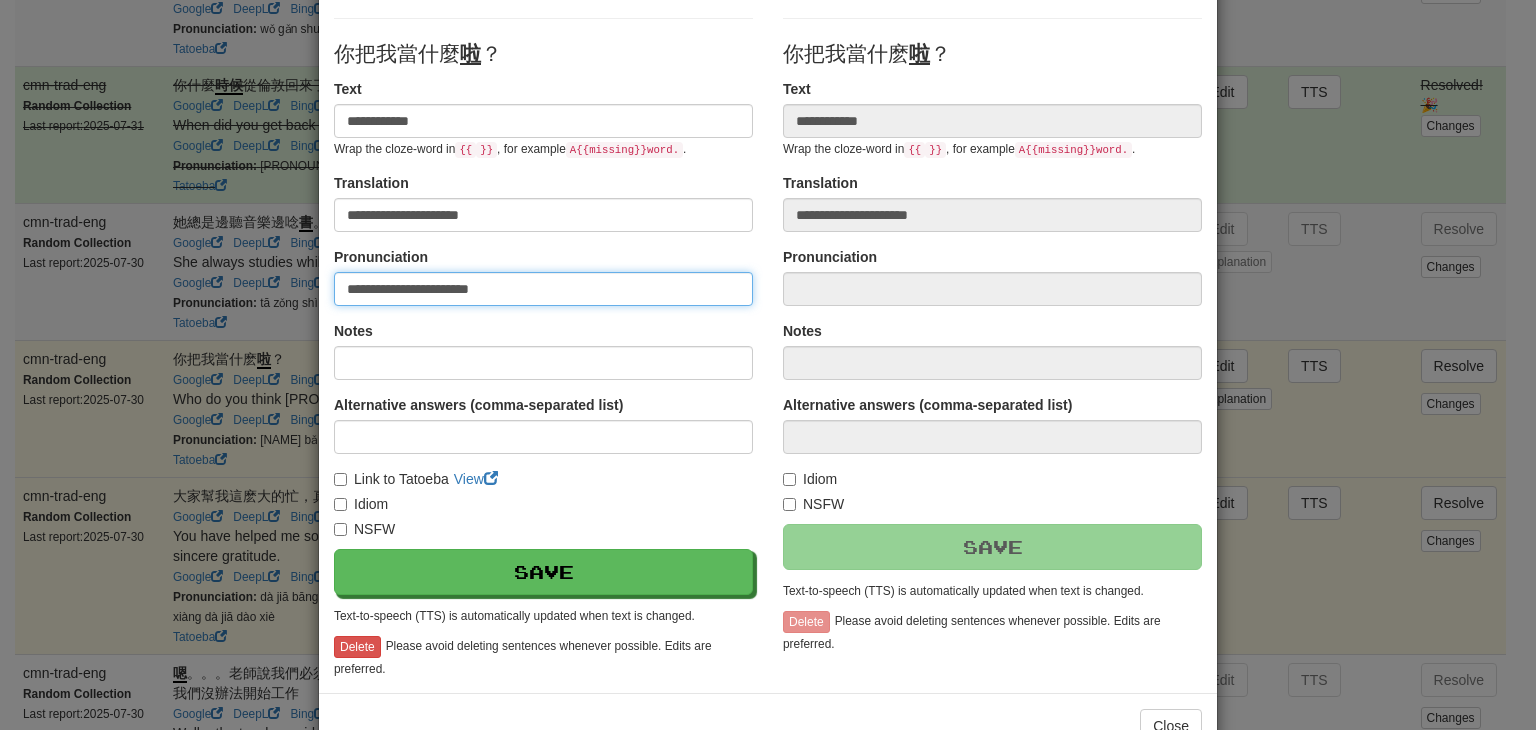scroll, scrollTop: 192, scrollLeft: 0, axis: vertical 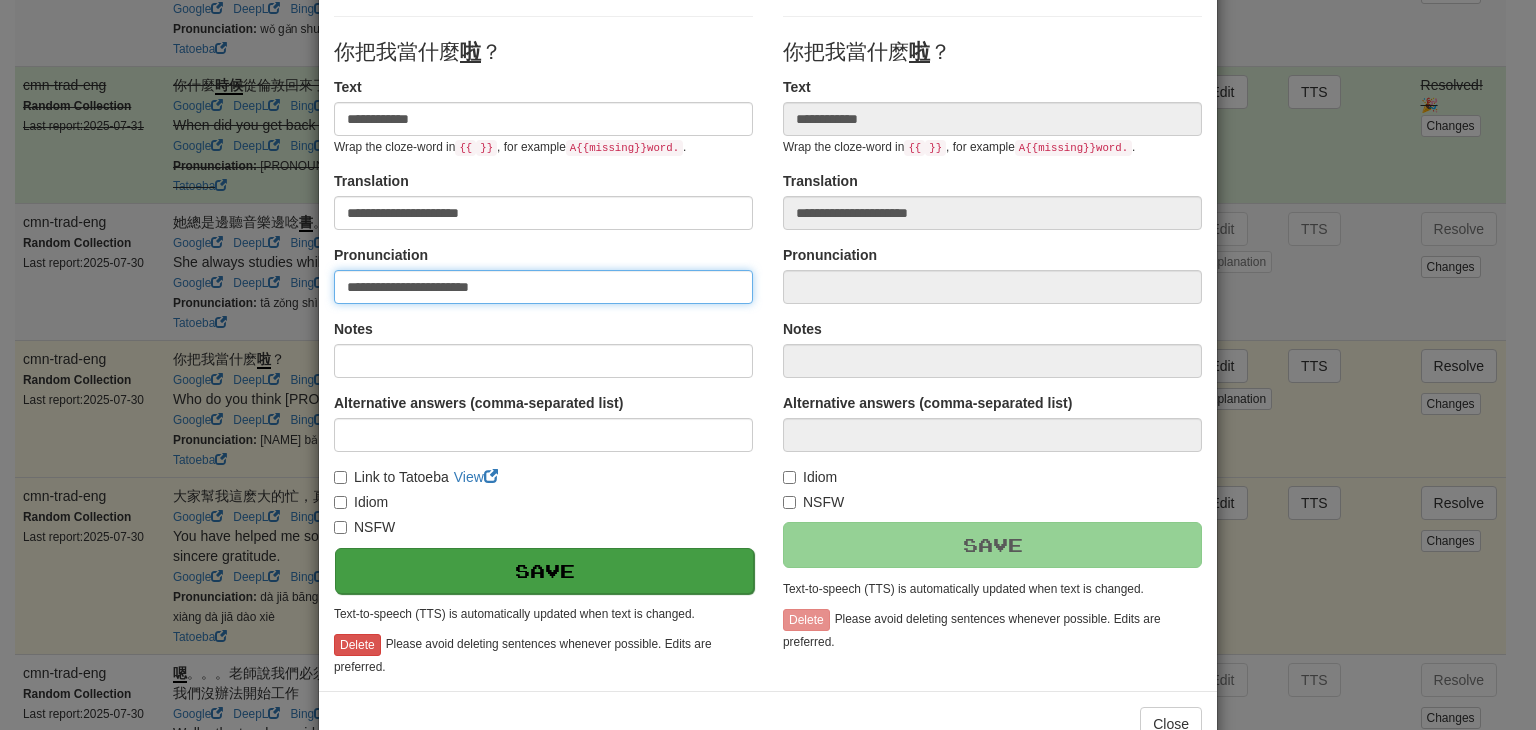 type on "**********" 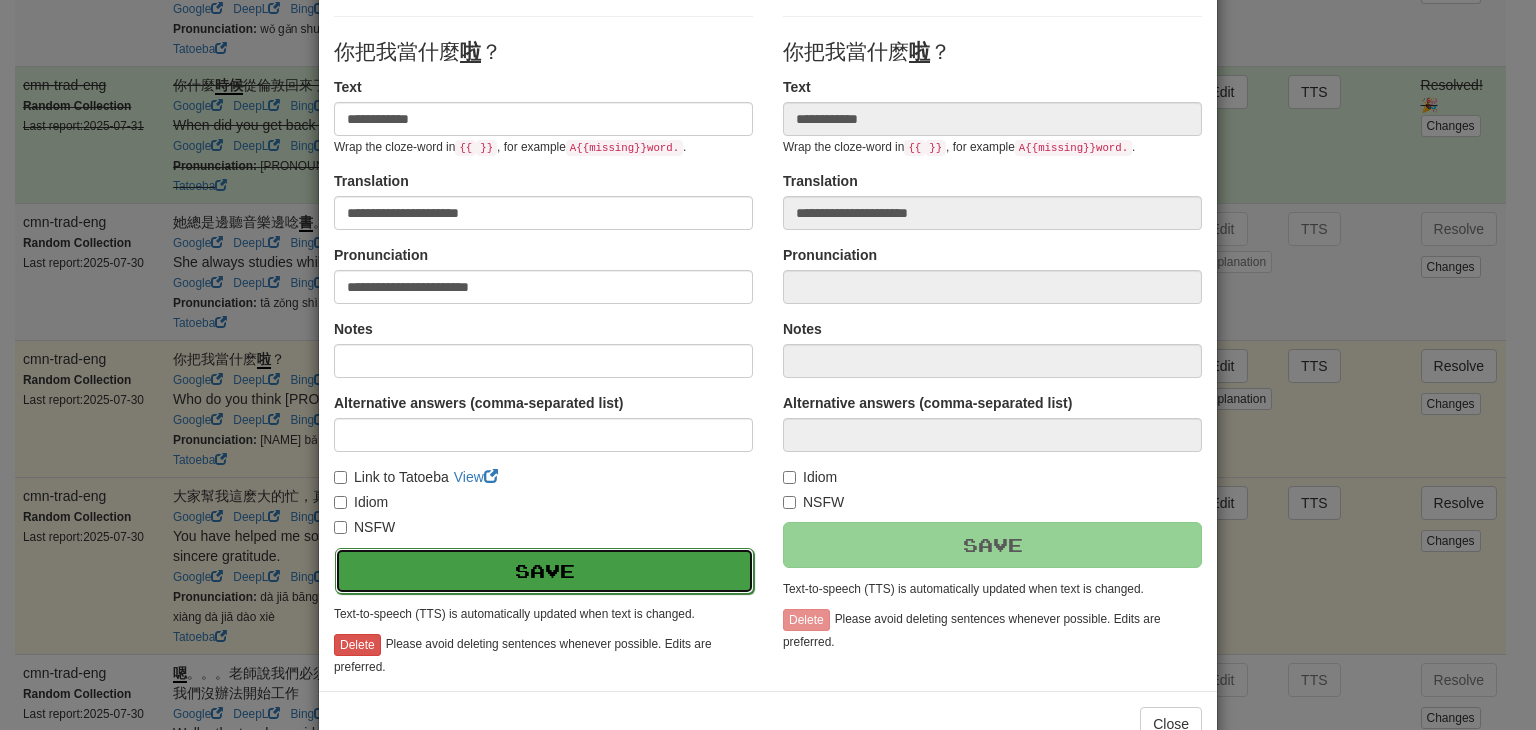 click on "Save" at bounding box center (544, 571) 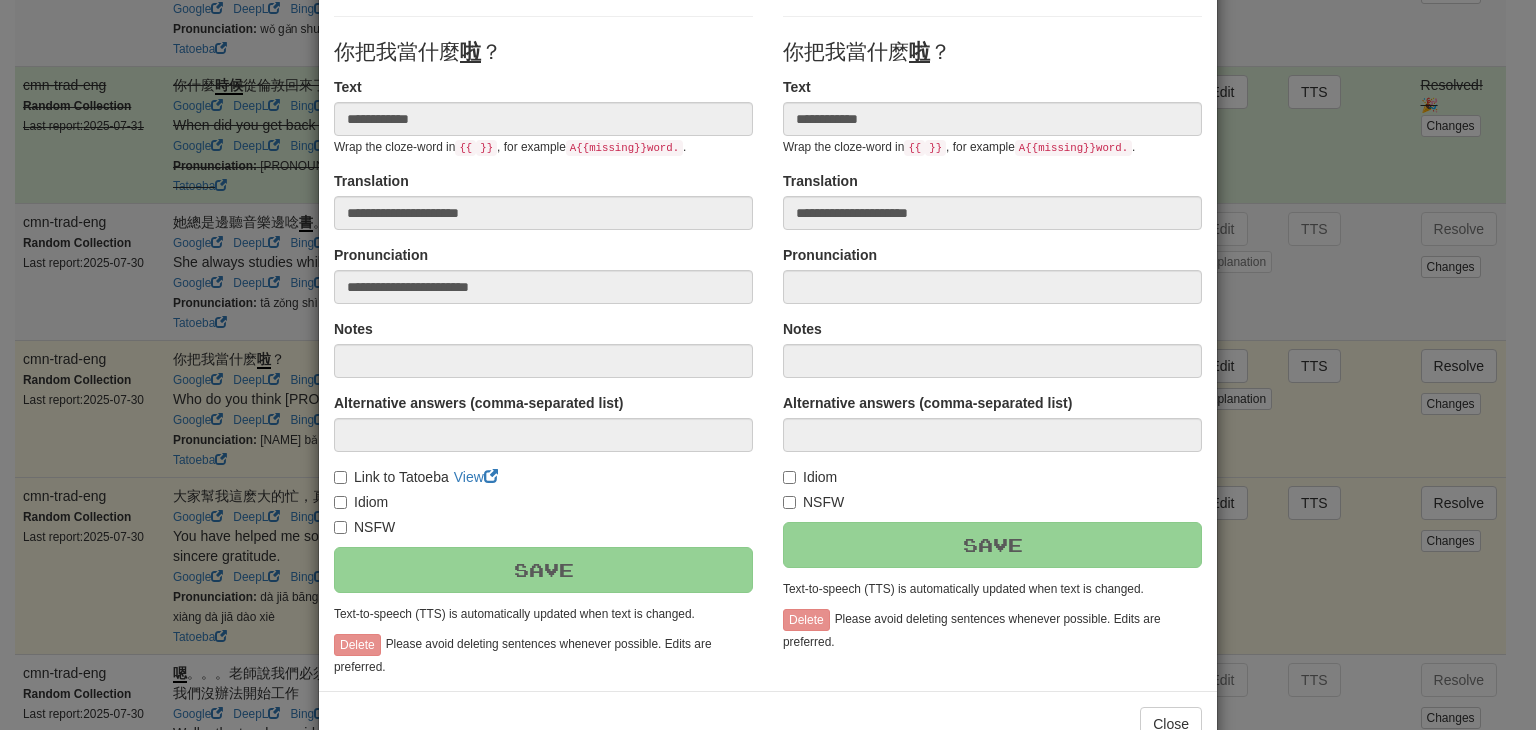 scroll, scrollTop: 246, scrollLeft: 0, axis: vertical 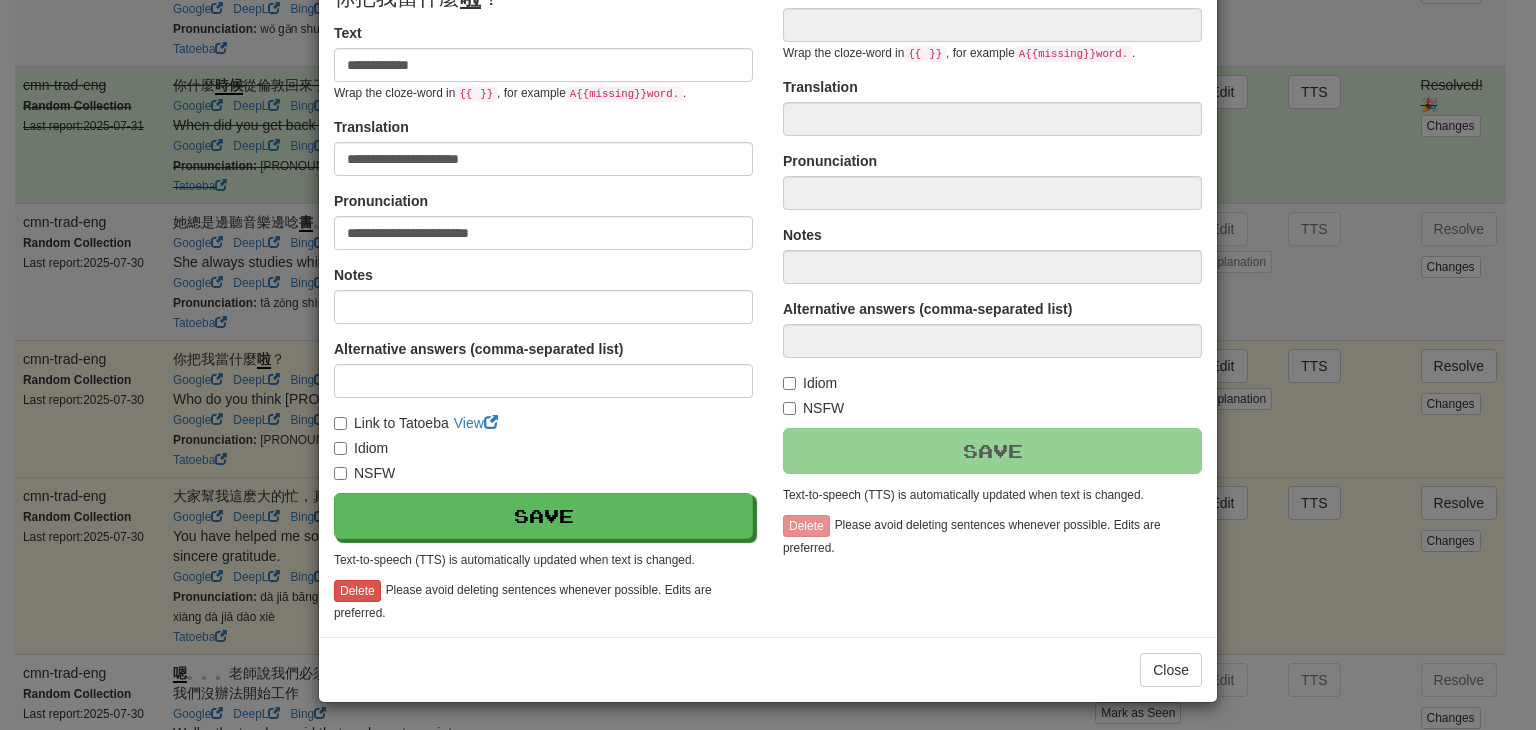 type on "**********" 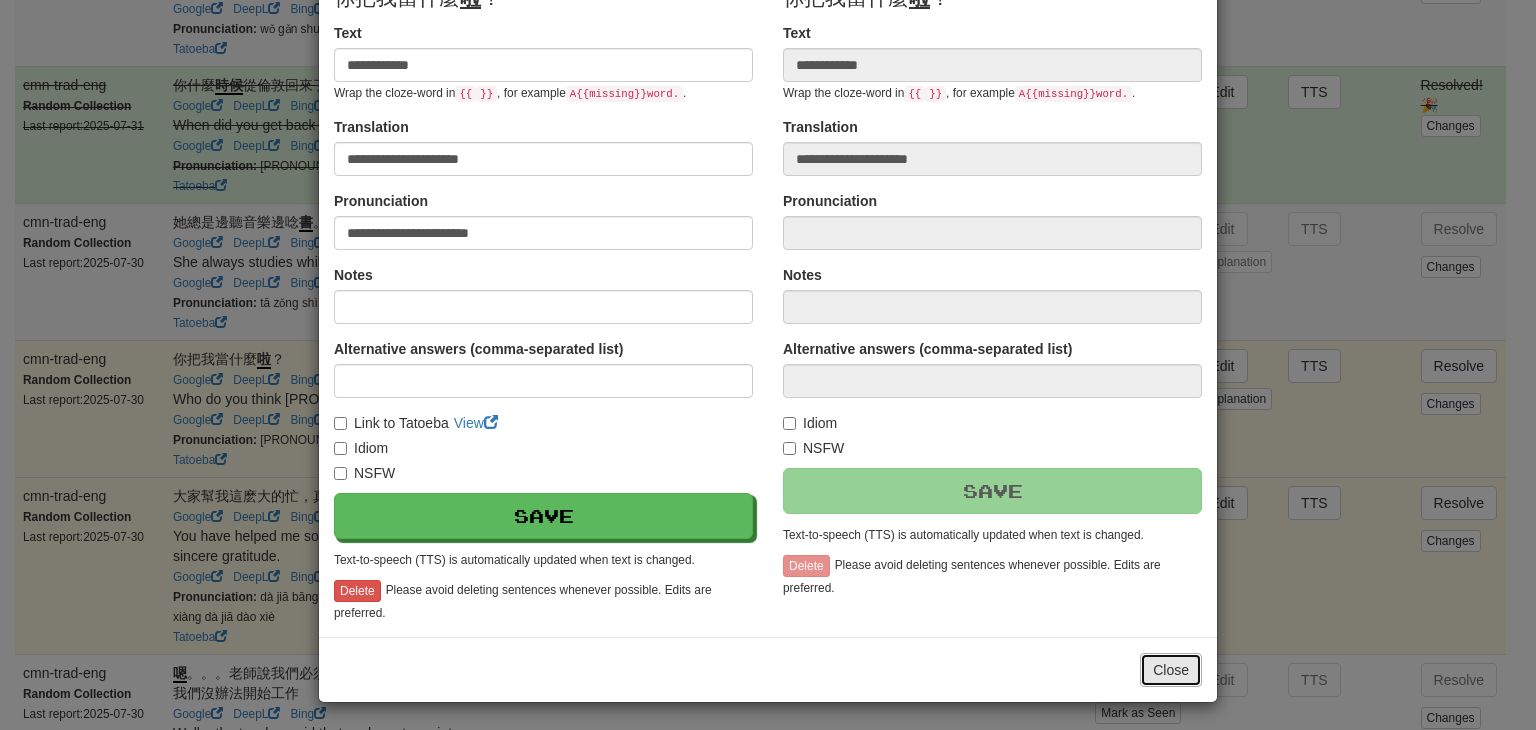 click on "Close" at bounding box center (1171, 670) 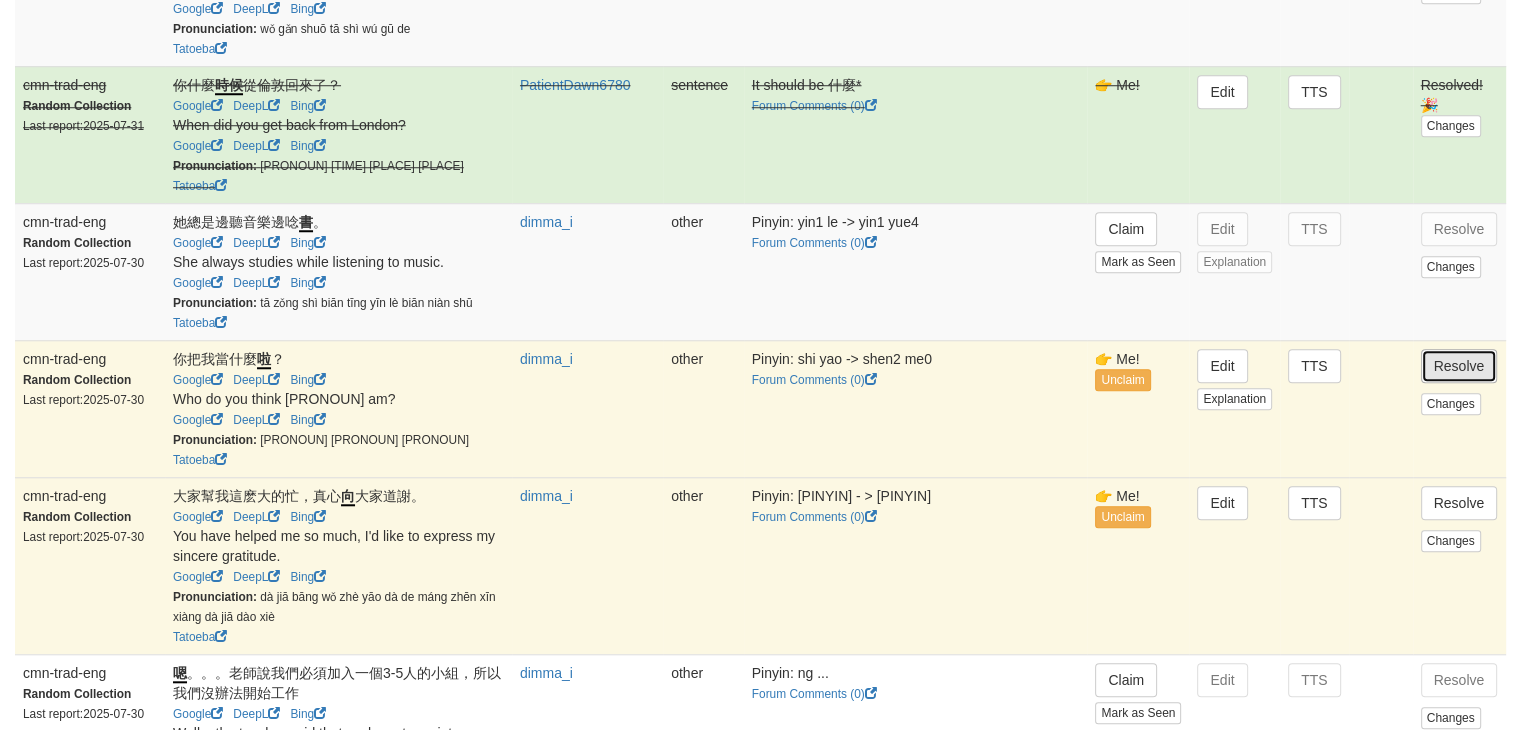 click on "Resolve" at bounding box center [1459, 366] 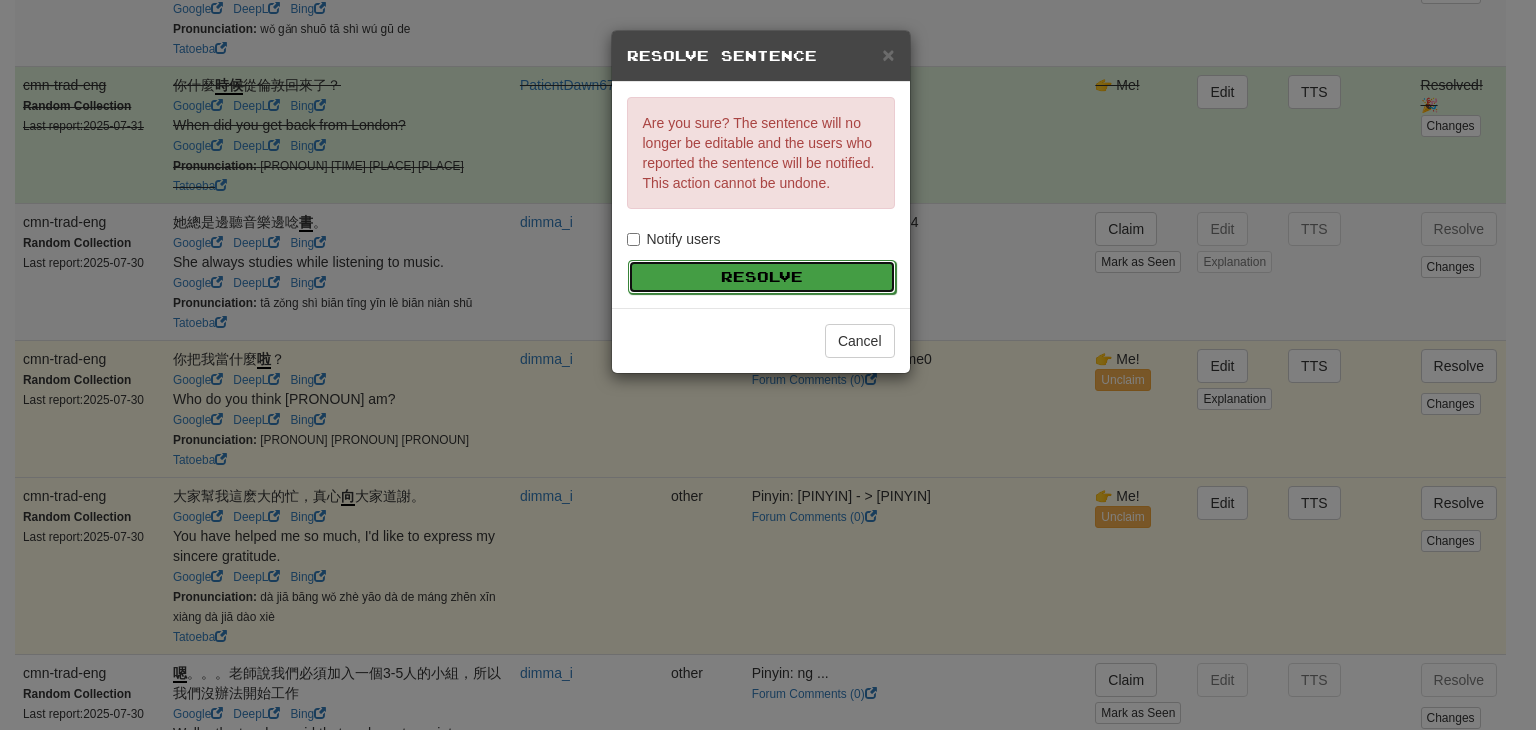 click on "Resolve" at bounding box center (762, 277) 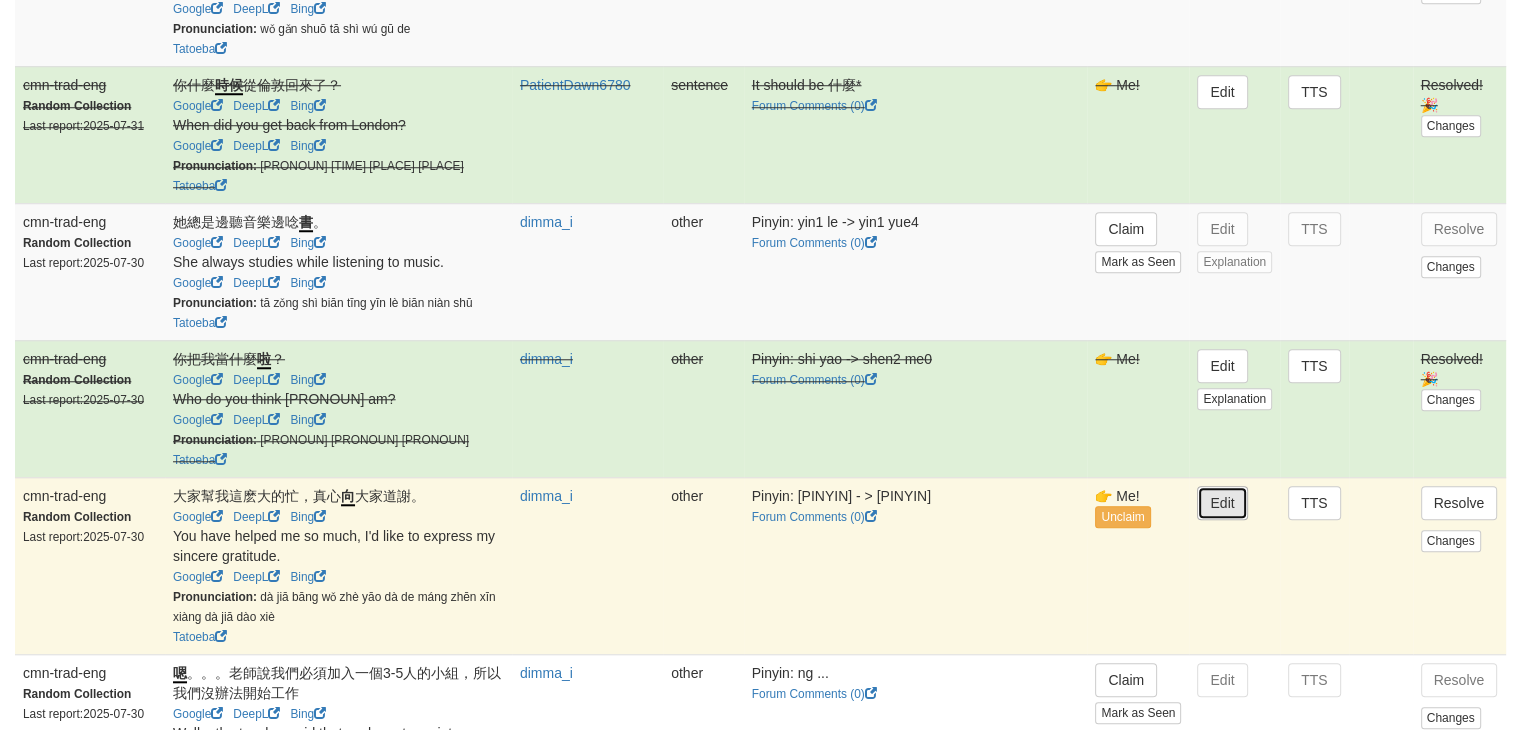 click on "Edit" at bounding box center [1222, 503] 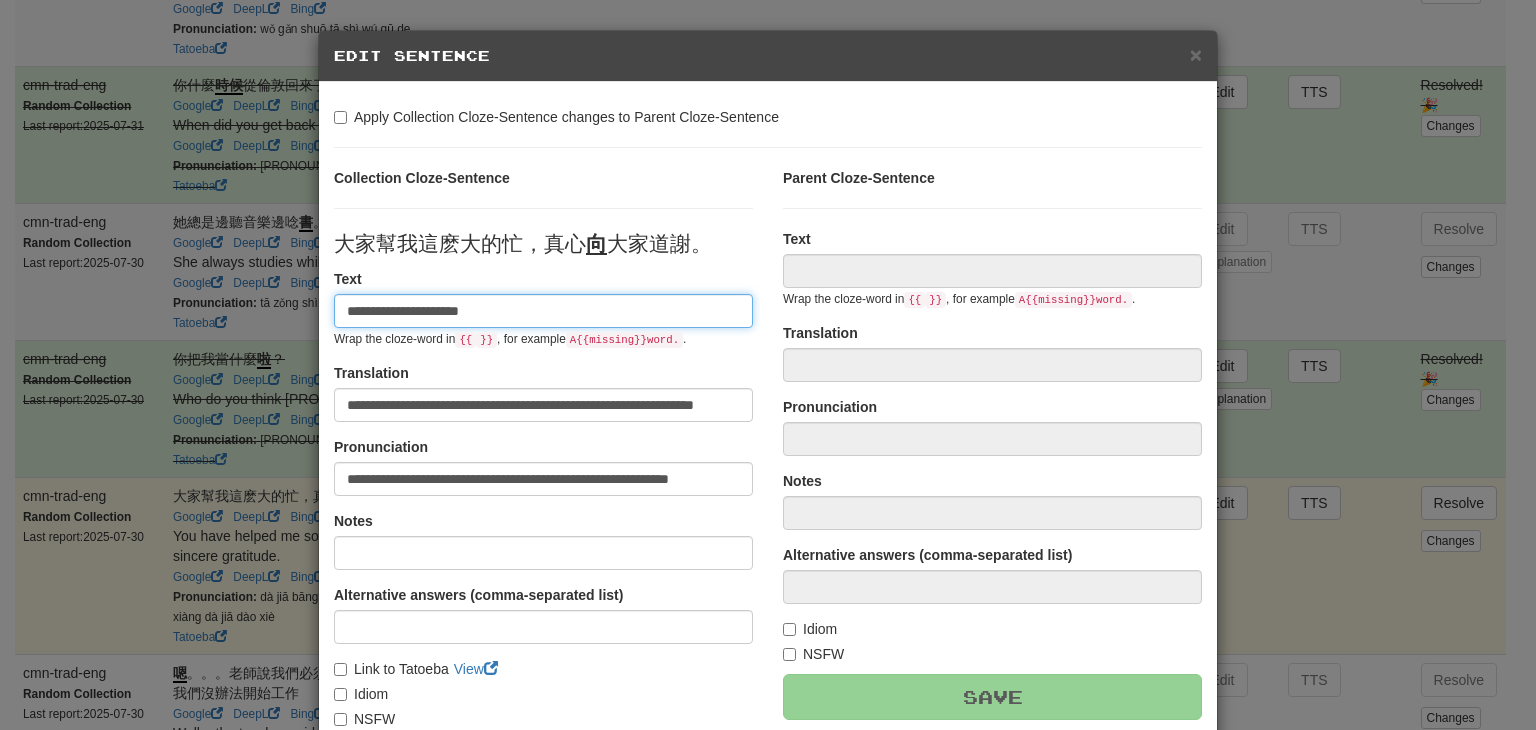 type on "**********" 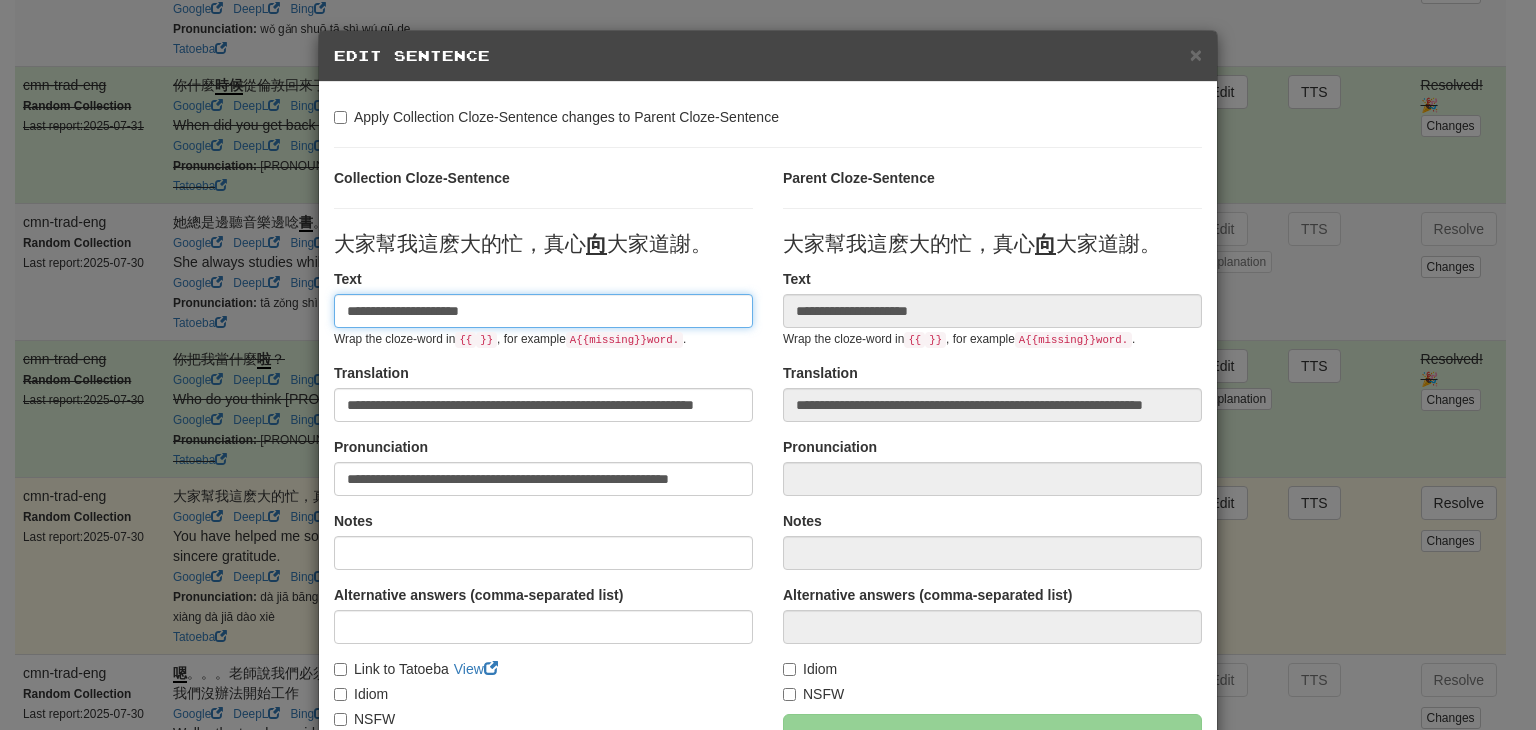 click on "**********" at bounding box center [543, 311] 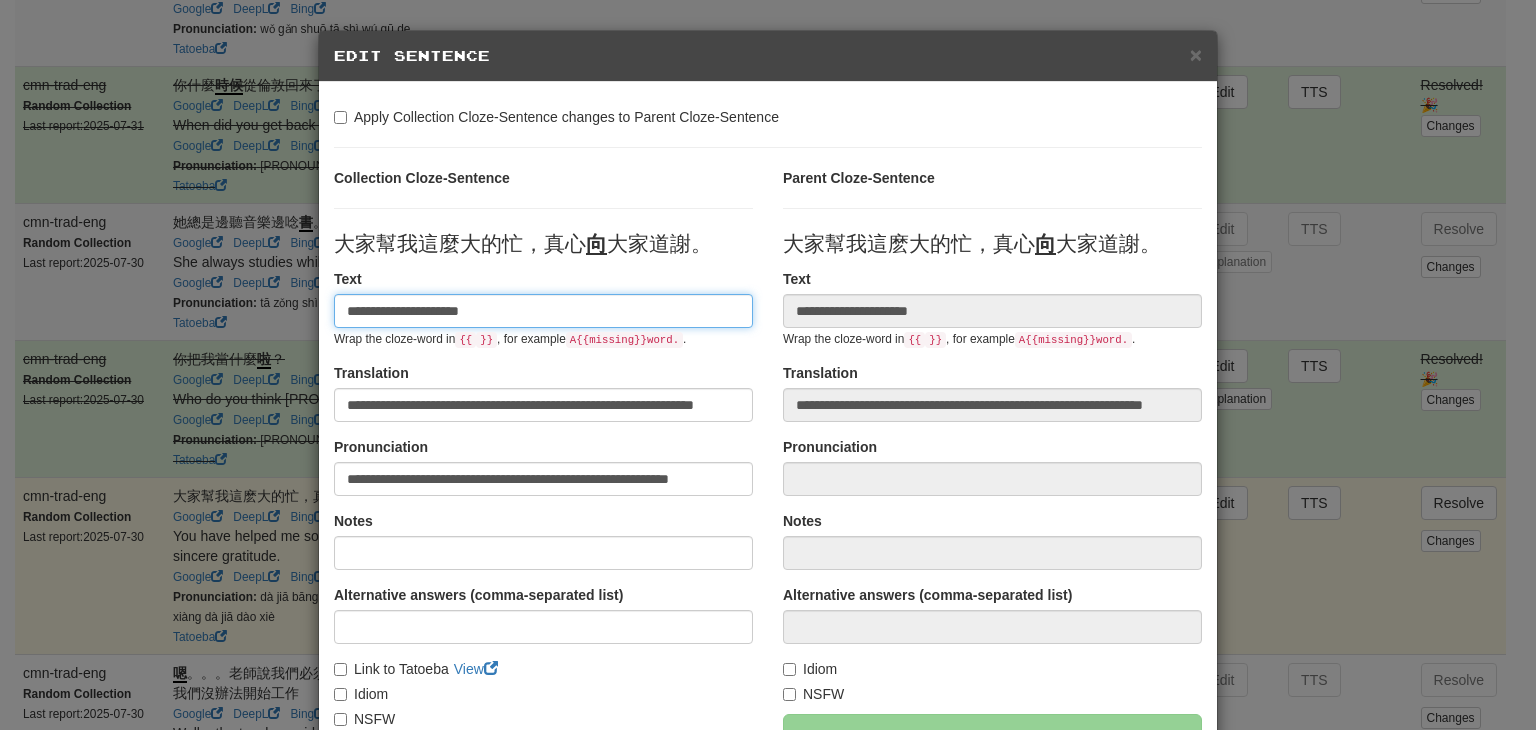 type on "**********" 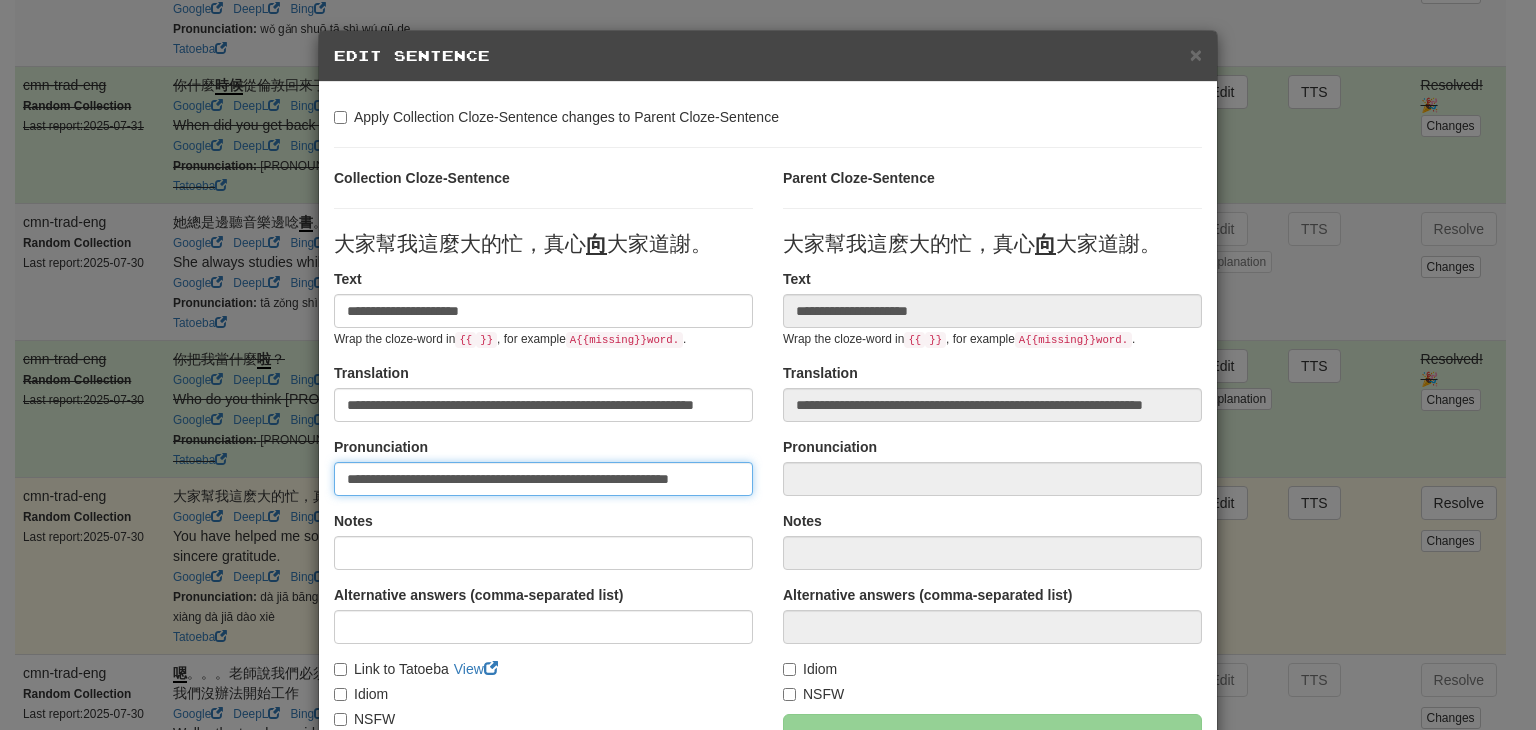 click on "**********" at bounding box center (543, 479) 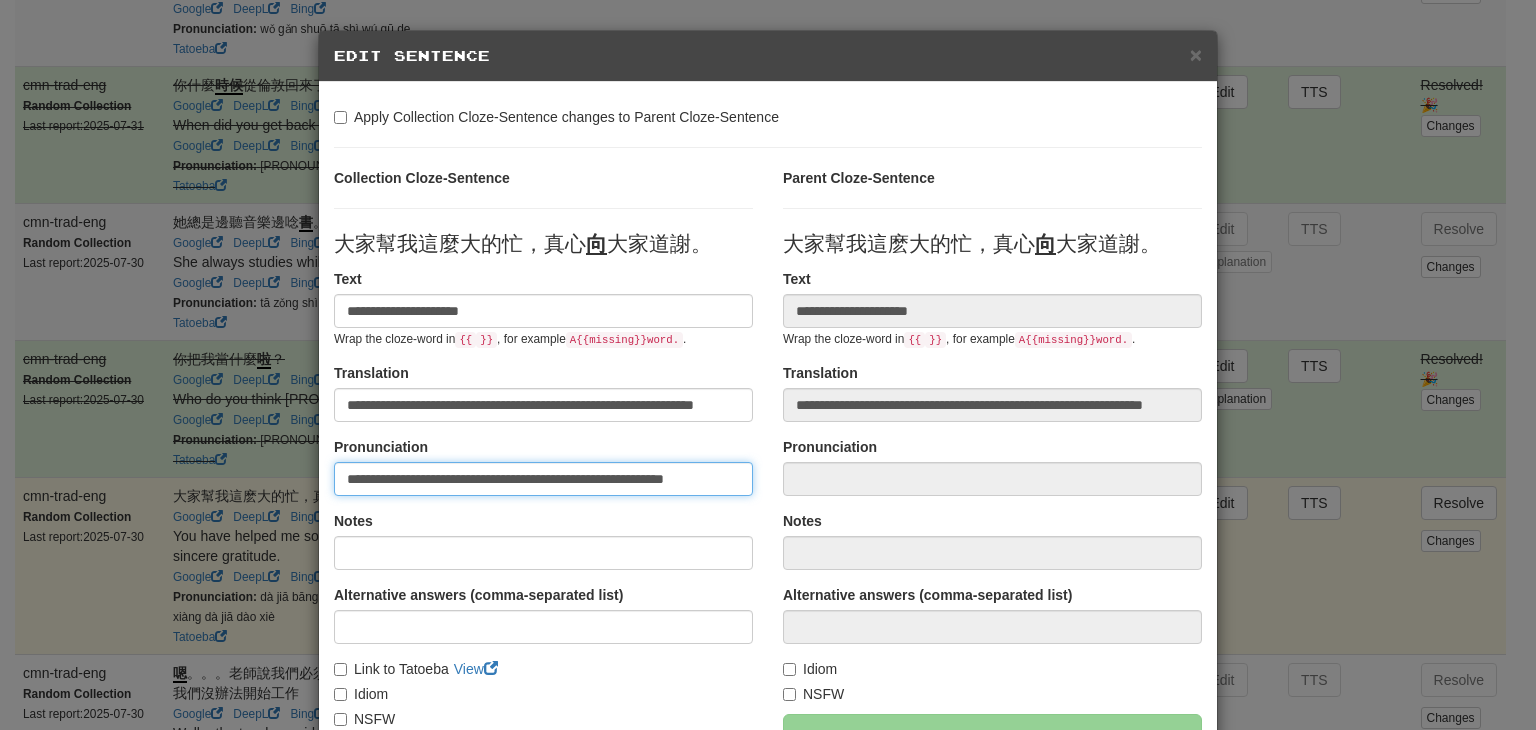 scroll, scrollTop: 187, scrollLeft: 0, axis: vertical 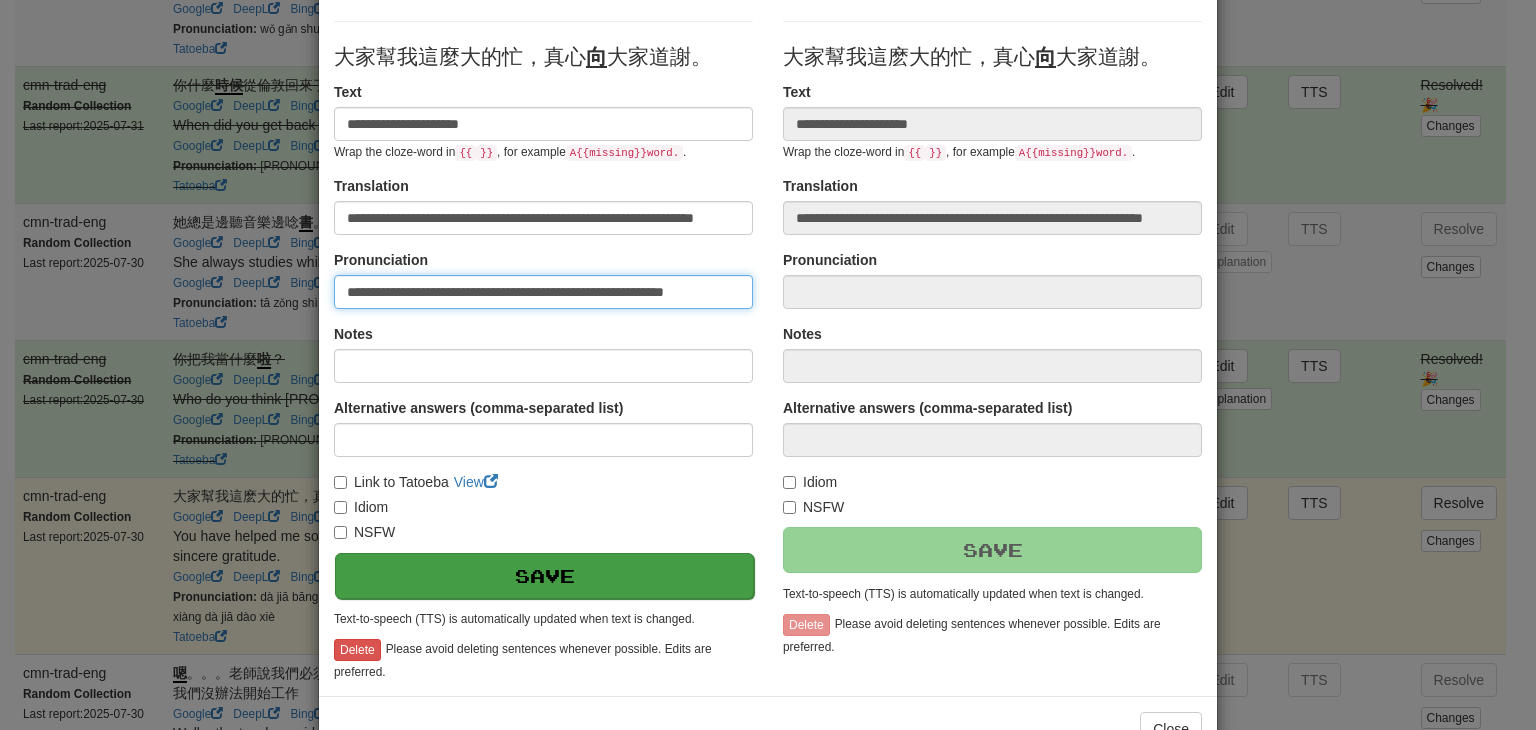 type on "**********" 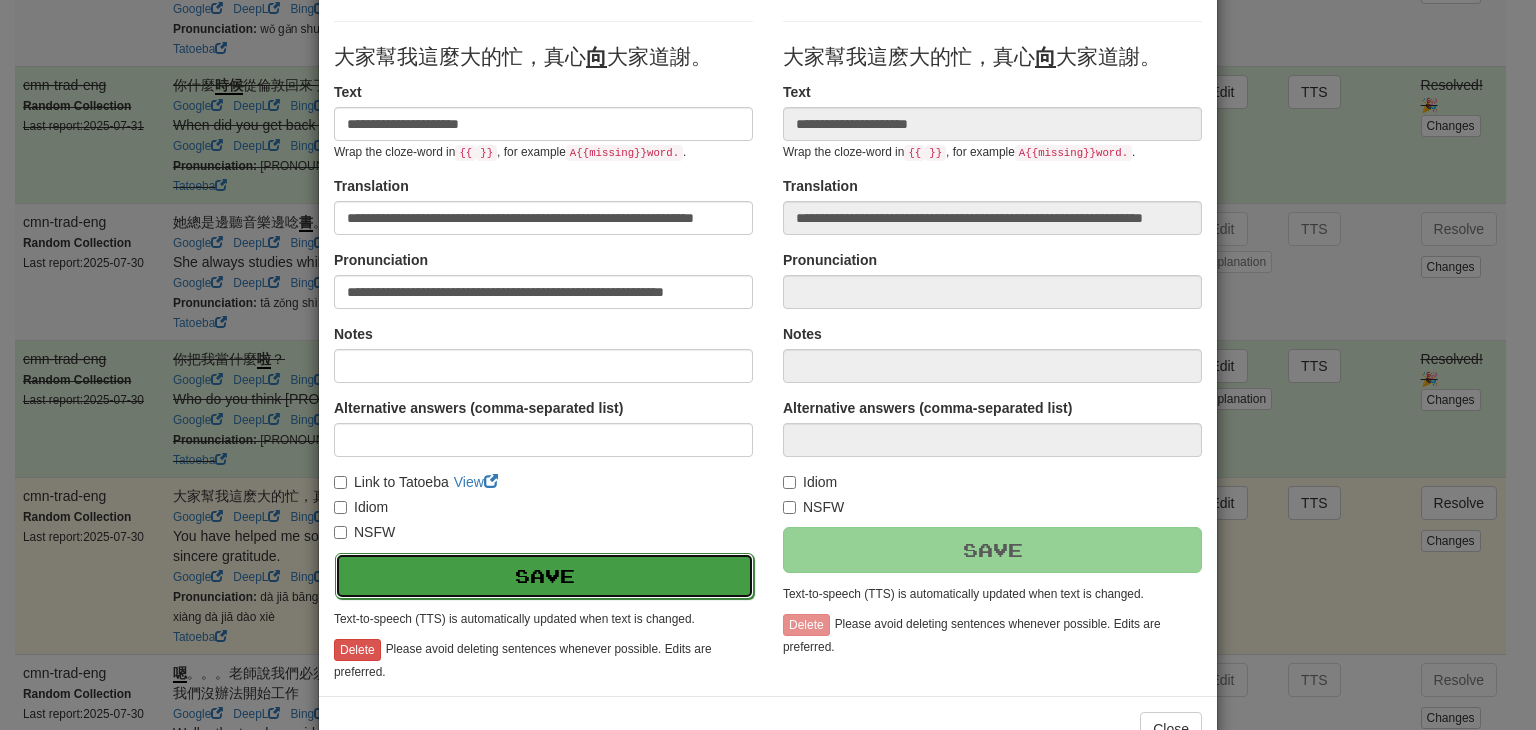 click on "Save" at bounding box center [544, 576] 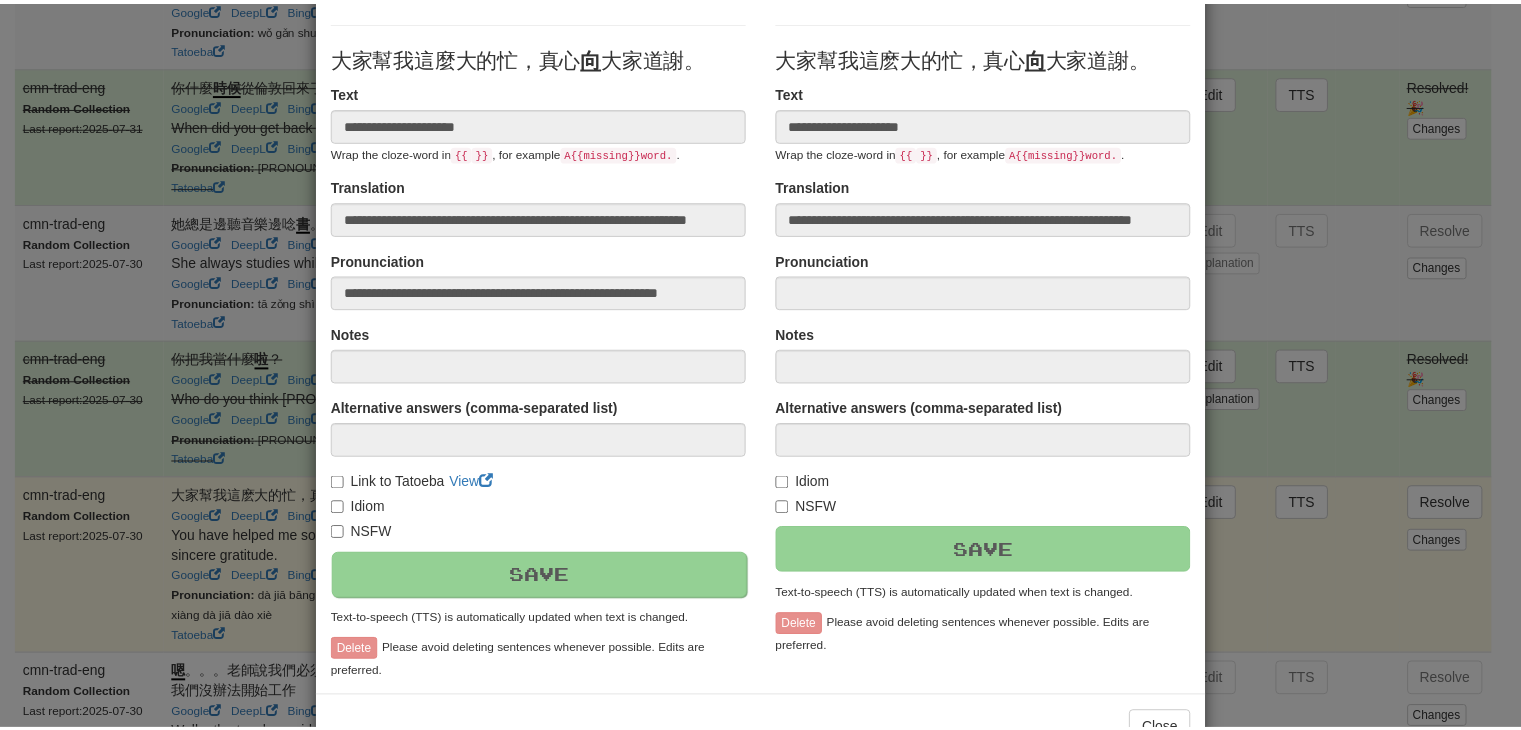 scroll, scrollTop: 246, scrollLeft: 0, axis: vertical 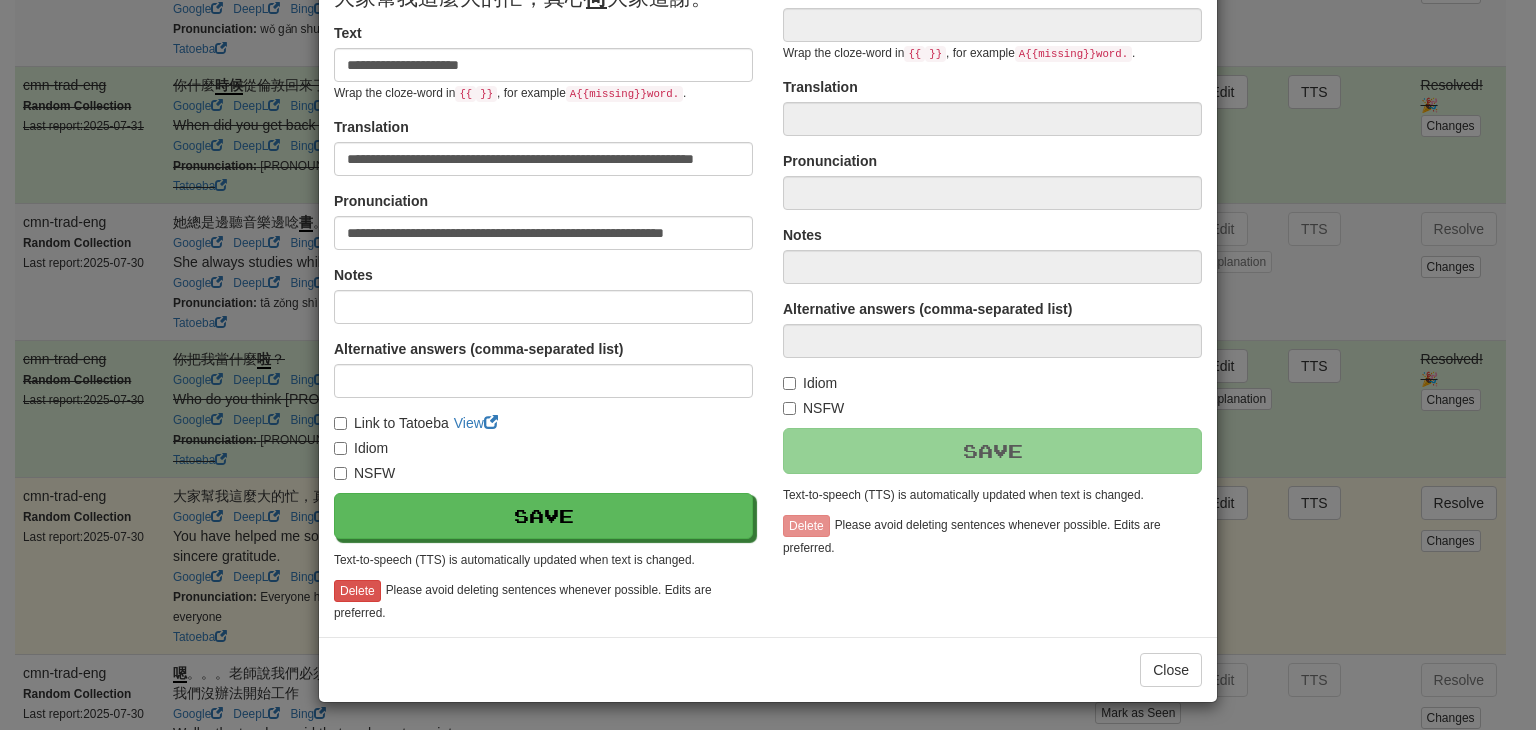 type on "**********" 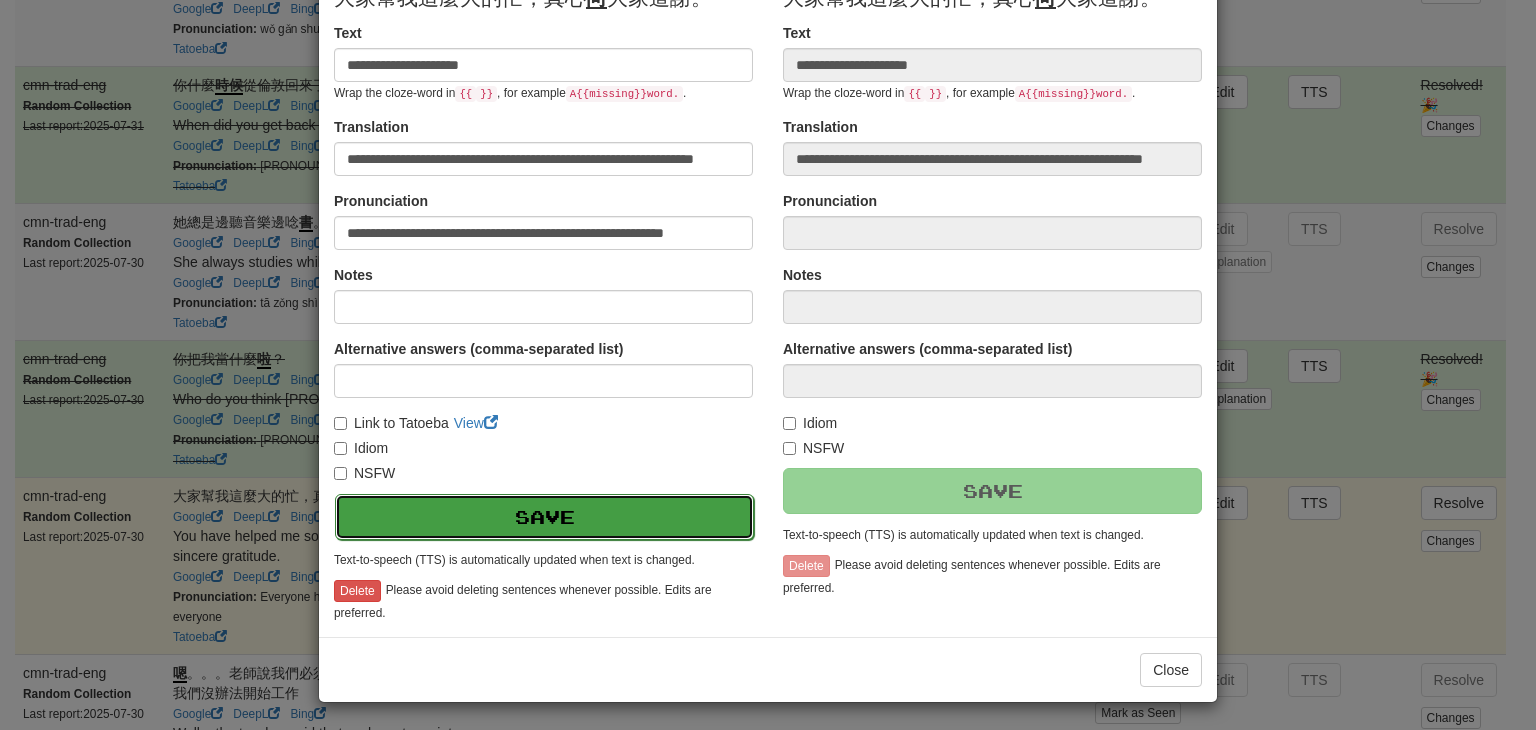 click on "Save" at bounding box center (544, 517) 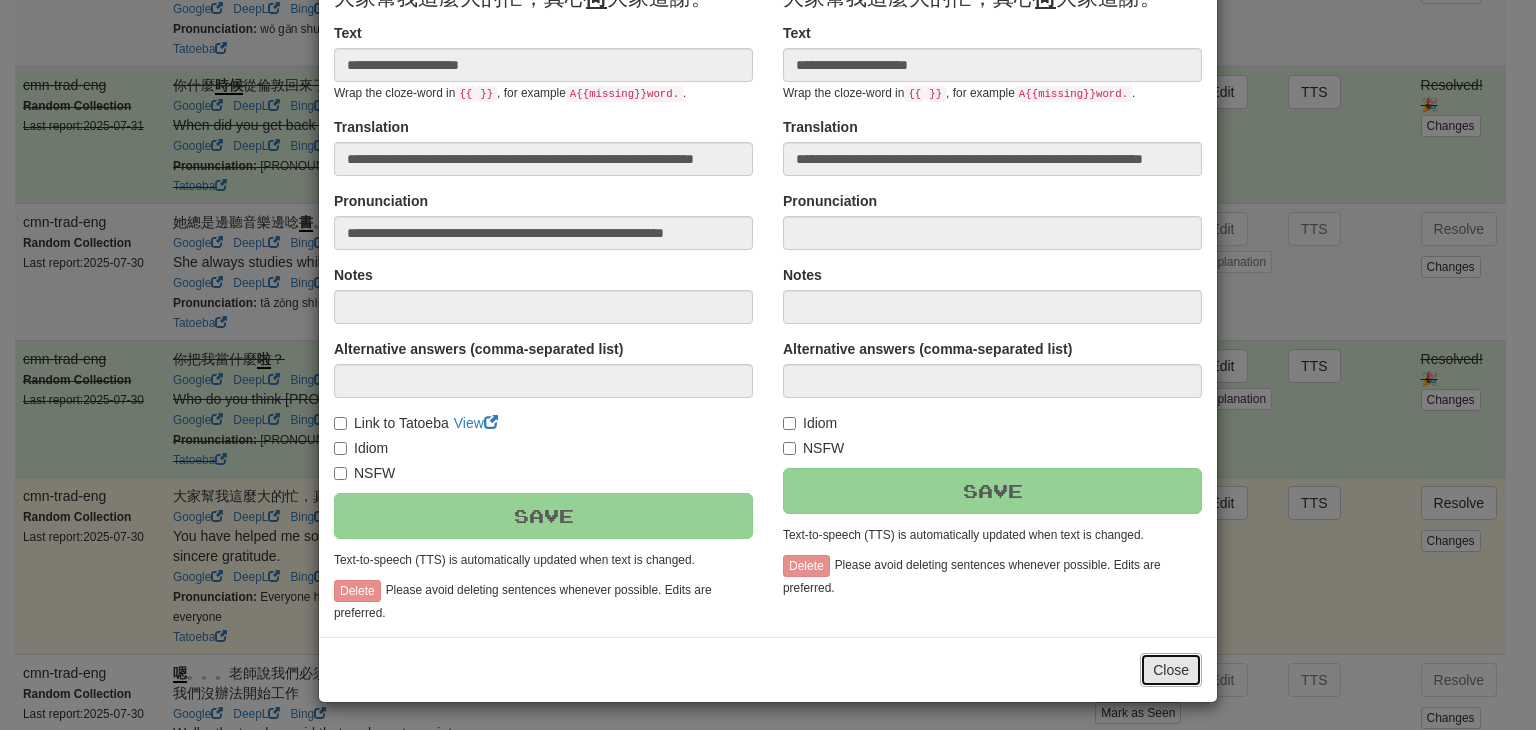 click on "Close" at bounding box center (1171, 670) 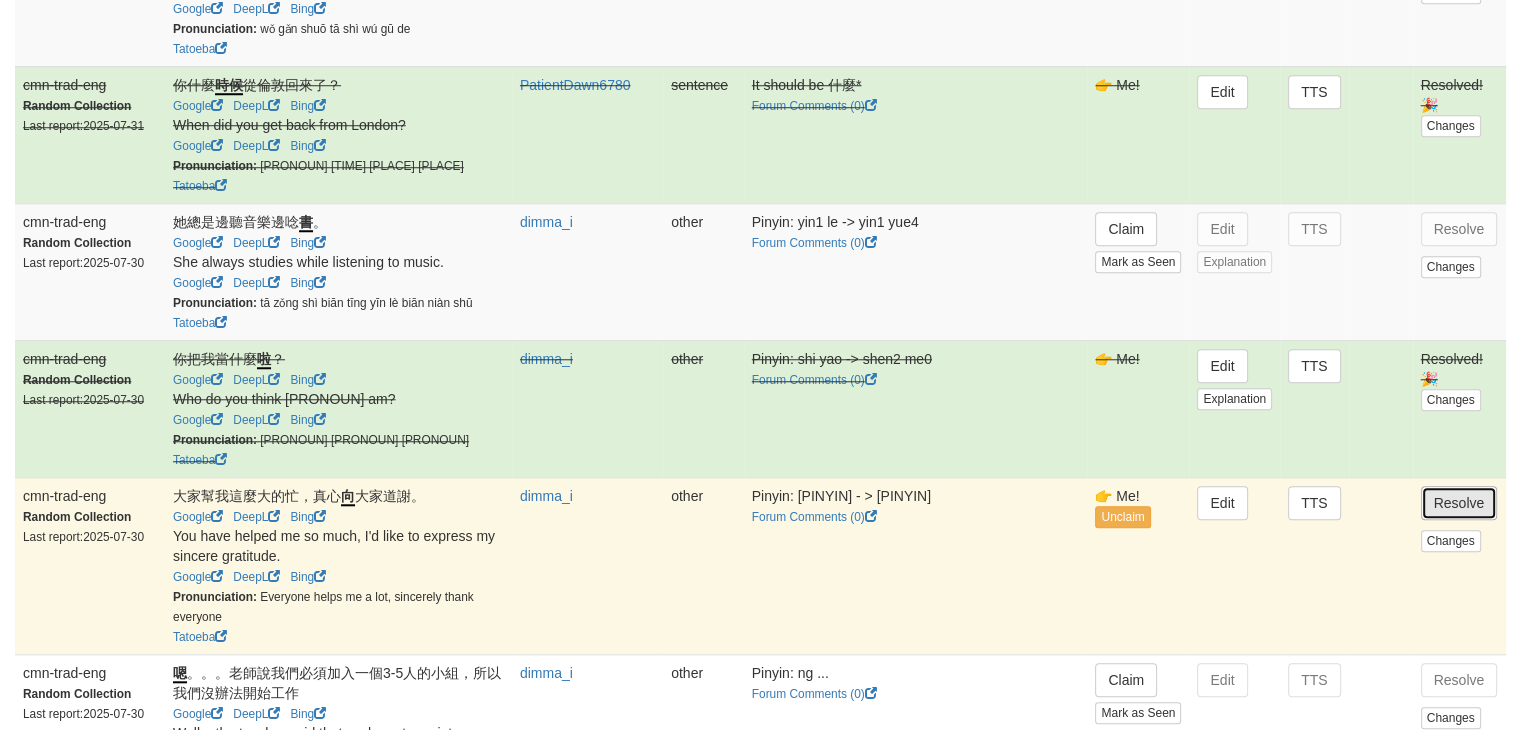 click on "Resolve" at bounding box center [1459, 503] 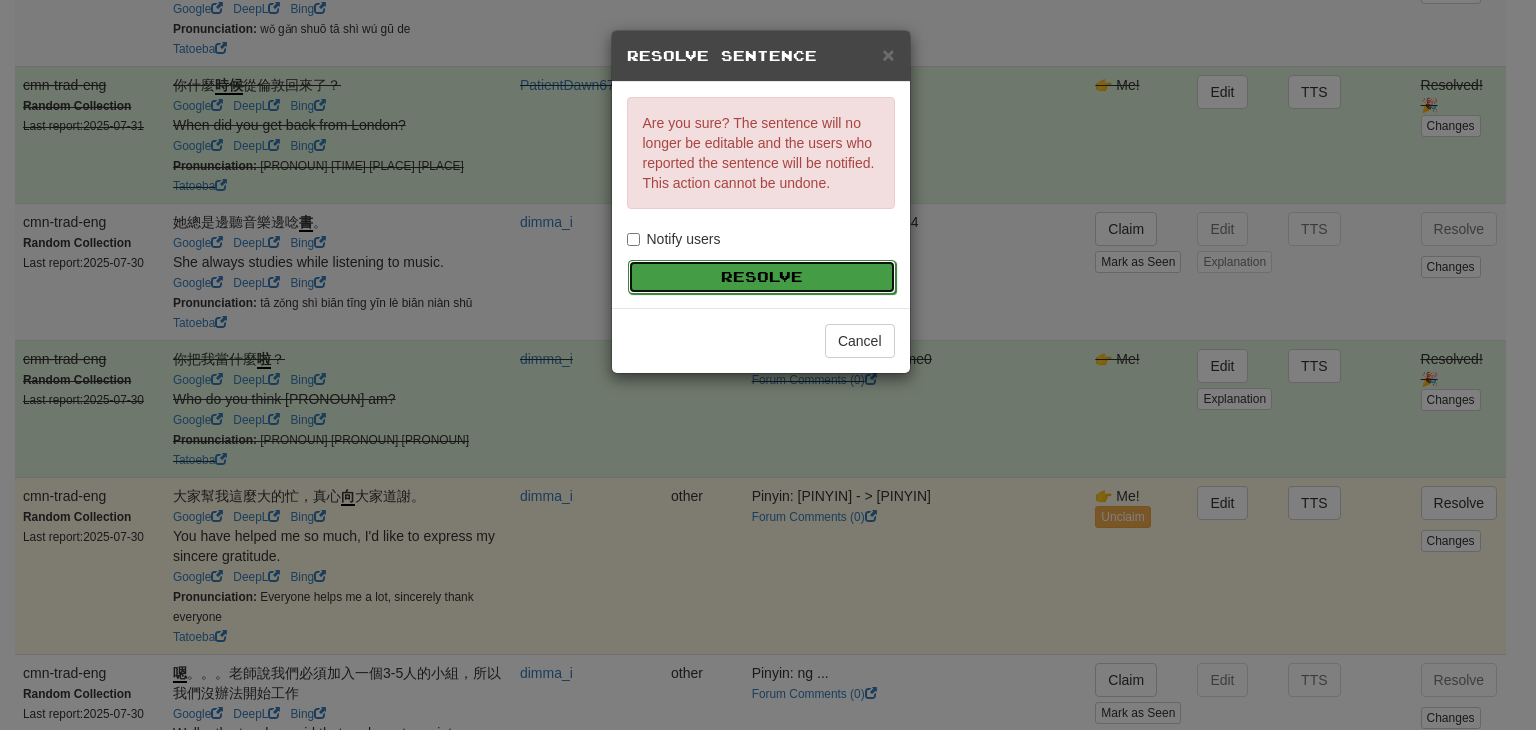 click on "Resolve" at bounding box center (762, 277) 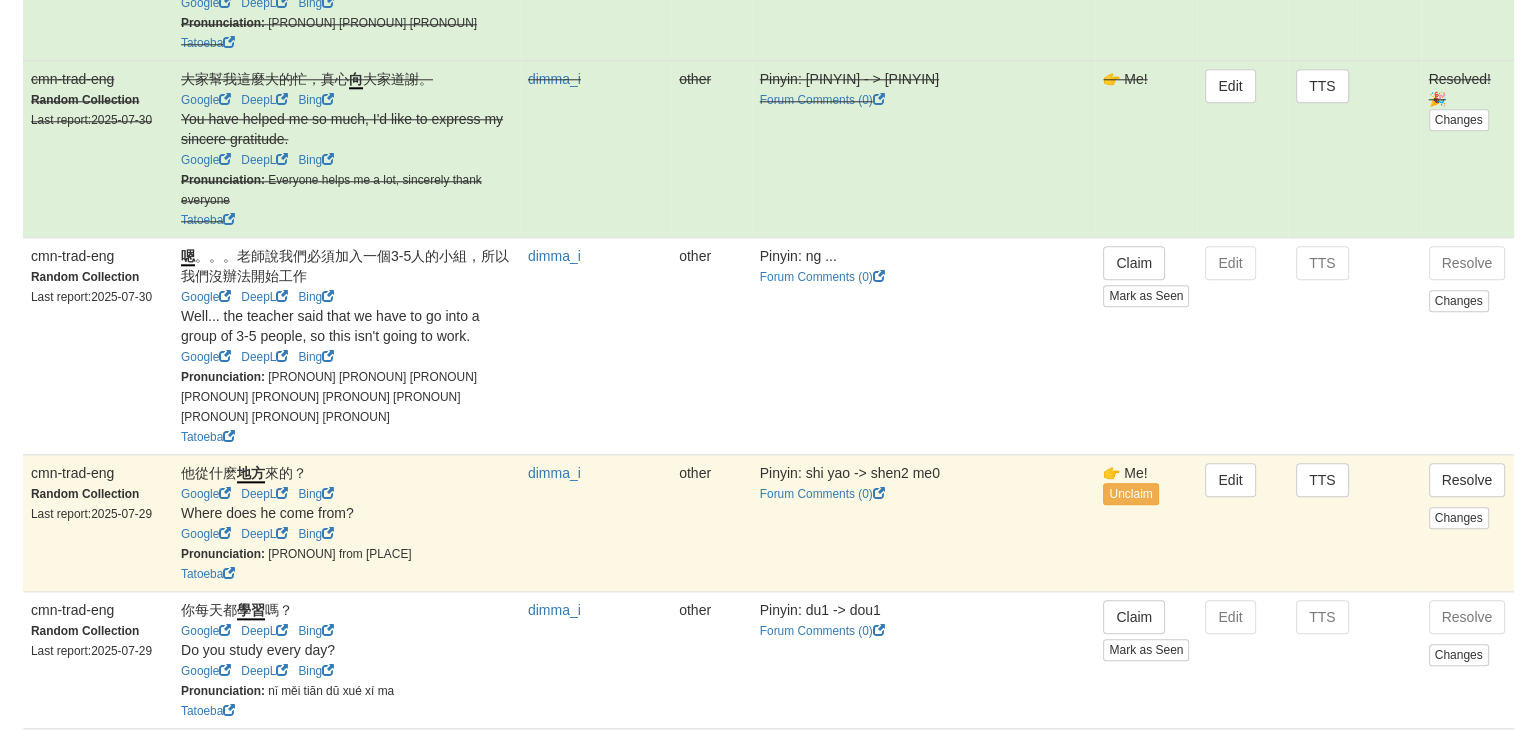 scroll, scrollTop: 2094, scrollLeft: 0, axis: vertical 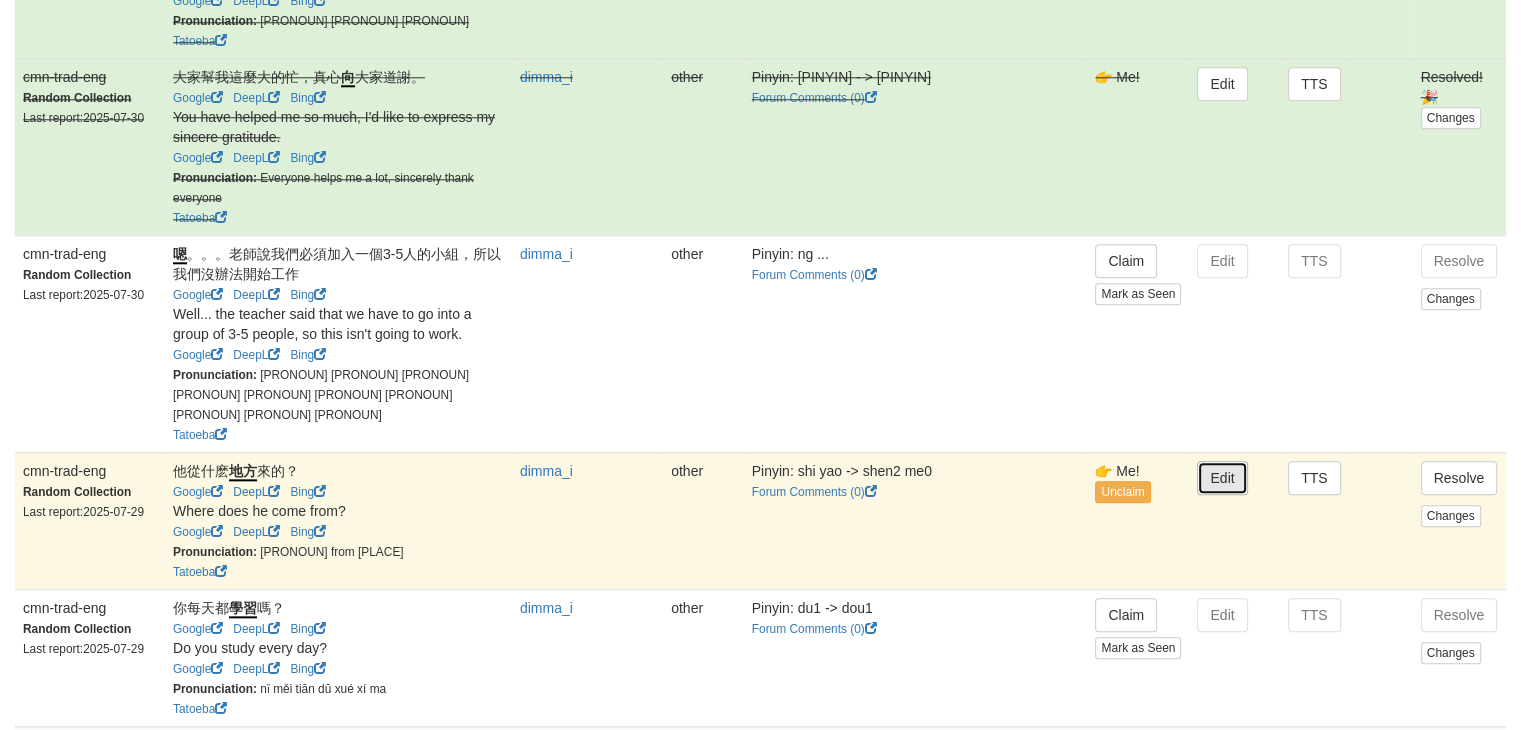 click on "Edit" at bounding box center [1222, 478] 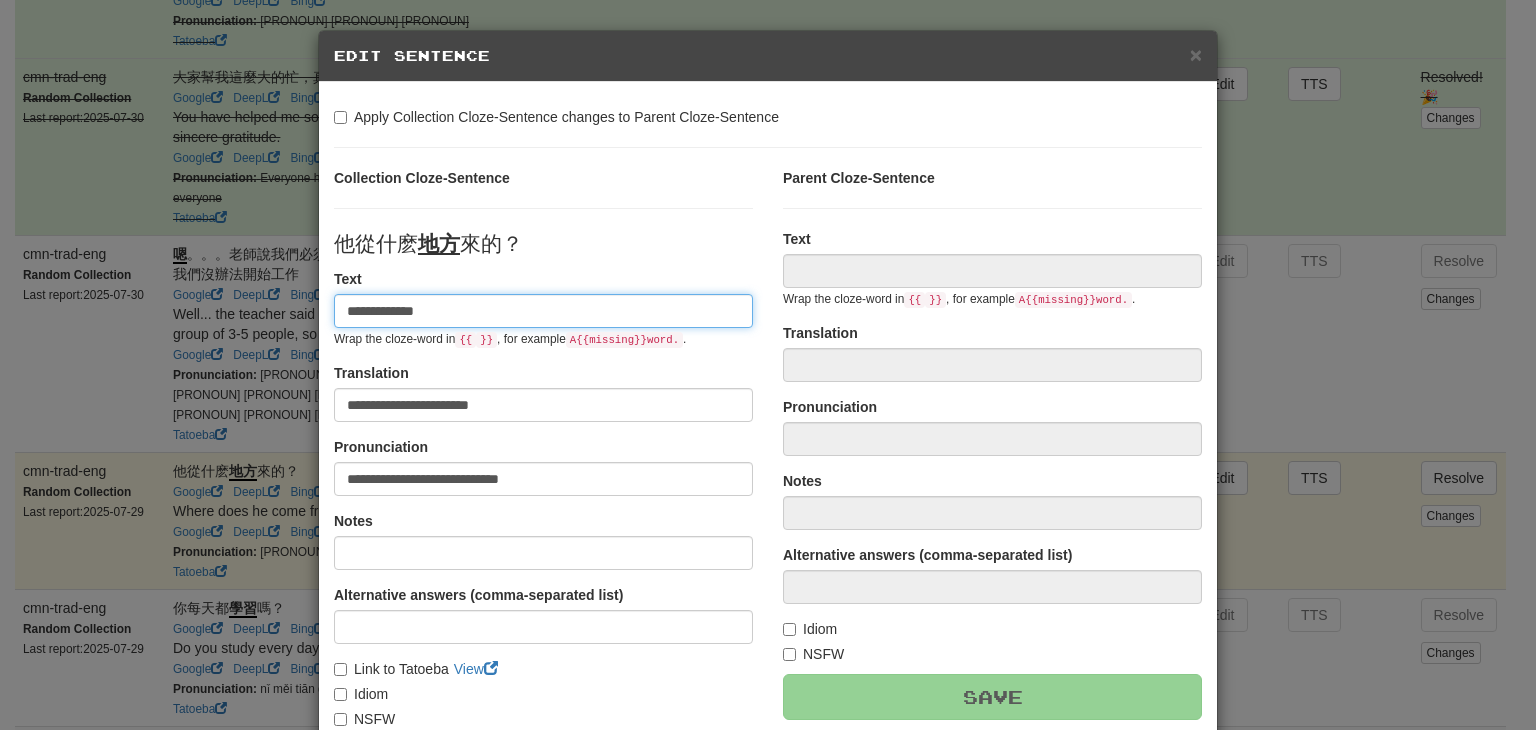 type on "**********" 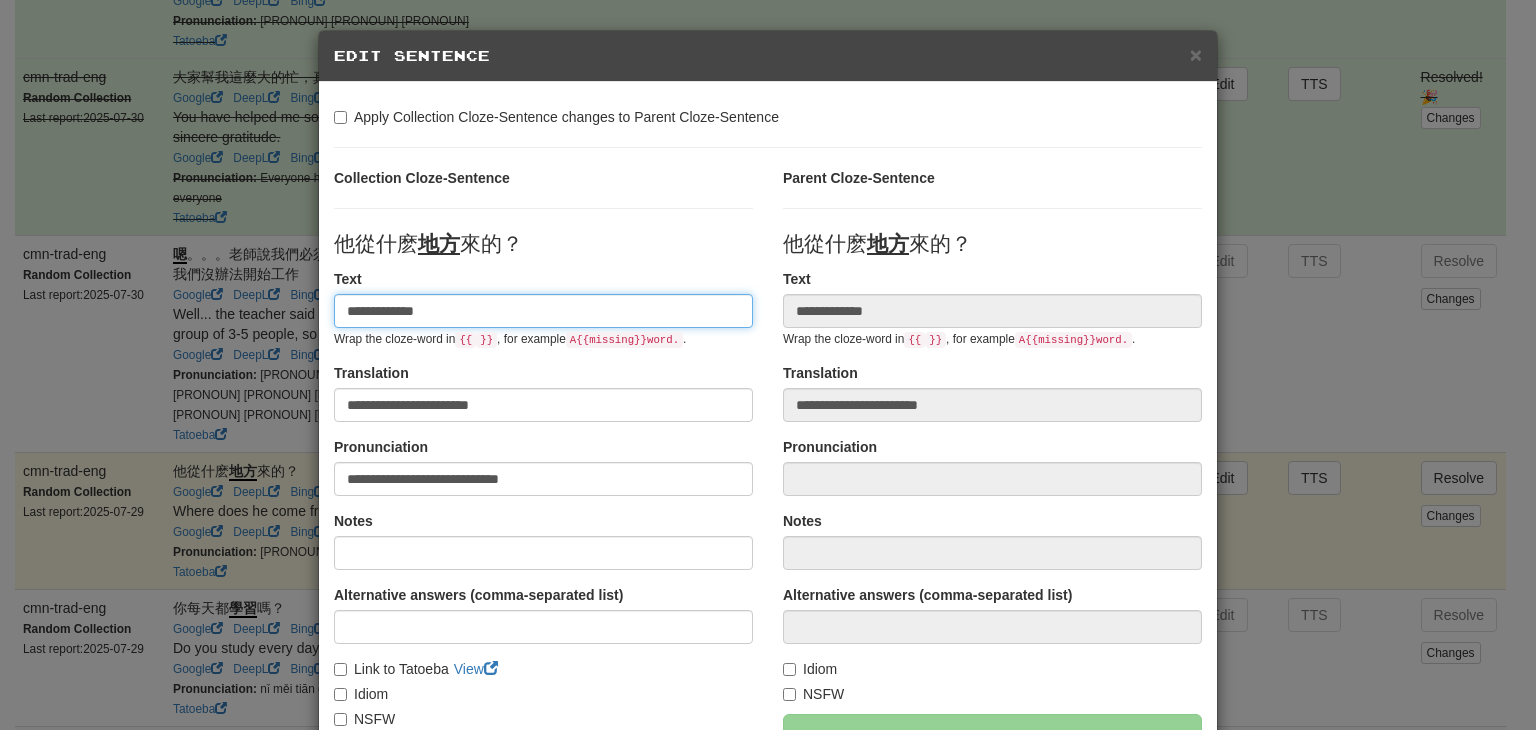 click on "**********" at bounding box center [543, 311] 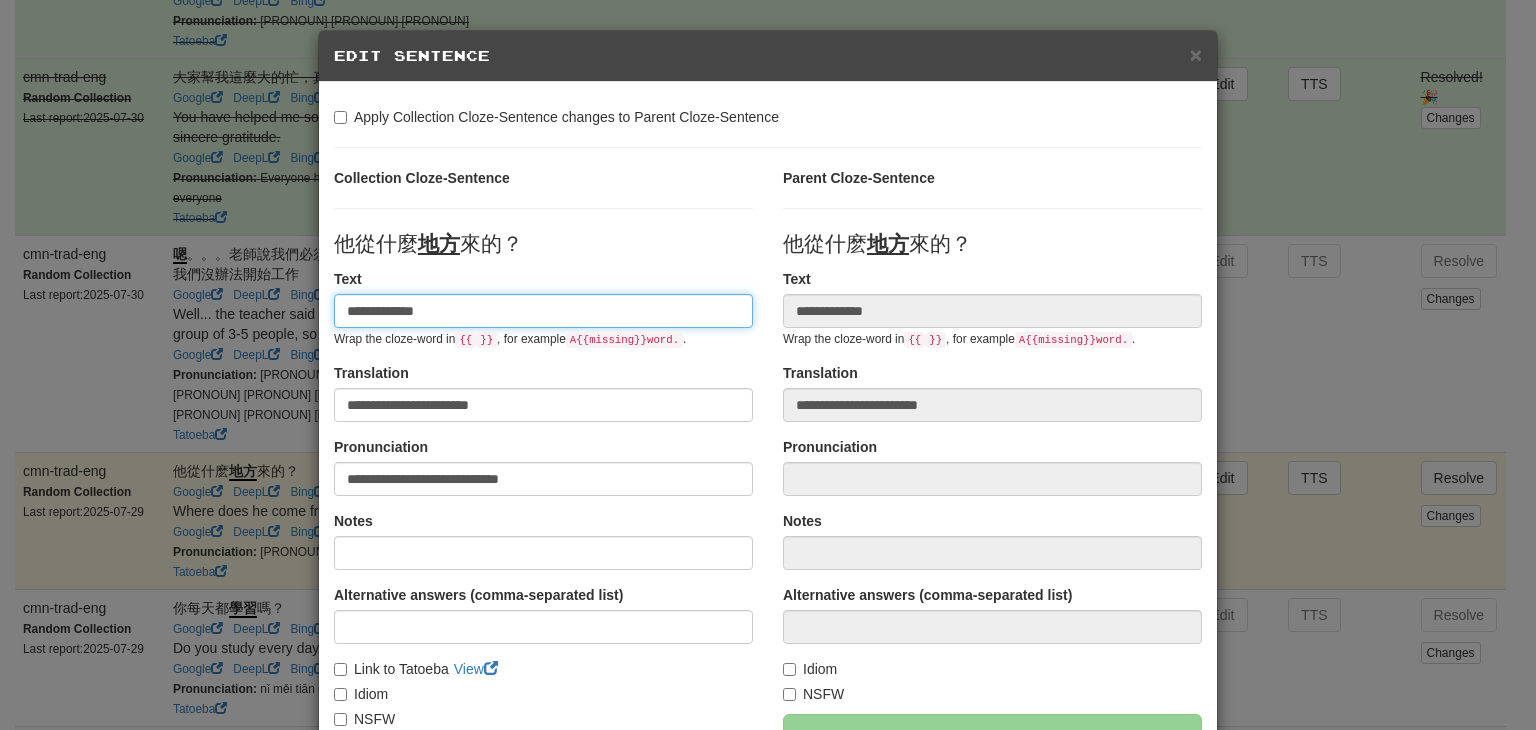 type on "**********" 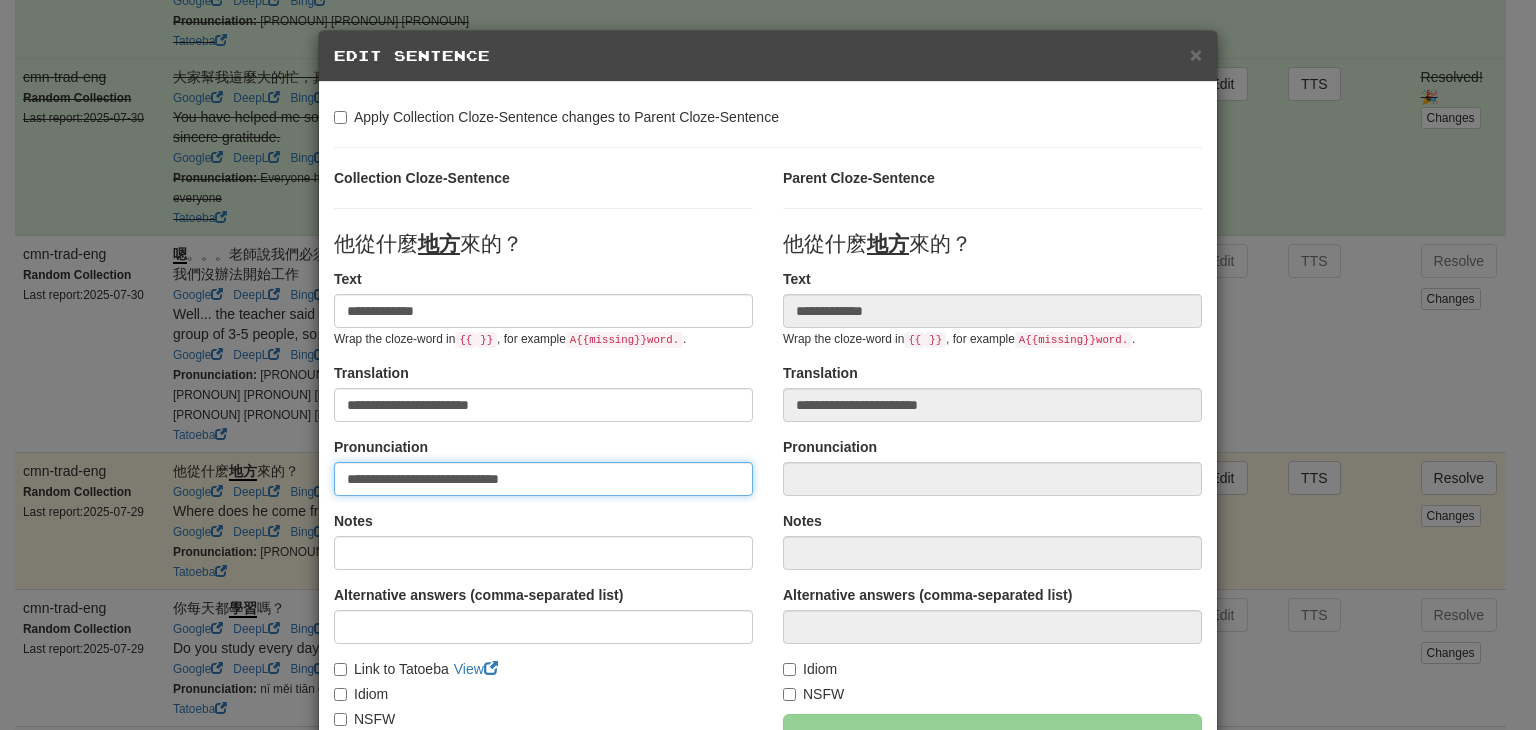 click on "**********" at bounding box center (543, 479) 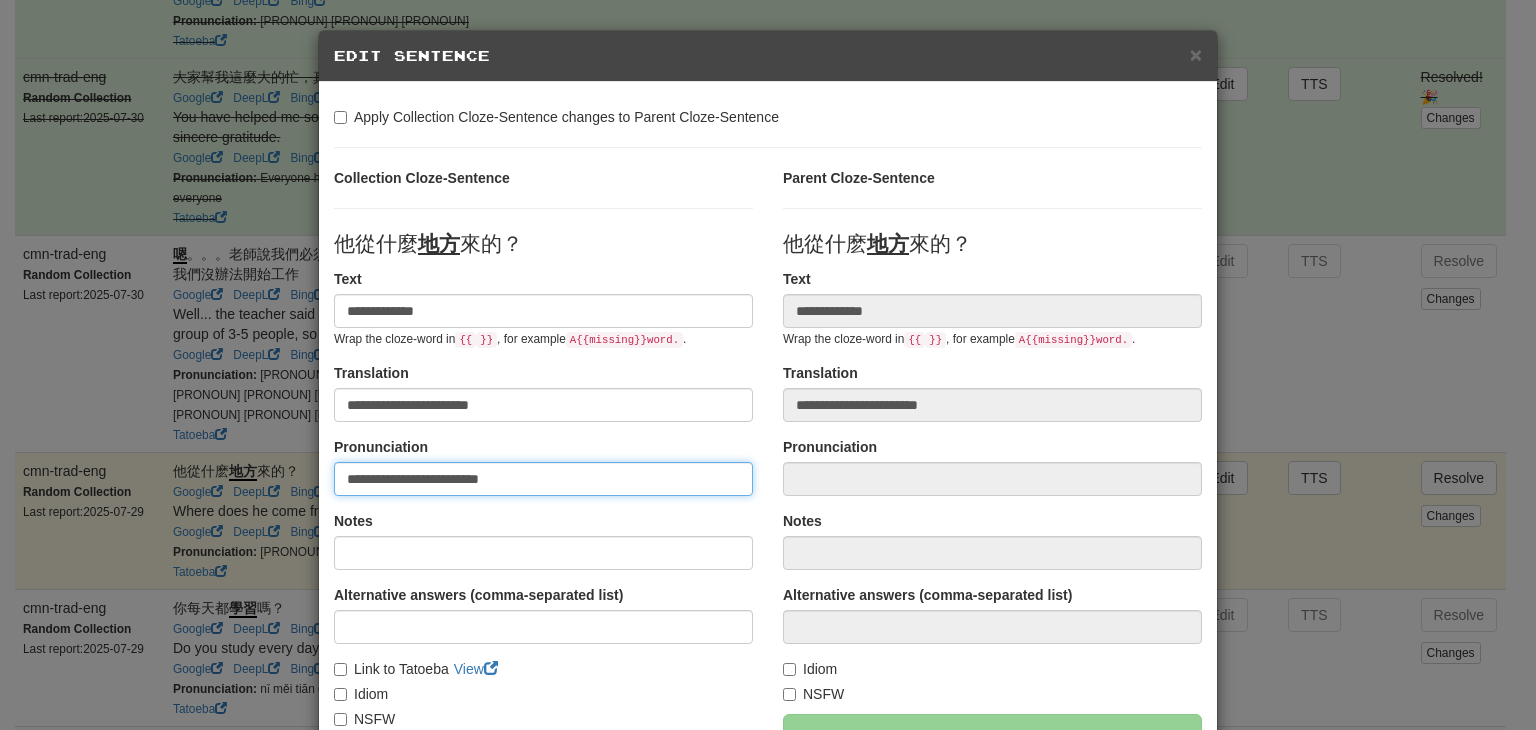 paste on "***" 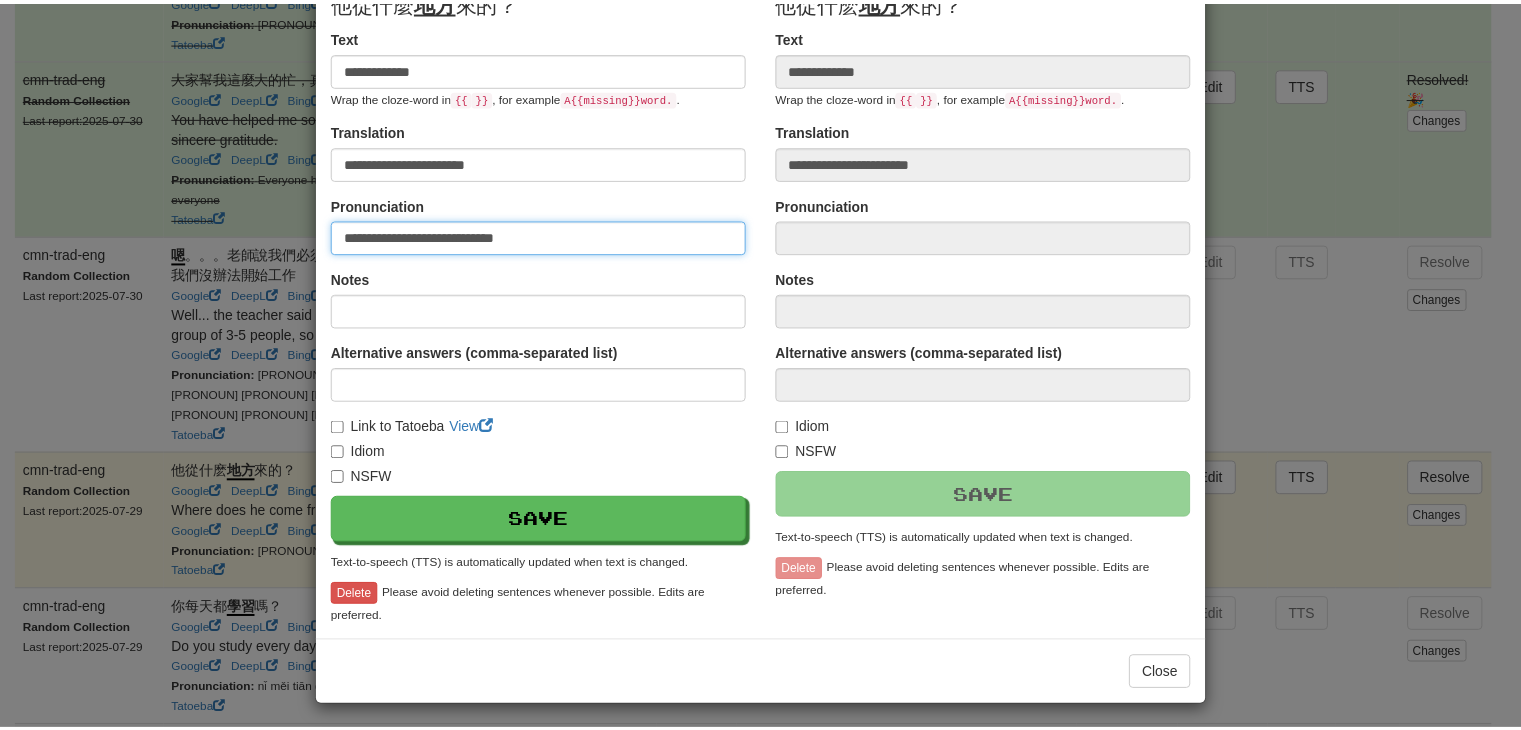 scroll, scrollTop: 246, scrollLeft: 0, axis: vertical 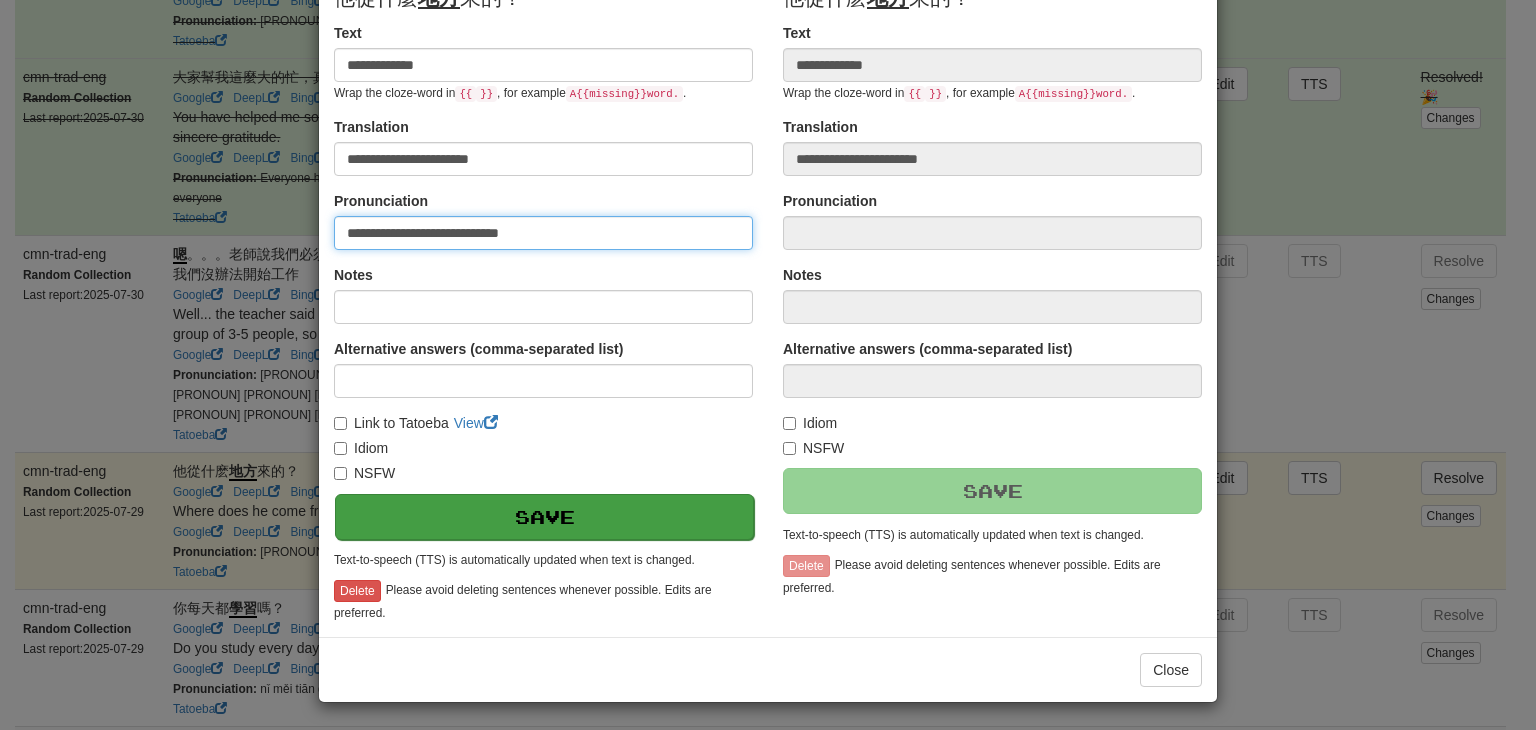 type on "**********" 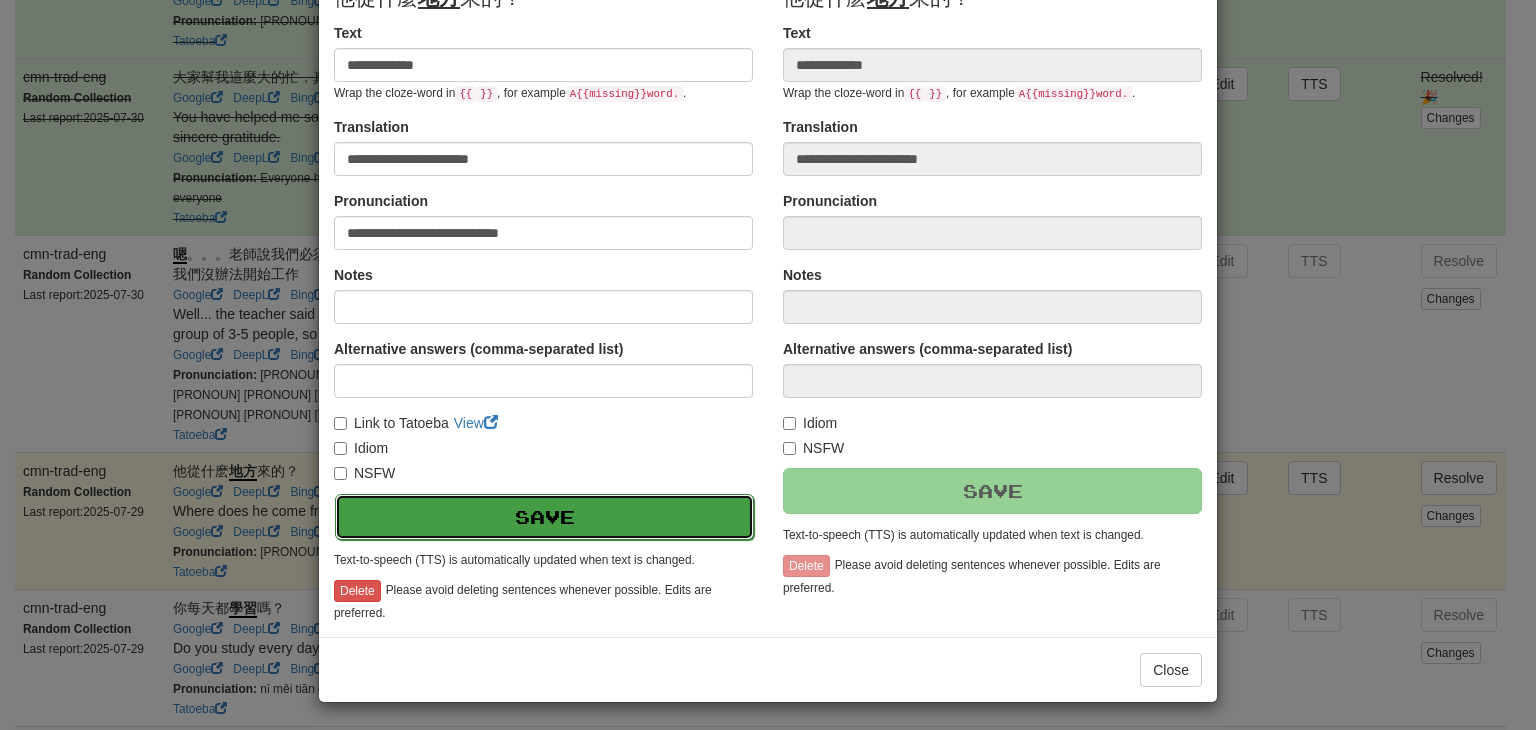 click on "Save" at bounding box center [544, 517] 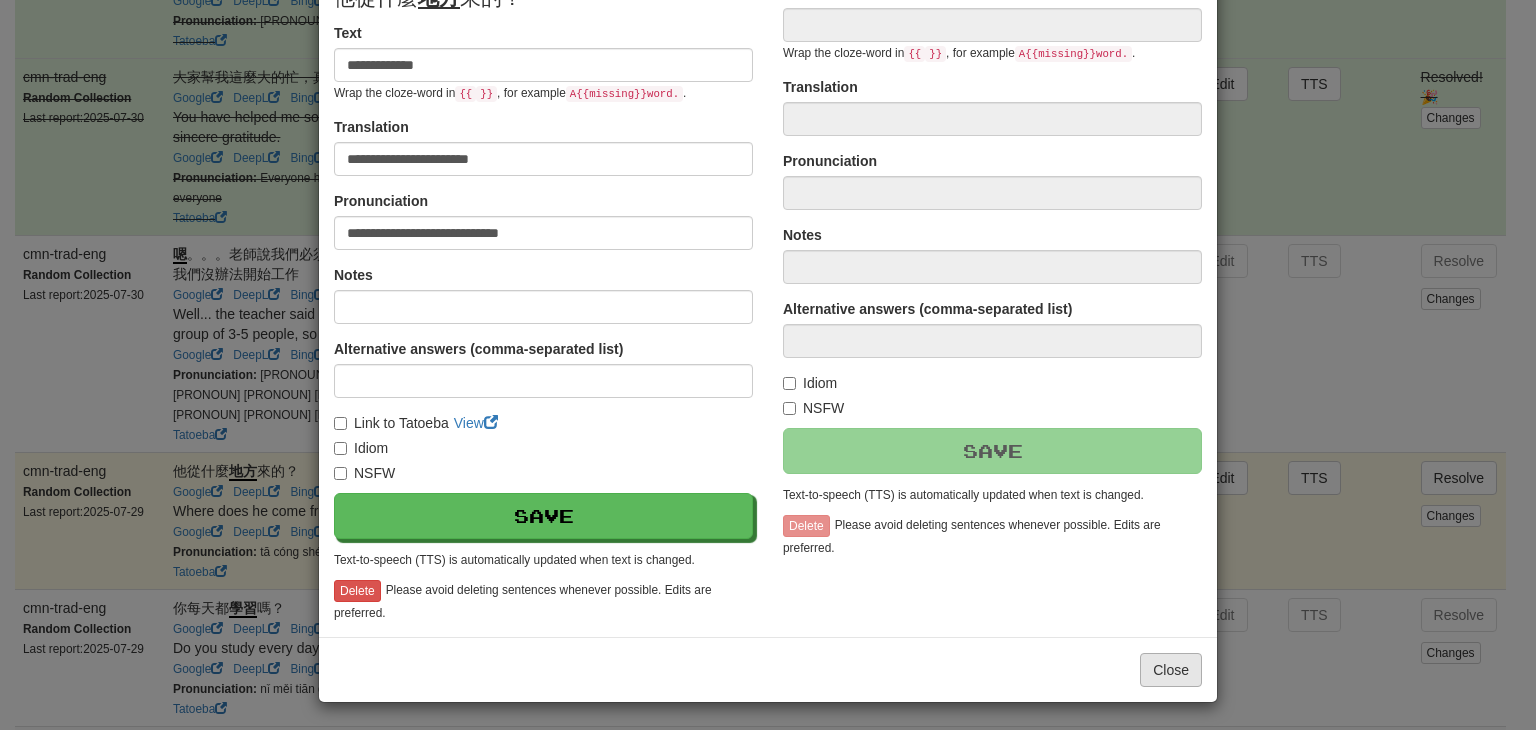 type on "**********" 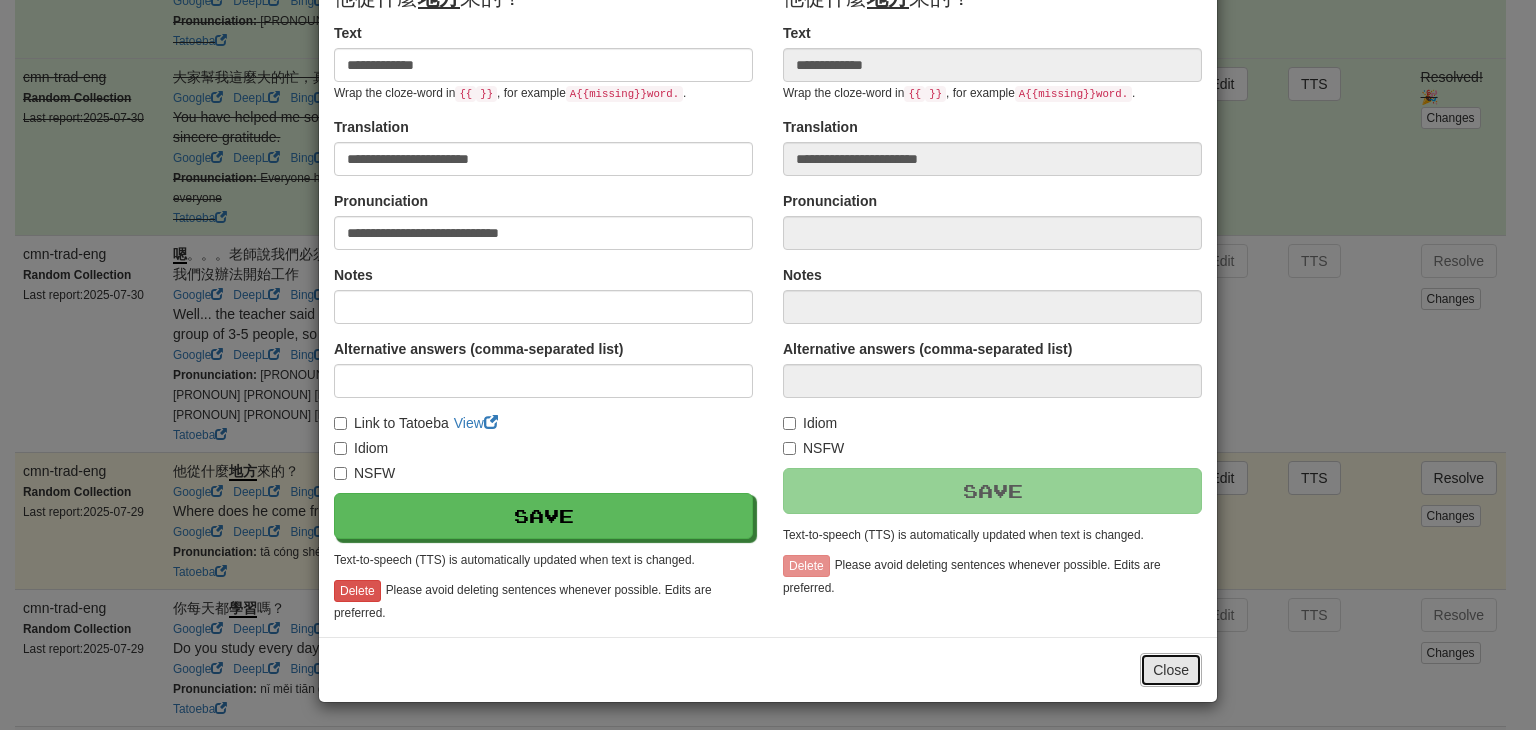 click on "Close" at bounding box center [1171, 670] 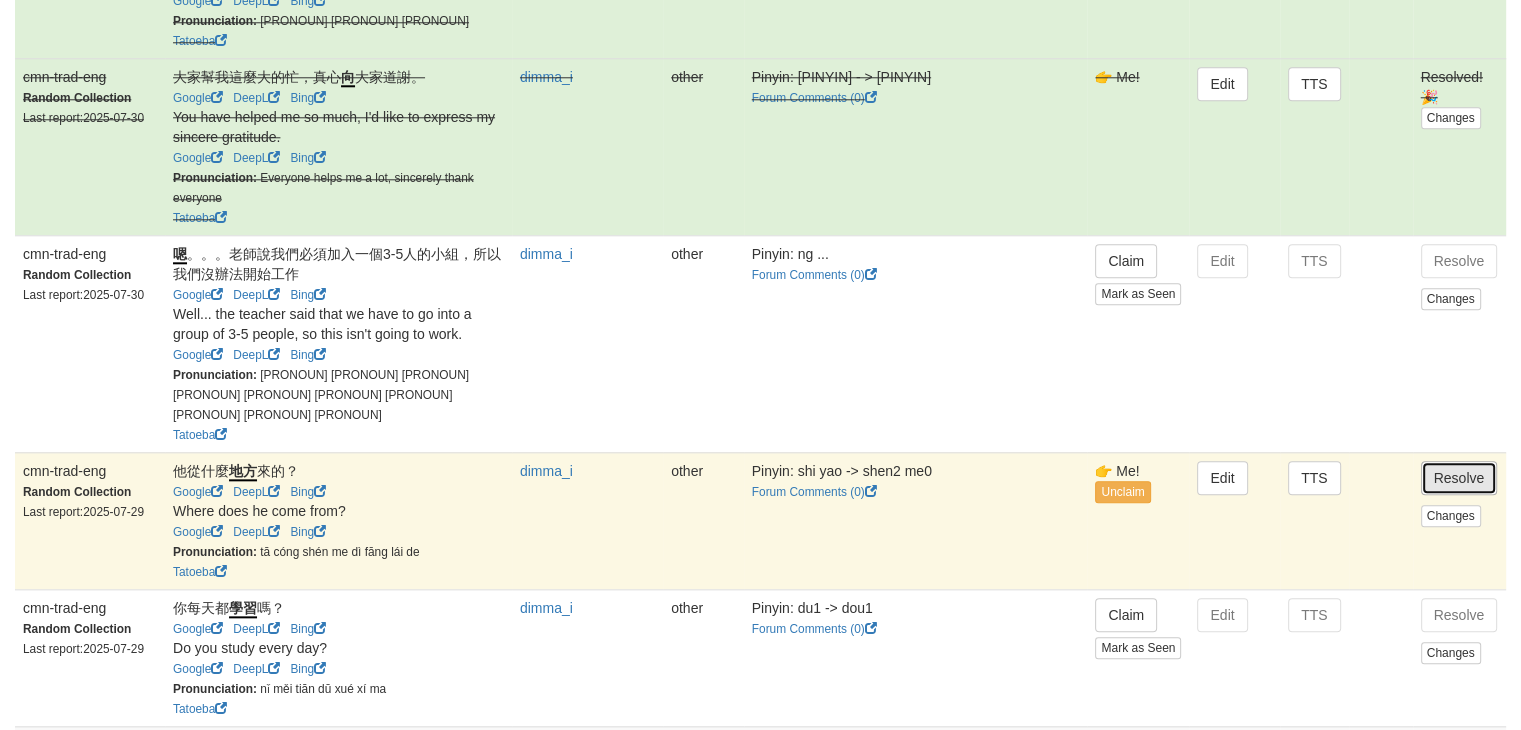 click on "Resolve" at bounding box center [1459, 478] 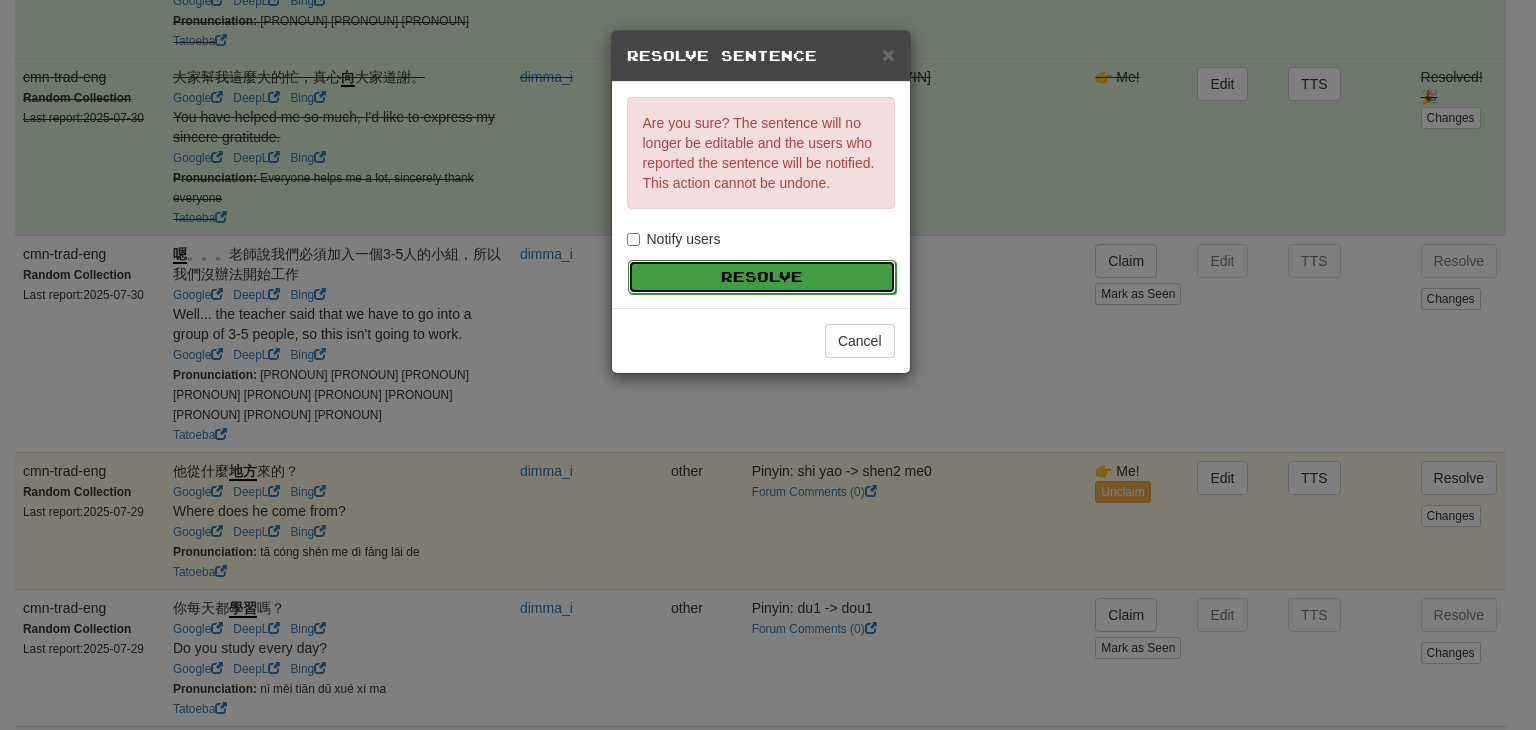 click on "Resolve" at bounding box center (762, 277) 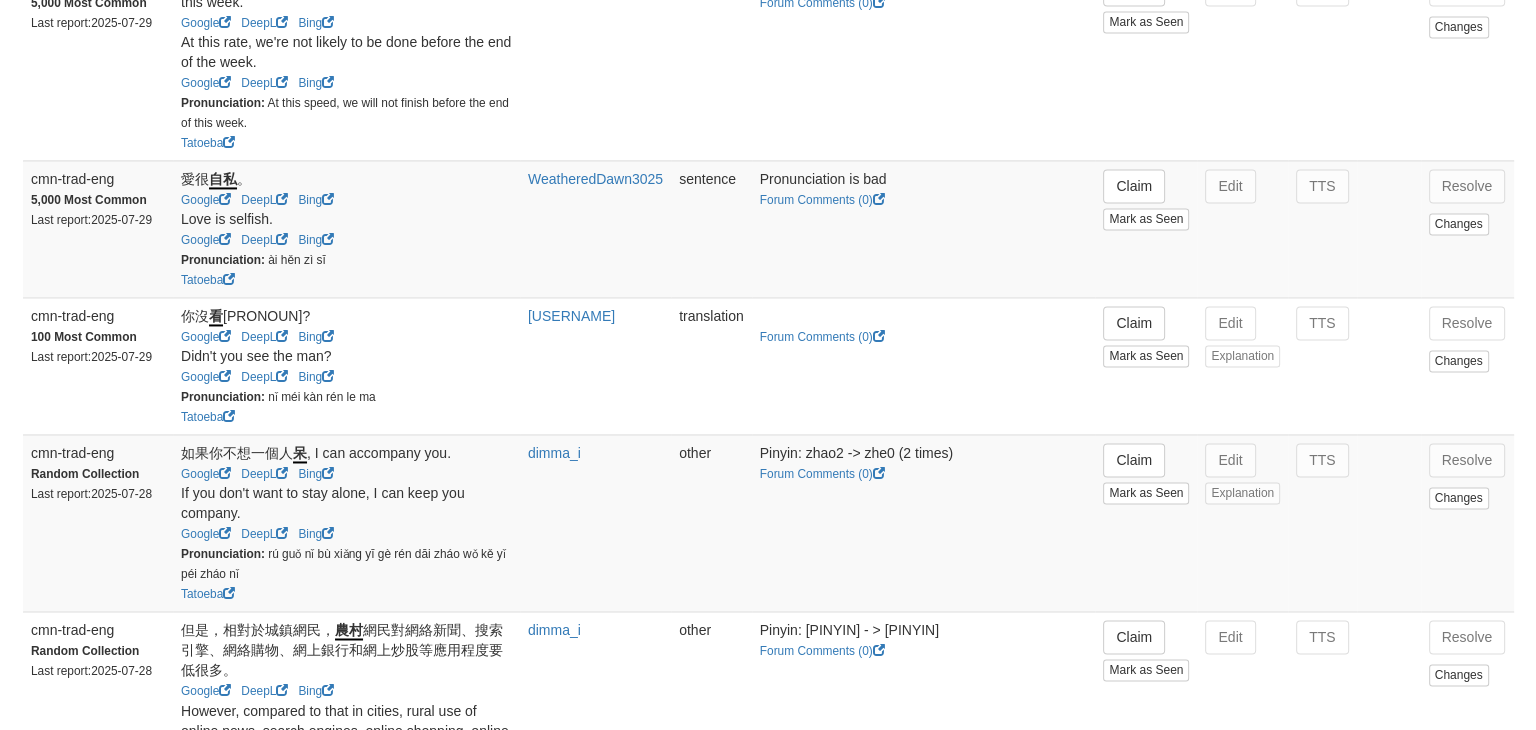 scroll, scrollTop: 3096, scrollLeft: 0, axis: vertical 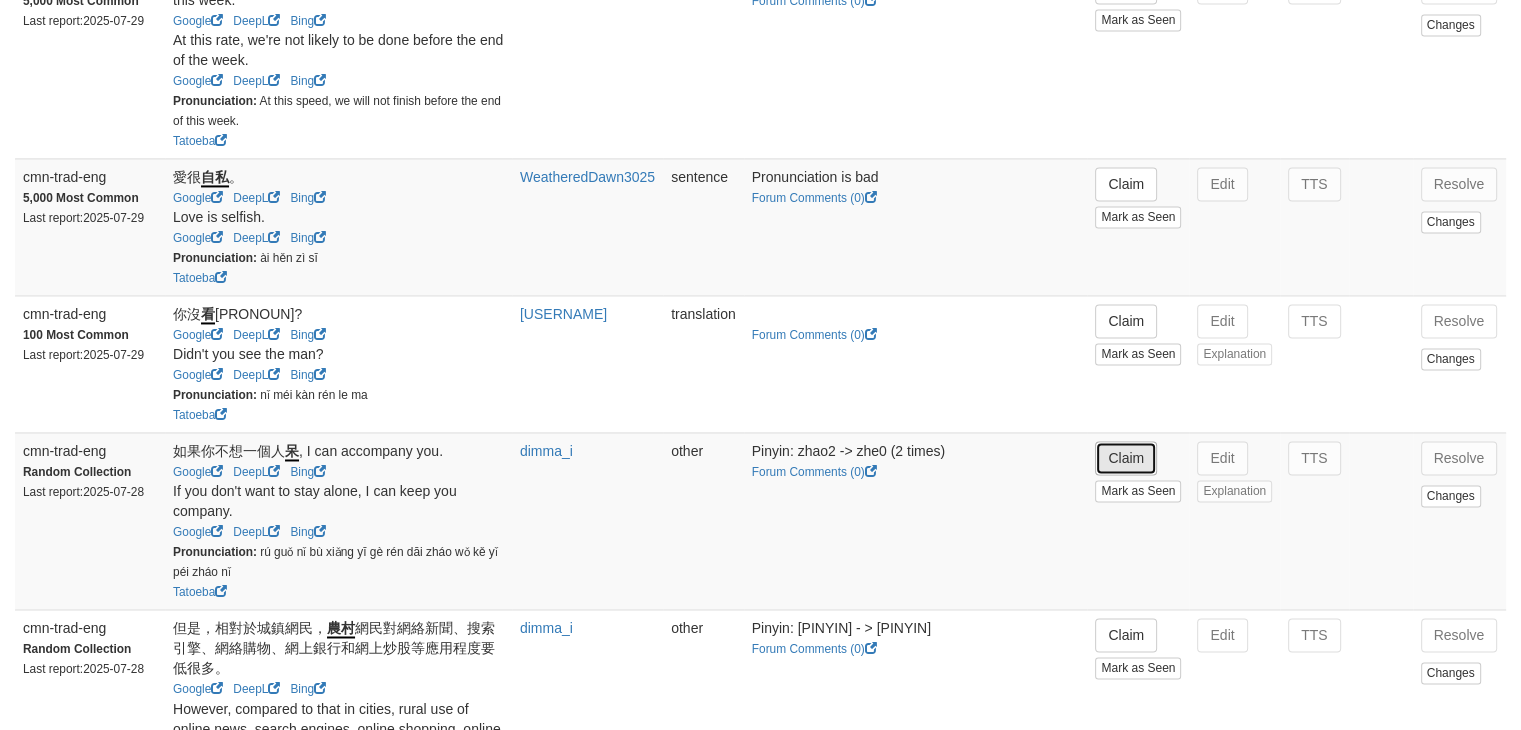 click on "Claim" at bounding box center (1126, 458) 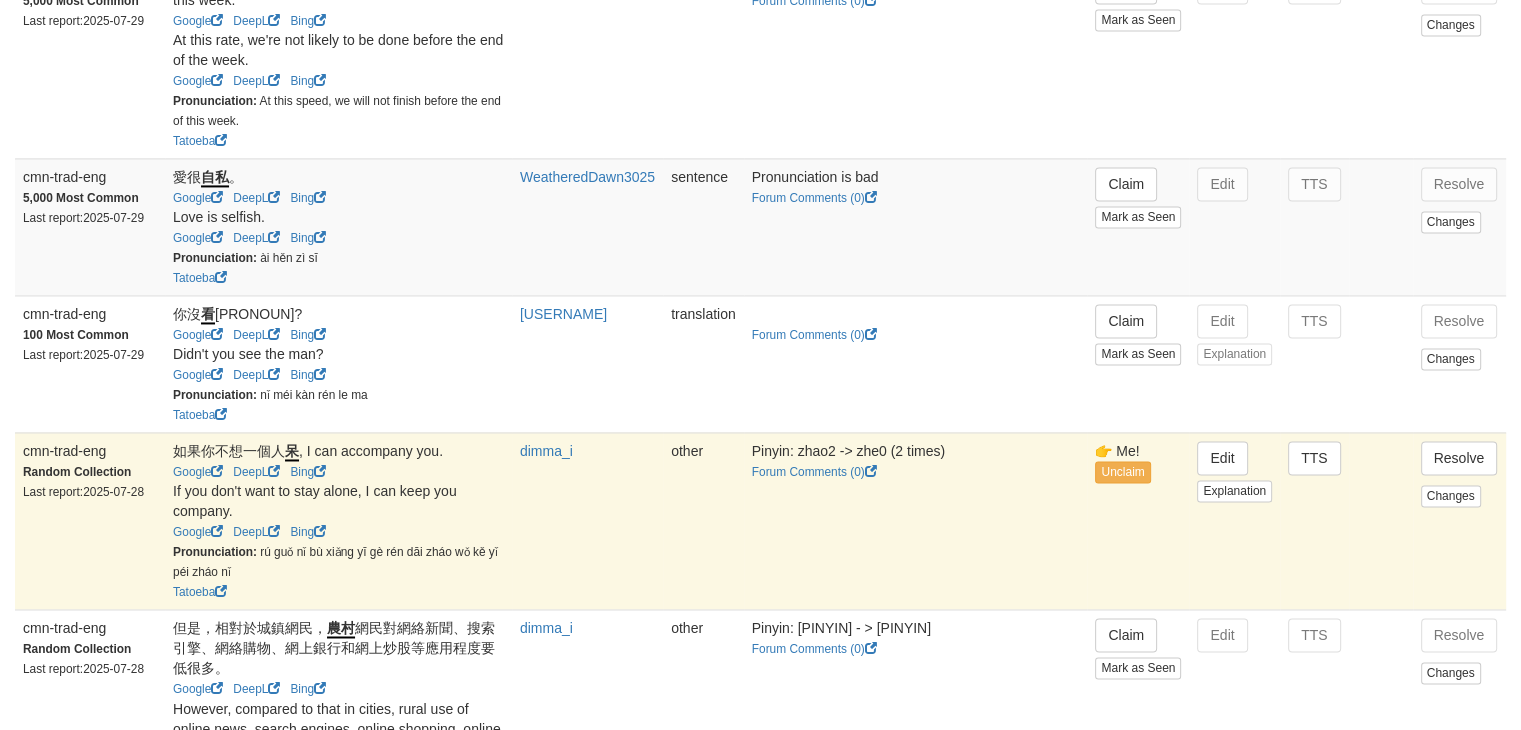 click on "Edit Explanation" at bounding box center [1234, 520] 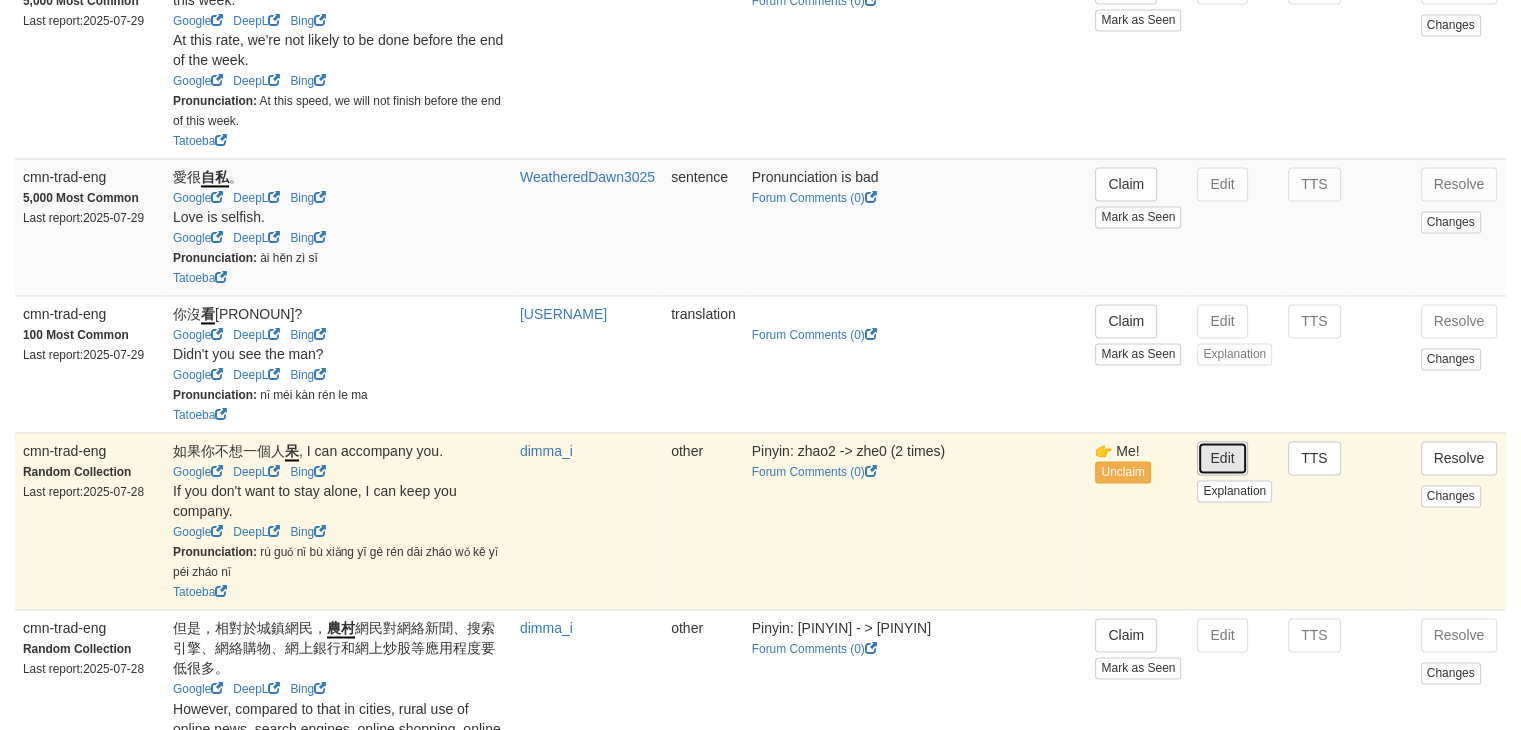 click on "Edit" at bounding box center (1222, 458) 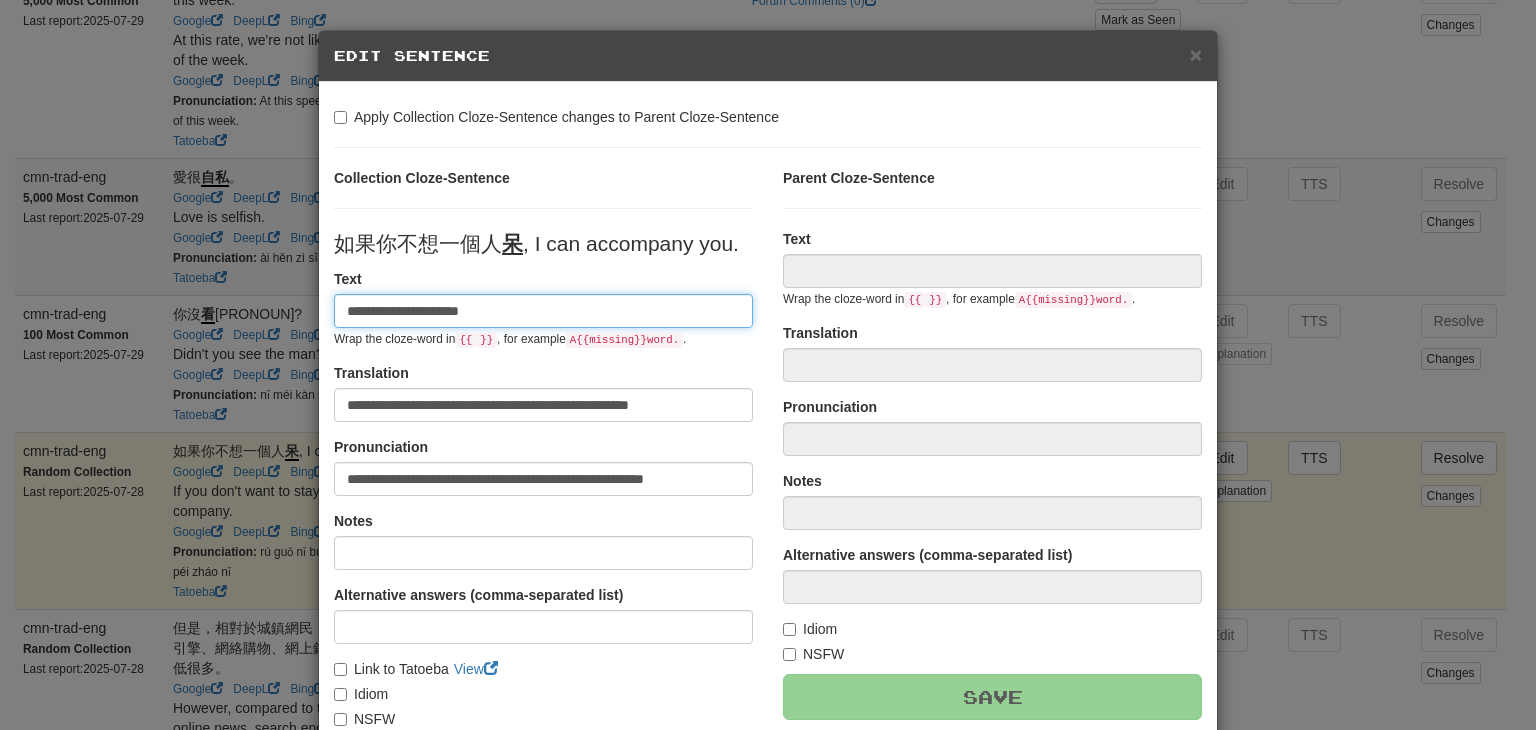type on "**********" 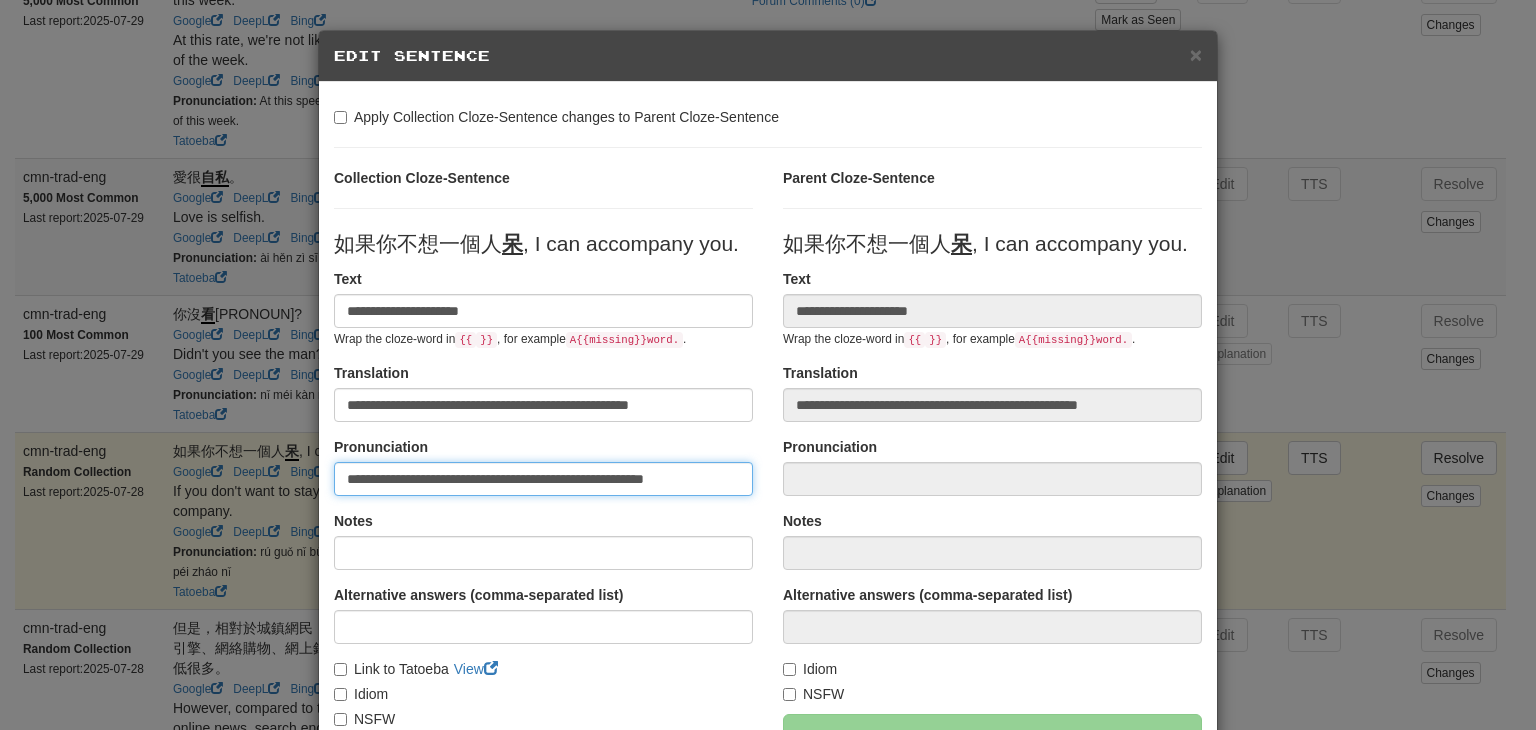 click on "**********" at bounding box center (543, 479) 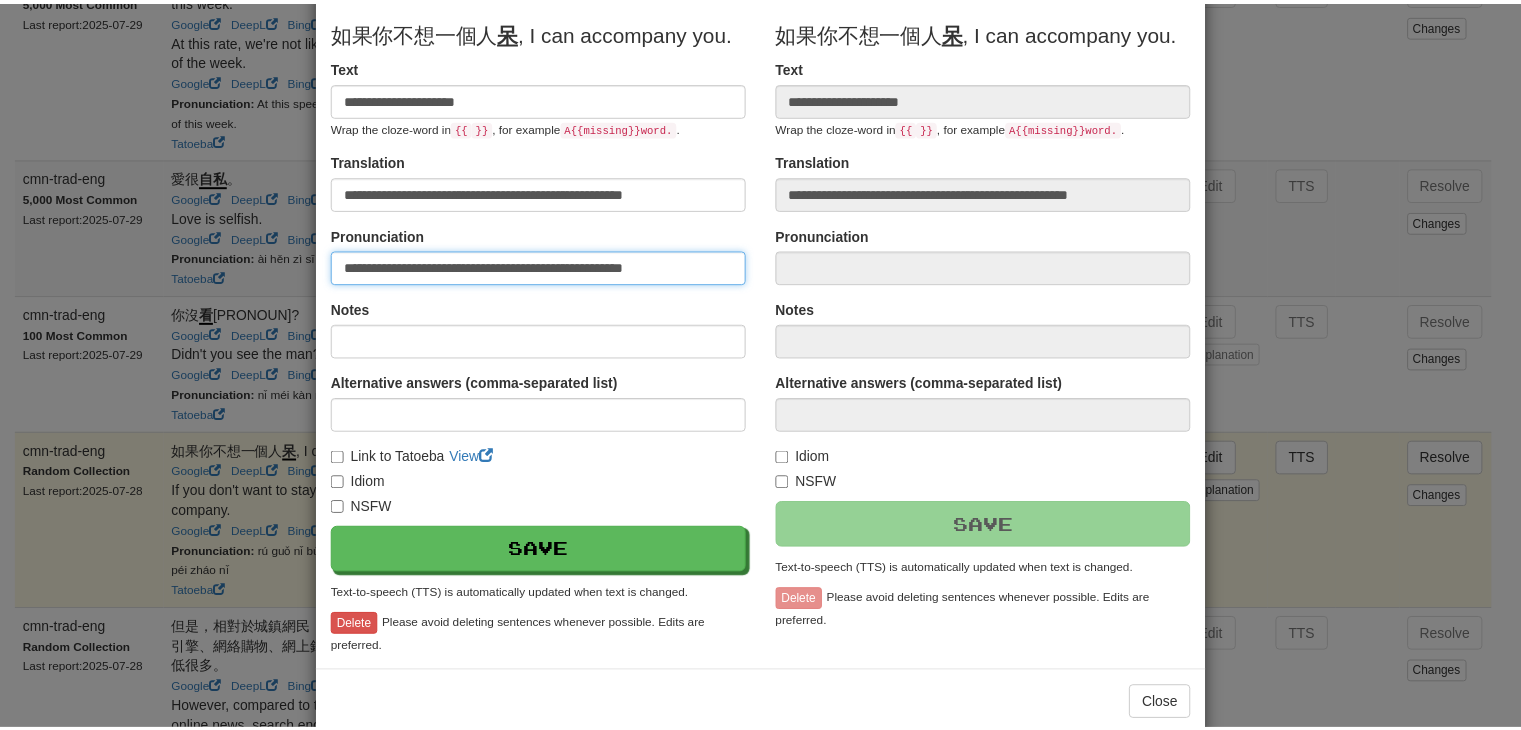 scroll, scrollTop: 218, scrollLeft: 0, axis: vertical 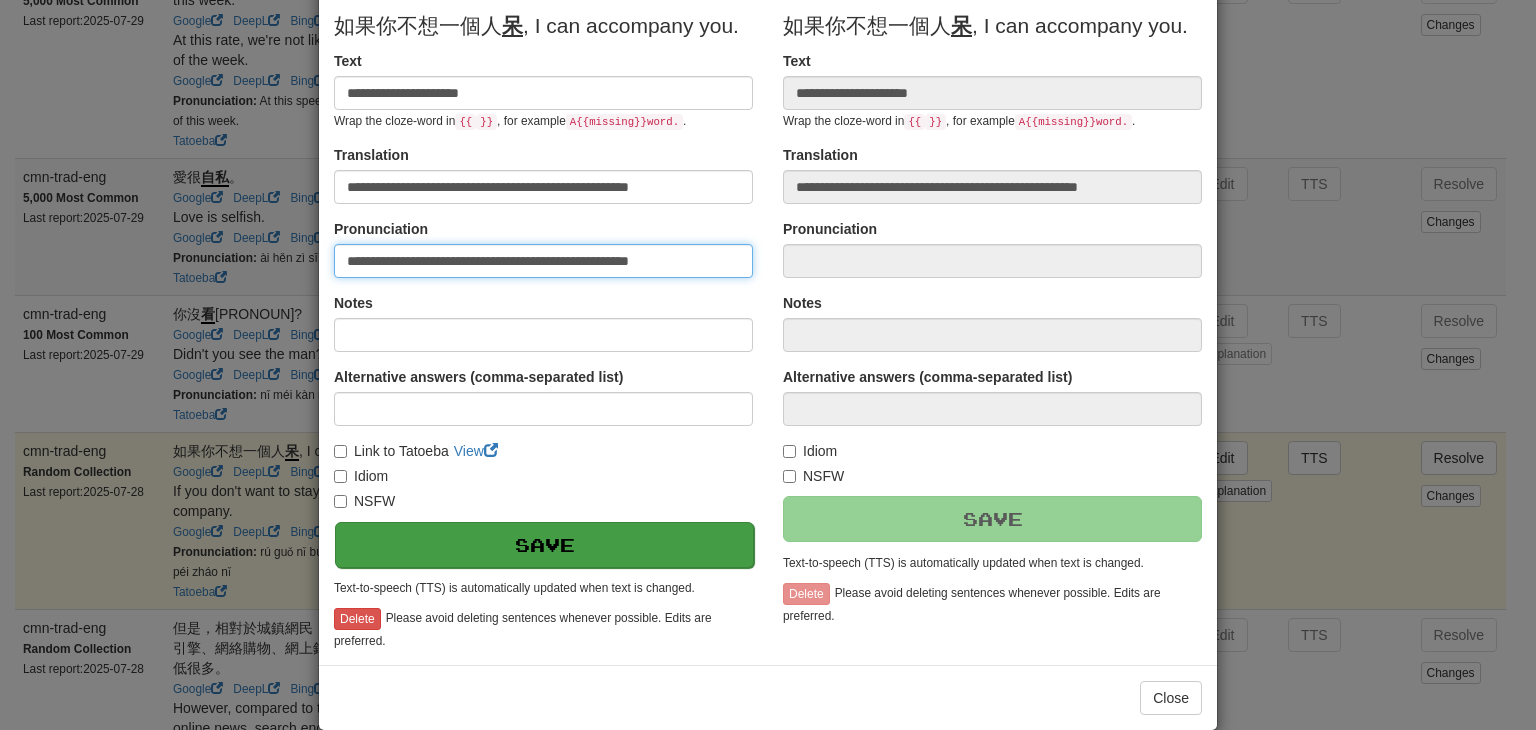 type on "**********" 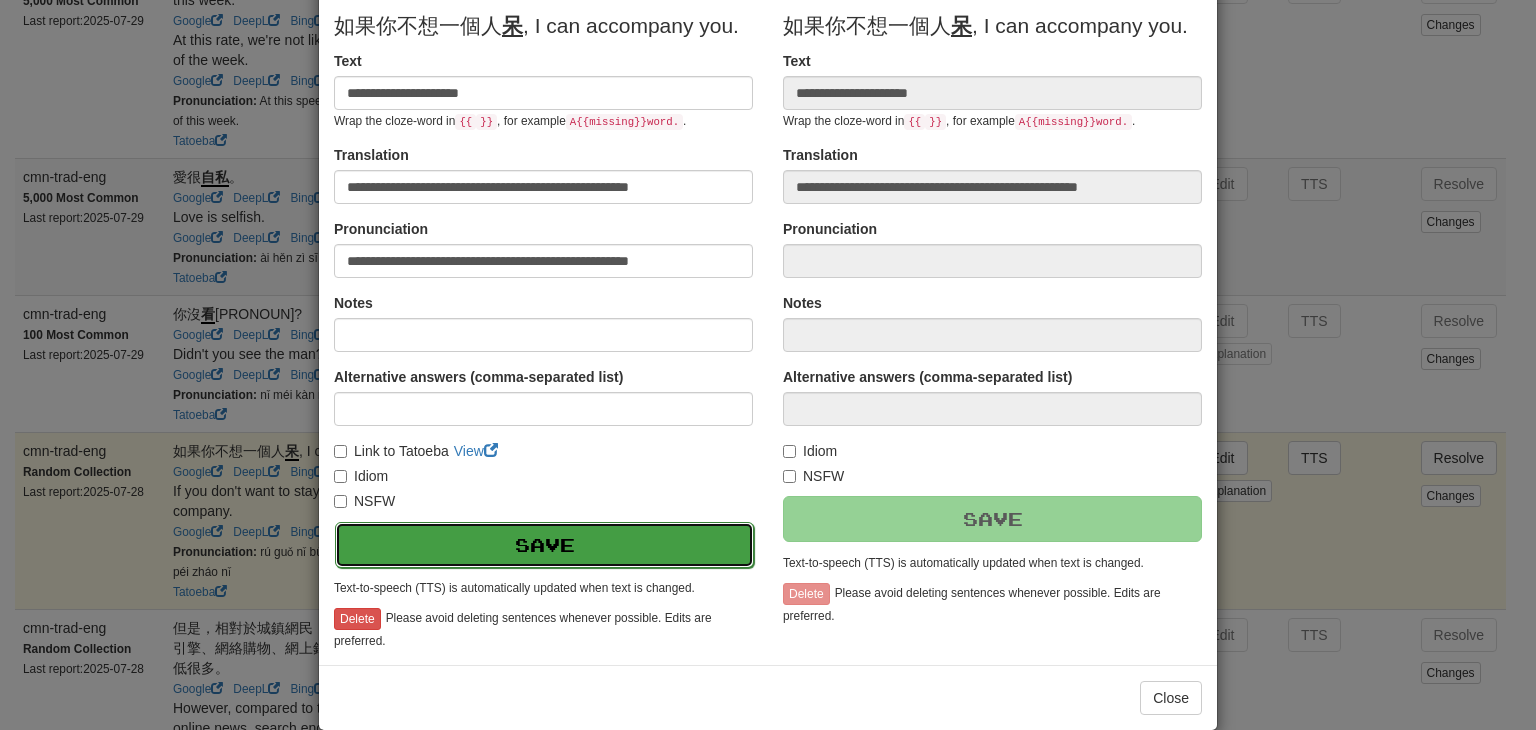 click on "Save" at bounding box center [544, 545] 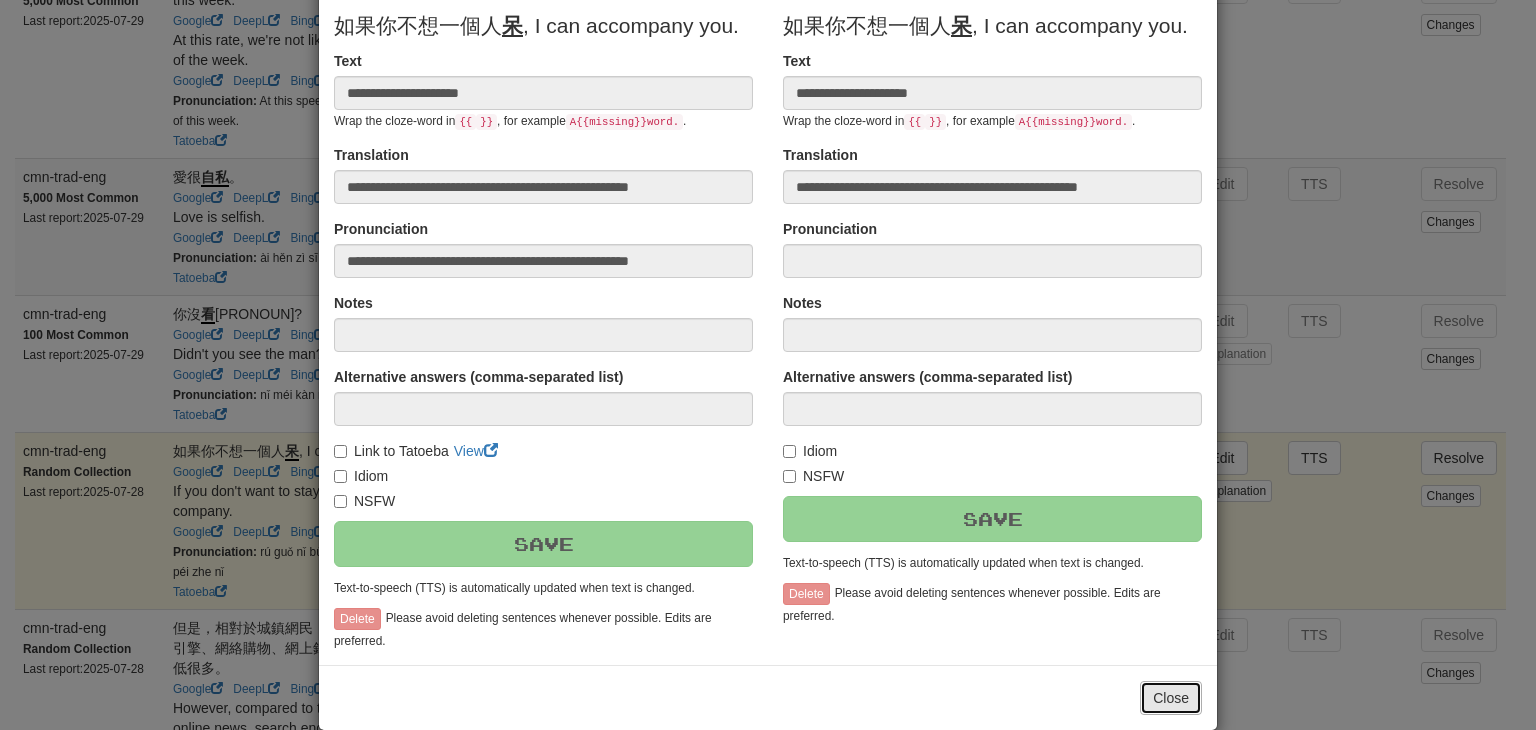click on "Close" at bounding box center [1171, 698] 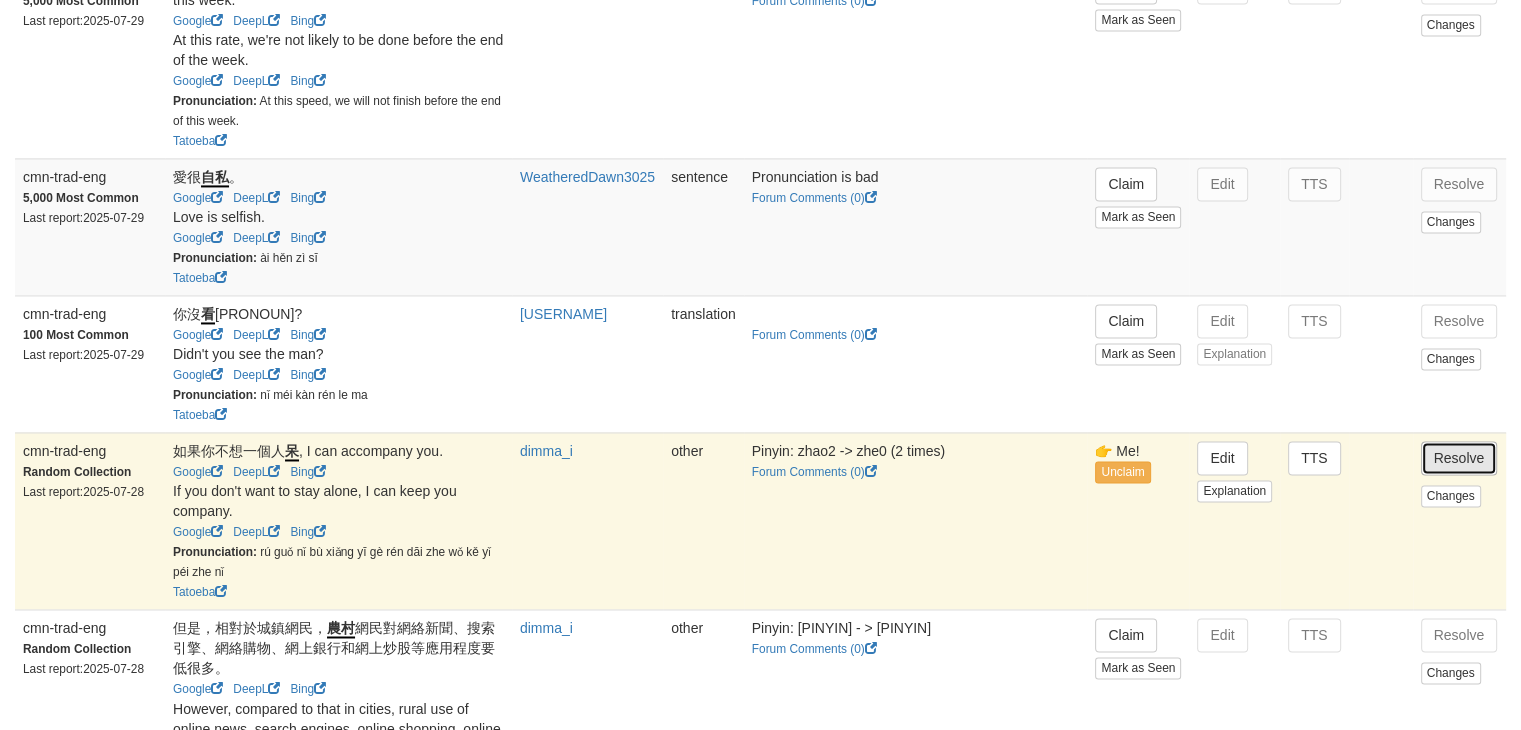click on "Resolve" at bounding box center (1459, 458) 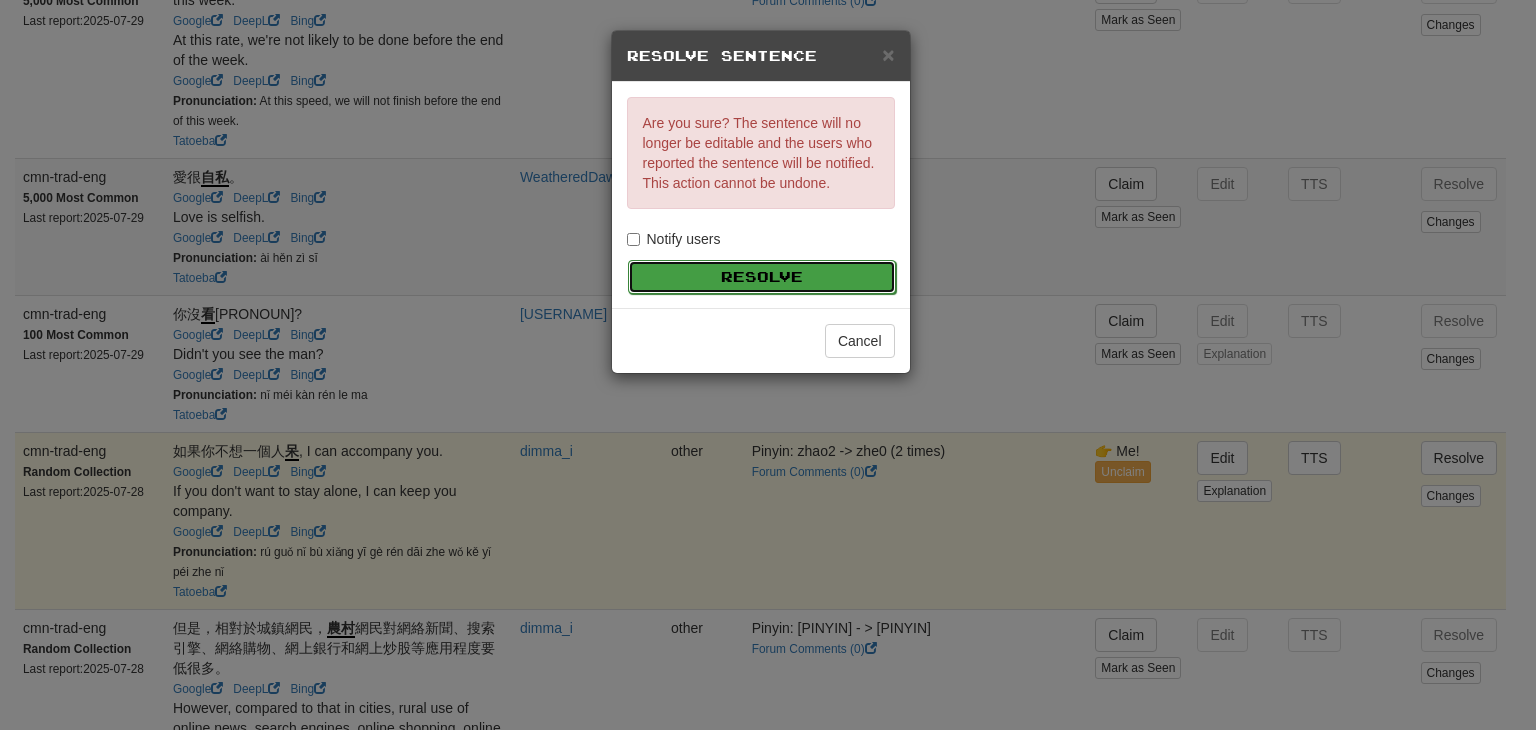 click on "Resolve" at bounding box center (762, 277) 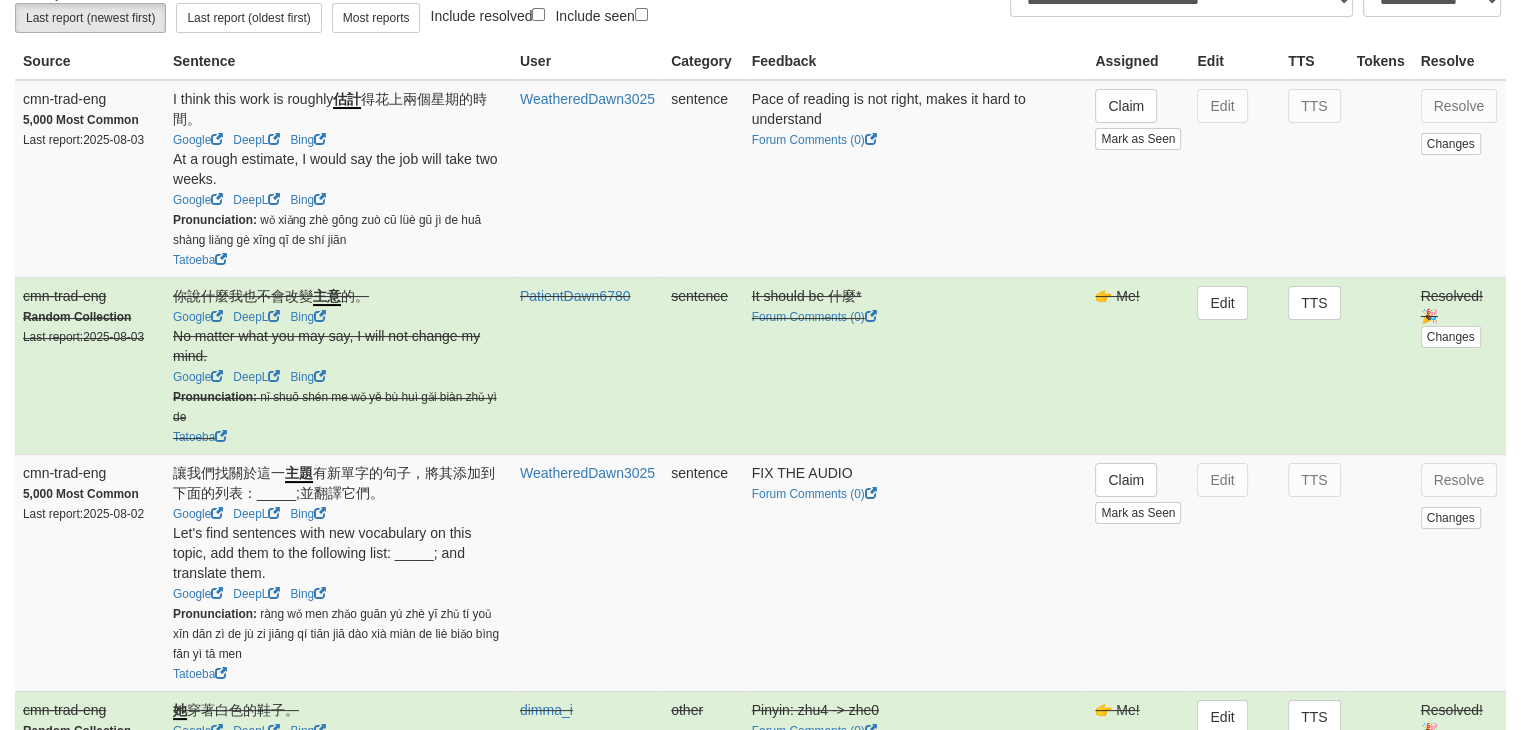 scroll, scrollTop: 0, scrollLeft: 0, axis: both 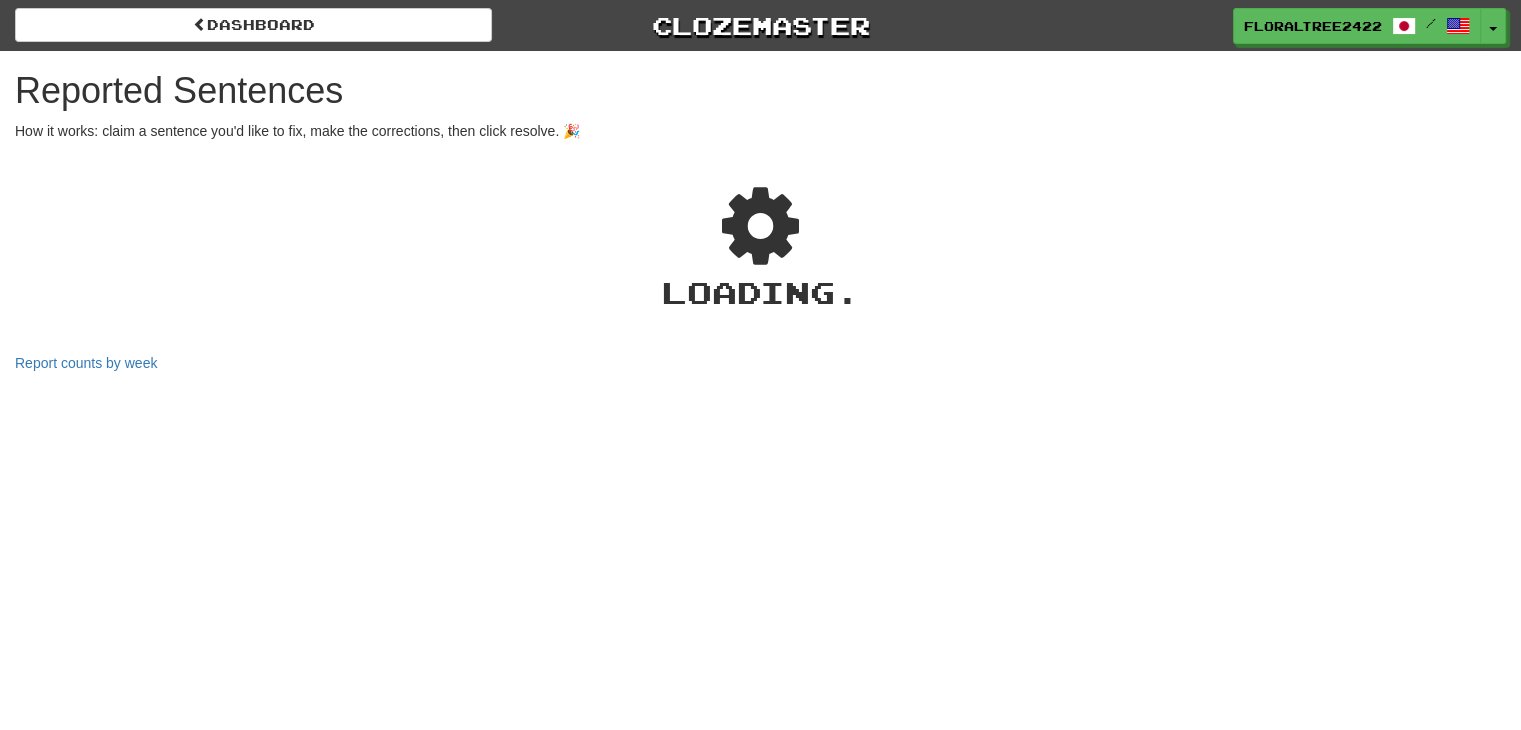 select on "**" 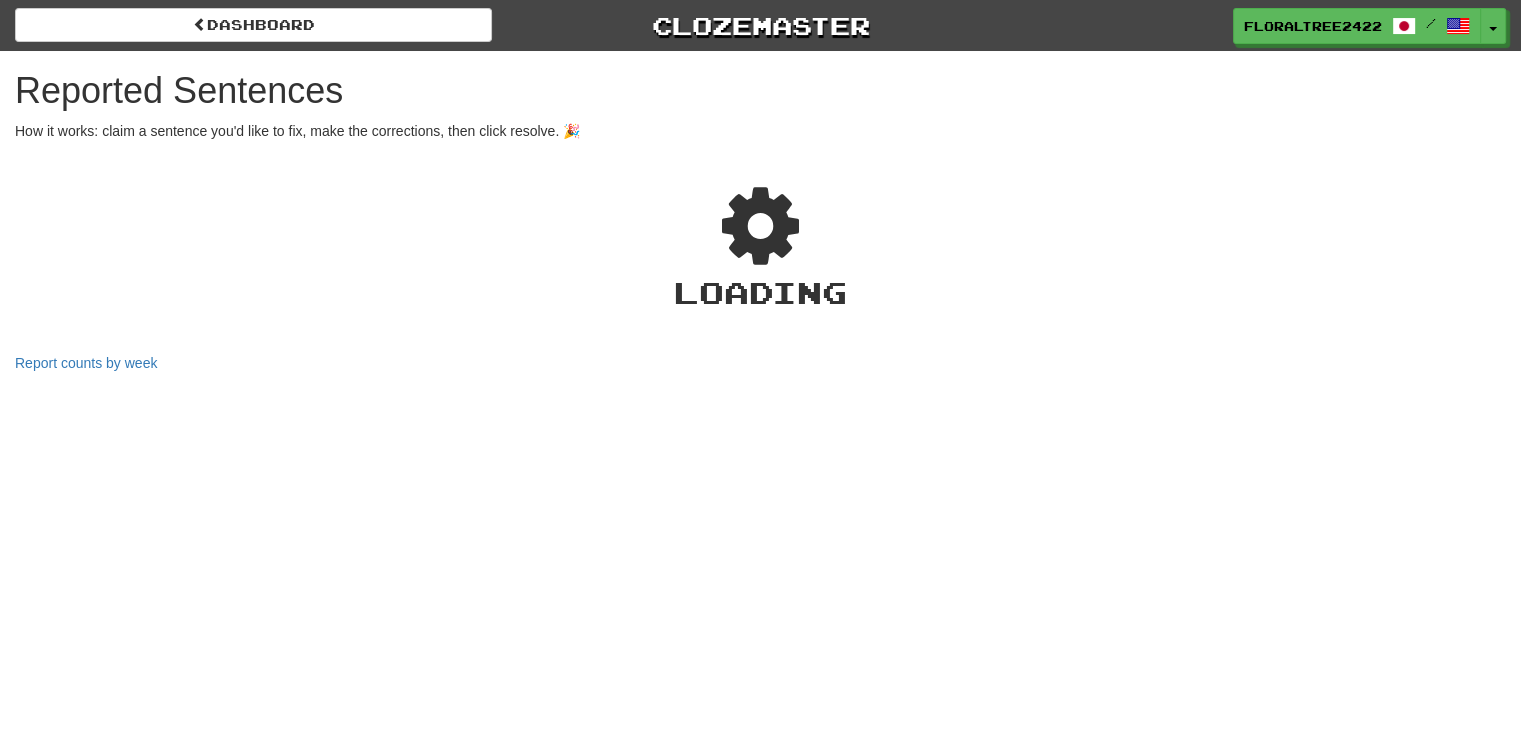 select on "**" 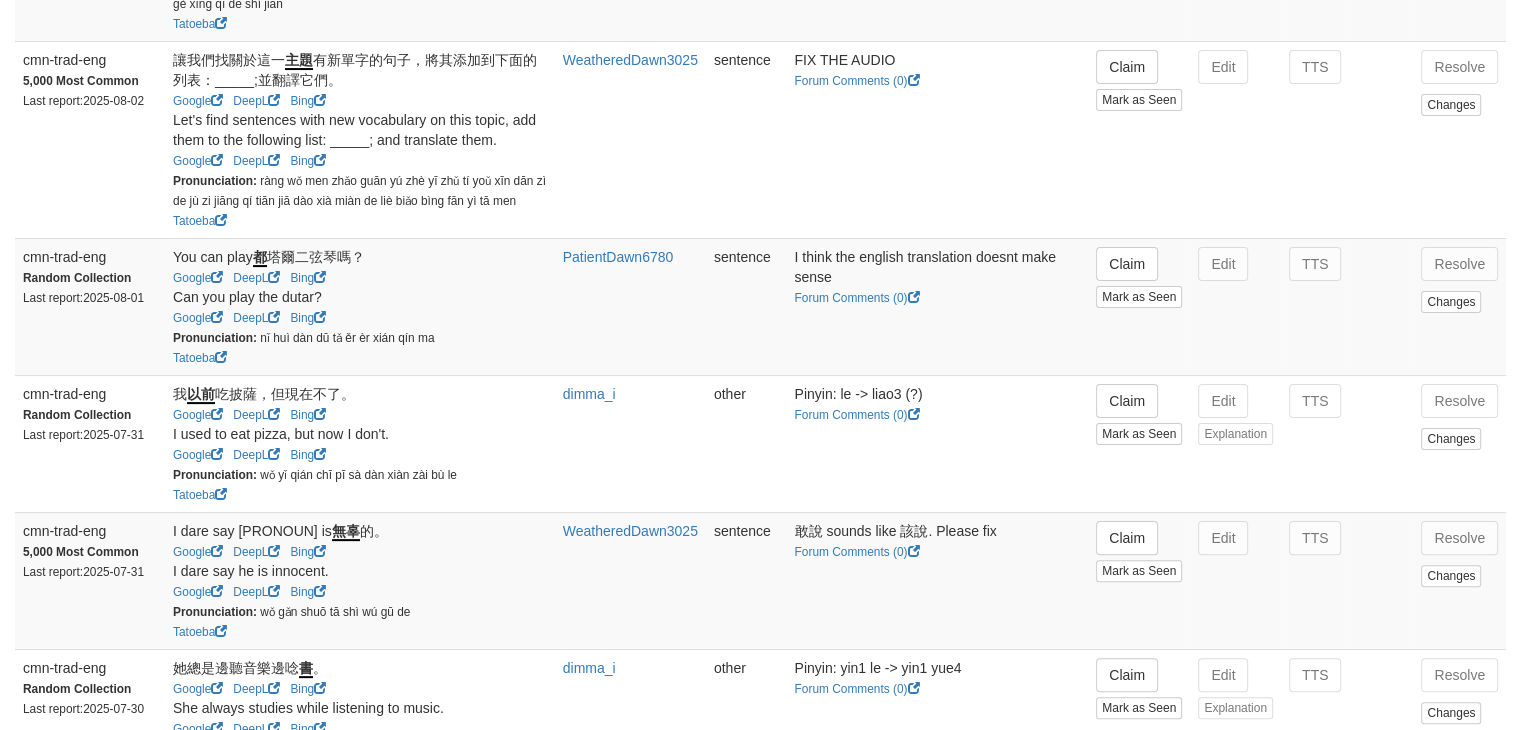 scroll, scrollTop: 404, scrollLeft: 0, axis: vertical 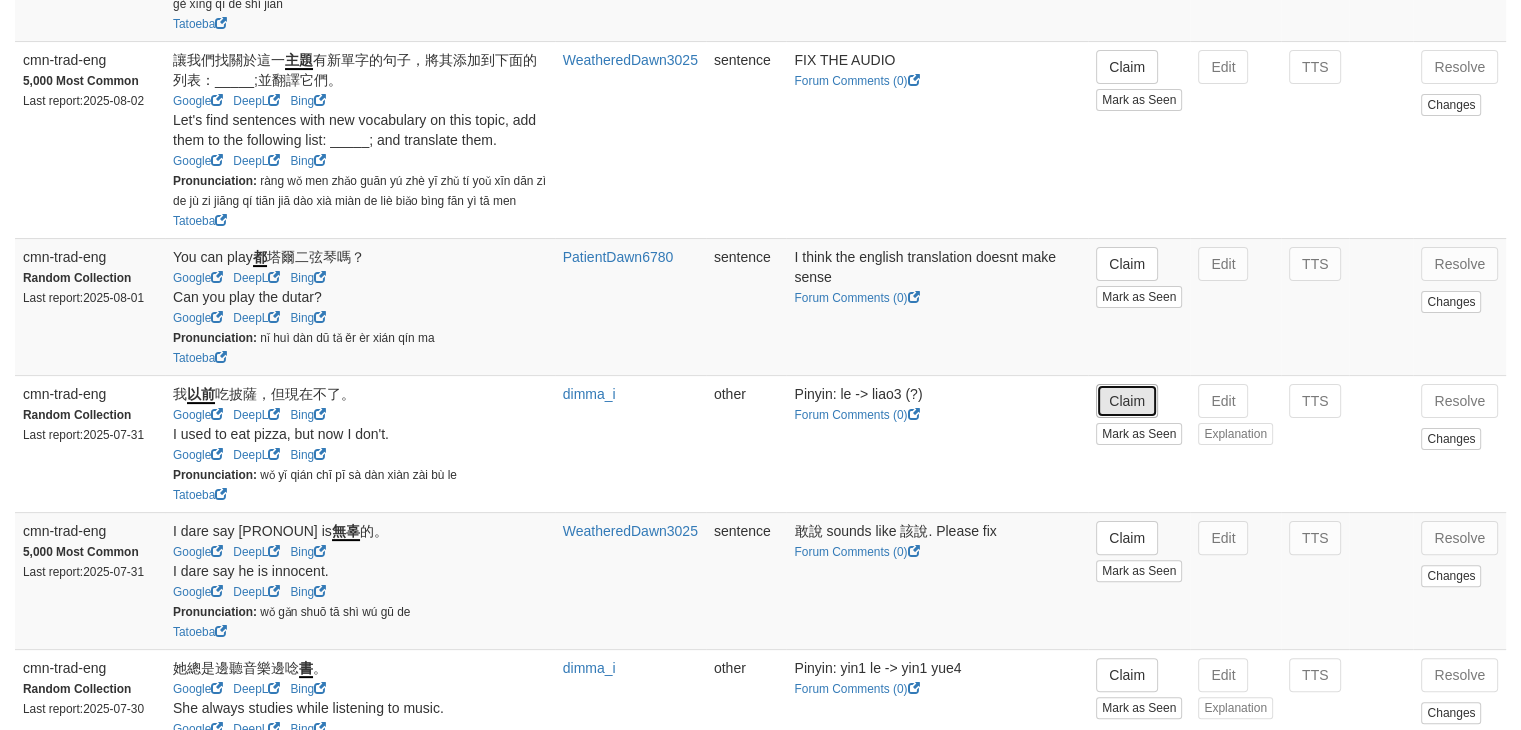 click on "Claim" at bounding box center (1127, 401) 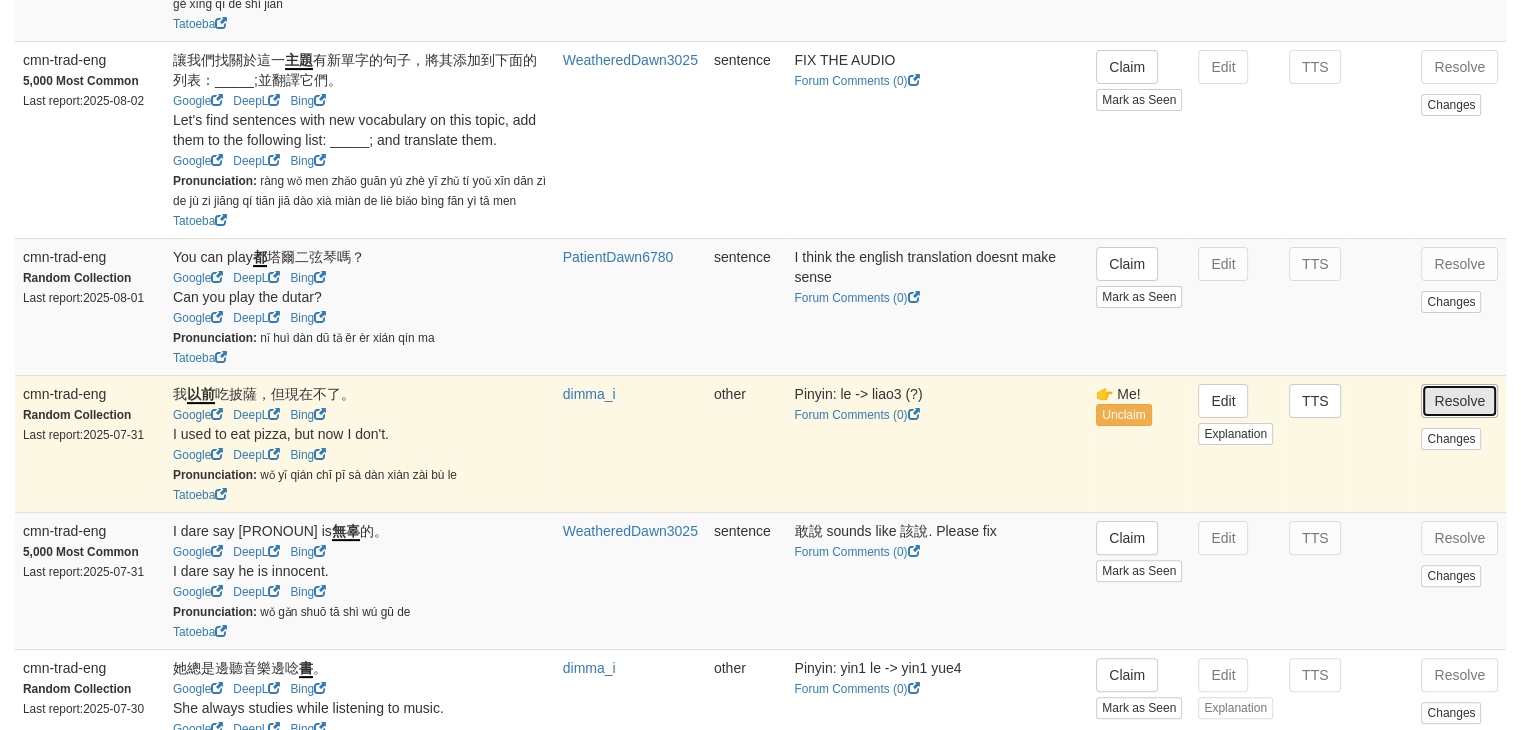 click on "Resolve" at bounding box center (1459, 401) 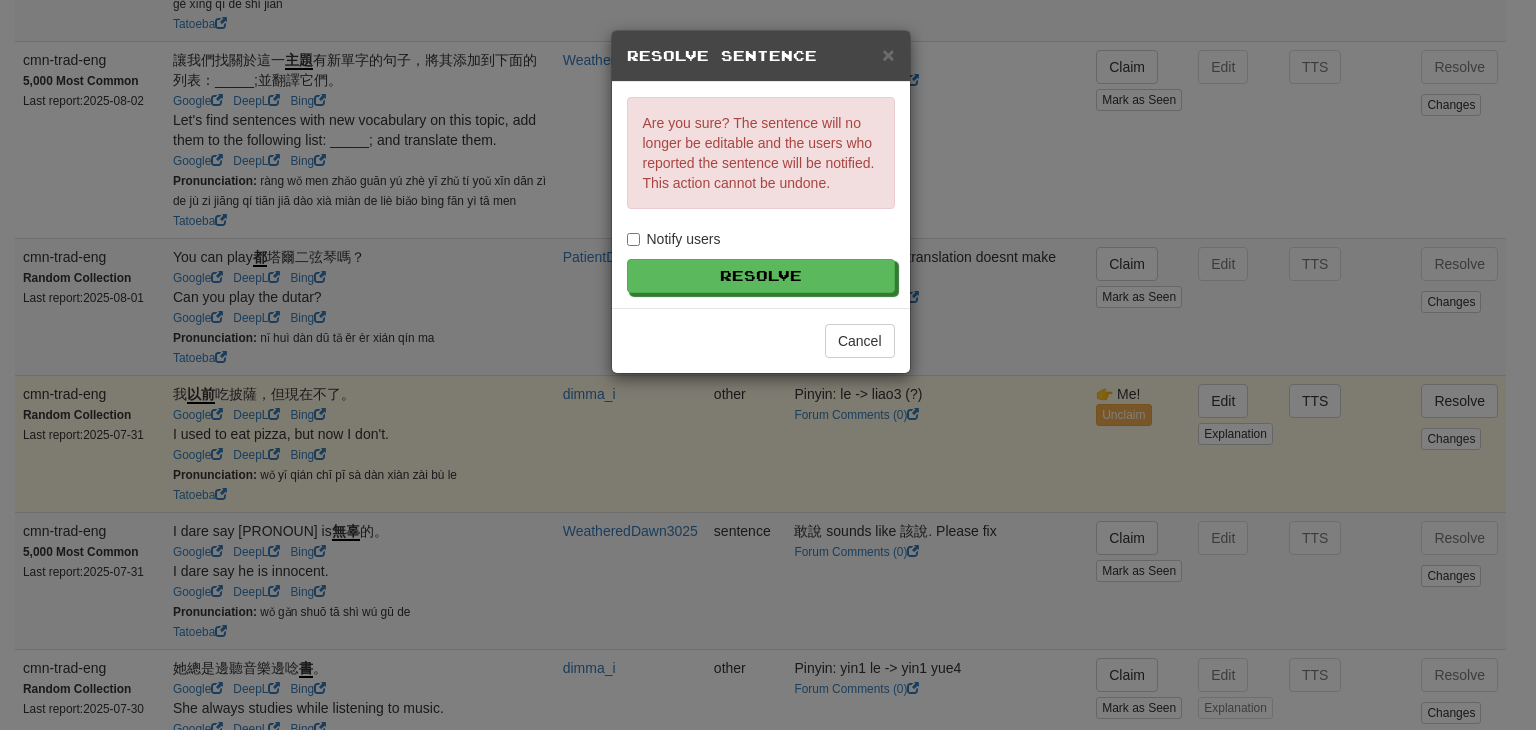 click on "Notify users" at bounding box center (674, 239) 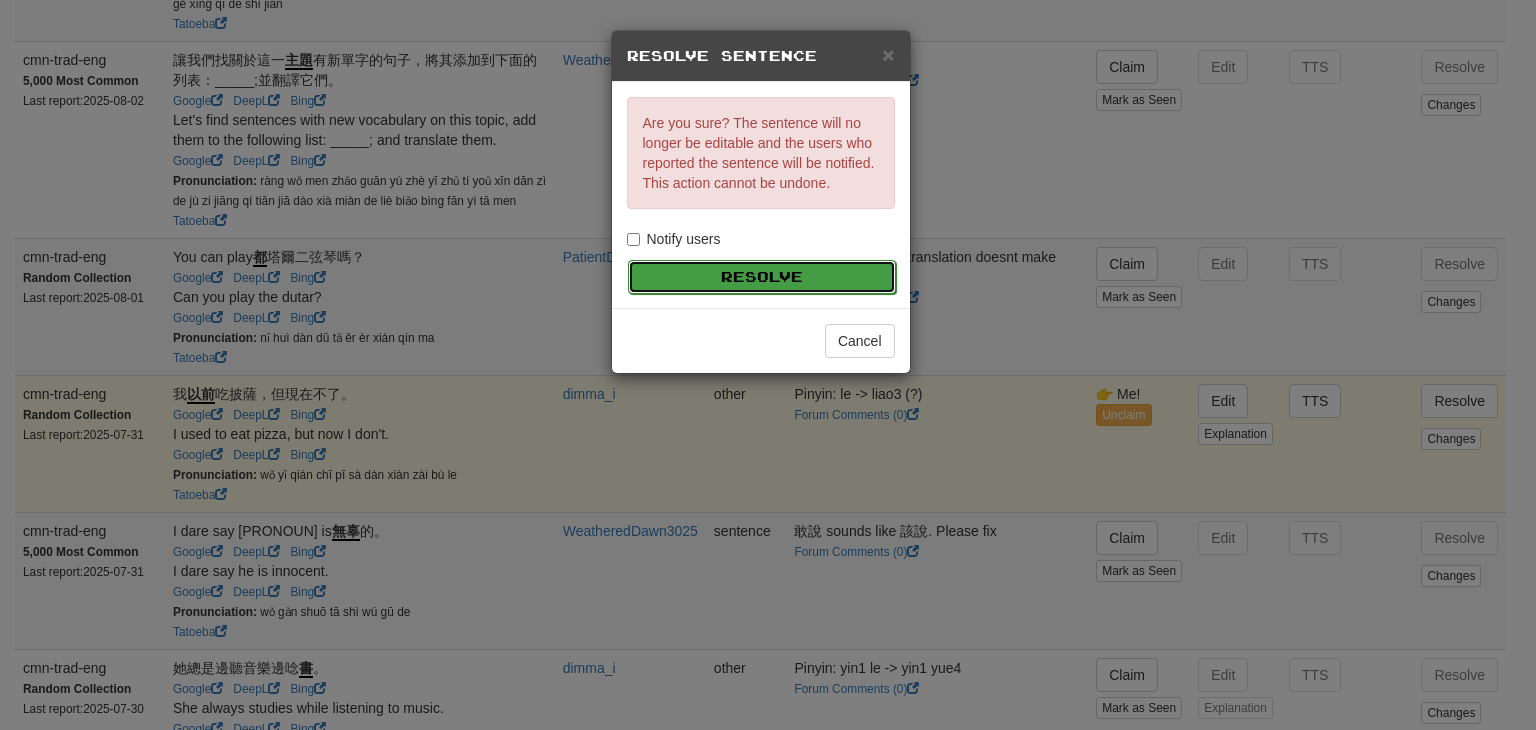 click on "Resolve" at bounding box center (762, 277) 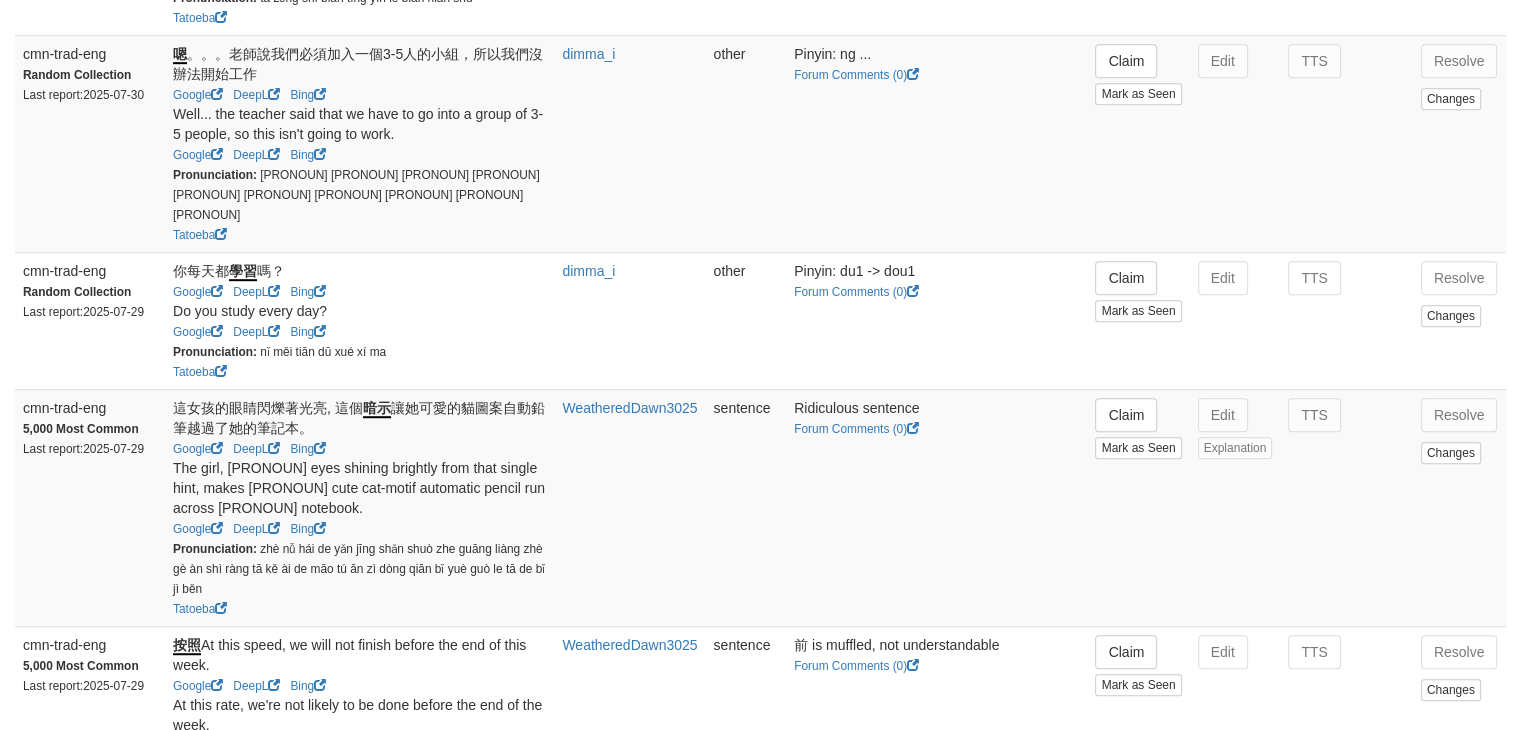 scroll, scrollTop: 1156, scrollLeft: 0, axis: vertical 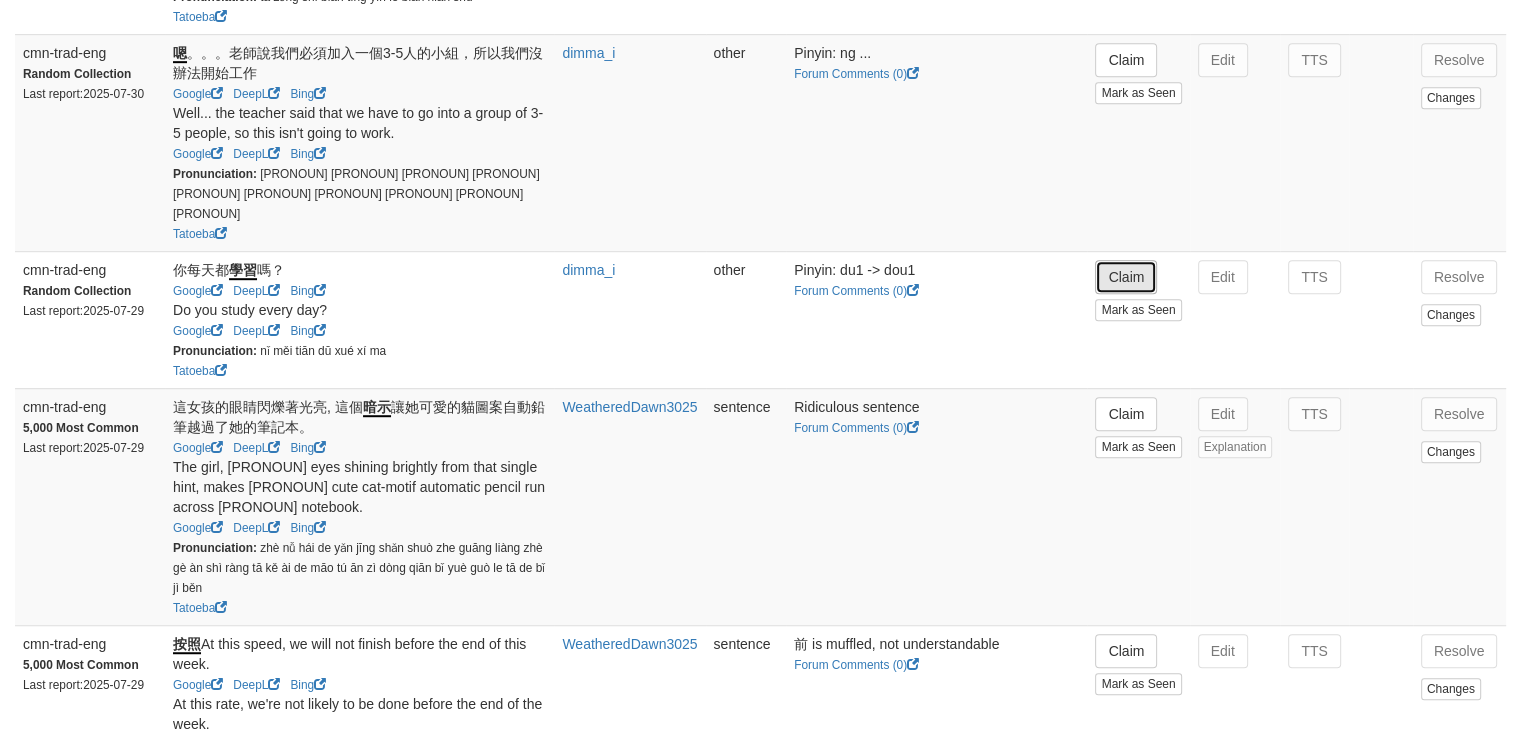 click on "Claim" at bounding box center [1126, 277] 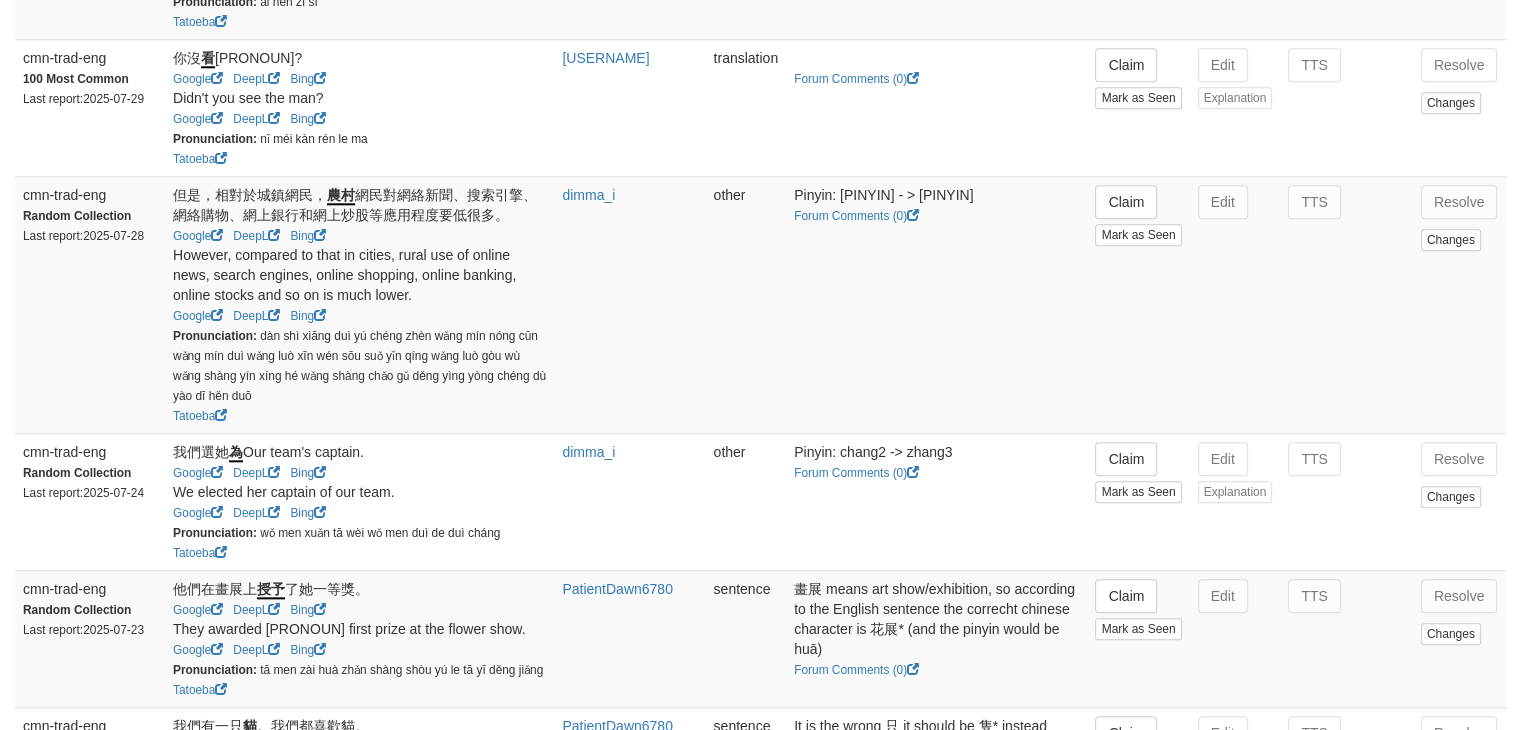 scroll, scrollTop: 2078, scrollLeft: 0, axis: vertical 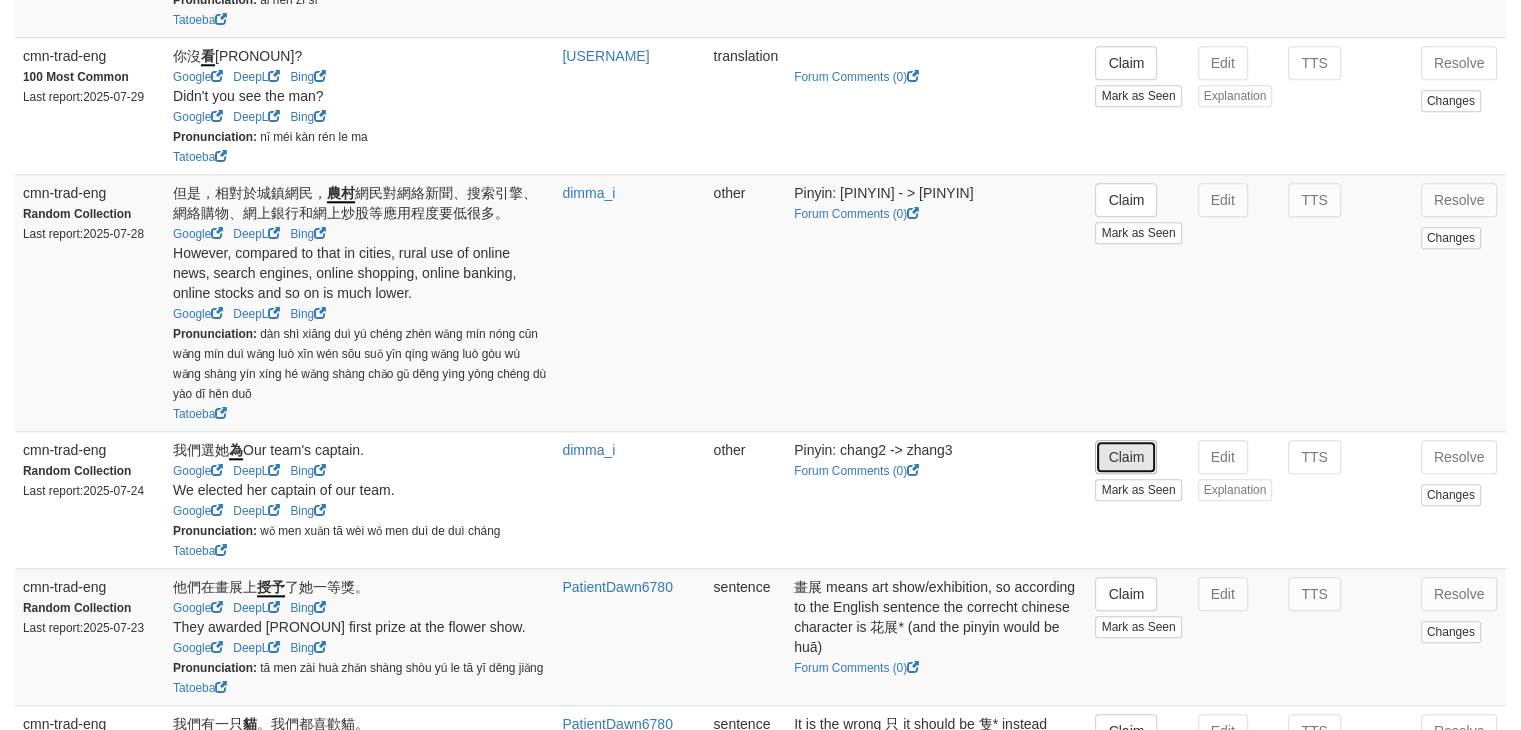 click on "Claim" at bounding box center [1126, 457] 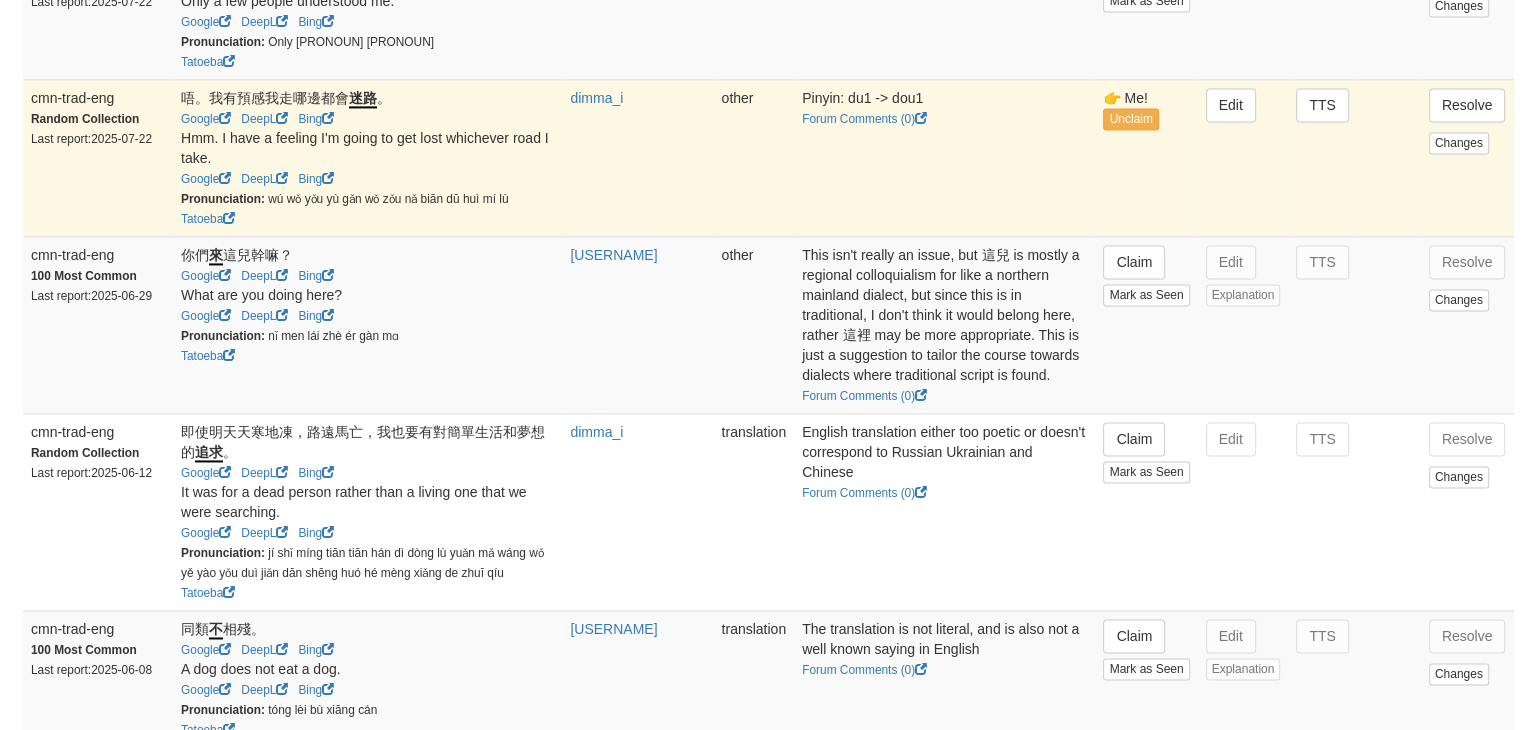 scroll, scrollTop: 3007, scrollLeft: 0, axis: vertical 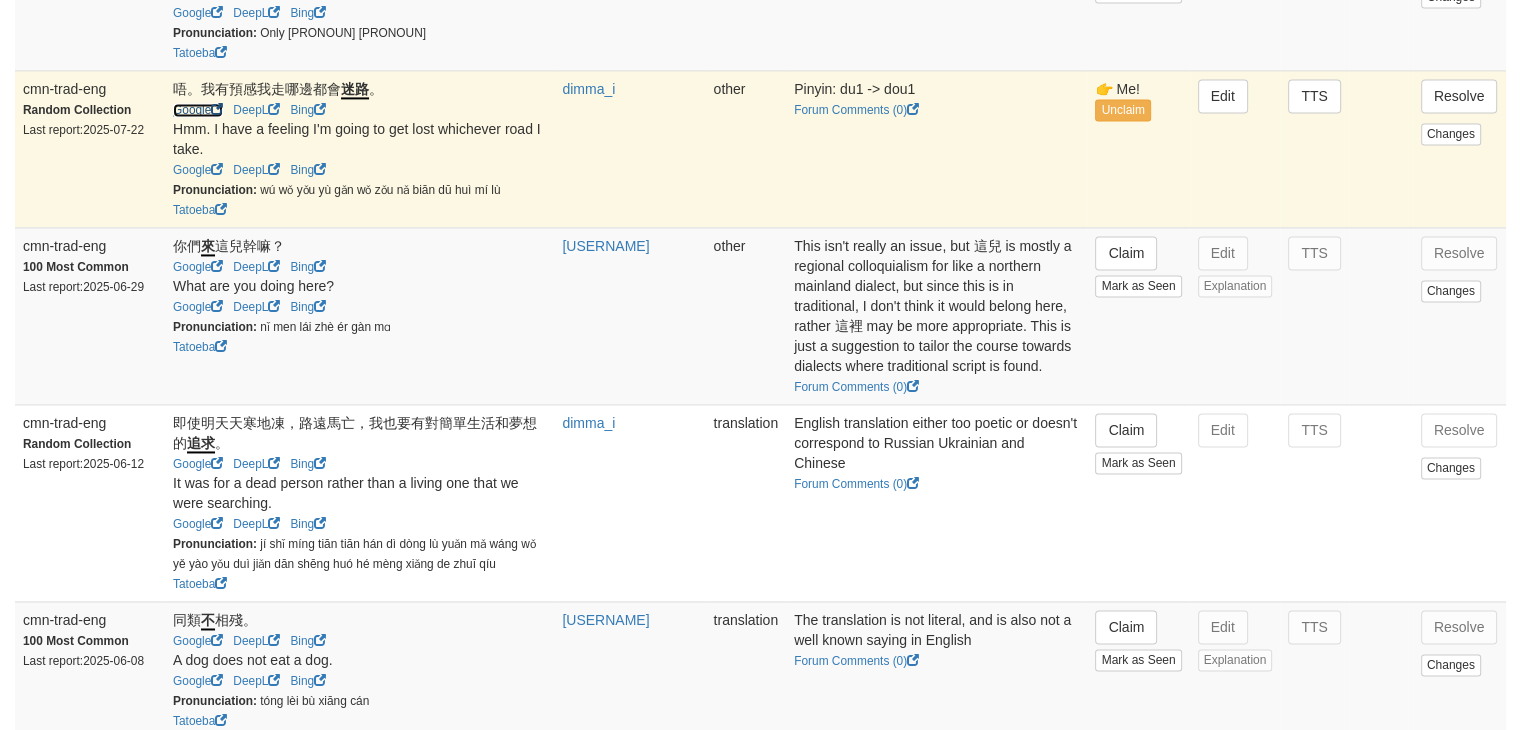 click on "Google" at bounding box center [198, 110] 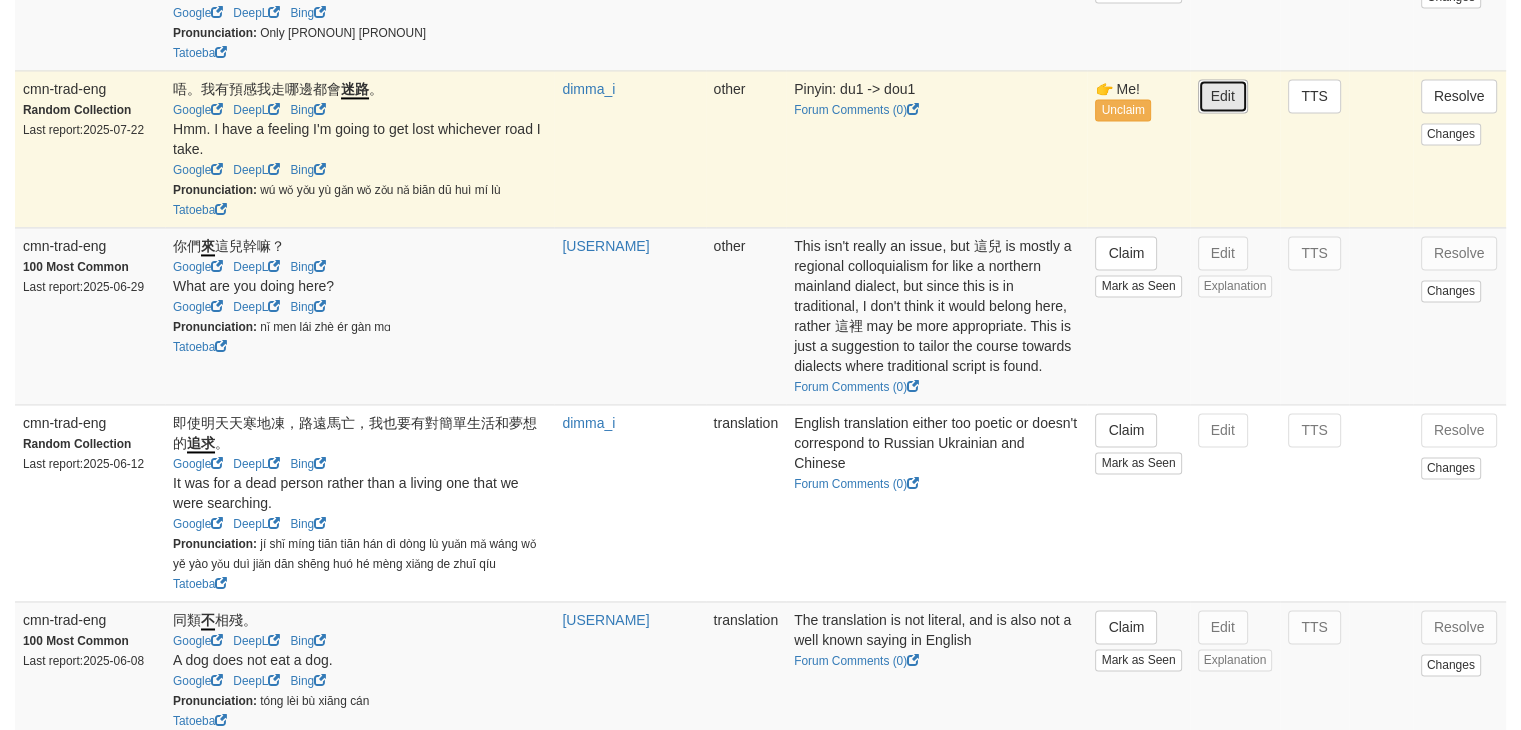 click on "Edit" at bounding box center [1223, 96] 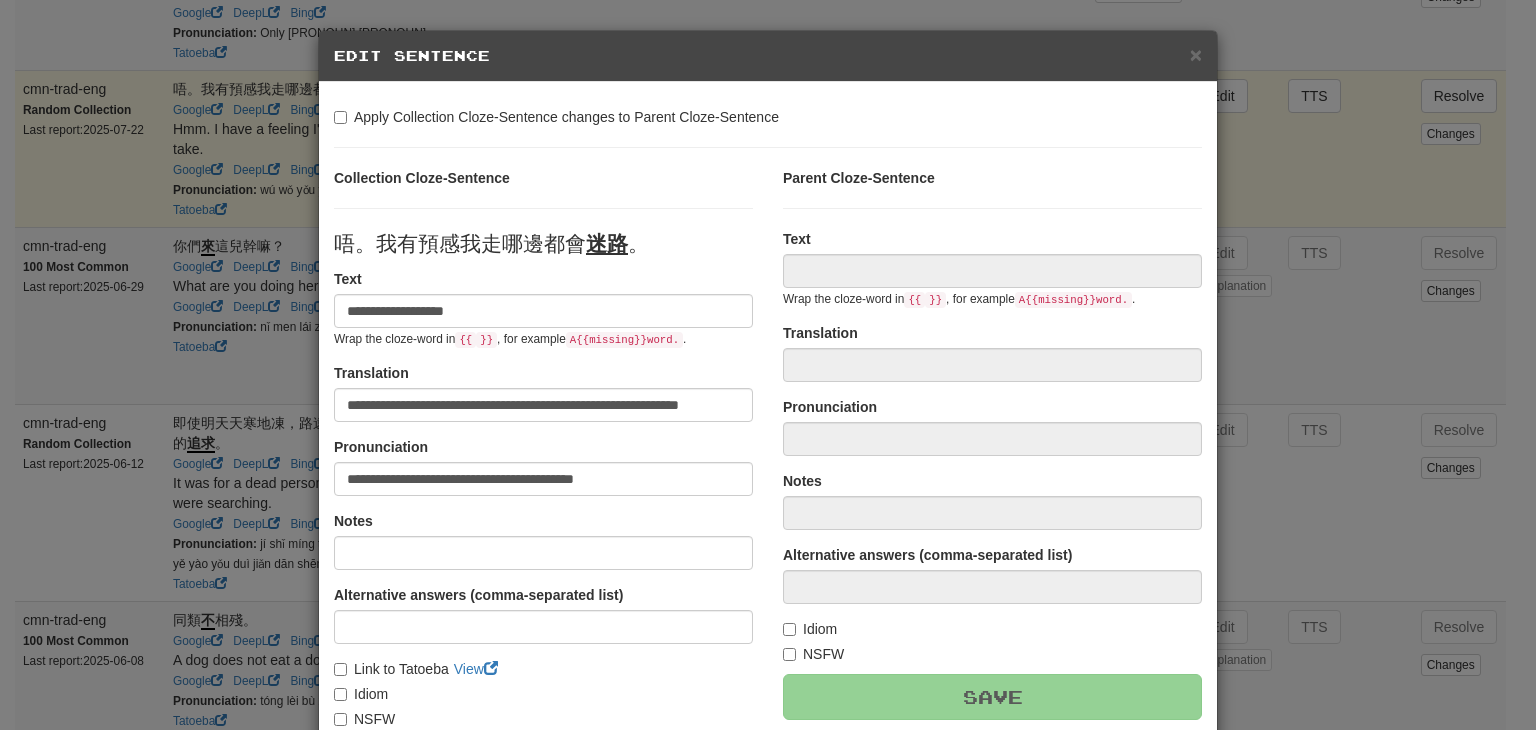 type on "**********" 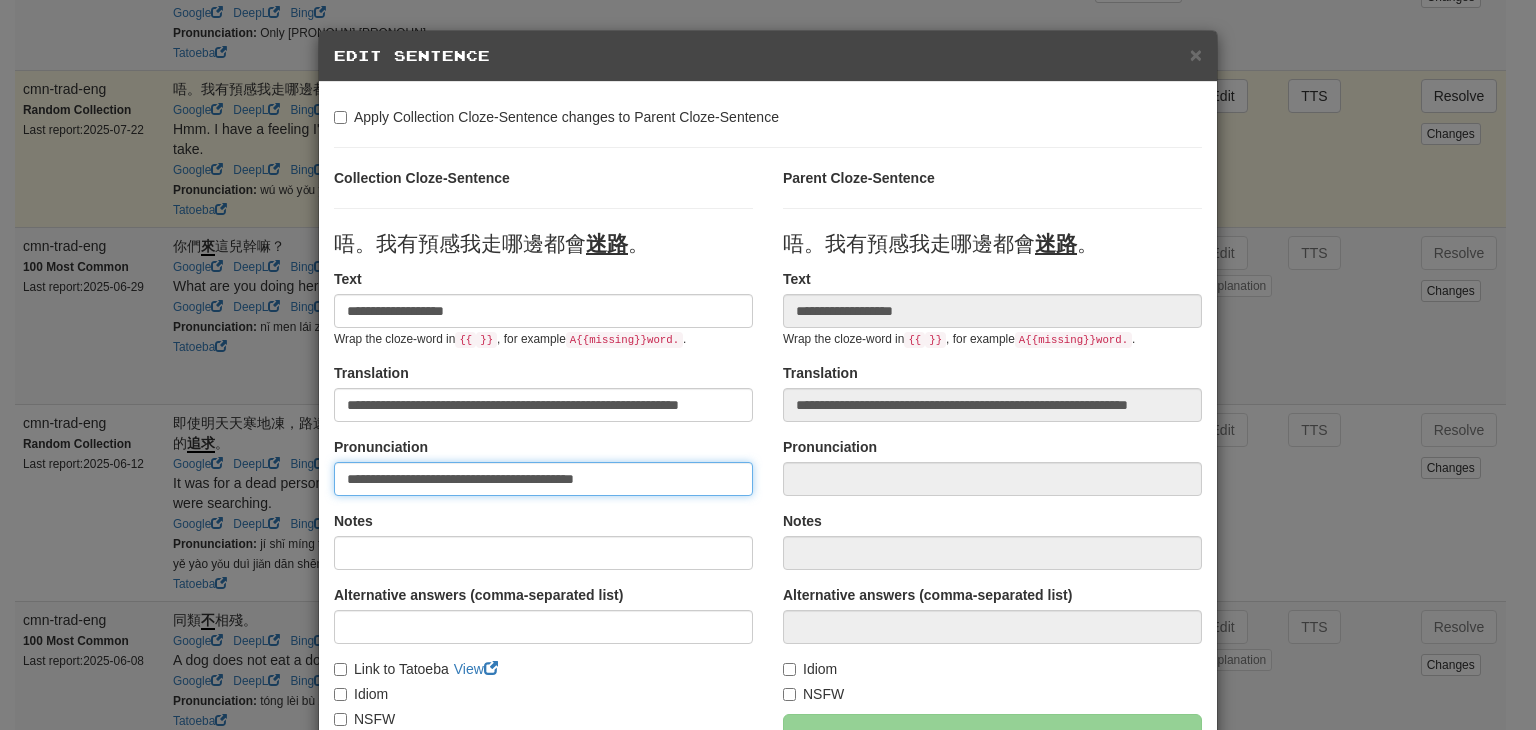 click on "**********" at bounding box center (543, 479) 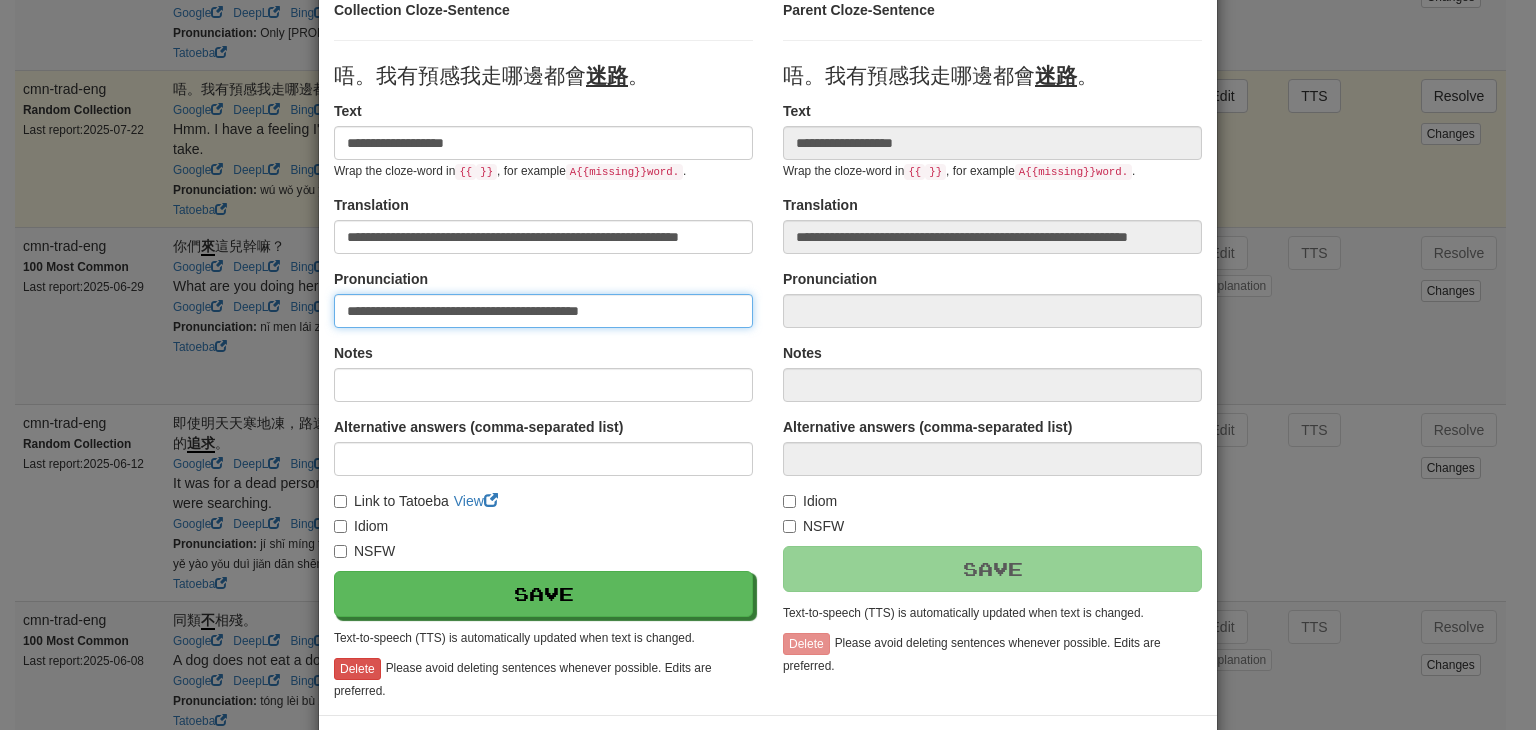 scroll, scrollTop: 171, scrollLeft: 0, axis: vertical 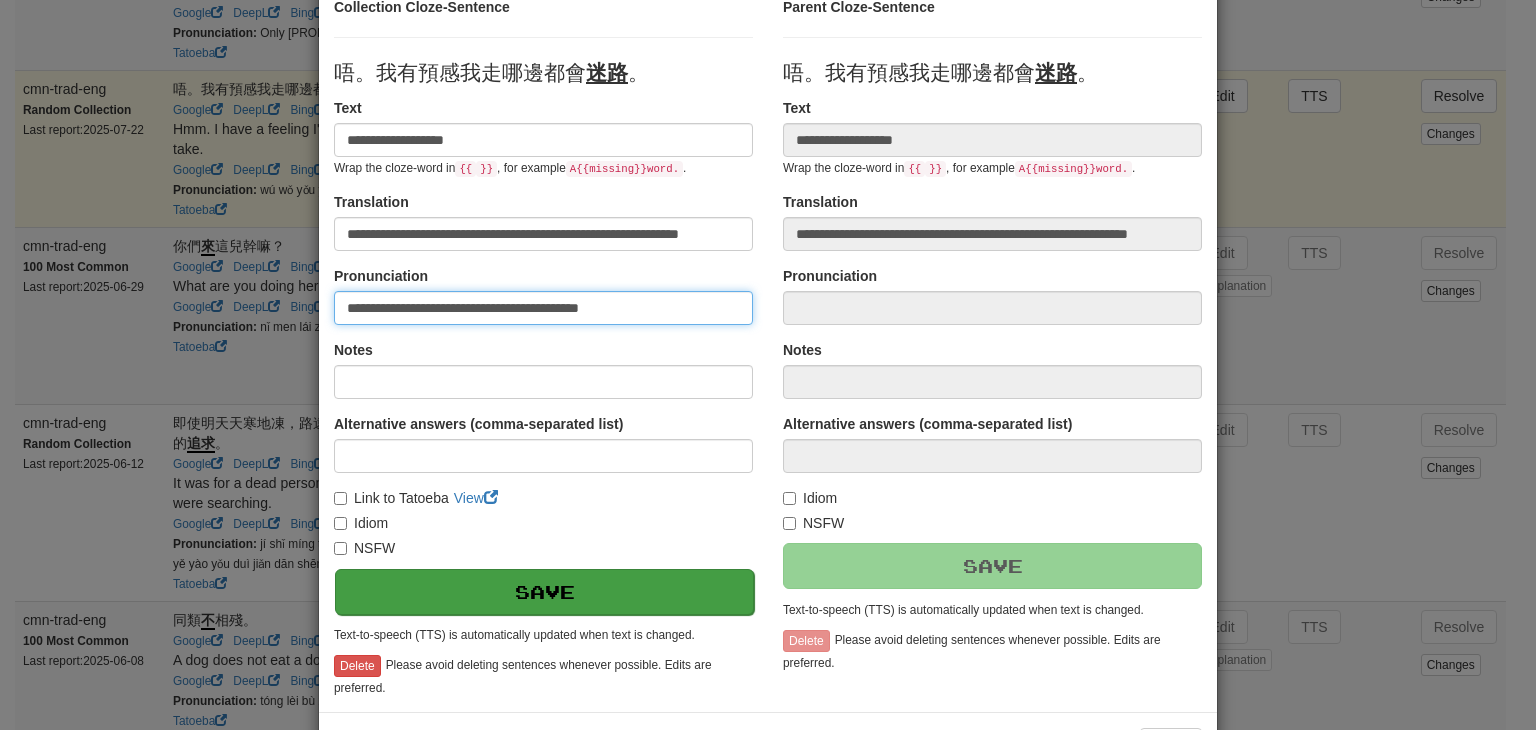 type on "**********" 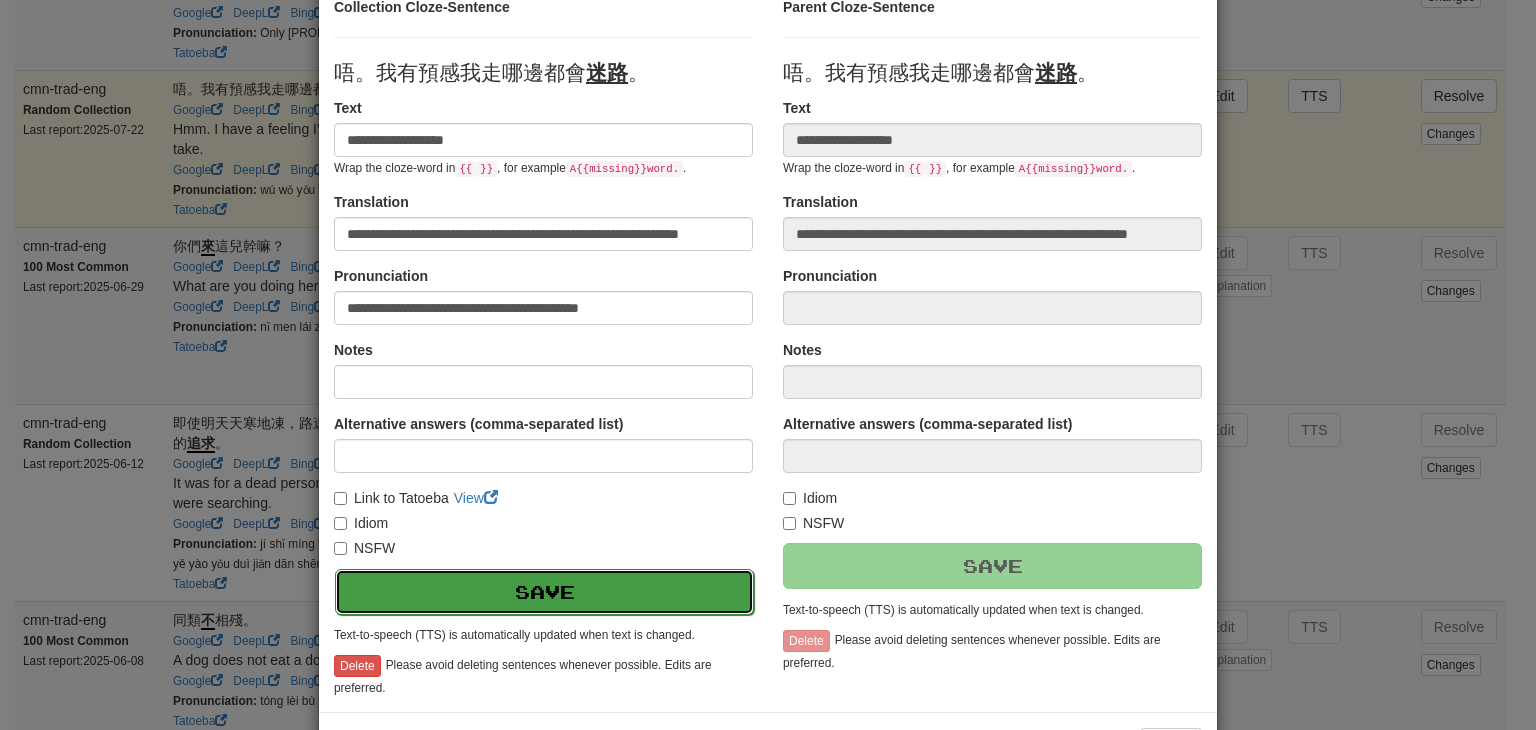 click on "Save" at bounding box center (544, 592) 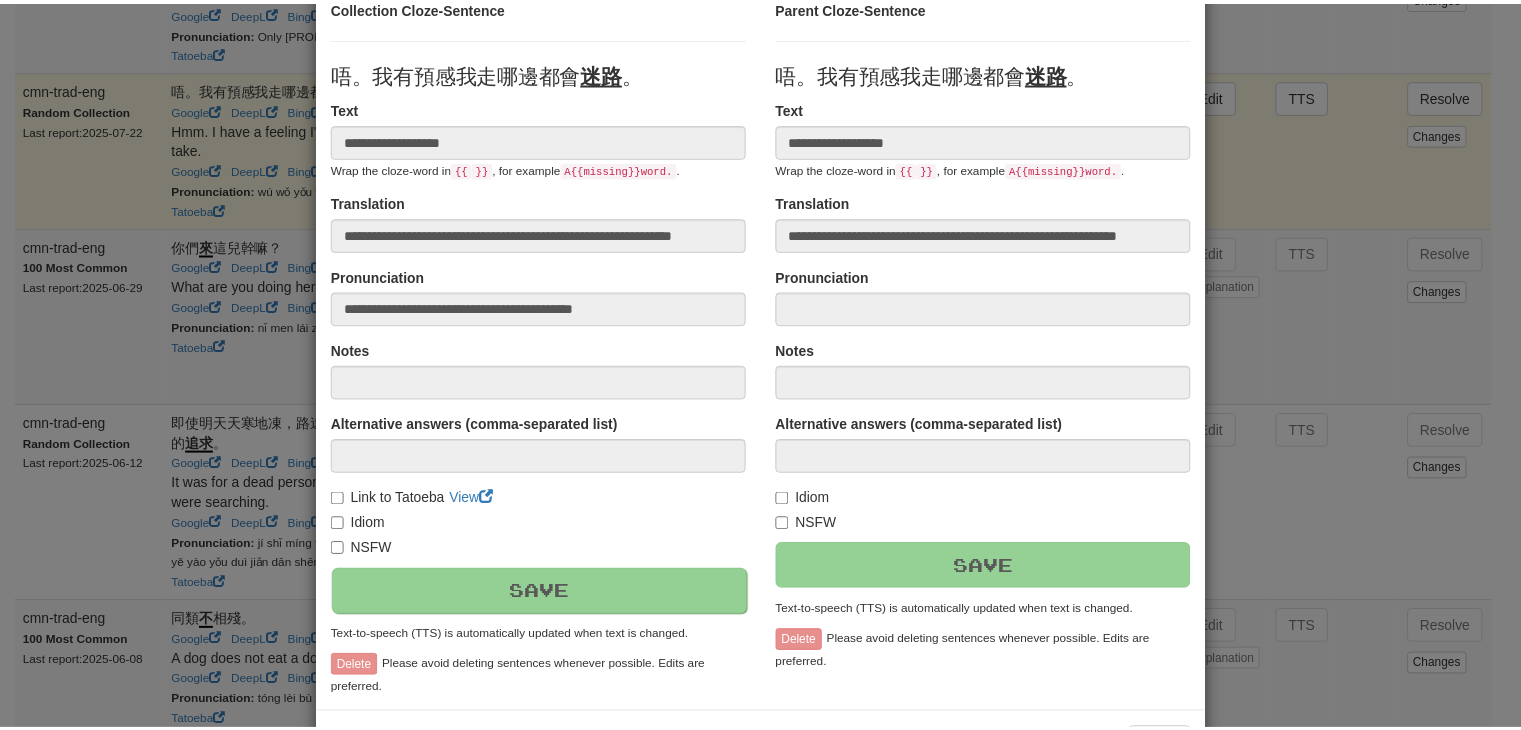 scroll, scrollTop: 246, scrollLeft: 0, axis: vertical 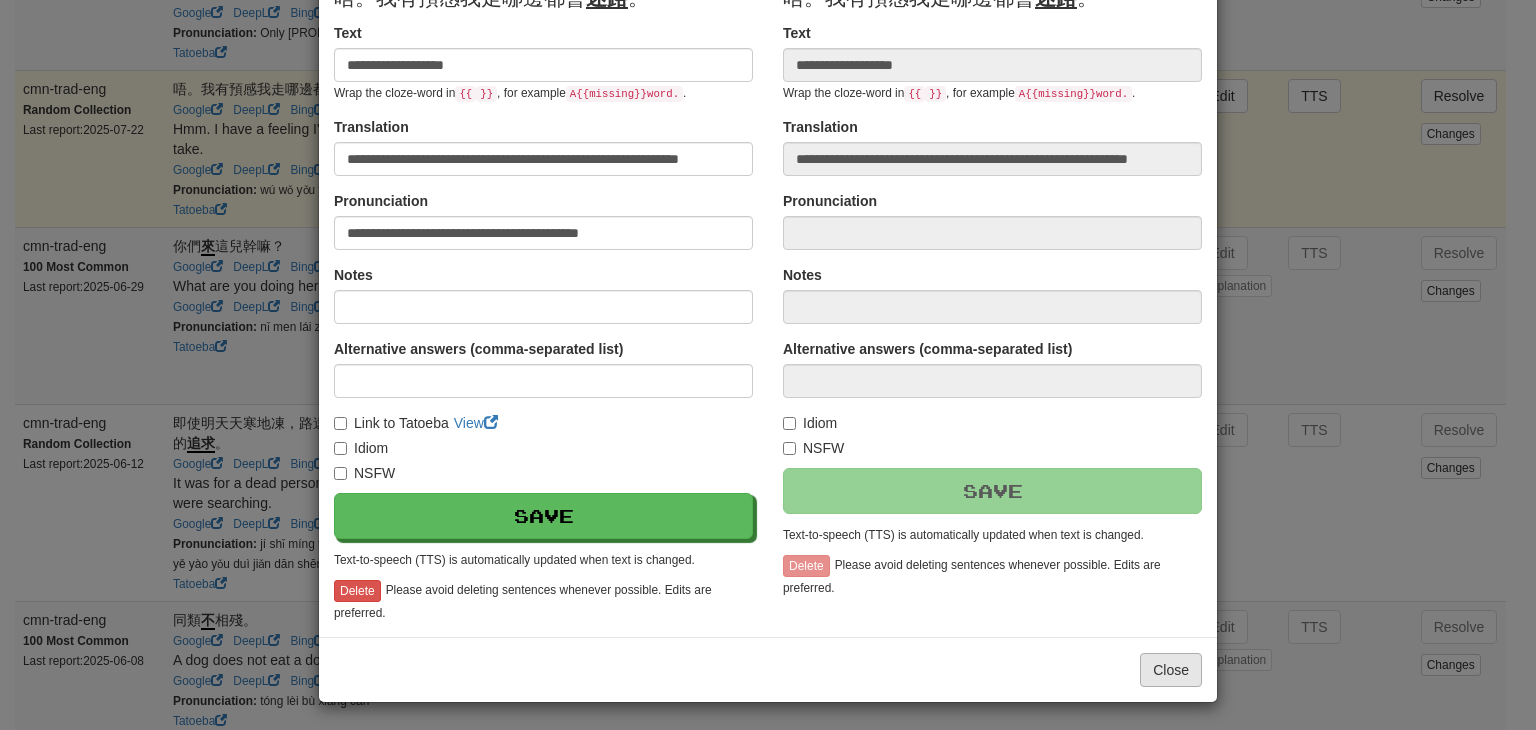 type on "**********" 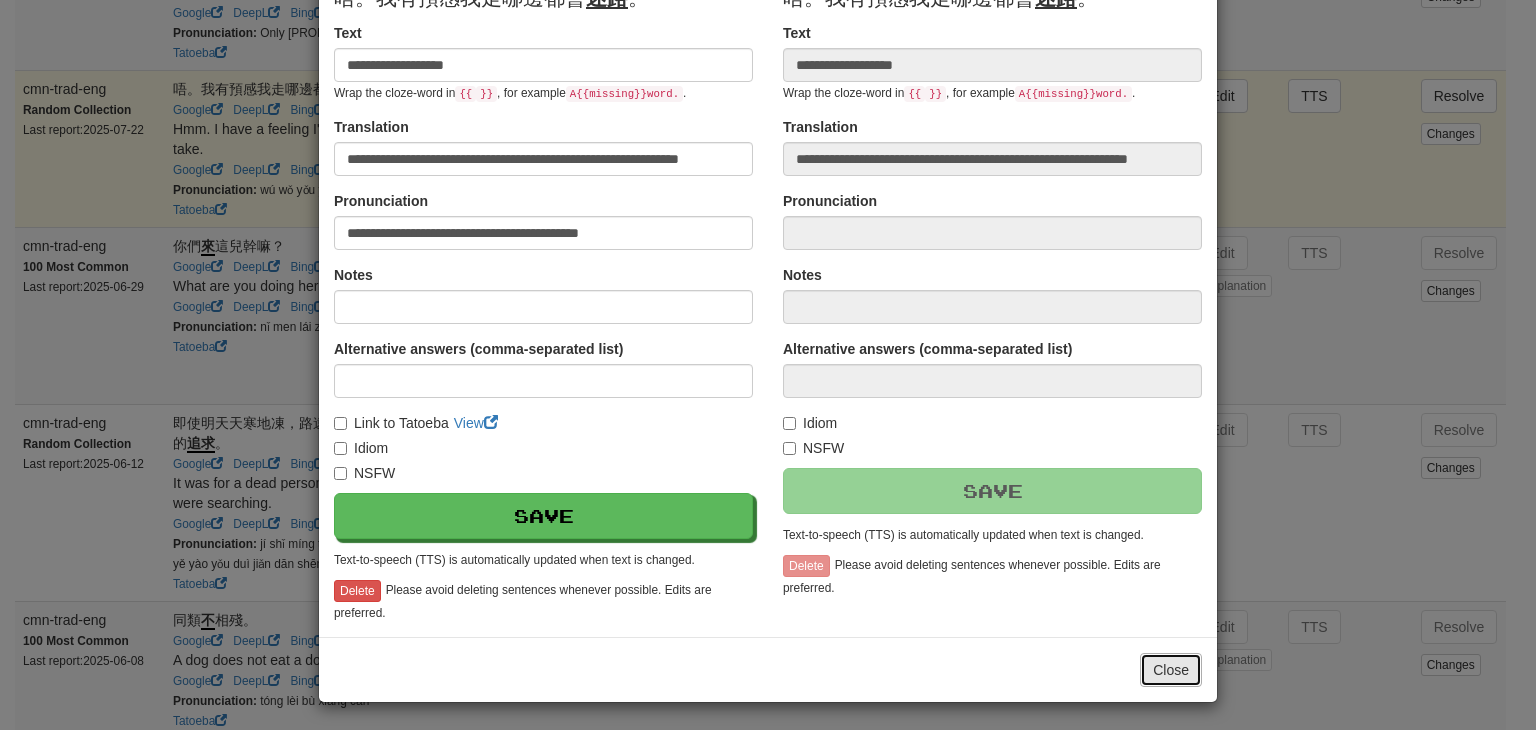 click on "Close" at bounding box center (1171, 670) 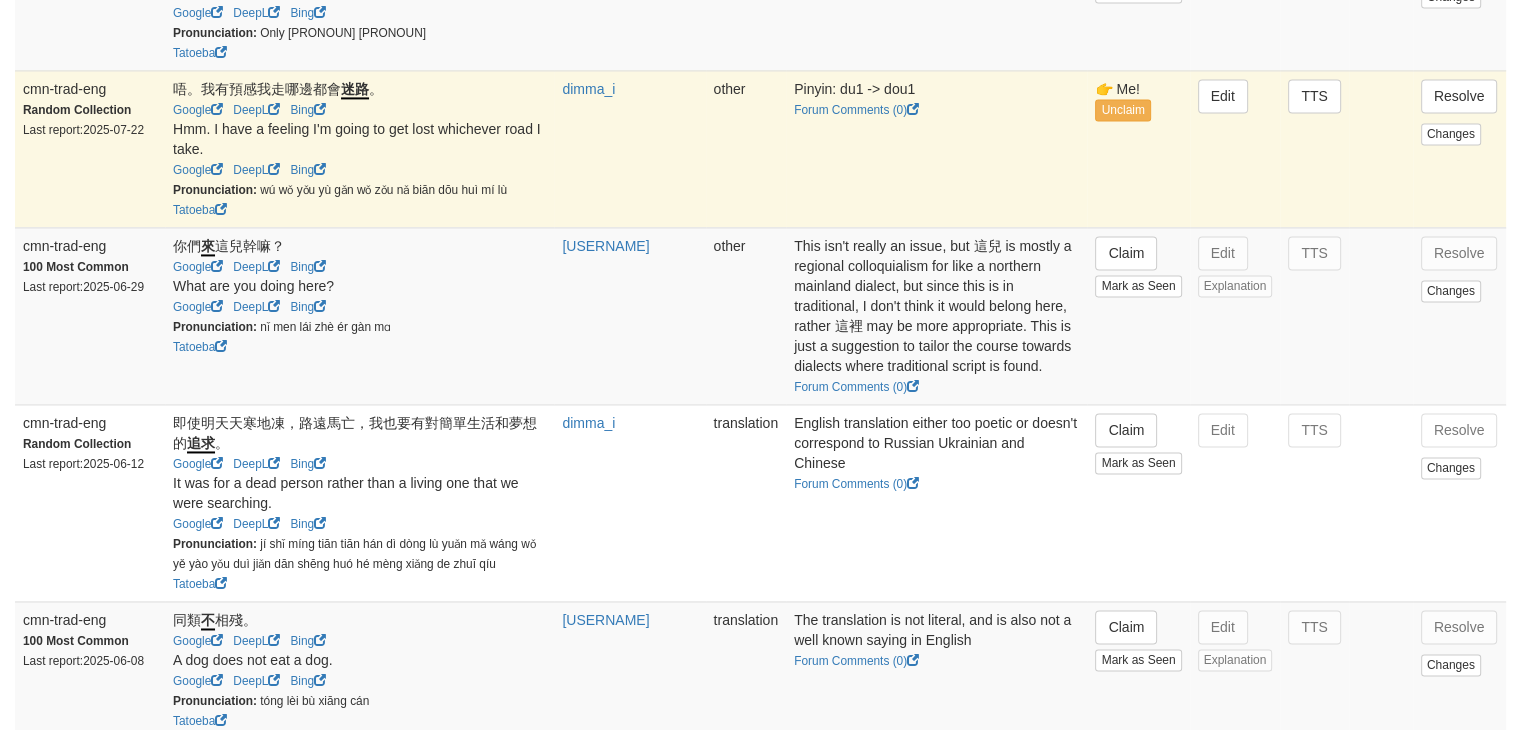scroll, scrollTop: 2919, scrollLeft: 0, axis: vertical 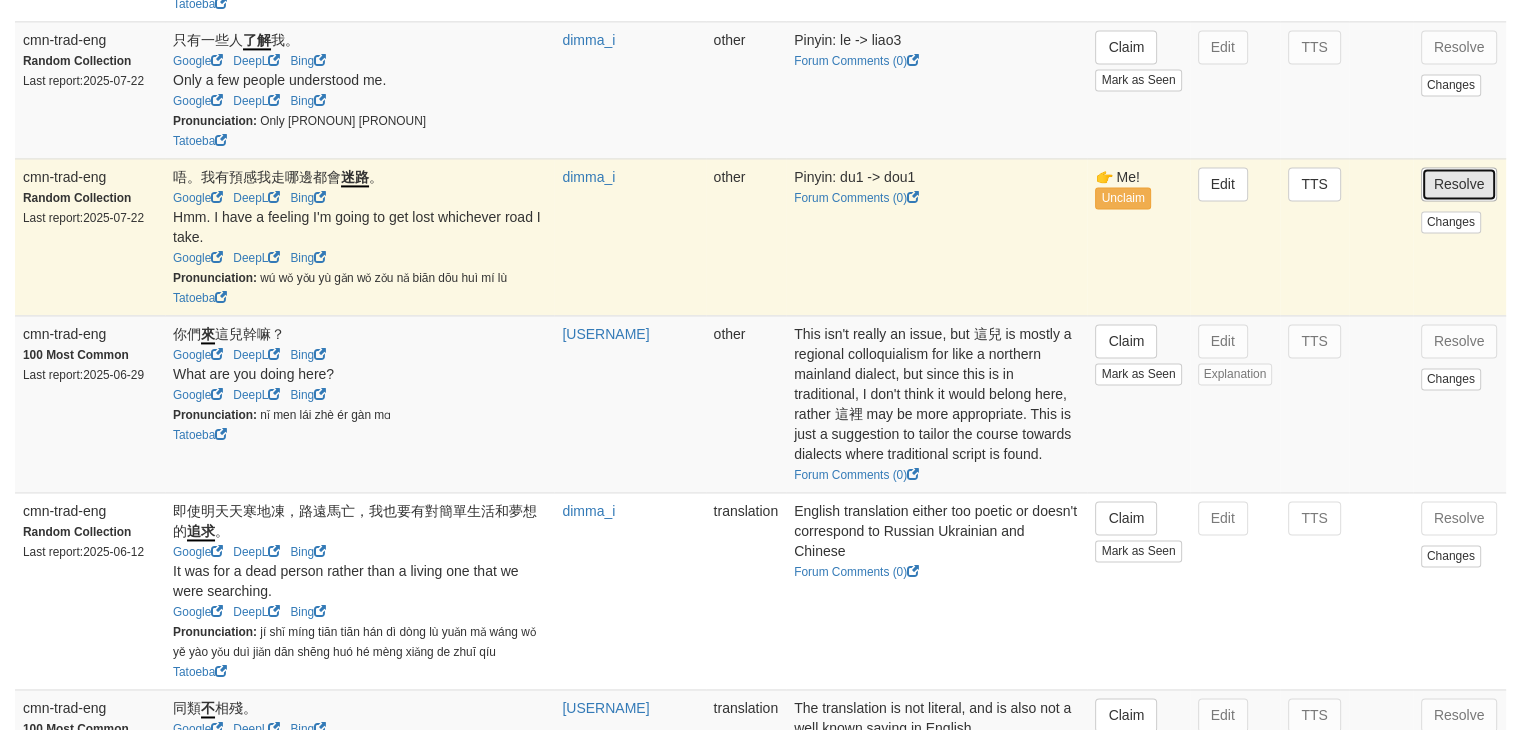 click on "Resolve" at bounding box center [1459, 184] 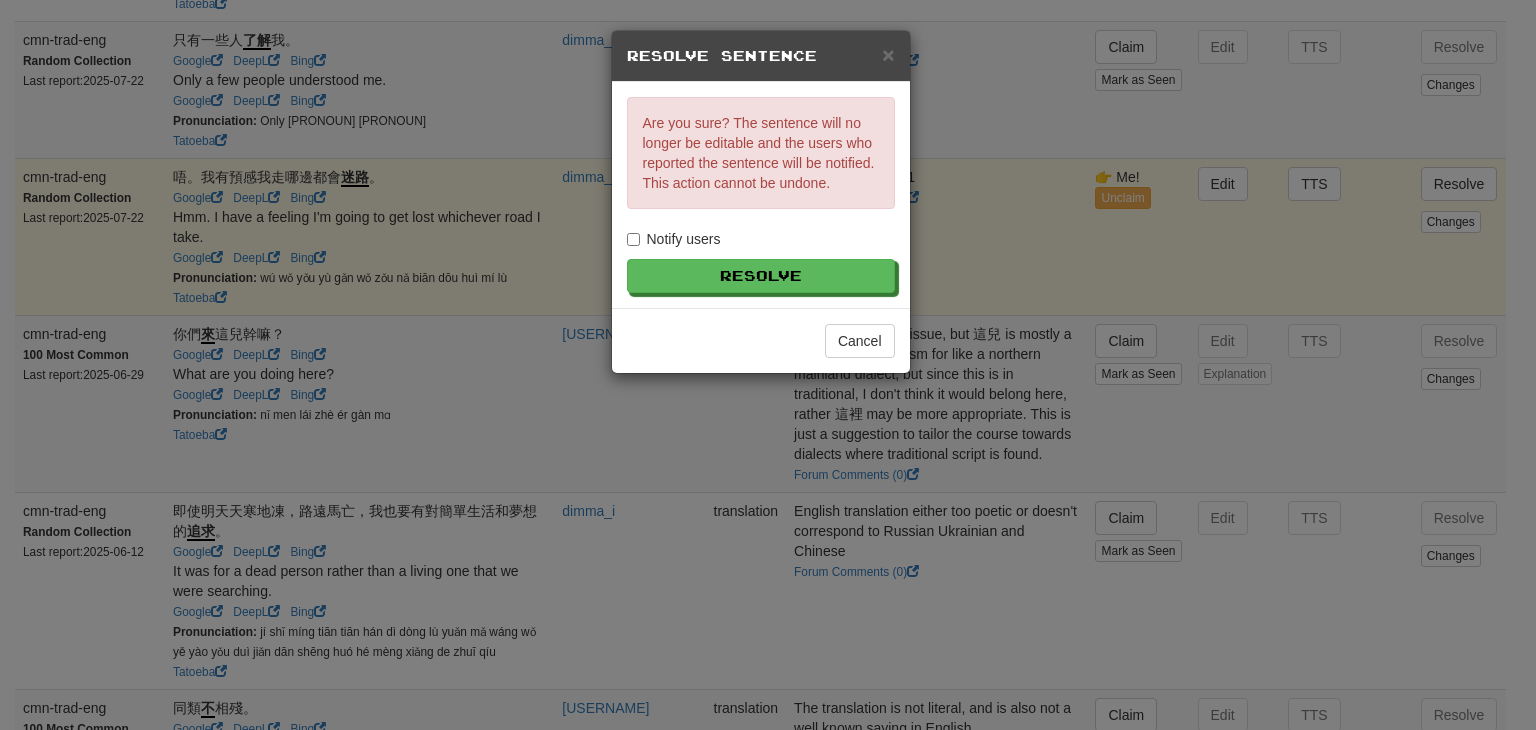 click on "Notify users" at bounding box center [674, 239] 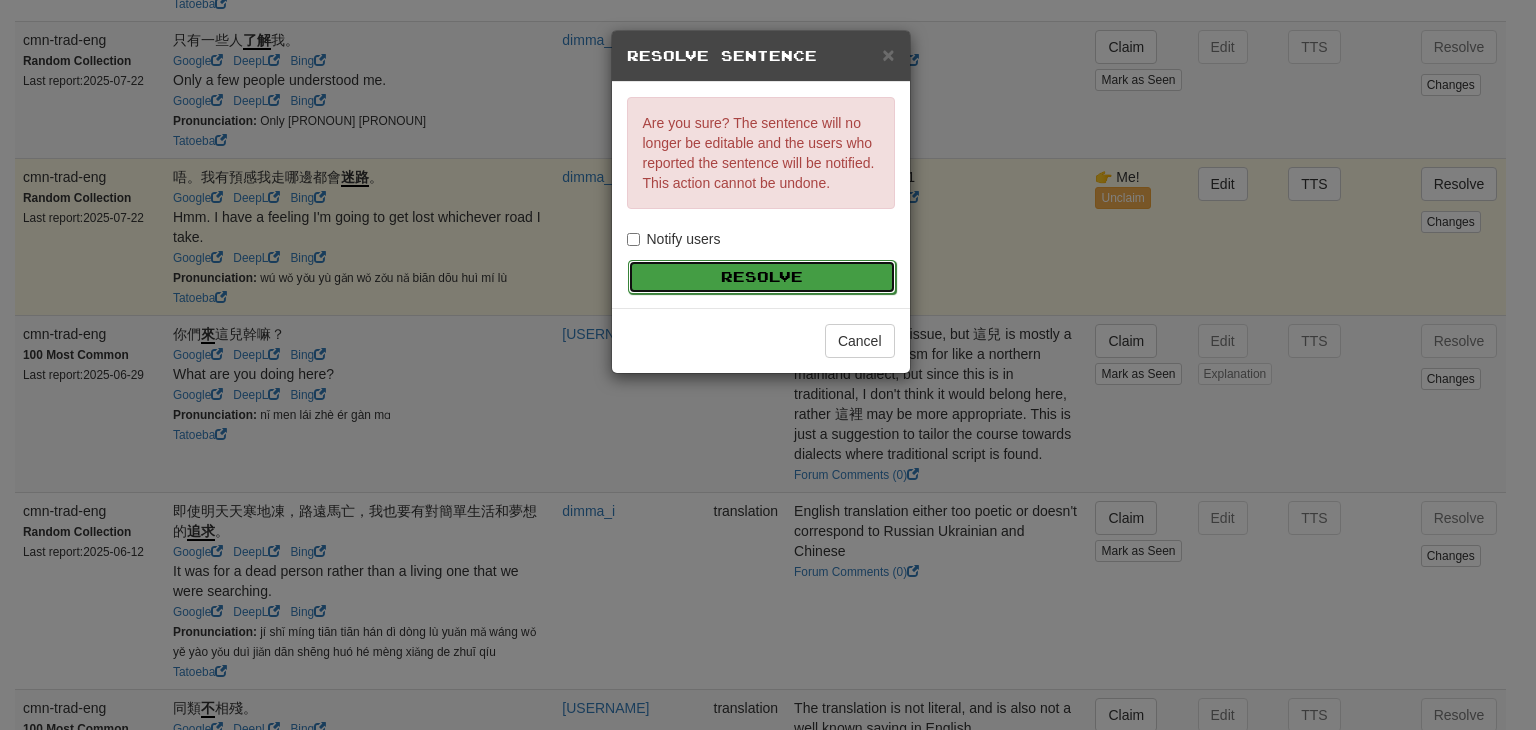 click on "Resolve" at bounding box center [762, 277] 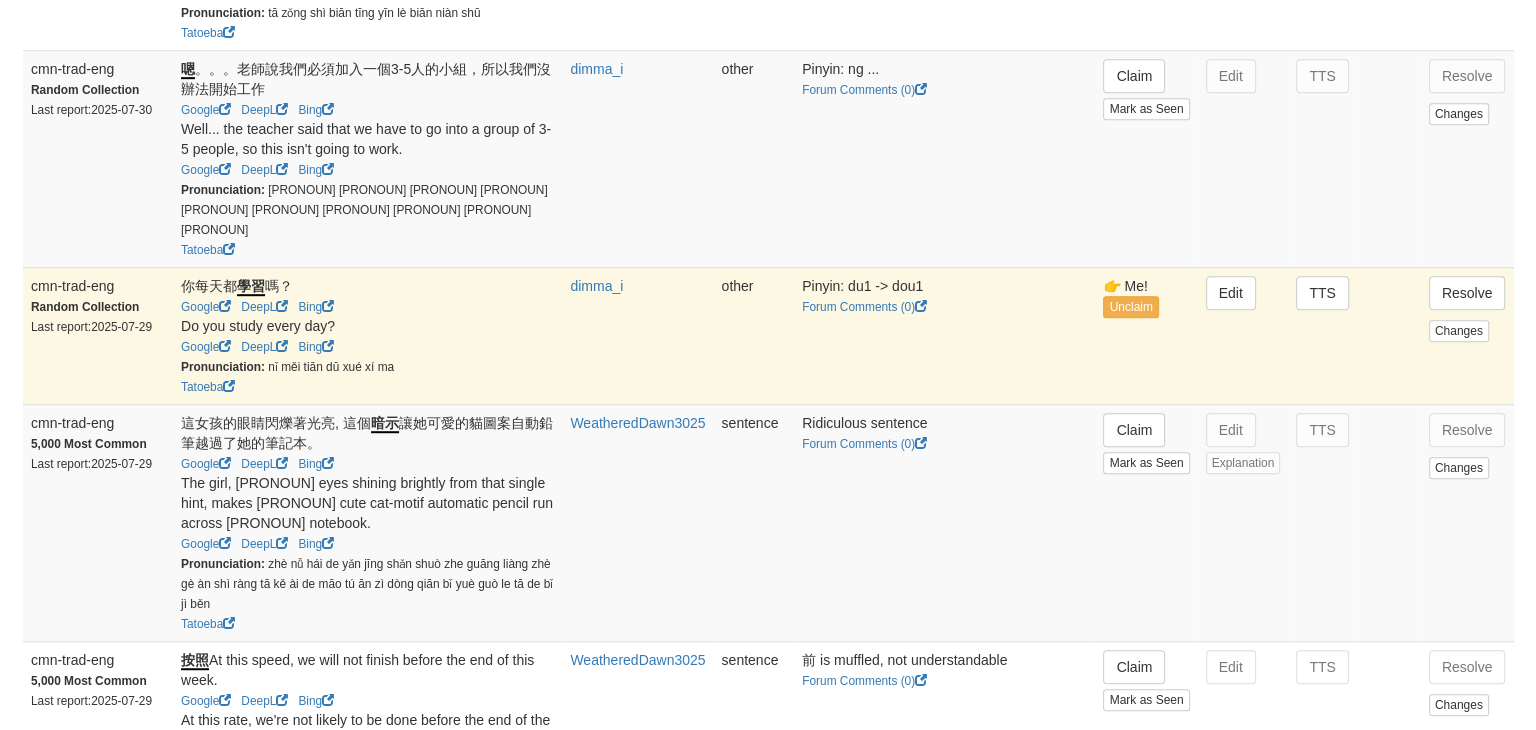 scroll, scrollTop: 1139, scrollLeft: 0, axis: vertical 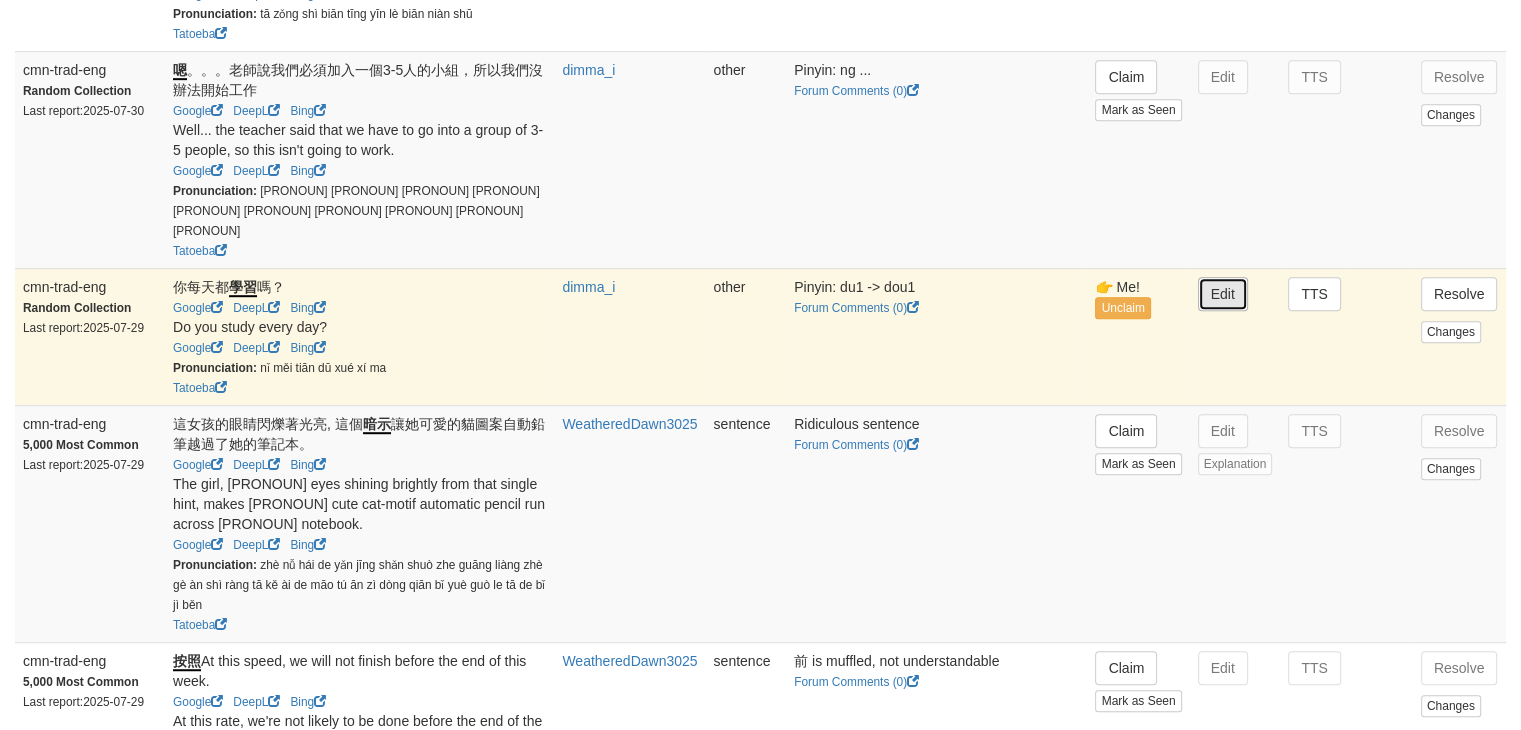 click on "Edit" at bounding box center (1223, 294) 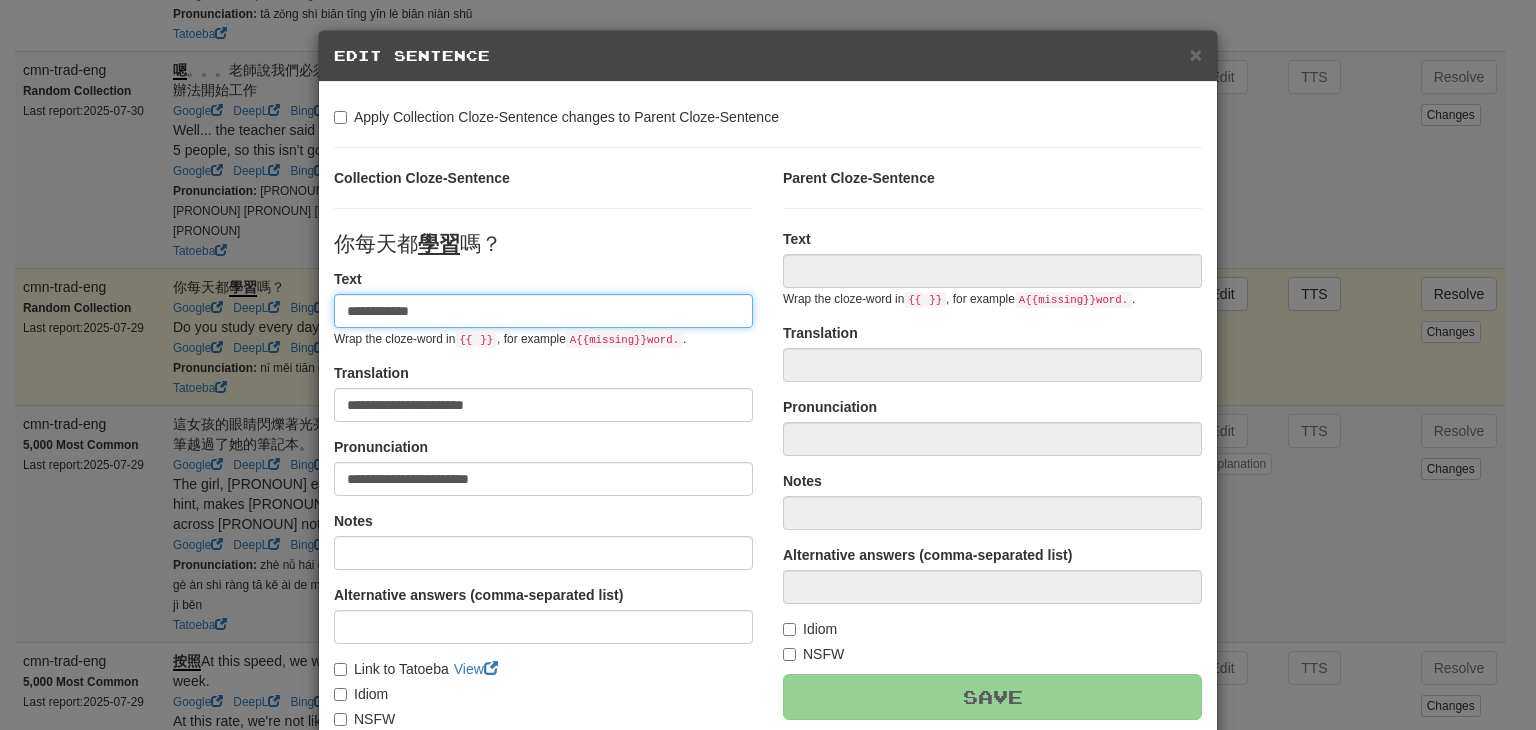type on "**********" 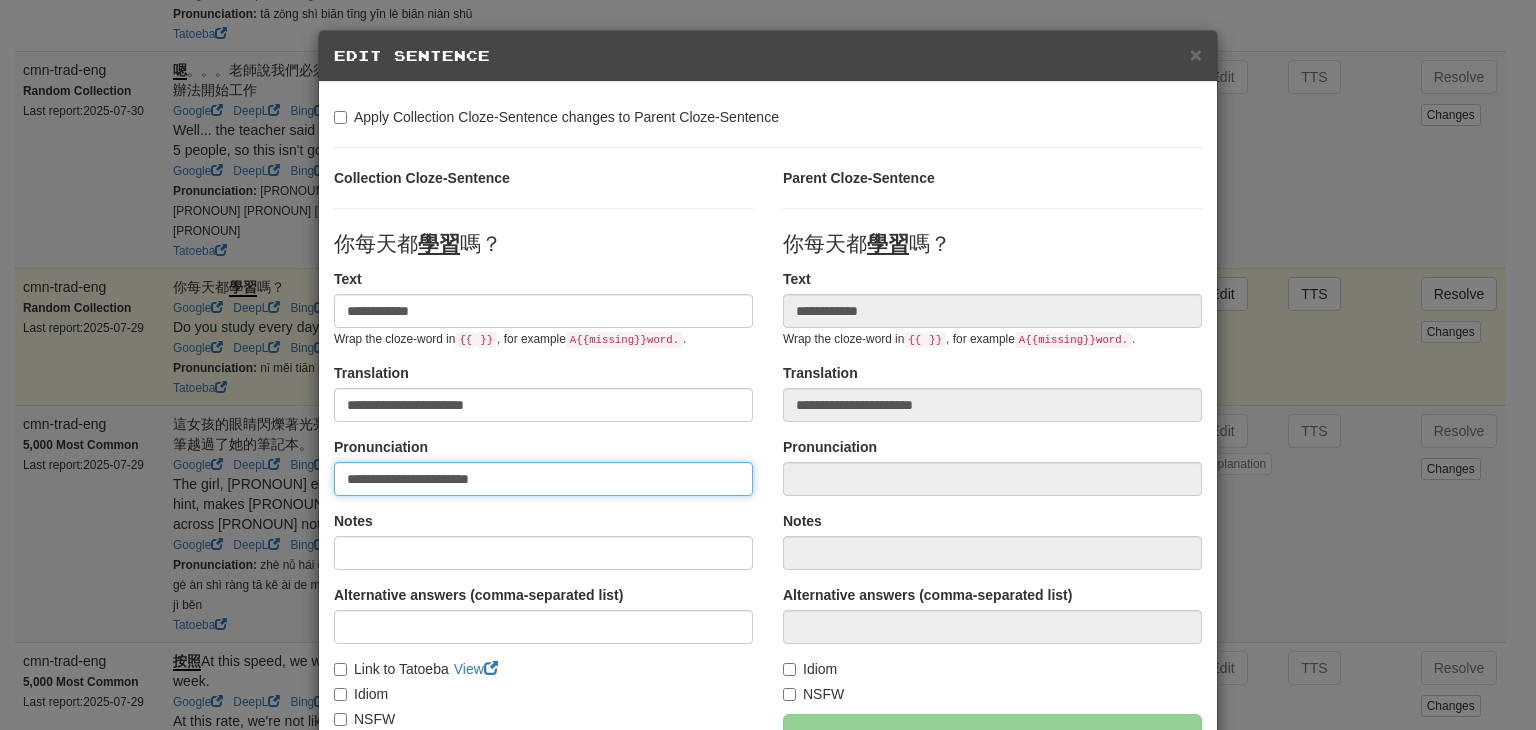 click on "**********" at bounding box center (543, 479) 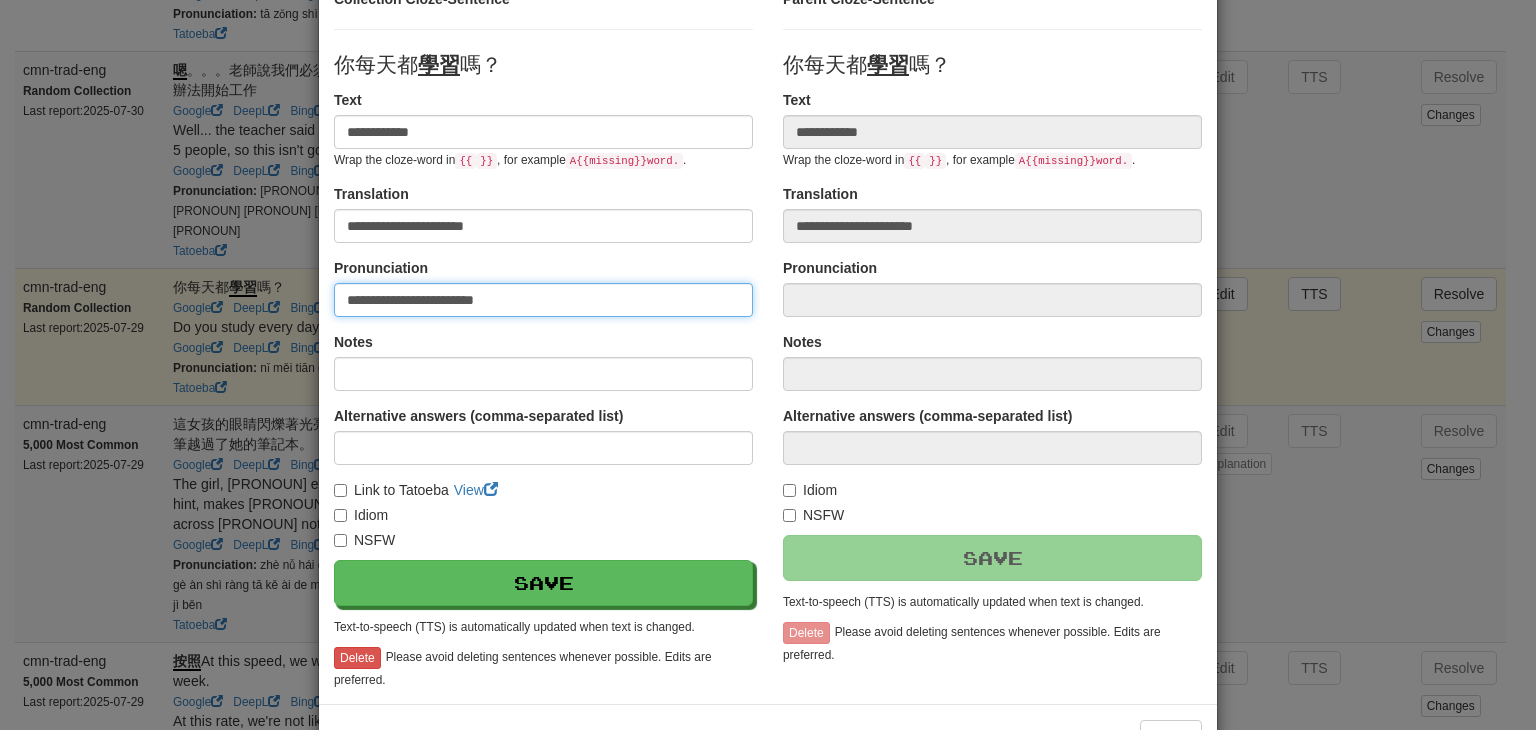 scroll, scrollTop: 184, scrollLeft: 0, axis: vertical 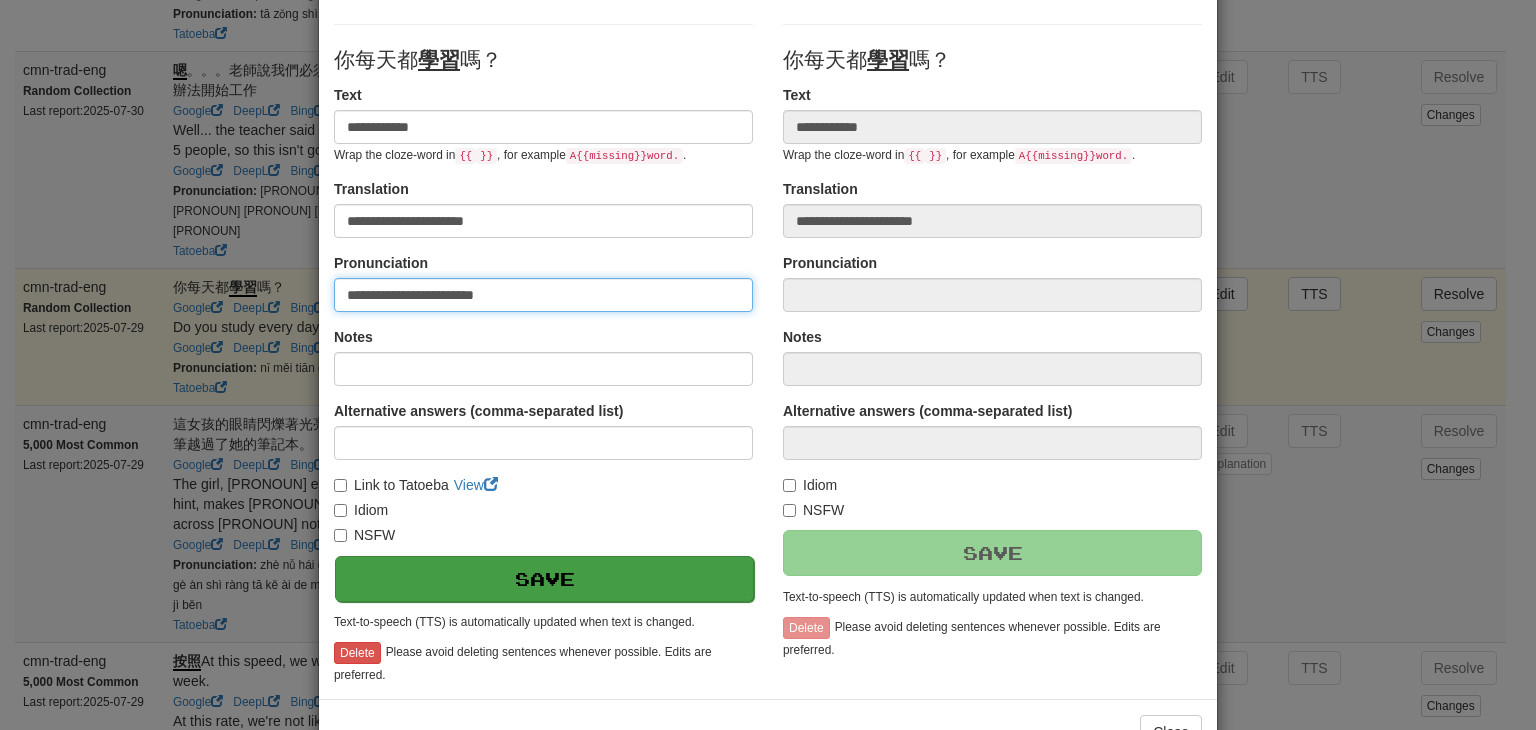 type on "**********" 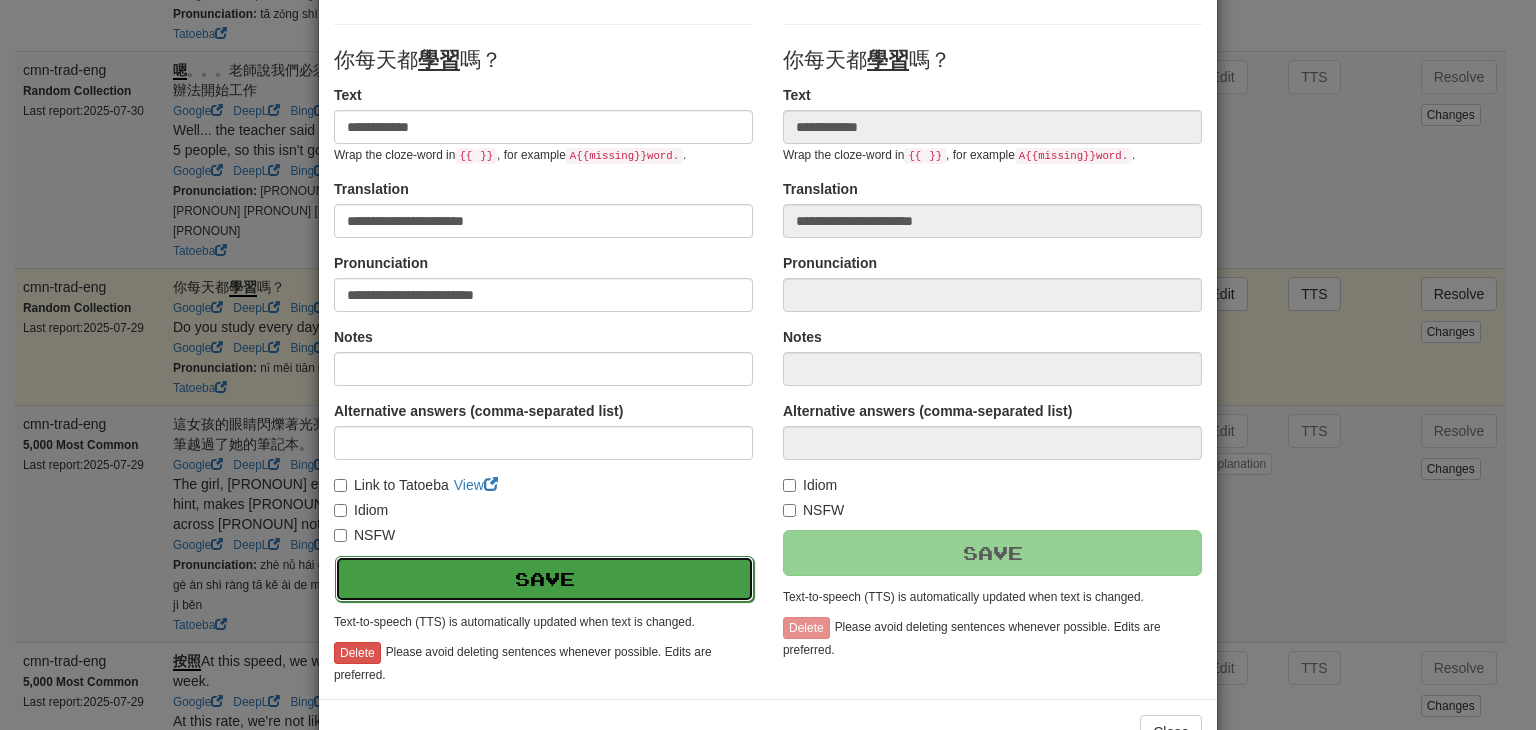 click on "Save" at bounding box center [544, 579] 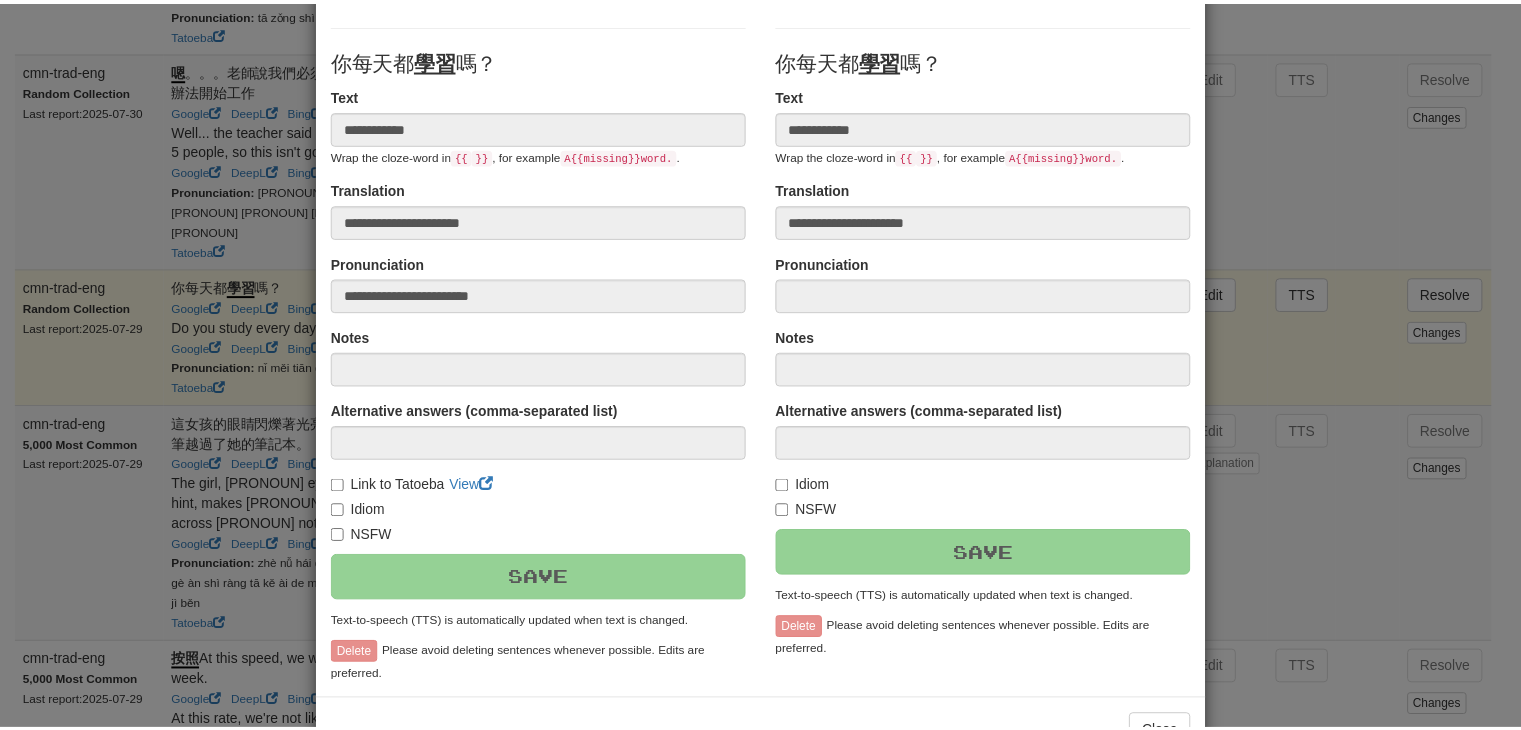 scroll, scrollTop: 246, scrollLeft: 0, axis: vertical 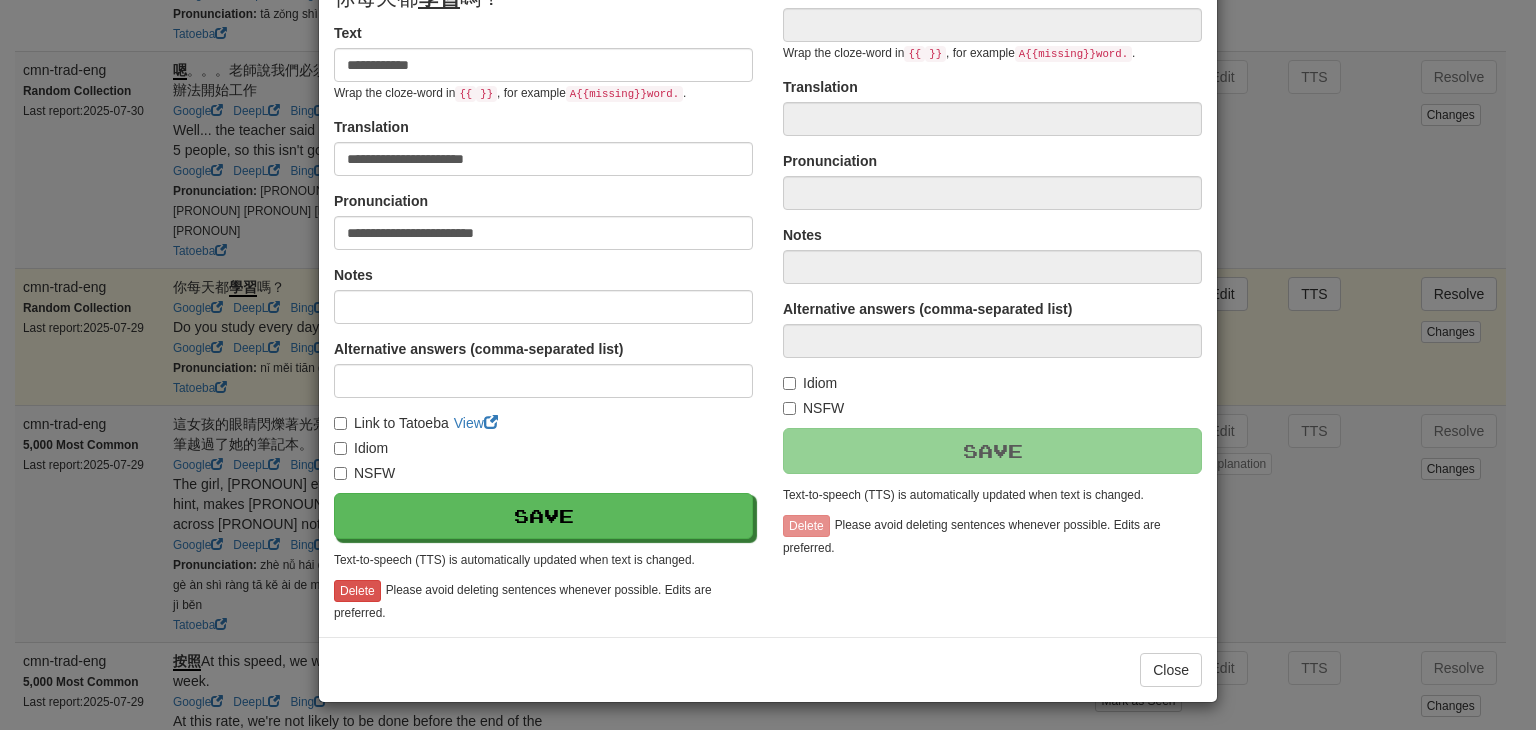 type on "**********" 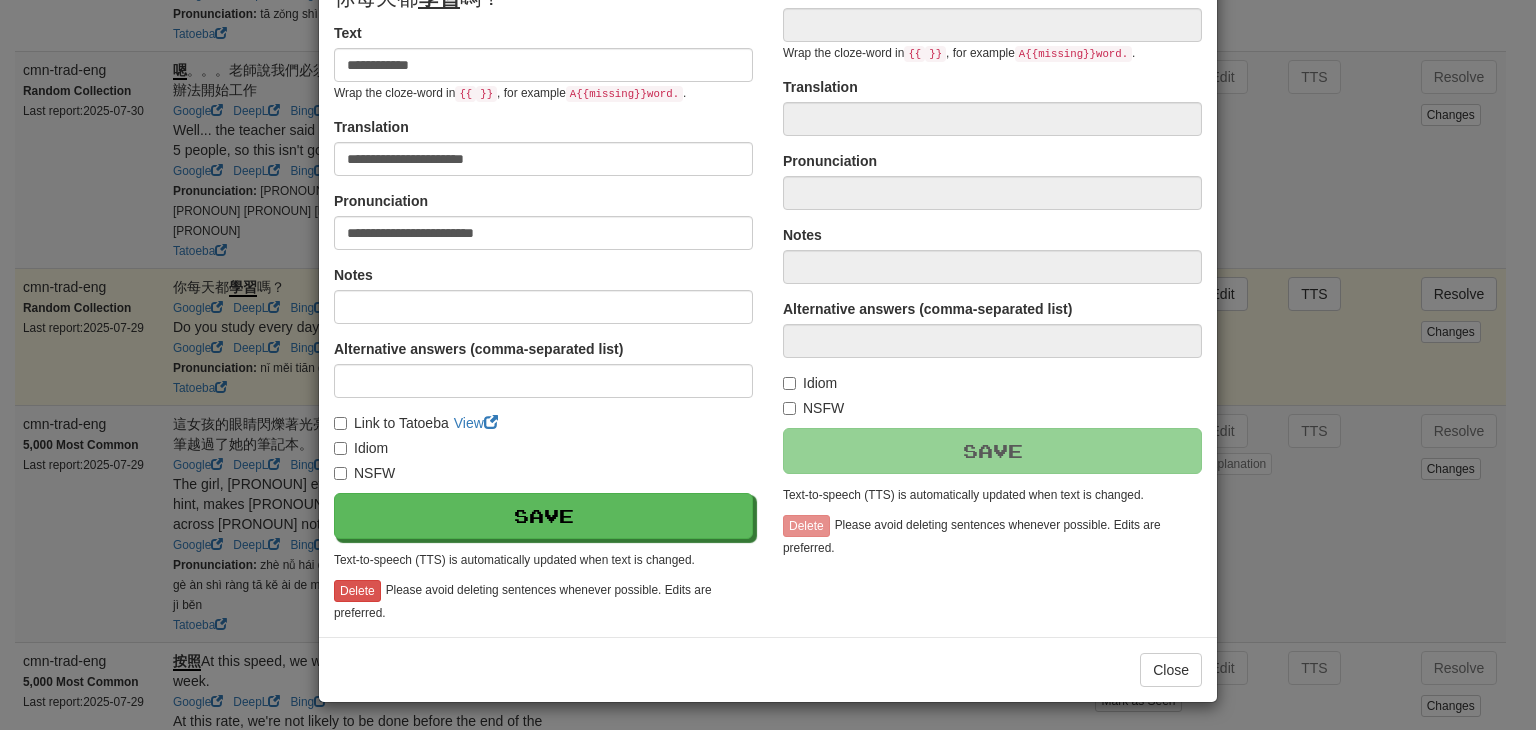 type on "**********" 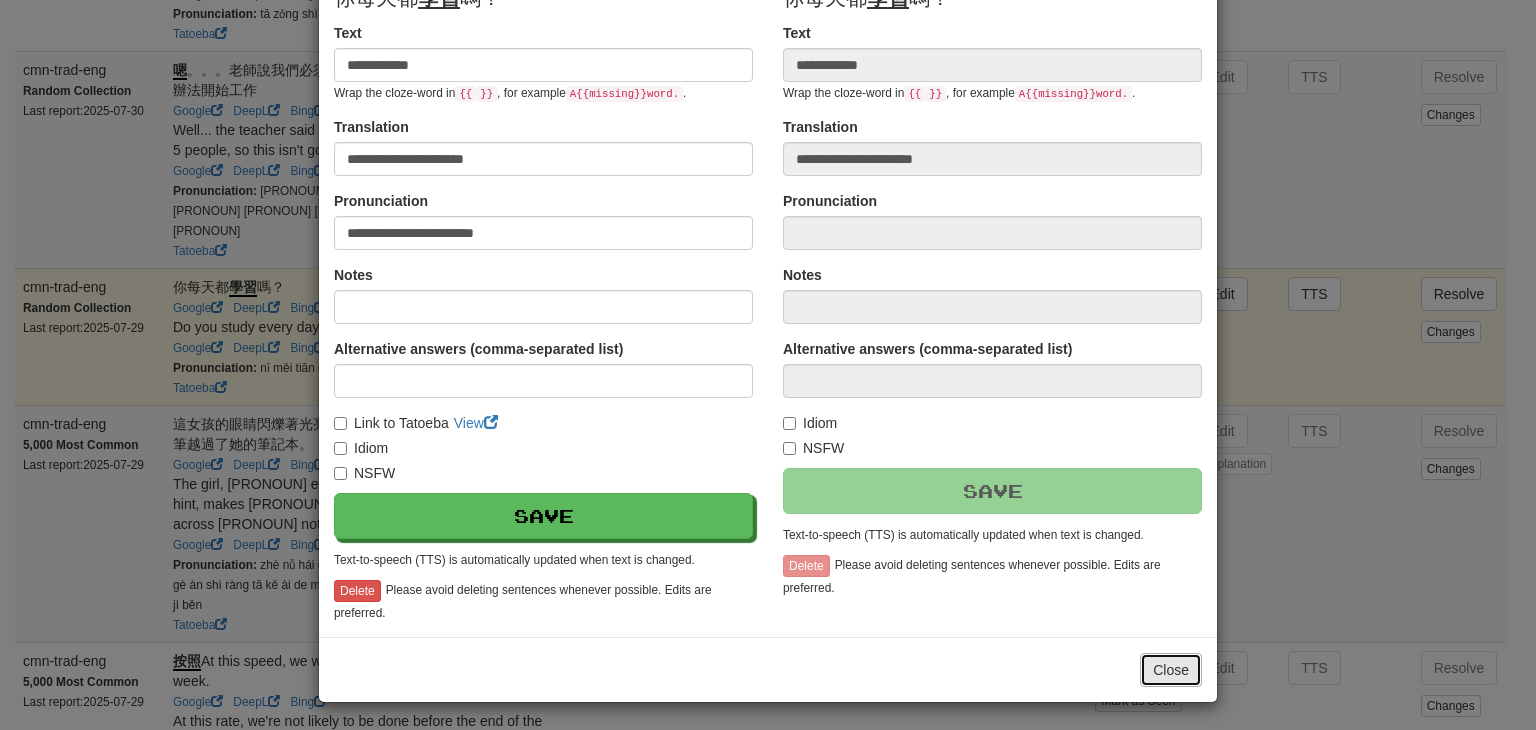 click on "Close" at bounding box center [1171, 670] 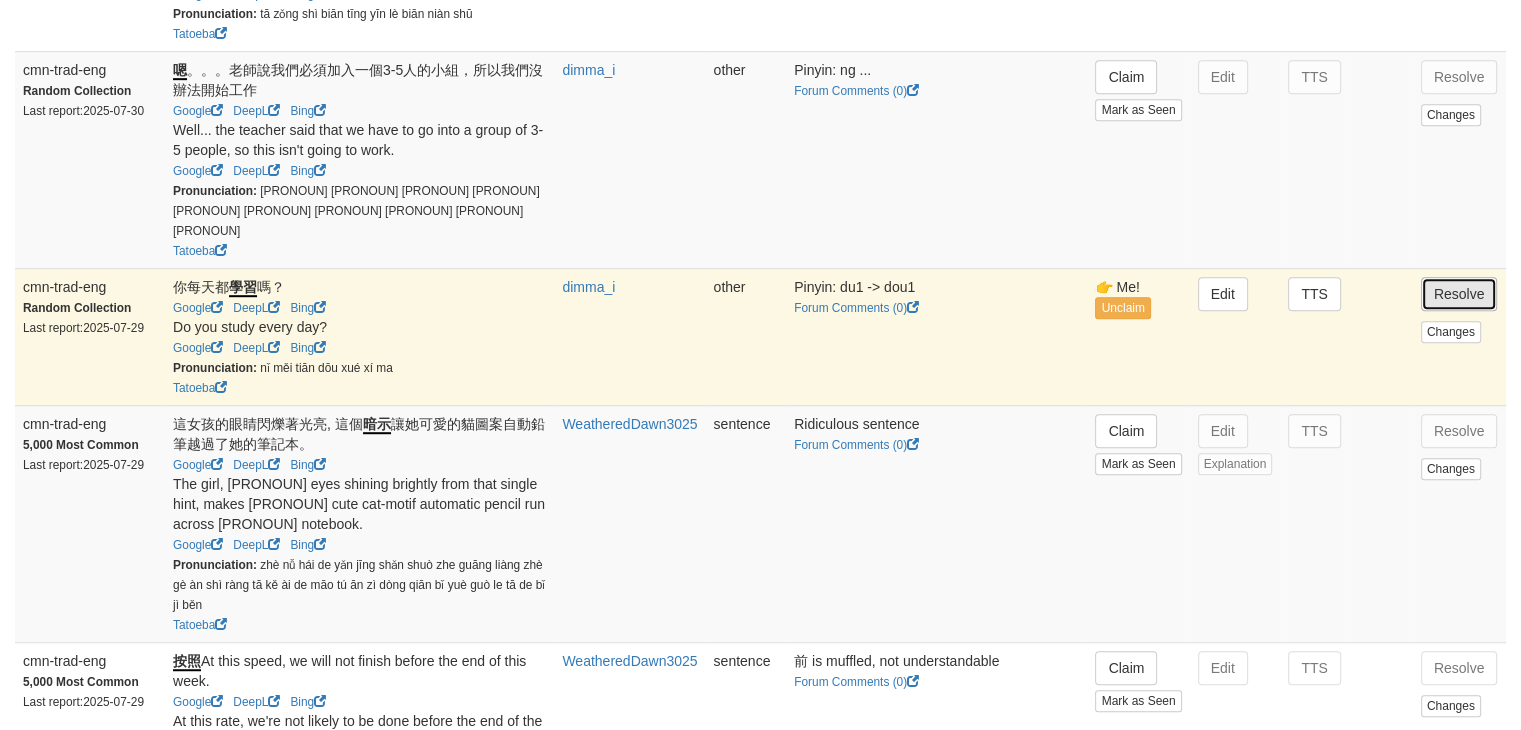 click on "Resolve" at bounding box center (1459, 294) 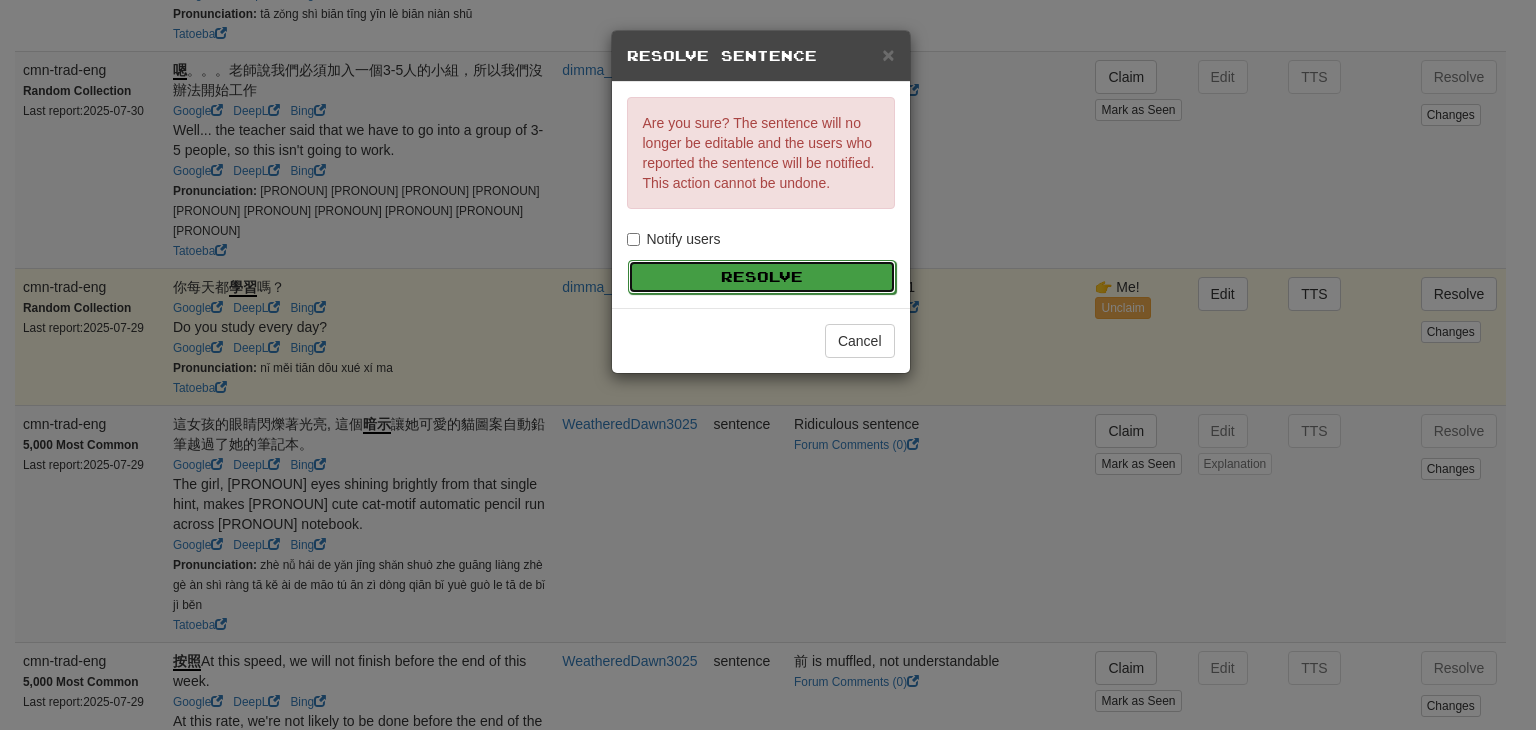 click on "Resolve" at bounding box center (762, 277) 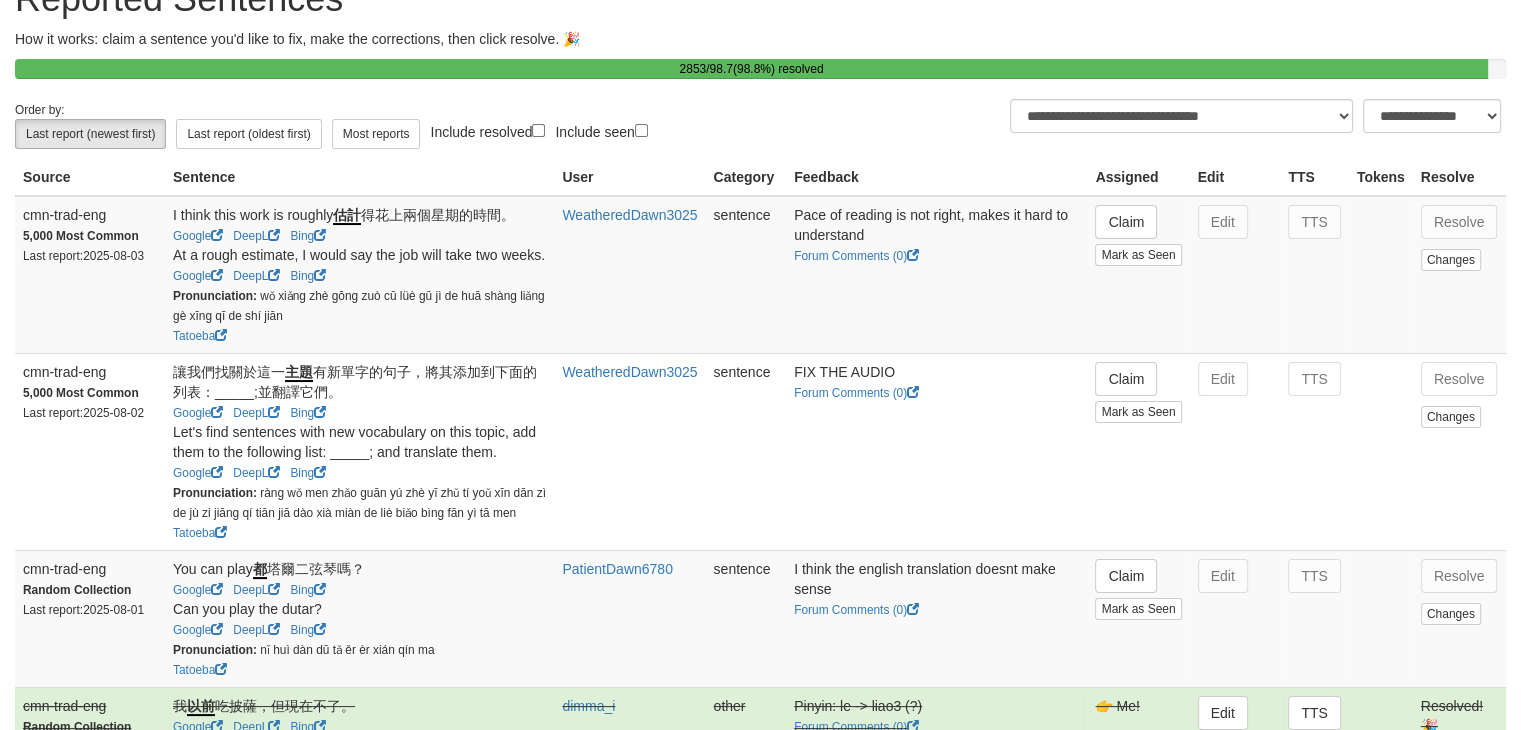 scroll, scrollTop: 92, scrollLeft: 0, axis: vertical 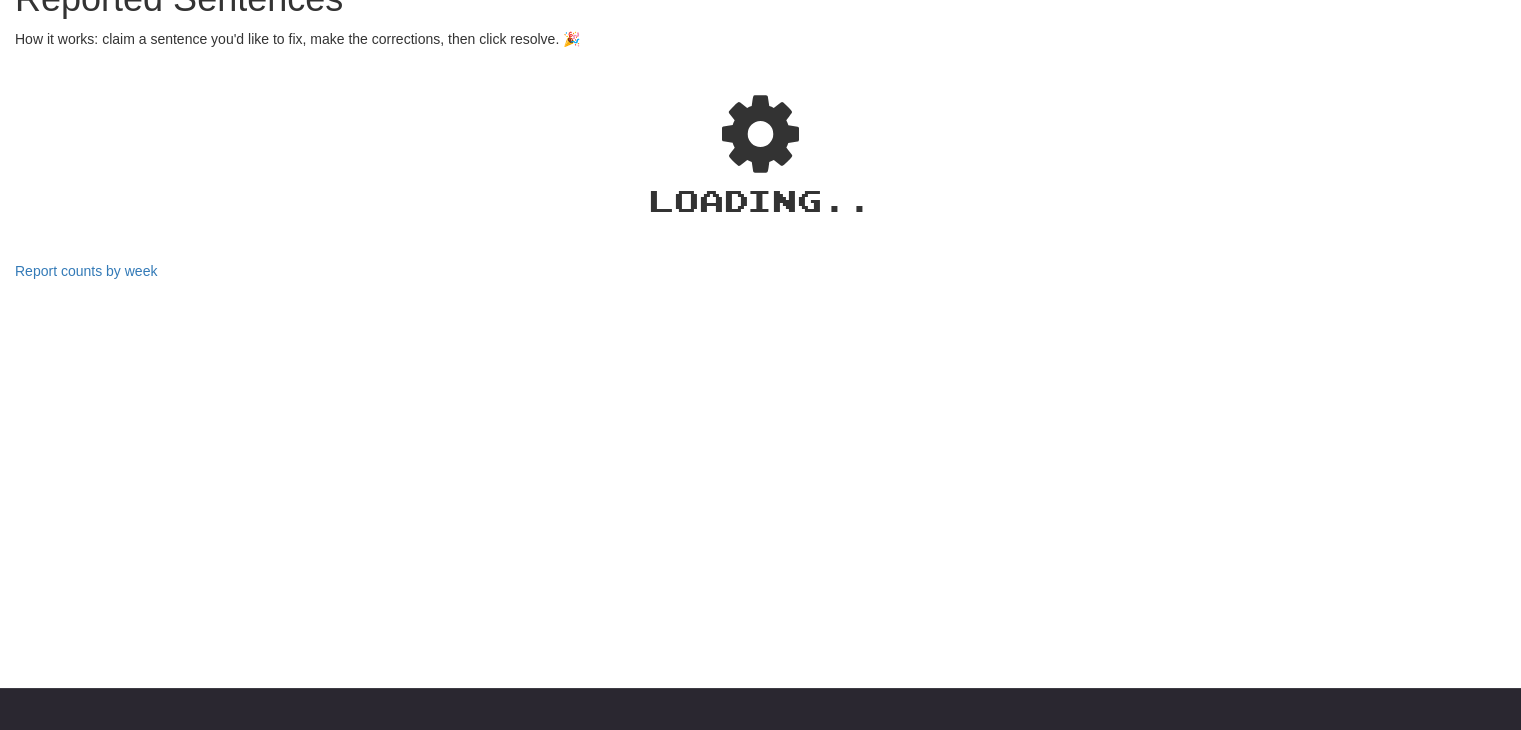 select on "**" 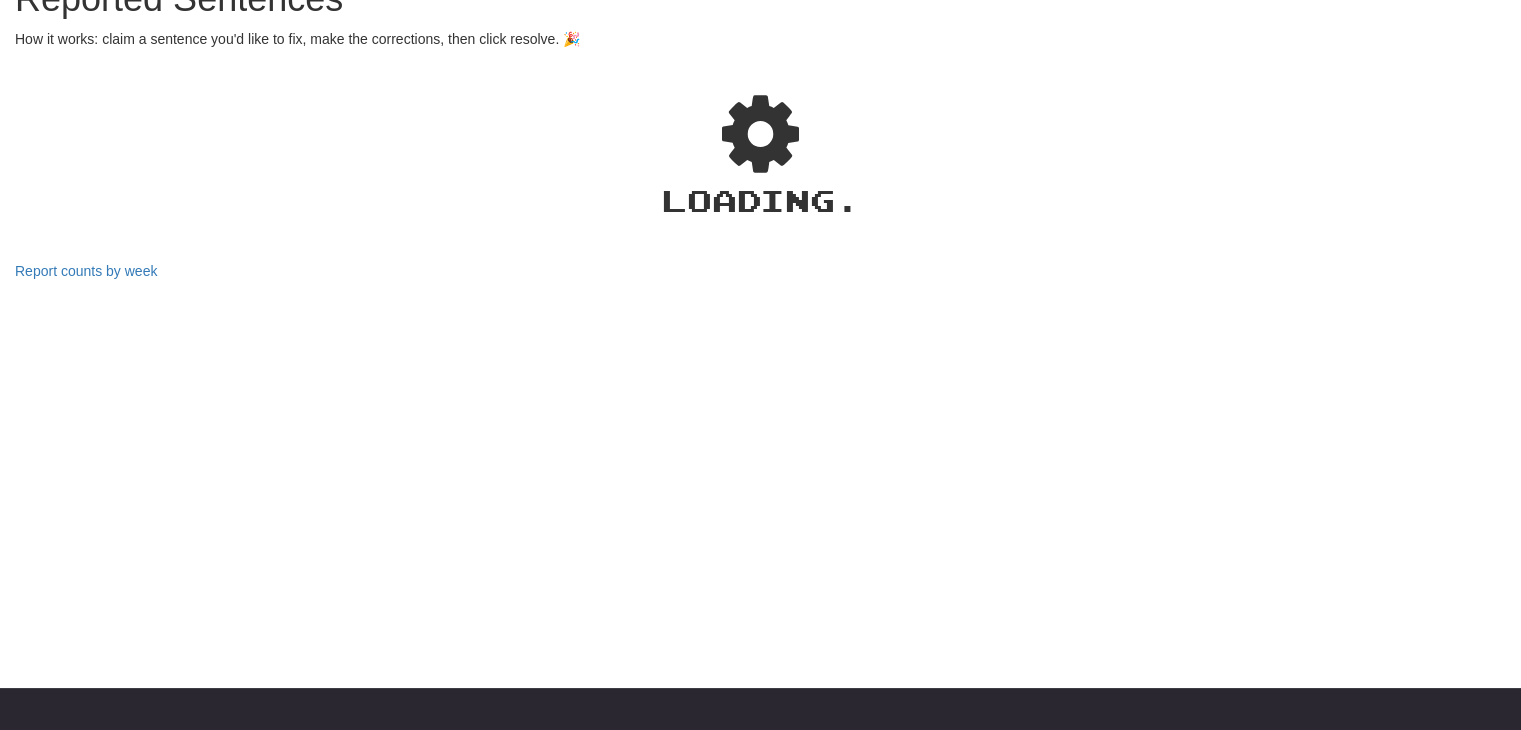 select on "**" 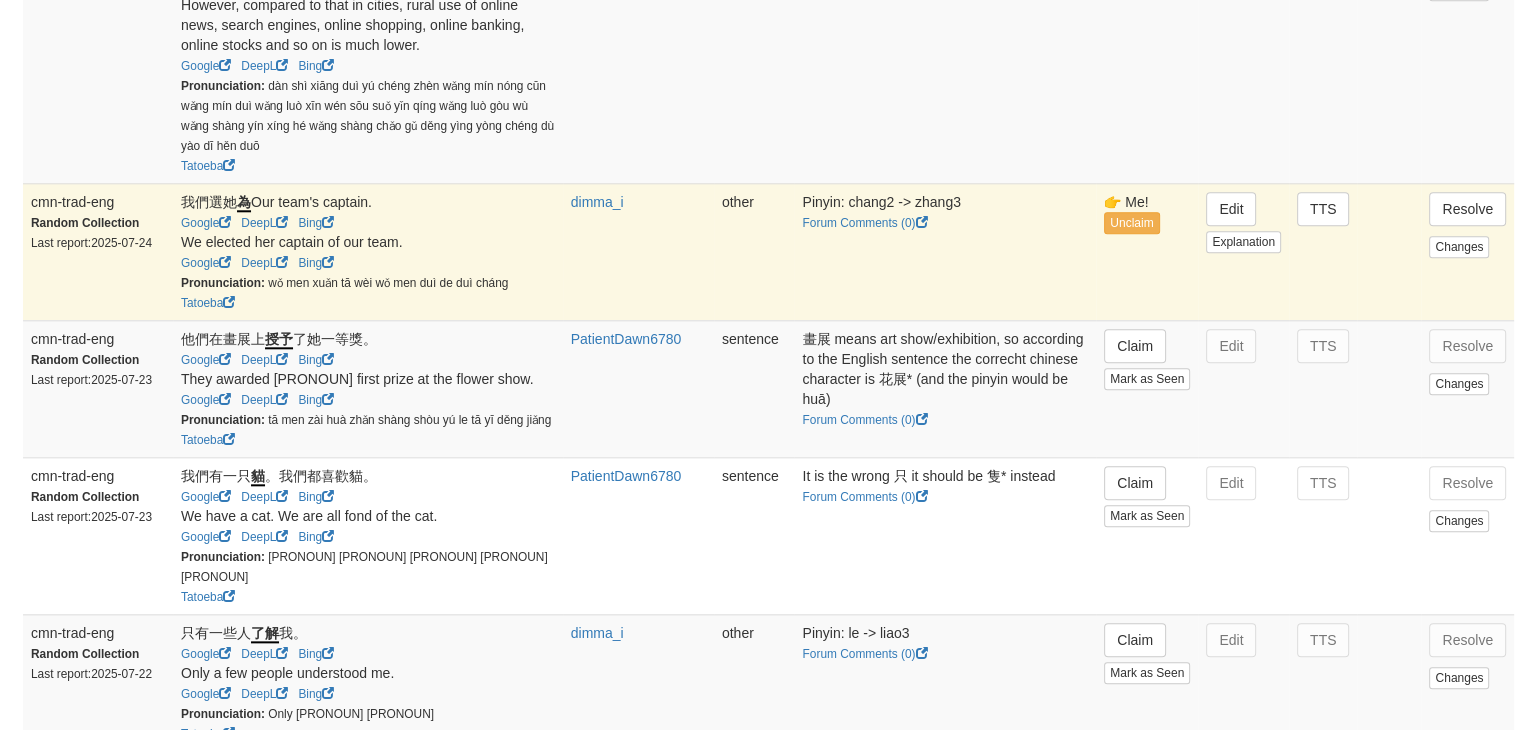 scroll, scrollTop: 2048, scrollLeft: 0, axis: vertical 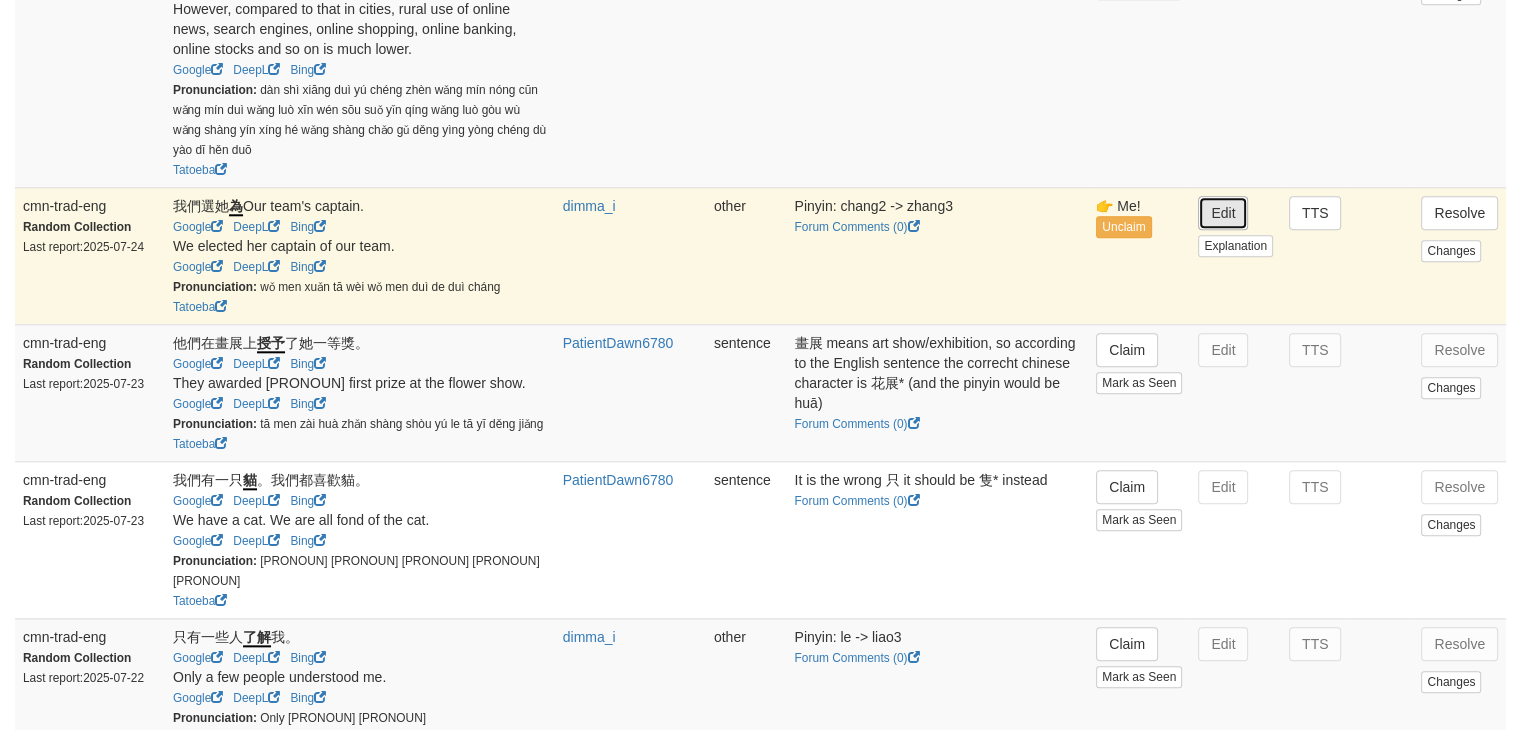 click on "Edit" at bounding box center (1223, 213) 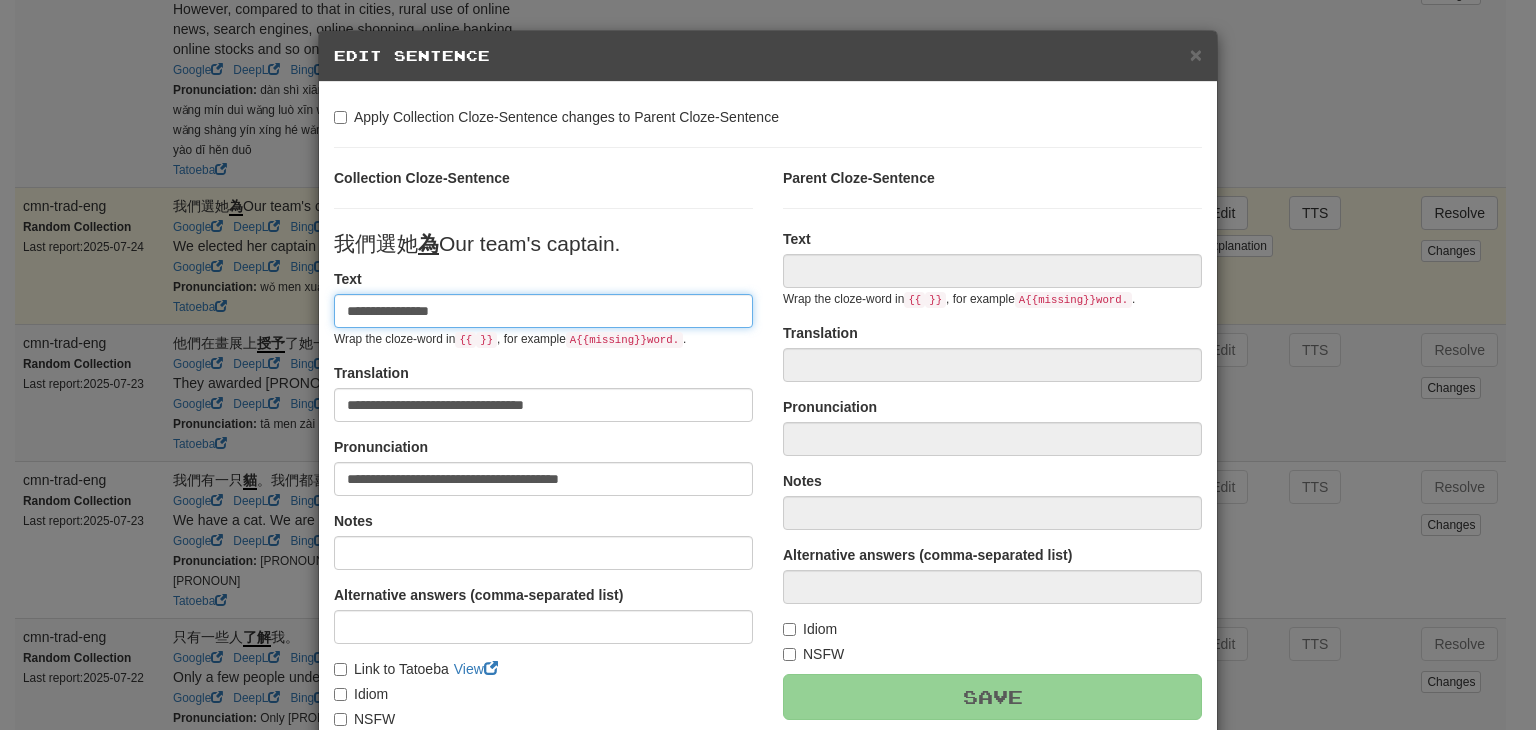 type on "**********" 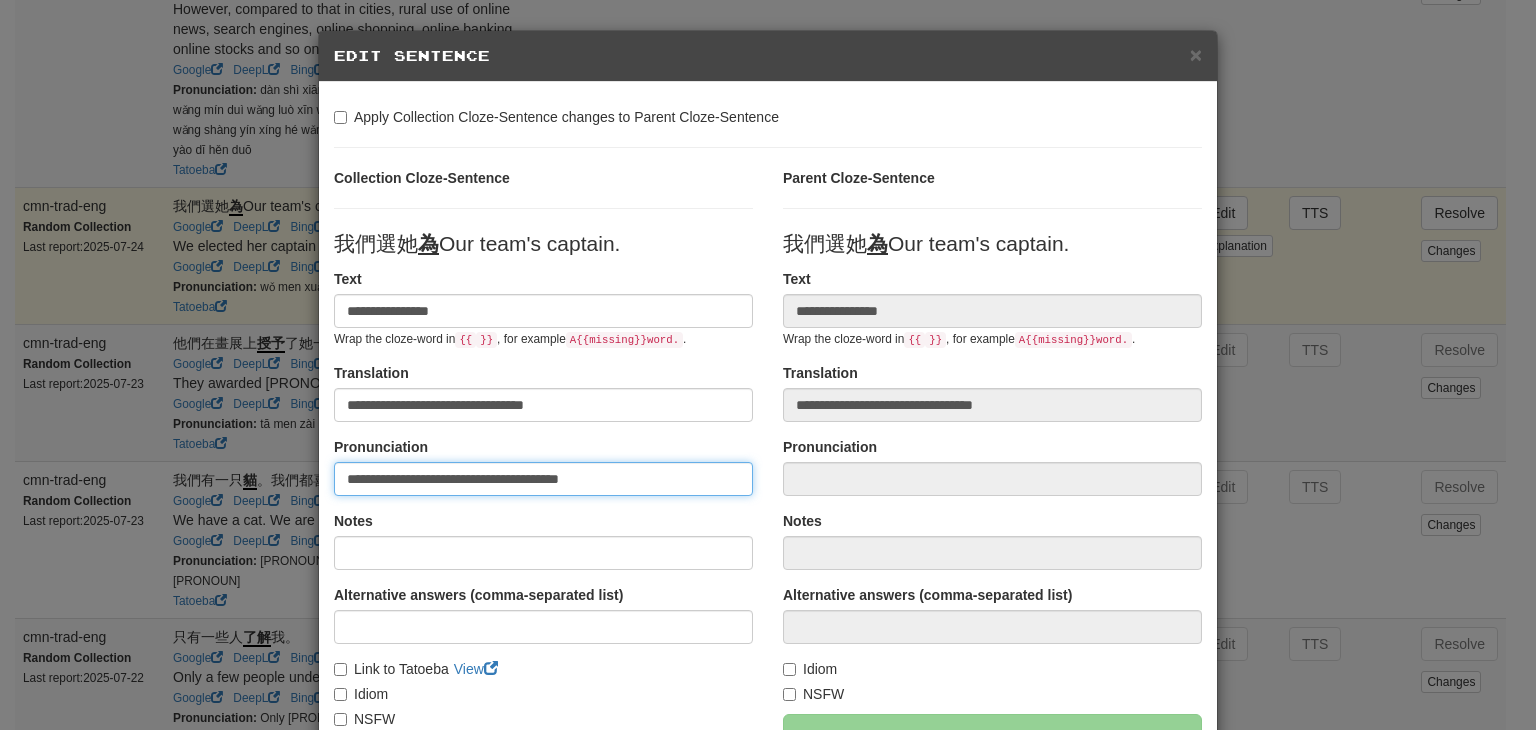 click on "**********" at bounding box center (543, 479) 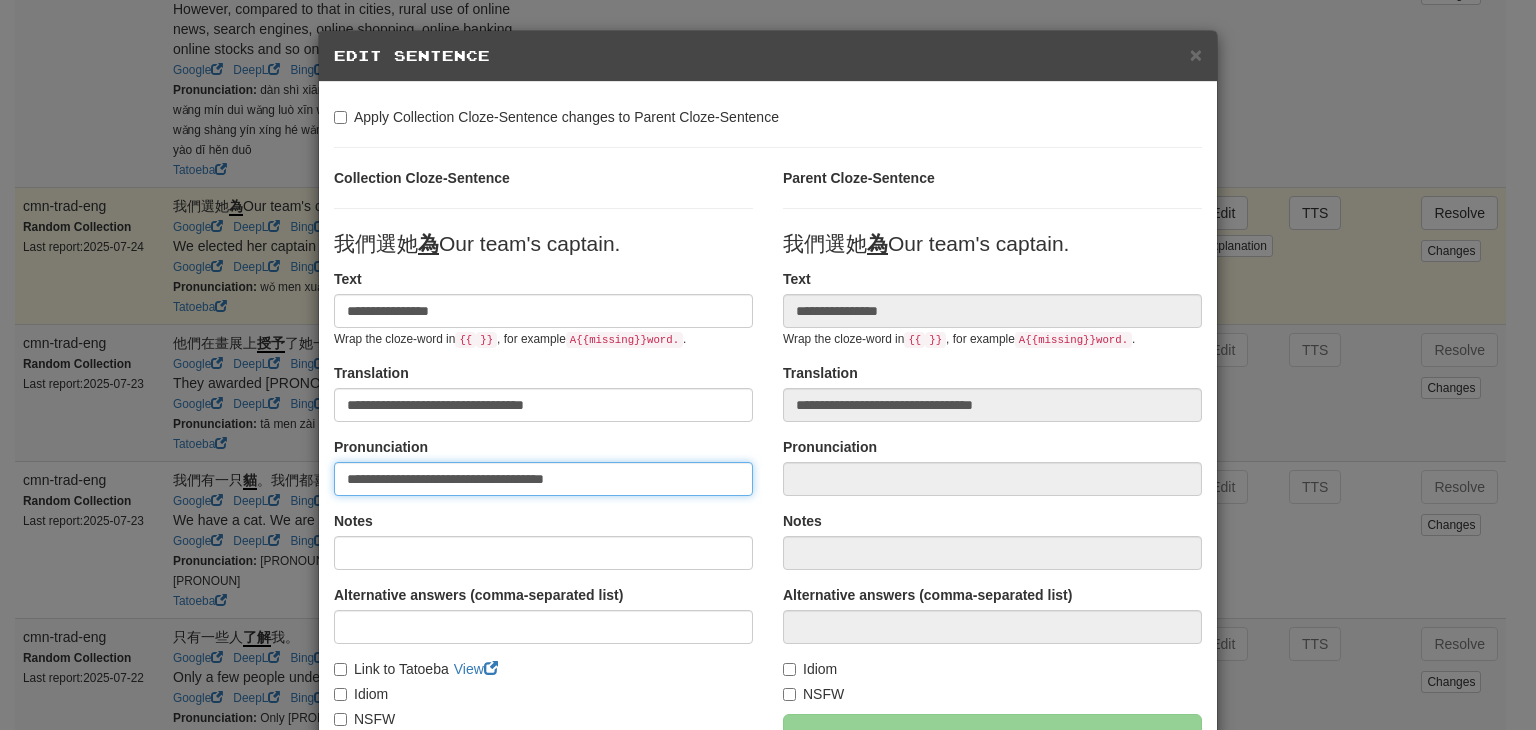 paste on "*" 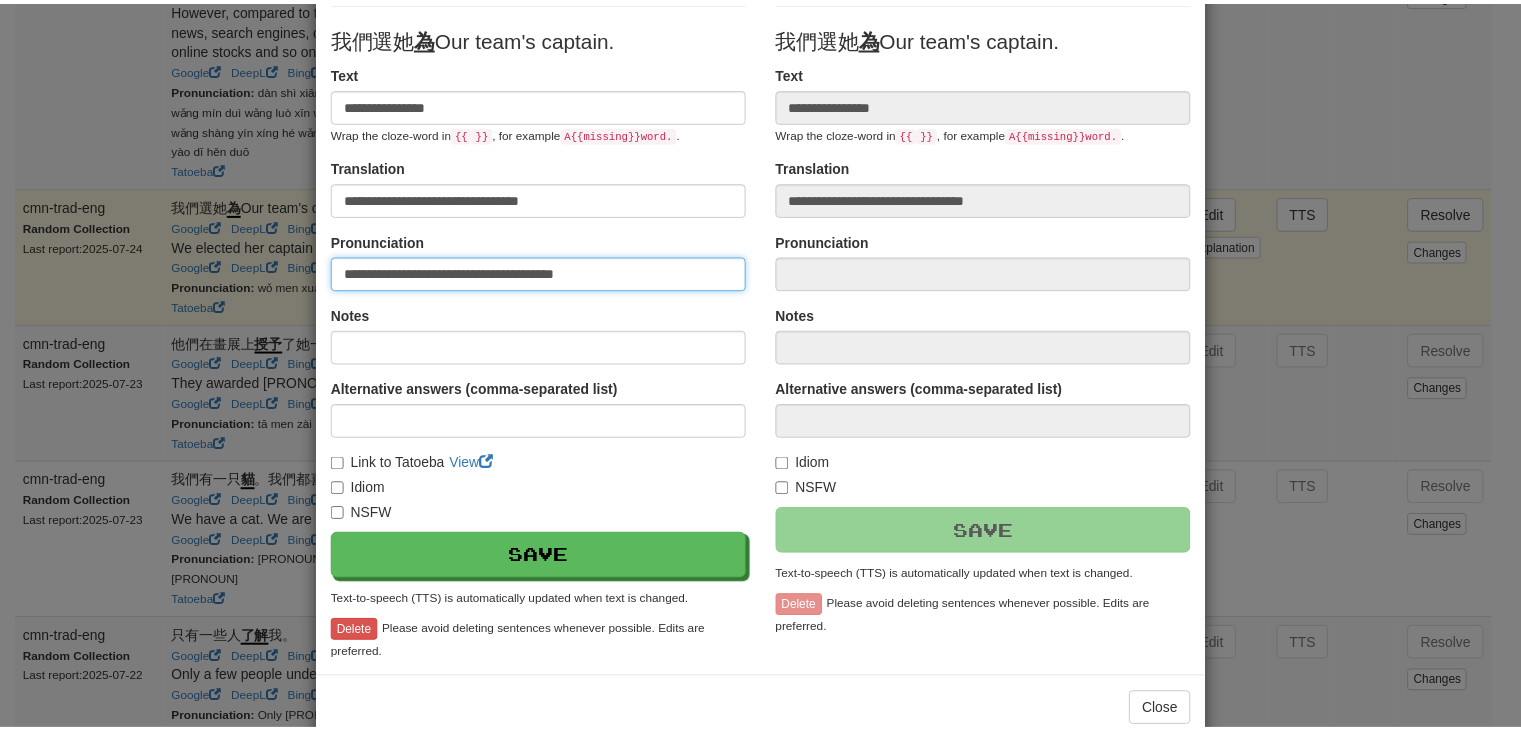 scroll, scrollTop: 207, scrollLeft: 0, axis: vertical 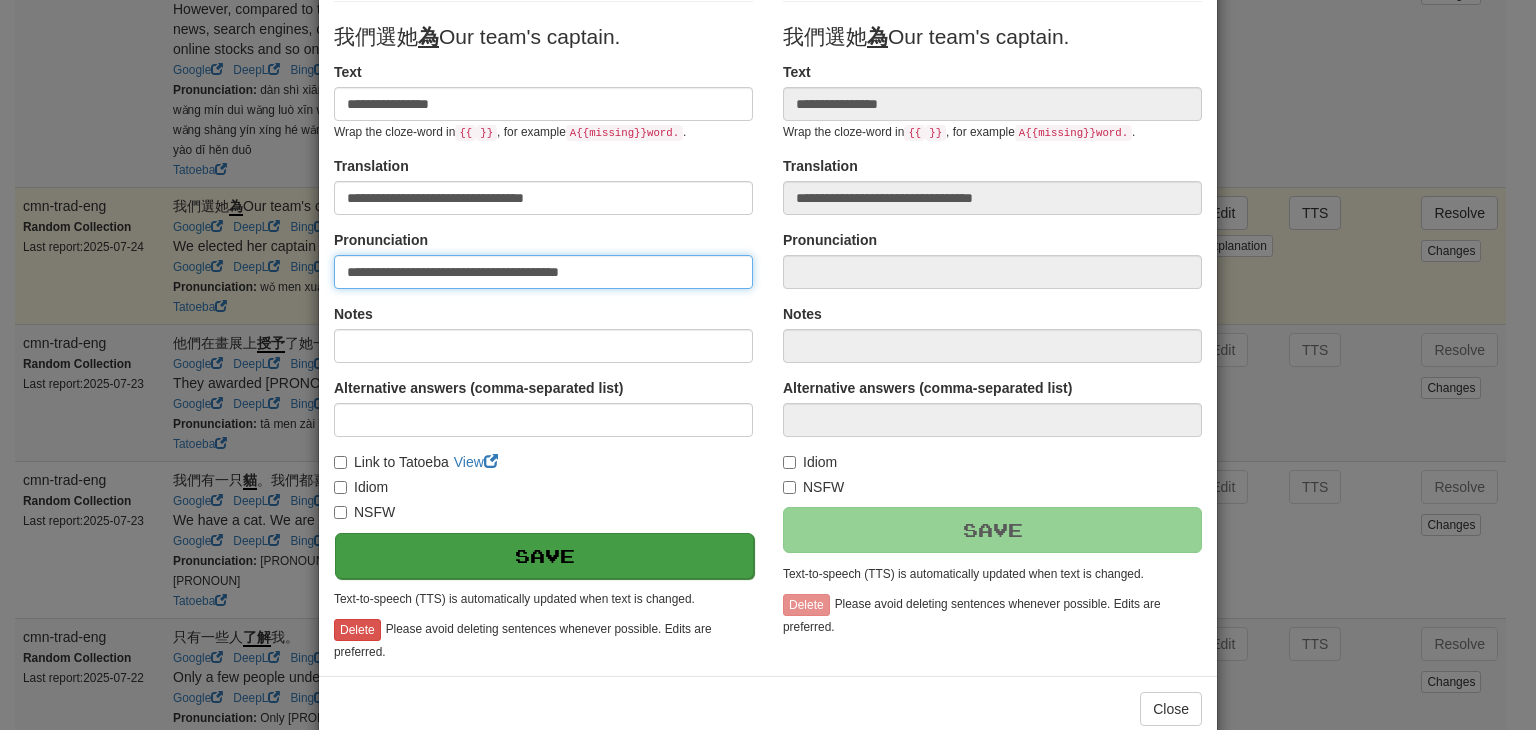 type on "**********" 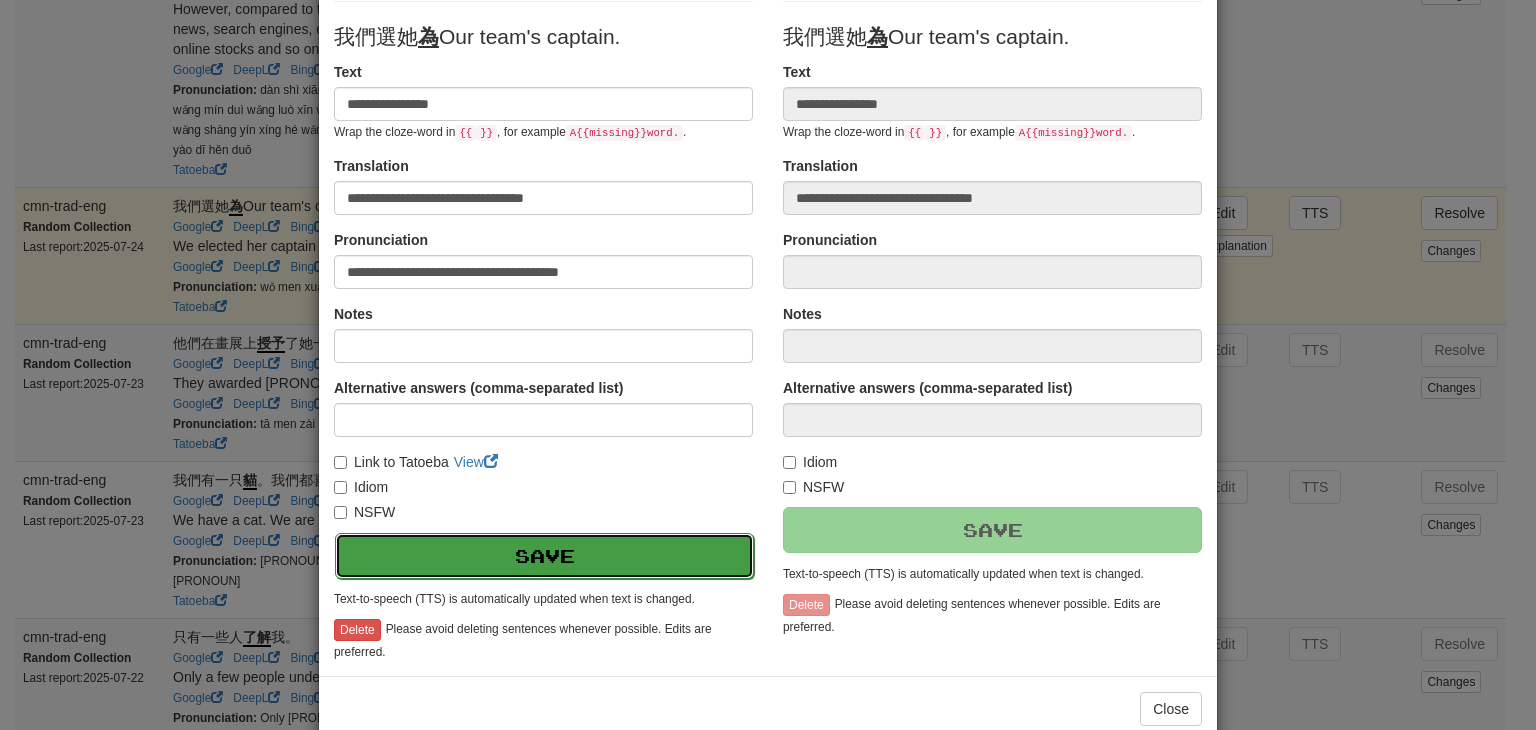 click on "Save" at bounding box center (544, 556) 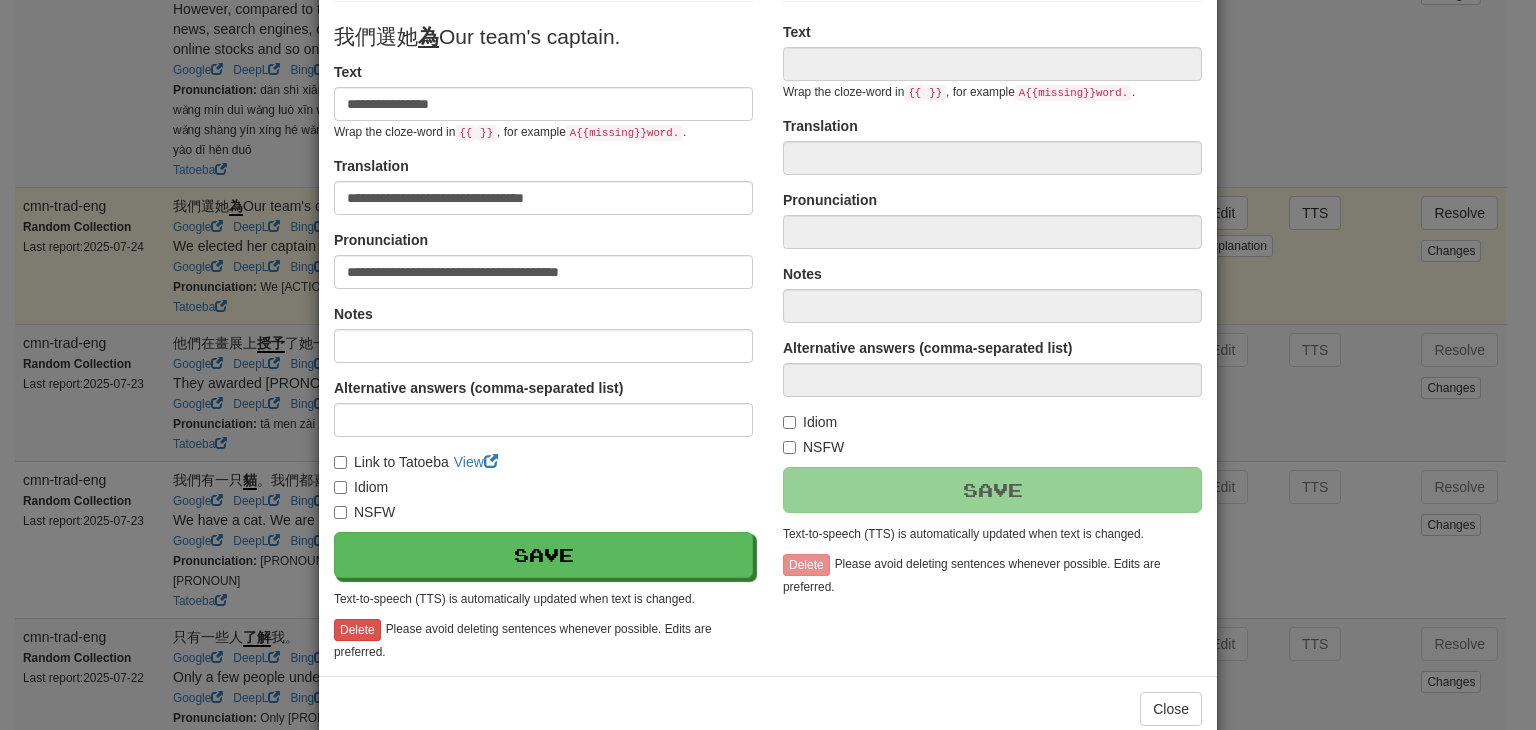 type on "**********" 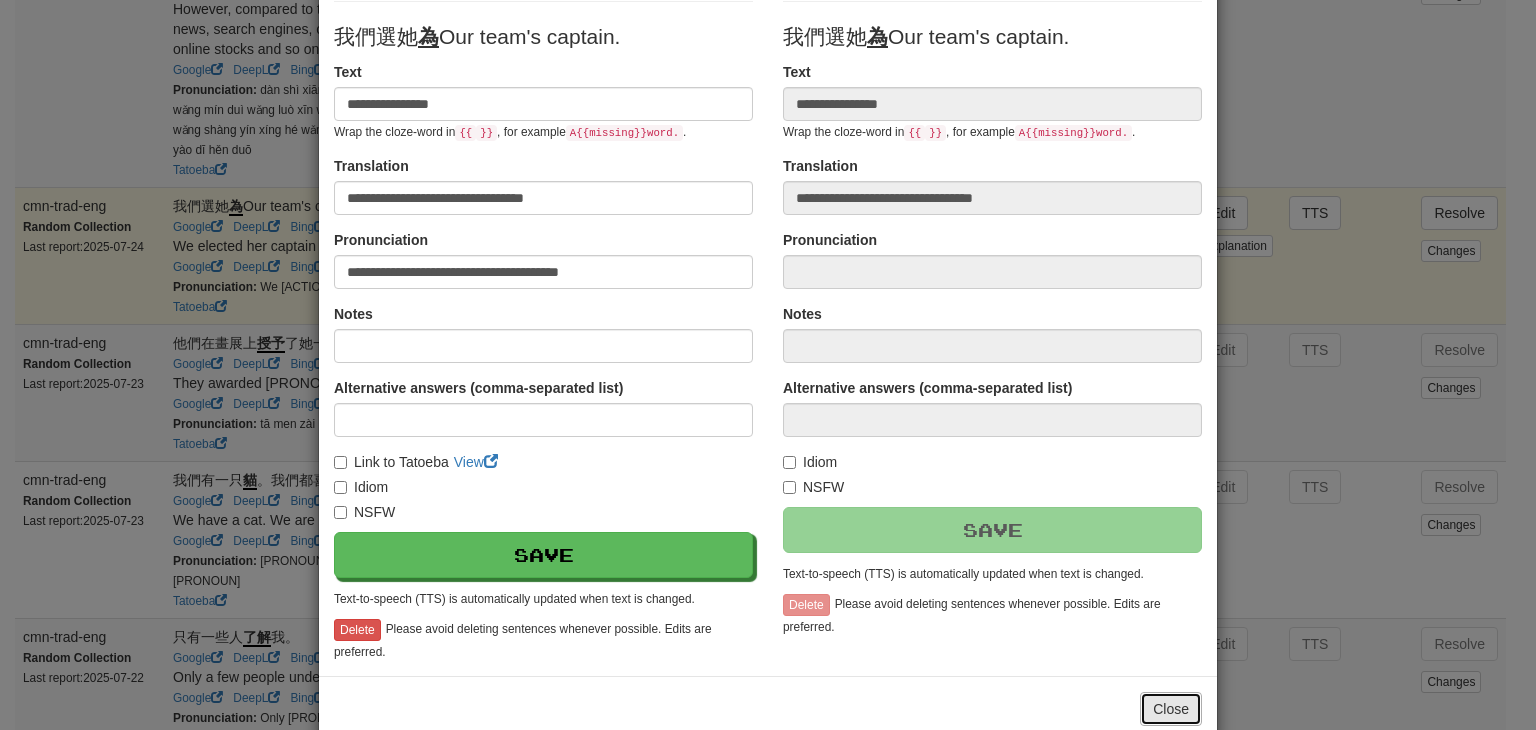 click on "Close" at bounding box center [1171, 709] 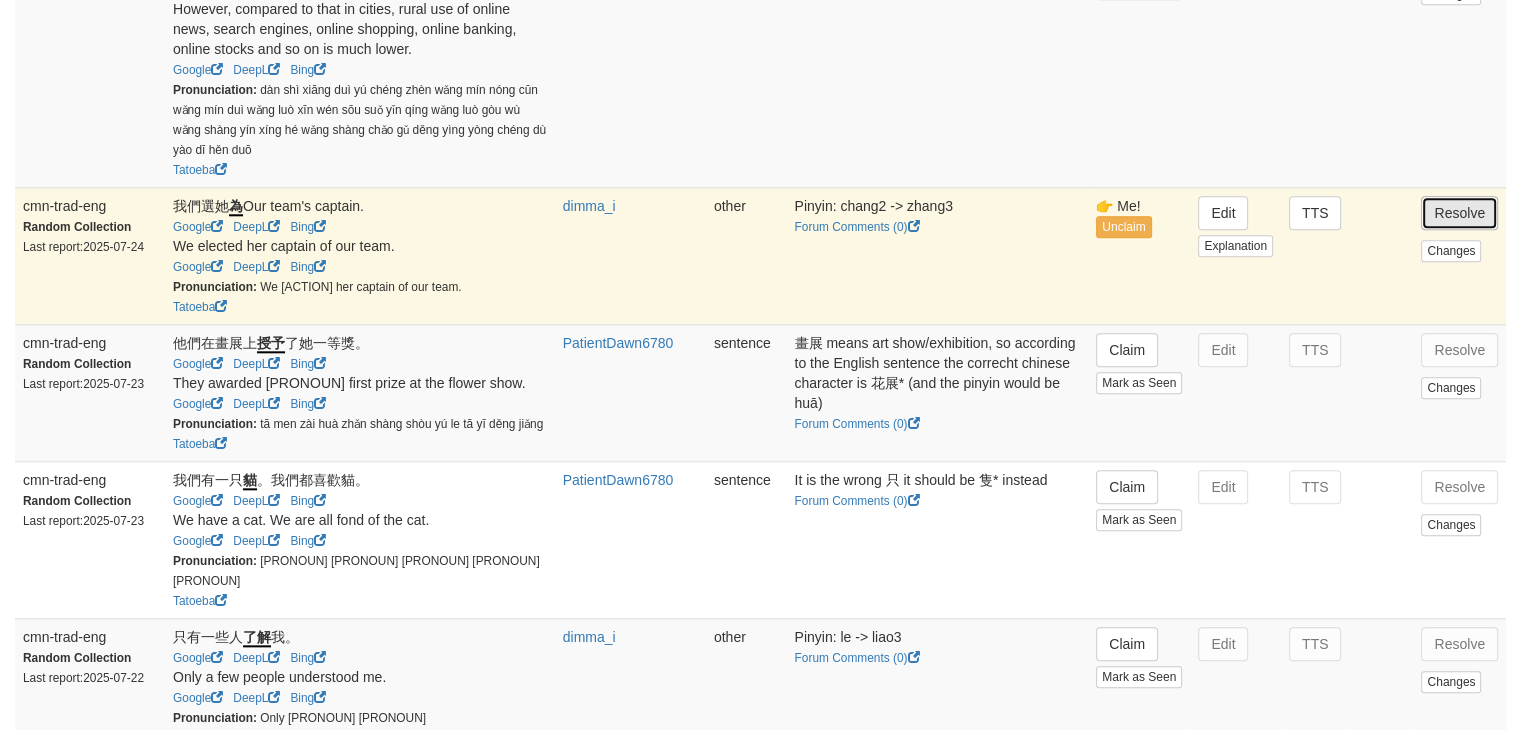 click on "Resolve" at bounding box center [1459, 213] 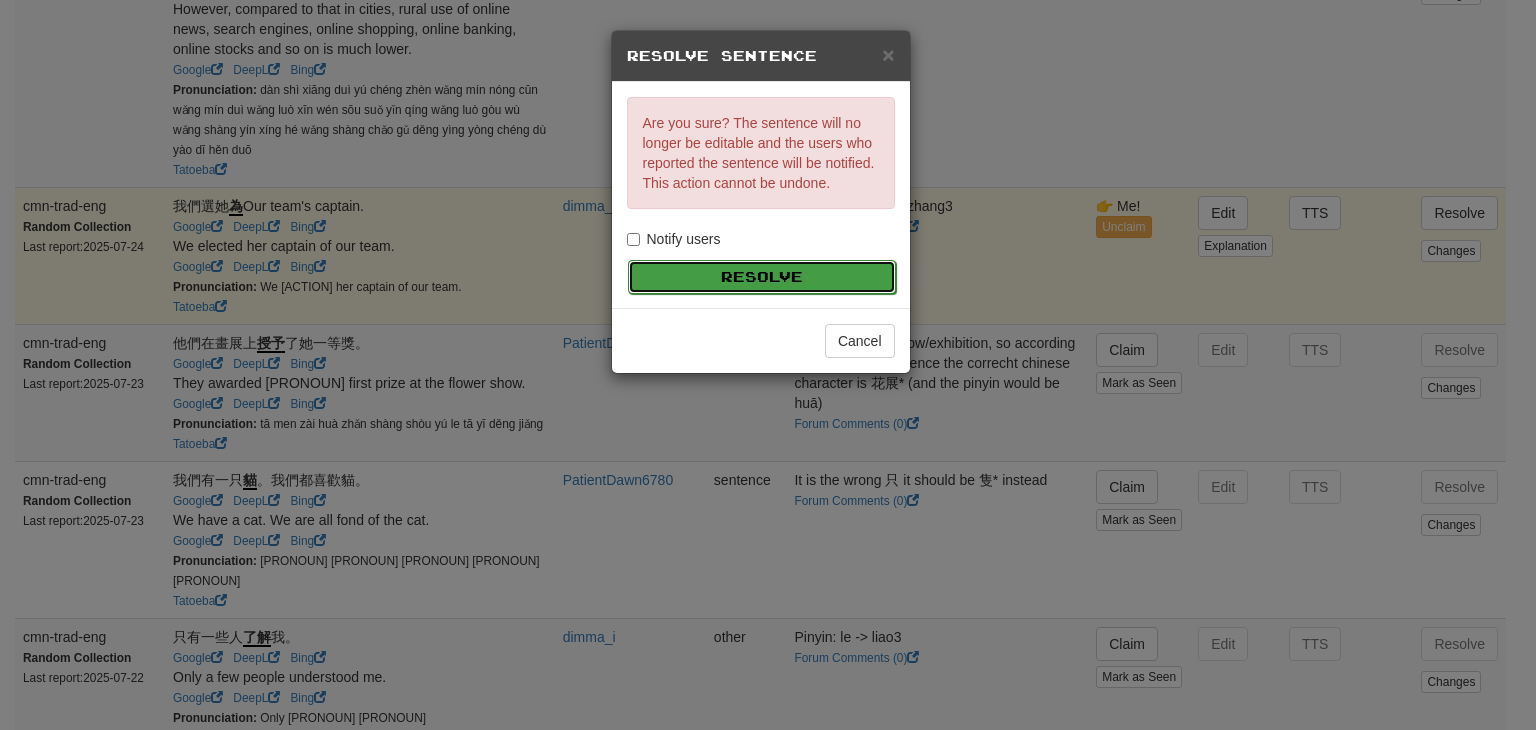 click on "Resolve" at bounding box center (762, 277) 